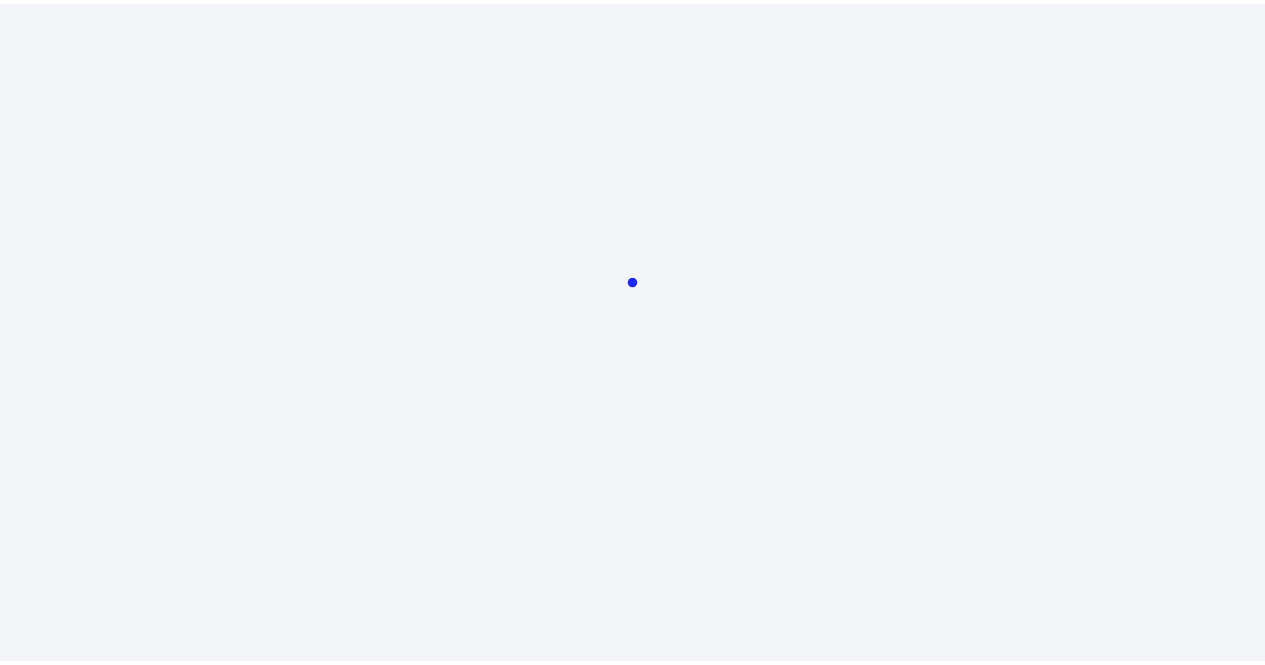 scroll, scrollTop: 0, scrollLeft: 0, axis: both 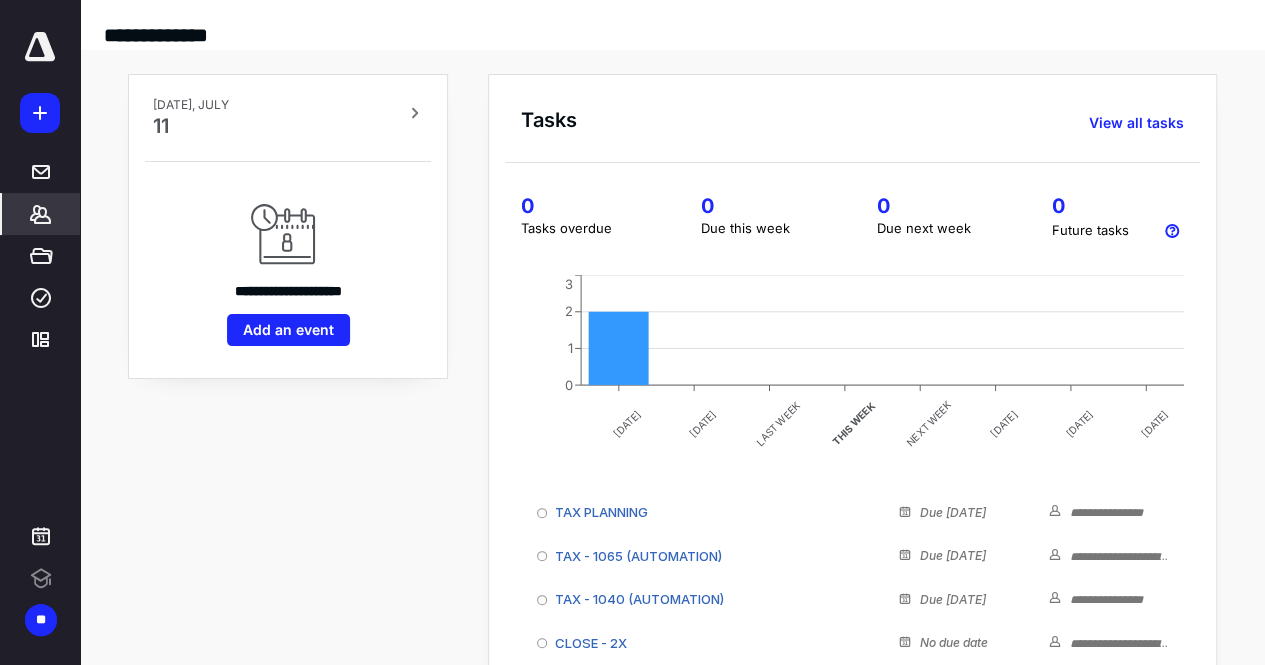 click 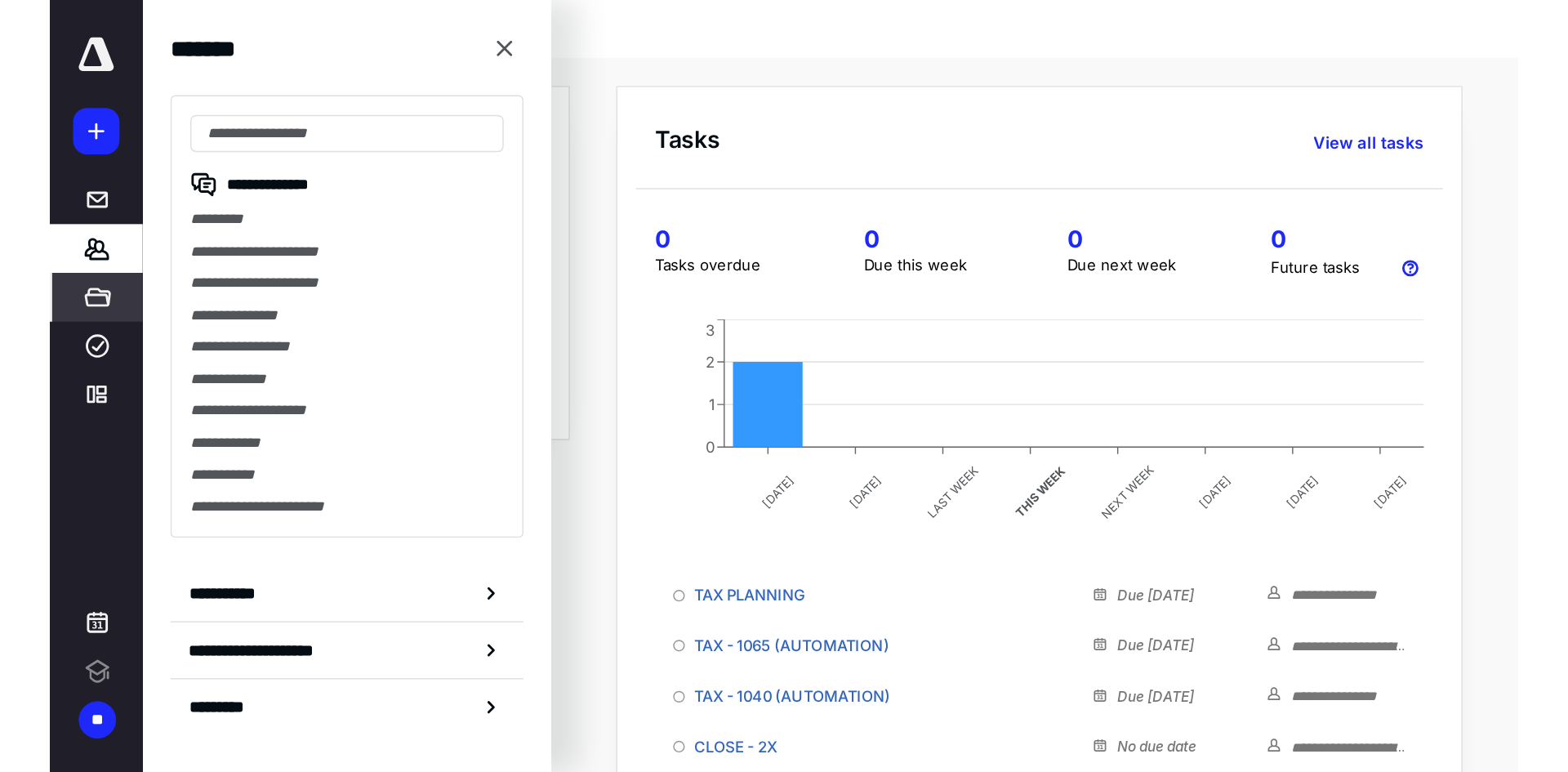 scroll, scrollTop: 0, scrollLeft: 0, axis: both 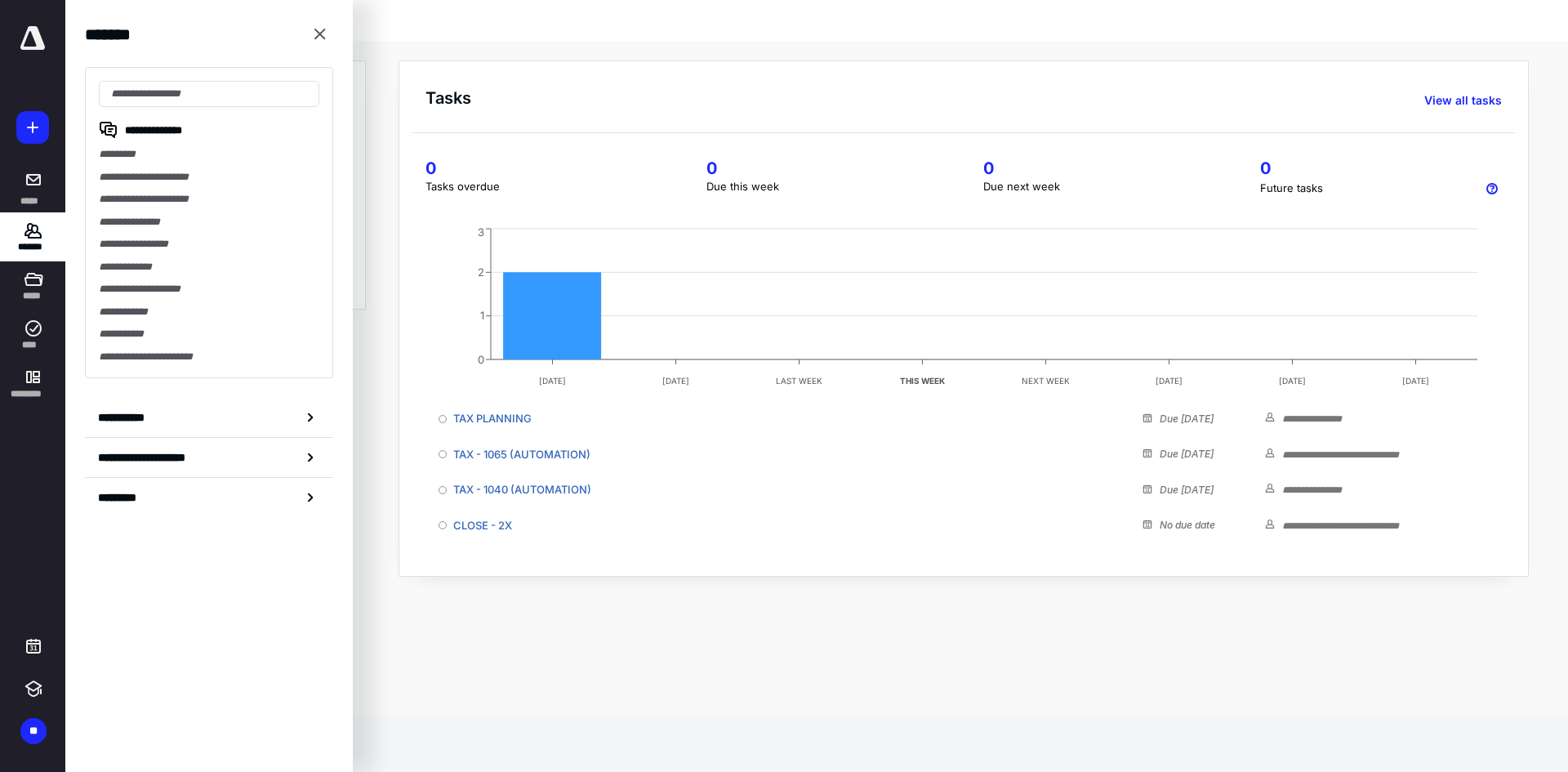 click on "**********" at bounding box center (817, 16) 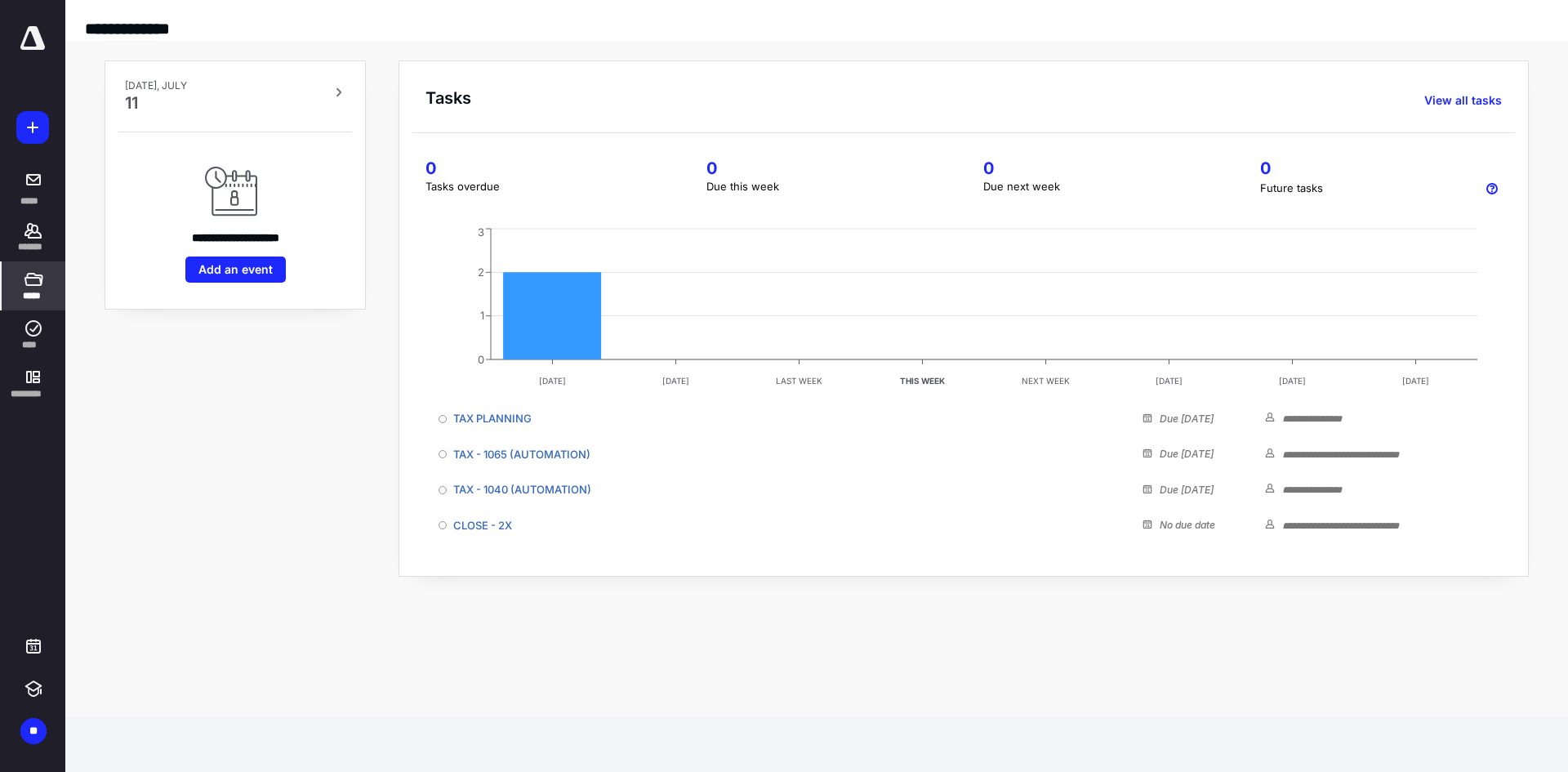 click 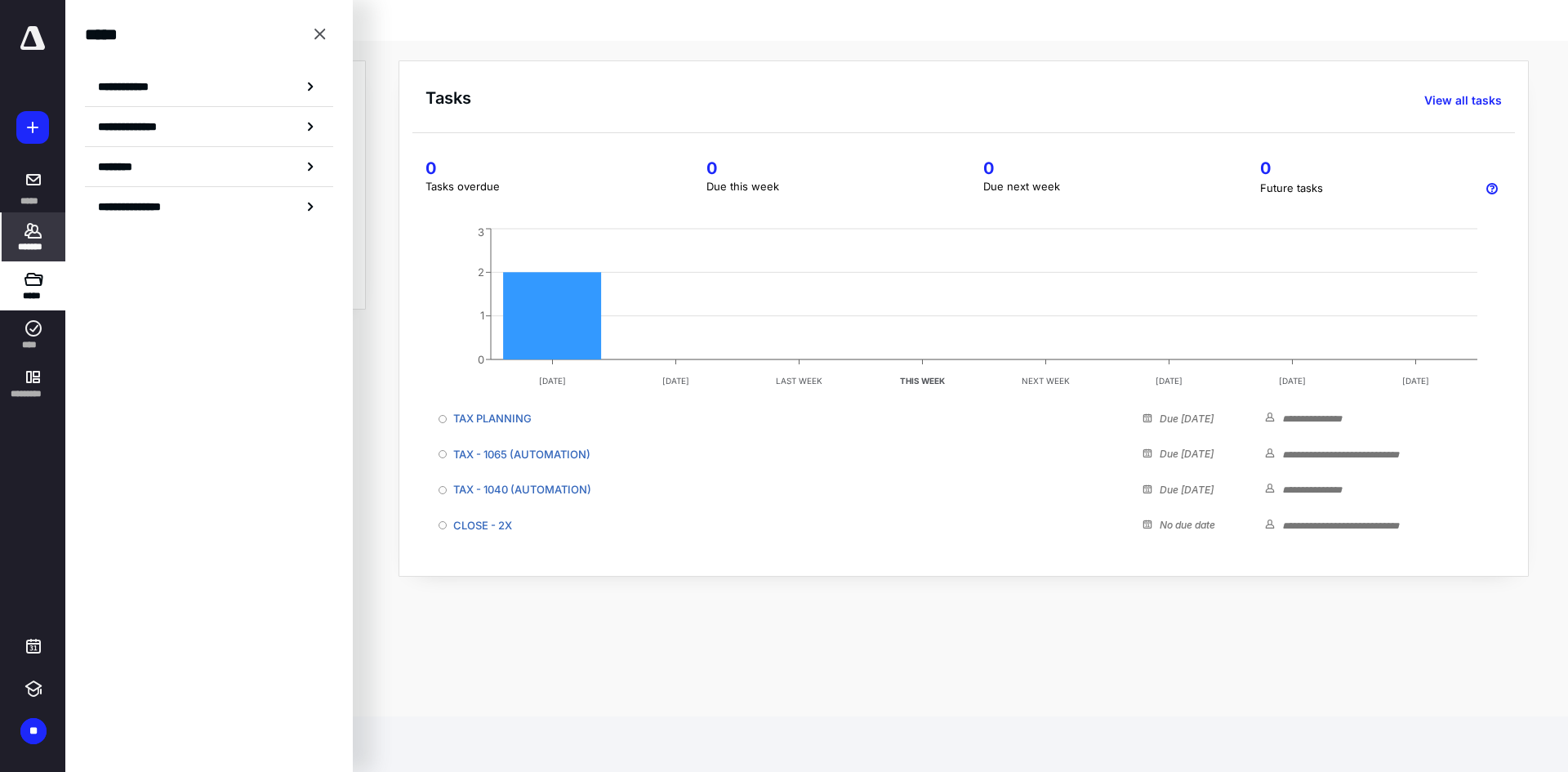 click 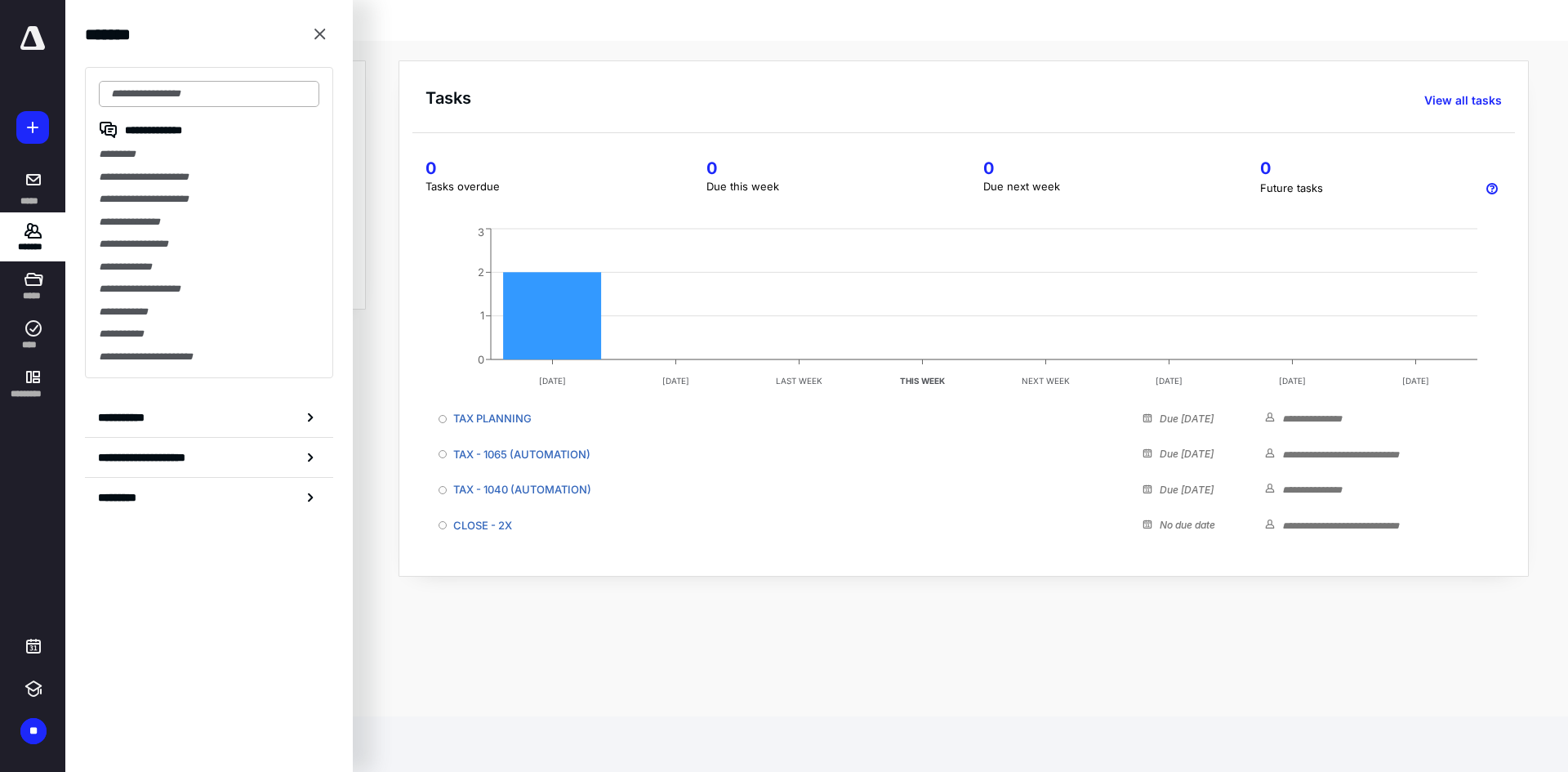 click at bounding box center (209, 94) 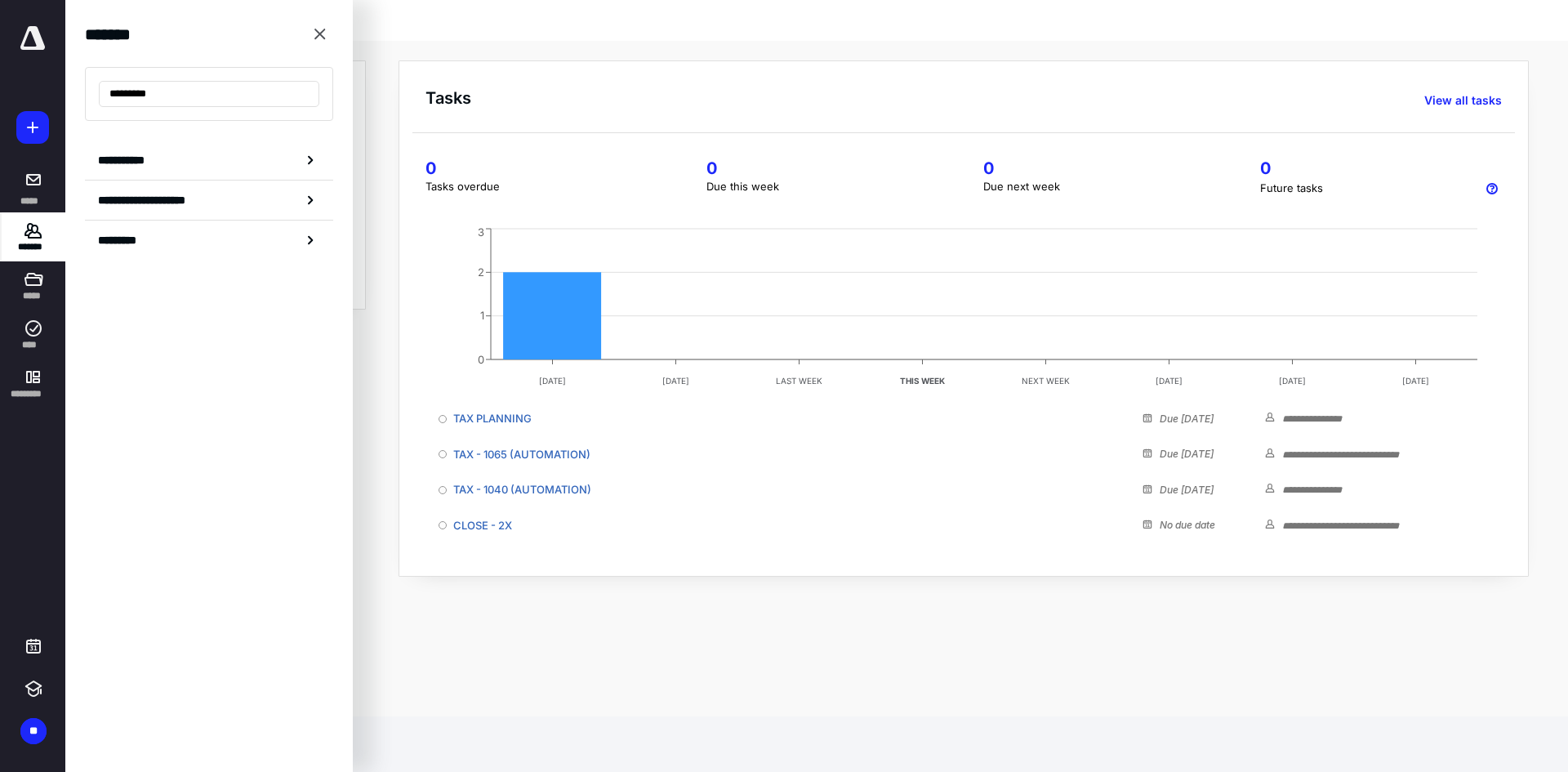 type on "*********" 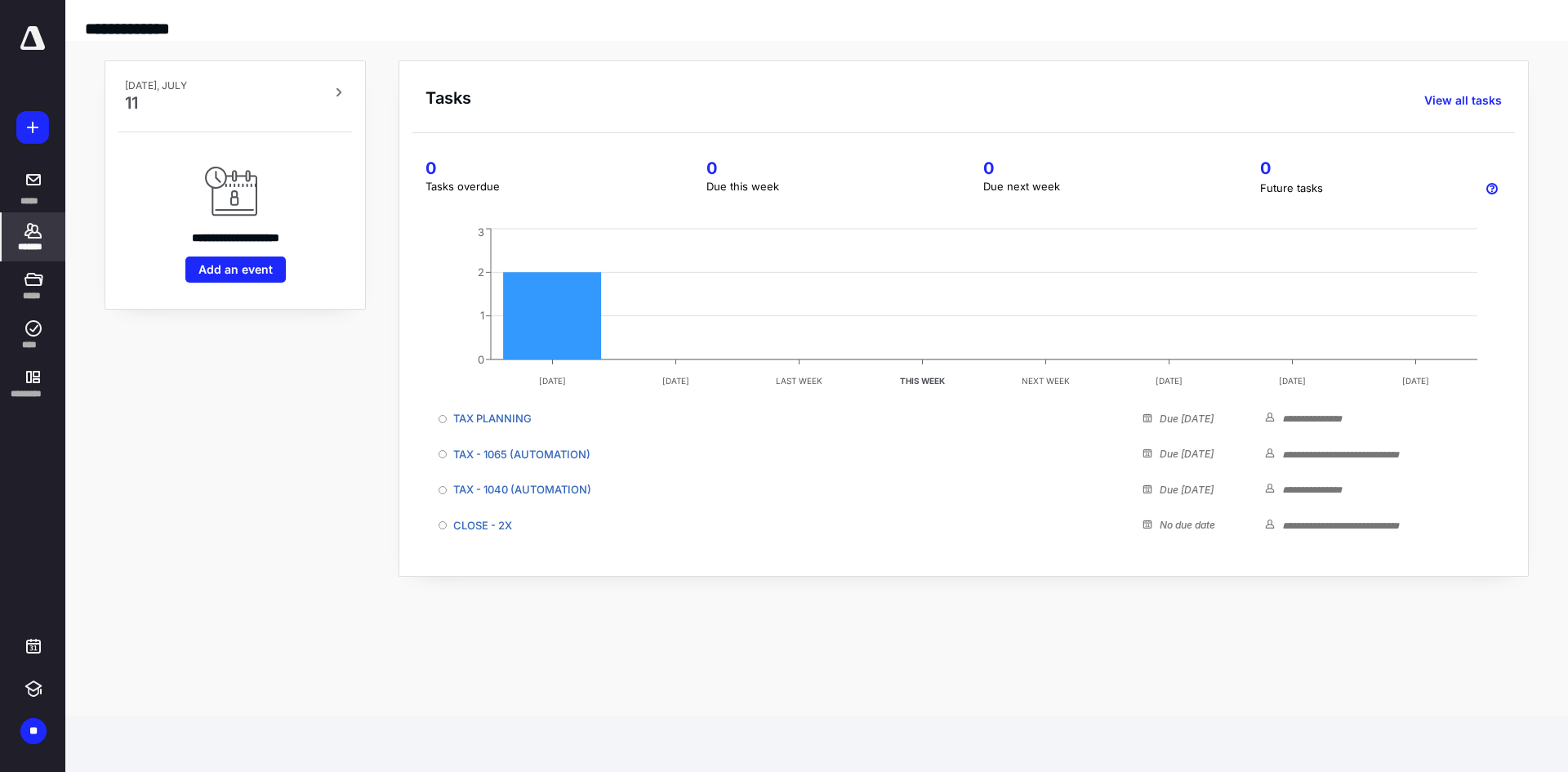 click on "*******" at bounding box center [33, 247] 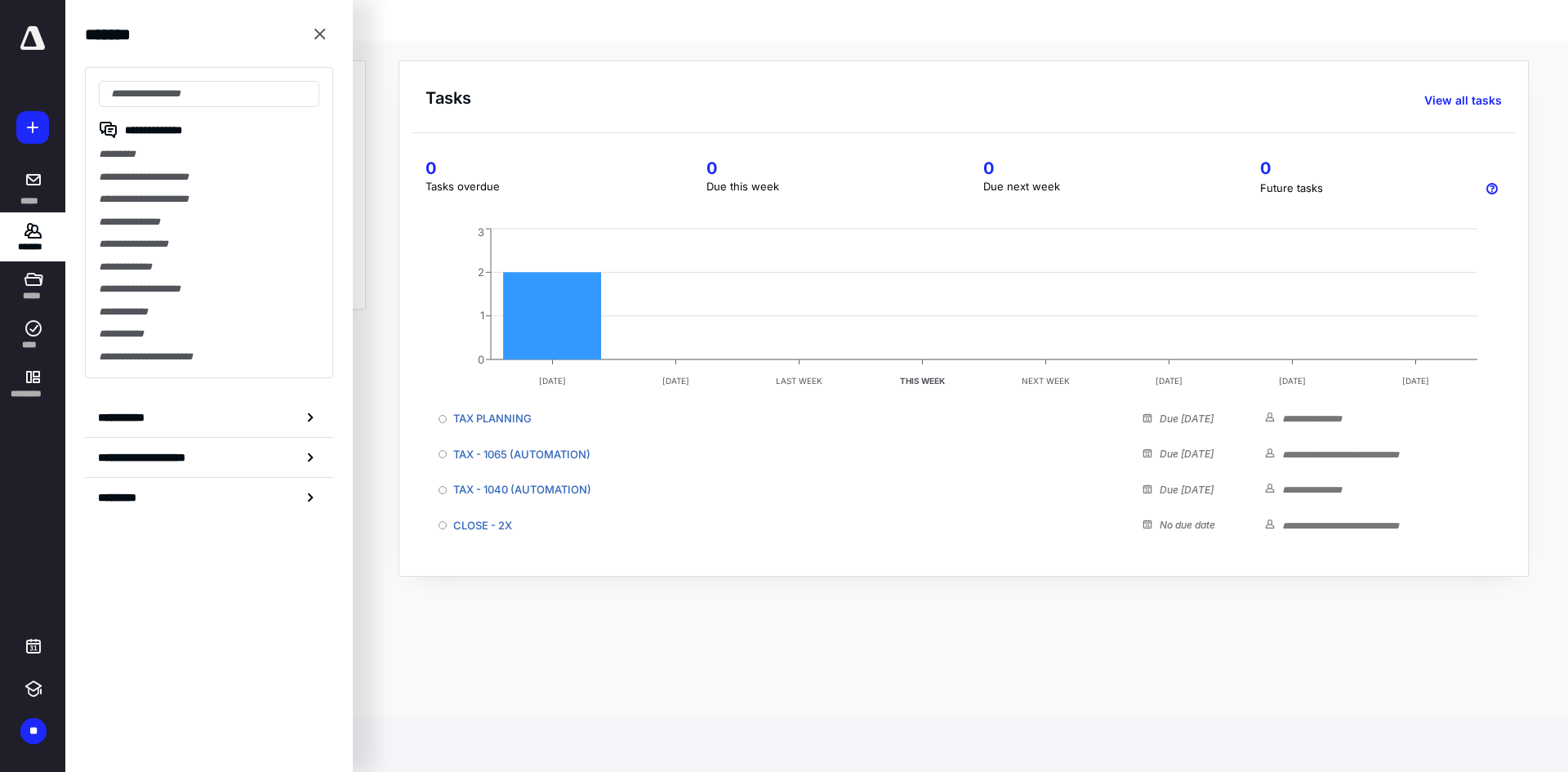 click on "**********" at bounding box center [209, 222] 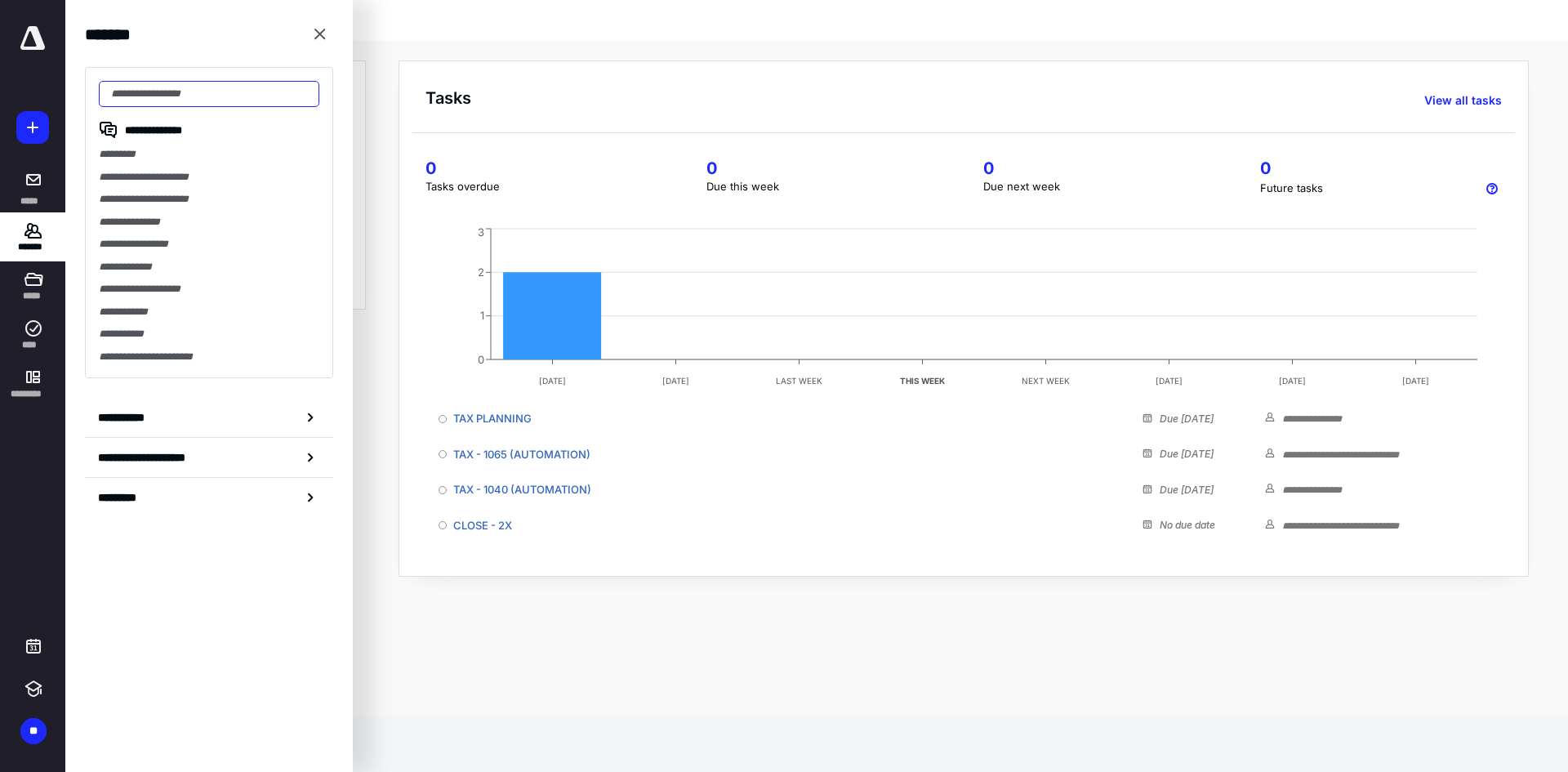 click at bounding box center (209, 94) 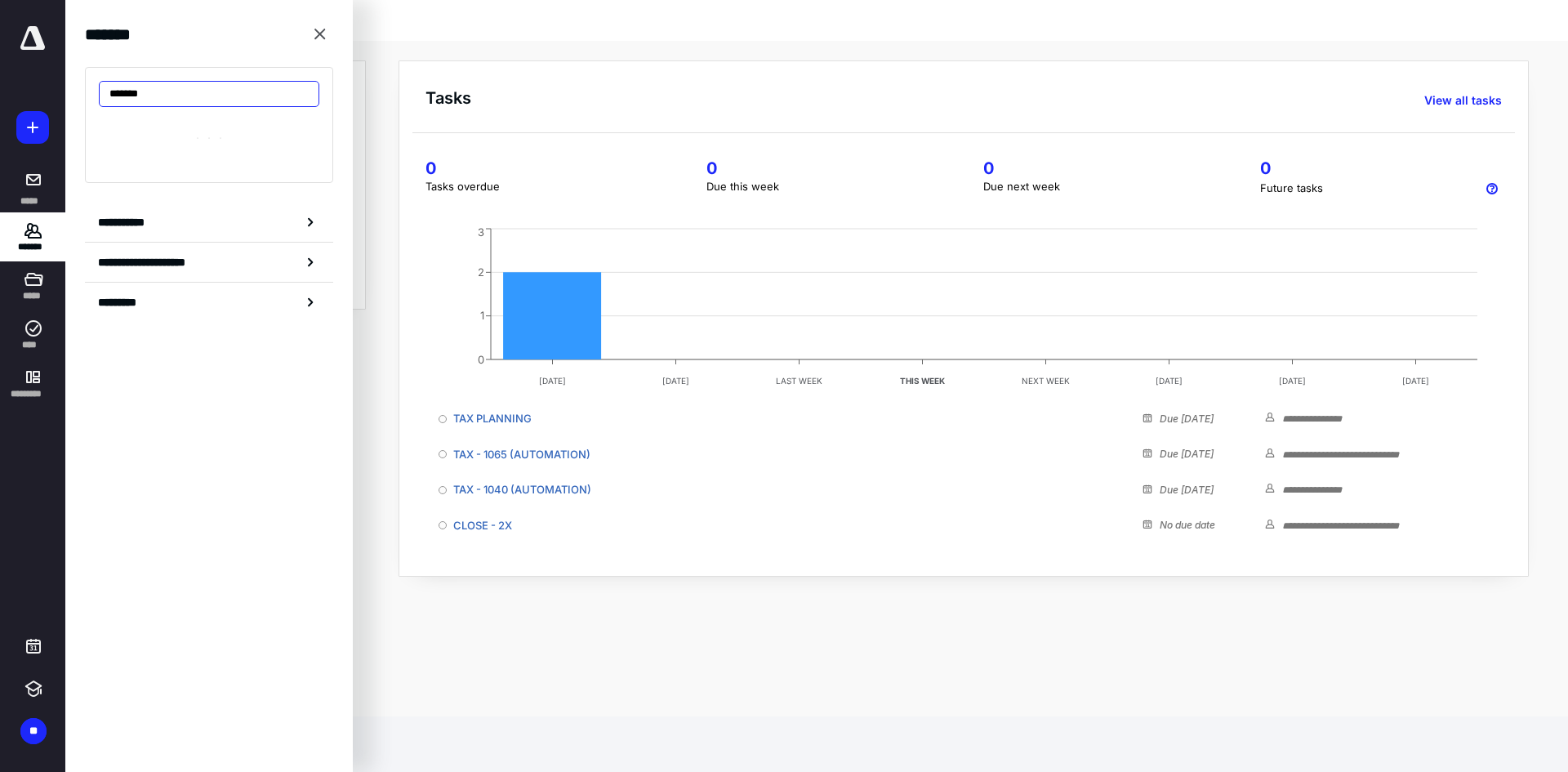 type on "*******" 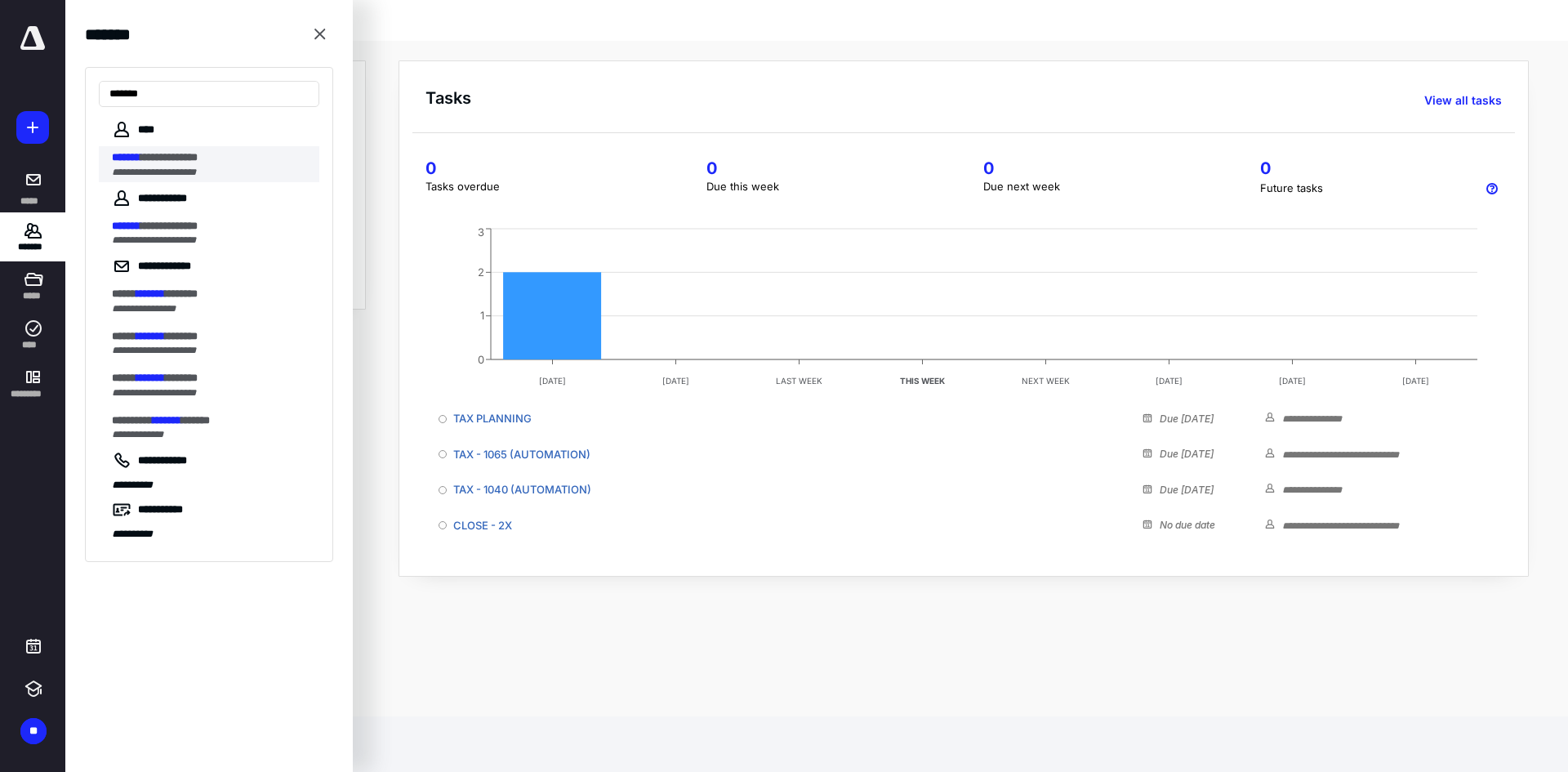 click on "**********" at bounding box center [154, 172] 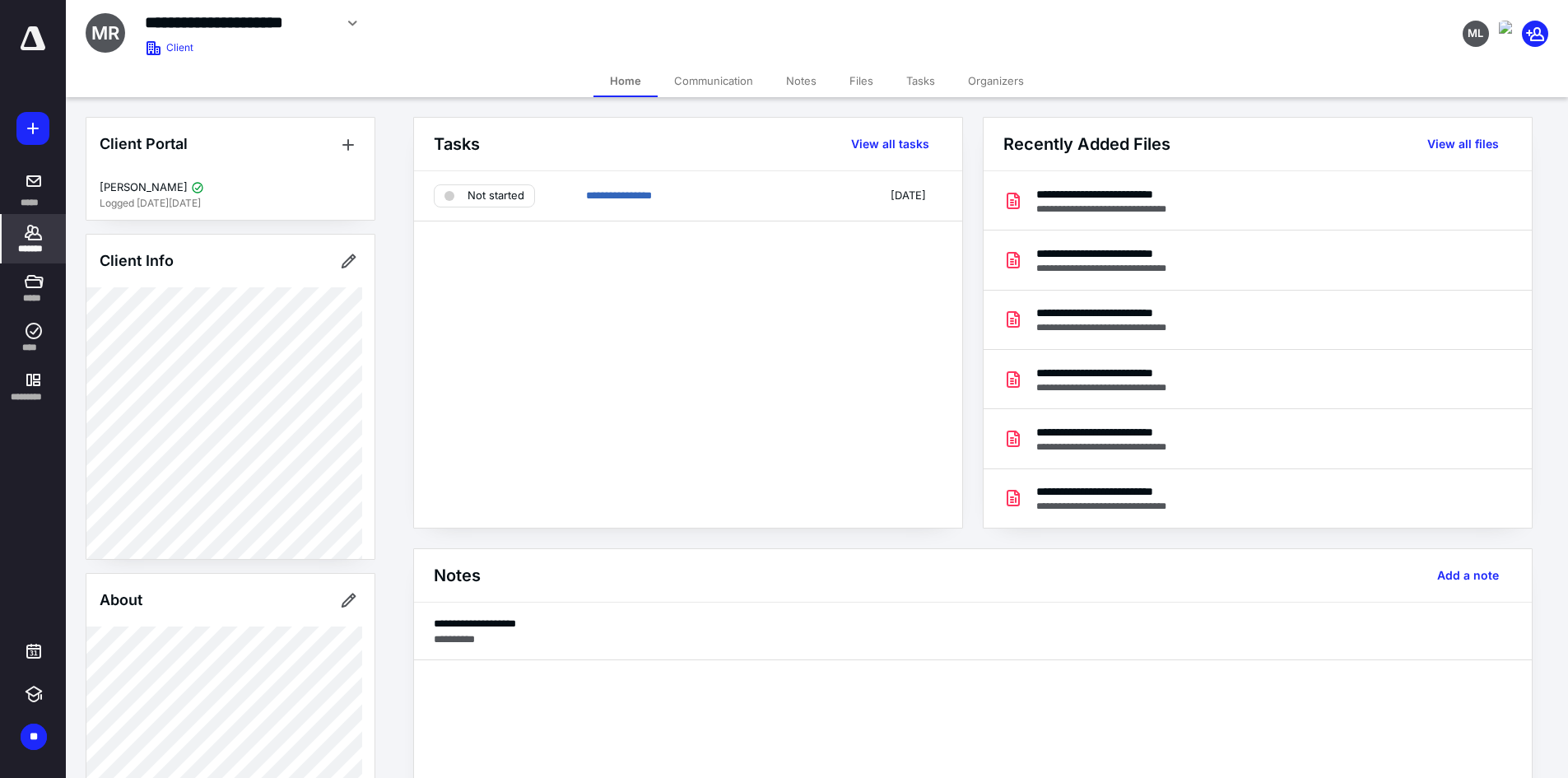 click on "Communication" at bounding box center (714, 81) 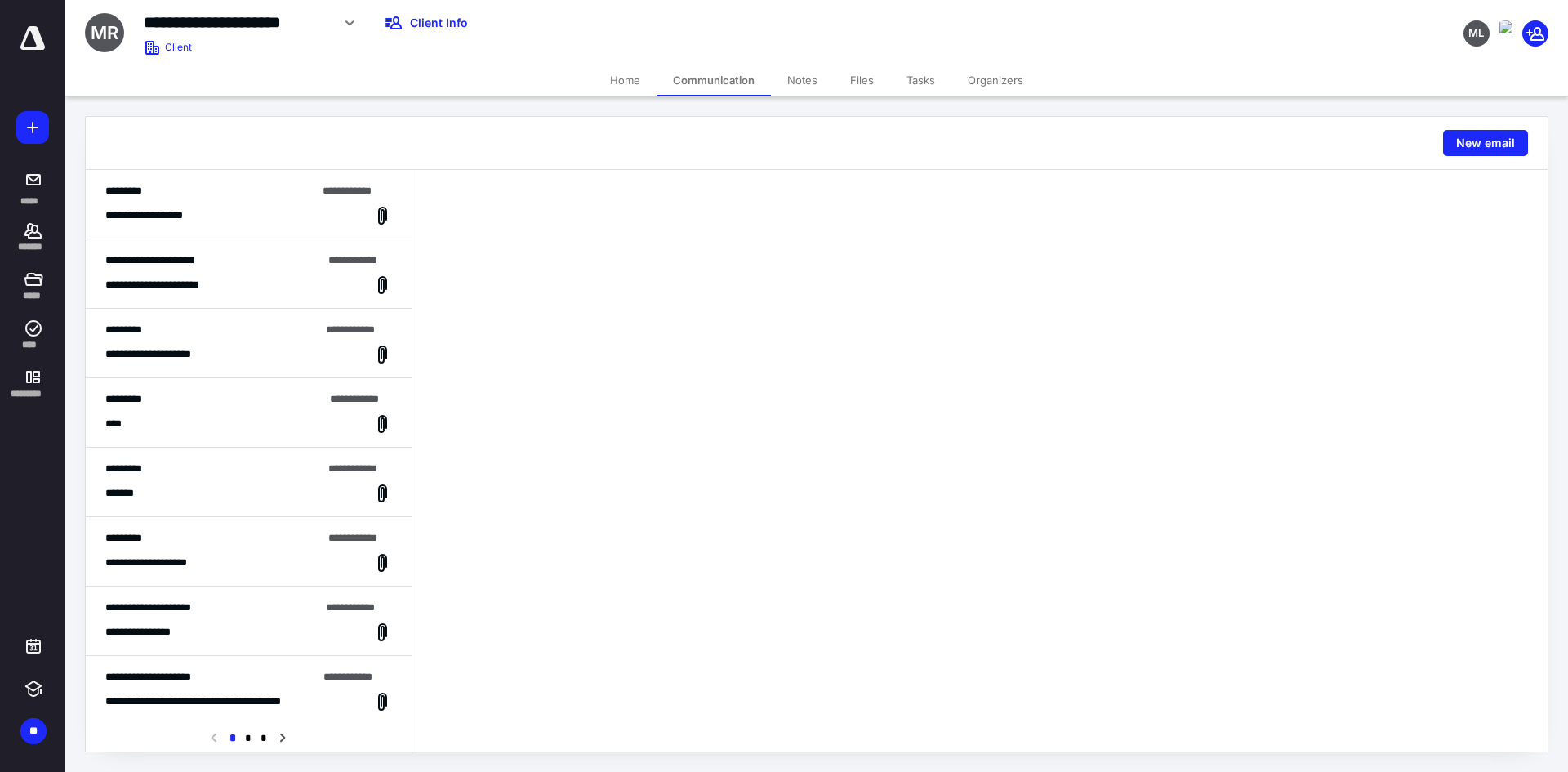 click on "*********" at bounding box center (212, 330) 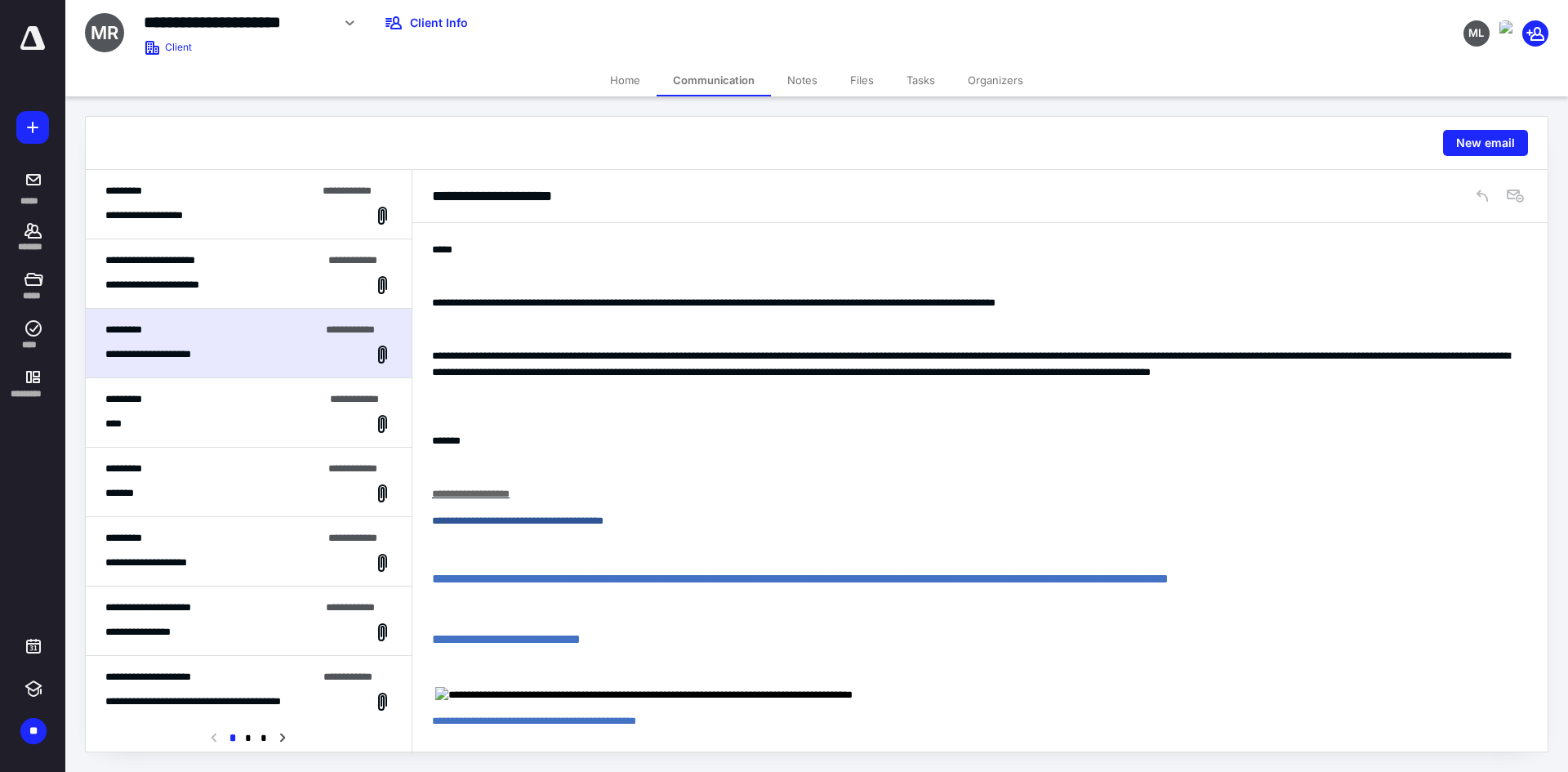 scroll, scrollTop: 0, scrollLeft: 0, axis: both 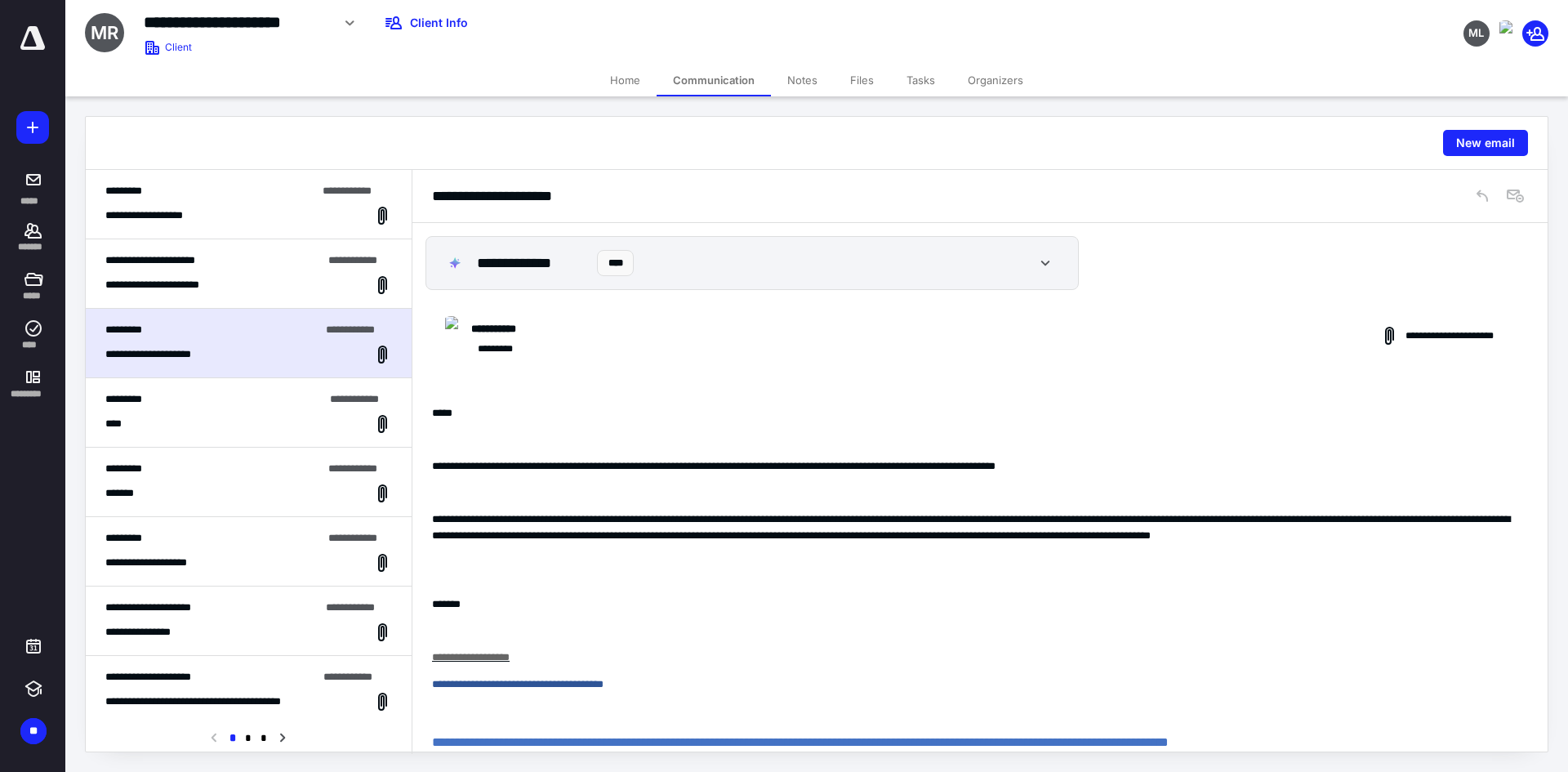 click on "**********" at bounding box center [164, 285] 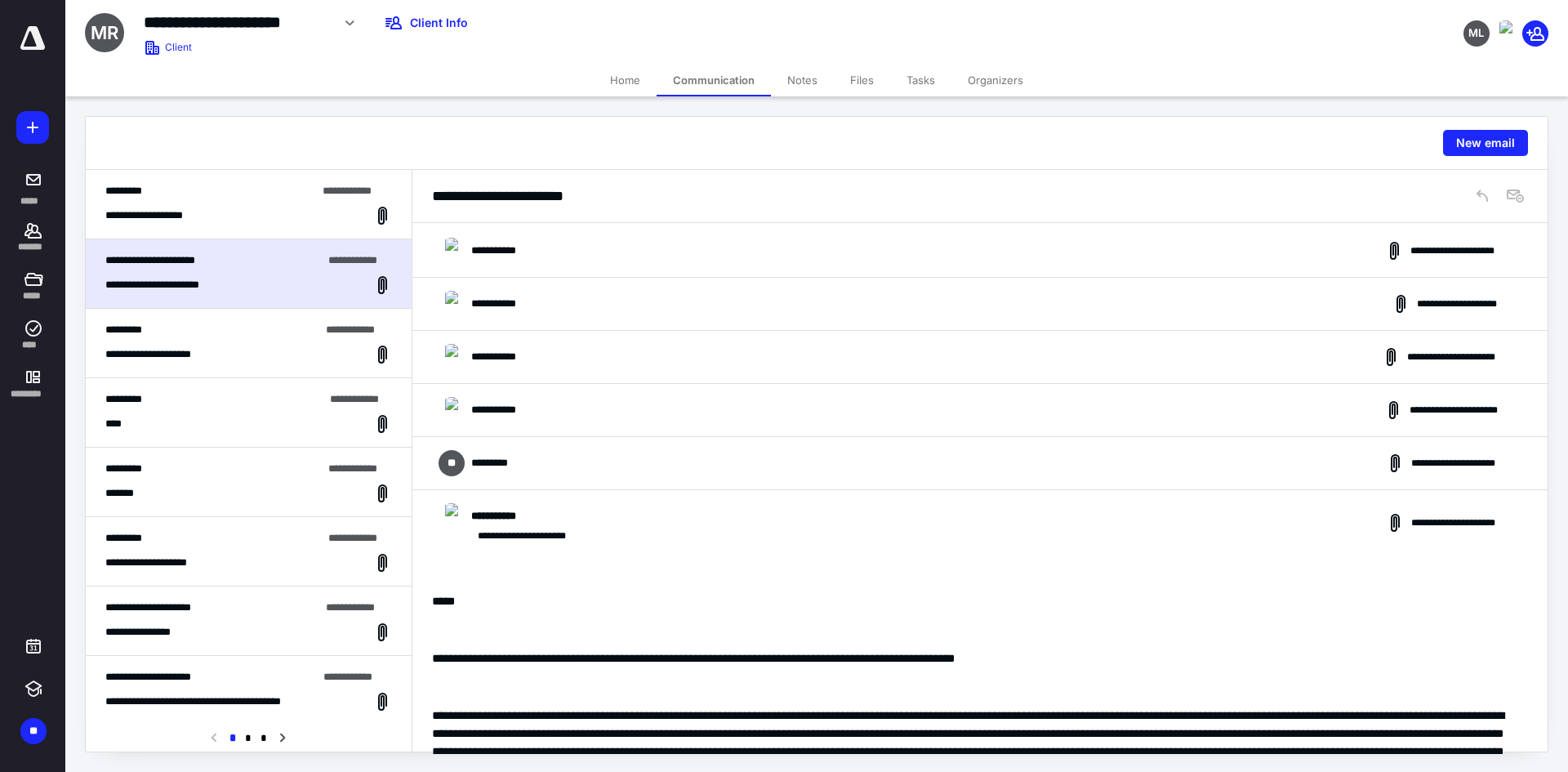 scroll, scrollTop: 0, scrollLeft: 0, axis: both 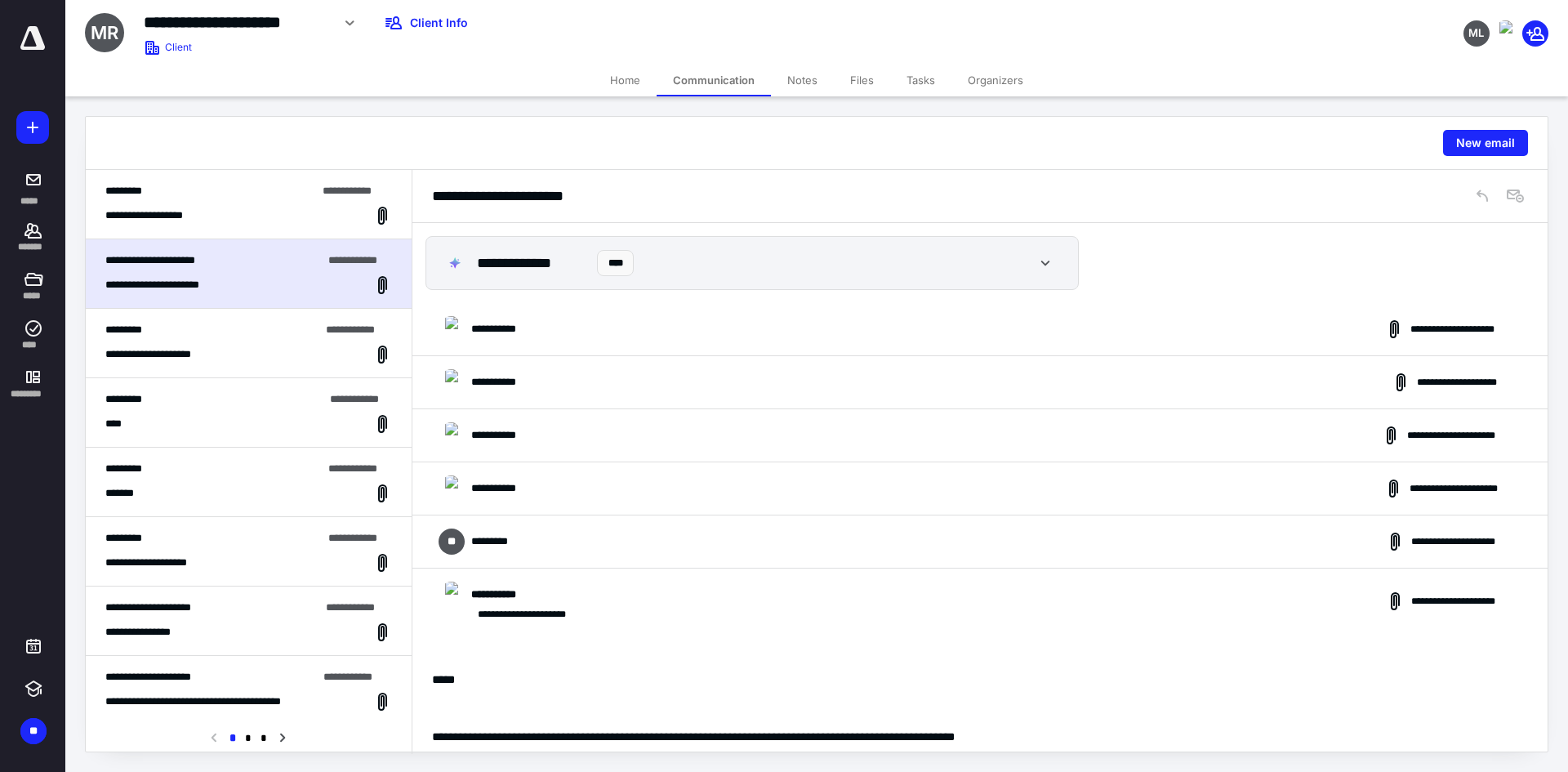click on "**********" at bounding box center [504, 329] 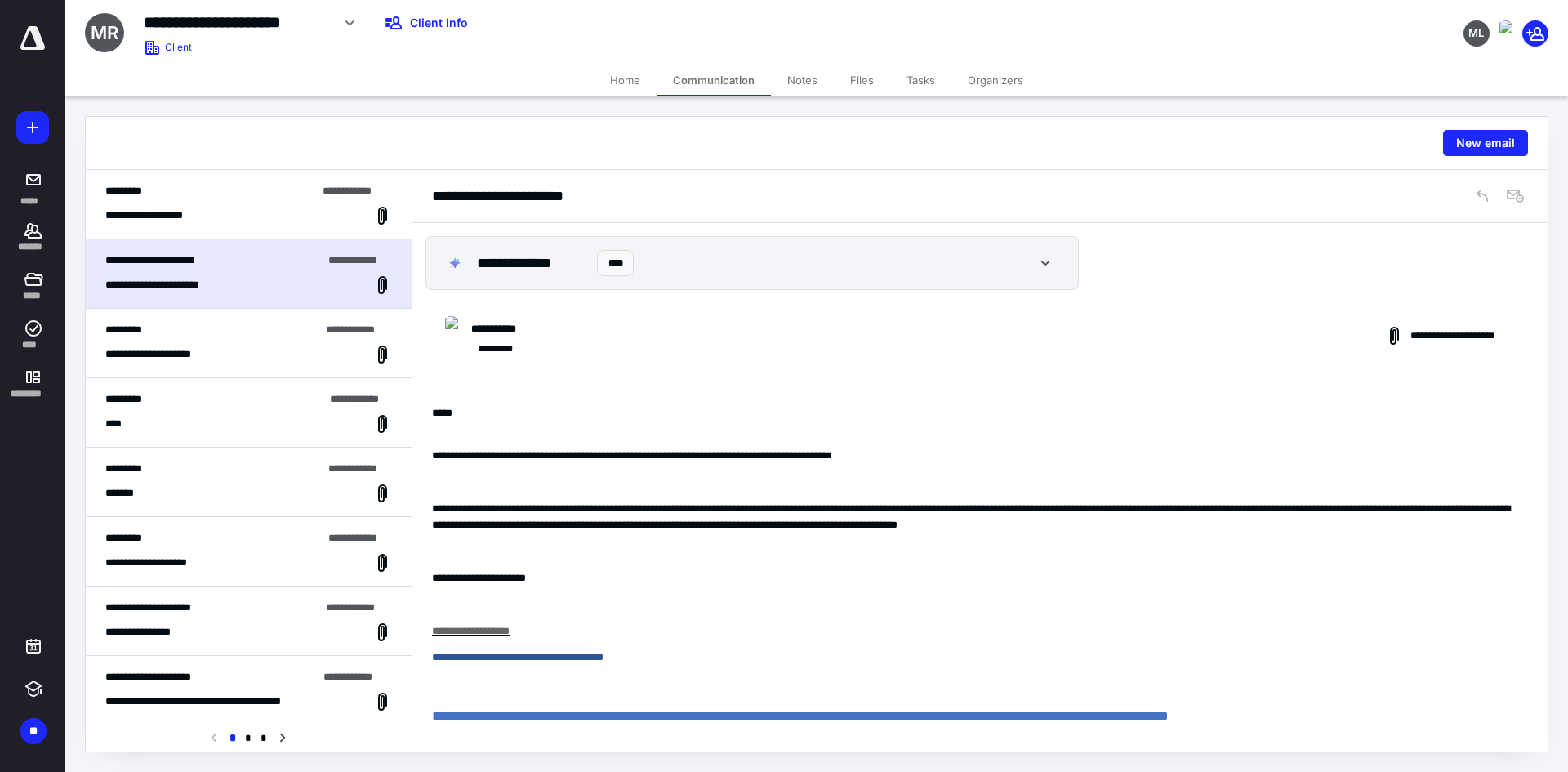 click on "**********" at bounding box center [504, 329] 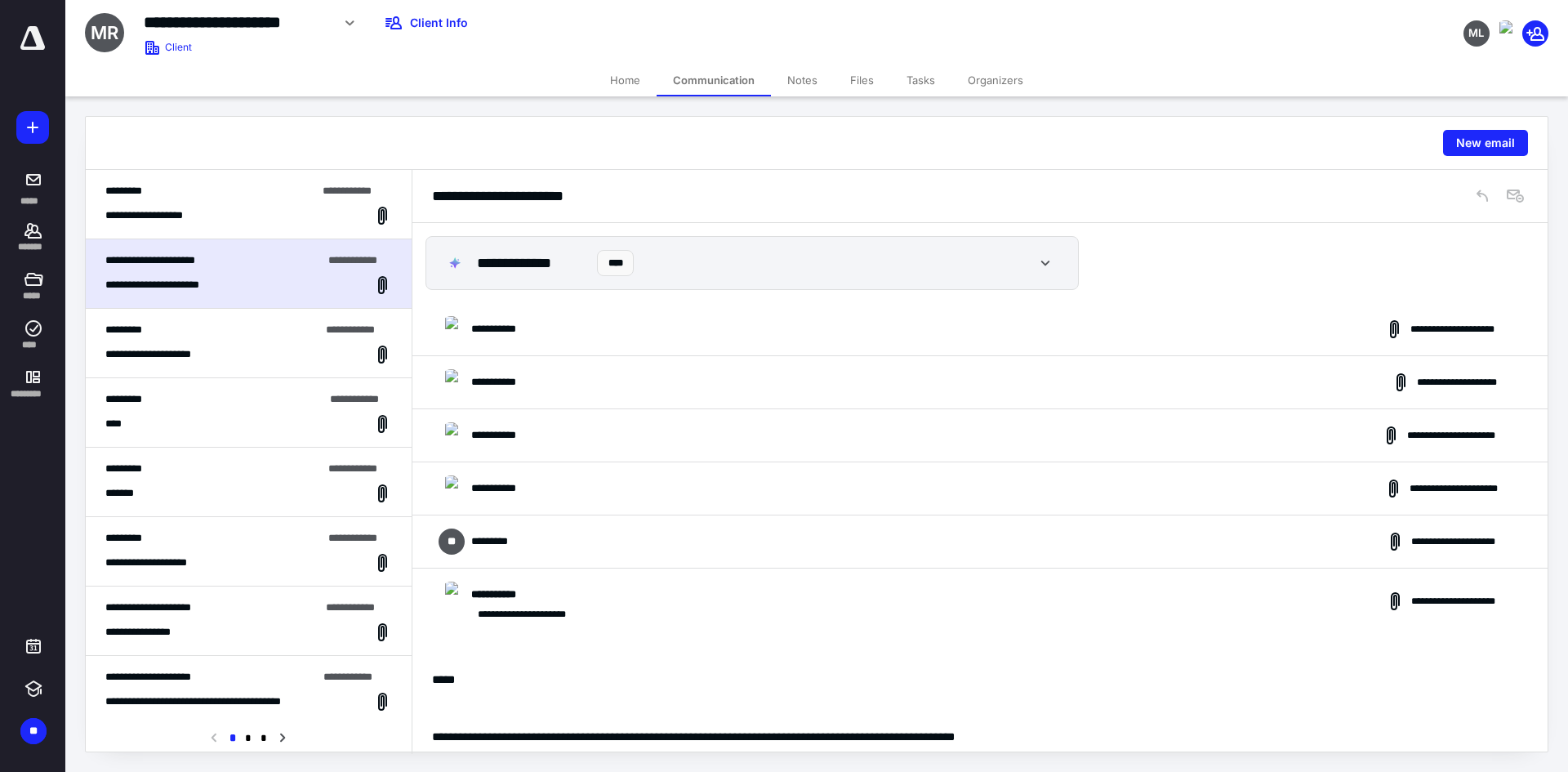 click on "**********" at bounding box center (484, 382) 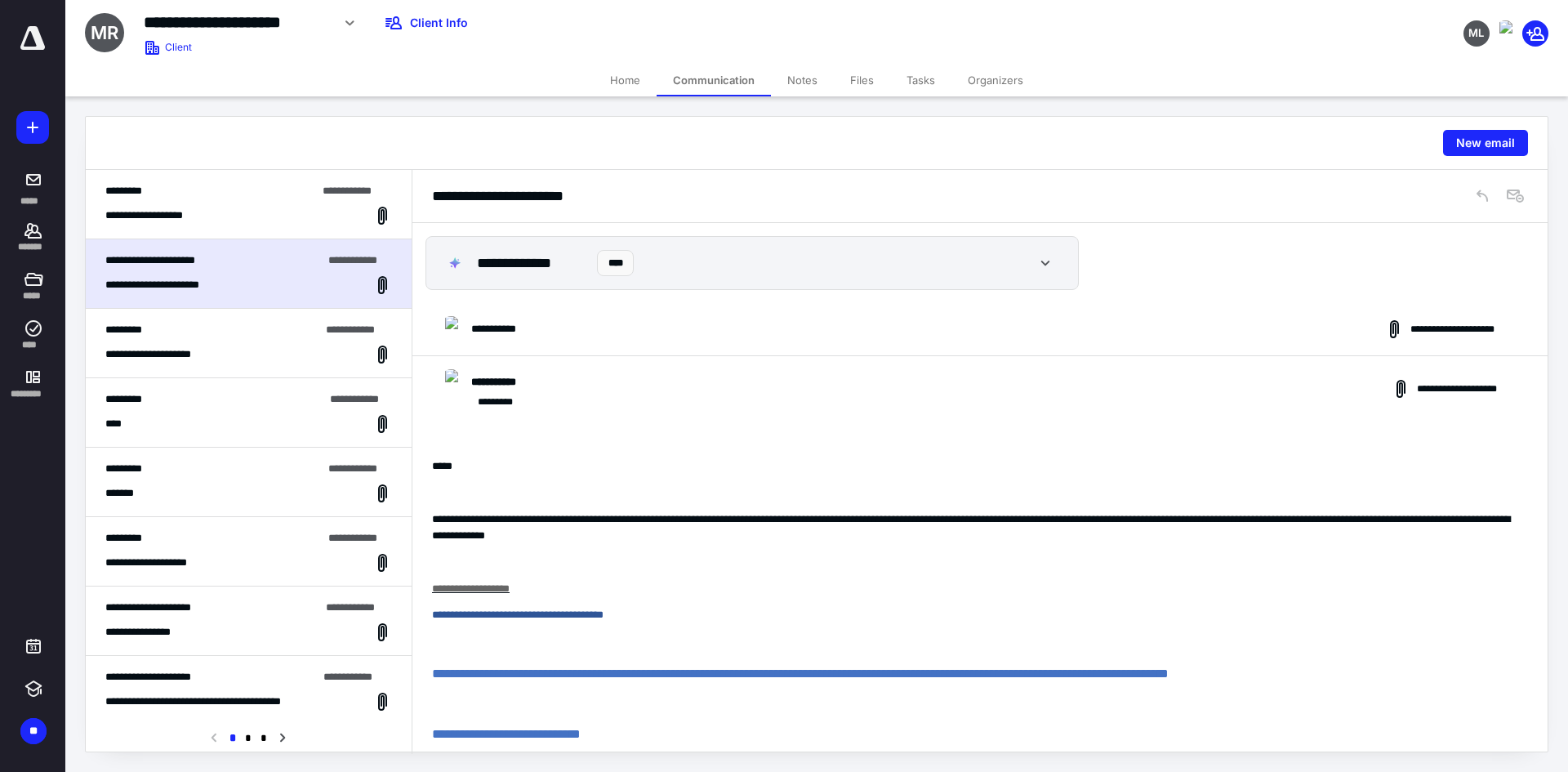 click on "**********" at bounding box center (504, 382) 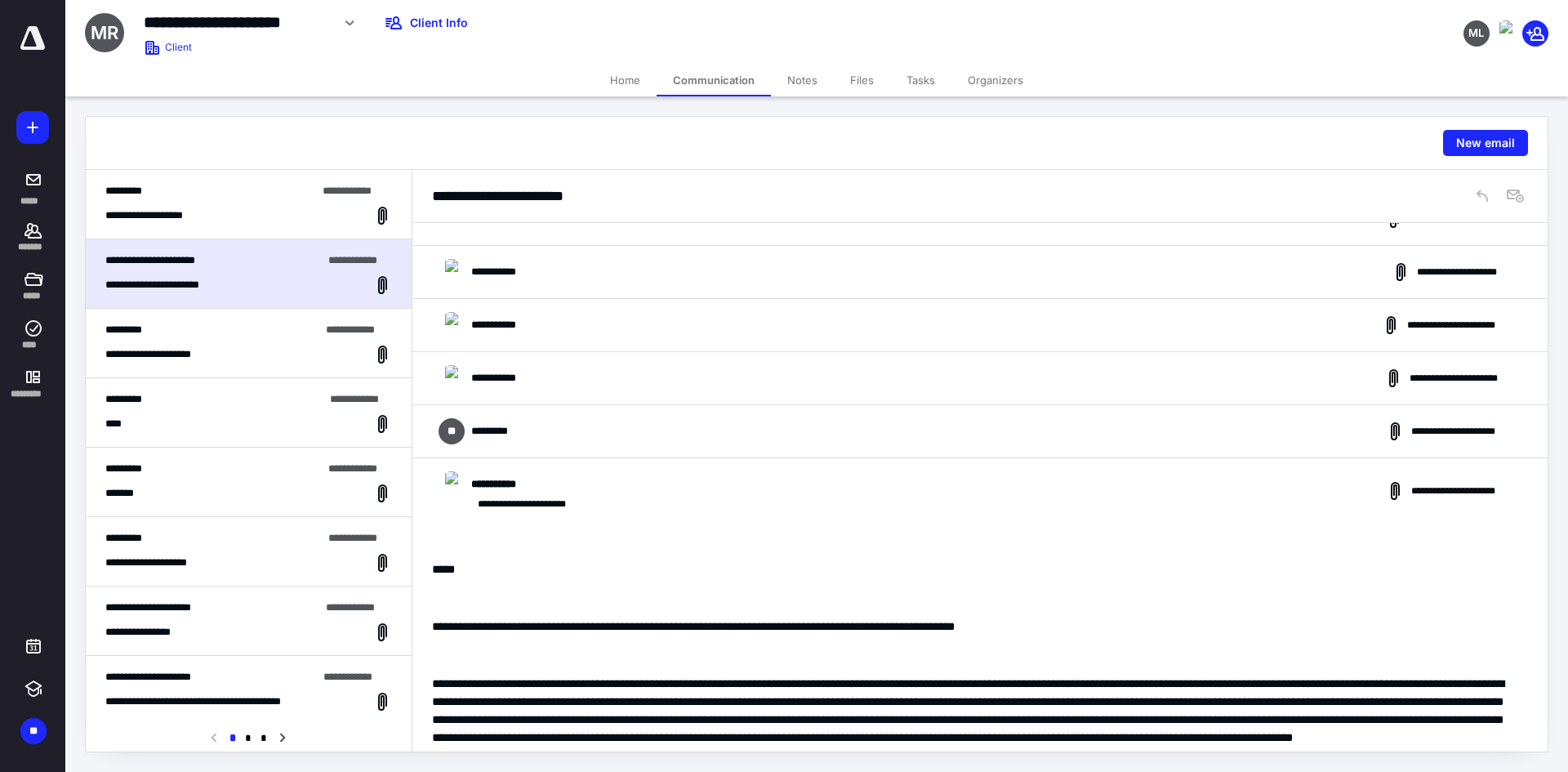 scroll, scrollTop: 163, scrollLeft: 0, axis: vertical 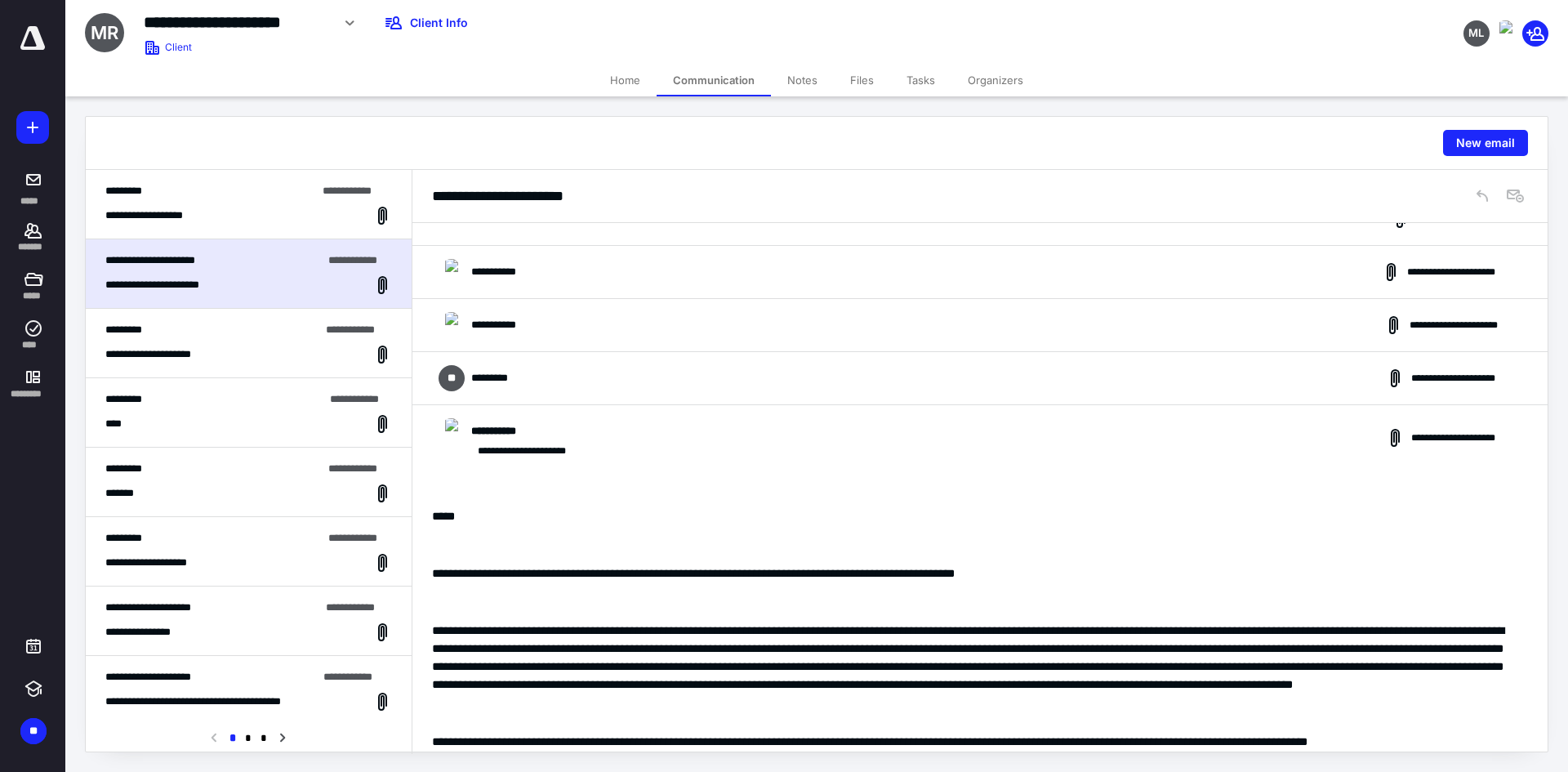 click on "*********" at bounding box center (498, 378) 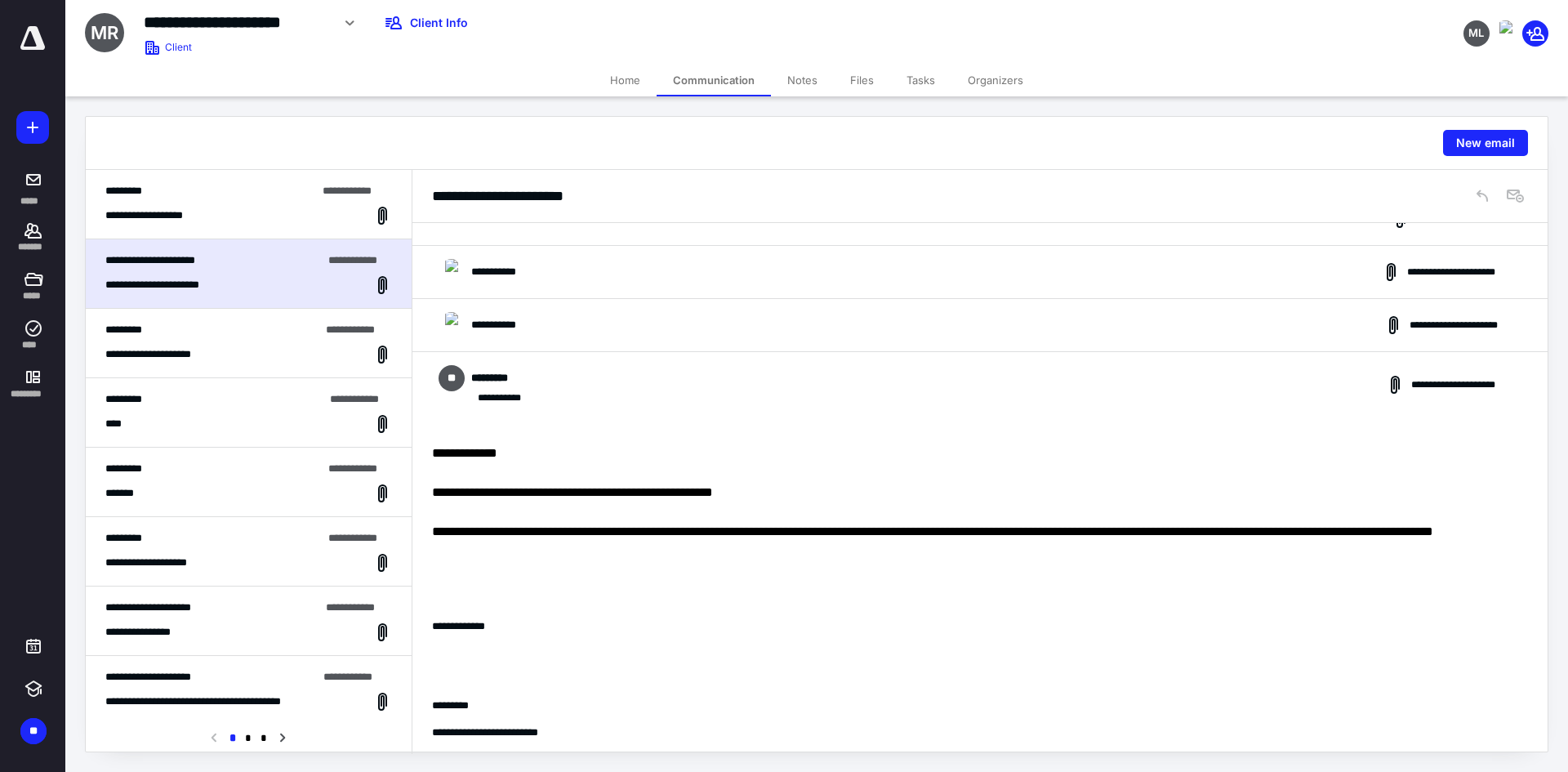 click on "*********" at bounding box center [499, 378] 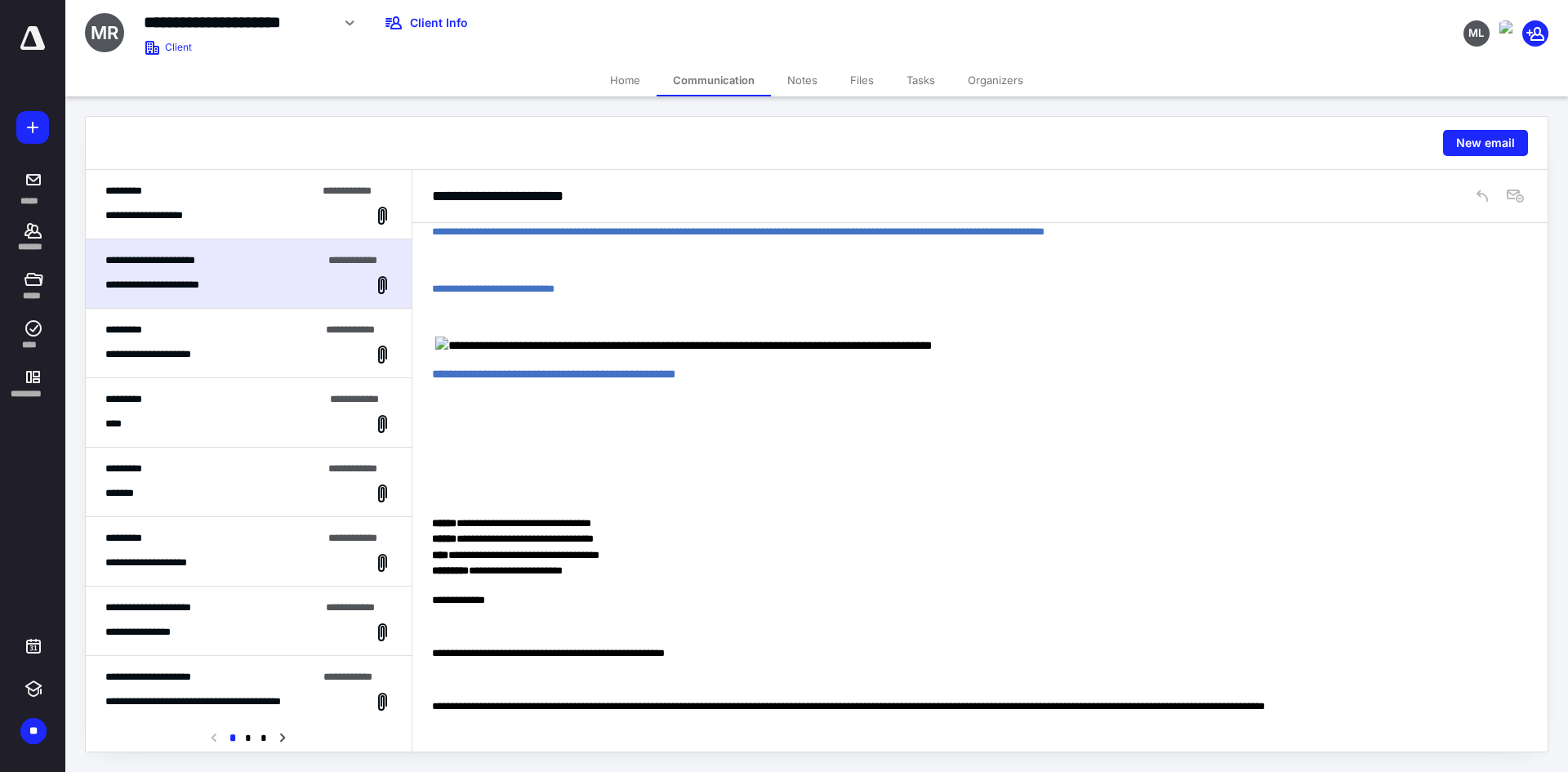 scroll, scrollTop: 1157, scrollLeft: 0, axis: vertical 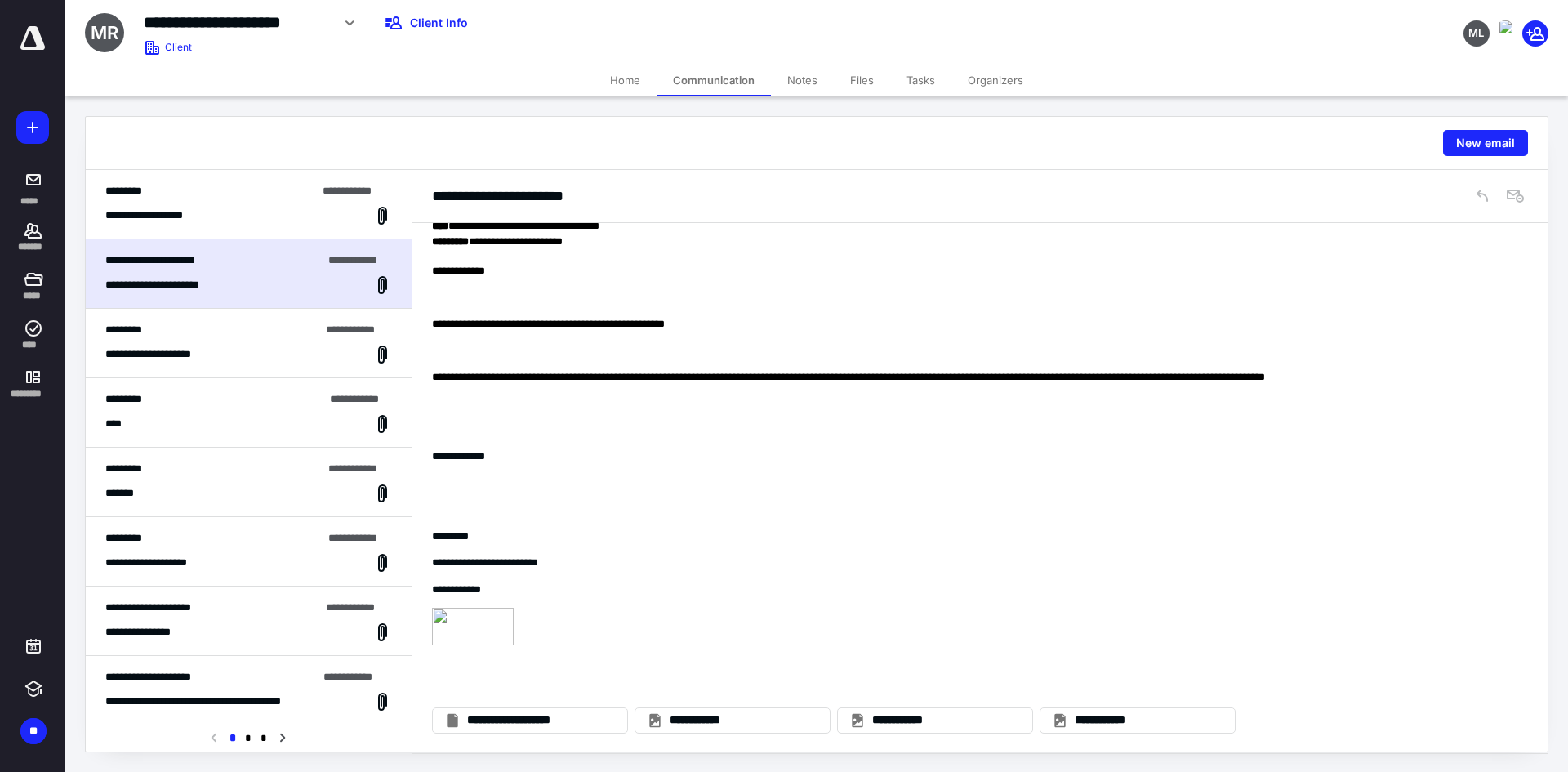 click on "**********" at bounding box center (248, 216) 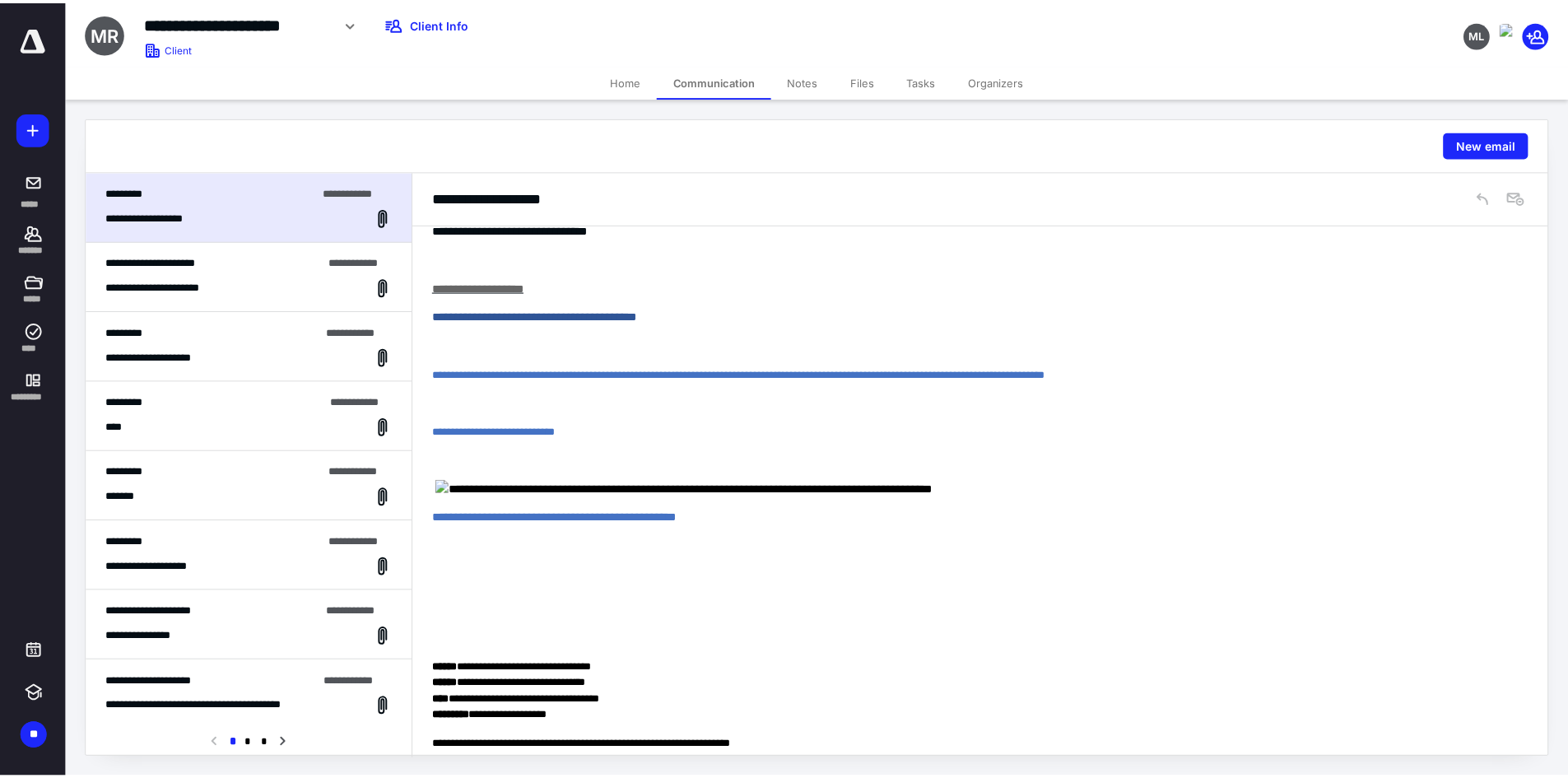 scroll, scrollTop: 0, scrollLeft: 0, axis: both 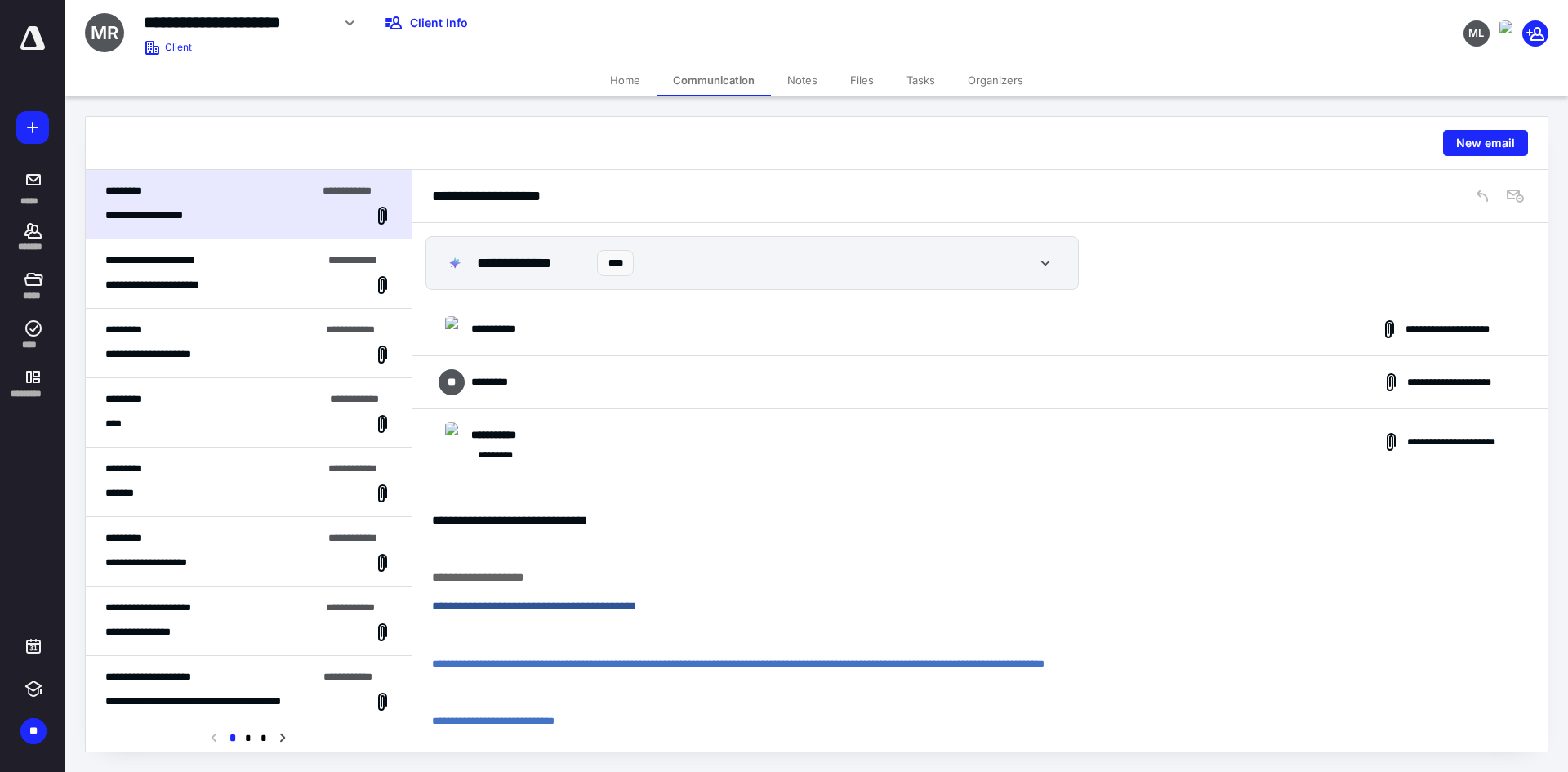 click on "**********" at bounding box center [980, 329] 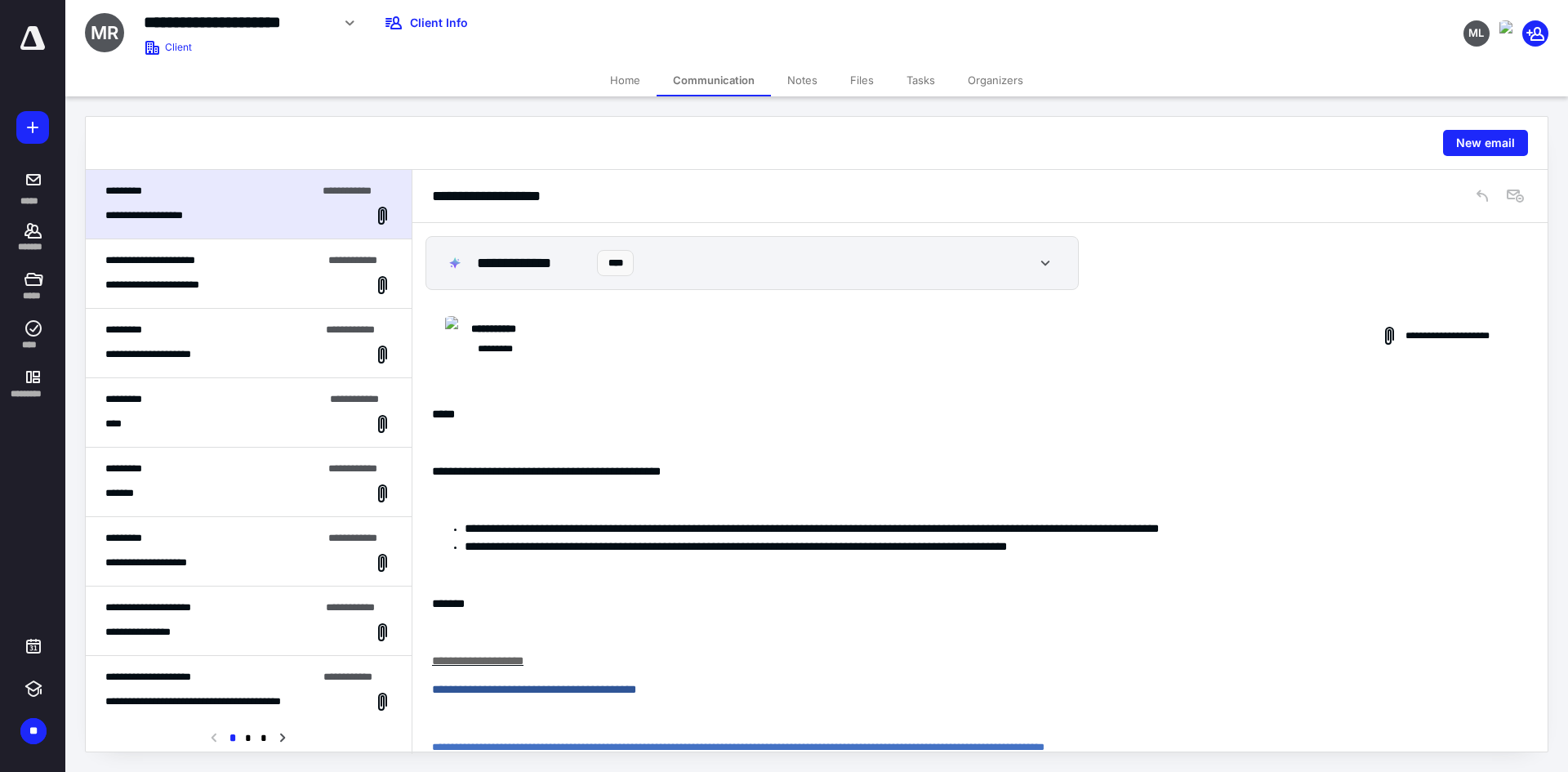 click on "**********" at bounding box center [980, 336] 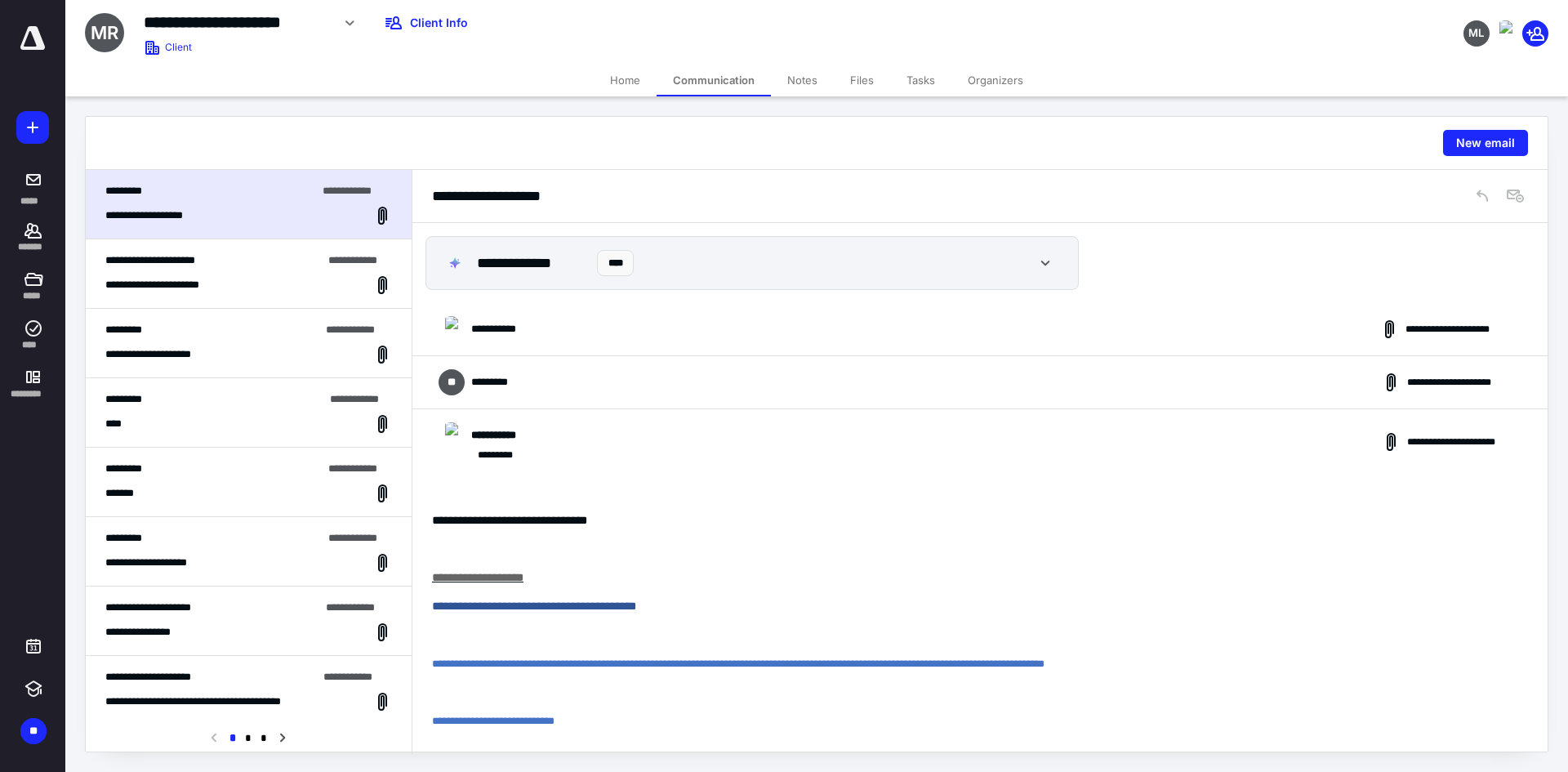 click on "**********" at bounding box center (980, 382) 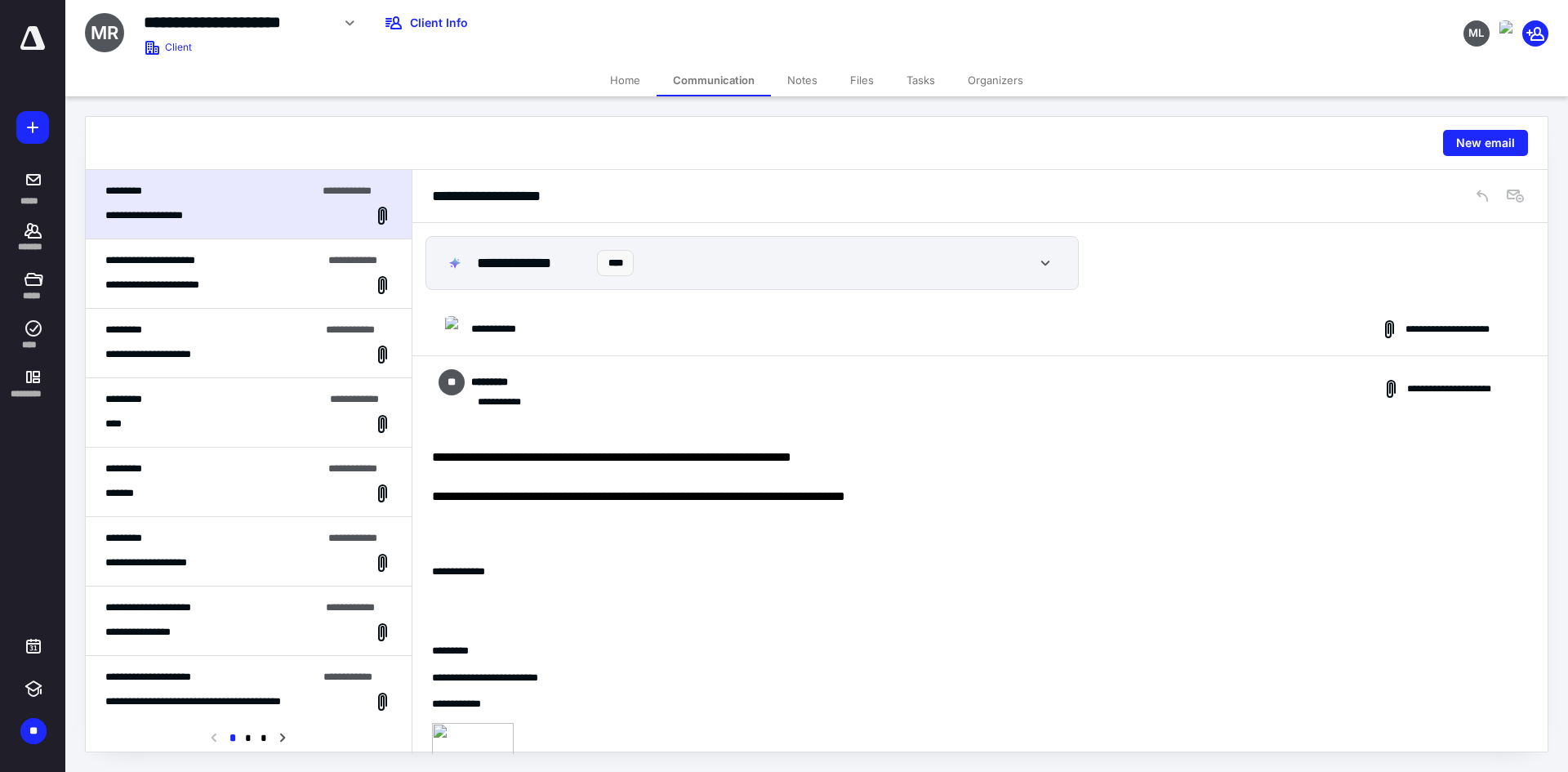 click on "**********" at bounding box center (980, 389) 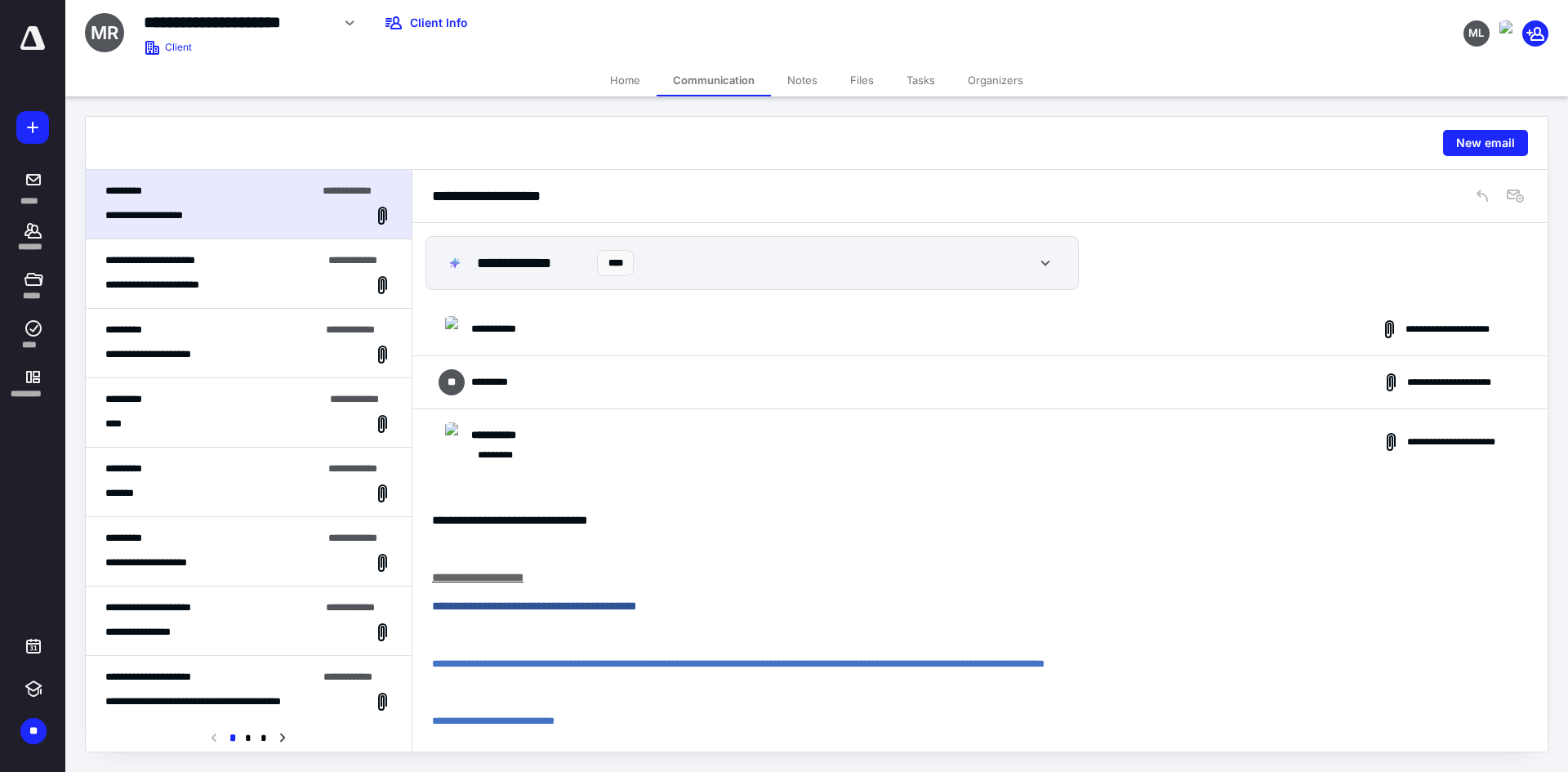 click on "**********" at bounding box center (980, 442) 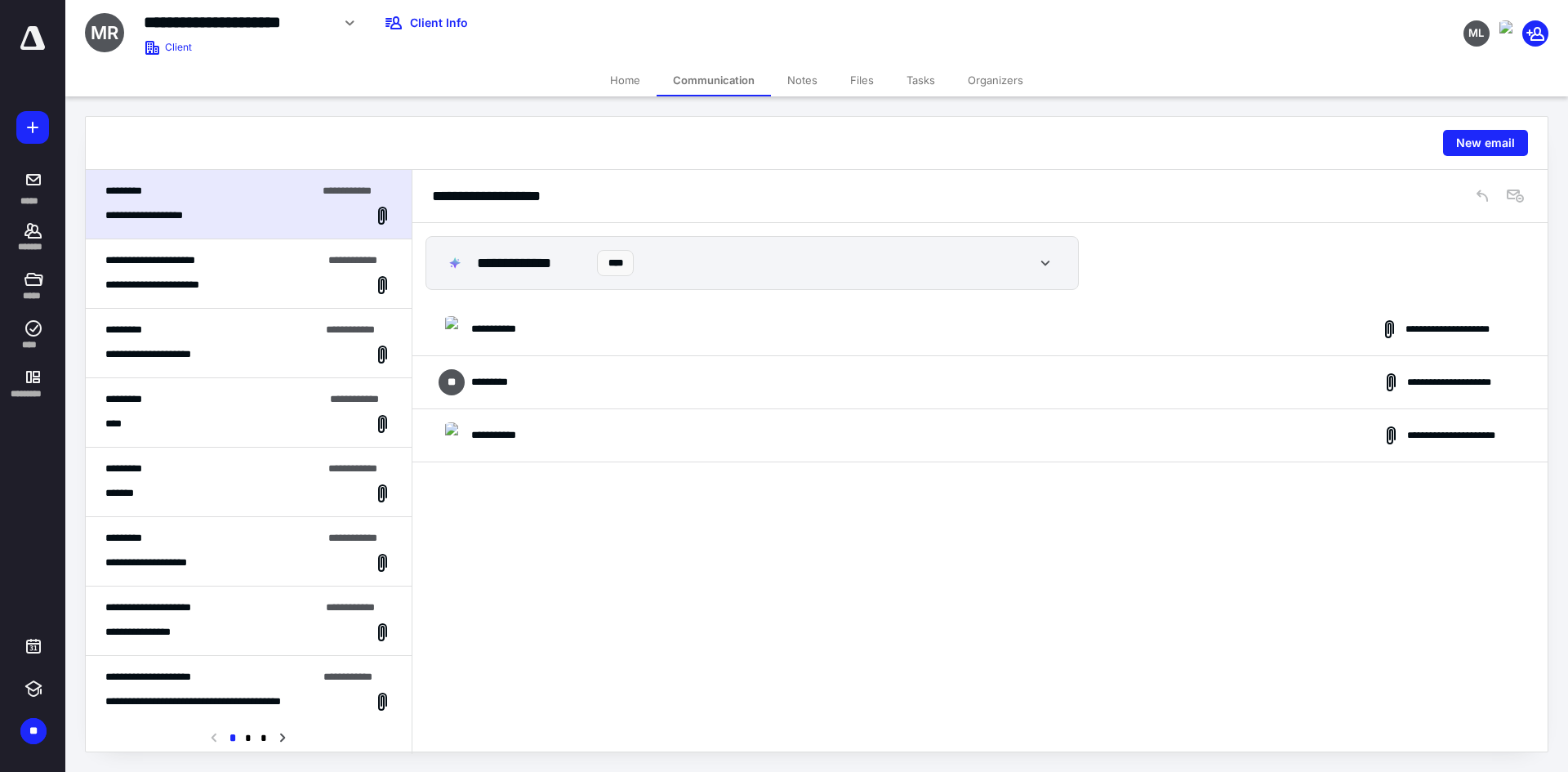 drag, startPoint x: 637, startPoint y: 81, endPoint x: 625, endPoint y: 81, distance: 12 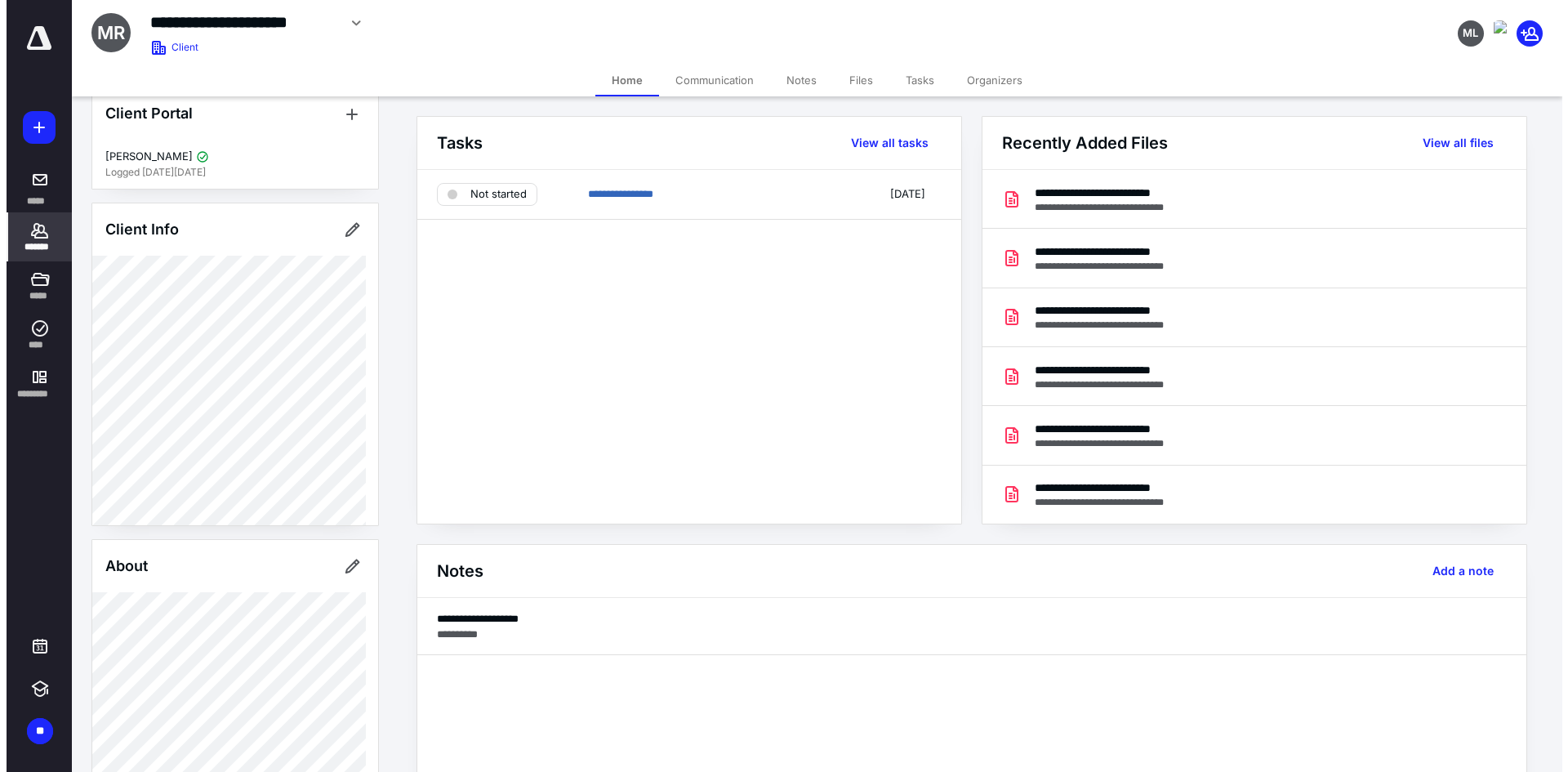 scroll, scrollTop: 0, scrollLeft: 0, axis: both 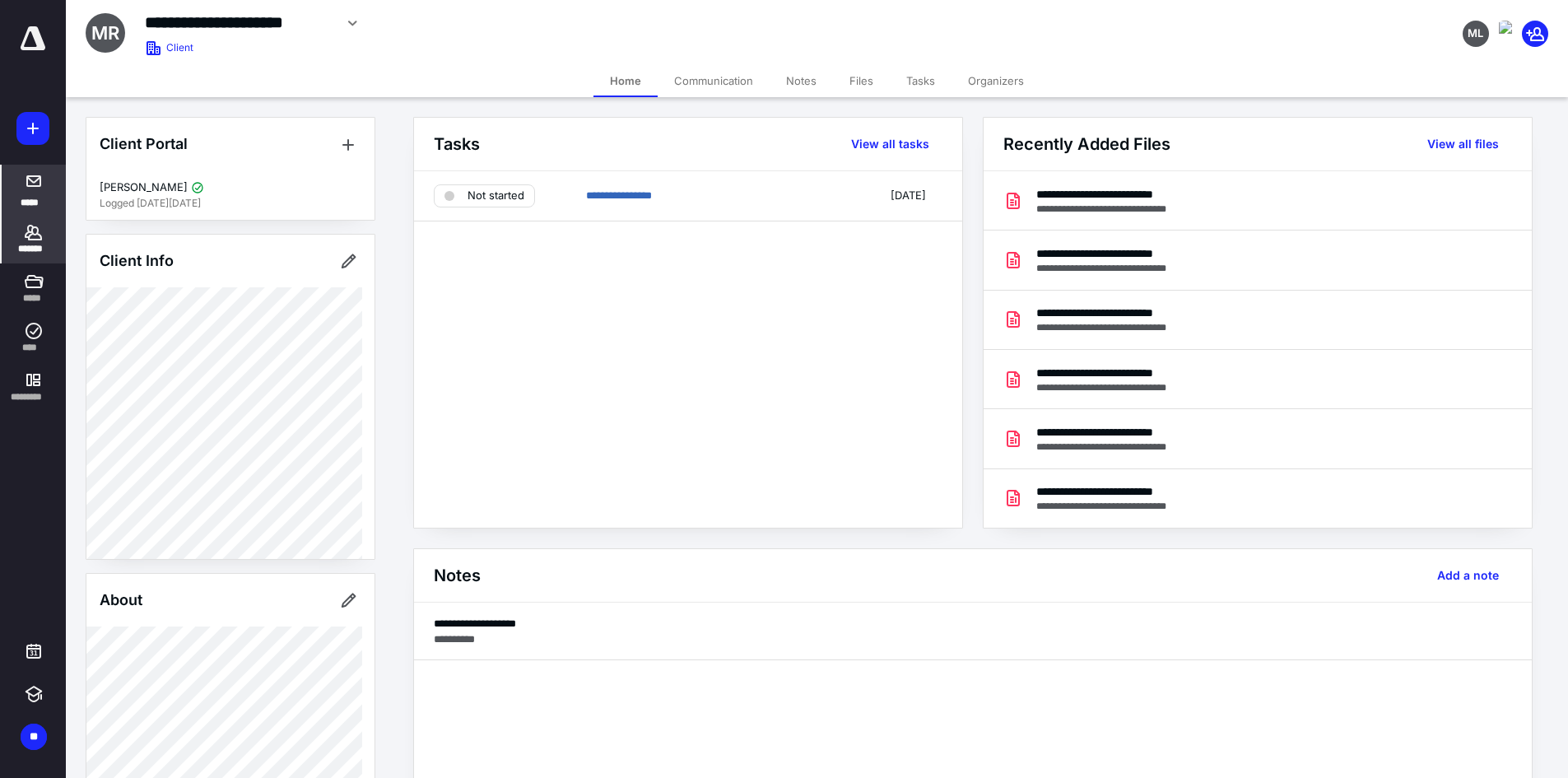 click 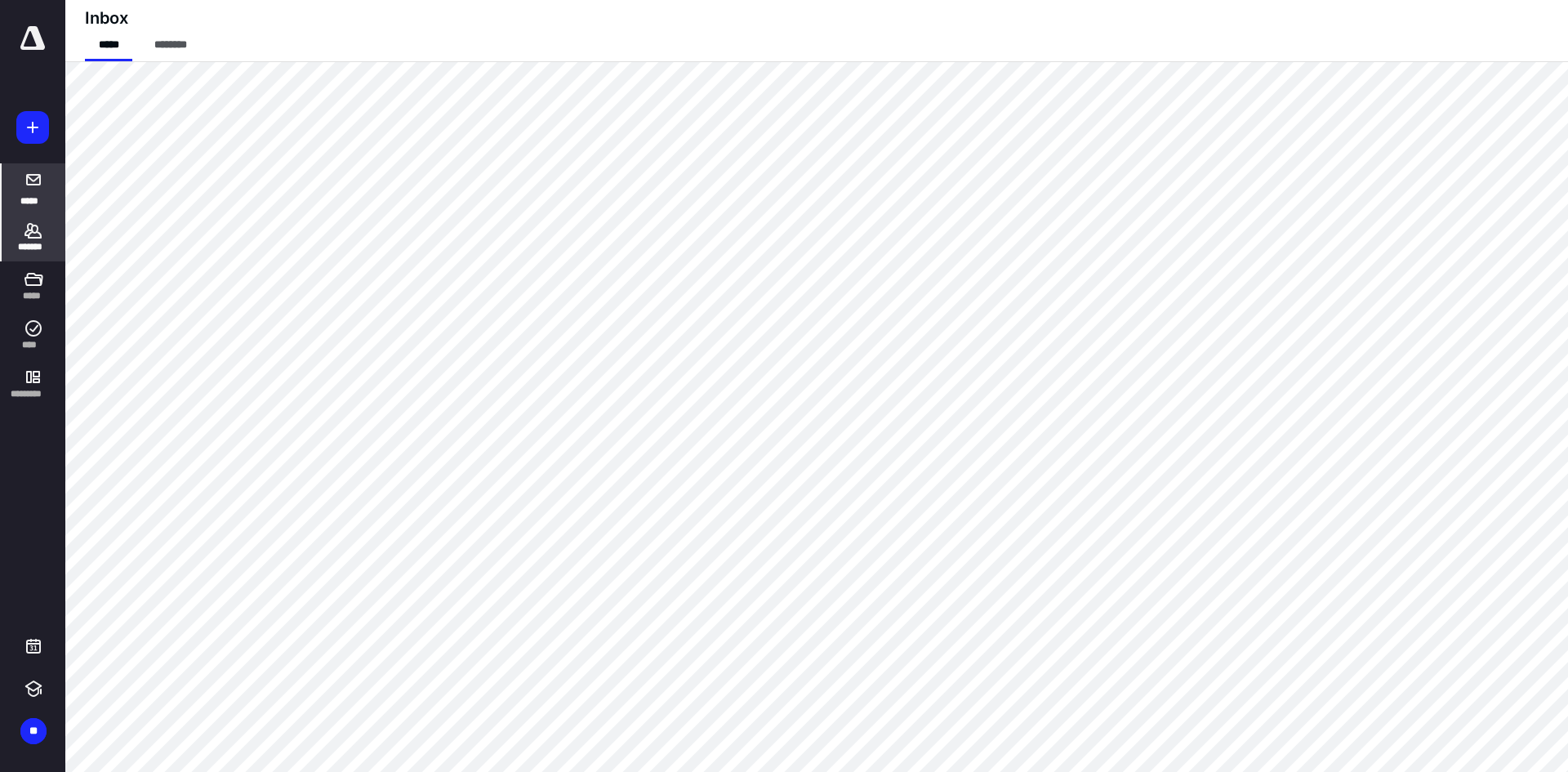 click on "*******" at bounding box center (33, 247) 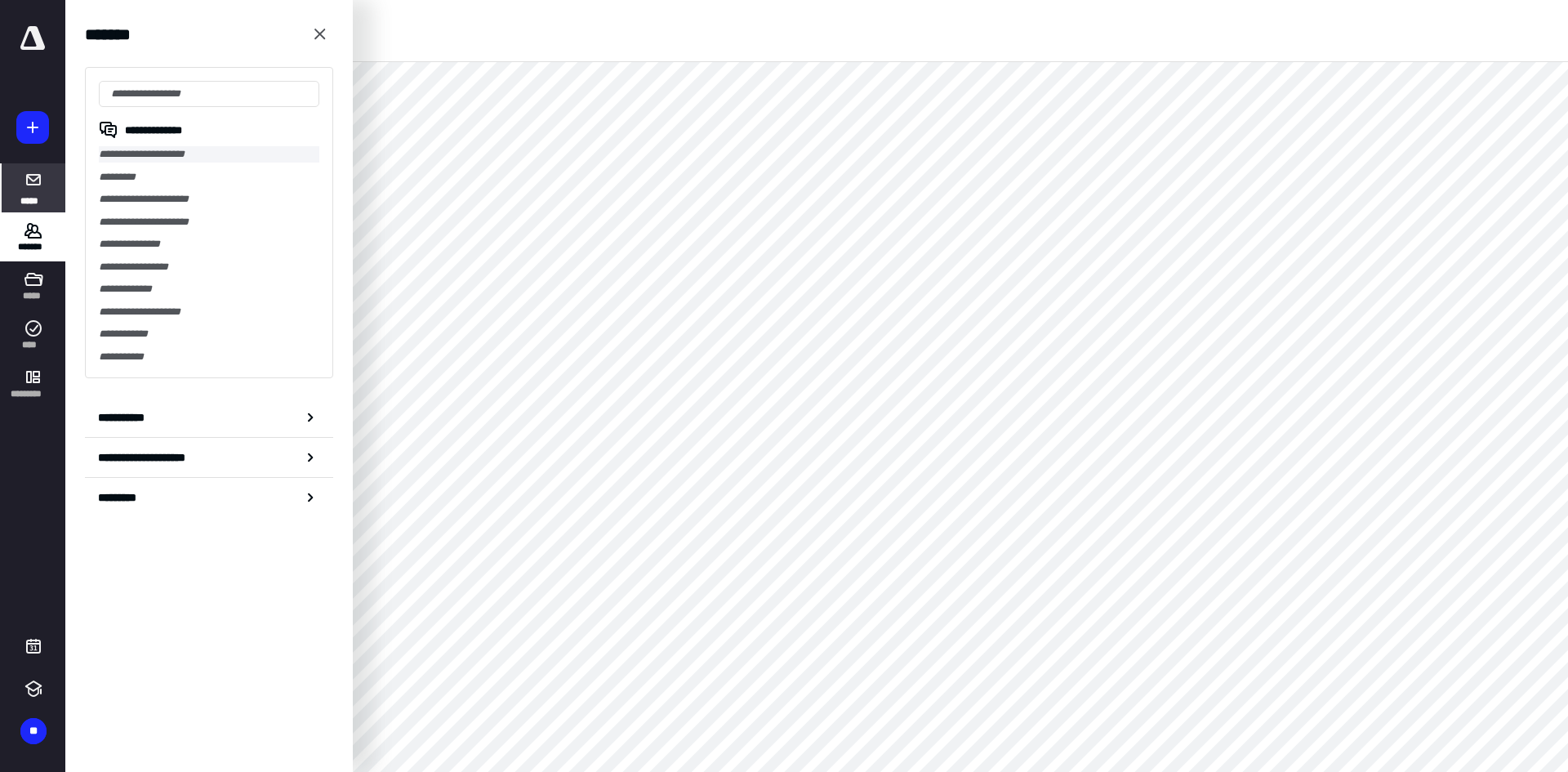 click on "**********" at bounding box center (209, 154) 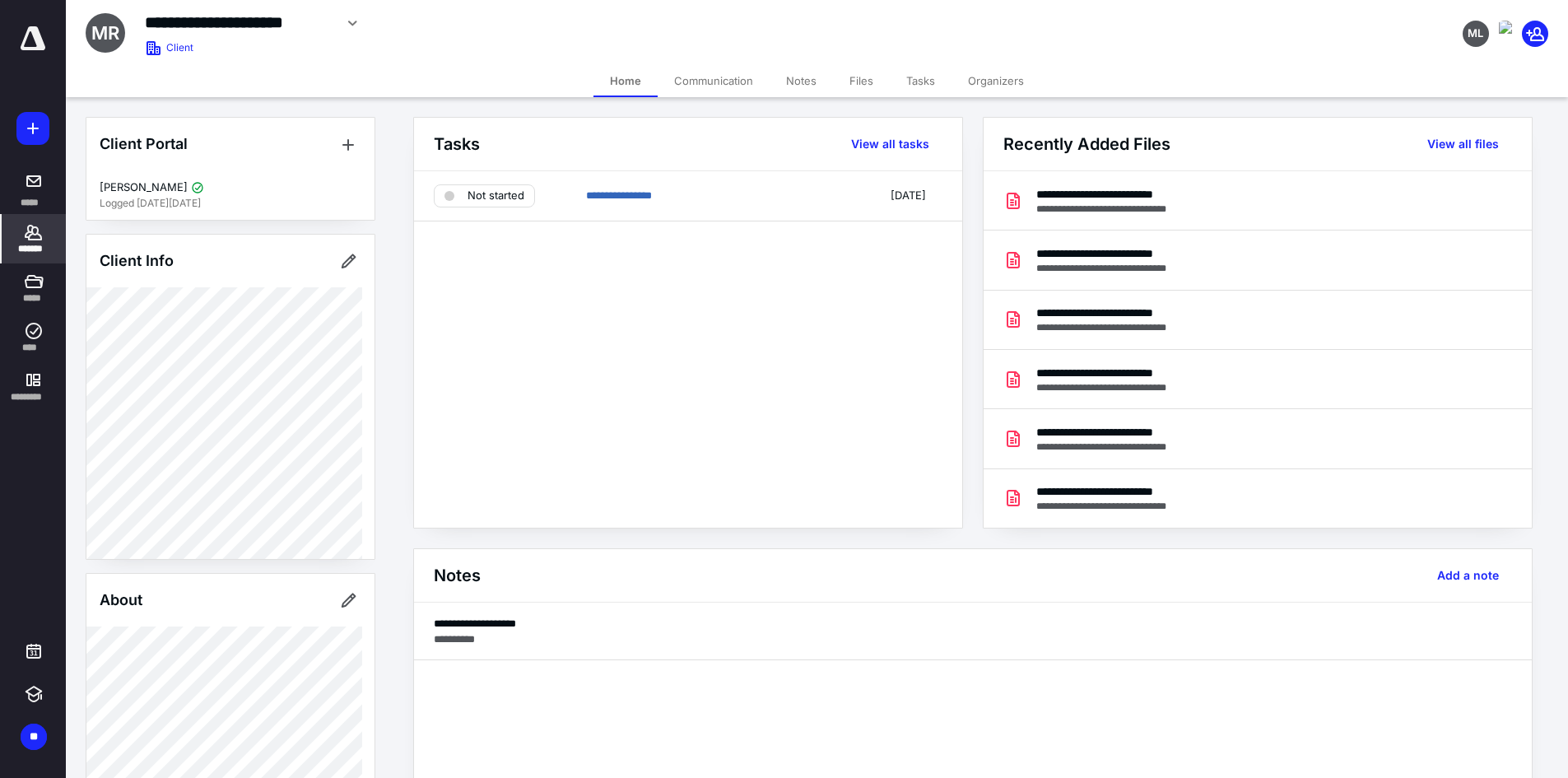 click on "Files" at bounding box center [861, 81] 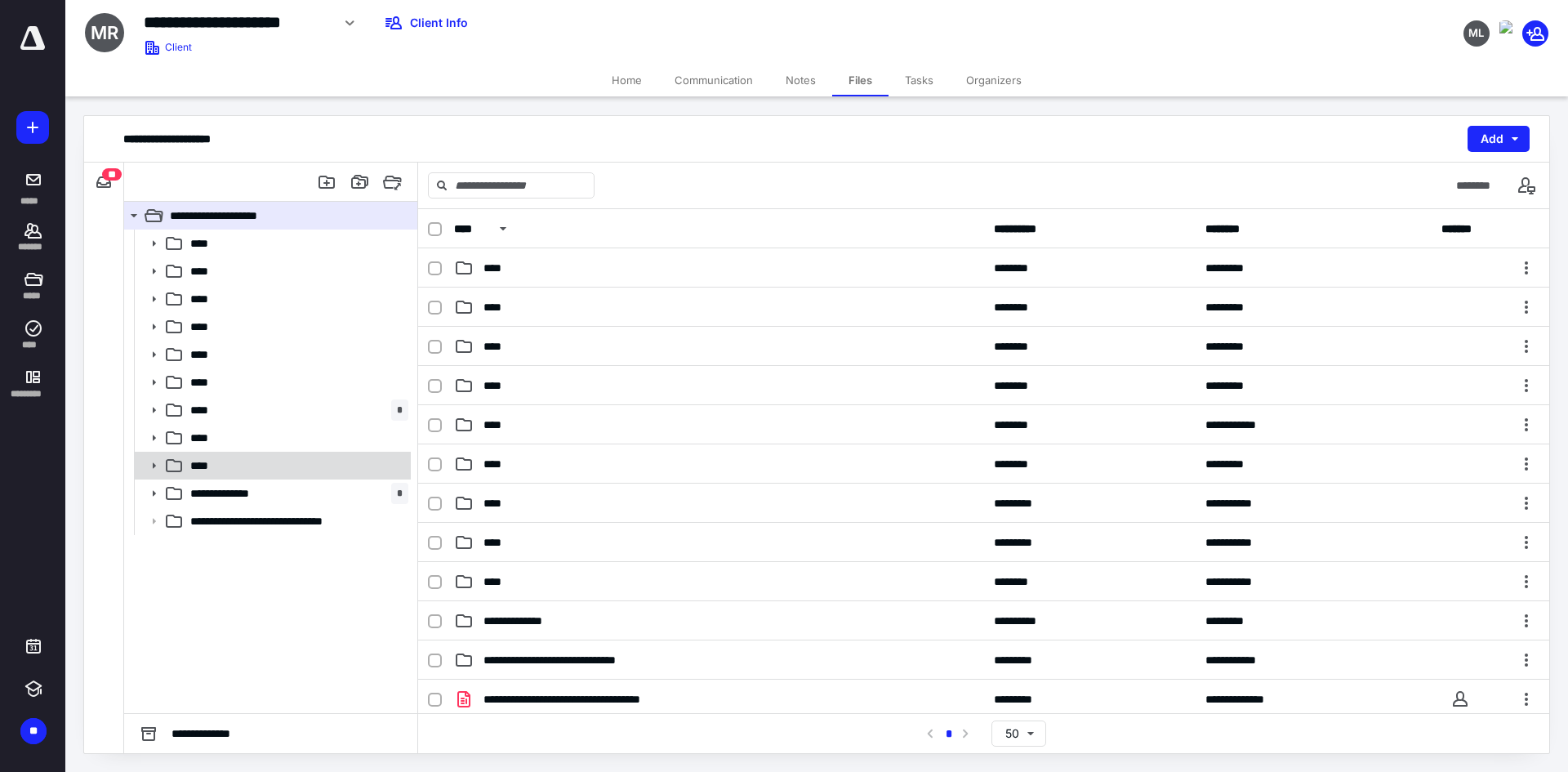 click 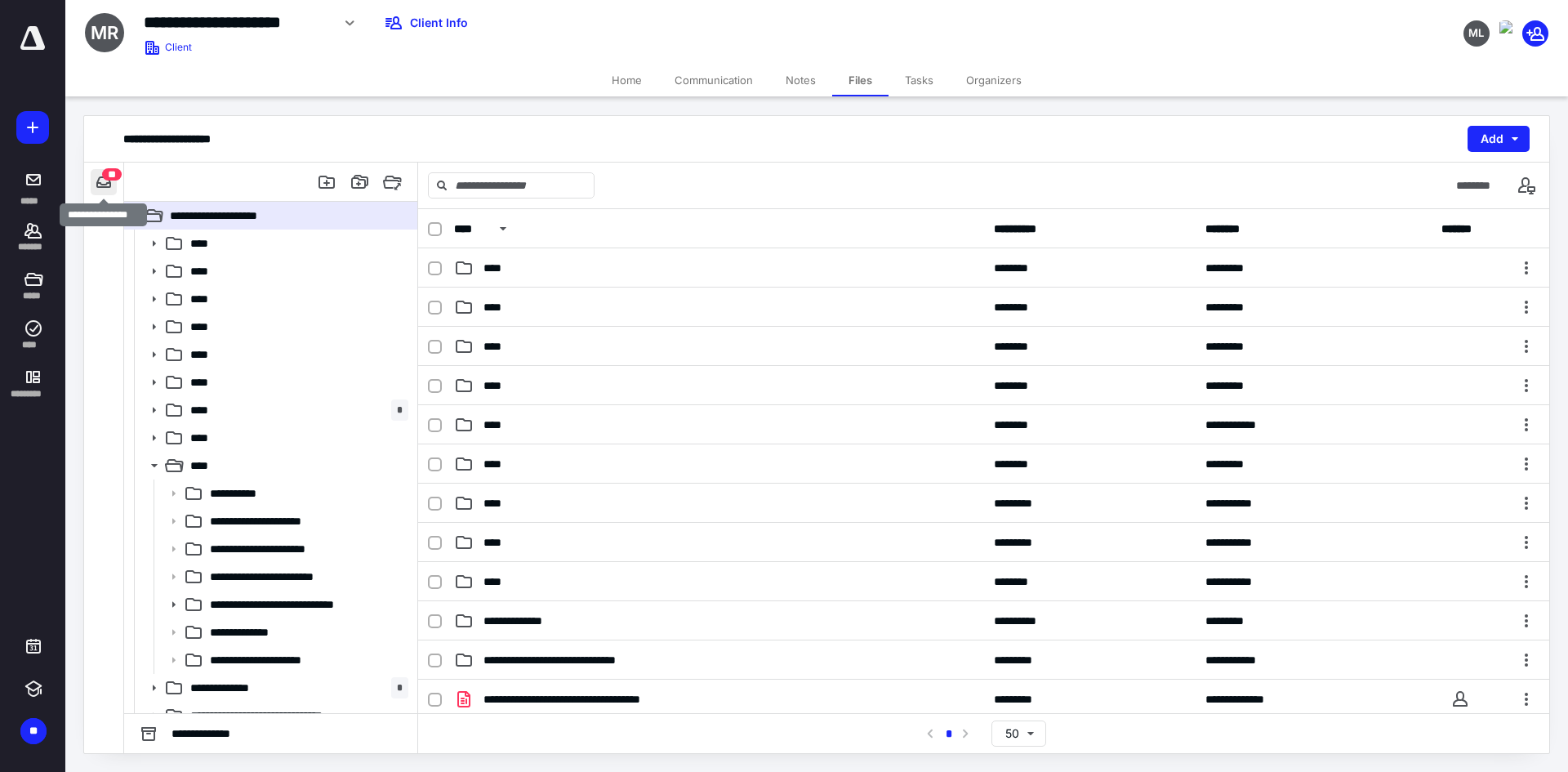 click at bounding box center (104, 182) 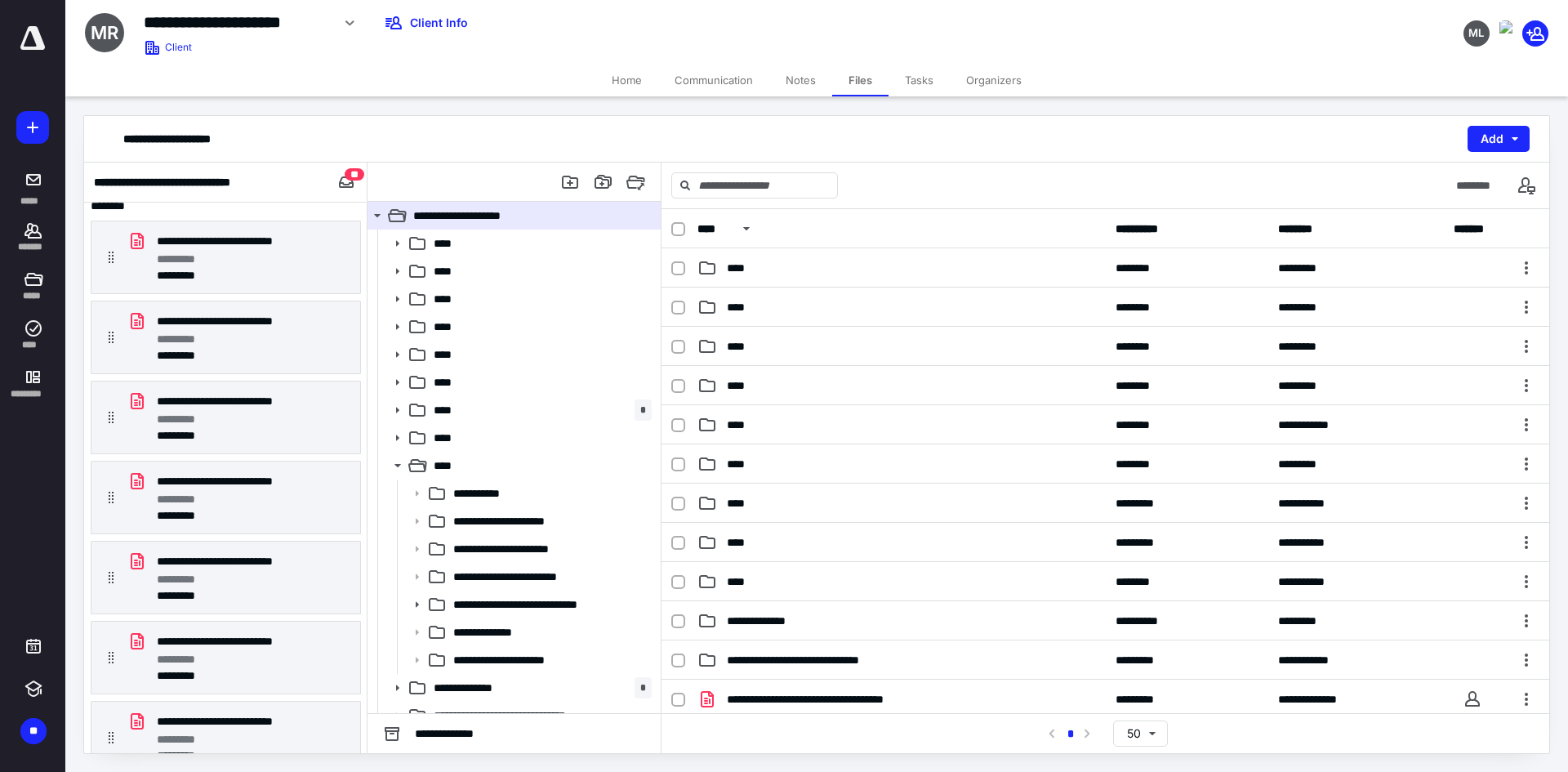 scroll, scrollTop: 0, scrollLeft: 0, axis: both 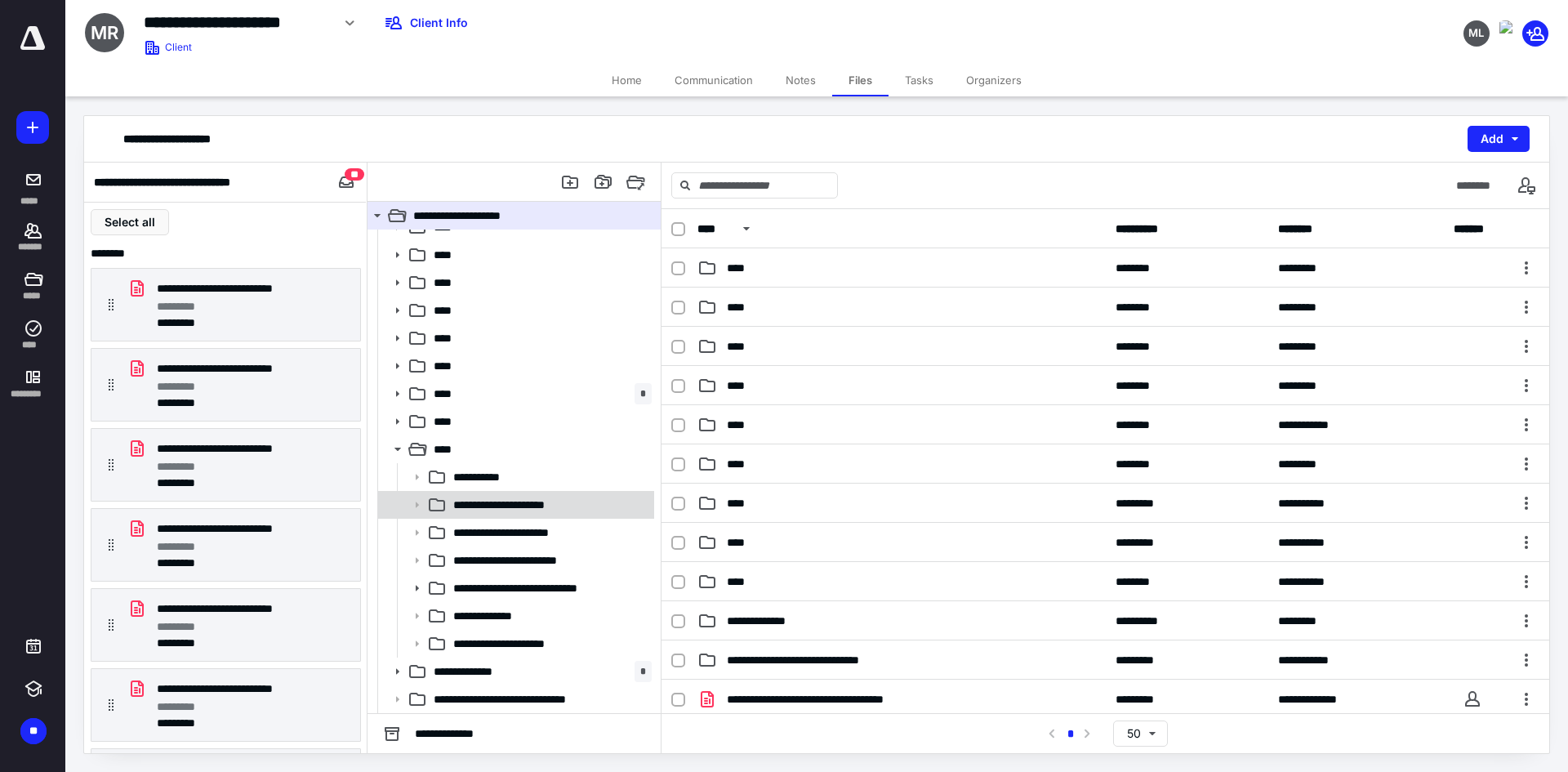 click on "**********" at bounding box center [514, 505] 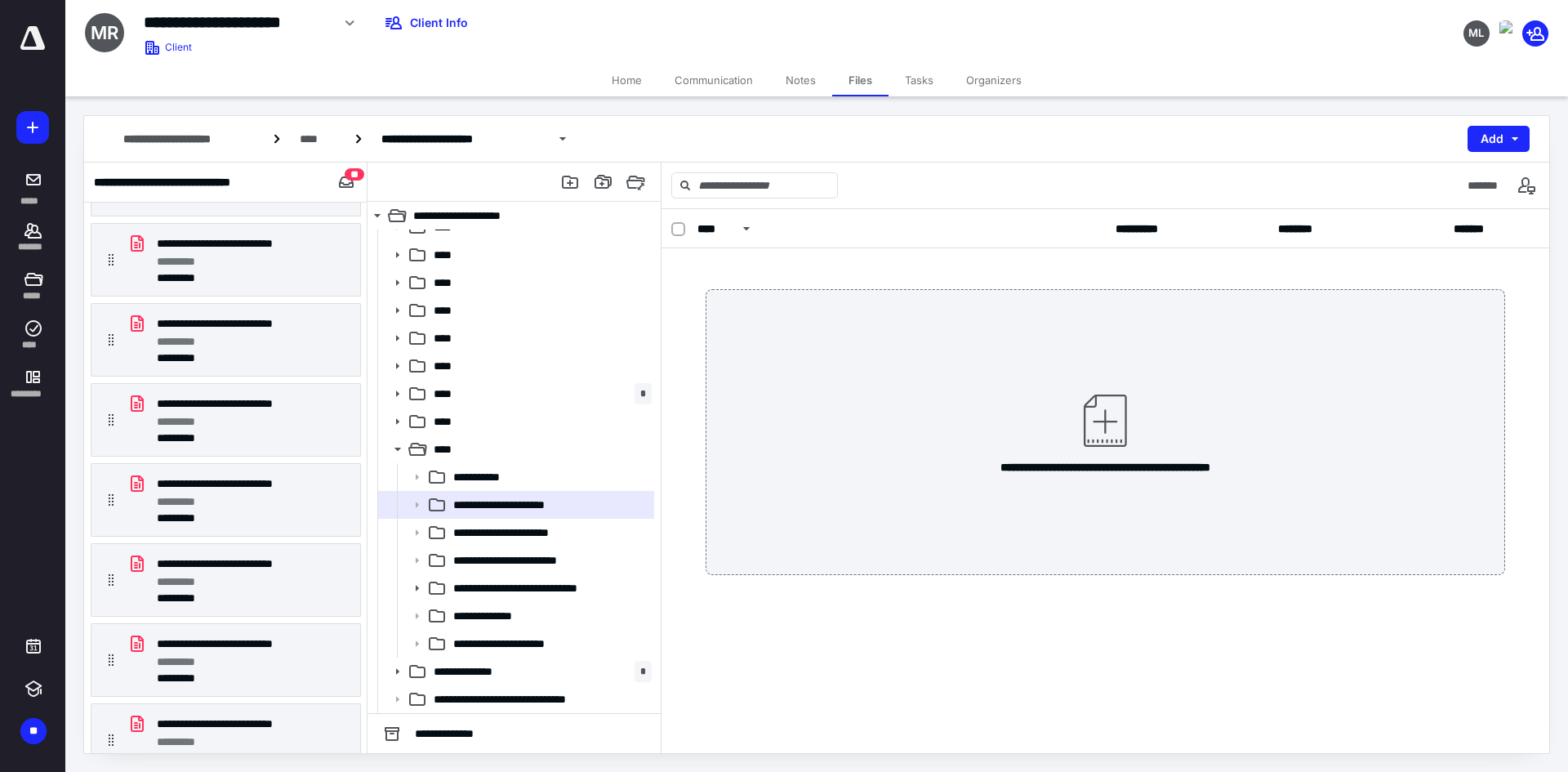 scroll, scrollTop: 1109, scrollLeft: 0, axis: vertical 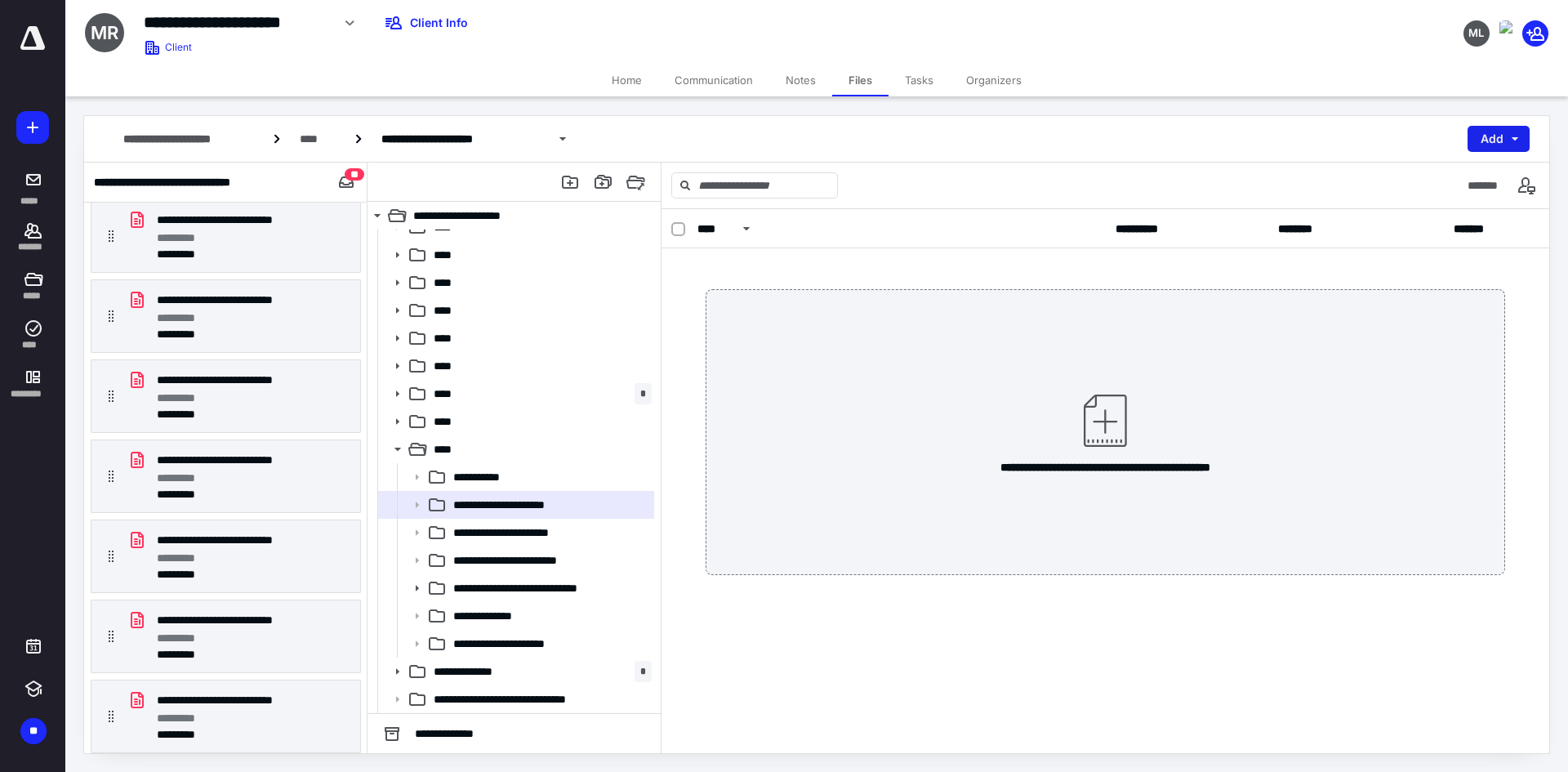 click on "Add" at bounding box center [1499, 139] 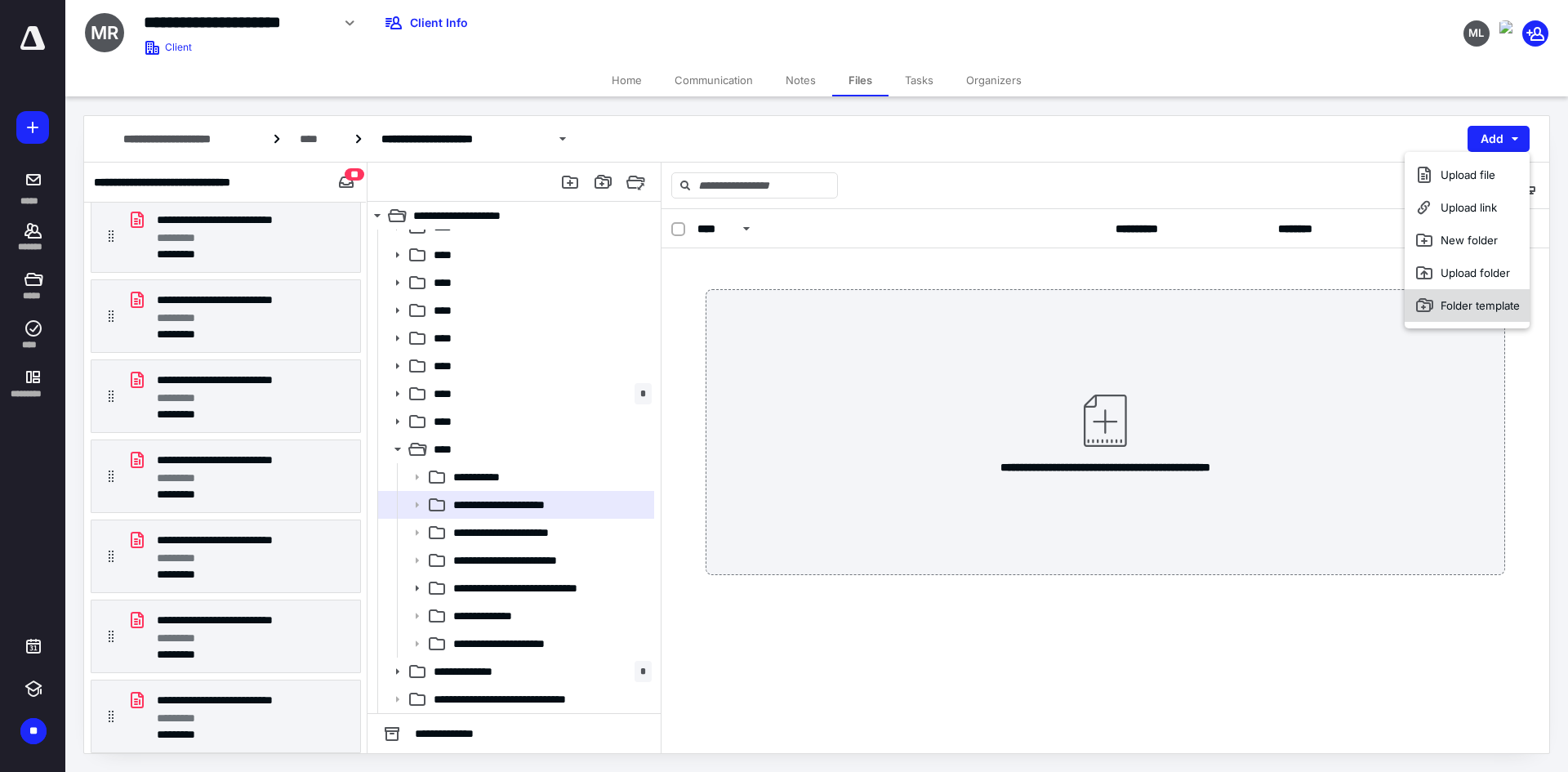 click on "Folder template" at bounding box center [1467, 306] 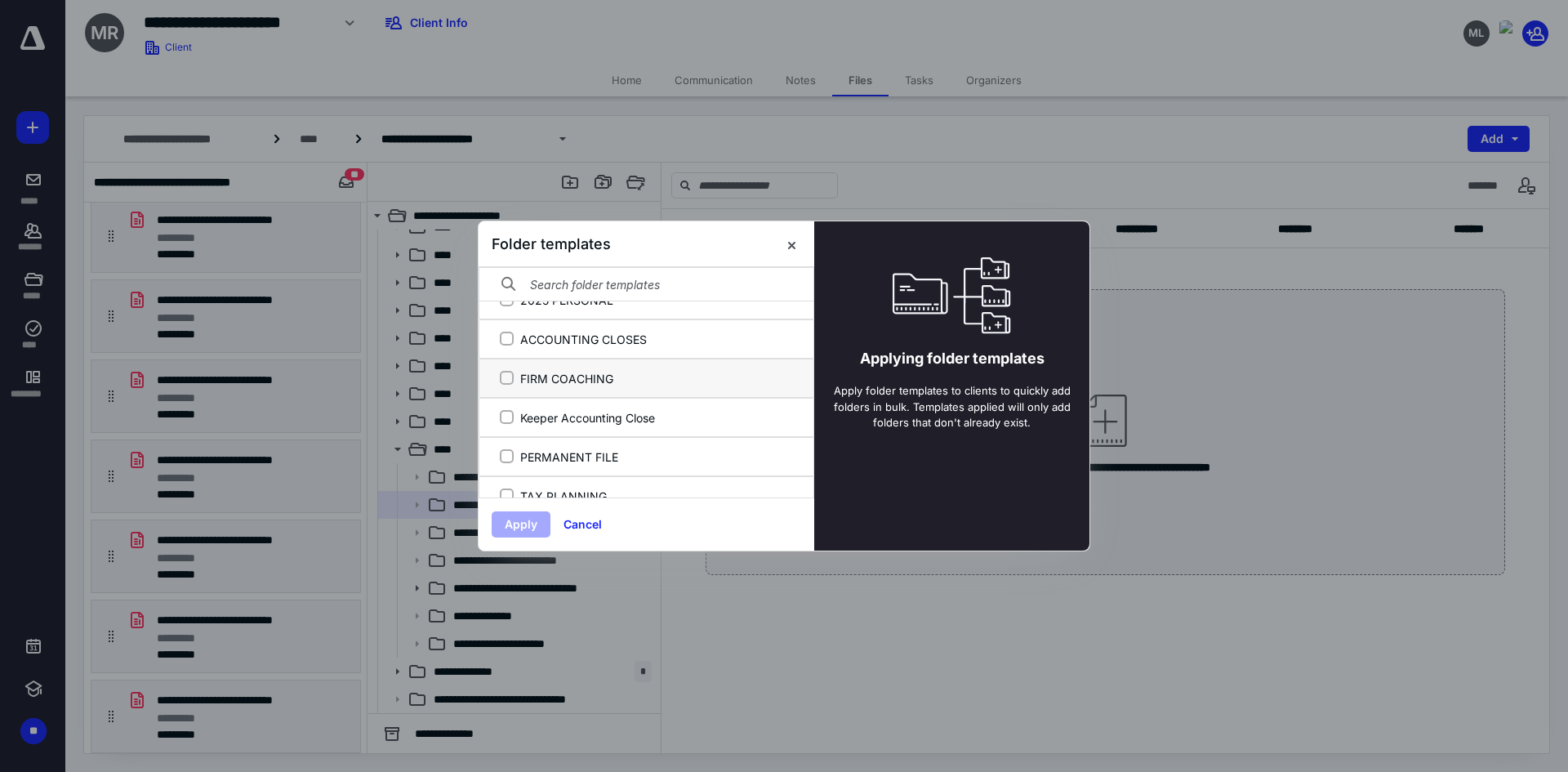 scroll, scrollTop: 271, scrollLeft: 0, axis: vertical 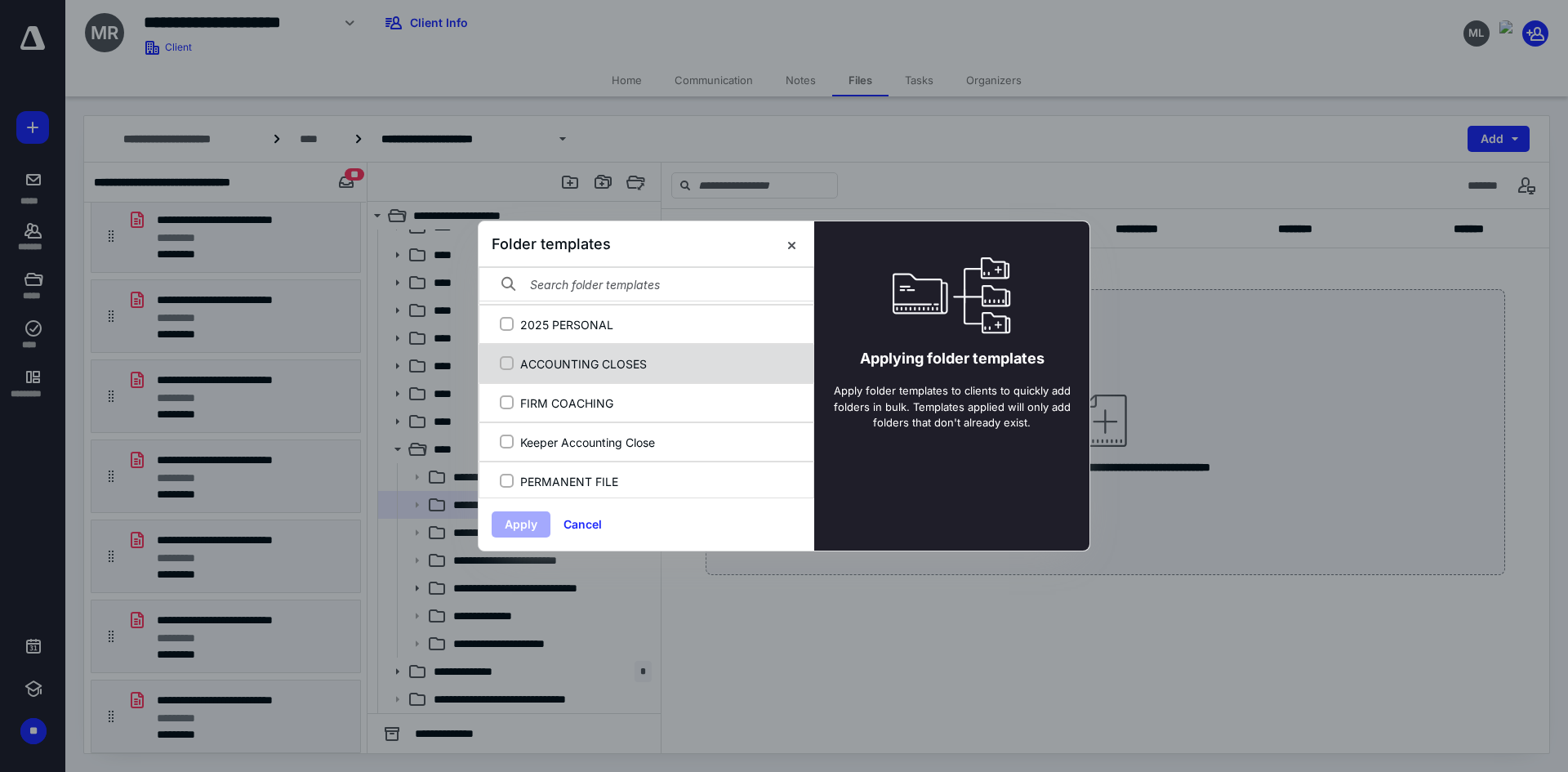 click on "ACCOUNTING CLOSES" at bounding box center [655, 364] 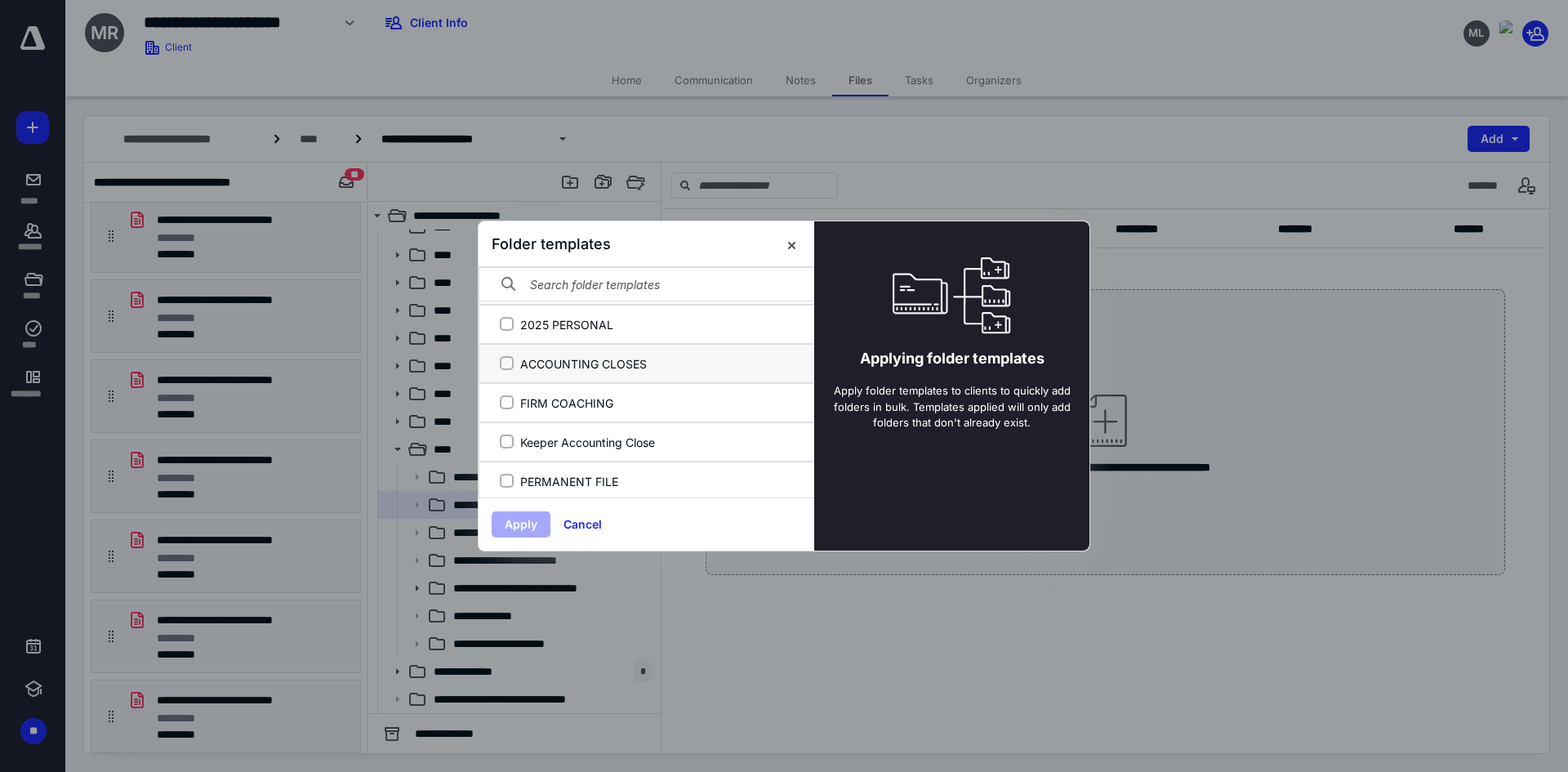 click on "ACCOUNTING CLOSES" at bounding box center (506, 364) 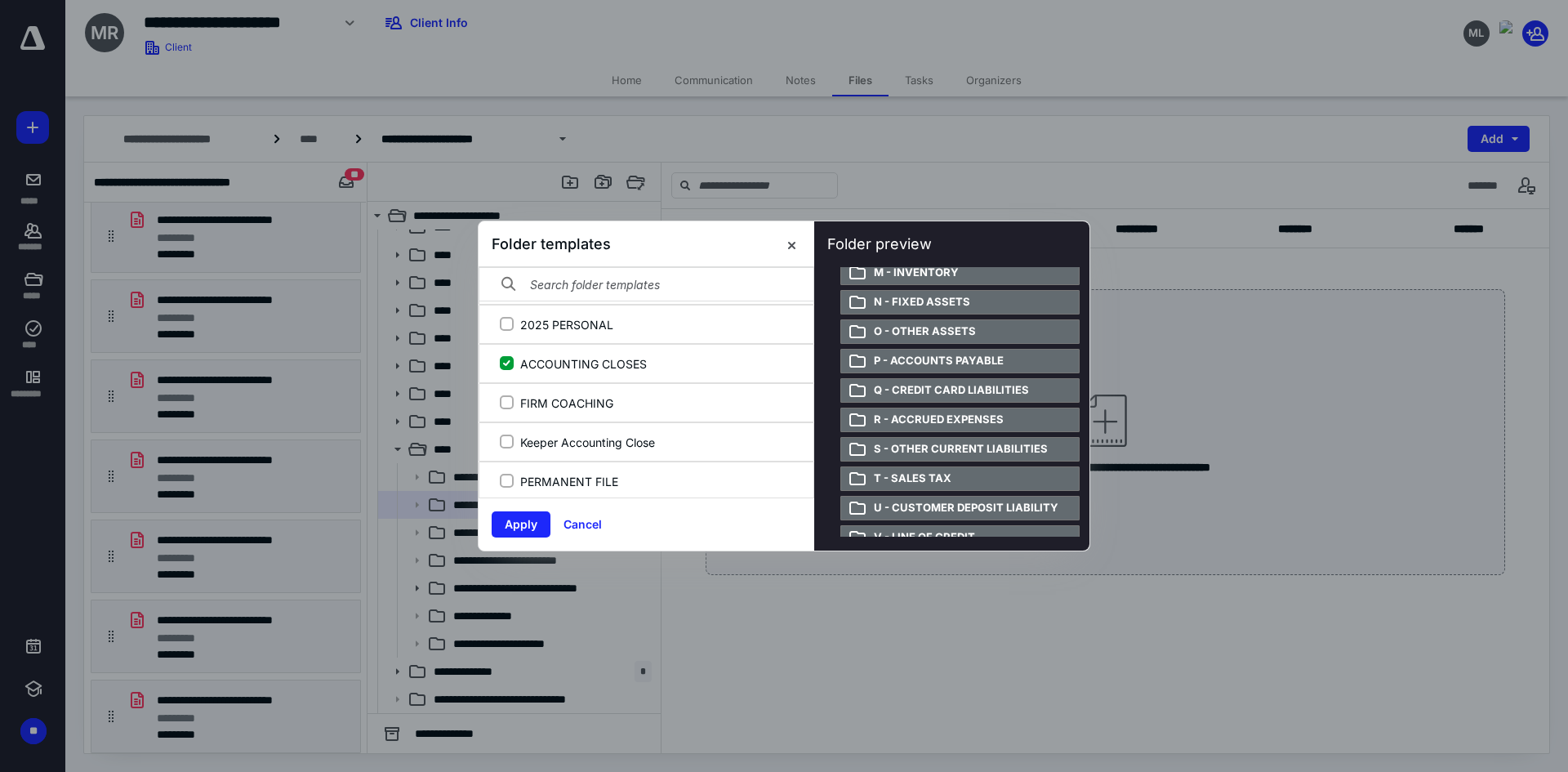 scroll, scrollTop: 877, scrollLeft: 0, axis: vertical 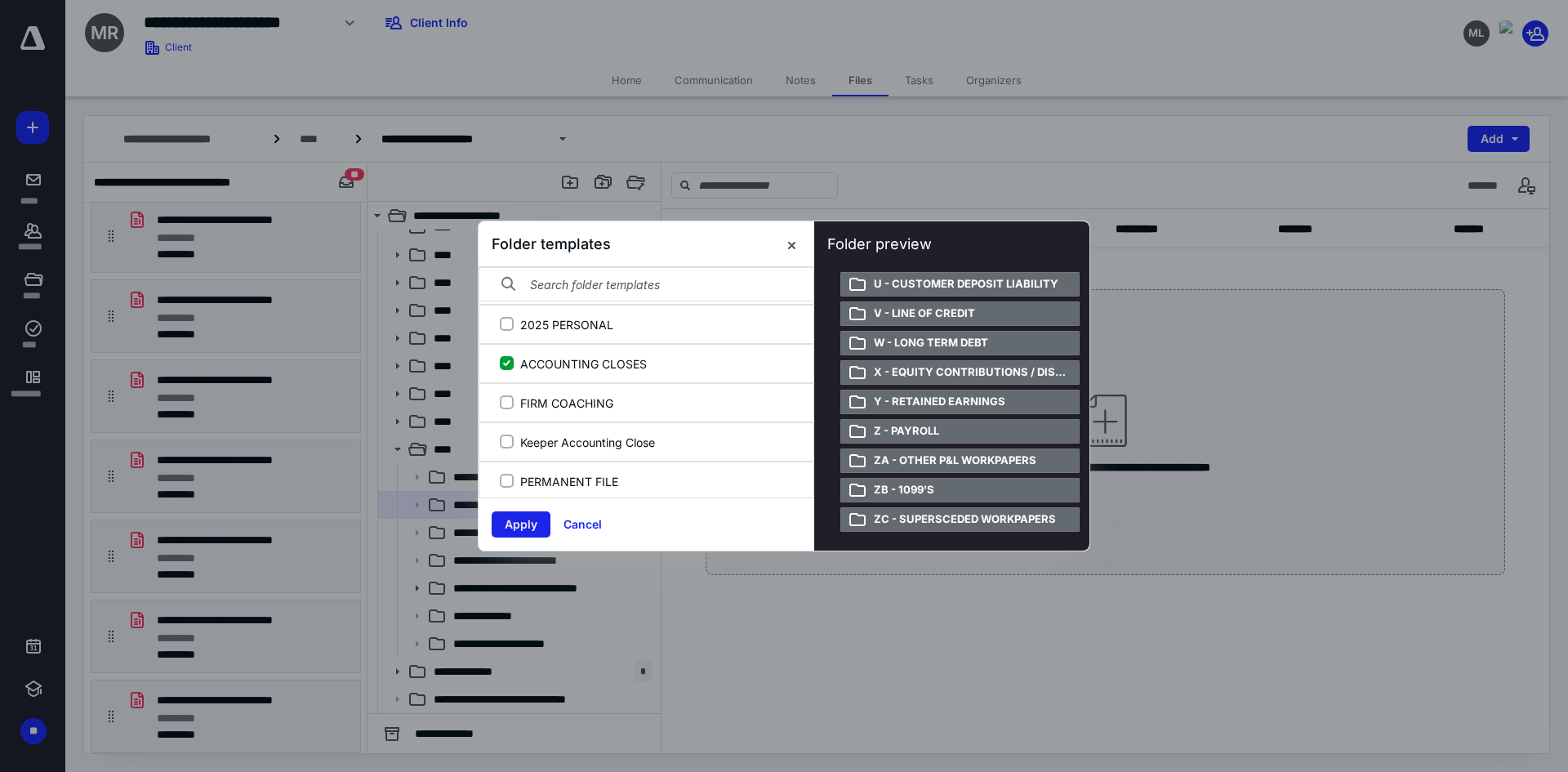 click on "Apply" at bounding box center (521, 524) 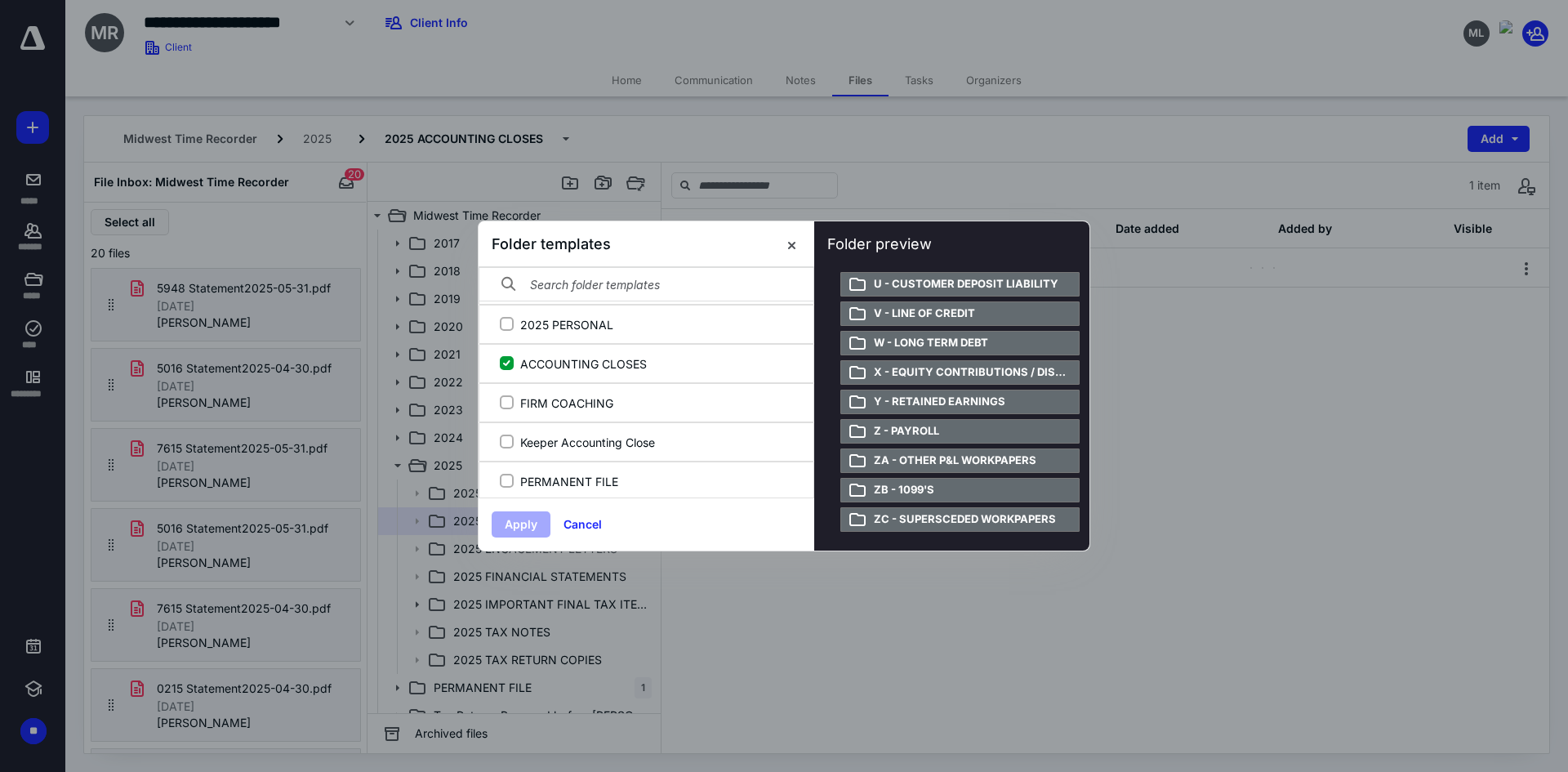 scroll, scrollTop: 1109, scrollLeft: 0, axis: vertical 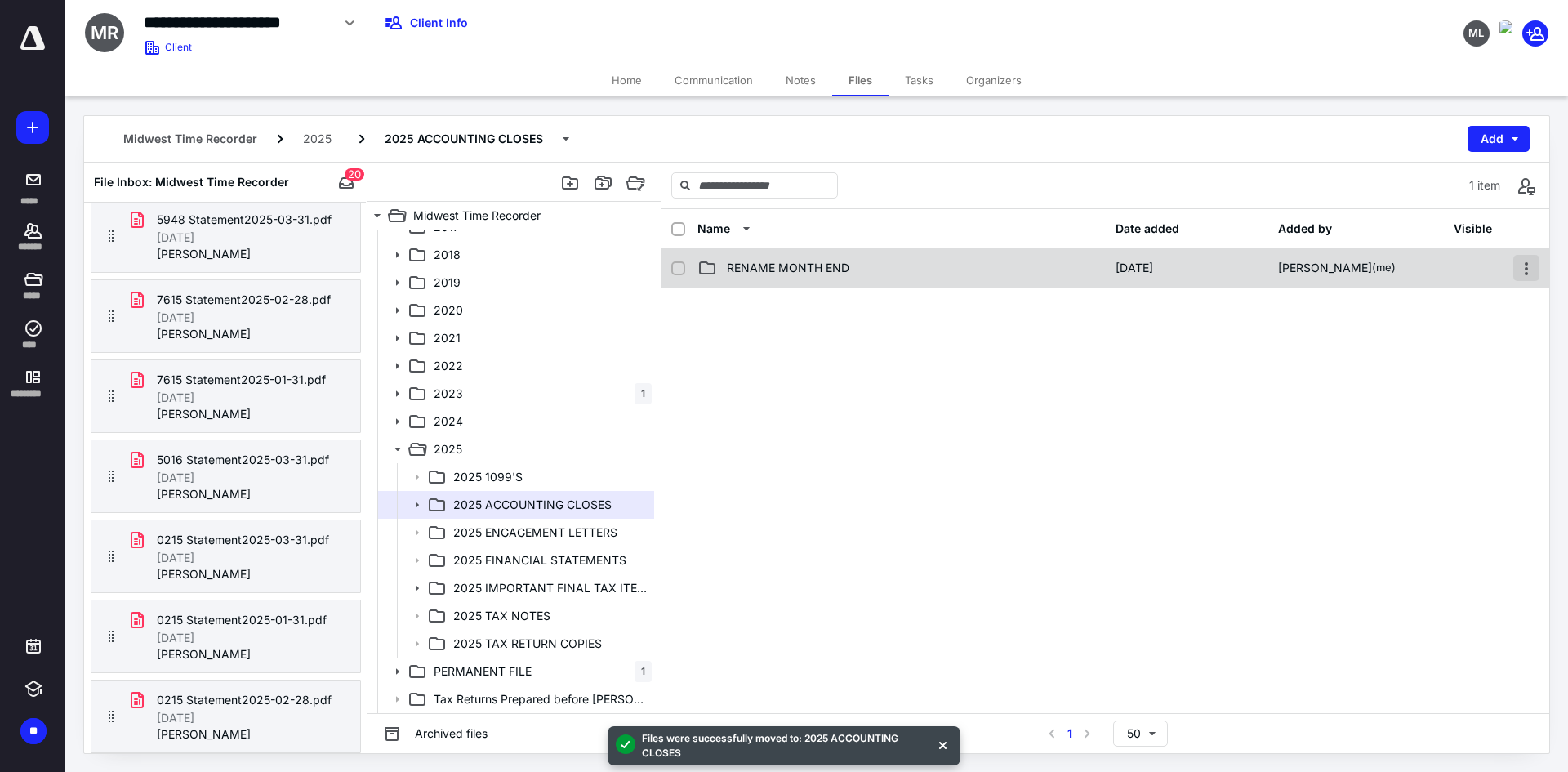 click at bounding box center [1526, 268] 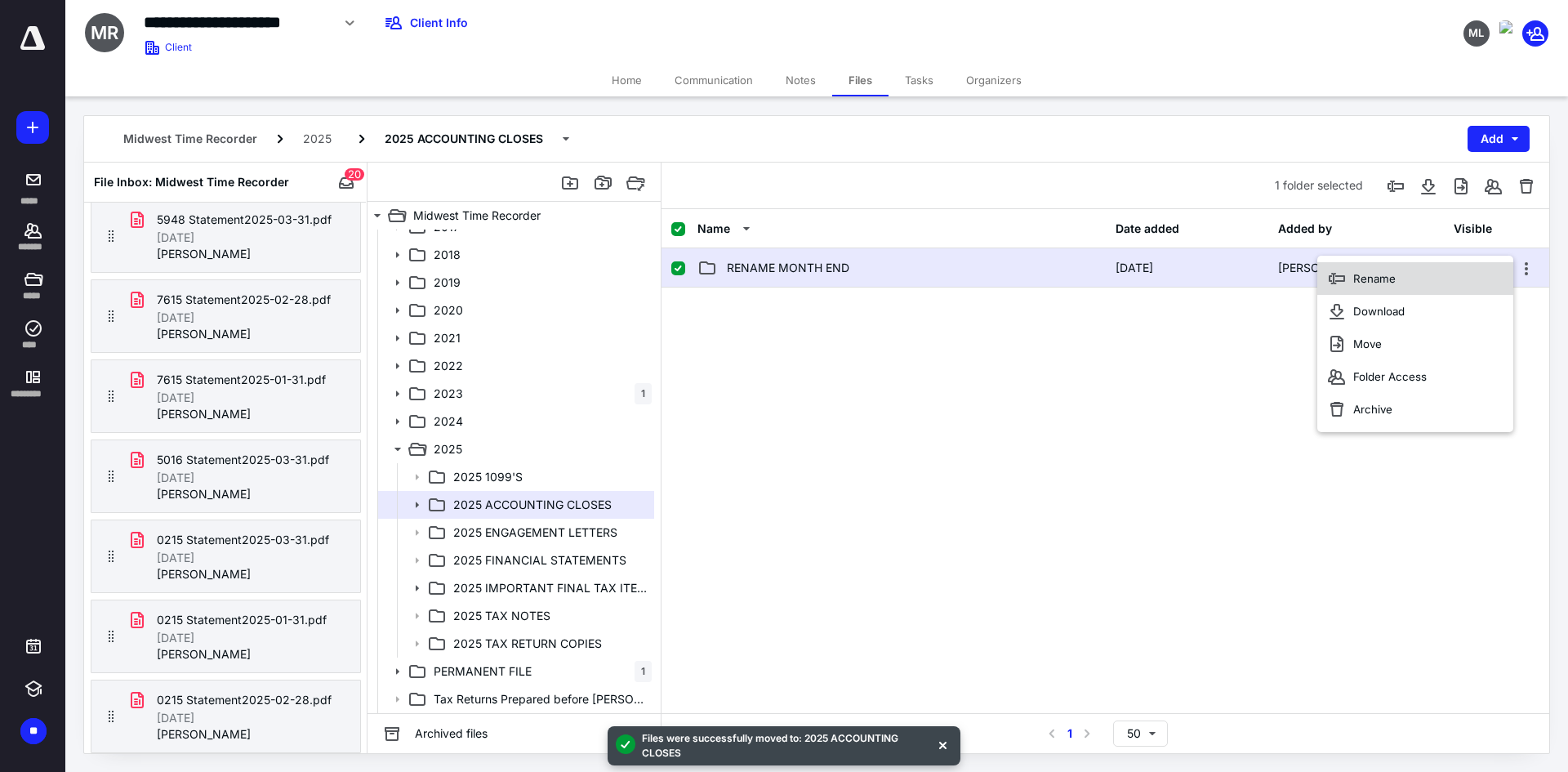 click on "Rename" at bounding box center (1415, 279) 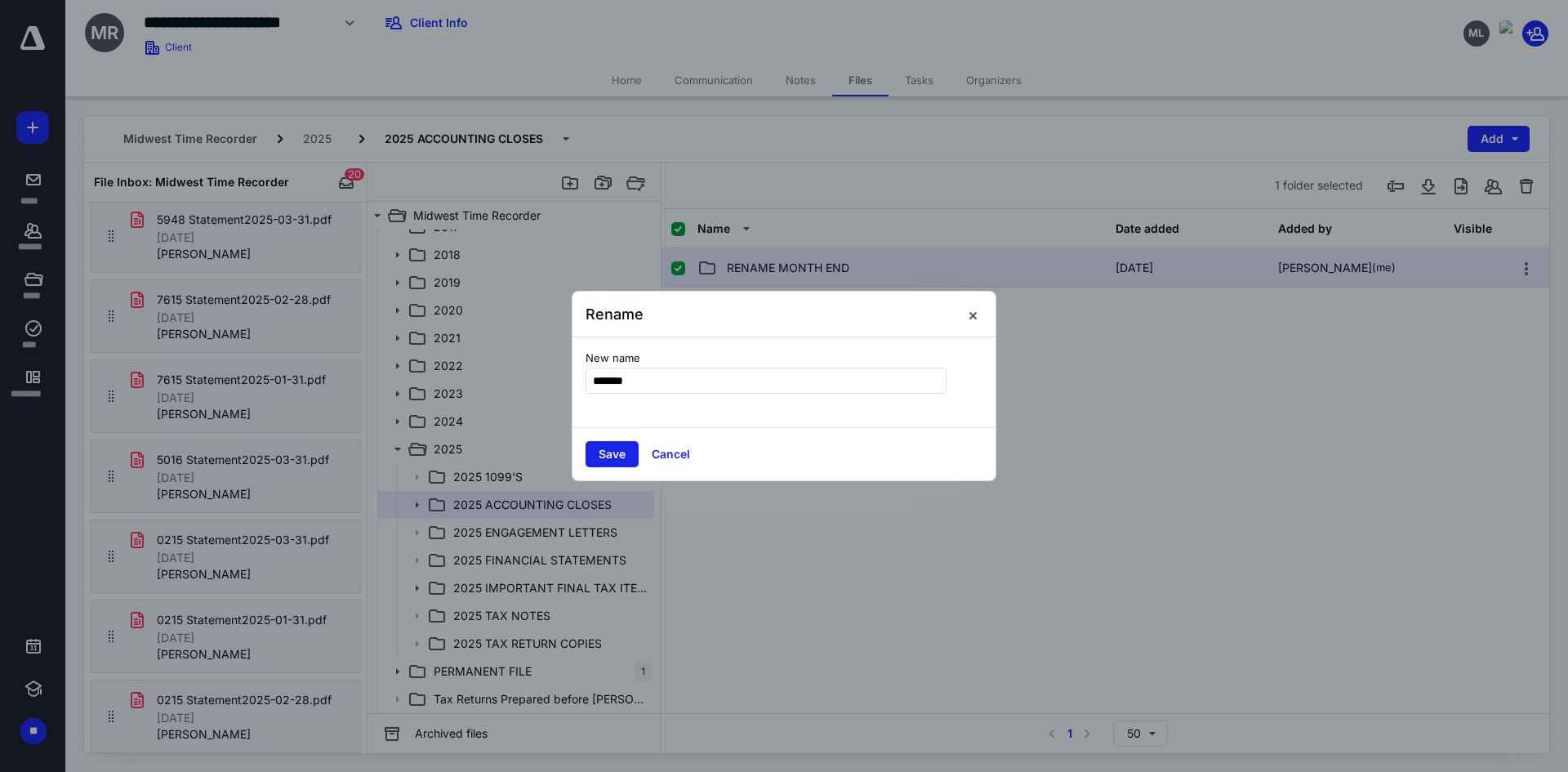type on "*******" 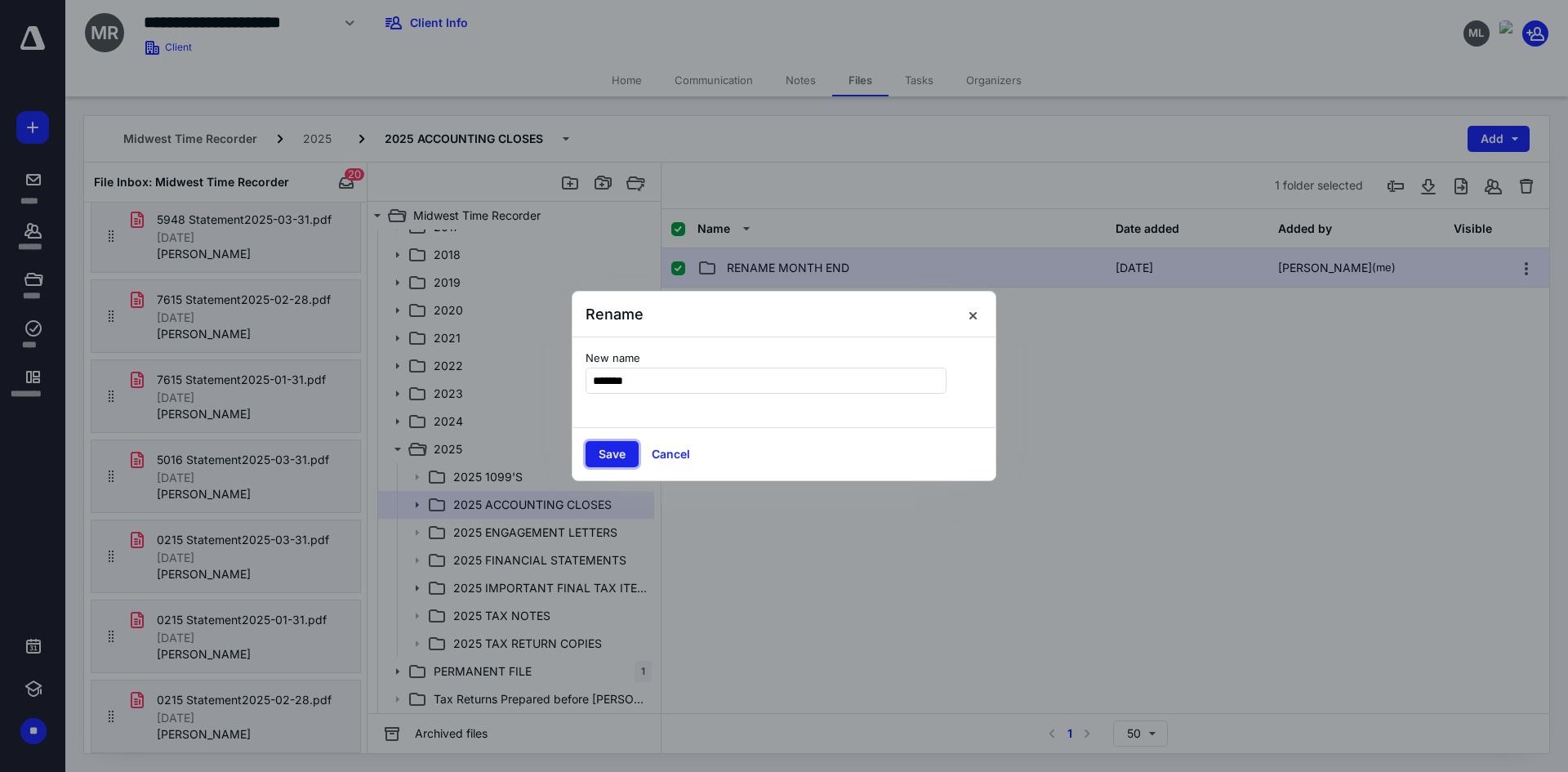click on "Save" at bounding box center [612, 454] 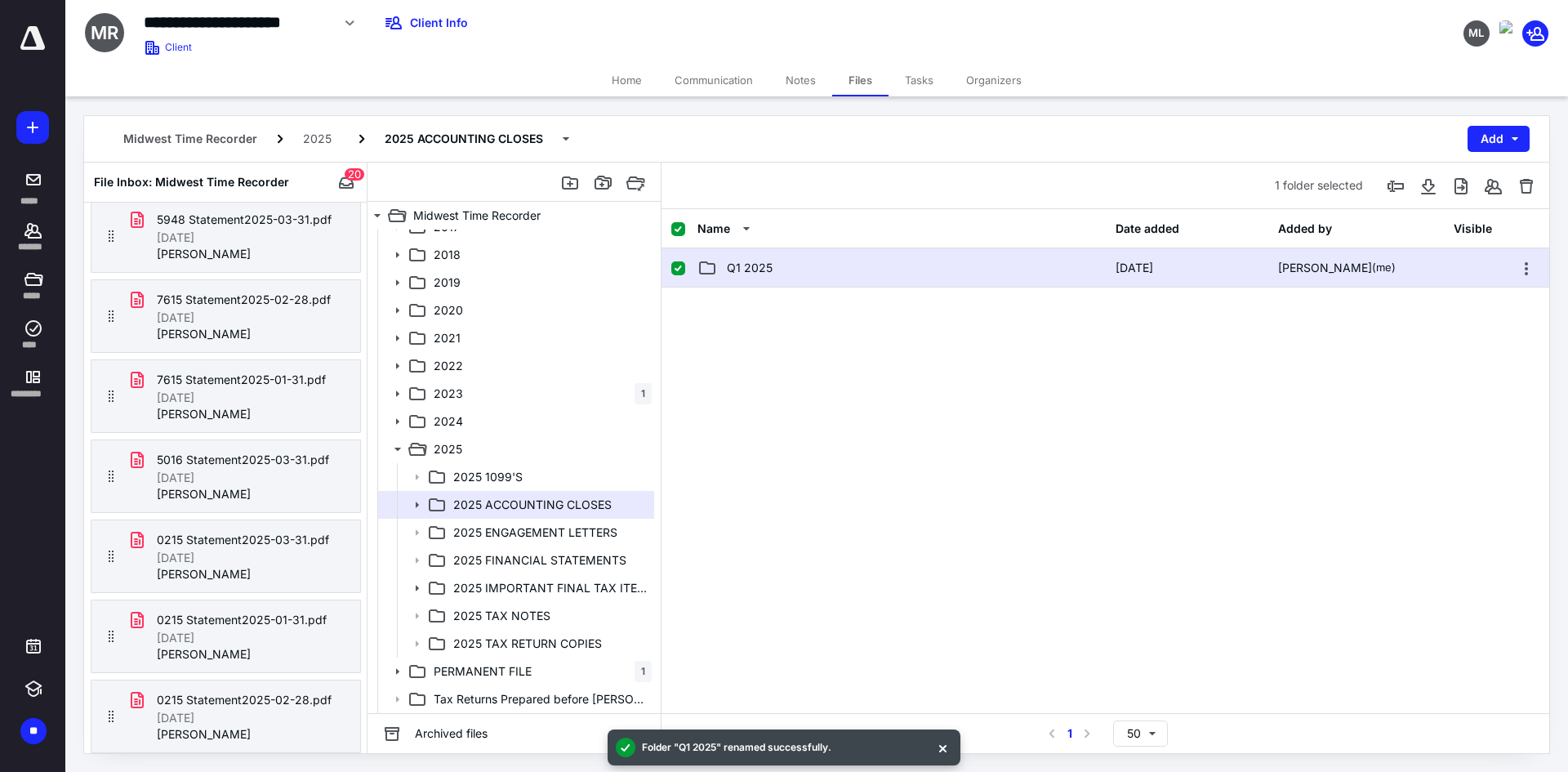 click at bounding box center (1105, 410) 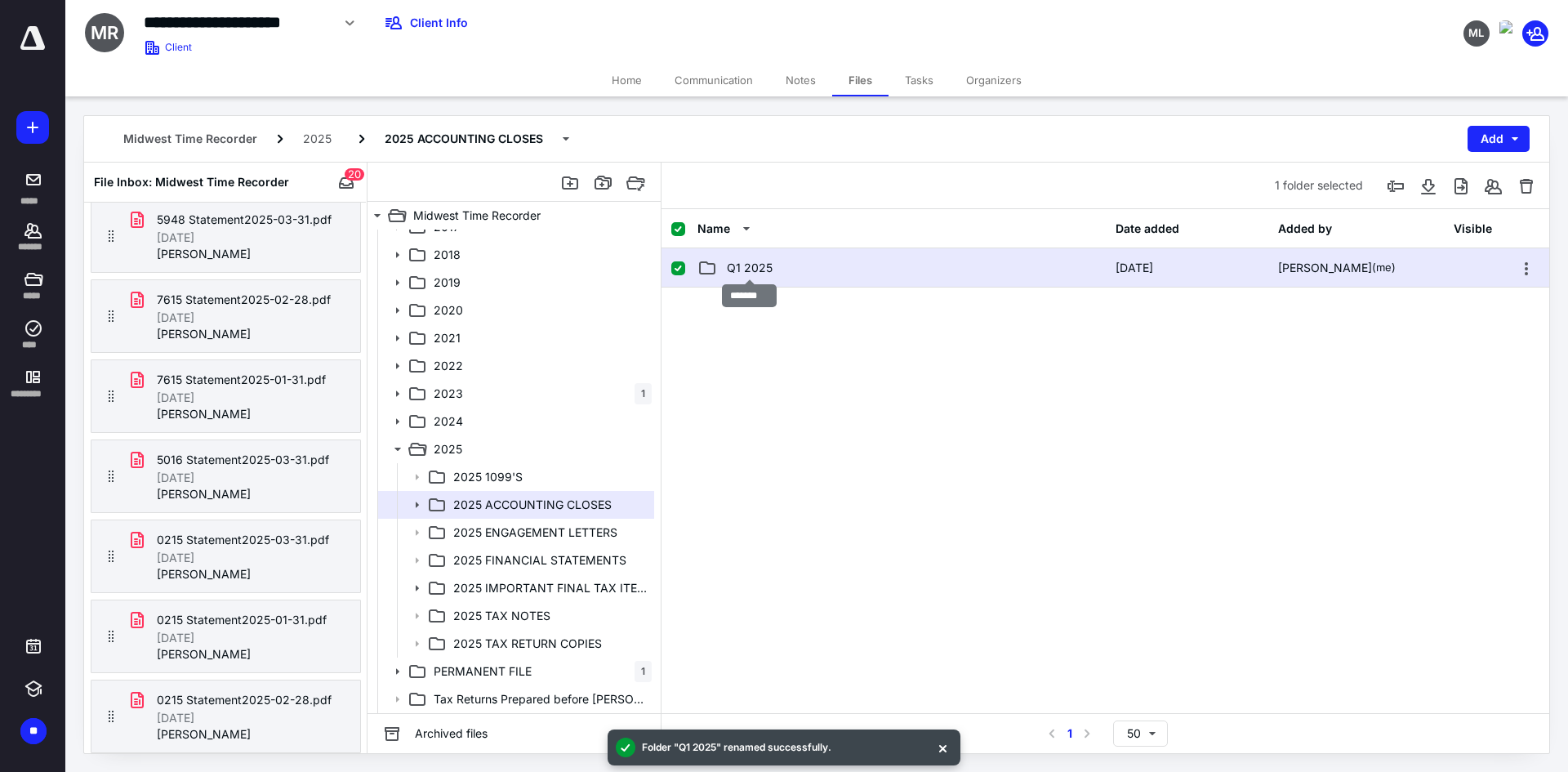 click on "Q1 2025" at bounding box center [750, 268] 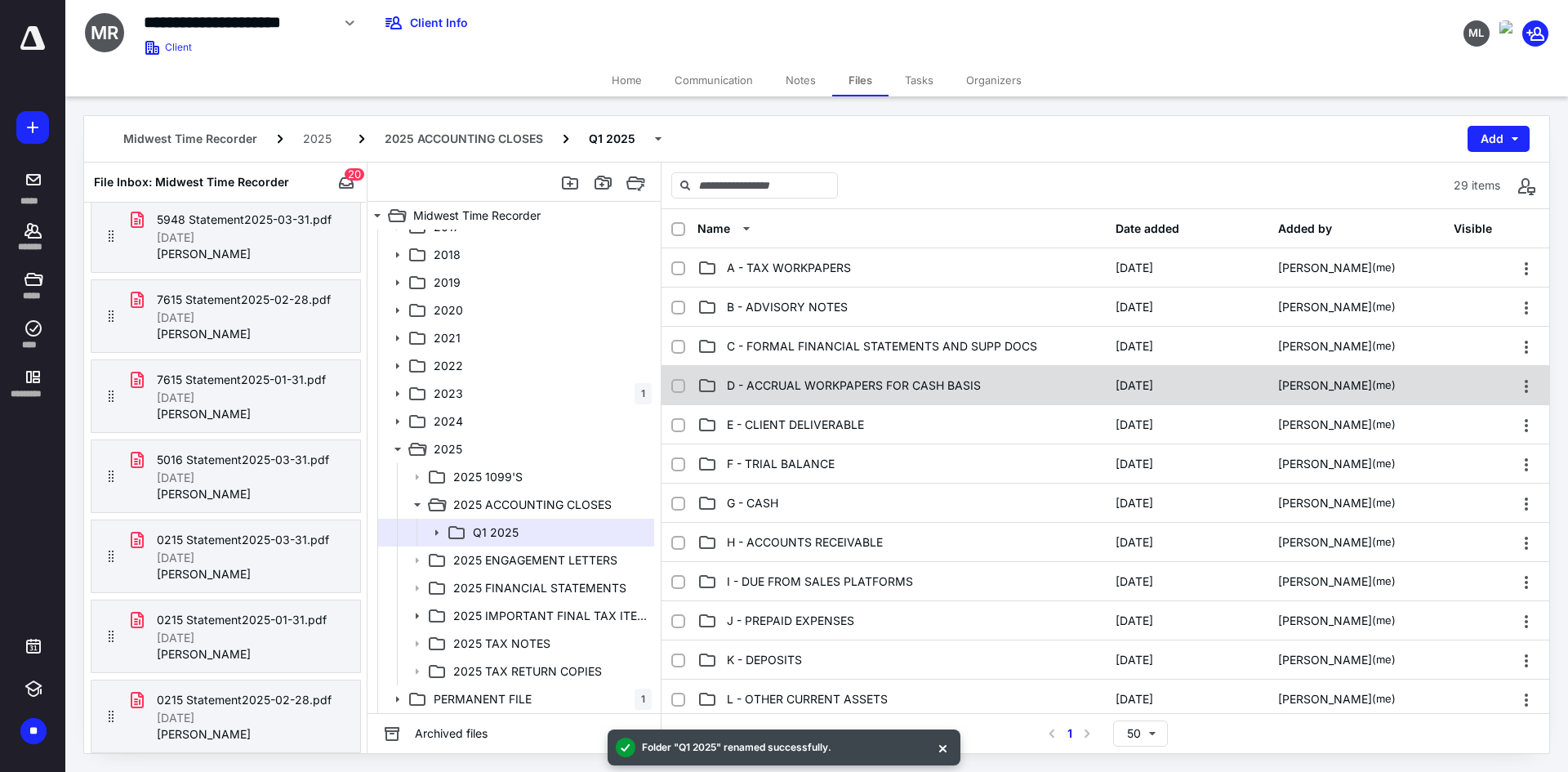 scroll, scrollTop: 44, scrollLeft: 0, axis: vertical 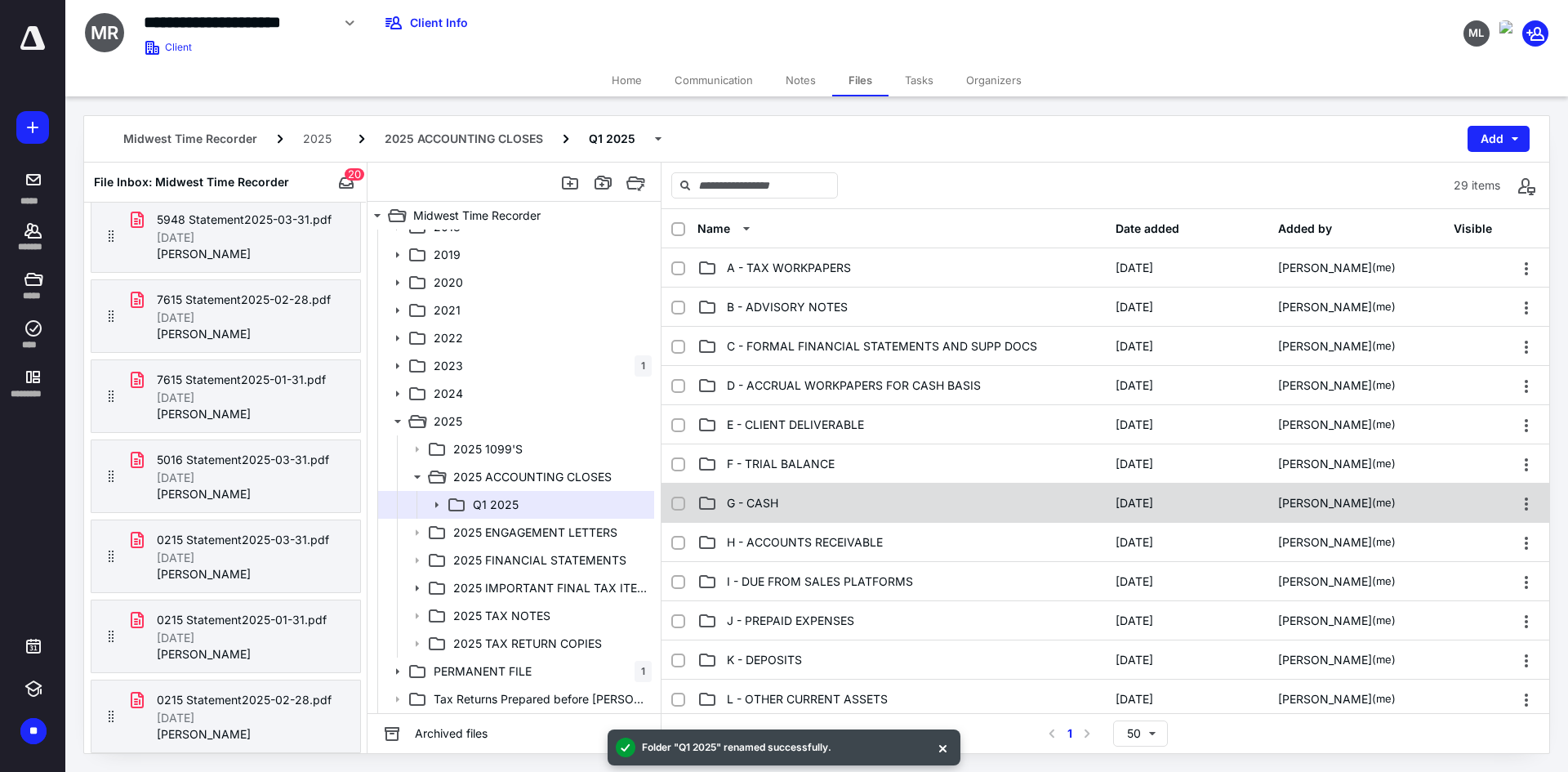 click on "G - CASH" at bounding box center [752, 503] 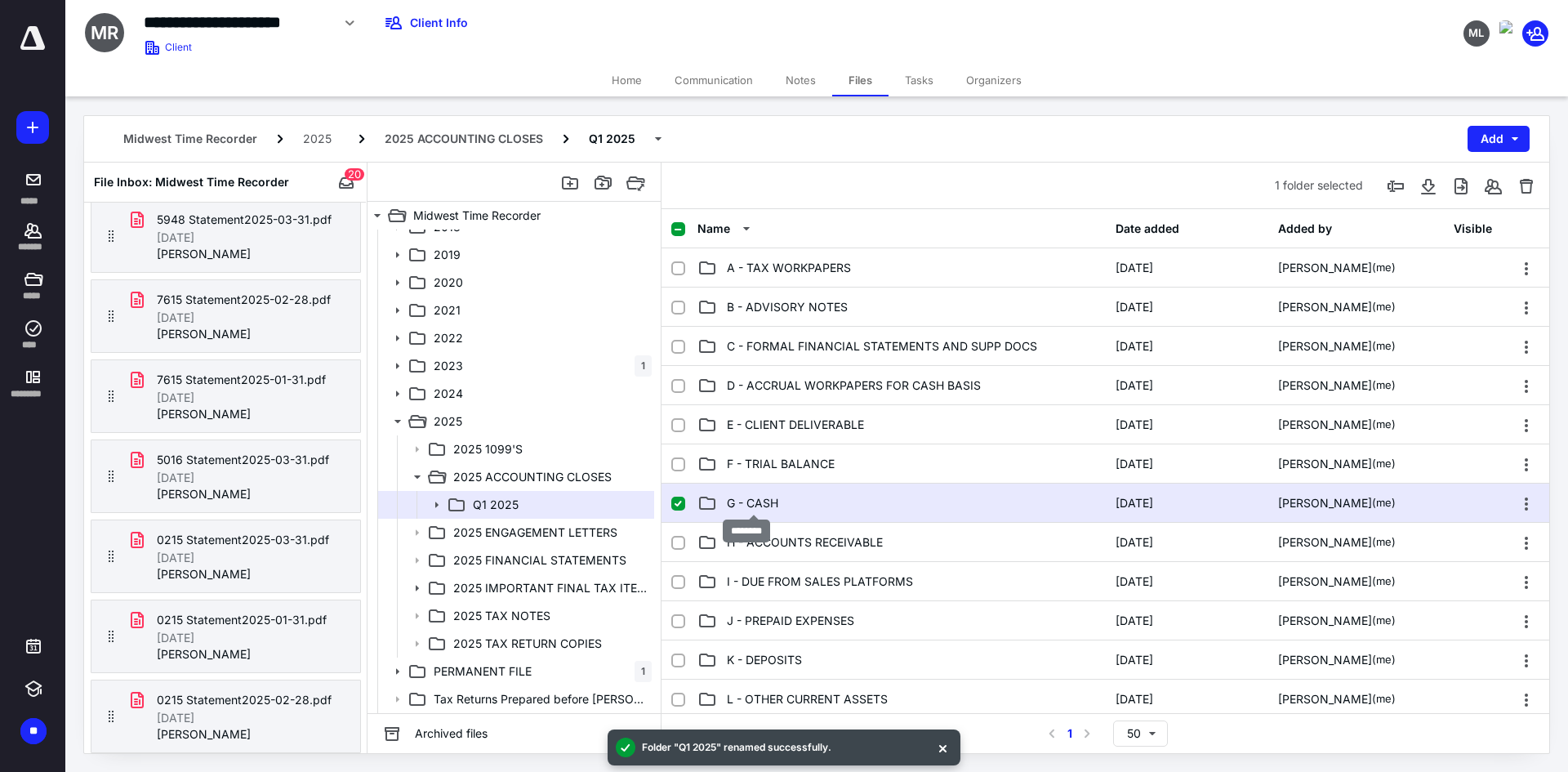 click on "G - CASH" at bounding box center (752, 503) 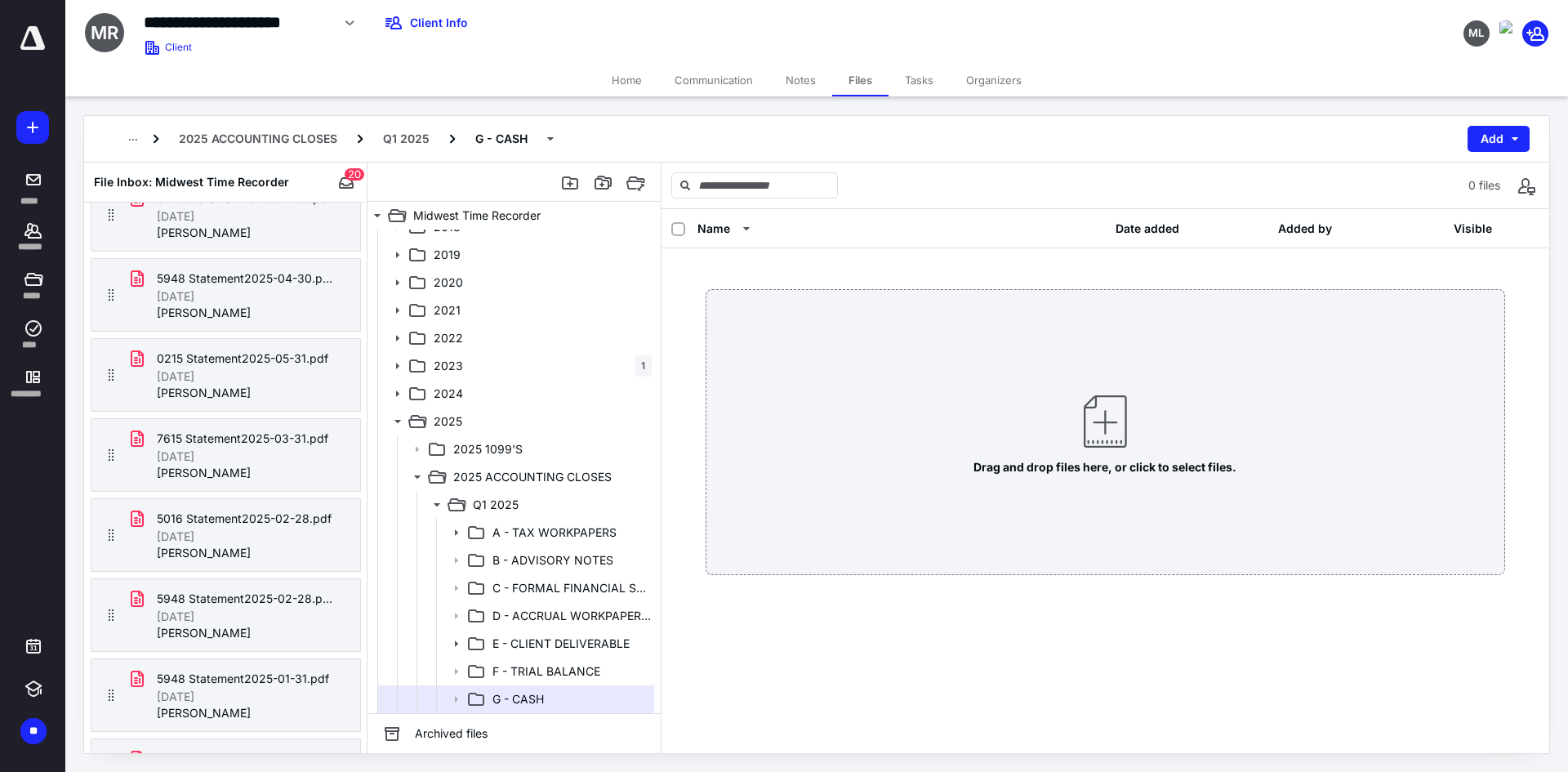 scroll, scrollTop: 1109, scrollLeft: 0, axis: vertical 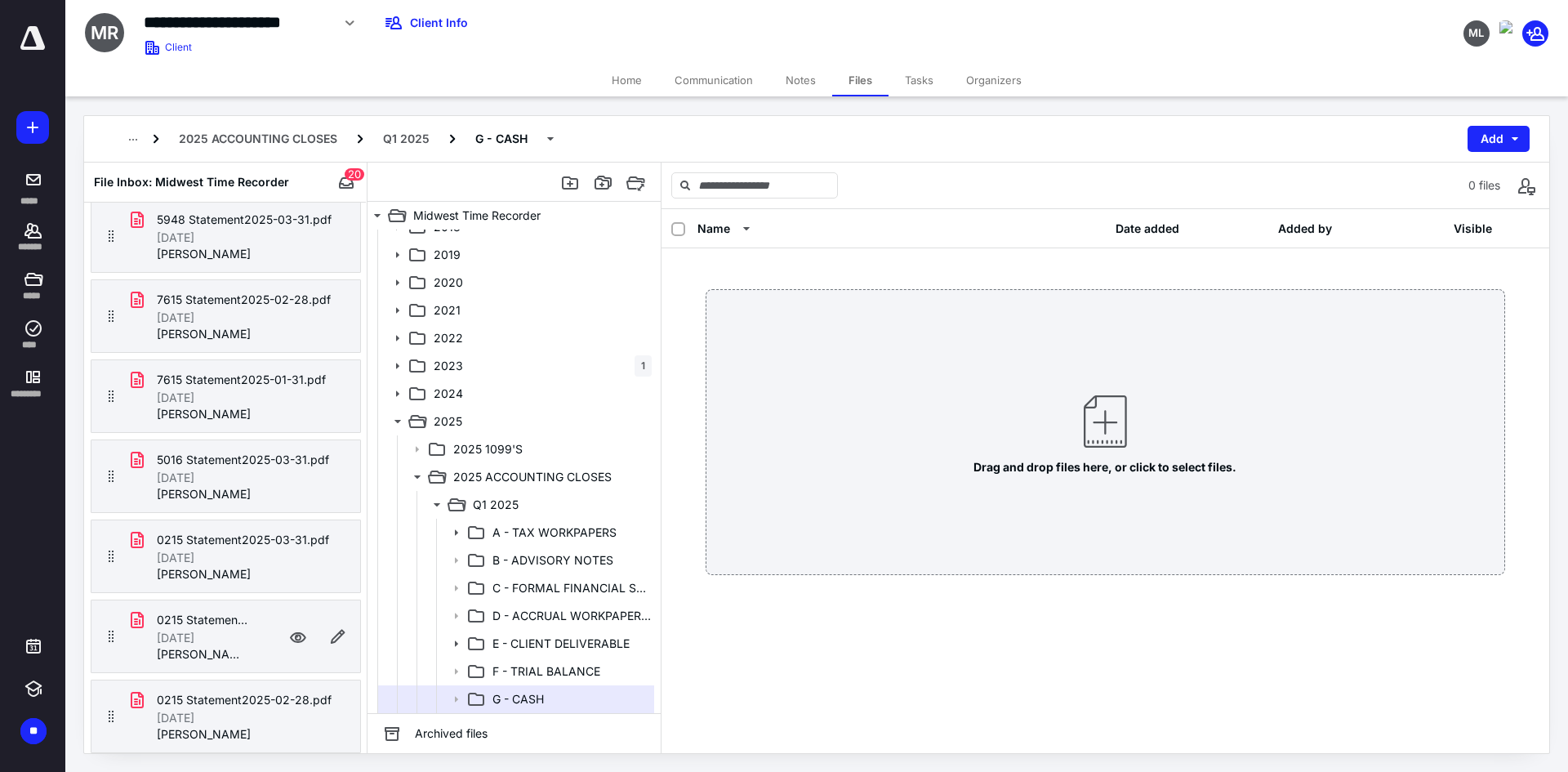 click on "[DATE]" at bounding box center (176, 638) 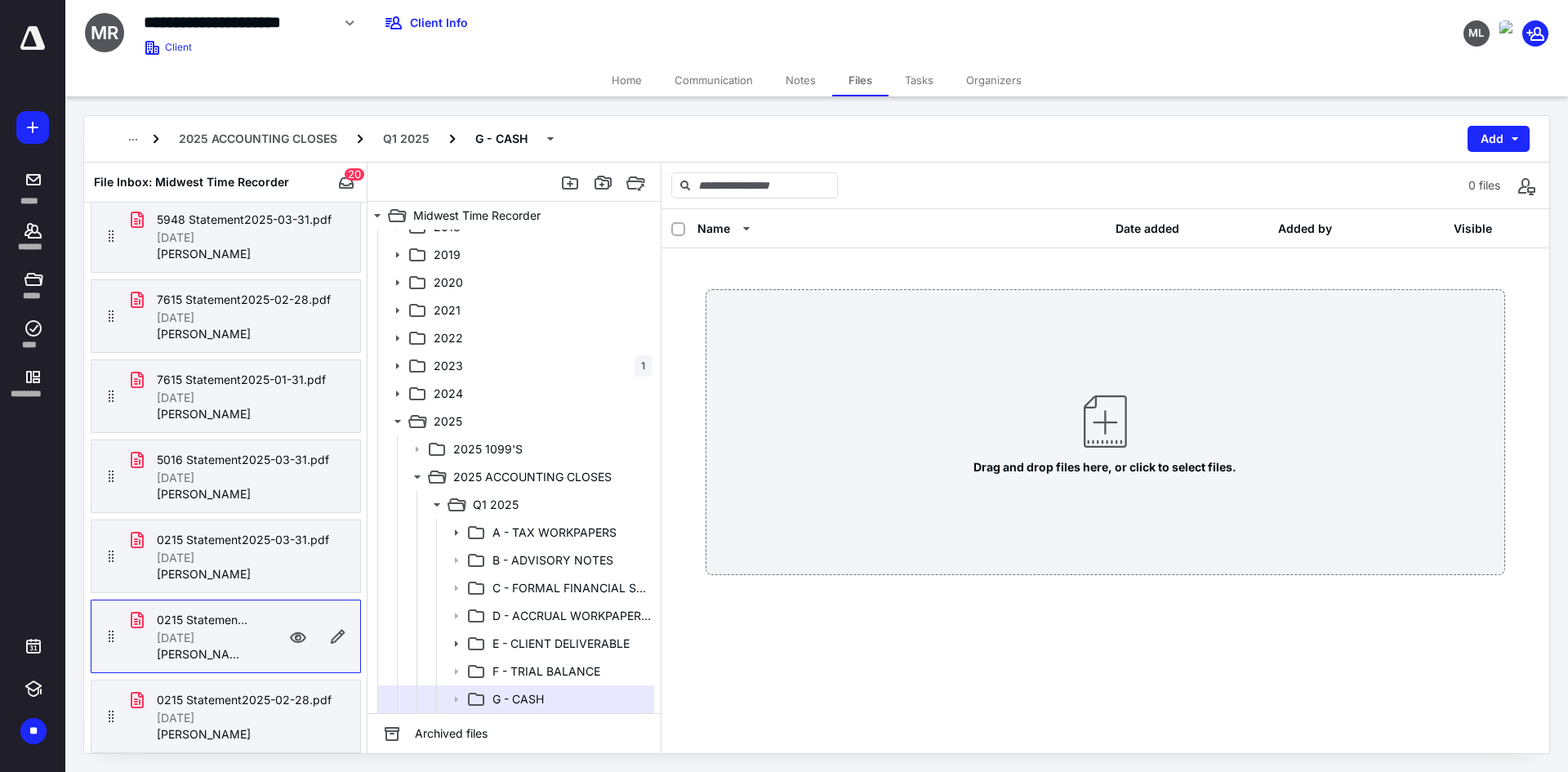 click on "[DATE]" at bounding box center (203, 638) 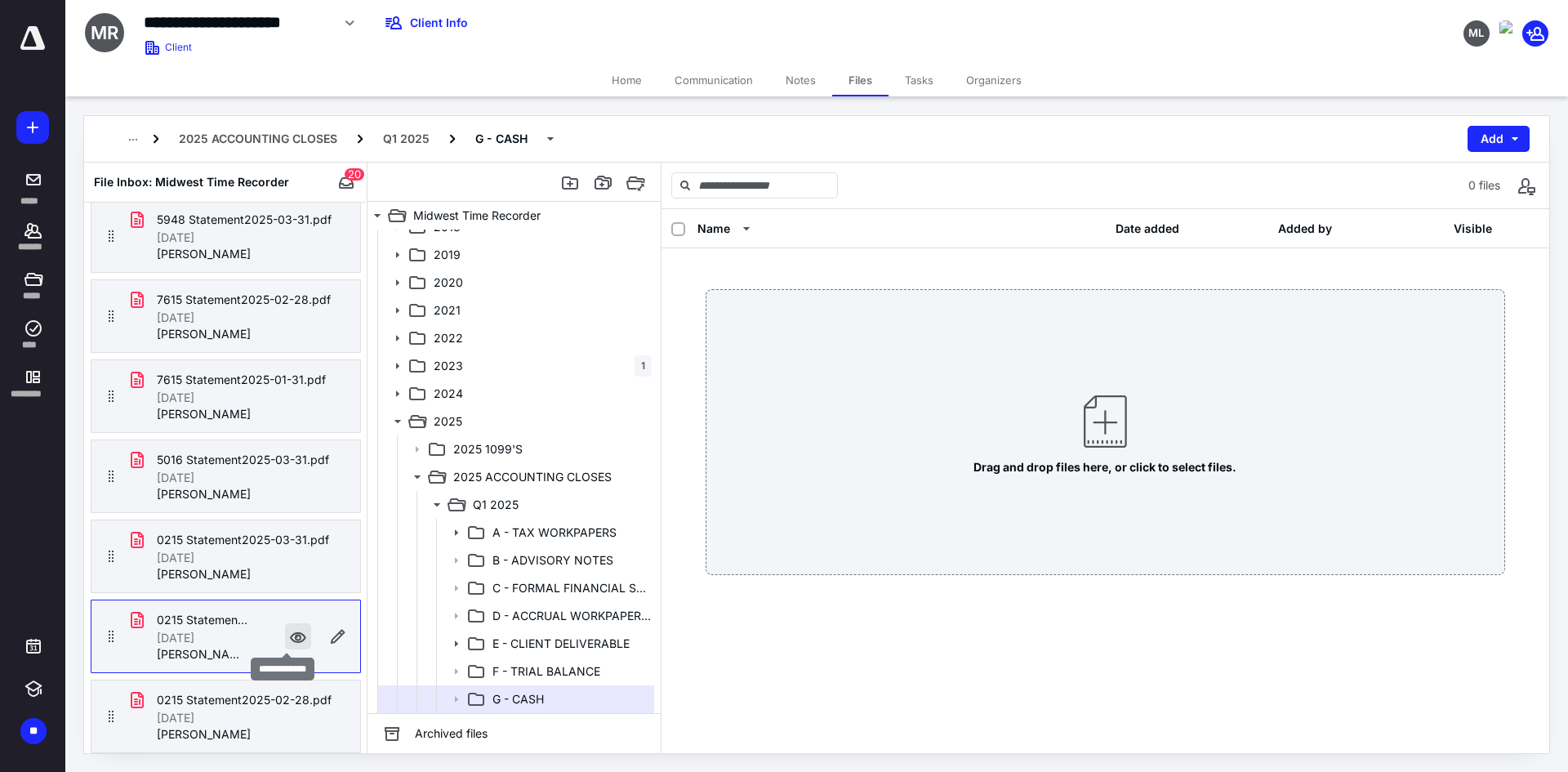 click at bounding box center (298, 636) 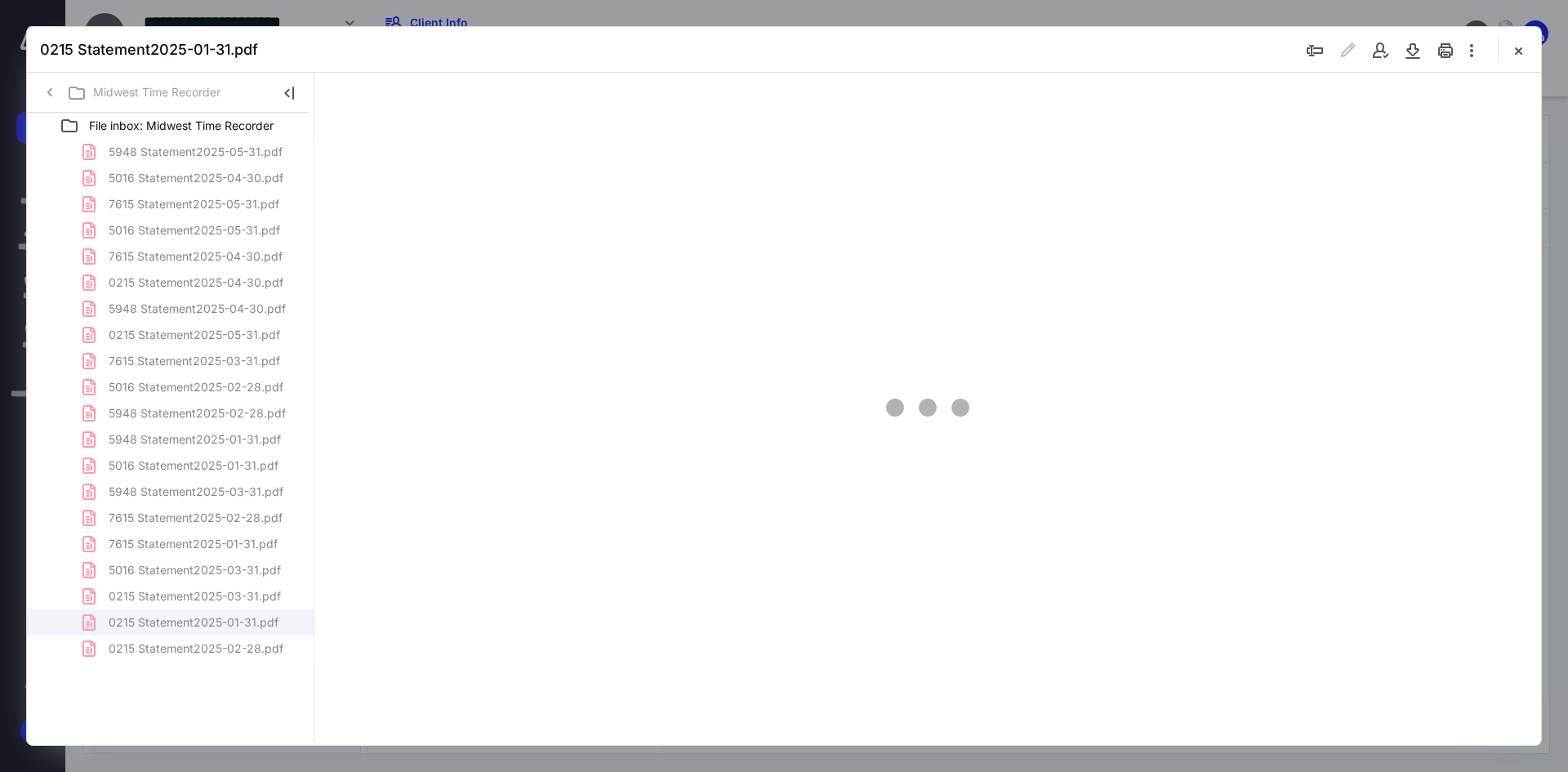scroll, scrollTop: 0, scrollLeft: 0, axis: both 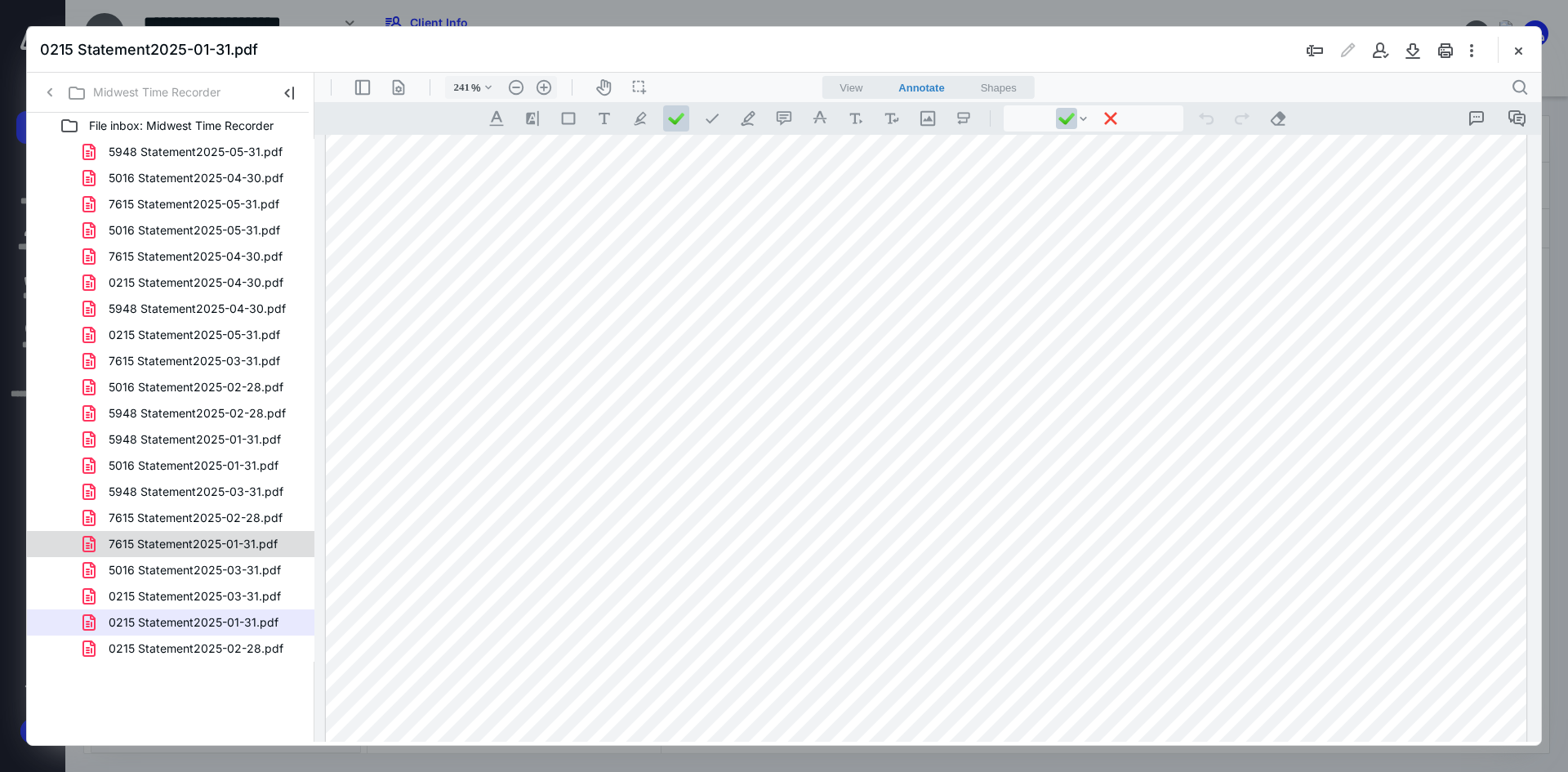 click on "7615 Statement2025-01-31.pdf" at bounding box center (193, 544) 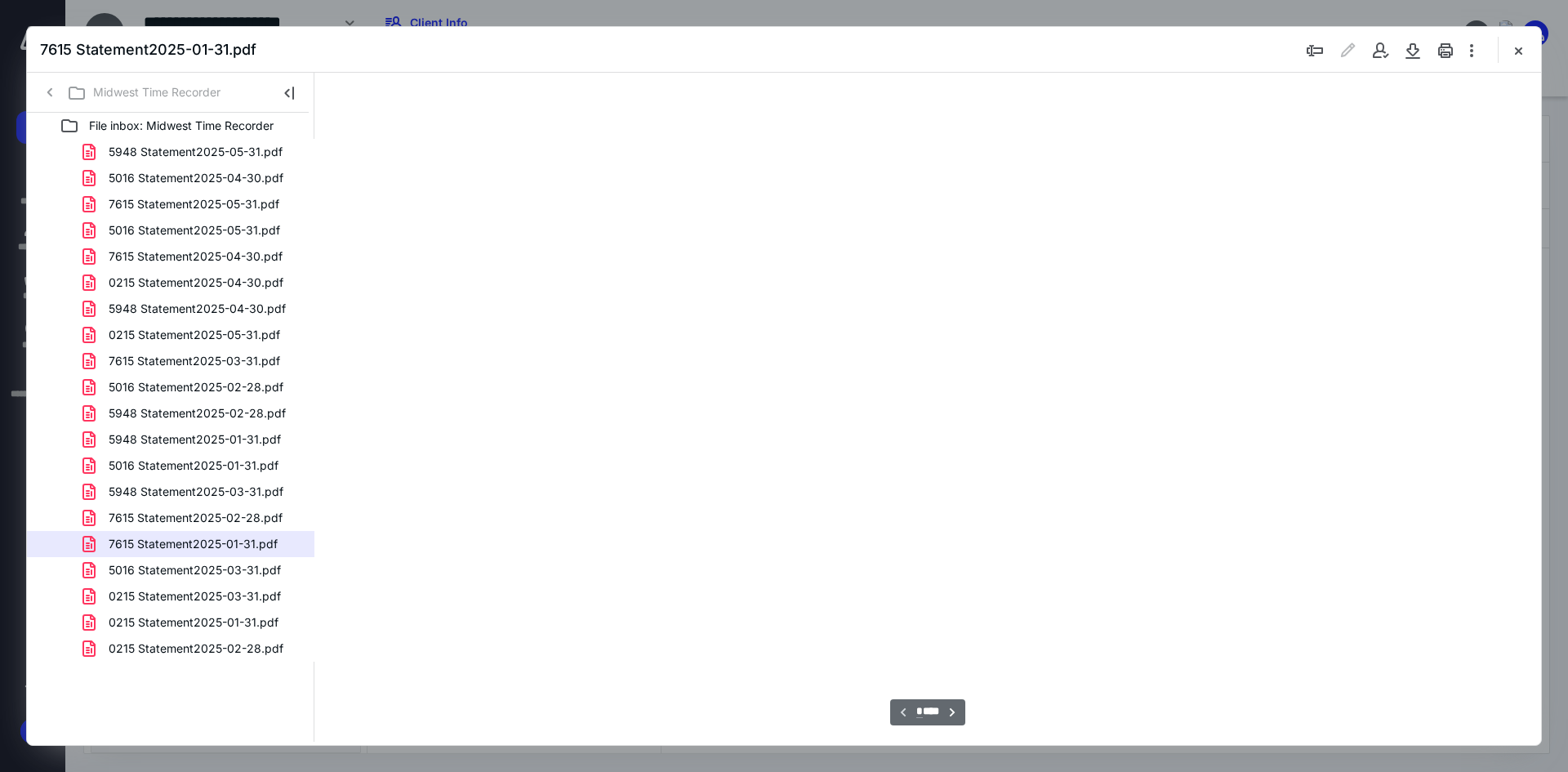 scroll, scrollTop: 70, scrollLeft: 0, axis: vertical 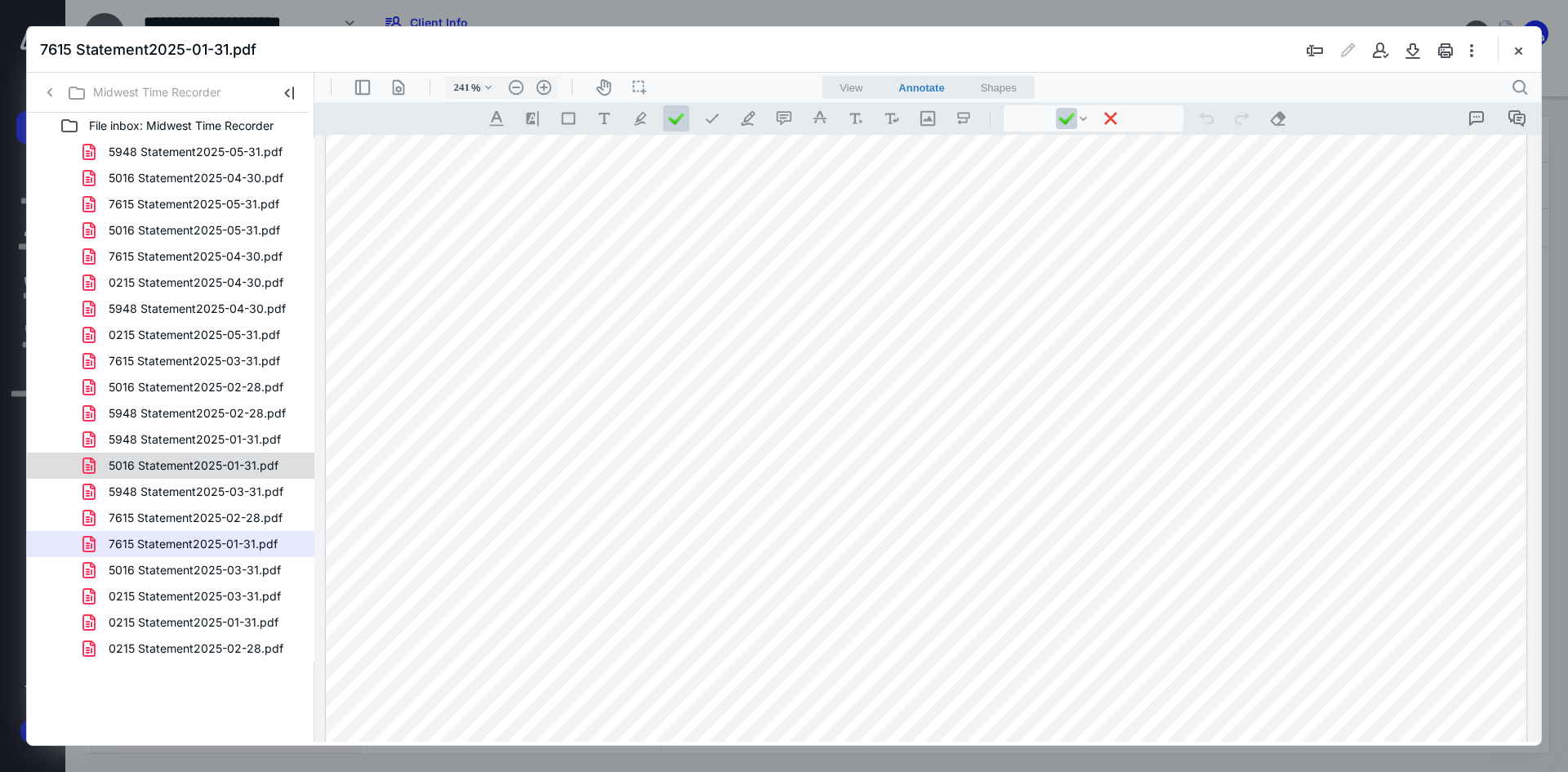click on "5016 Statement2025-01-31.pdf" at bounding box center (194, 466) 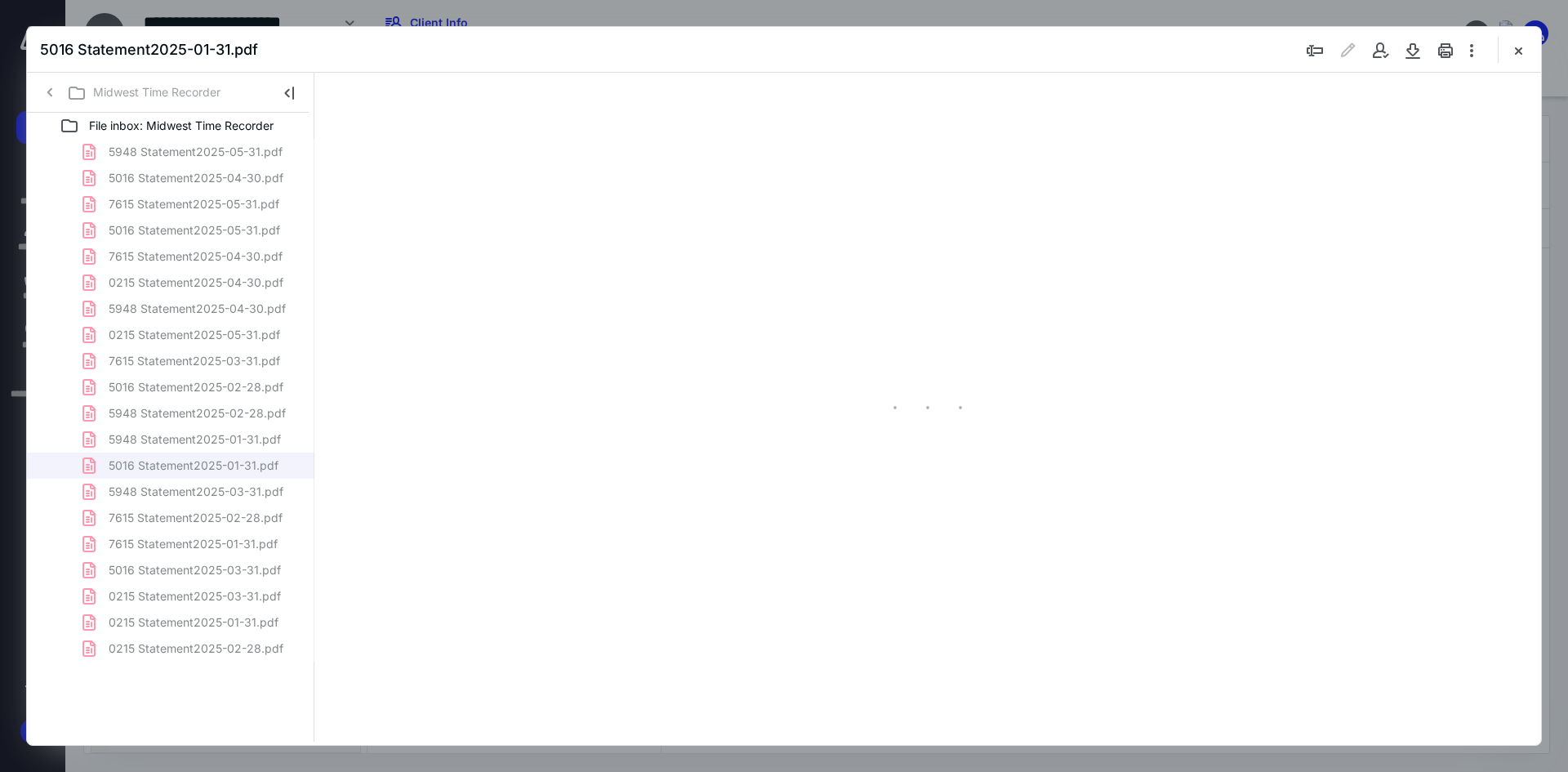 scroll, scrollTop: 70, scrollLeft: 0, axis: vertical 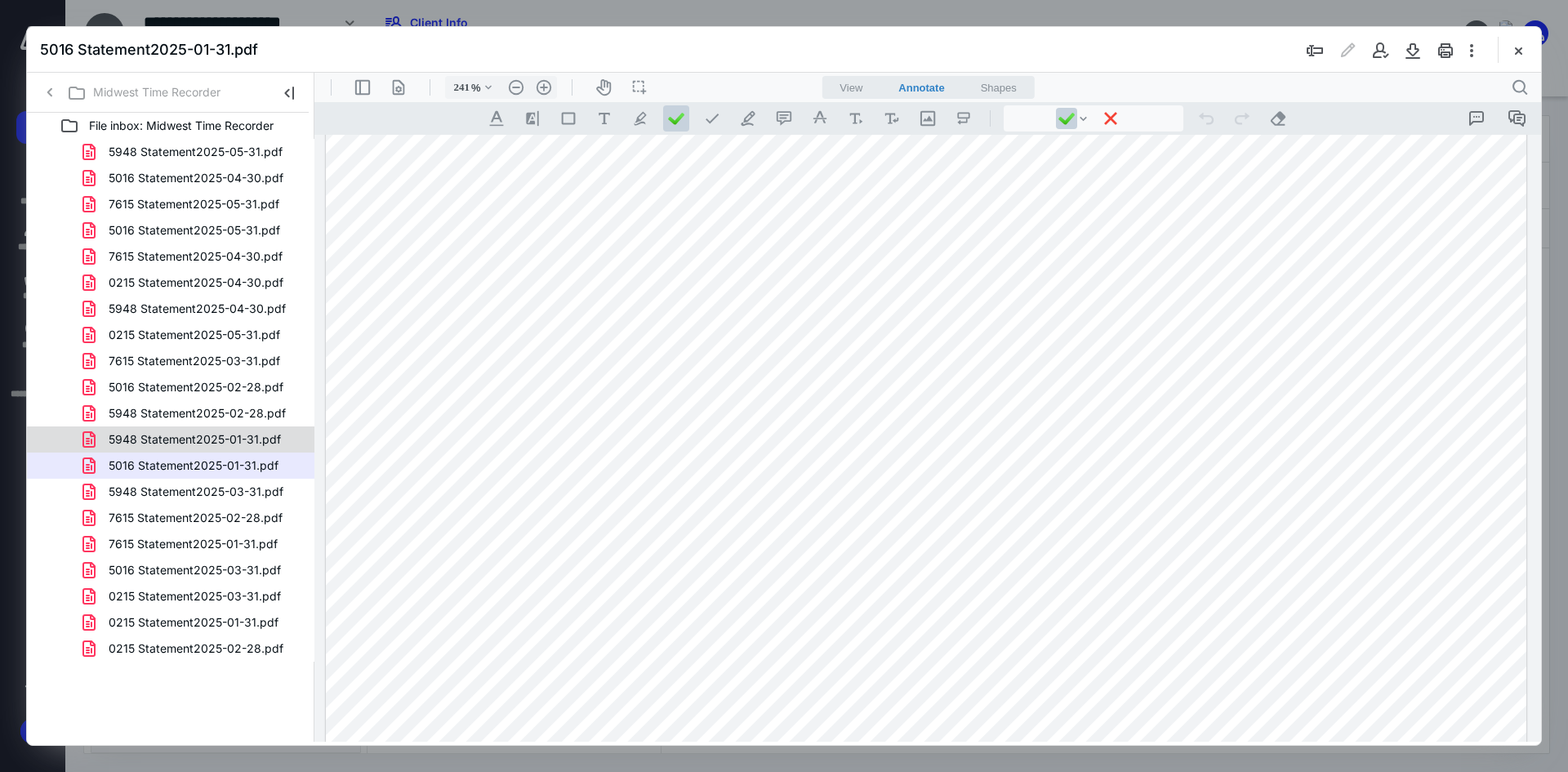 click on "5948 Statement2025-01-31.pdf" at bounding box center [171, 440] 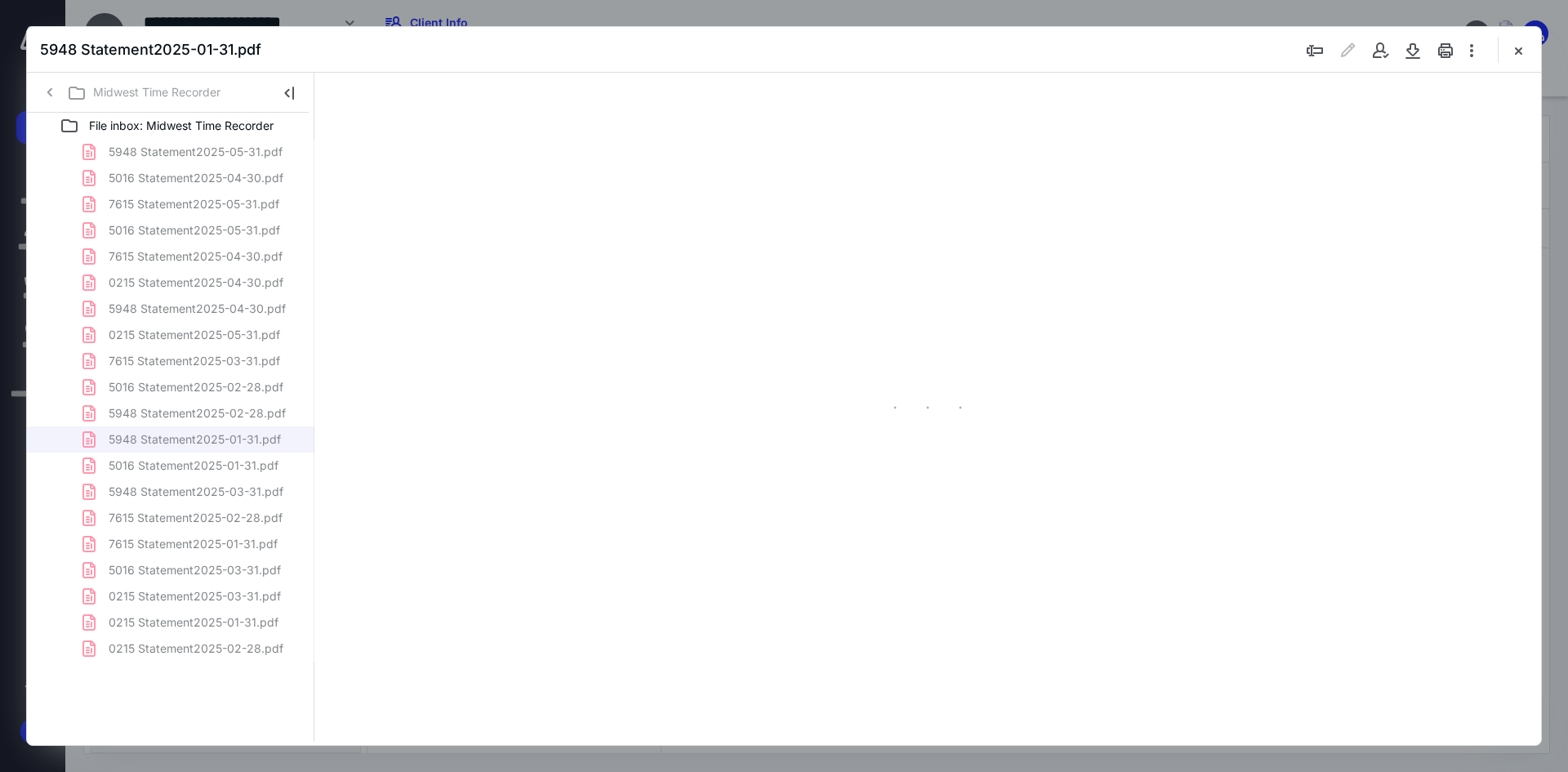 type on "241" 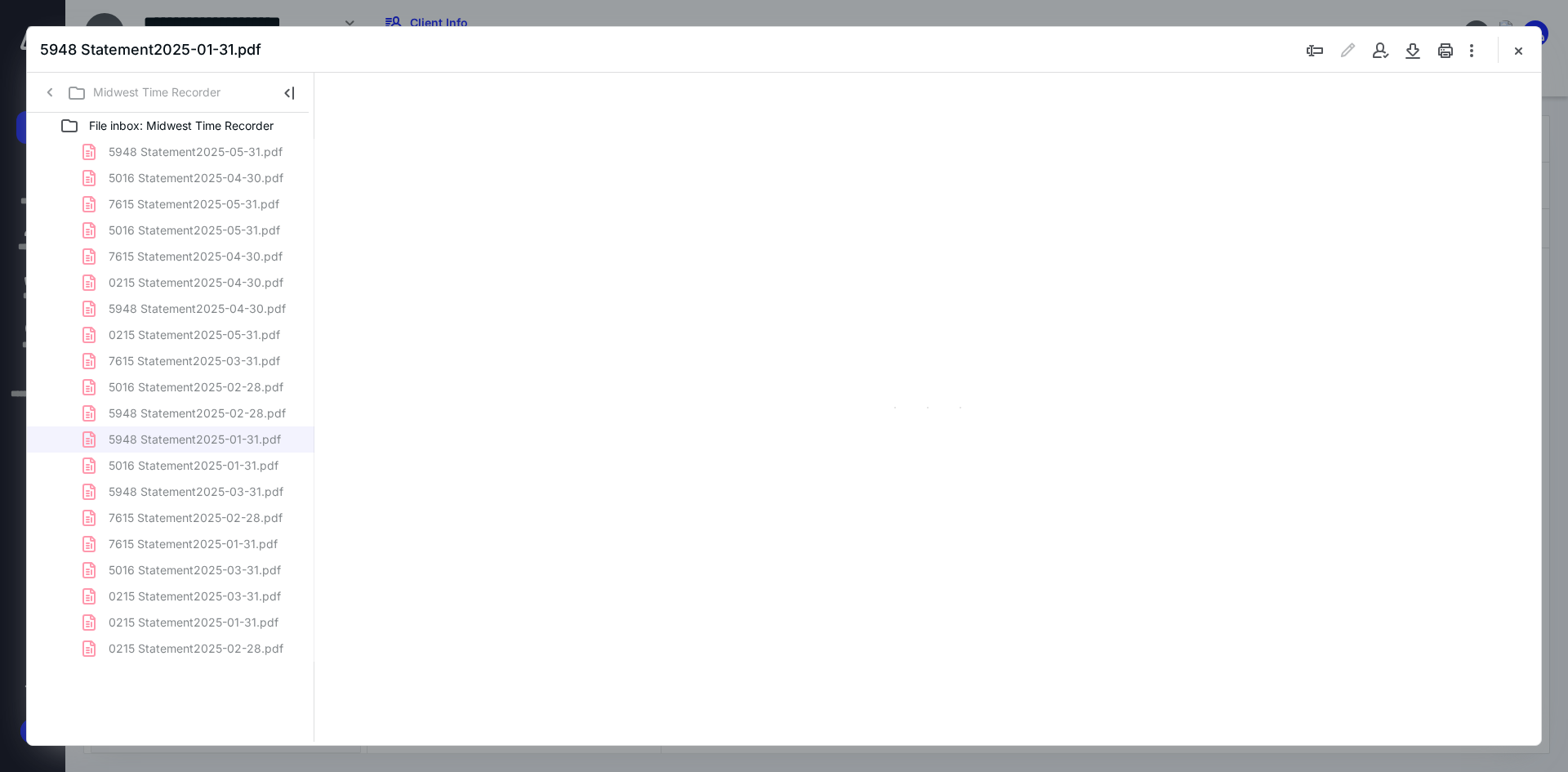 scroll, scrollTop: 70, scrollLeft: 0, axis: vertical 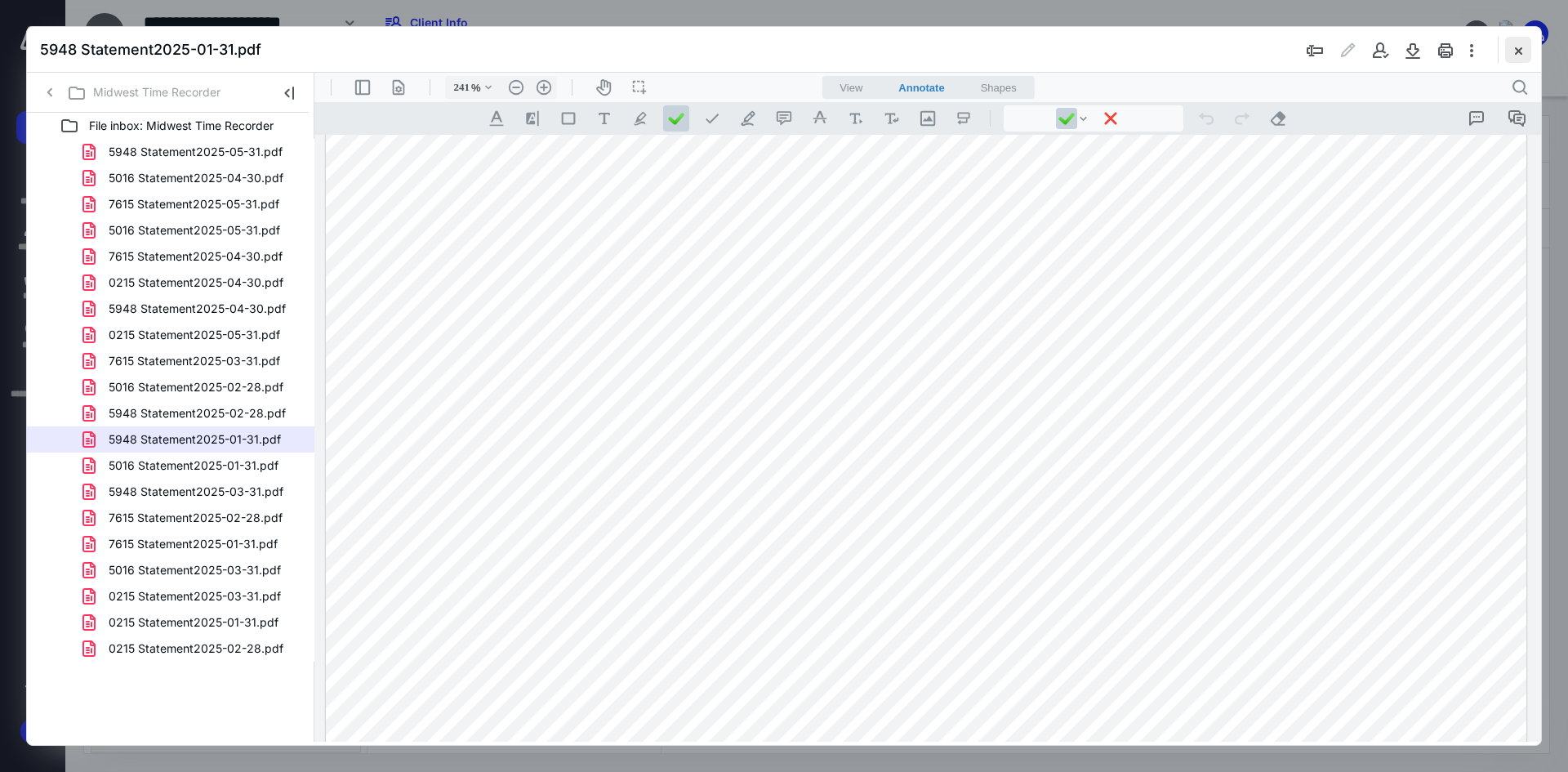 click at bounding box center (1518, 50) 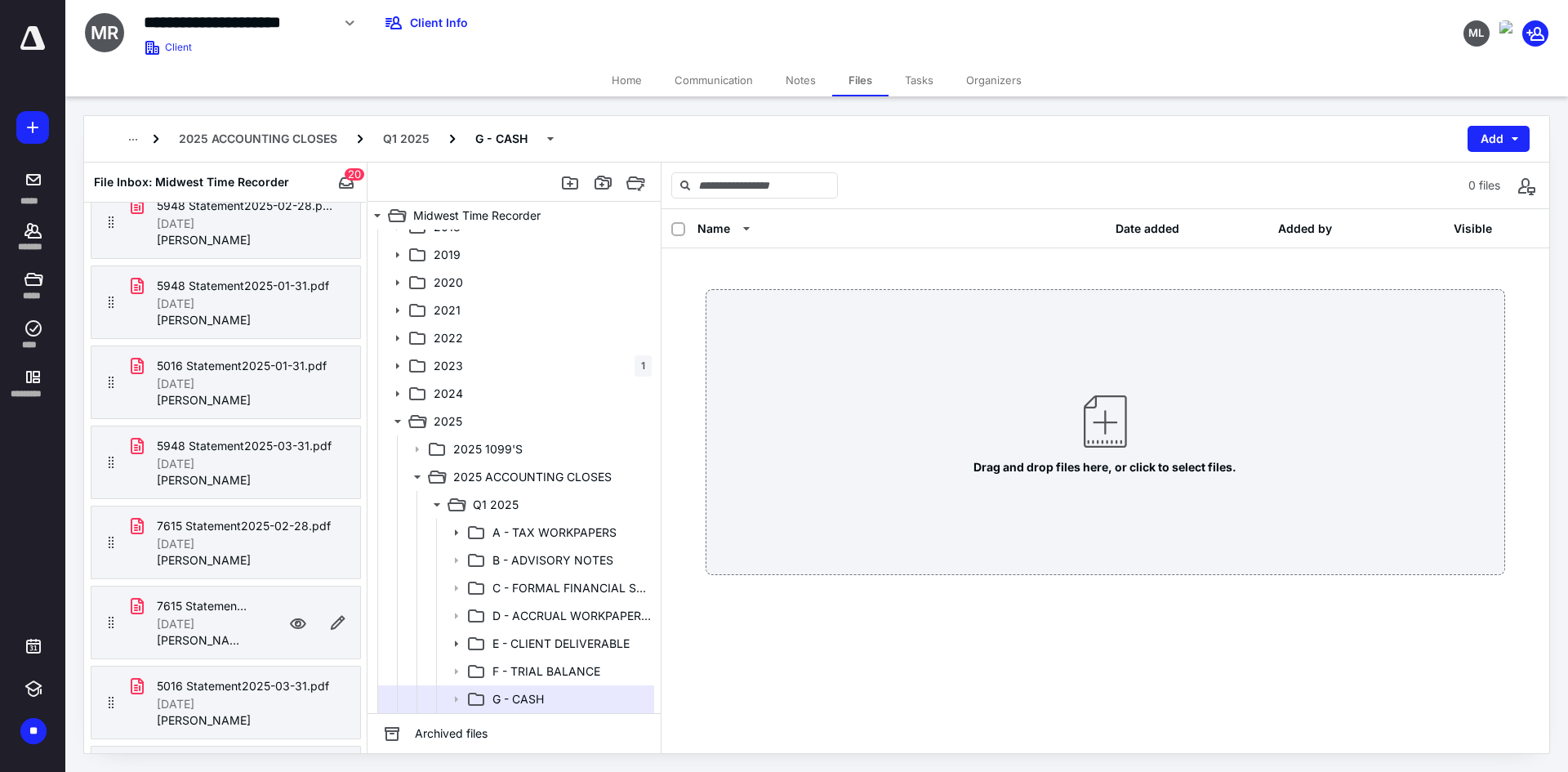 scroll, scrollTop: 864, scrollLeft: 0, axis: vertical 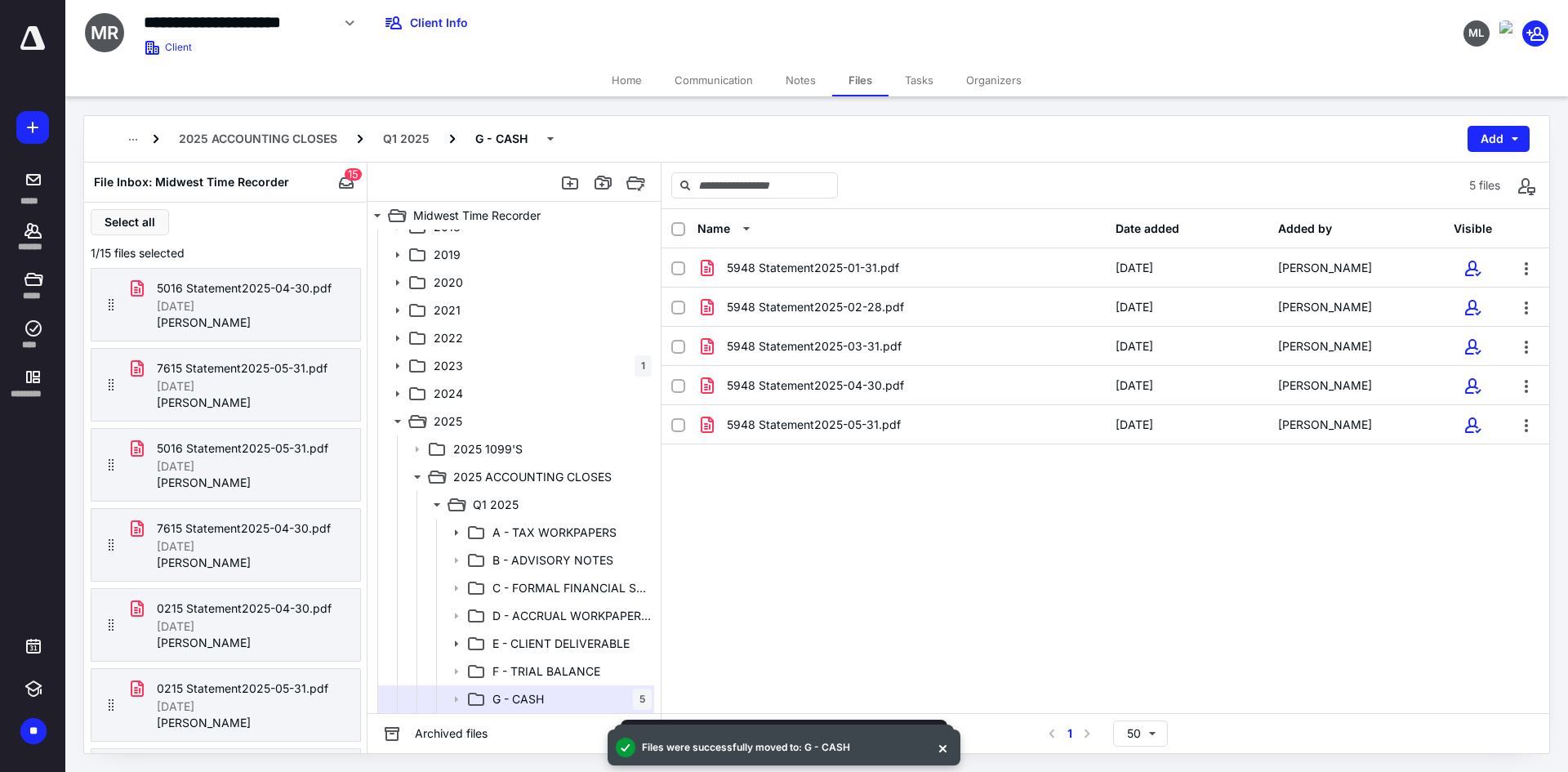 click on "Name Date added Added by Visible 5948 Statement2025-01-31.pdf [DATE] [PERSON_NAME] 5948 Statement2025-02-28.pdf [DATE] [PERSON_NAME] 5948 Statement2025-03-31.pdf [DATE] [PERSON_NAME] 5948 Statement2025-04-30.pdf [DATE] [PERSON_NAME] 5948 Statement2025-05-31.pdf [DATE] [PERSON_NAME]" at bounding box center [1105, 461] 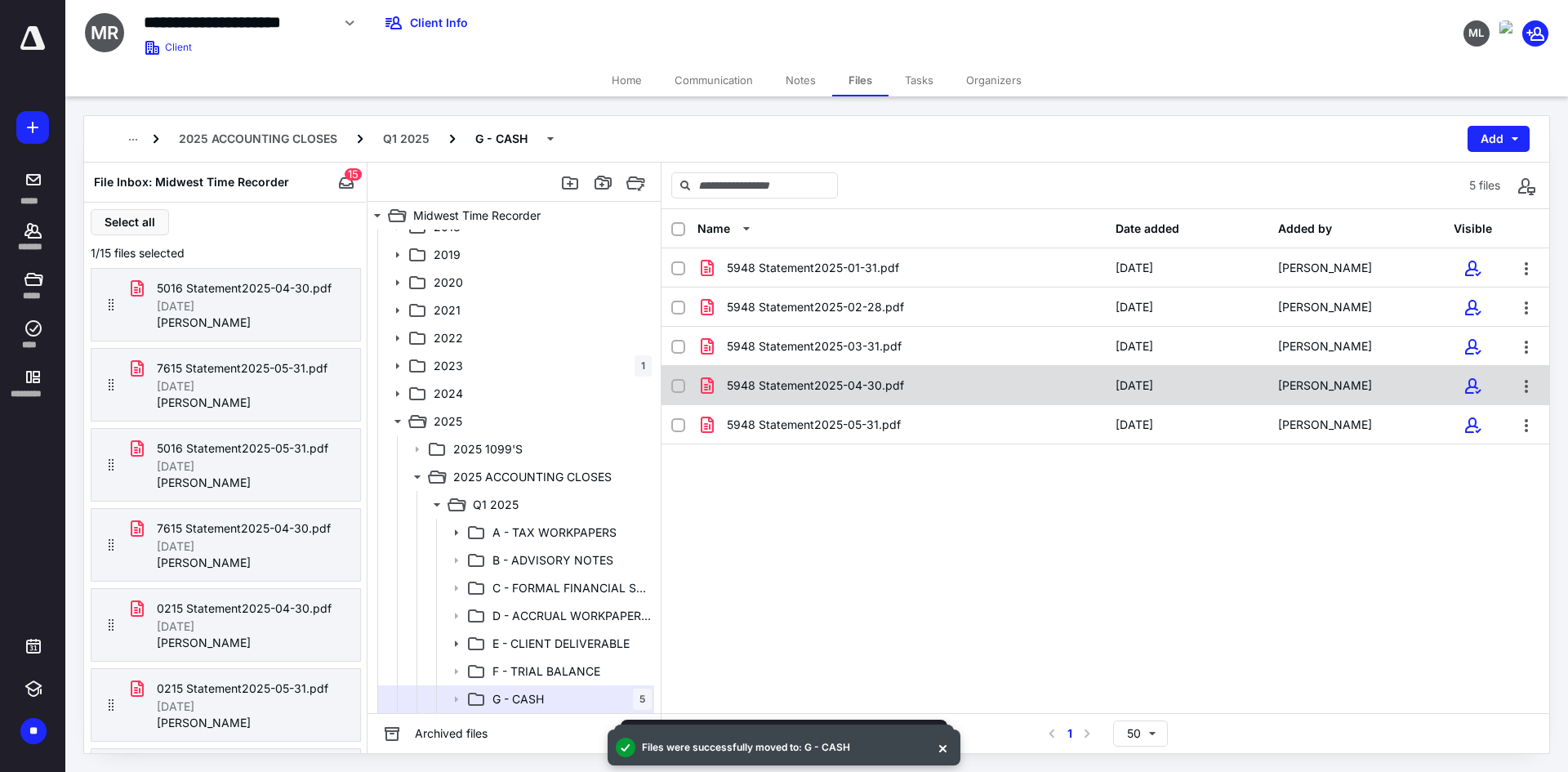 drag, startPoint x: 870, startPoint y: 506, endPoint x: 1123, endPoint y: 380, distance: 282.63935 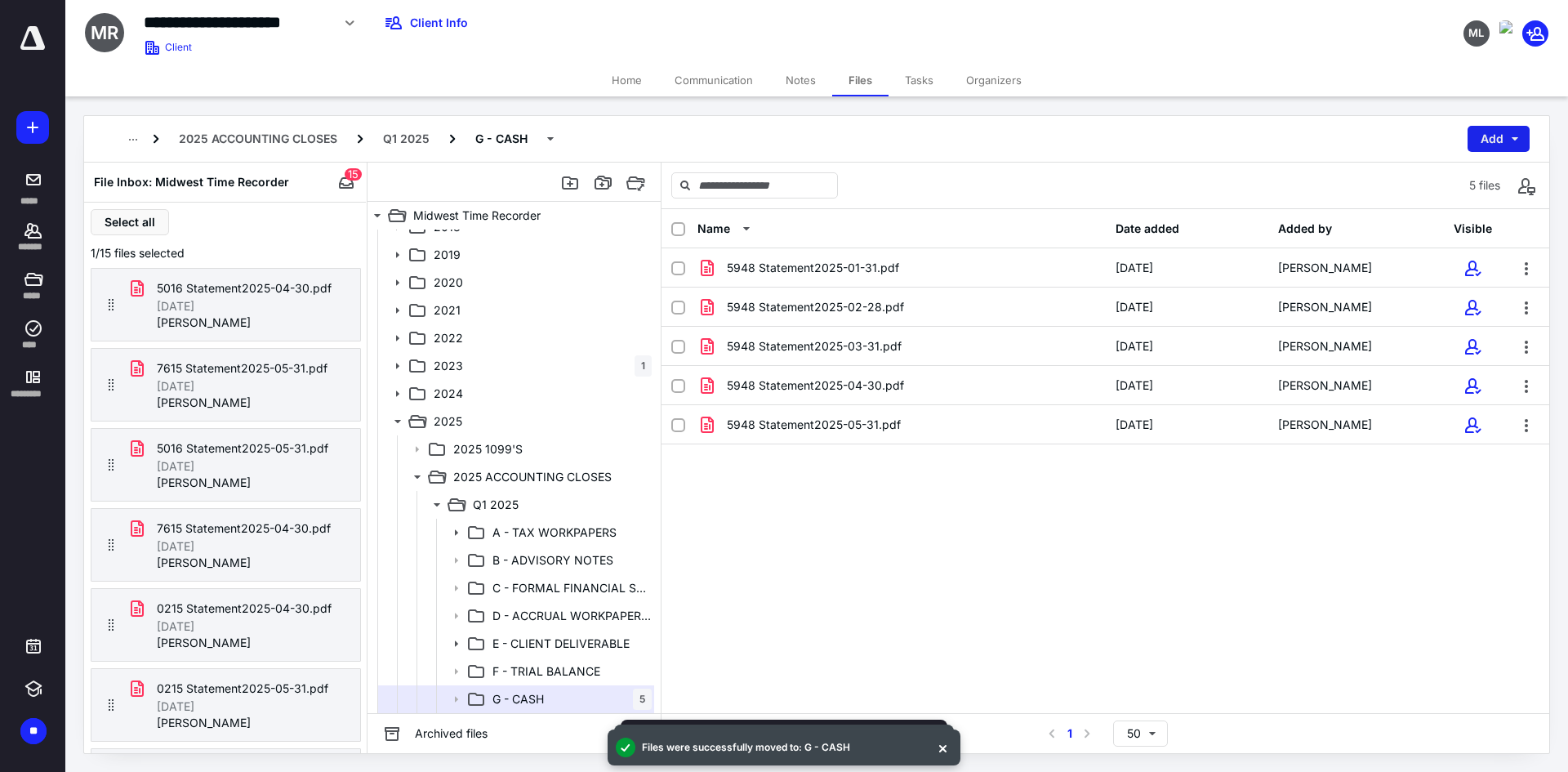 click on "Add" at bounding box center [1499, 139] 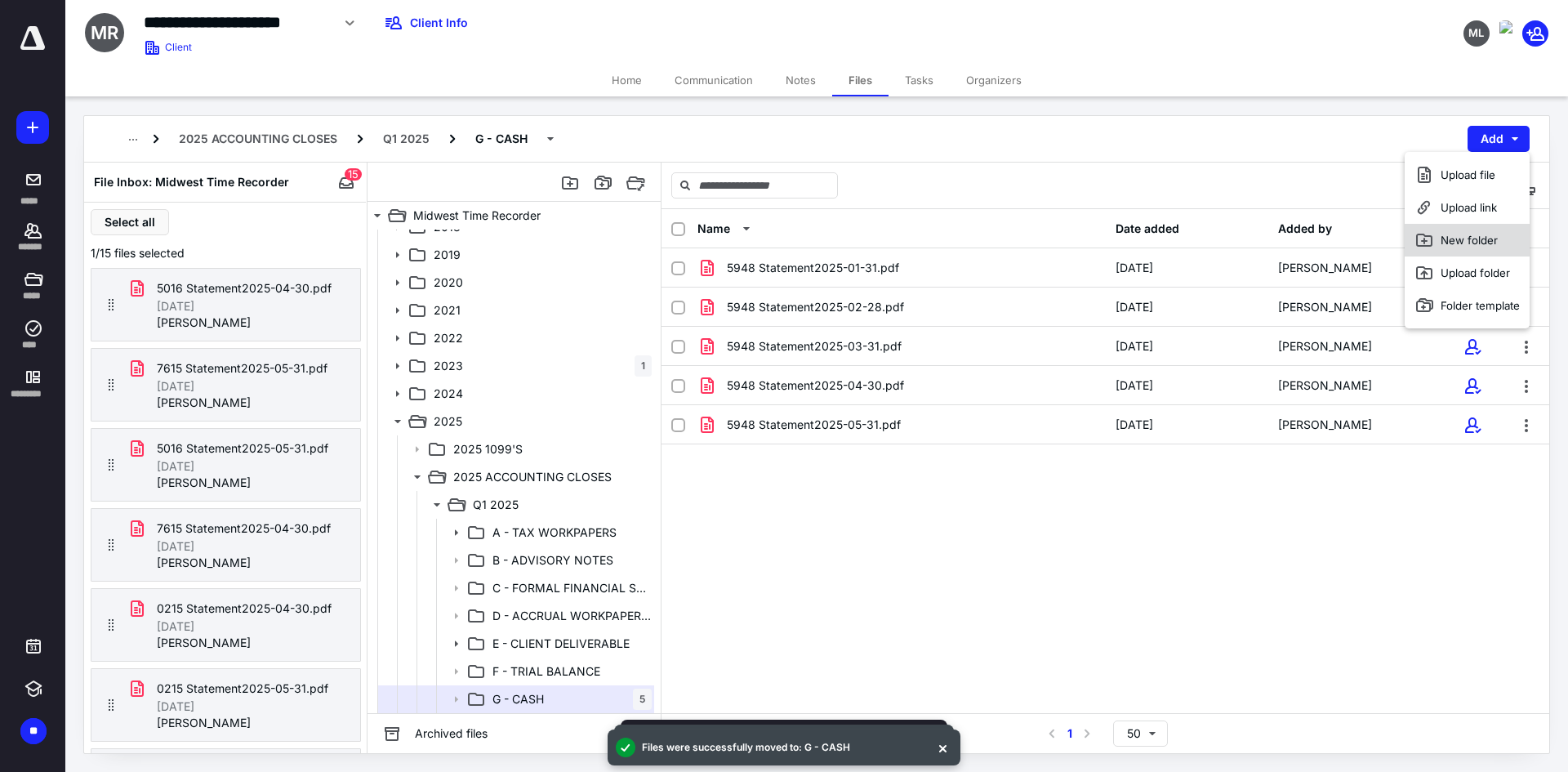 click on "New folder" at bounding box center (1467, 240) 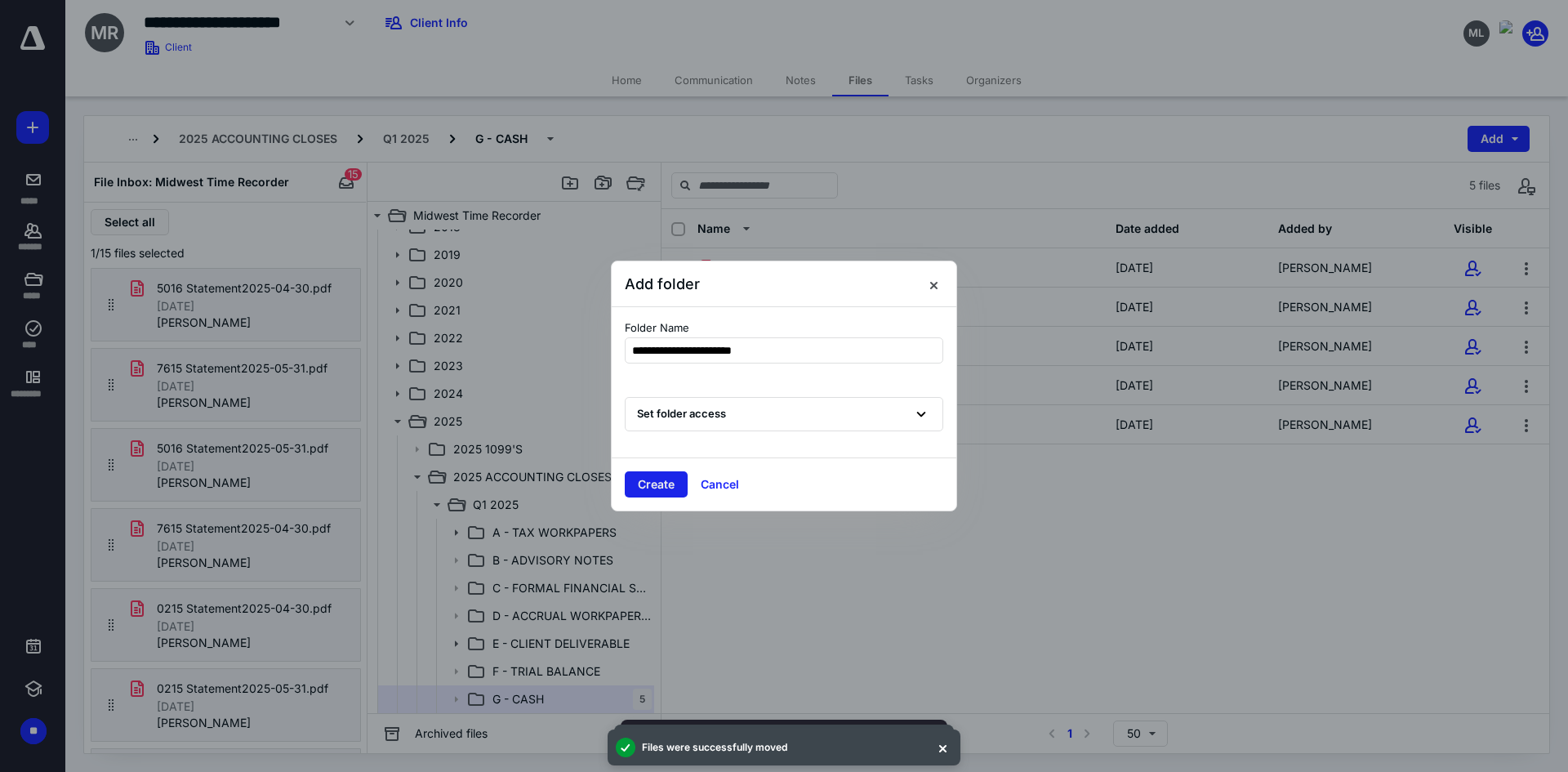 type on "**********" 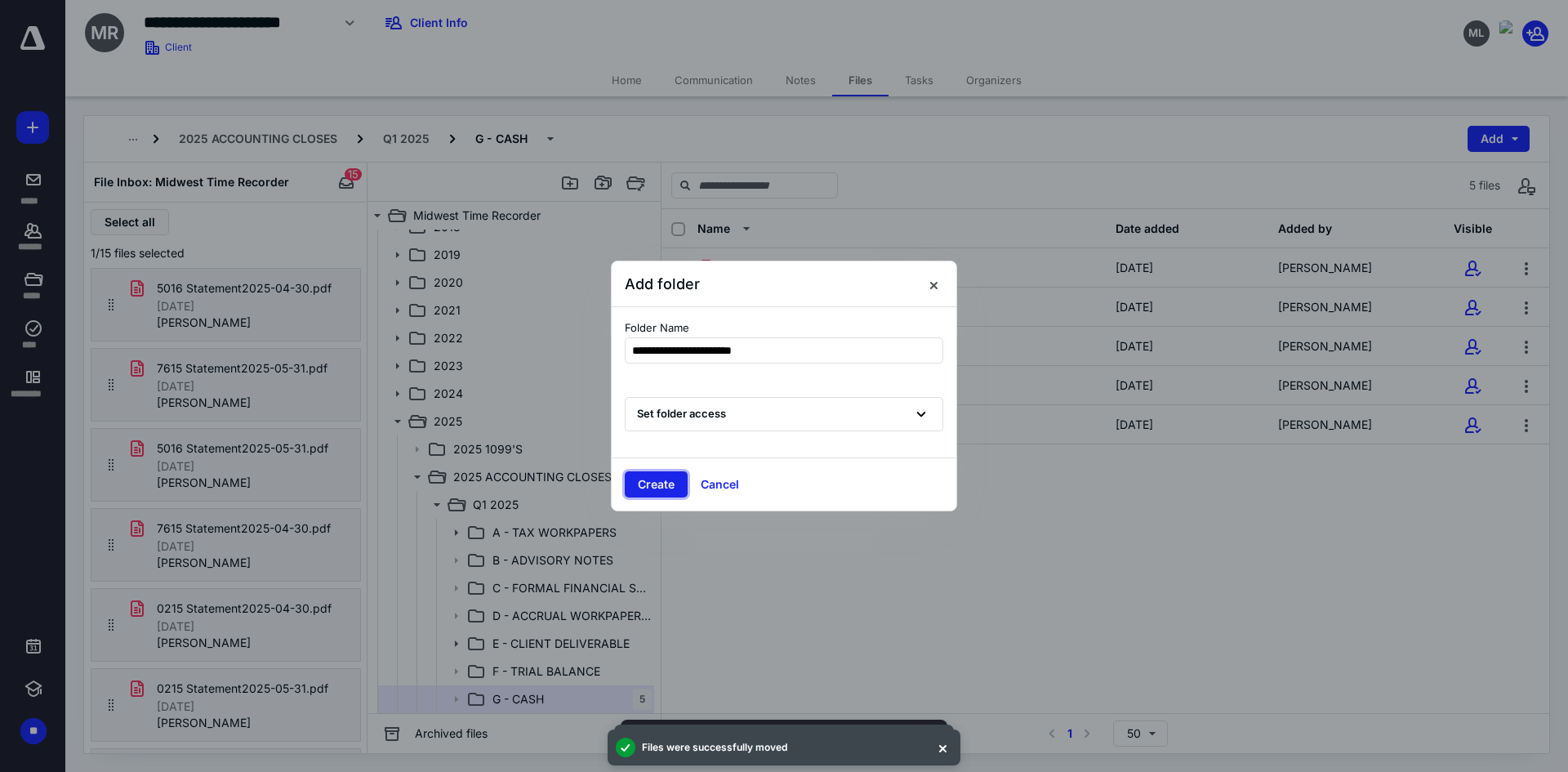 click on "Create" at bounding box center [656, 484] 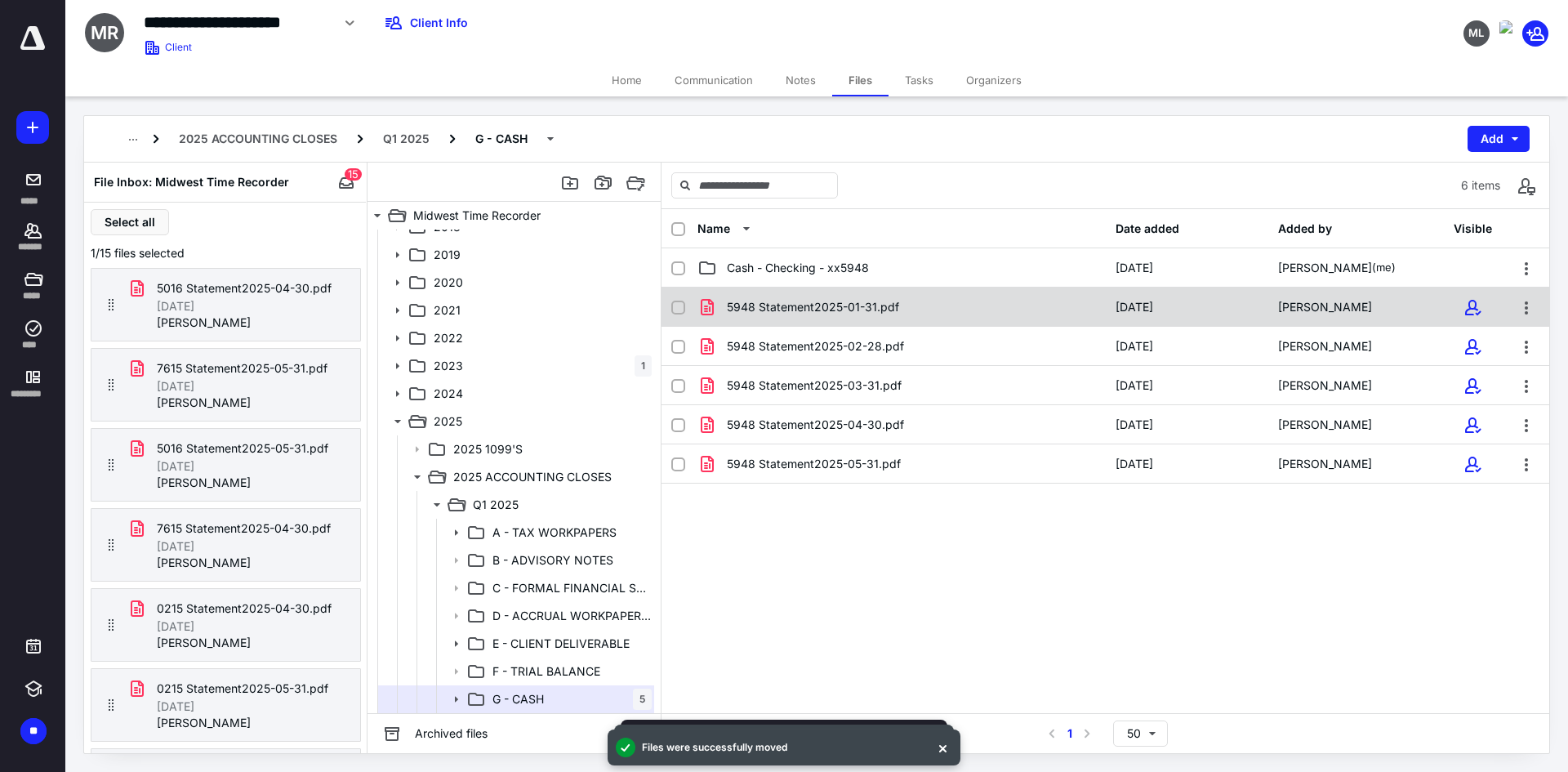 click 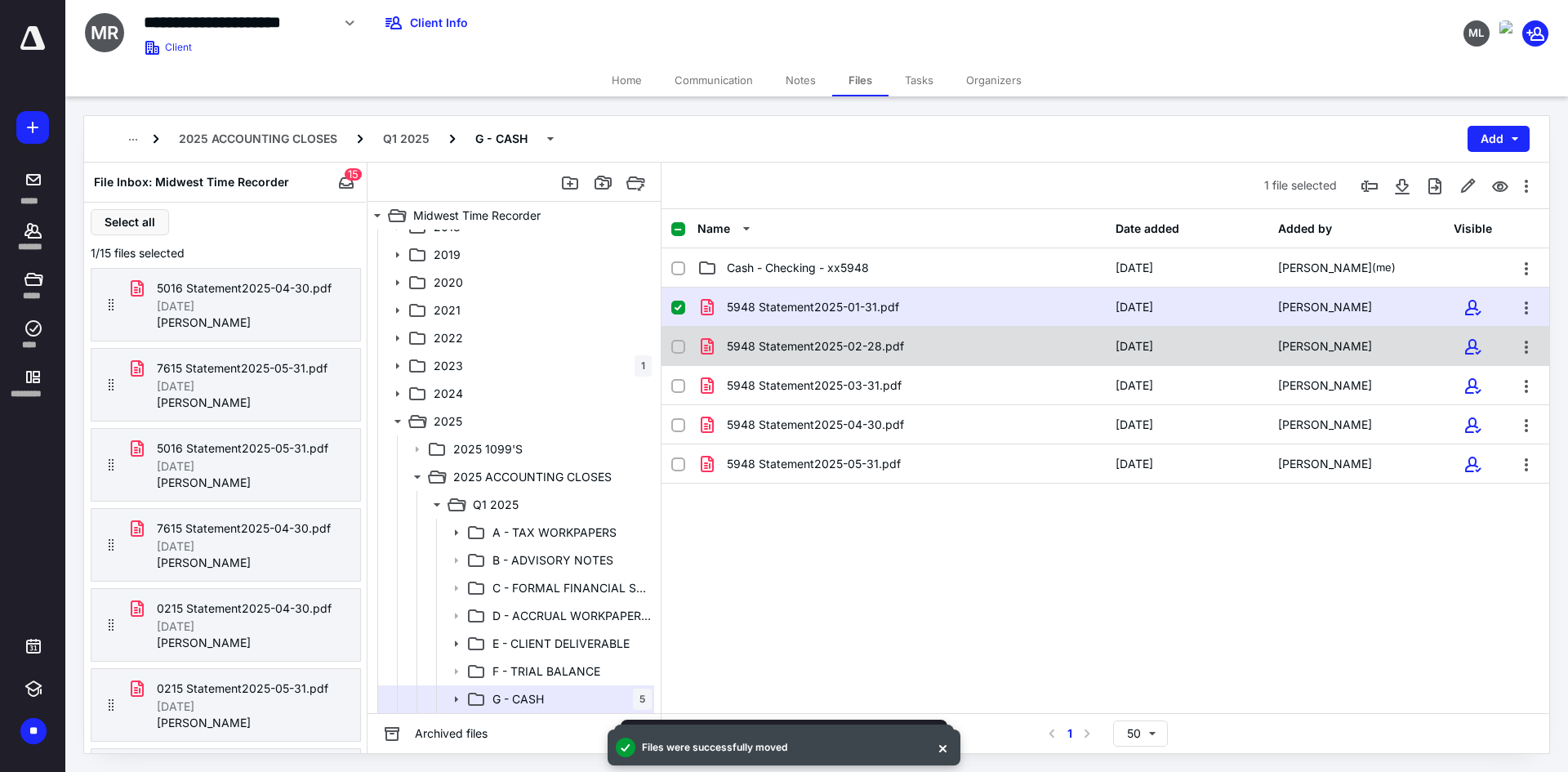 click on "5948 Statement2025-02-28.pdf [DATE] [PERSON_NAME]" at bounding box center [1105, 346] 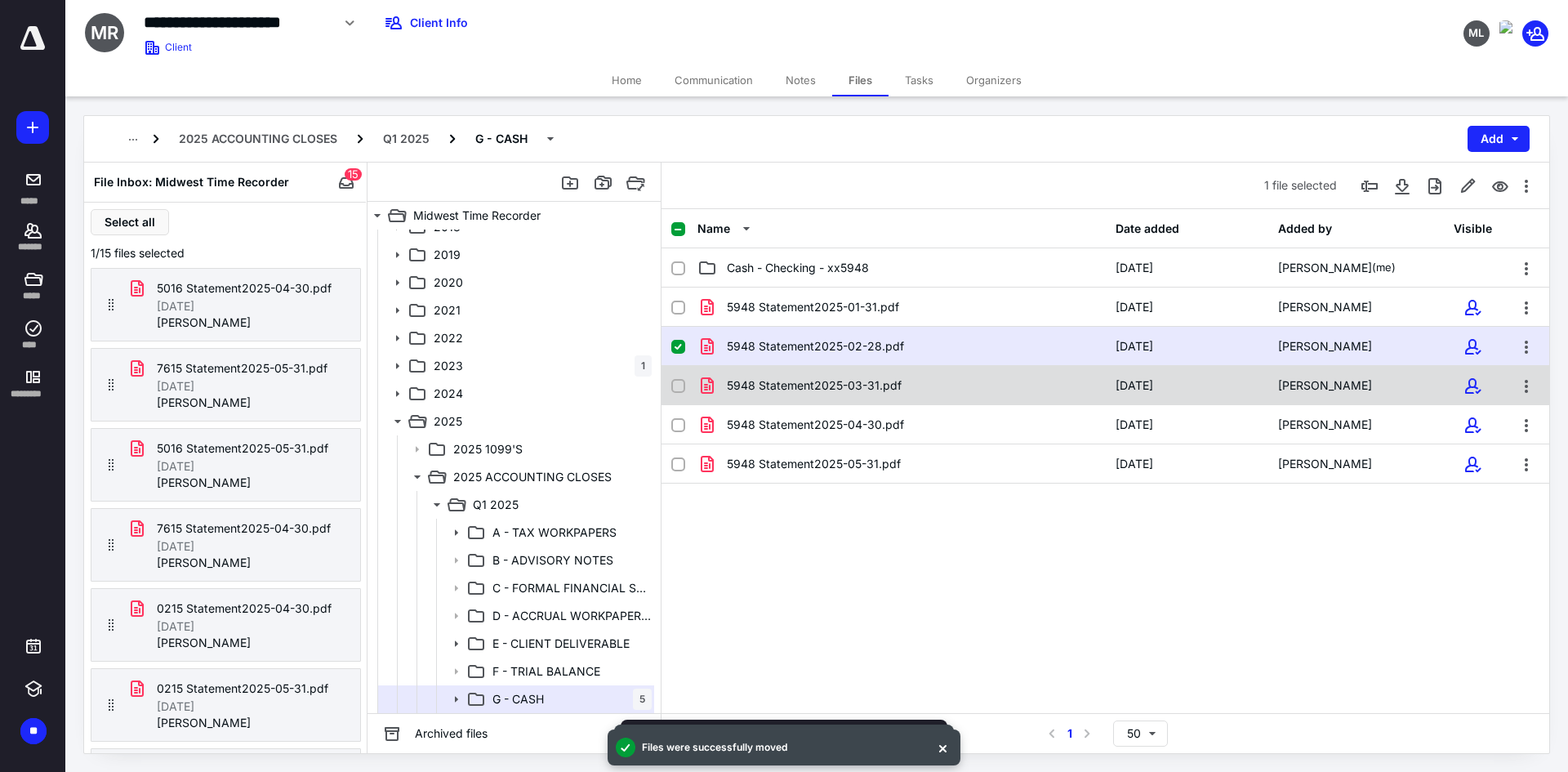 click at bounding box center [678, 386] 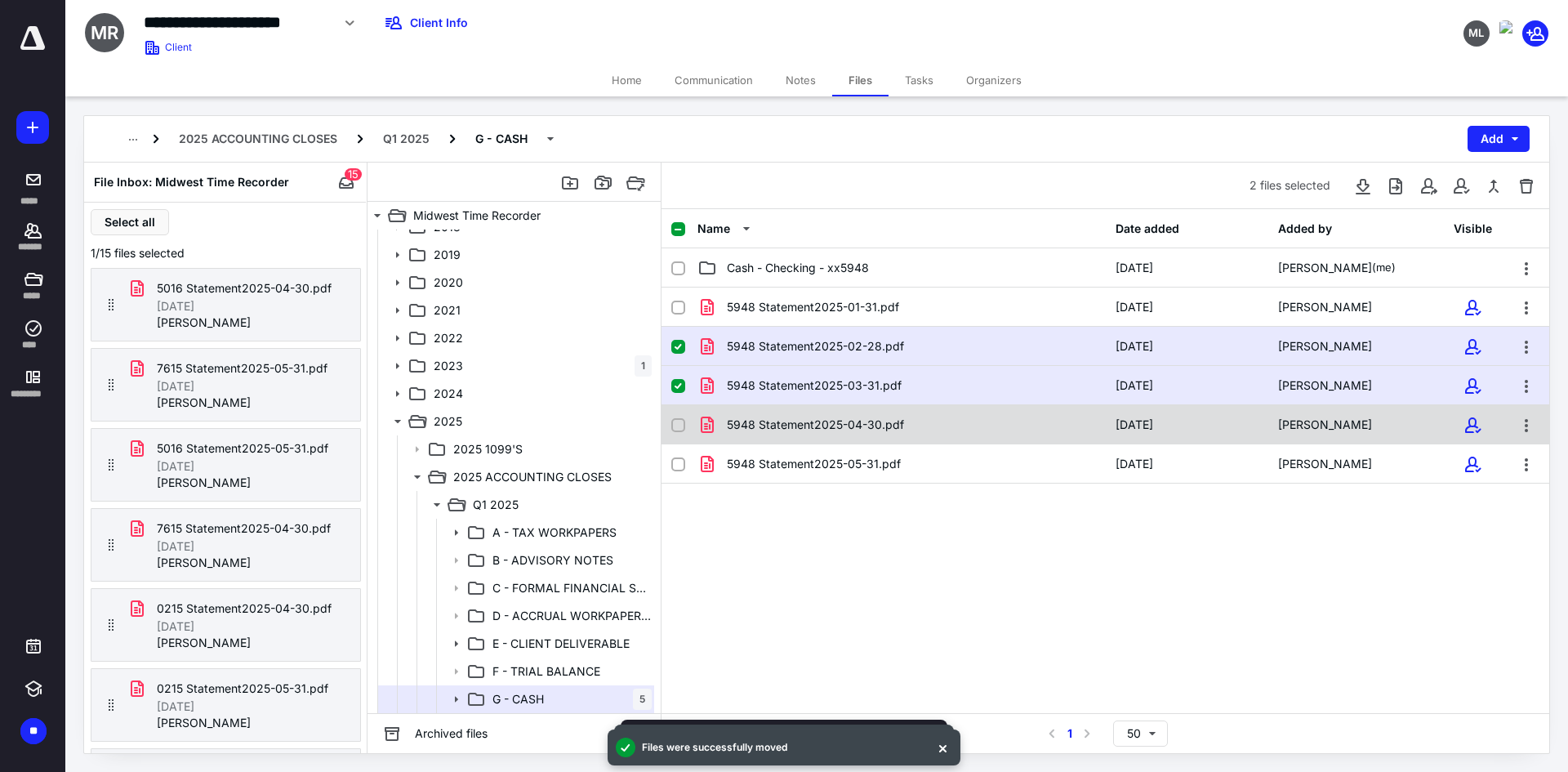 click at bounding box center (684, 425) 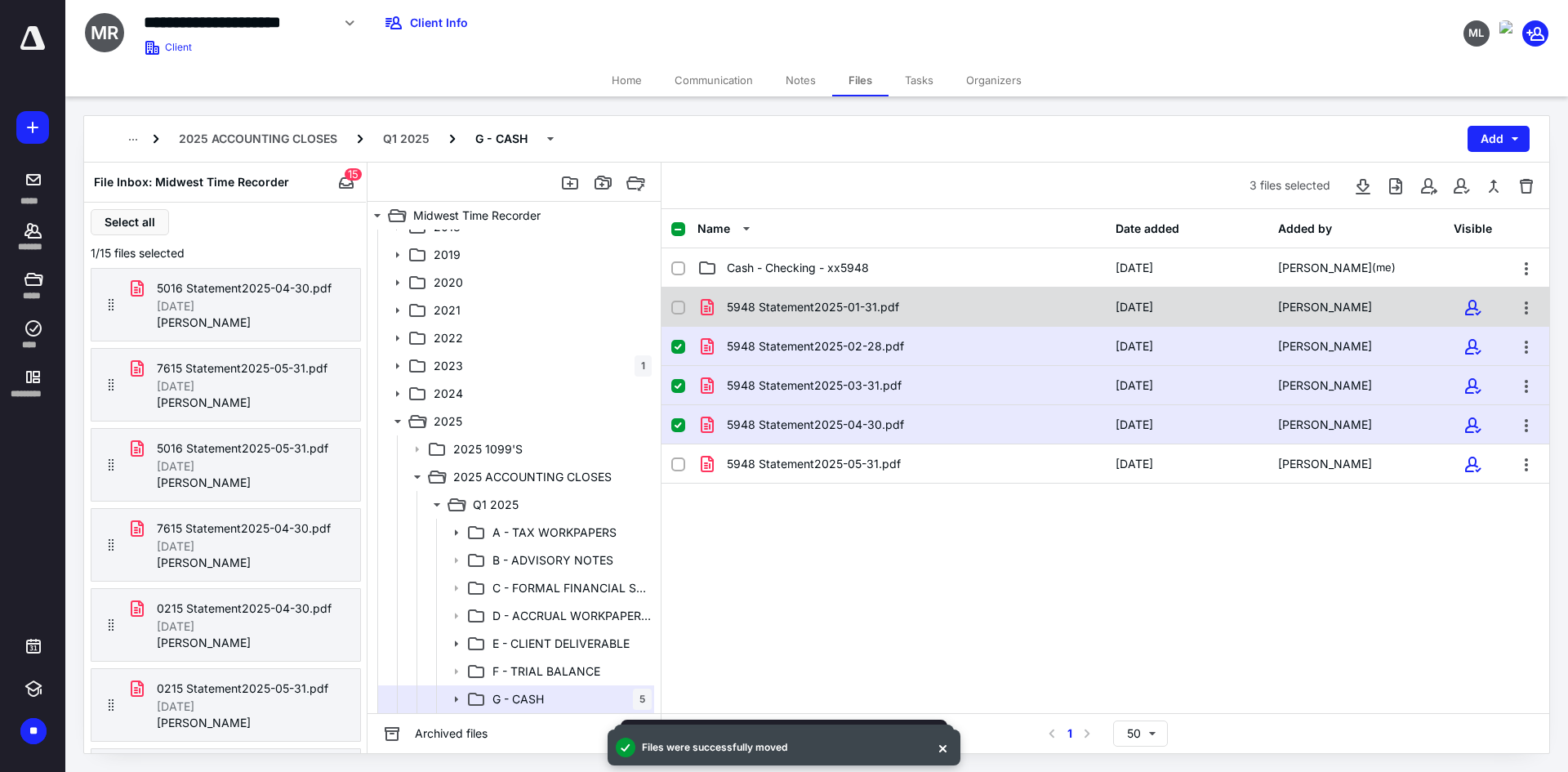 click at bounding box center (678, 308) 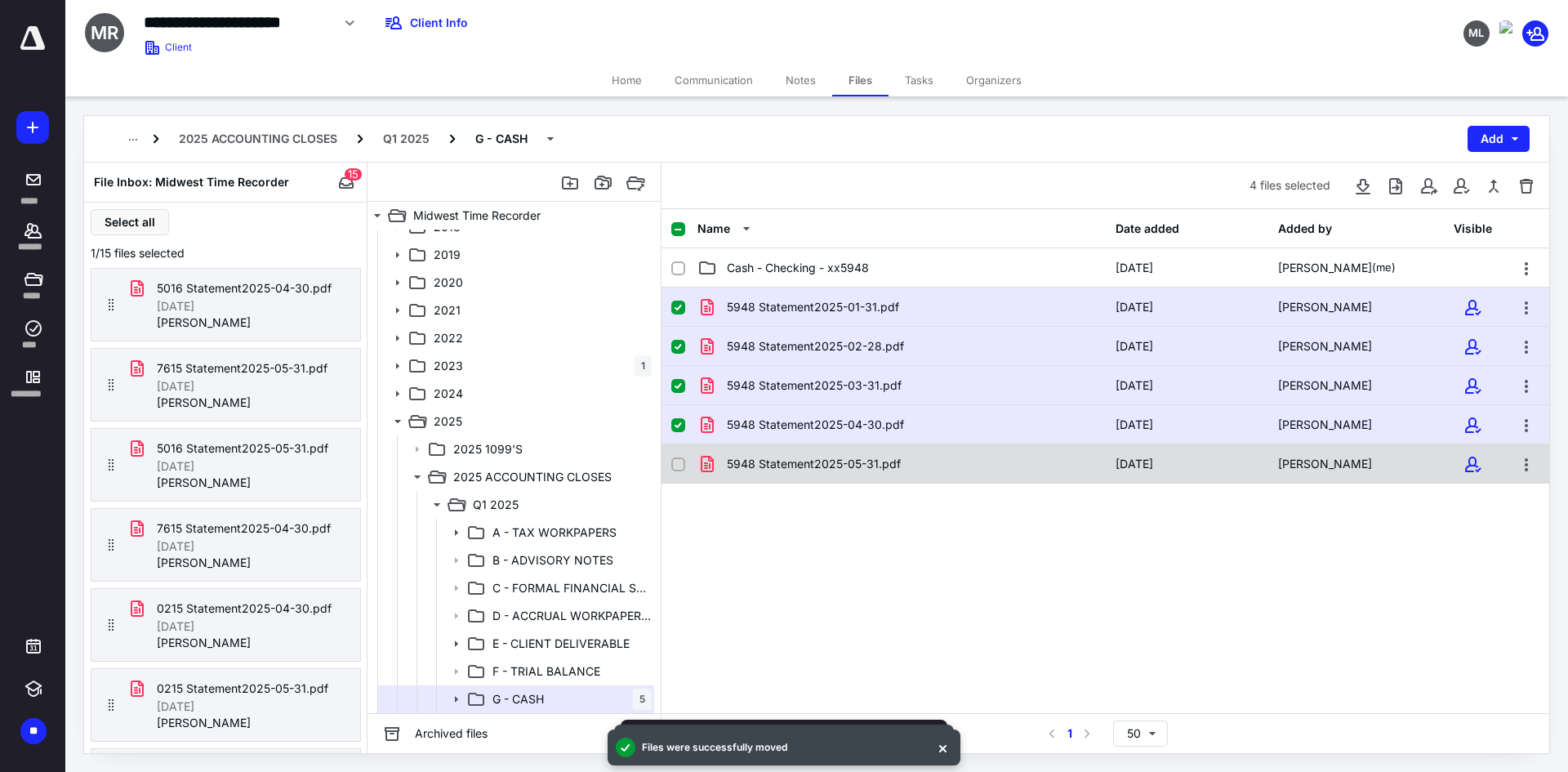 click at bounding box center [678, 465] 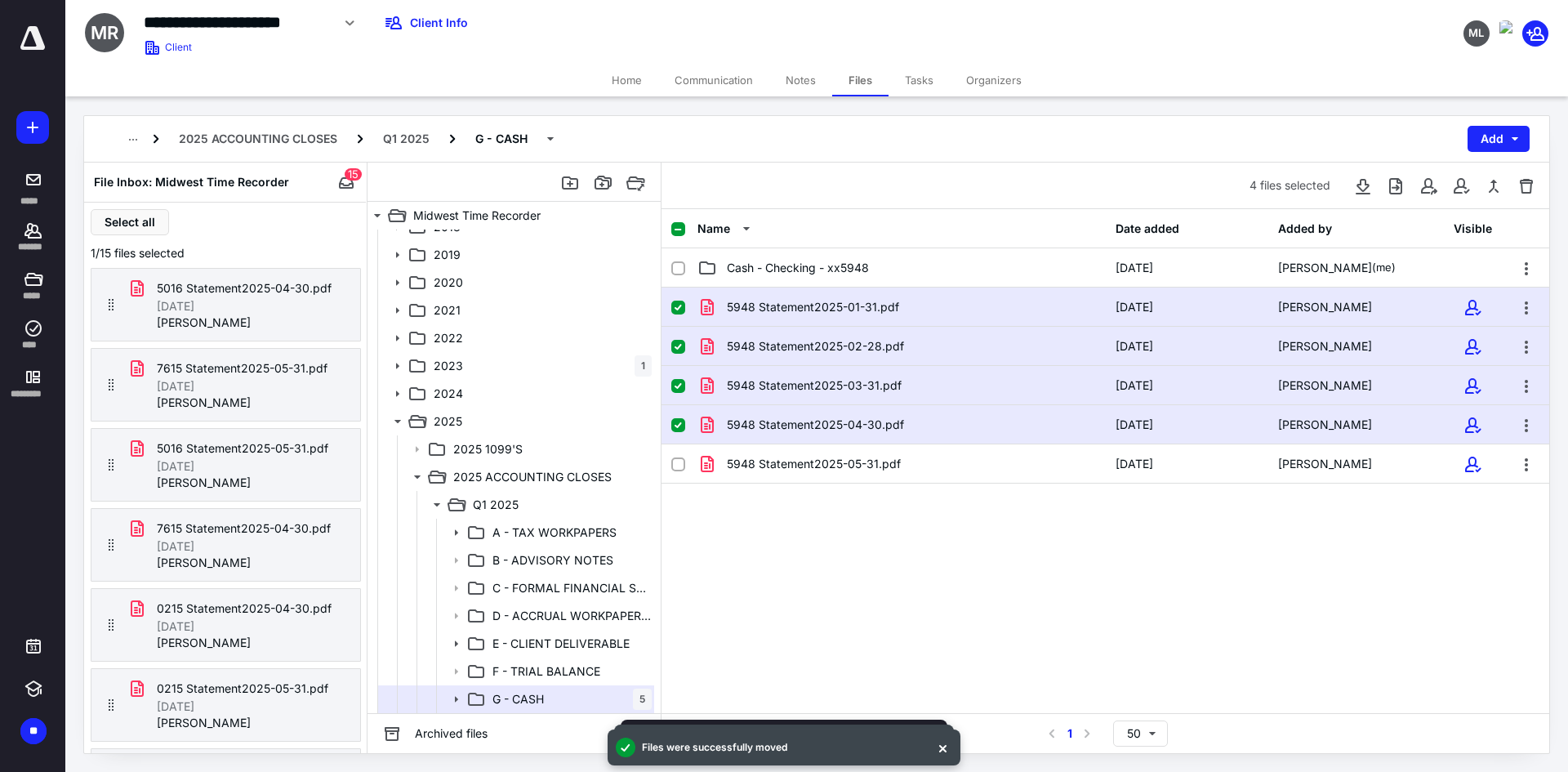 checkbox on "true" 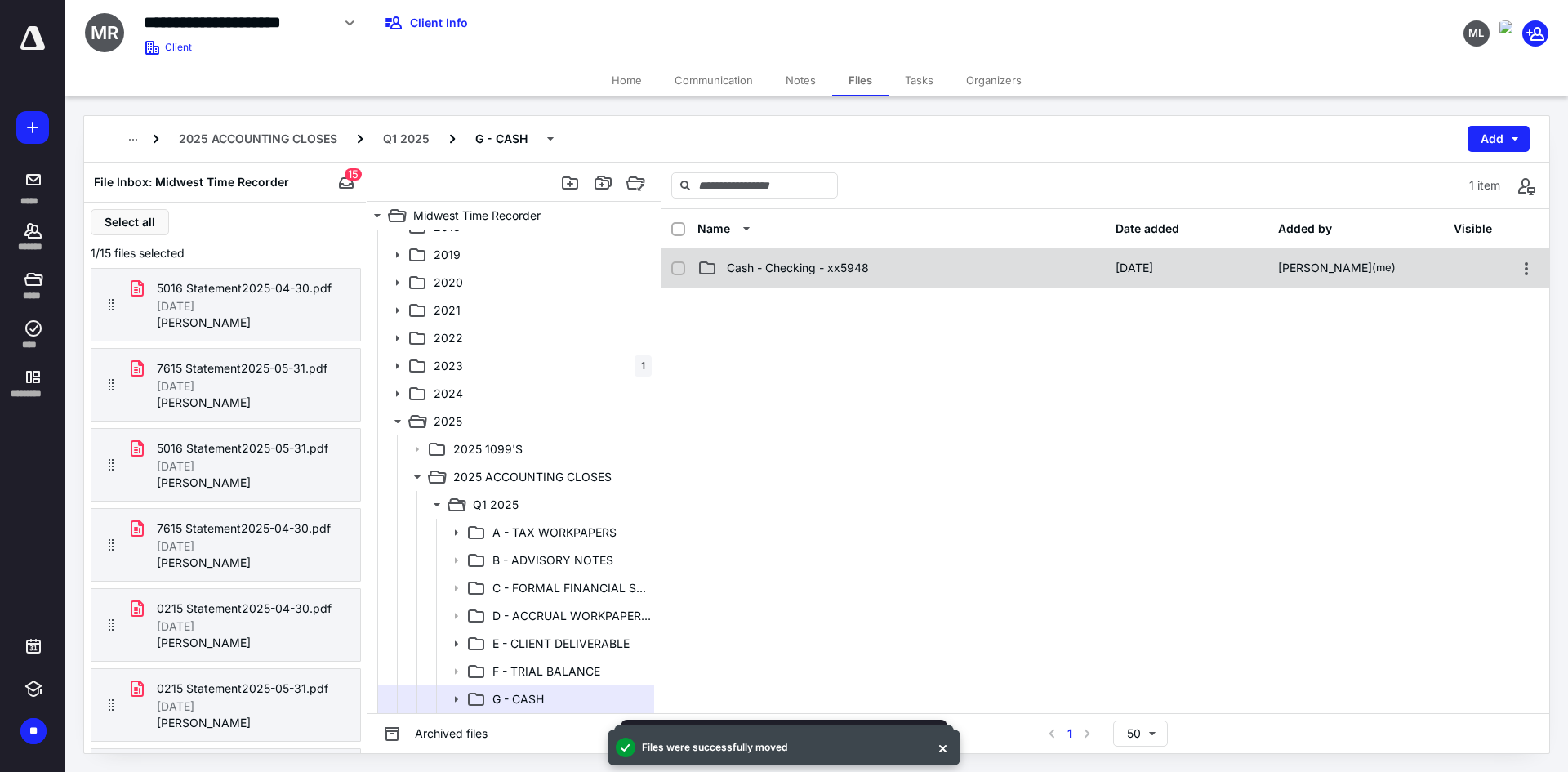 click on "Cash - Checking - xx5948" at bounding box center (902, 268) 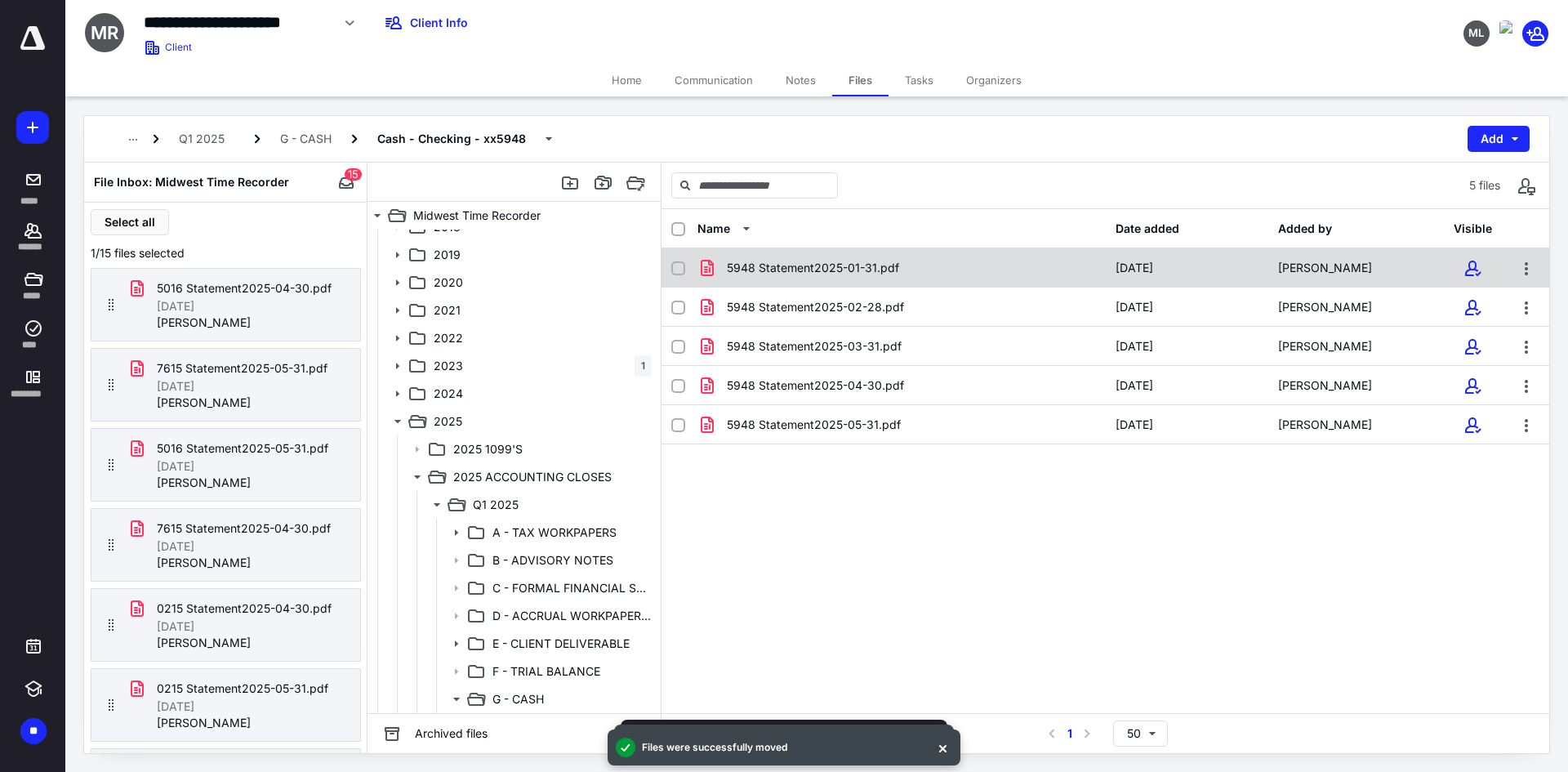 click on "5948 Statement2025-01-31.pdf" at bounding box center [813, 268] 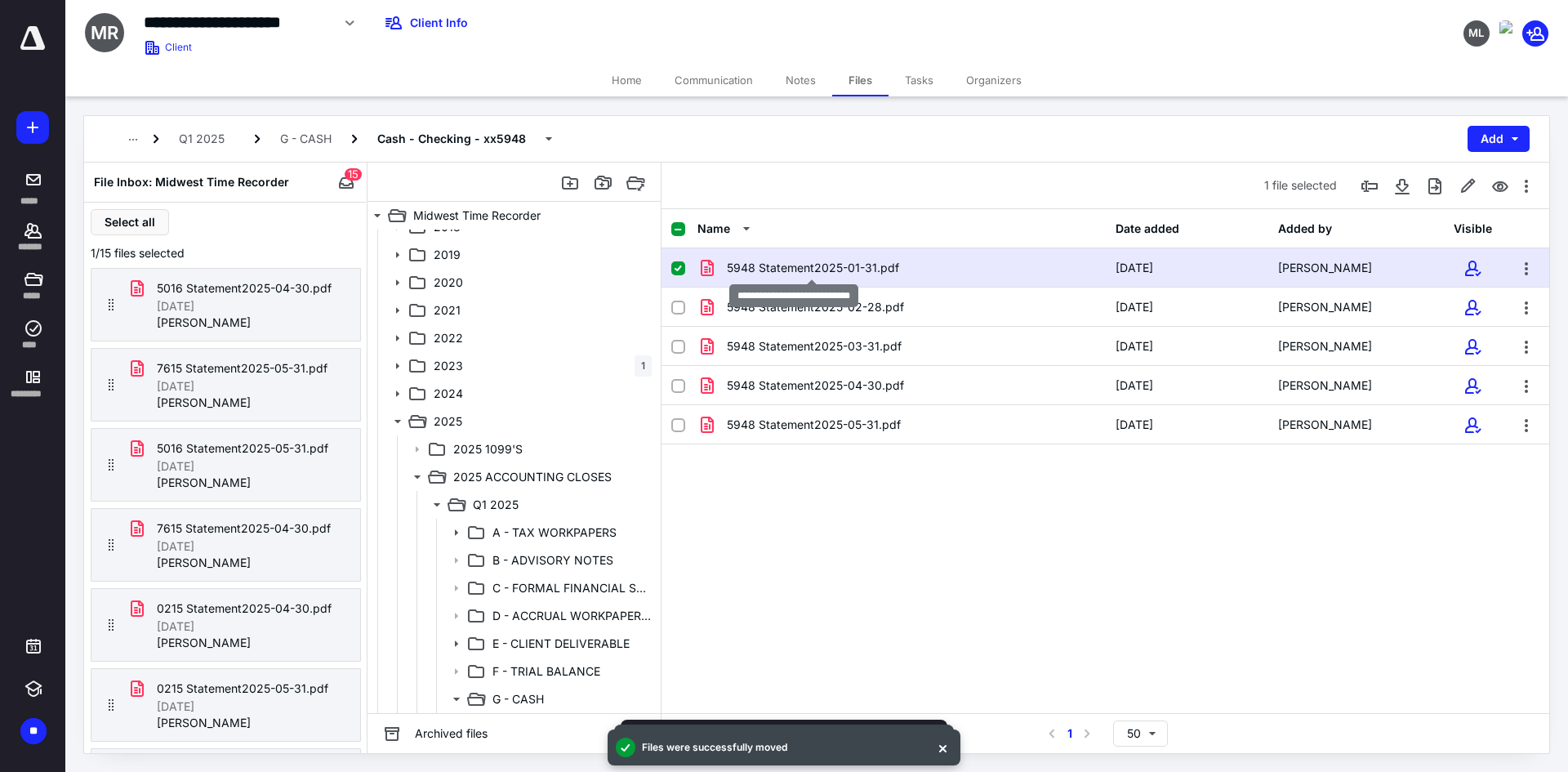 click on "5948 Statement2025-01-31.pdf" at bounding box center (813, 268) 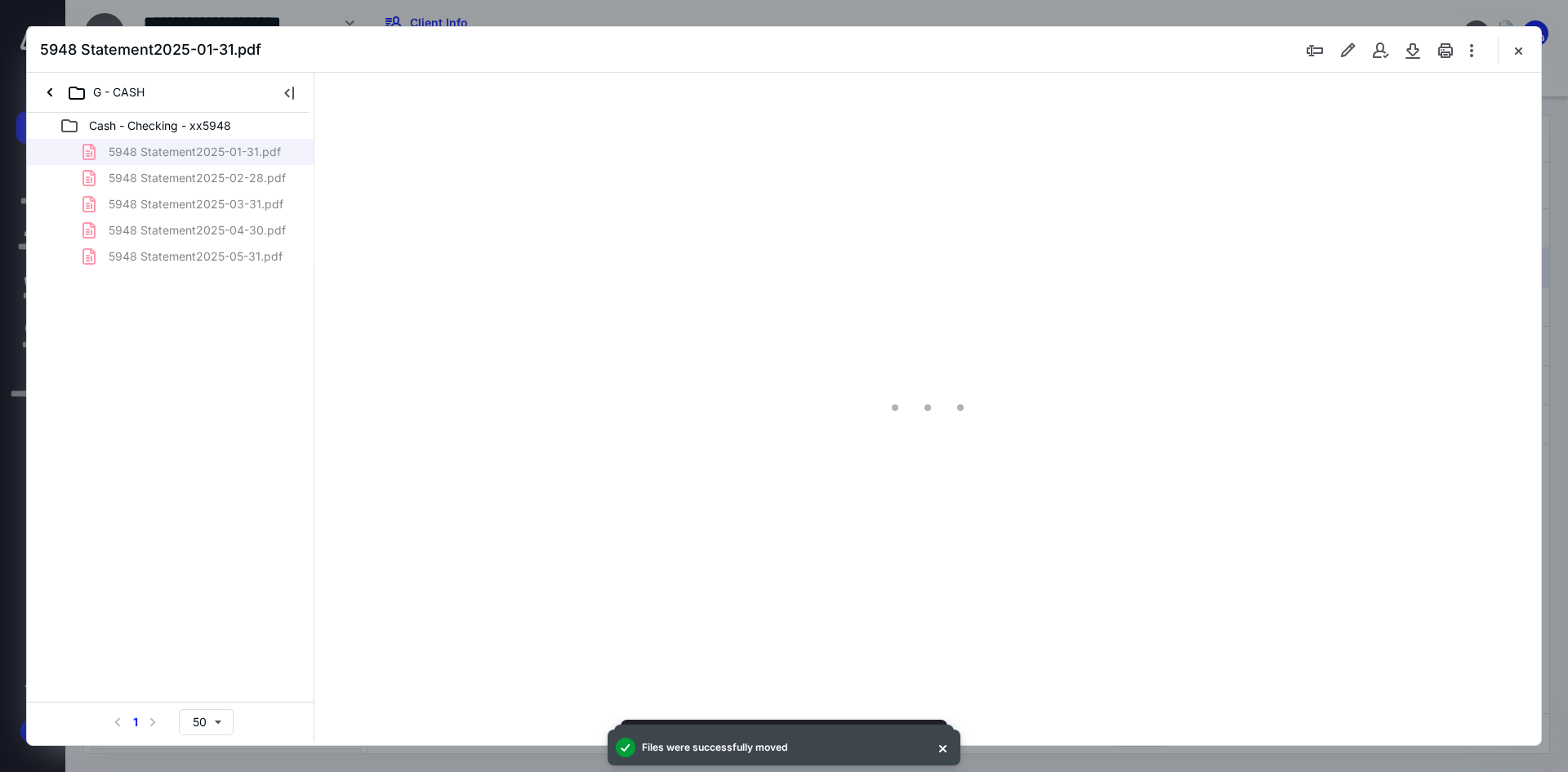 scroll, scrollTop: 0, scrollLeft: 0, axis: both 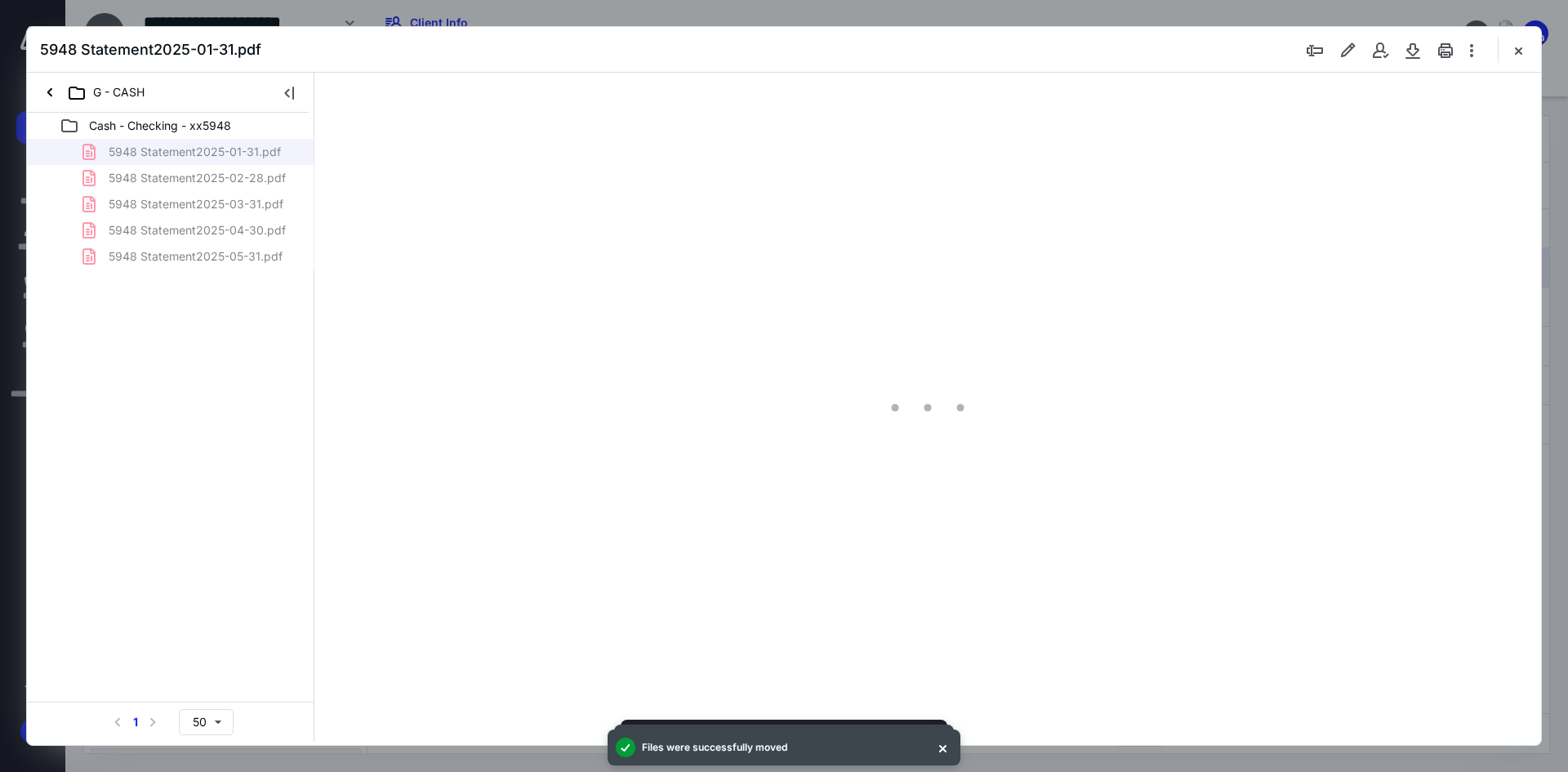 type on "241" 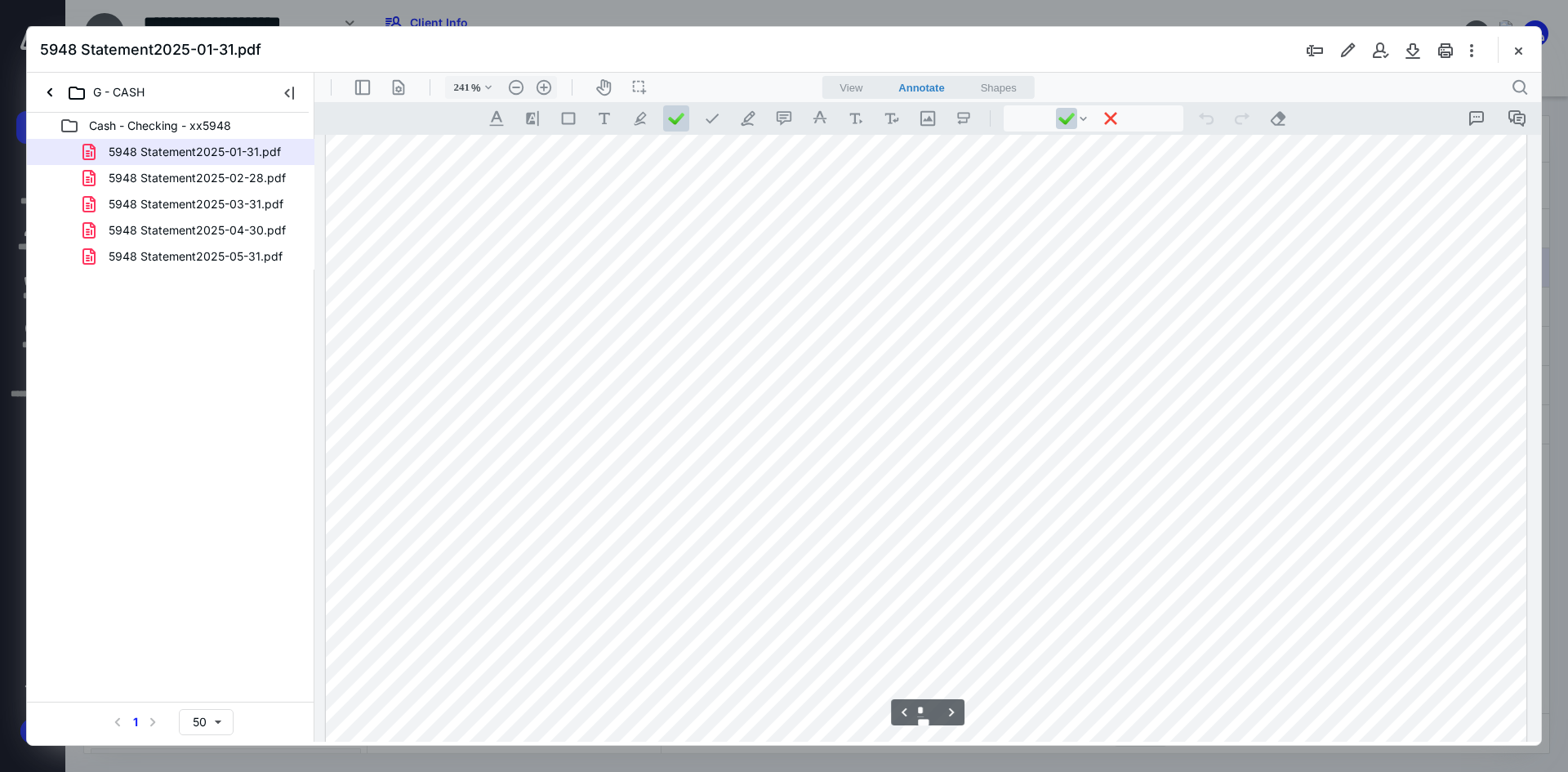 scroll, scrollTop: 6932, scrollLeft: 0, axis: vertical 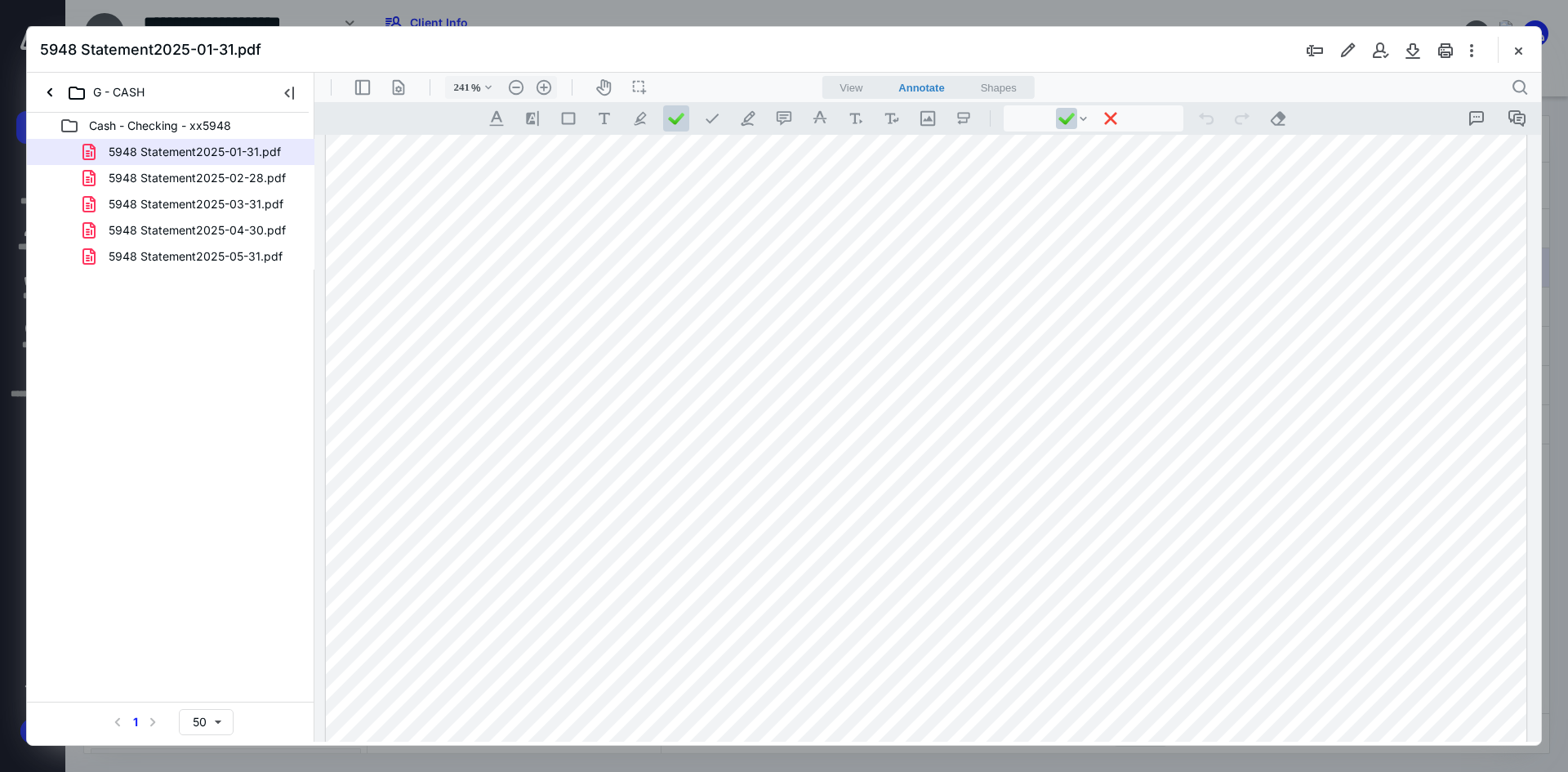 click at bounding box center [926, 103] 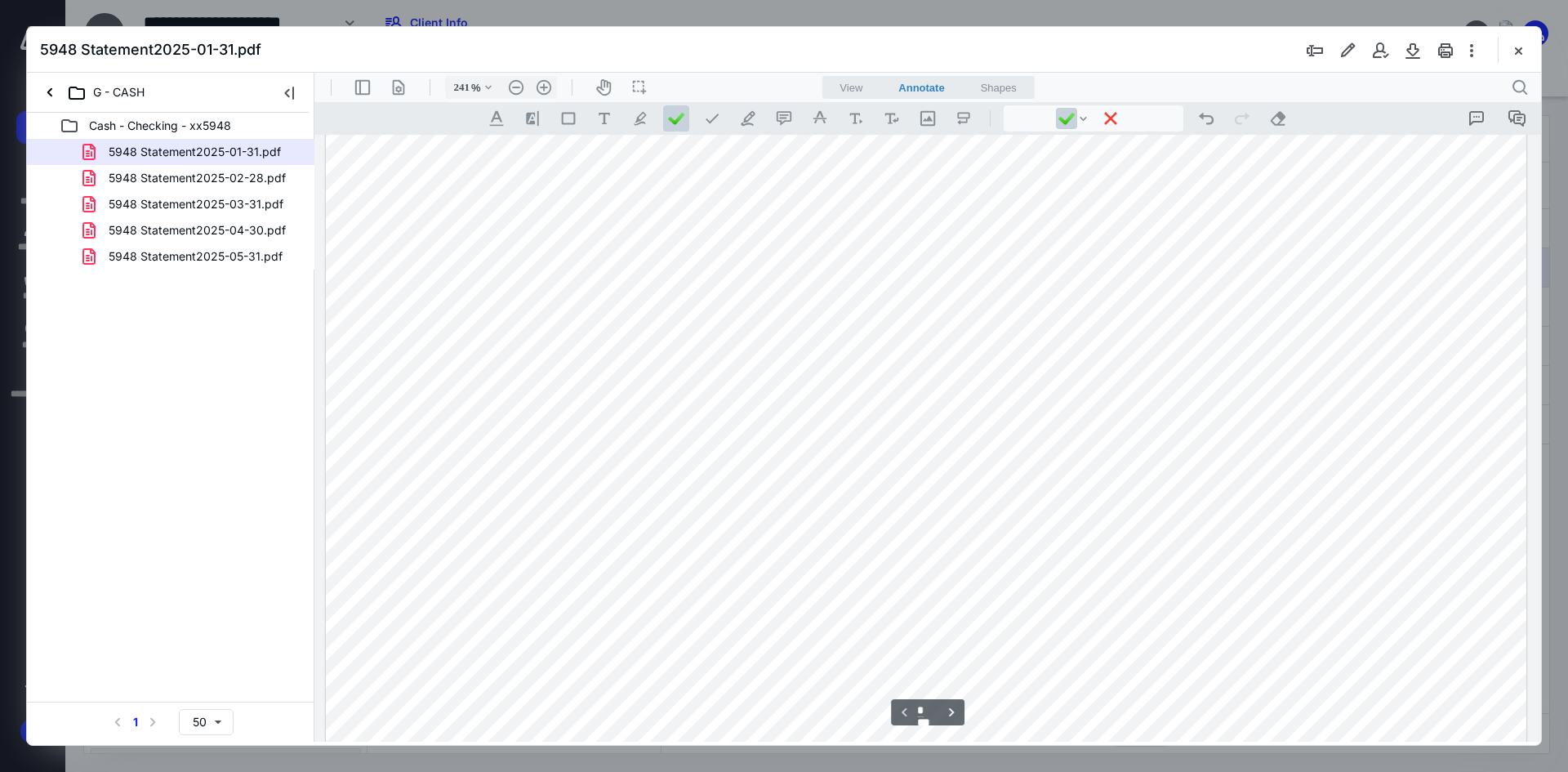 scroll, scrollTop: 817, scrollLeft: 0, axis: vertical 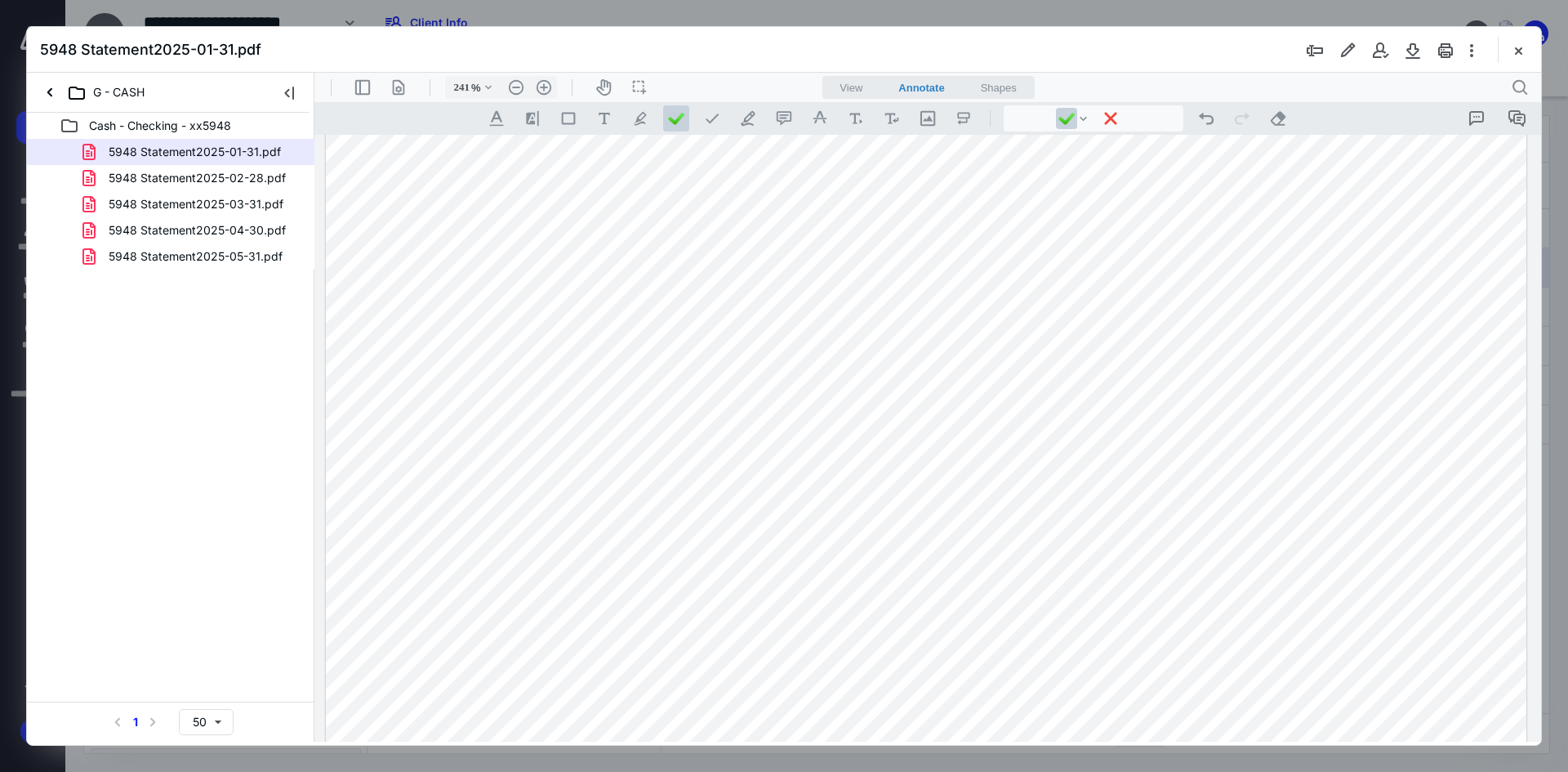 click at bounding box center (926, 103) 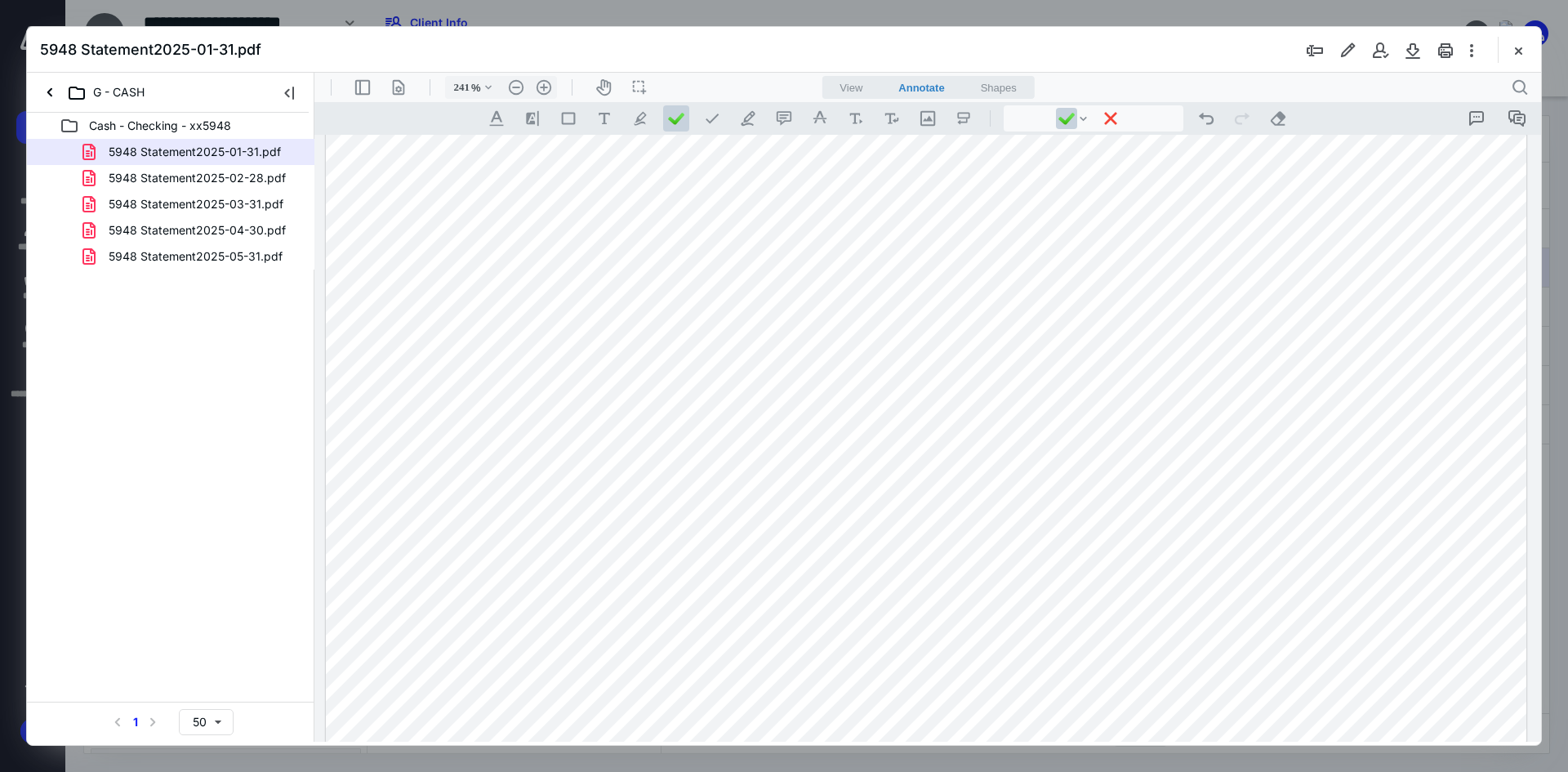 click at bounding box center [926, 103] 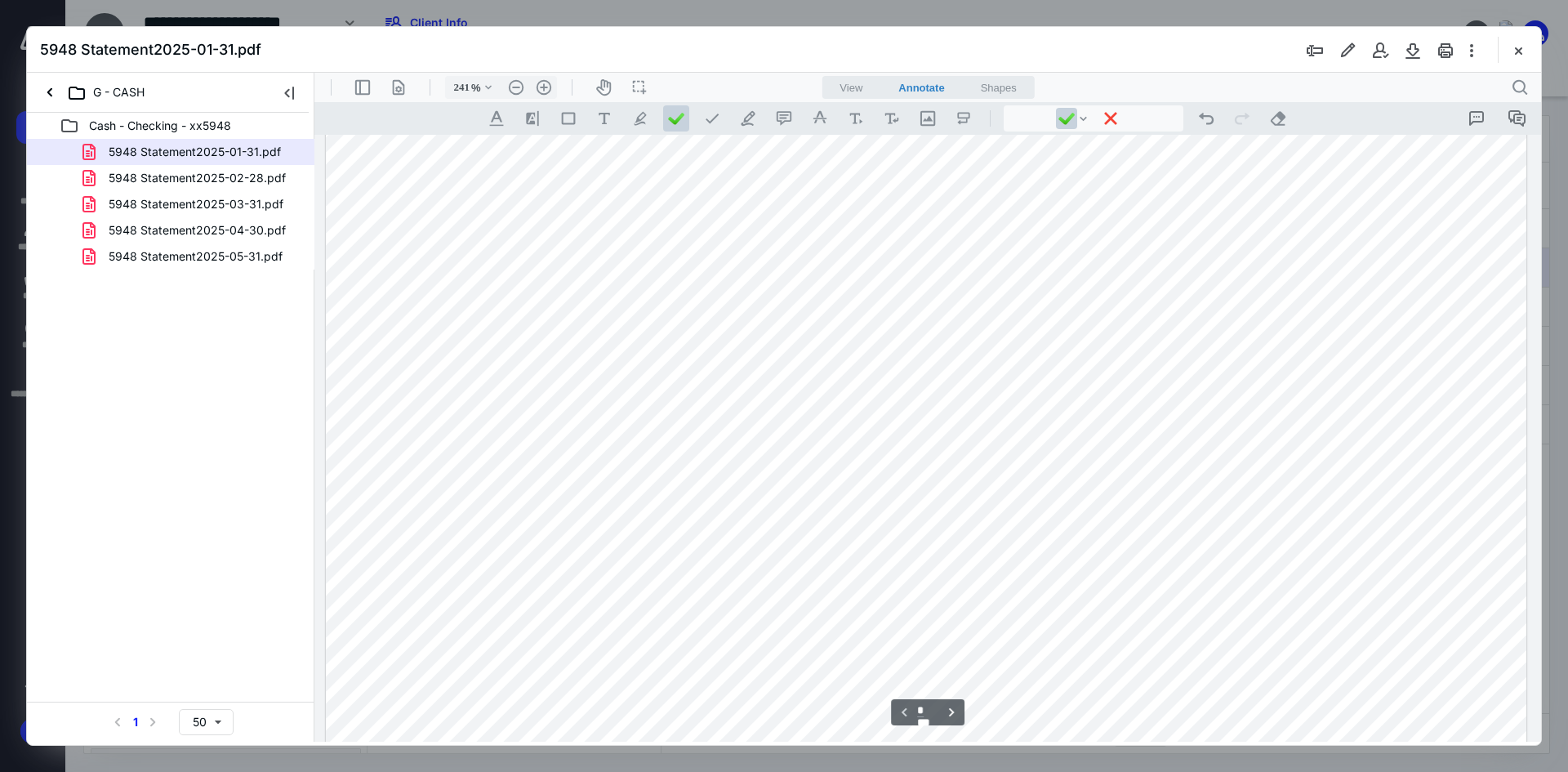 scroll, scrollTop: 408, scrollLeft: 0, axis: vertical 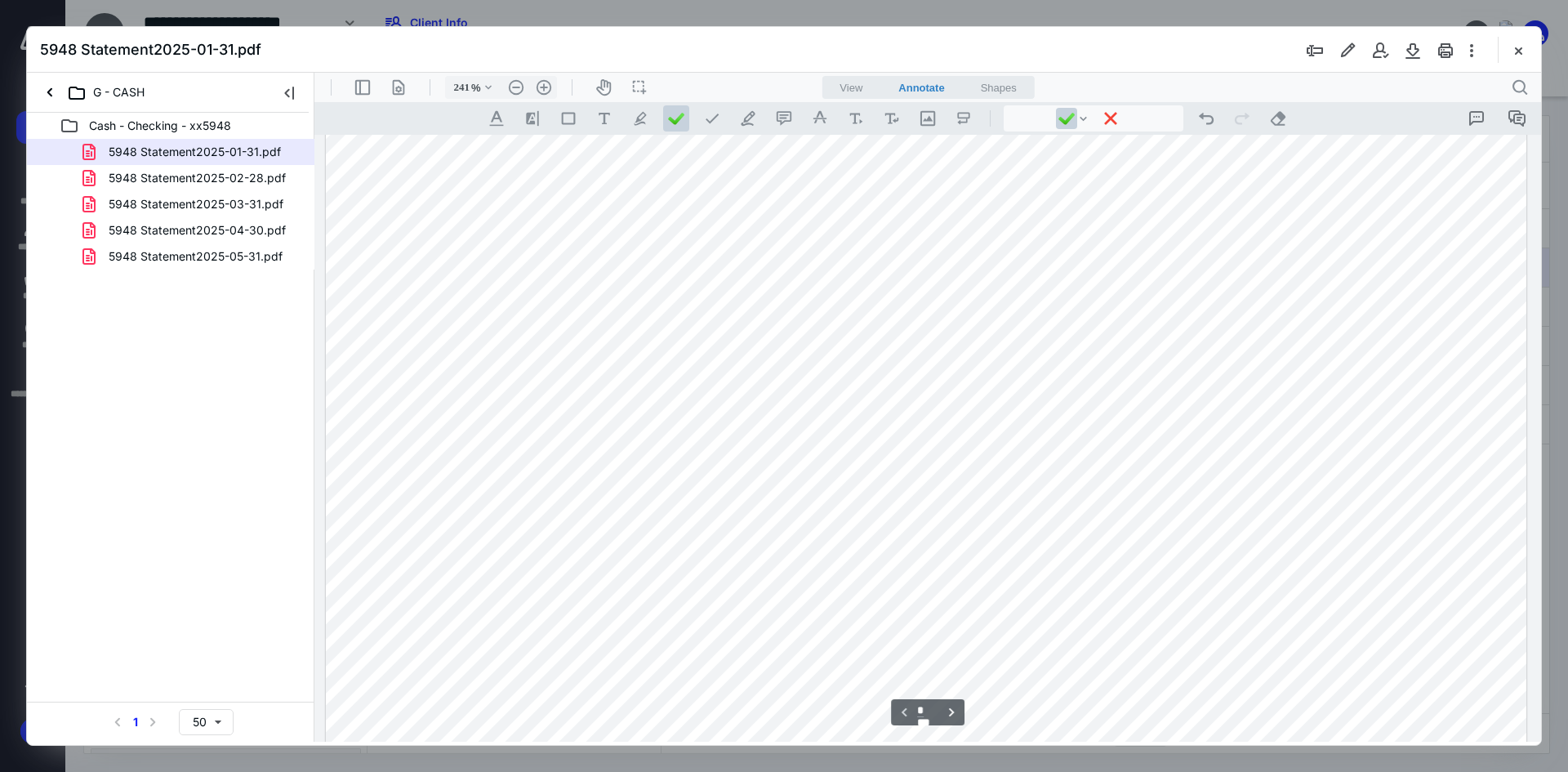 click at bounding box center [926, 511] 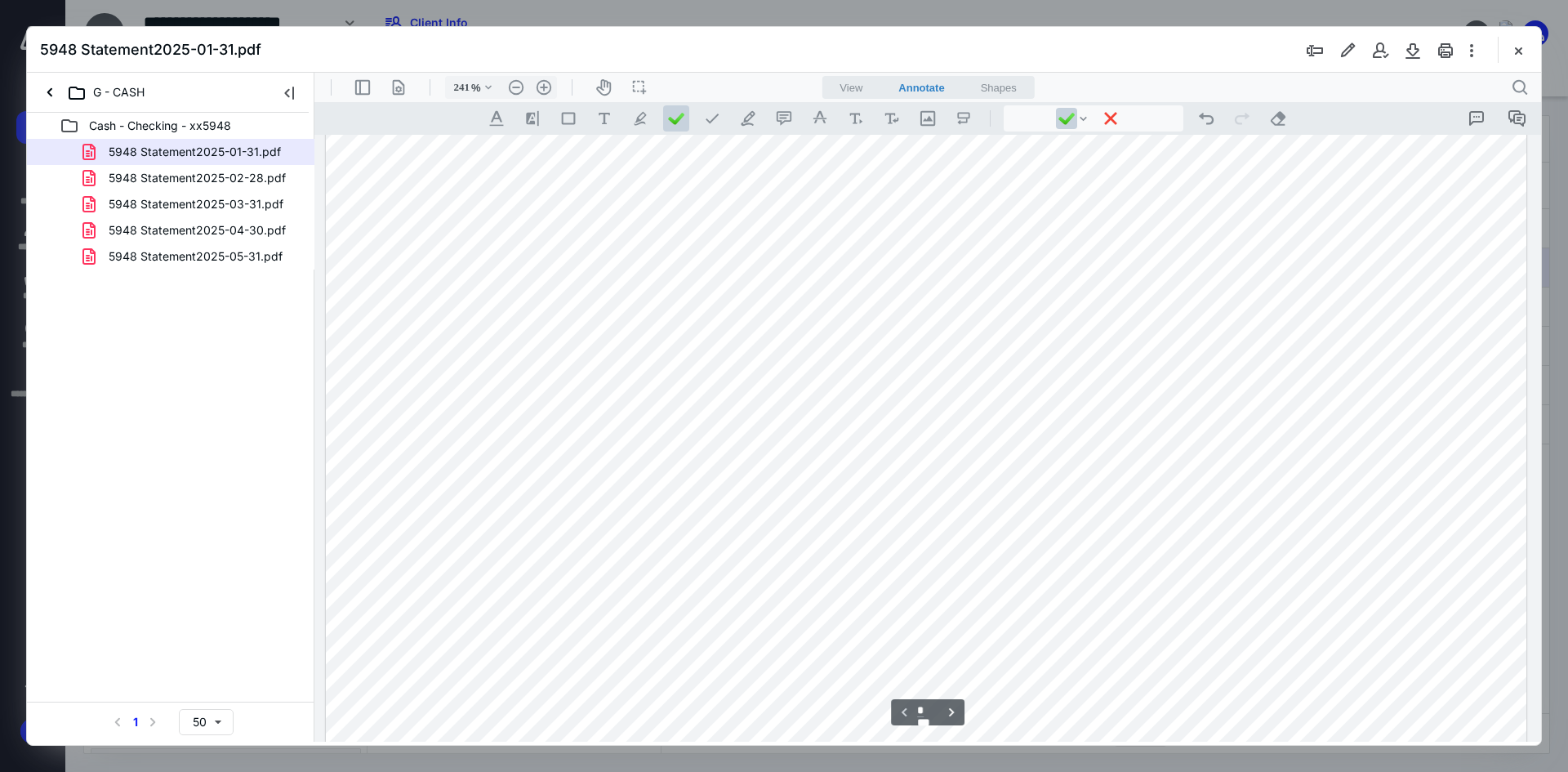 scroll, scrollTop: 572, scrollLeft: 0, axis: vertical 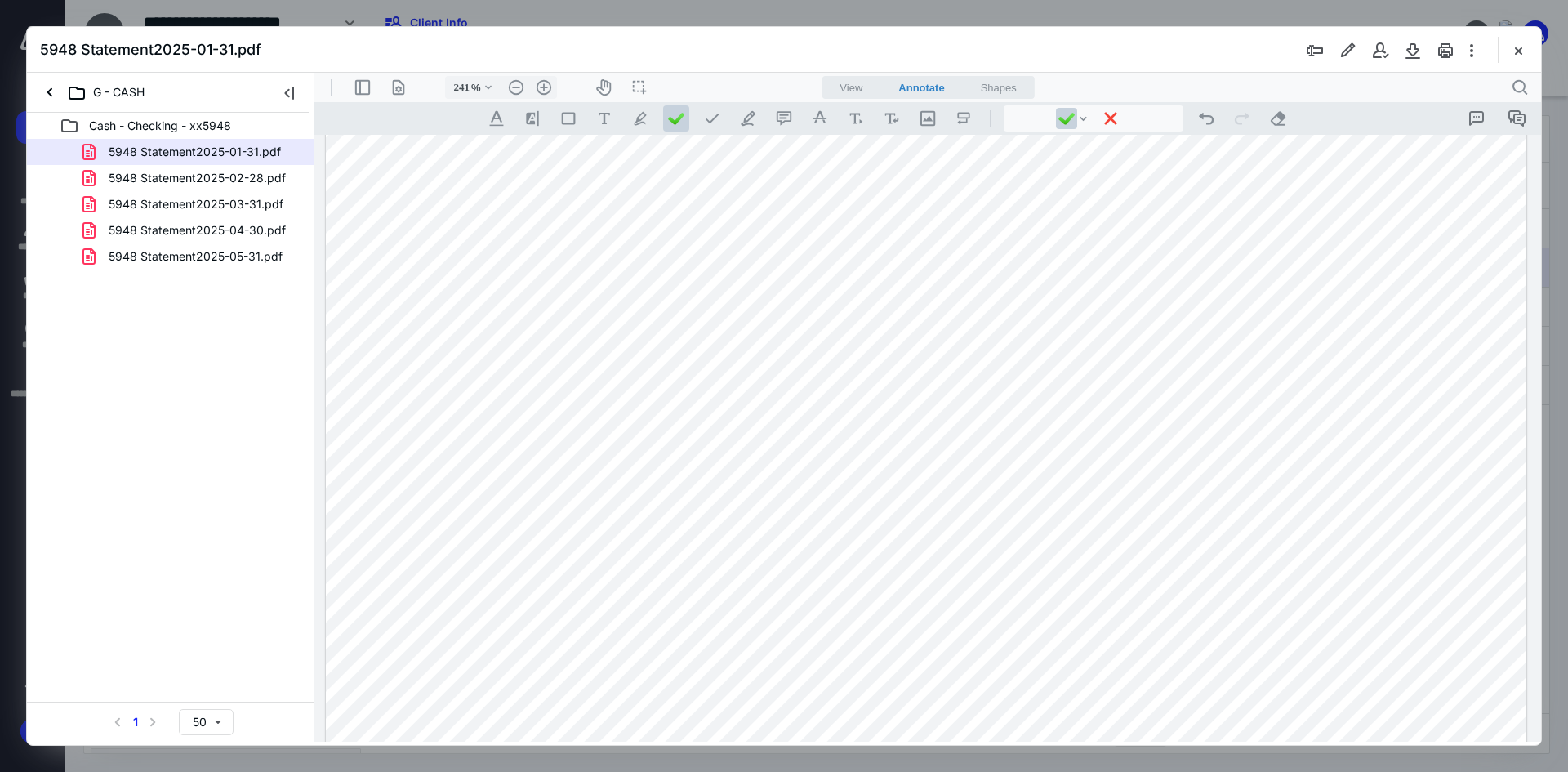 click at bounding box center [926, 348] 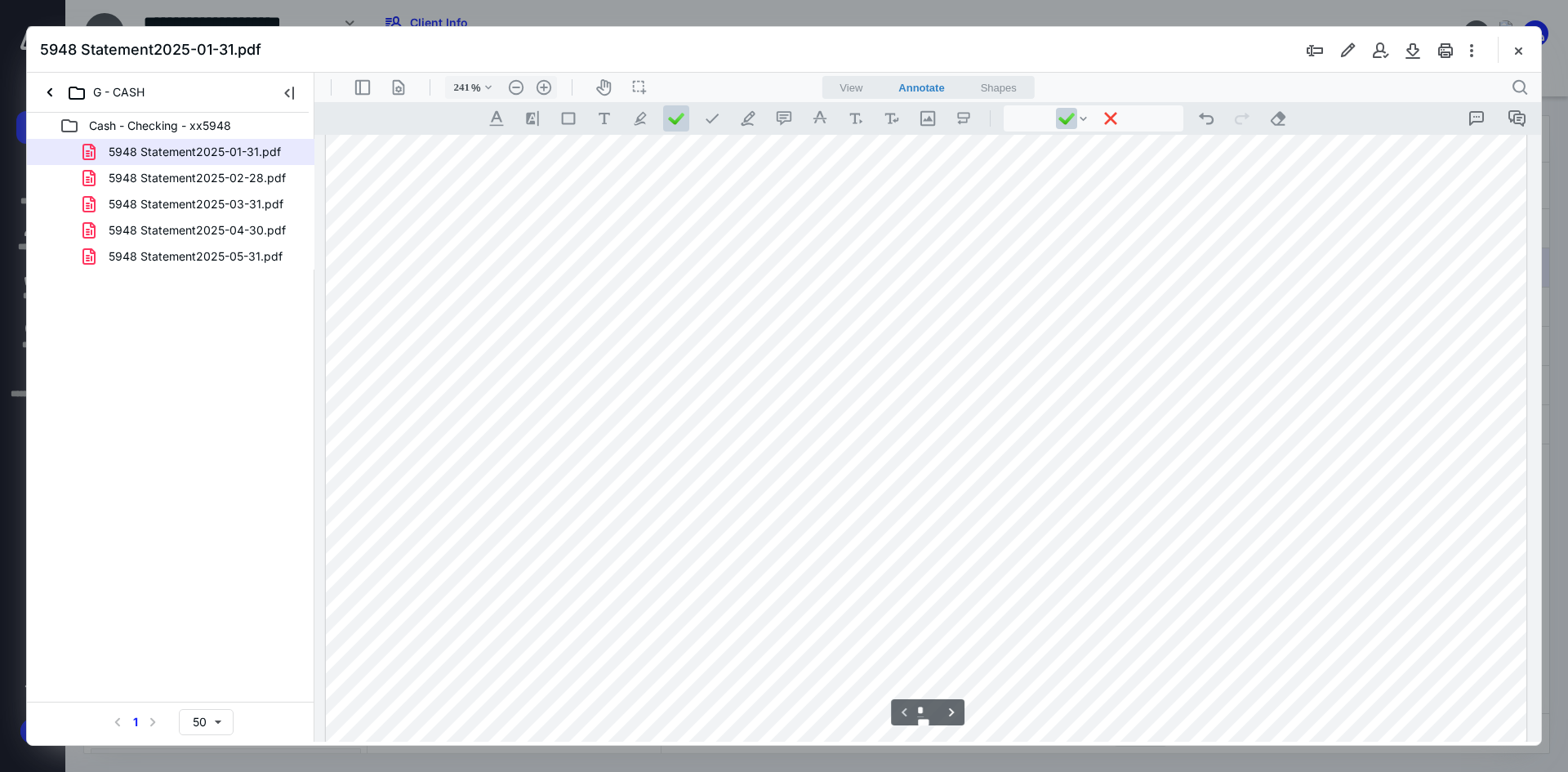 scroll, scrollTop: 817, scrollLeft: 0, axis: vertical 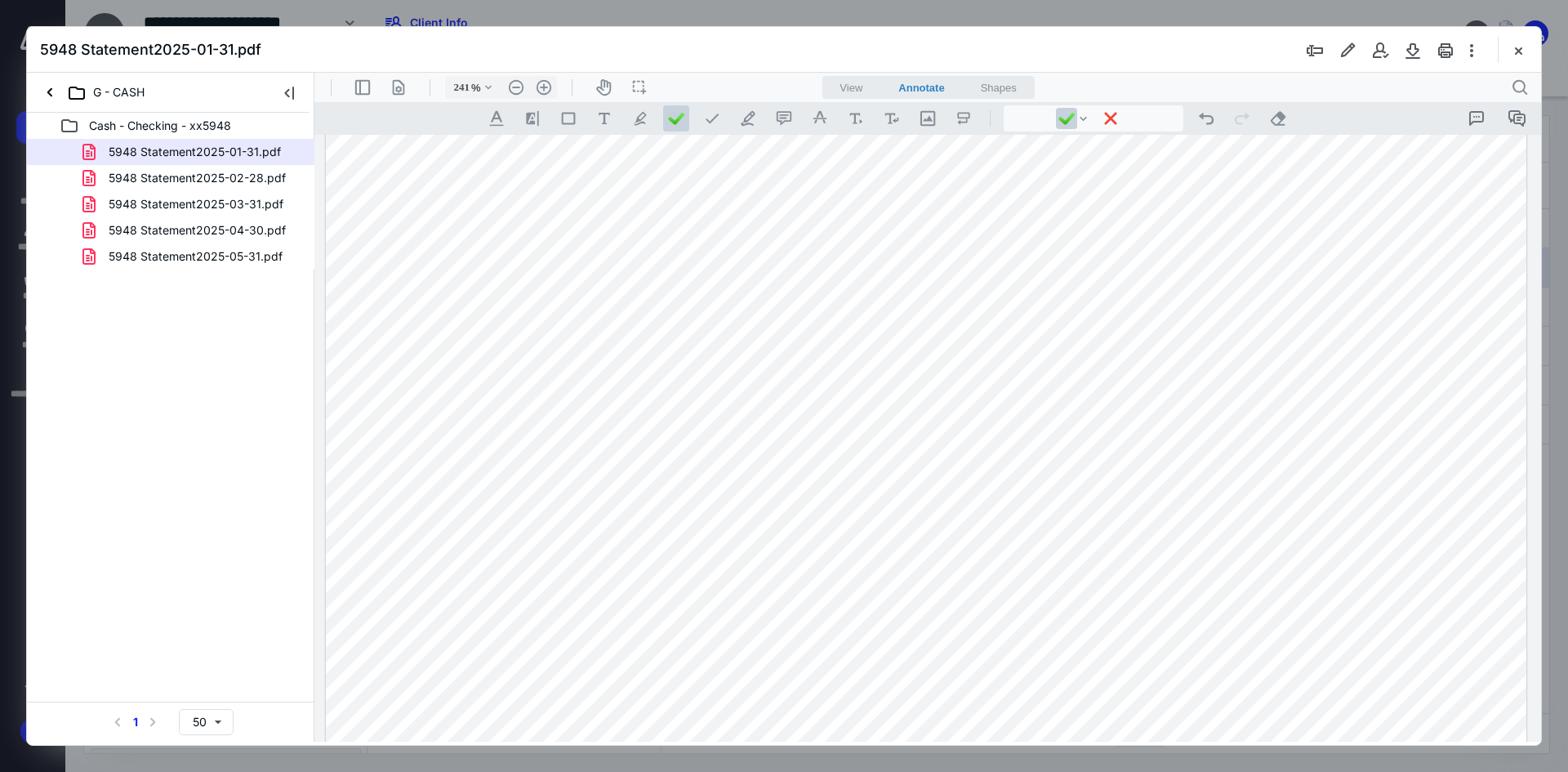 click at bounding box center [926, 103] 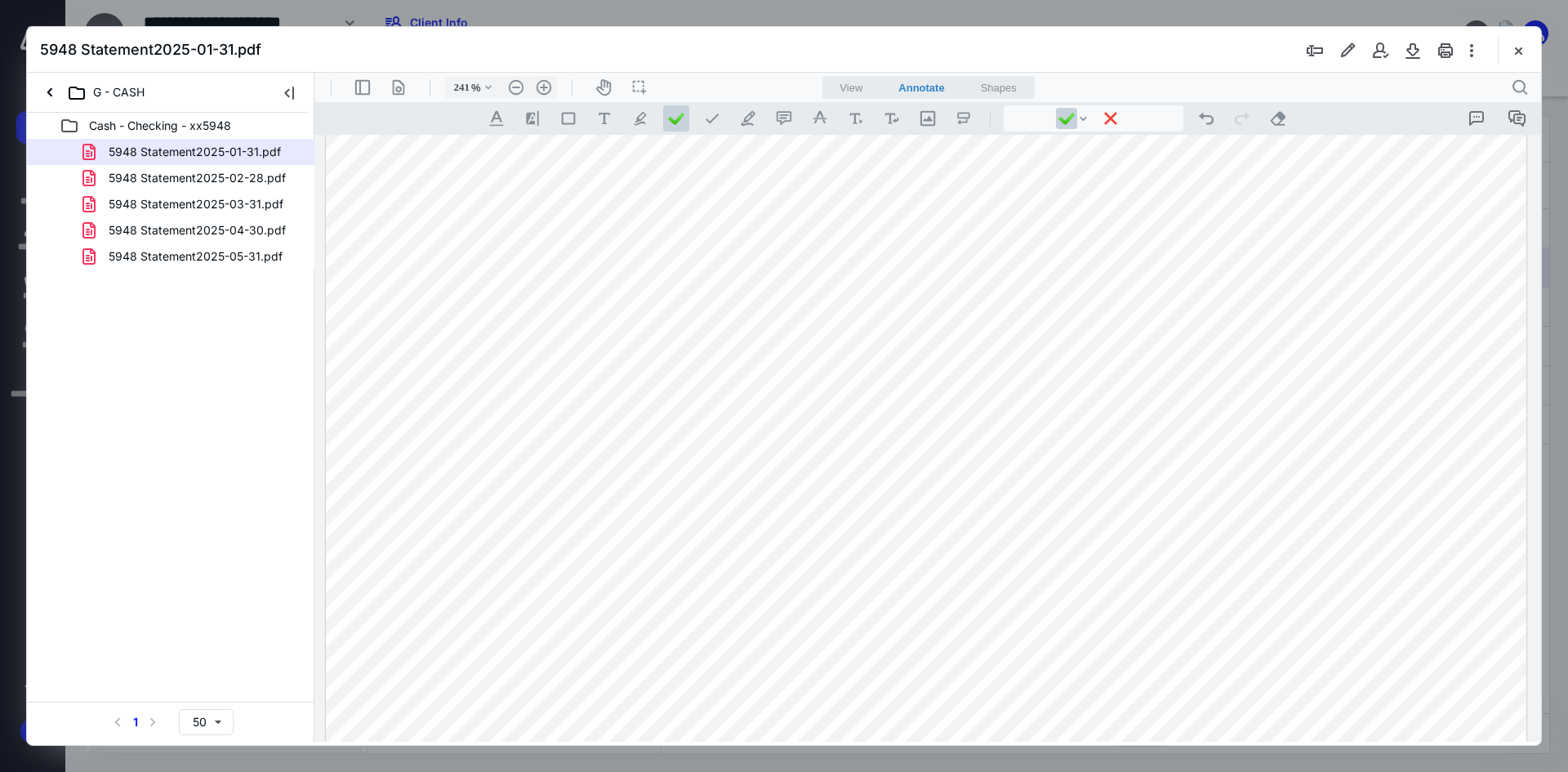 click at bounding box center [926, 103] 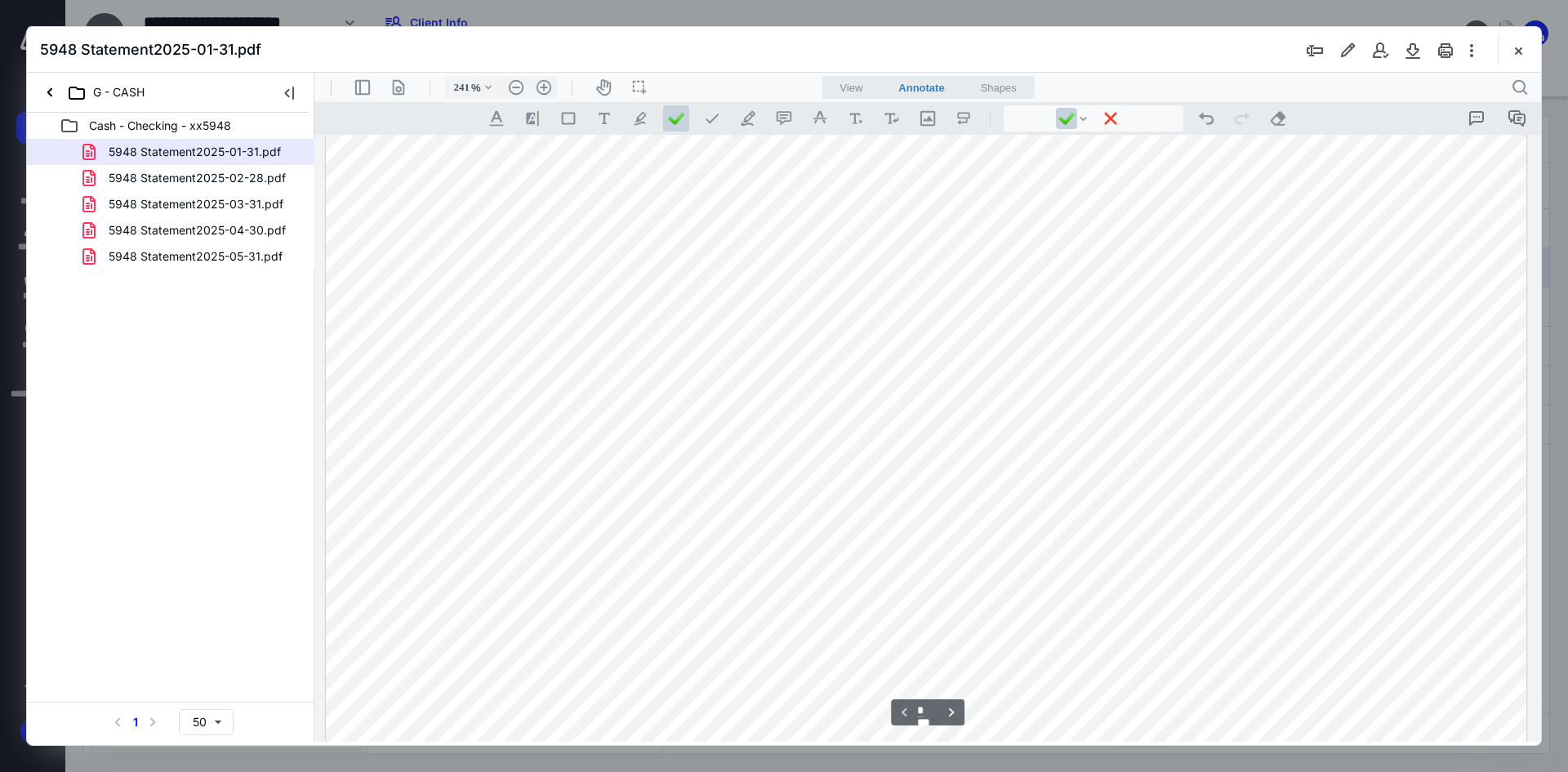scroll, scrollTop: 408, scrollLeft: 0, axis: vertical 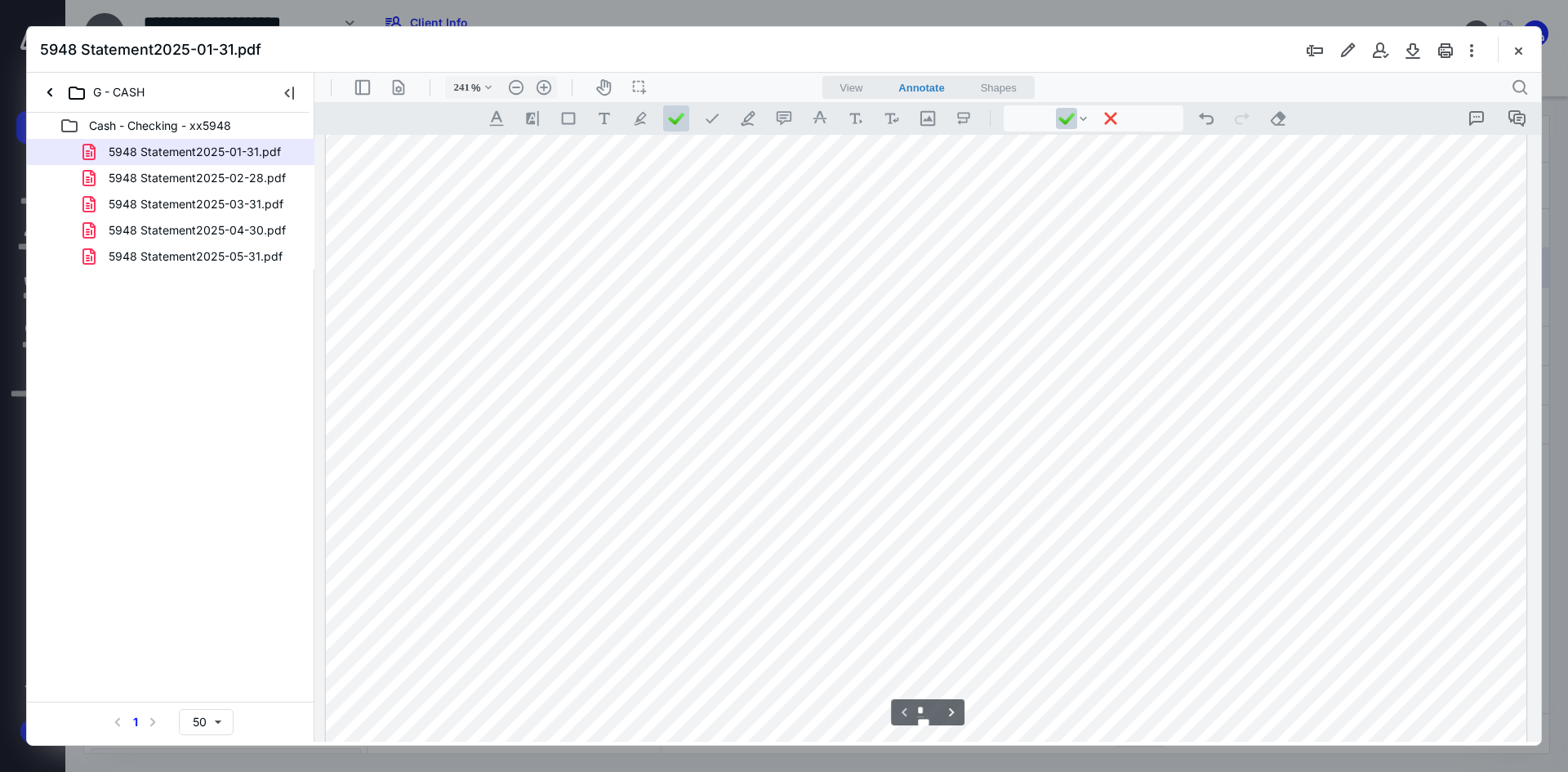 click at bounding box center (926, 511) 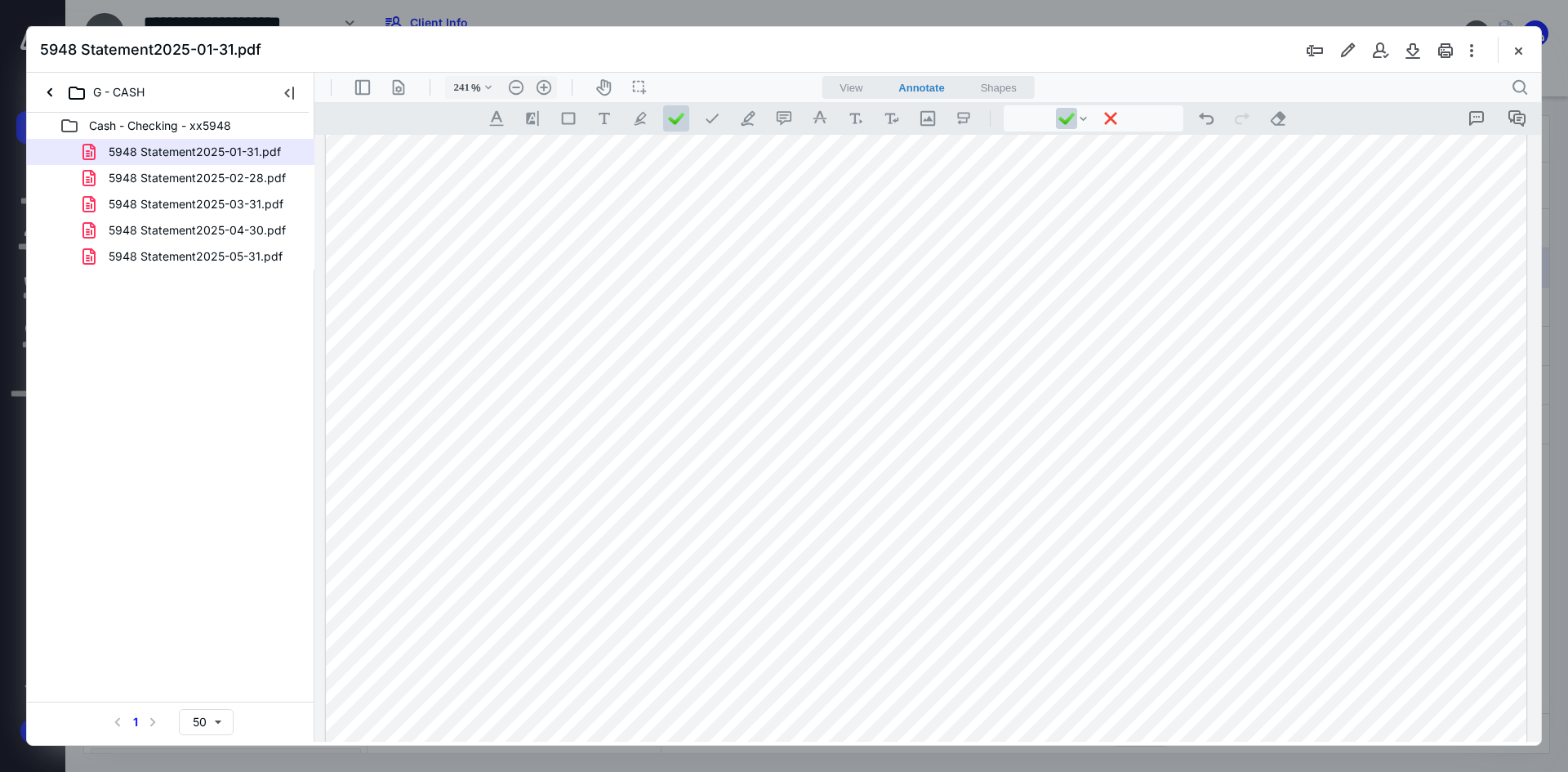 click at bounding box center [926, 511] 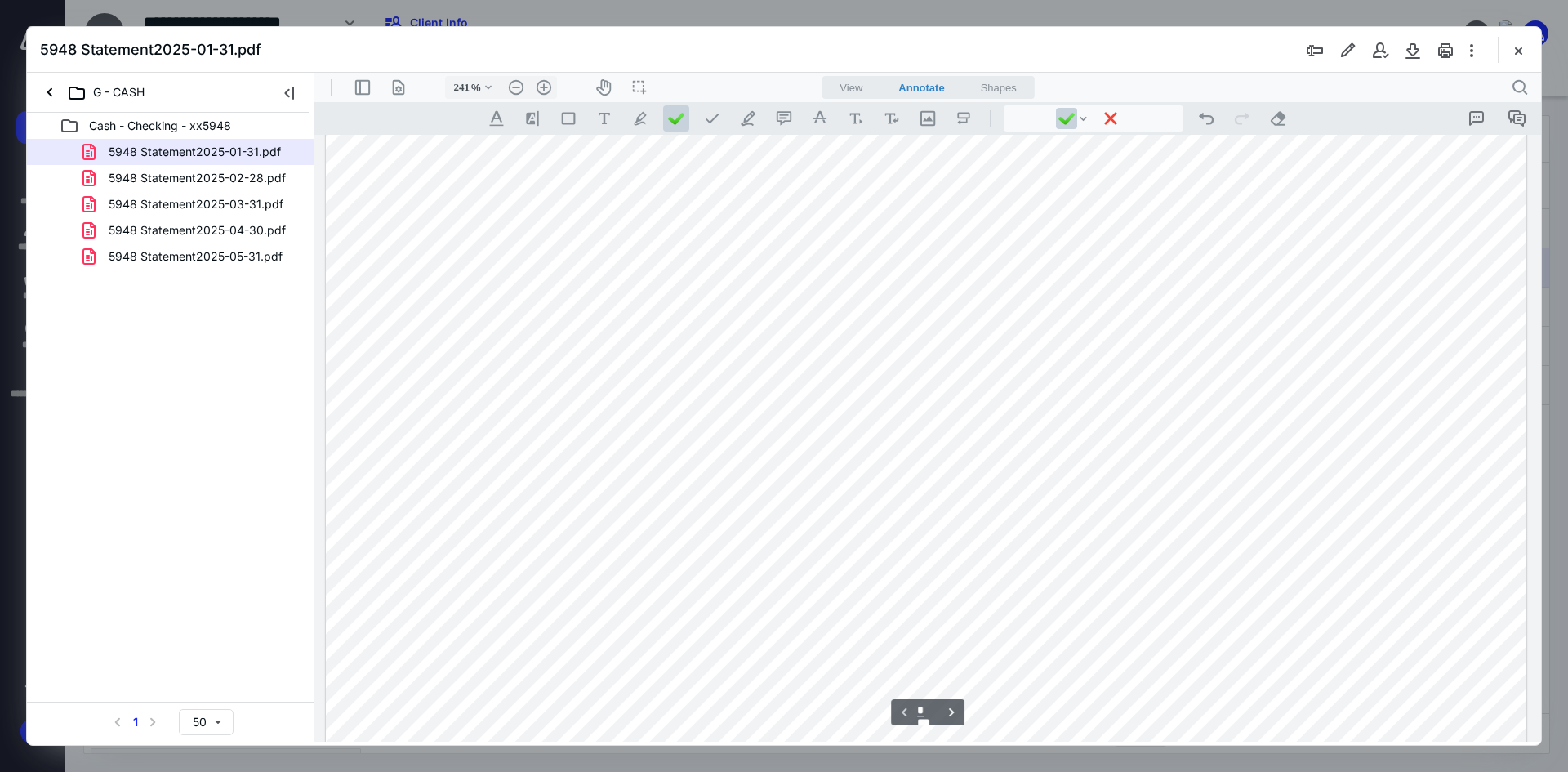 scroll, scrollTop: 899, scrollLeft: 0, axis: vertical 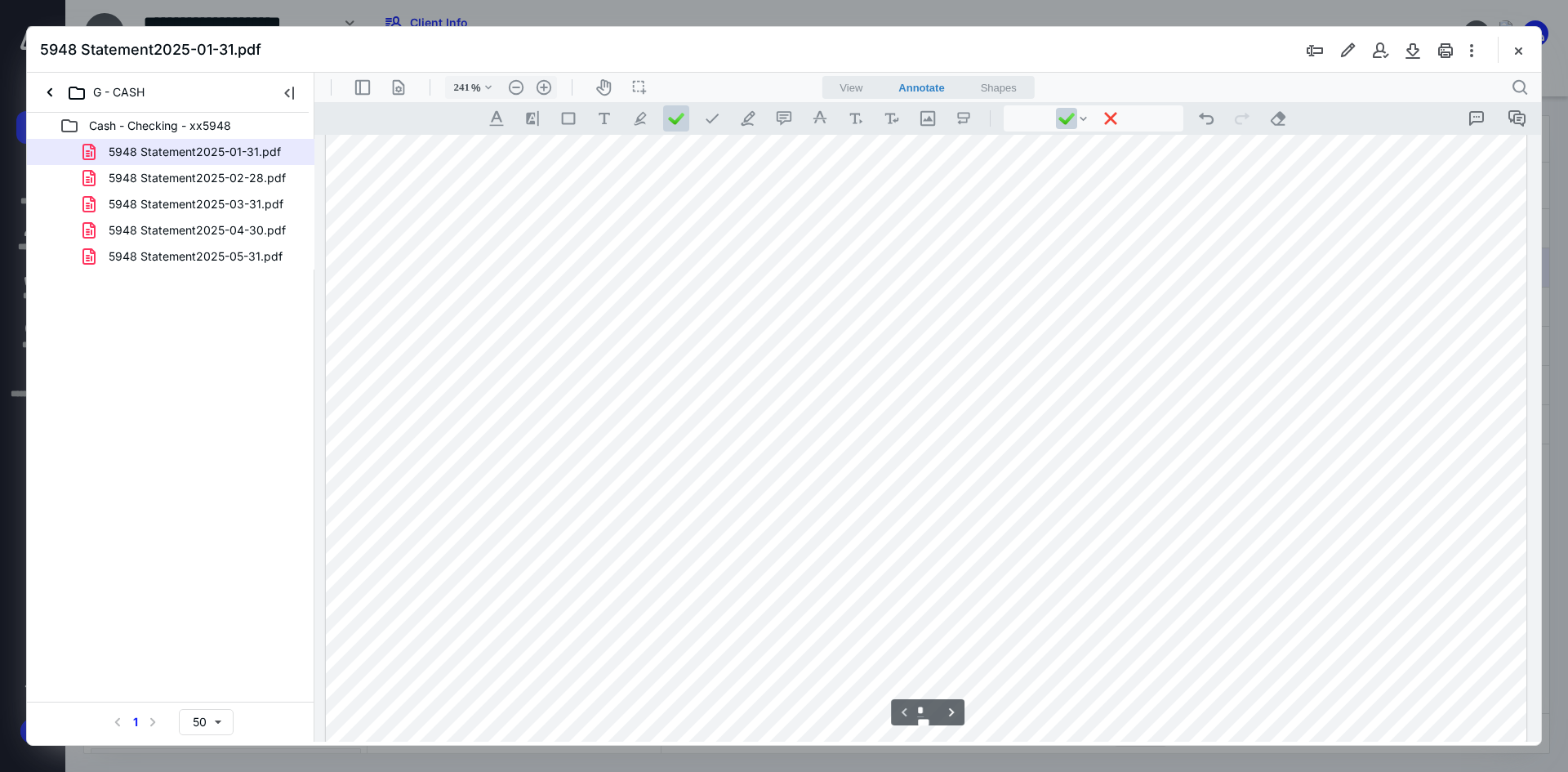 click at bounding box center [926, 21] 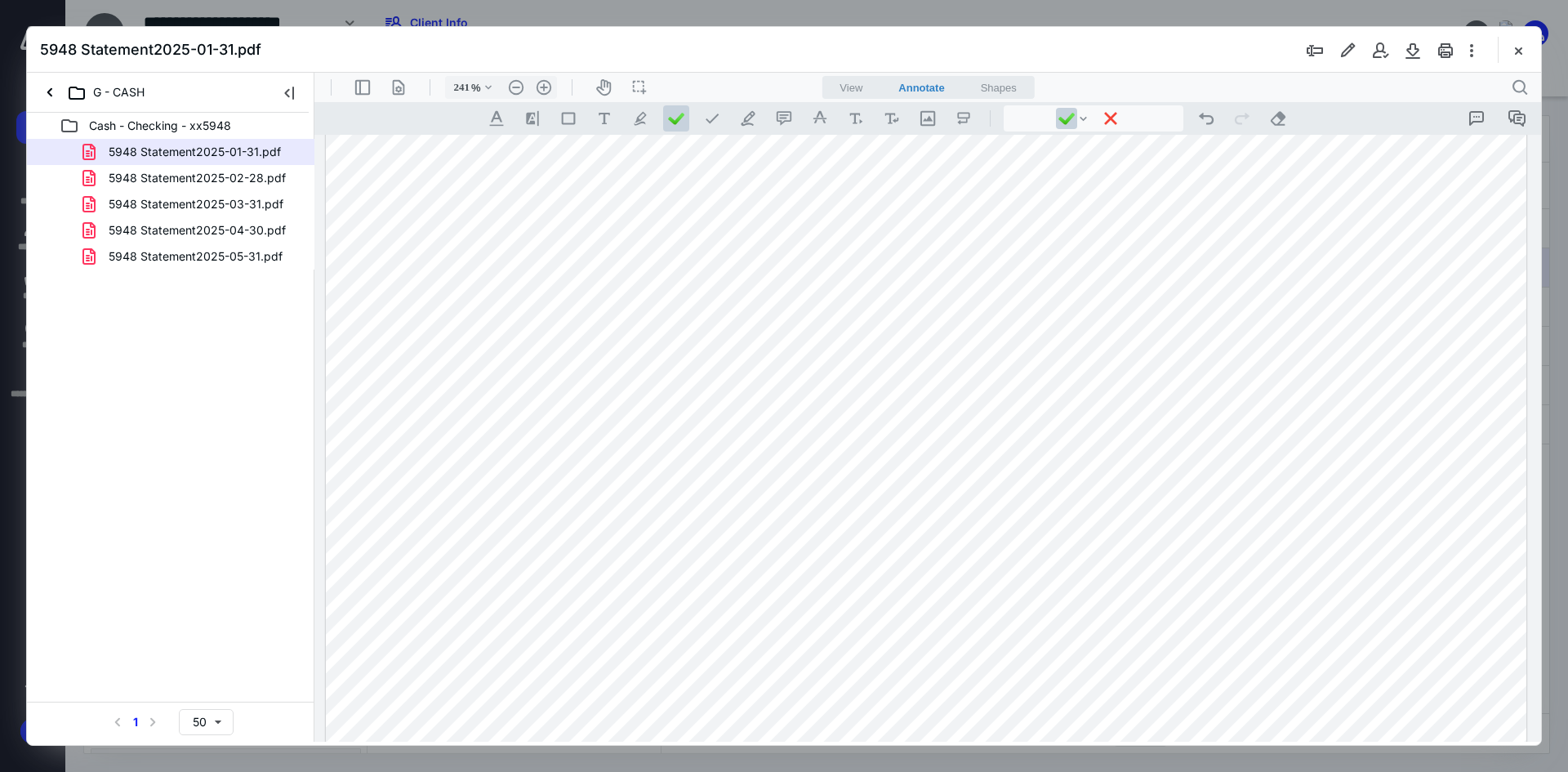 click at bounding box center [926, 21] 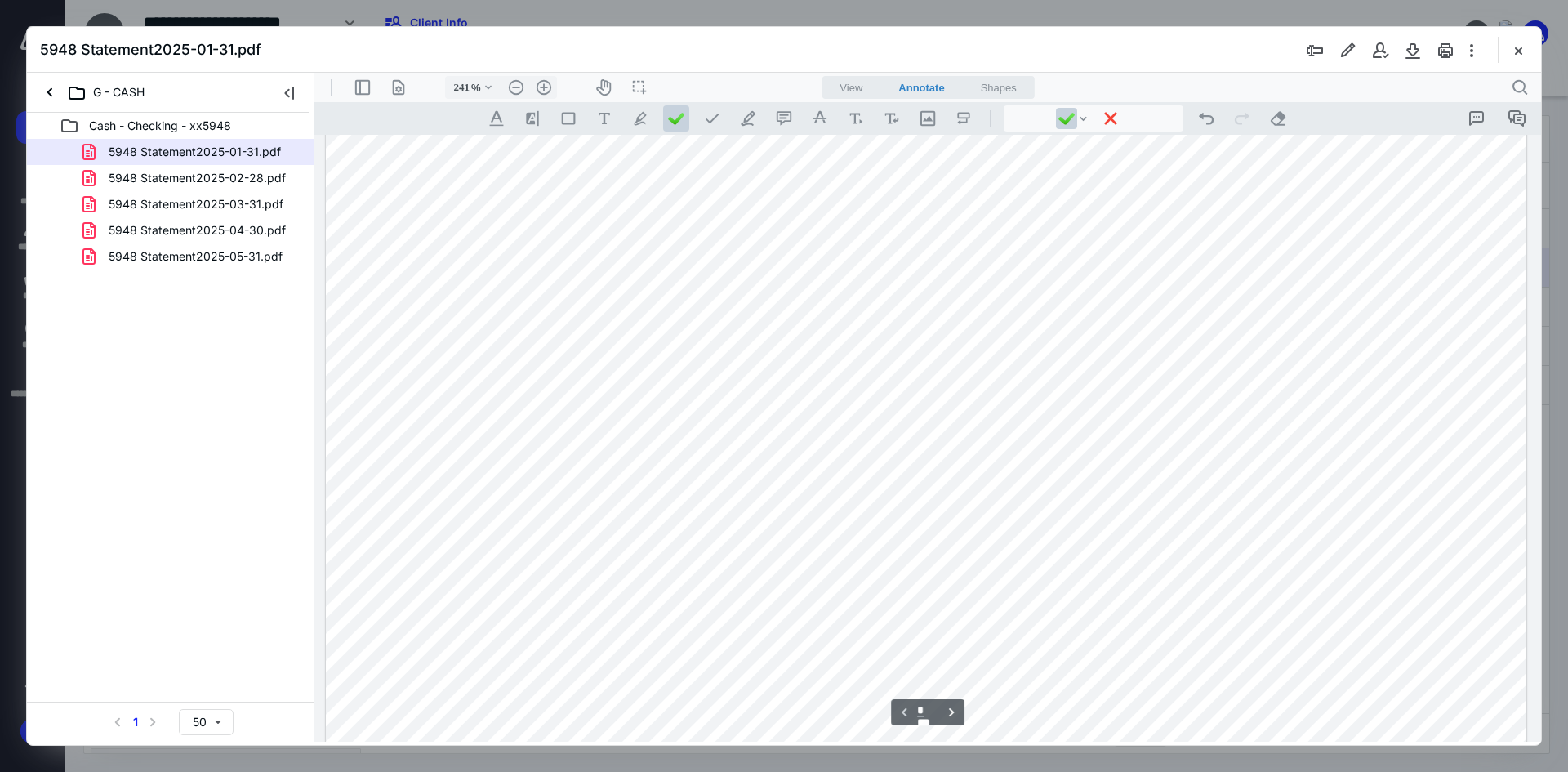 scroll, scrollTop: 572, scrollLeft: 0, axis: vertical 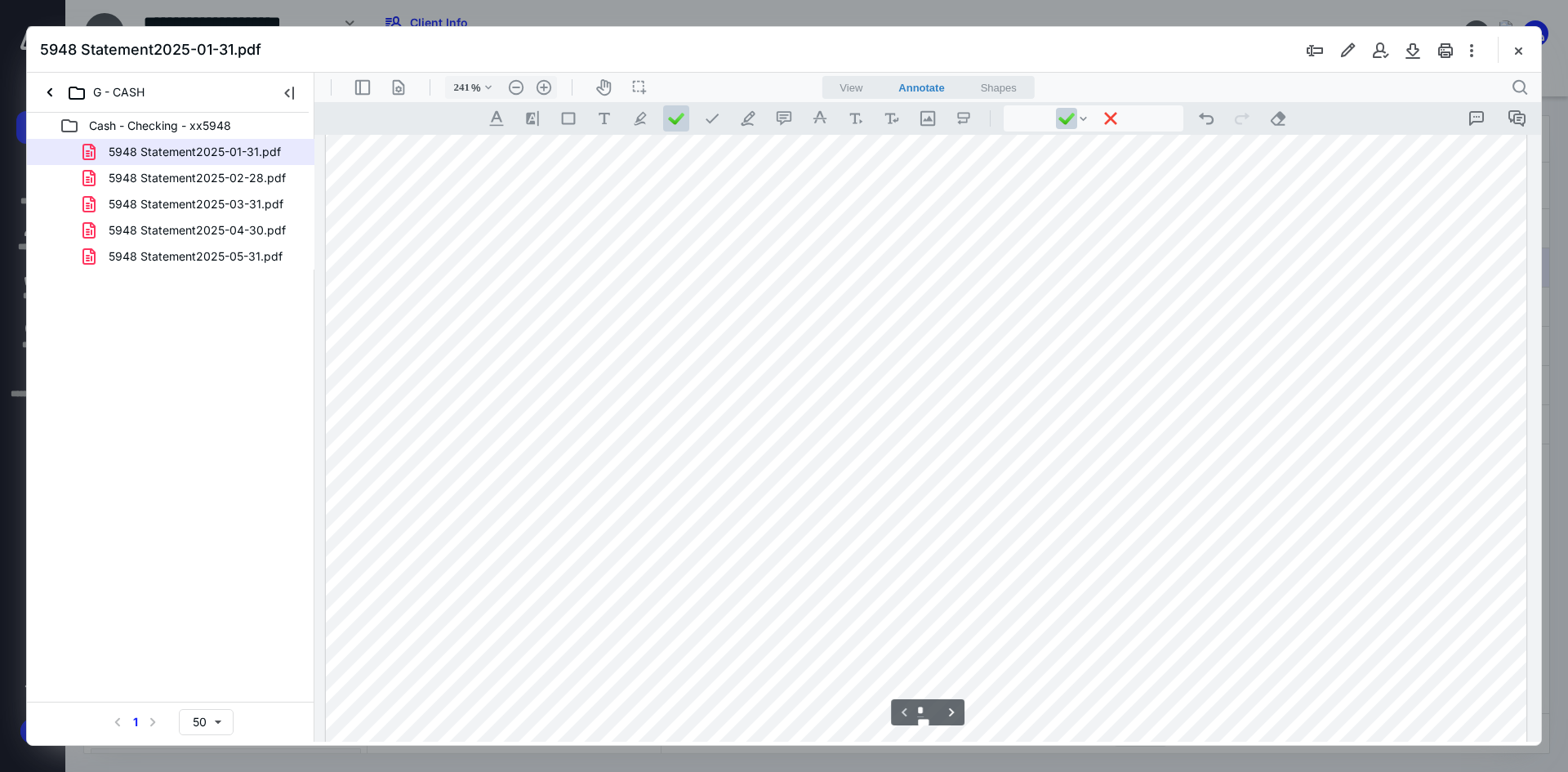 click at bounding box center [926, 348] 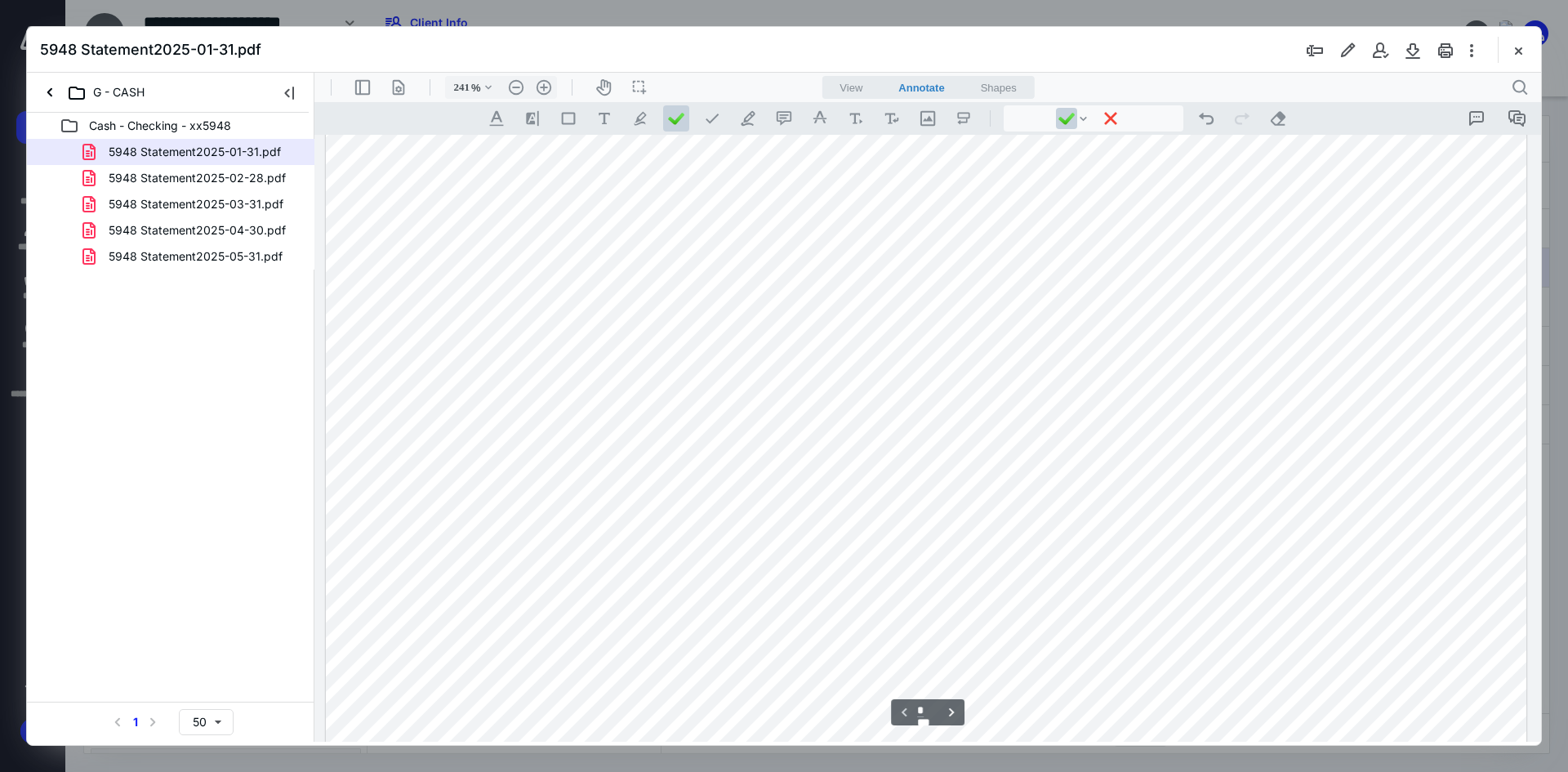 click at bounding box center (926, 348) 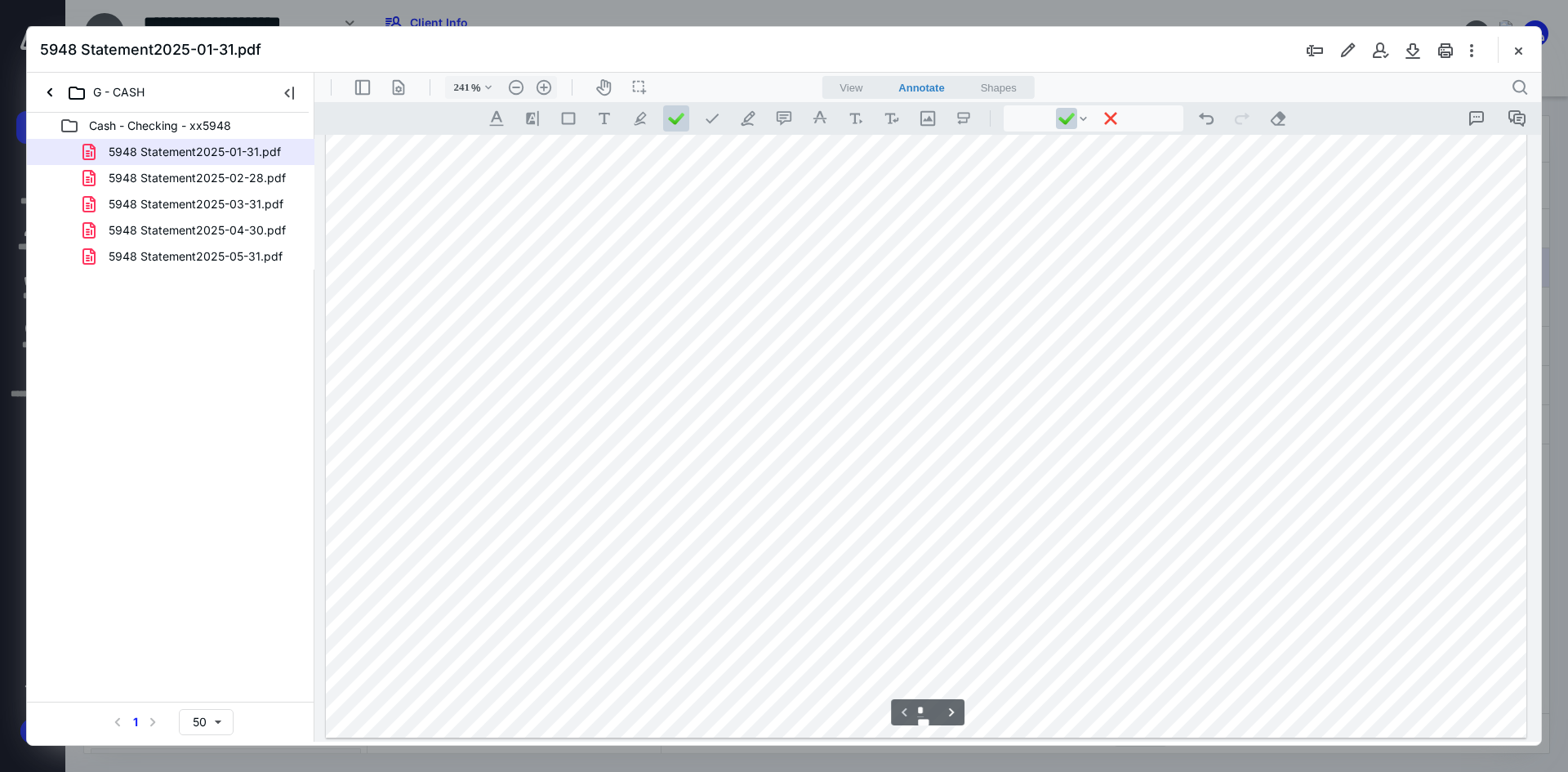 scroll, scrollTop: 980, scrollLeft: 0, axis: vertical 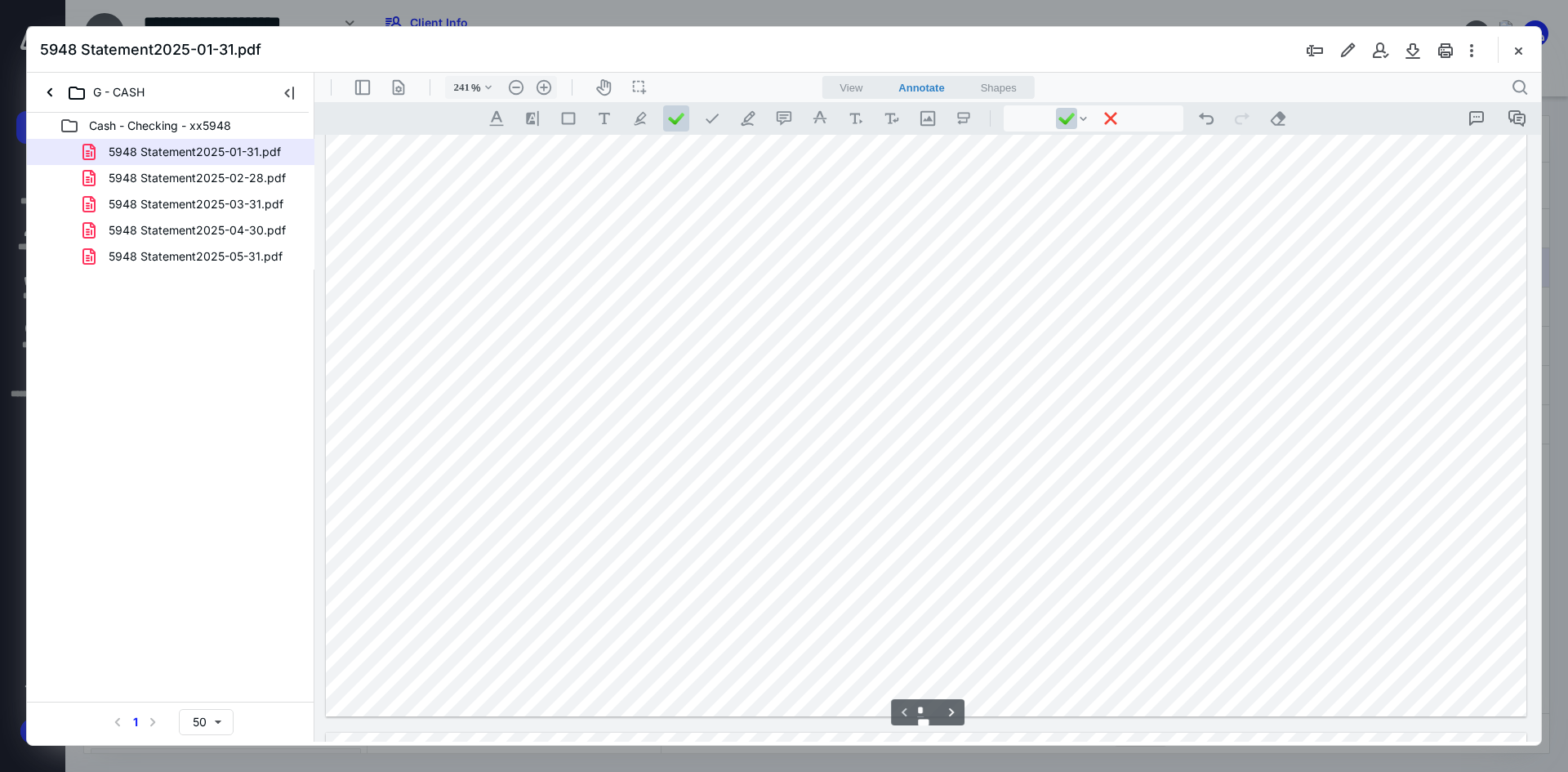 click at bounding box center (926, -60) 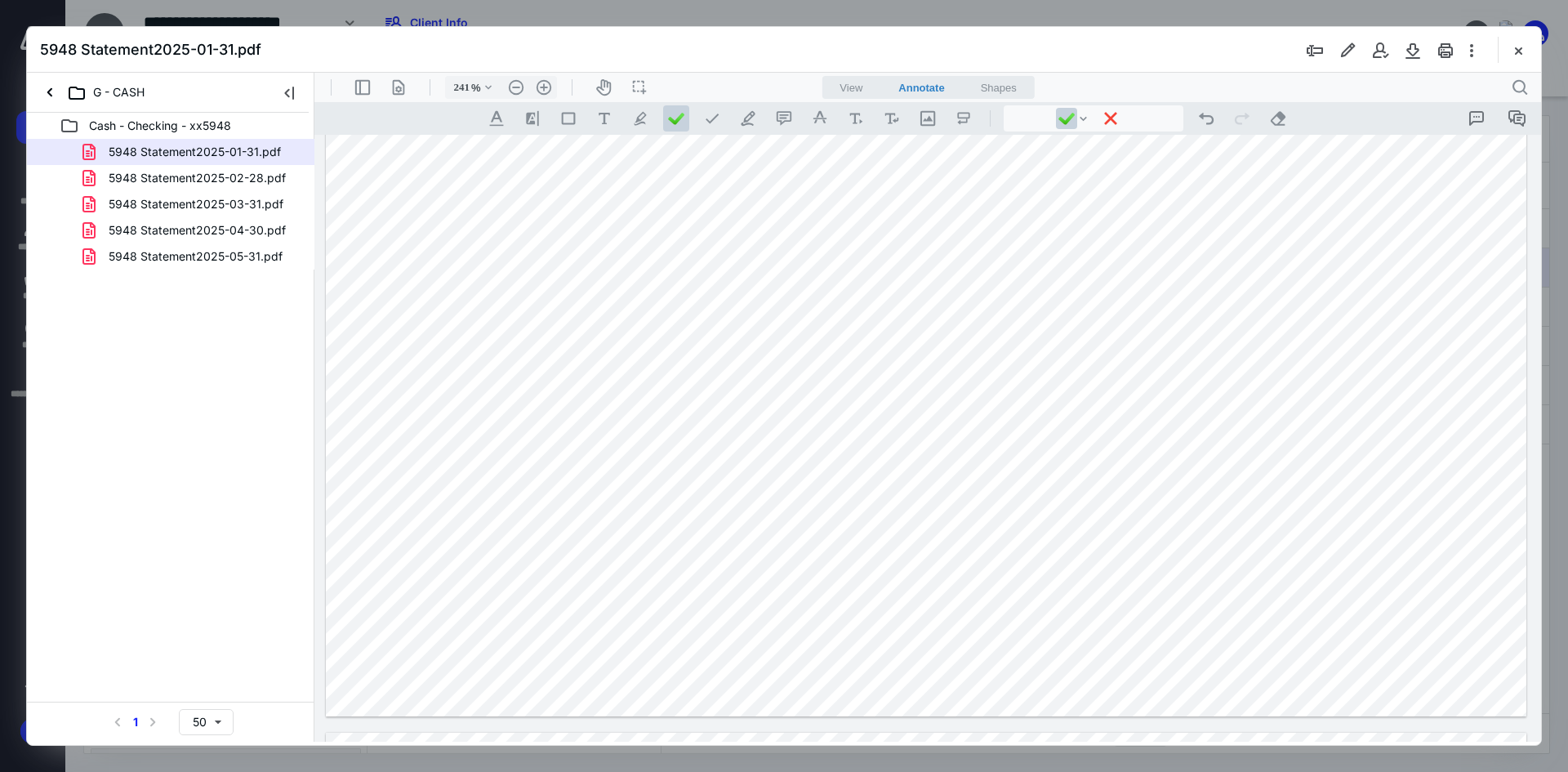 click at bounding box center [926, -60] 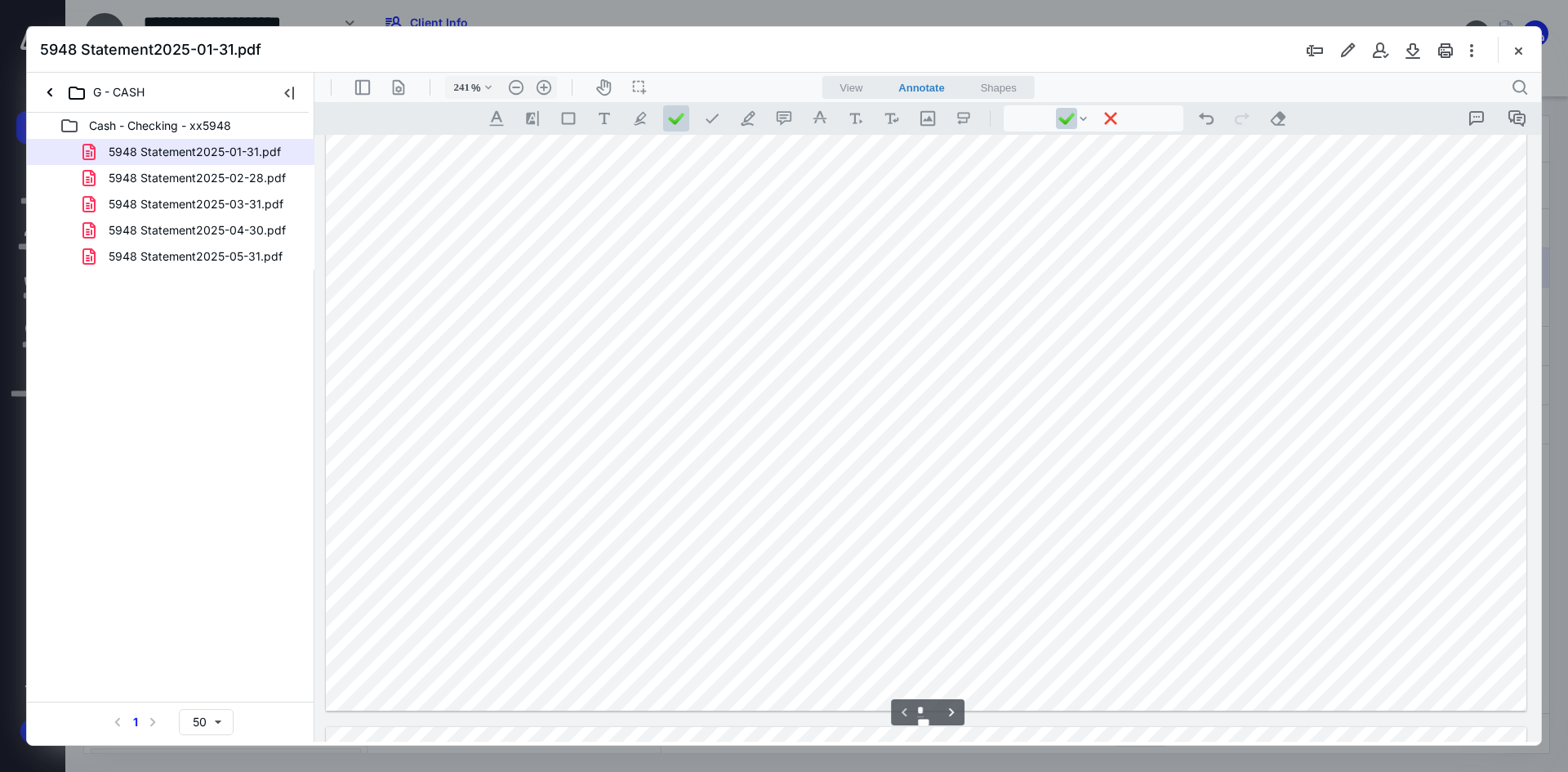 scroll, scrollTop: 980, scrollLeft: 0, axis: vertical 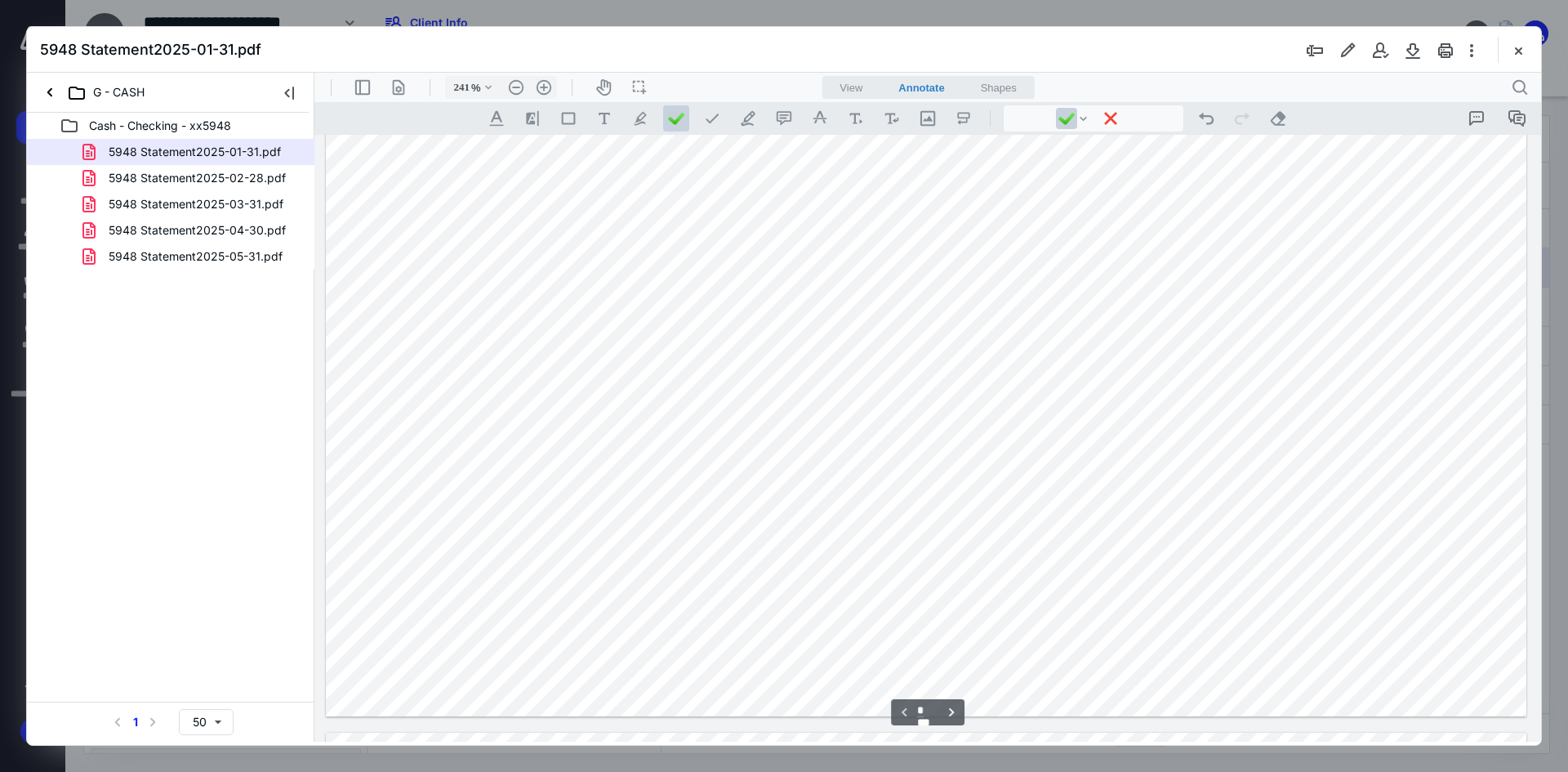 click at bounding box center [926, -60] 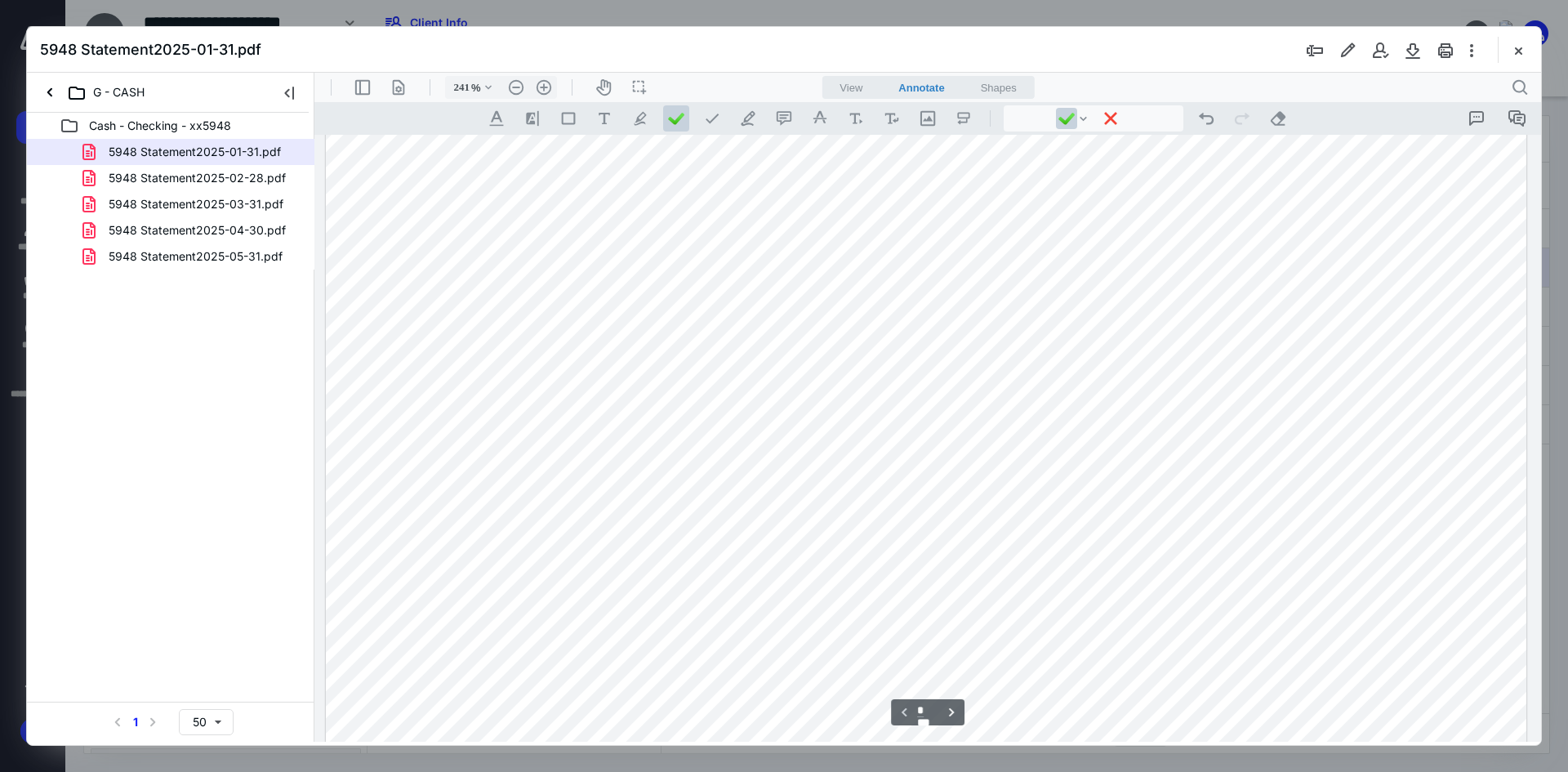 scroll, scrollTop: 572, scrollLeft: 0, axis: vertical 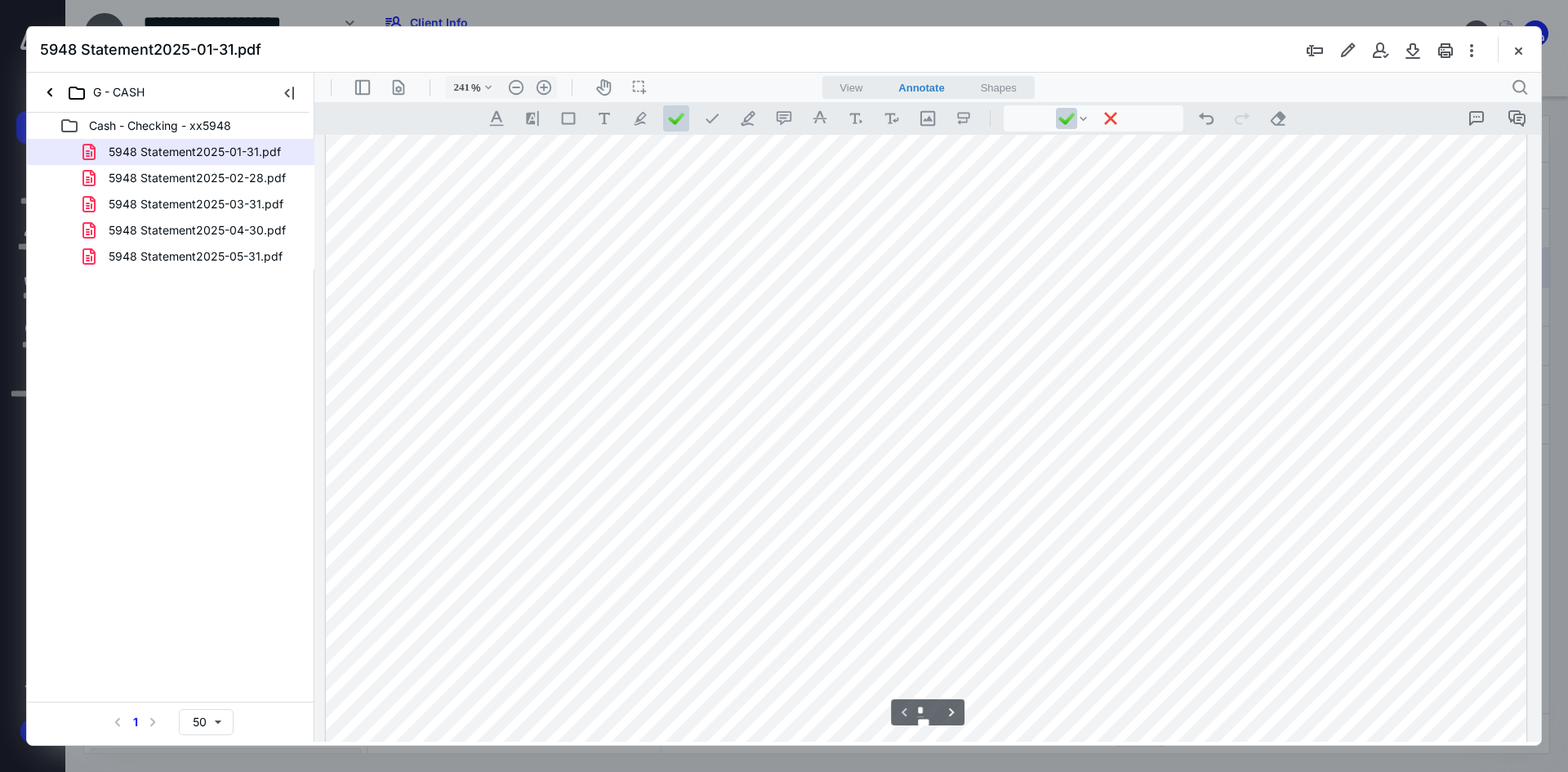 click at bounding box center [926, 348] 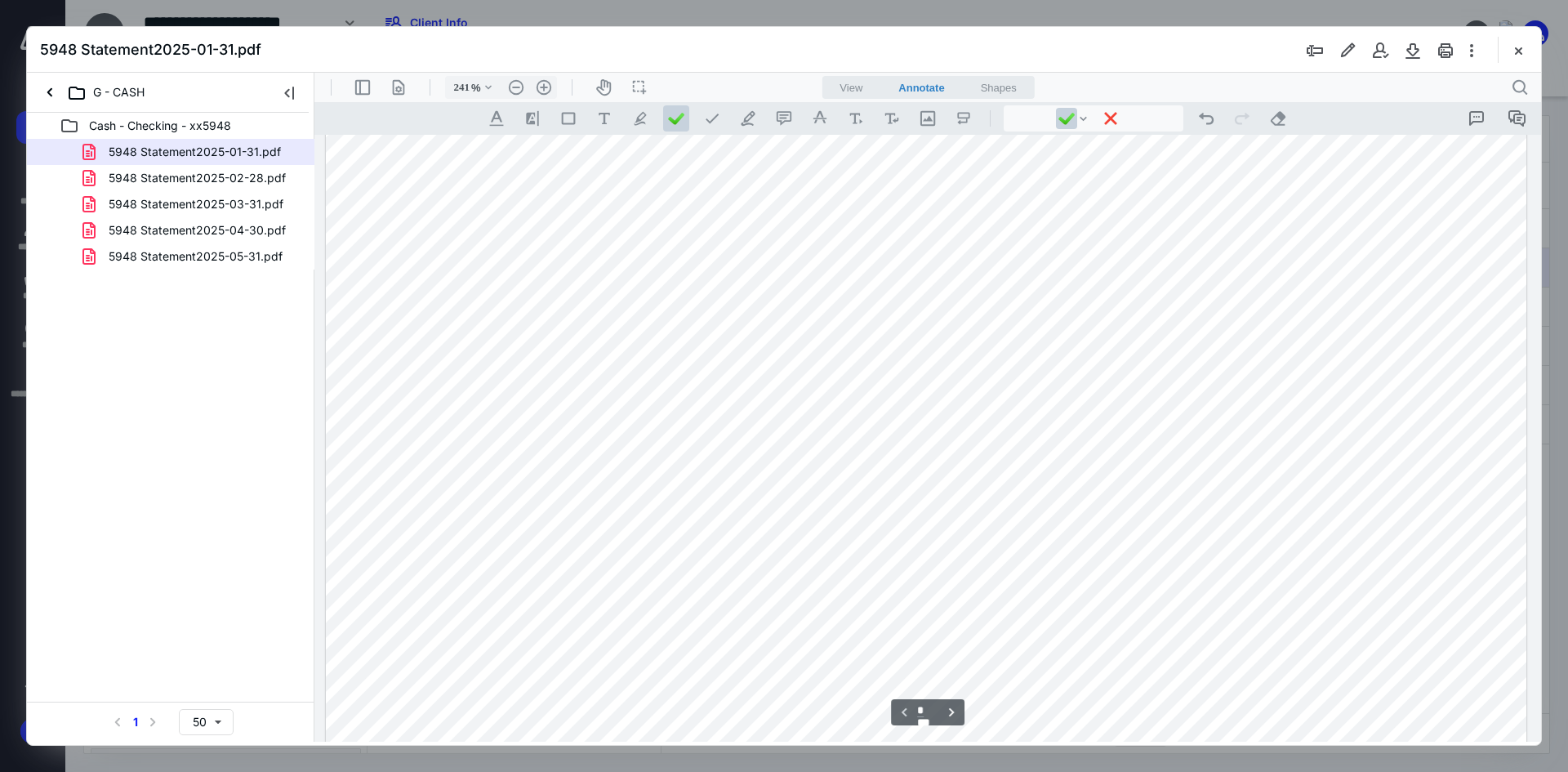 scroll, scrollTop: 1062, scrollLeft: 0, axis: vertical 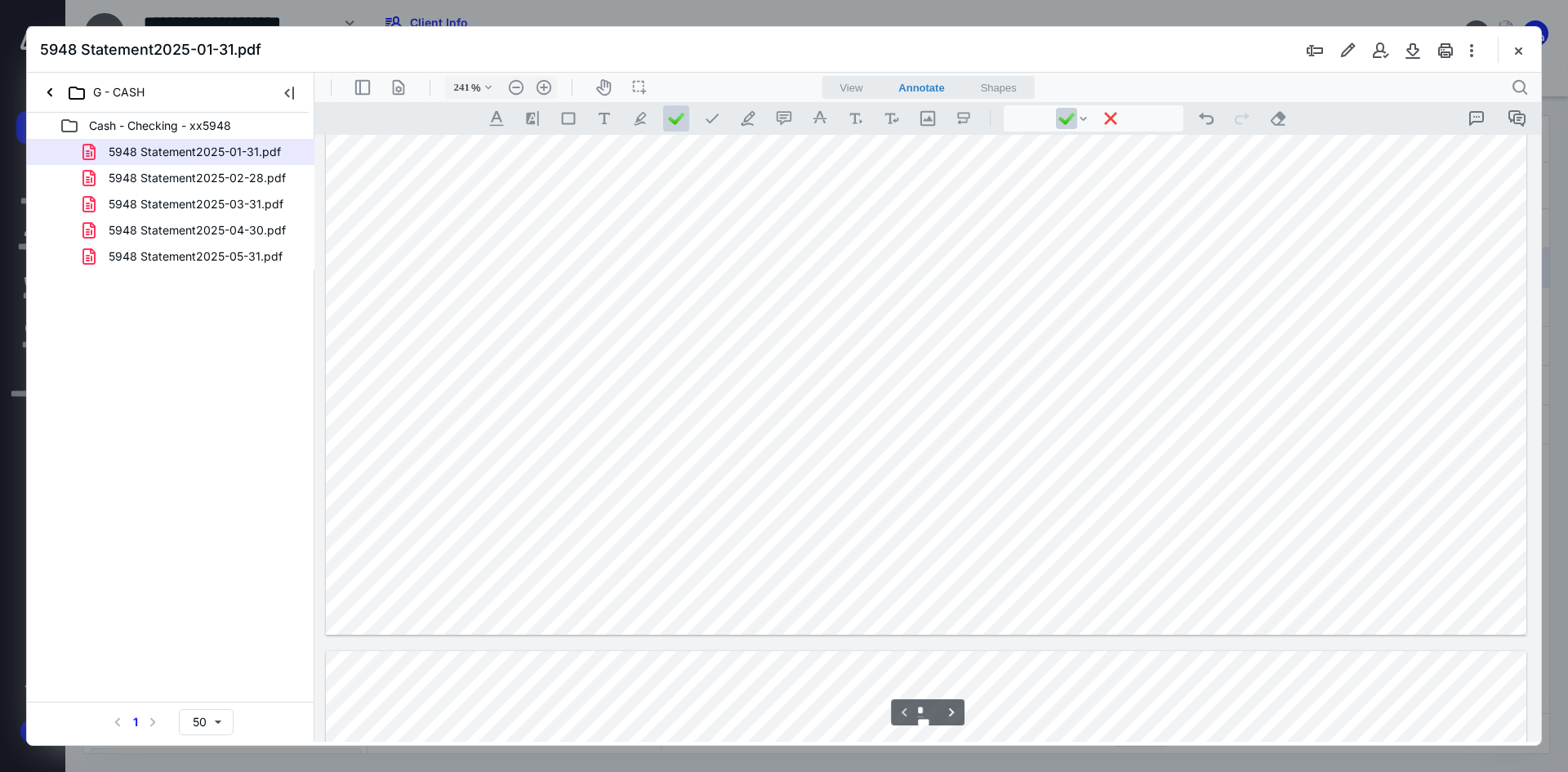 click at bounding box center (926, -142) 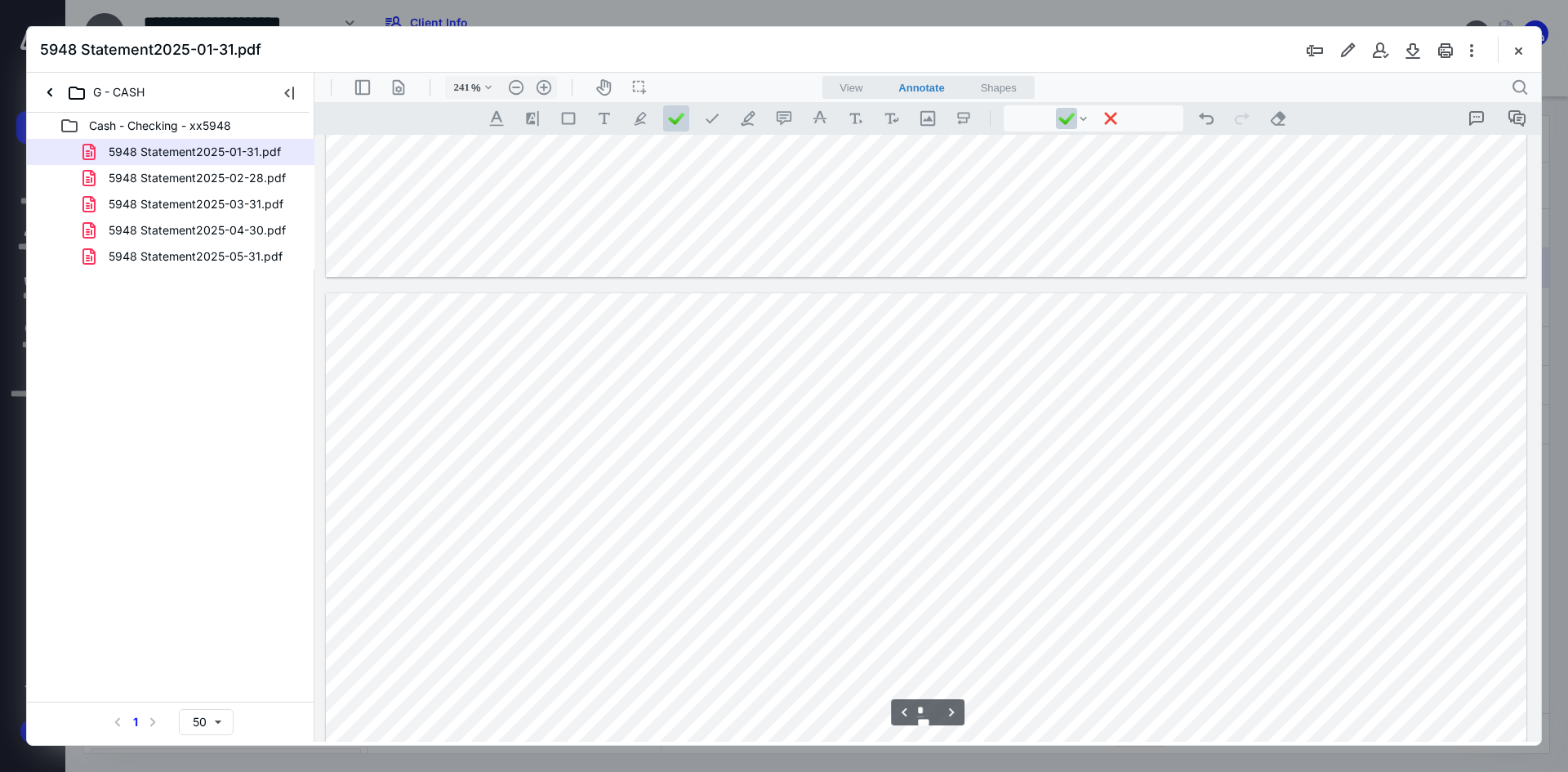 scroll, scrollTop: 1470, scrollLeft: 0, axis: vertical 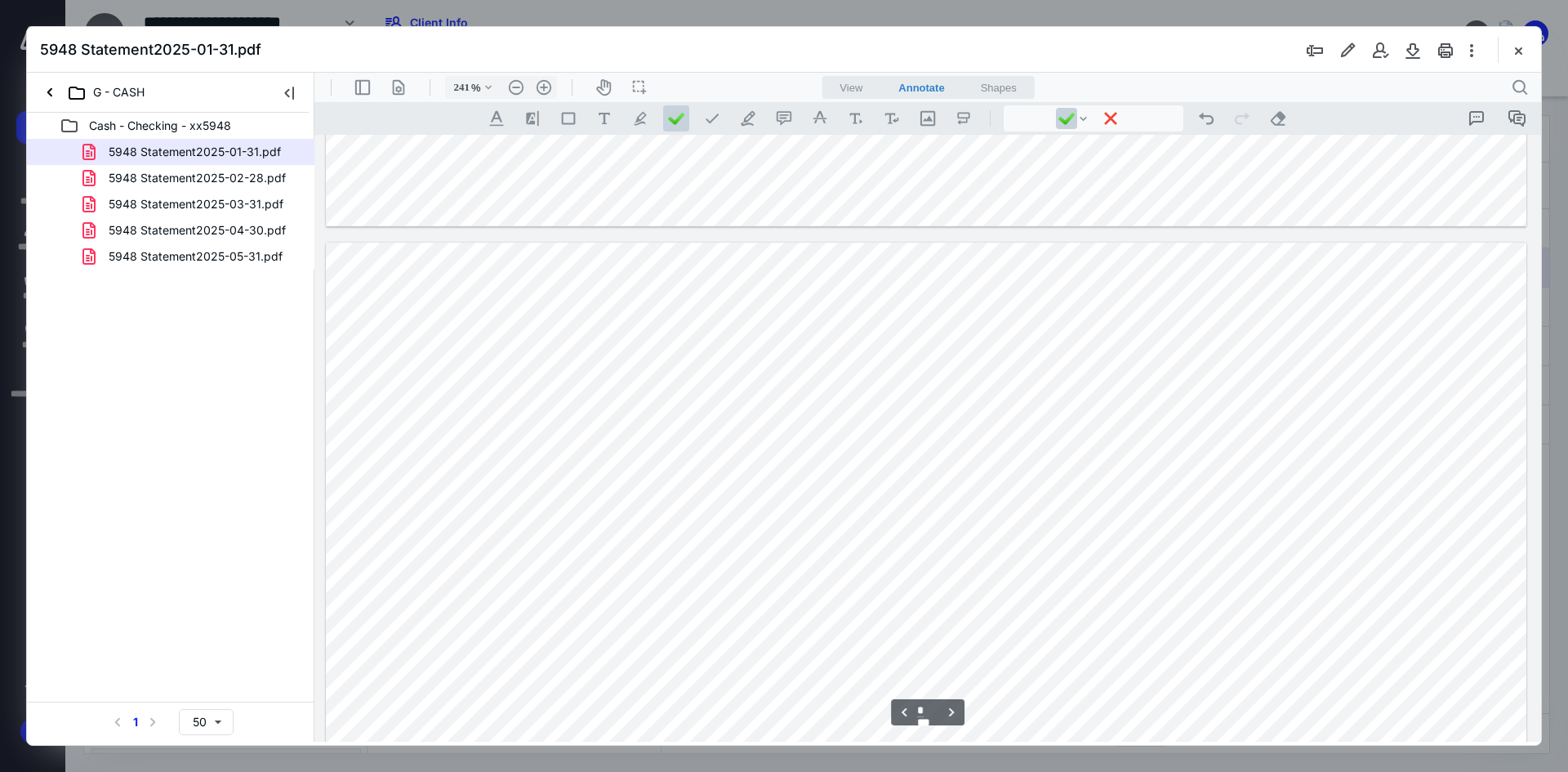 click at bounding box center (926, 1020) 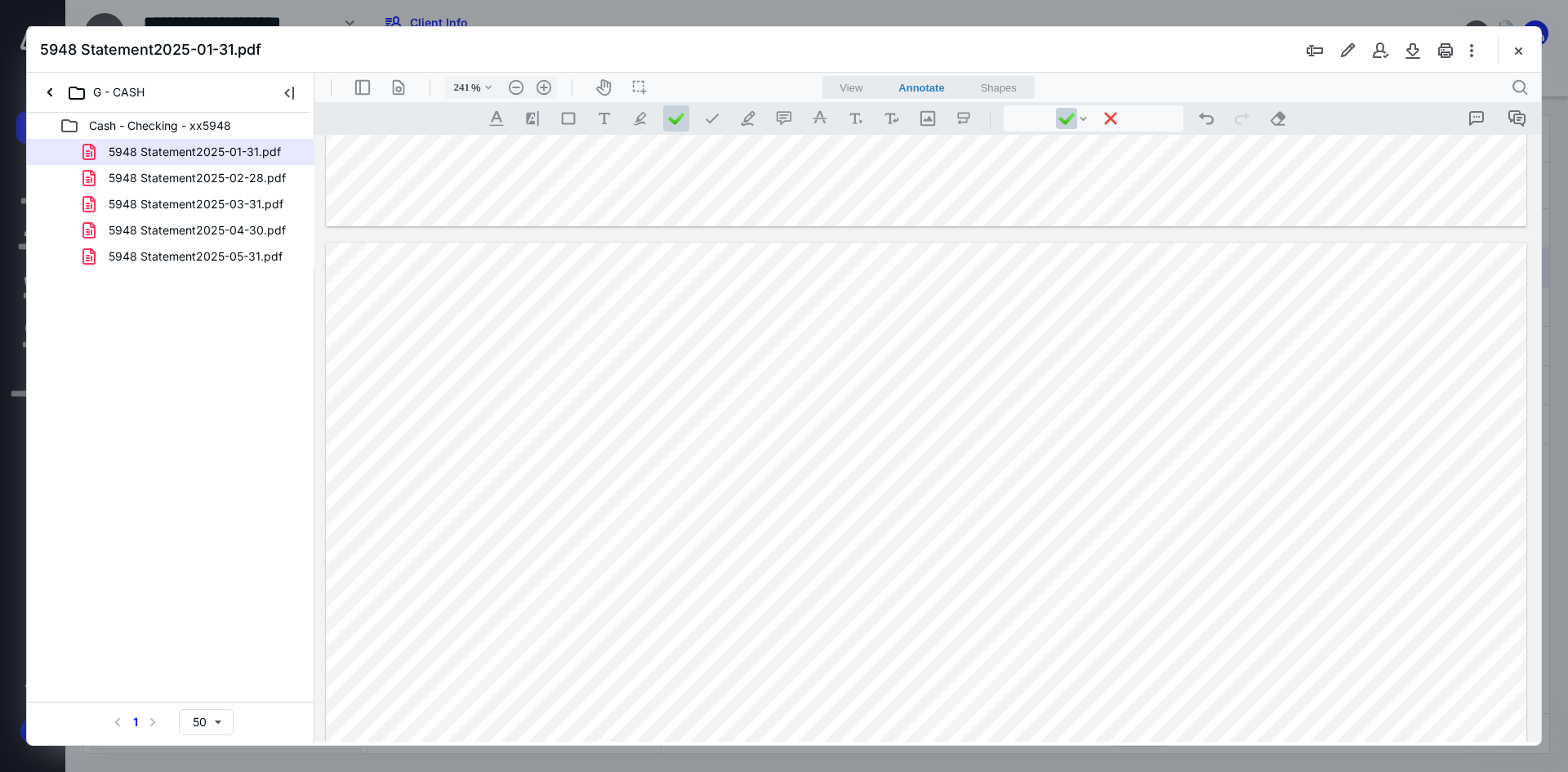 click at bounding box center [926, 1020] 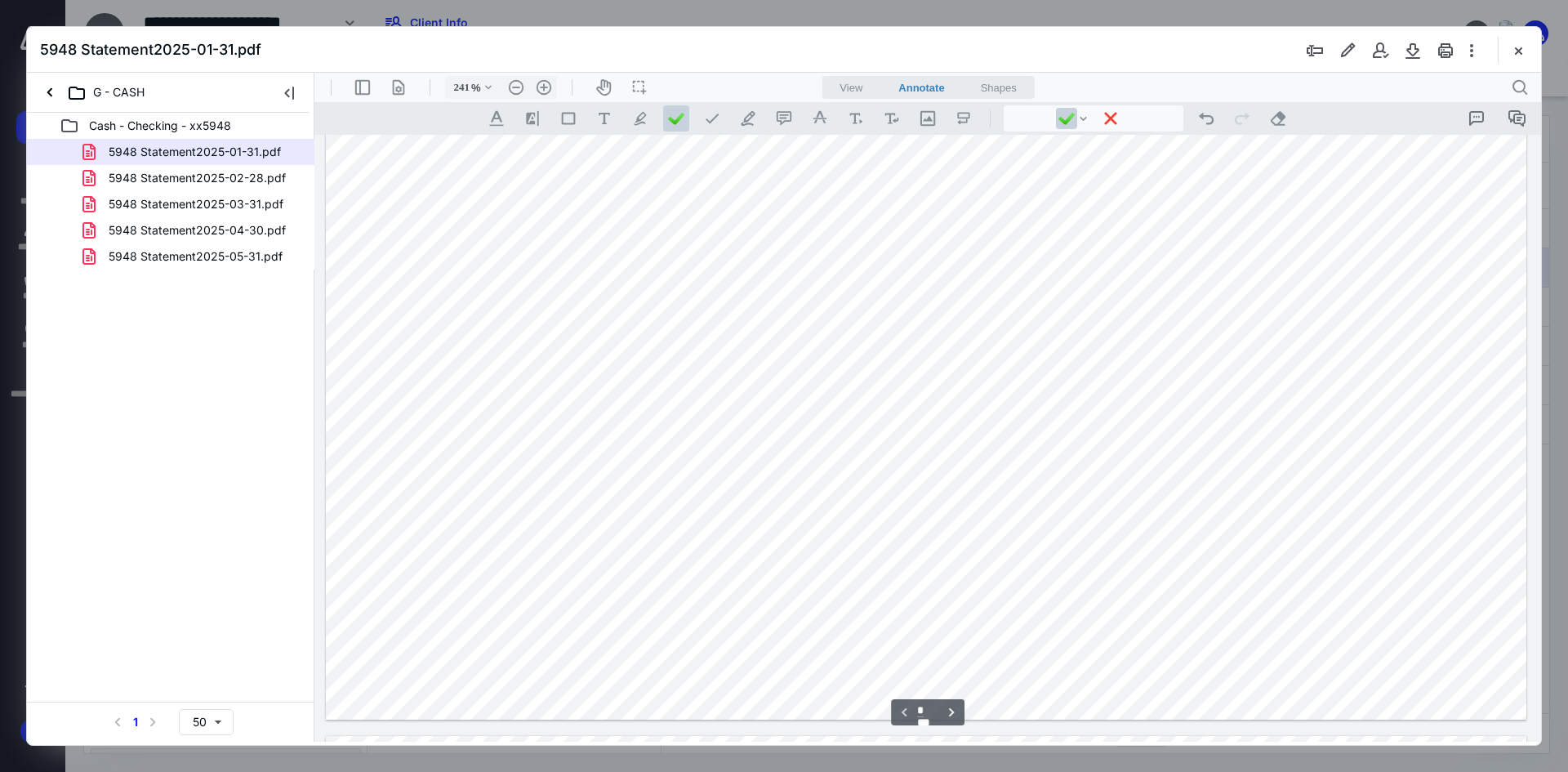 scroll, scrollTop: 980, scrollLeft: 0, axis: vertical 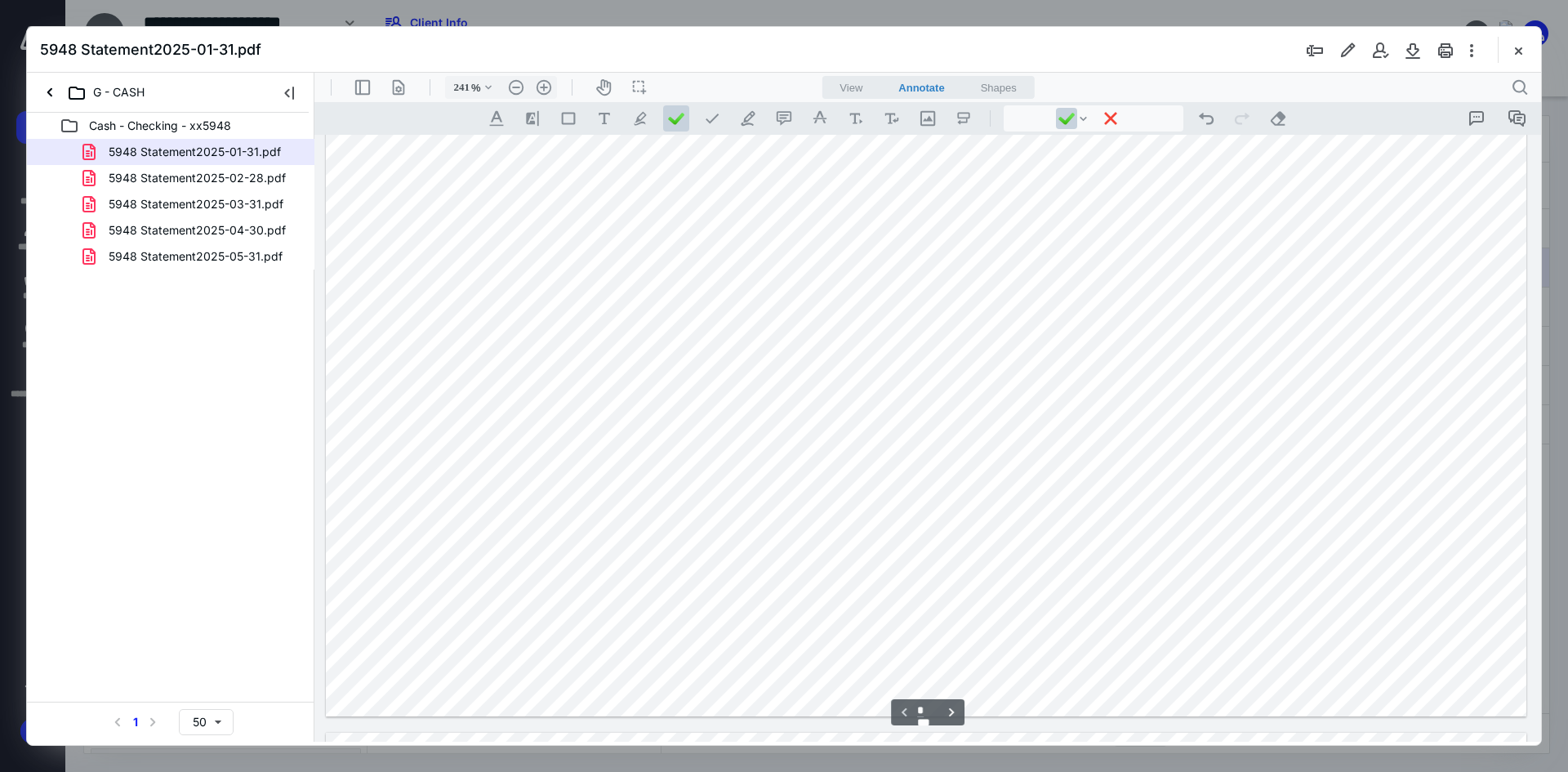 click at bounding box center (926, -60) 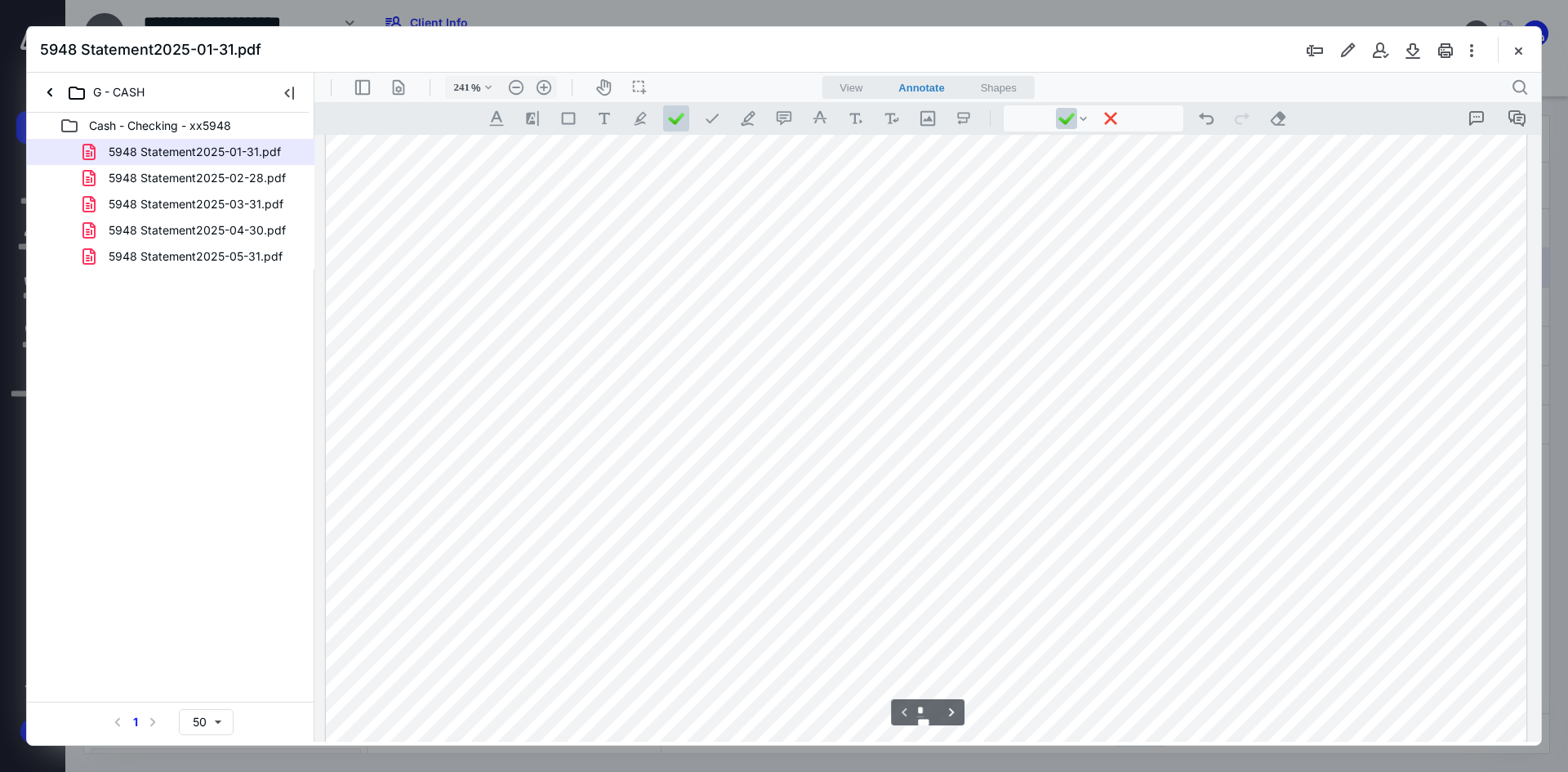 scroll, scrollTop: 327, scrollLeft: 0, axis: vertical 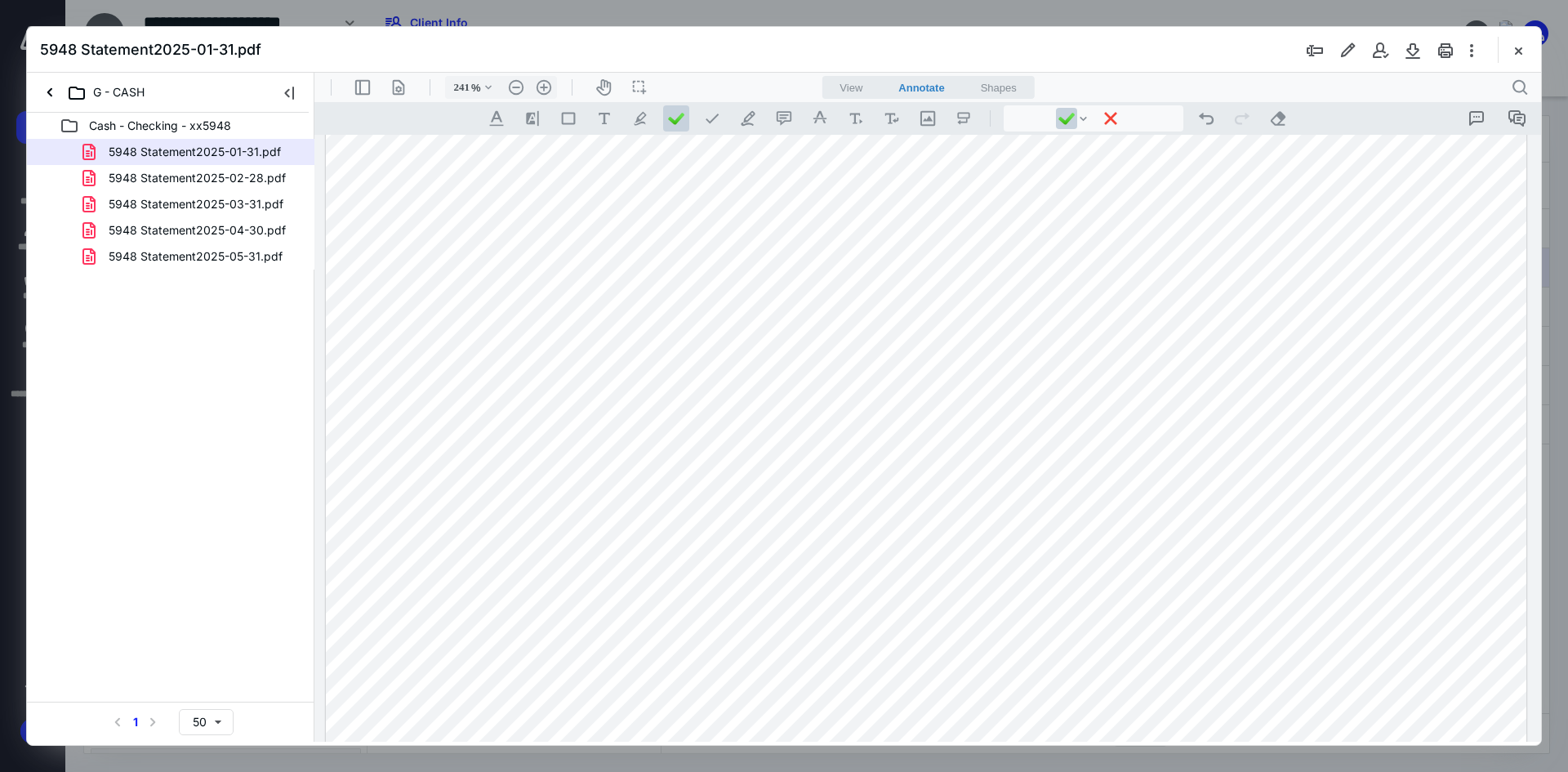 click at bounding box center [926, 593] 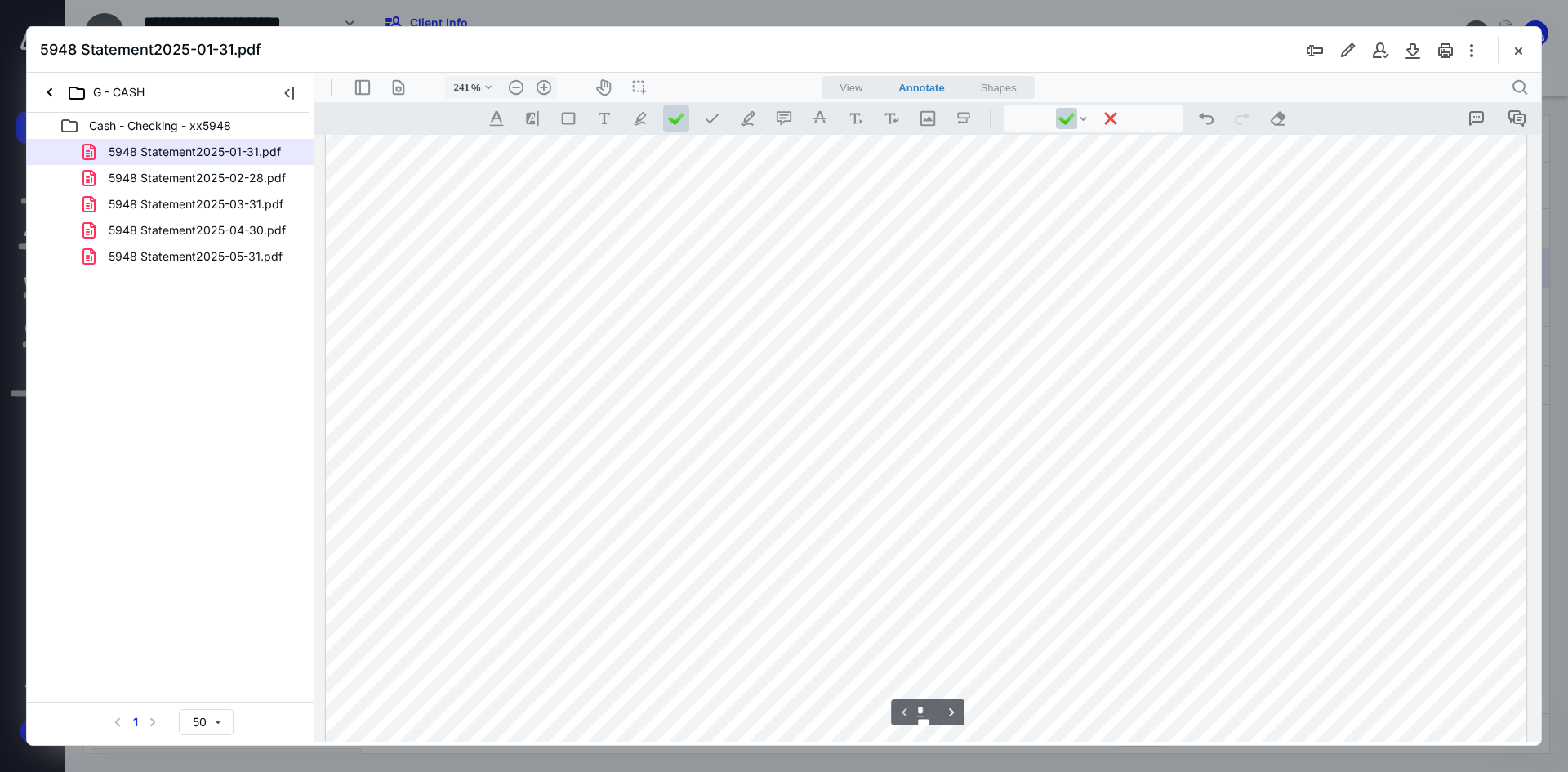 scroll, scrollTop: 408, scrollLeft: 0, axis: vertical 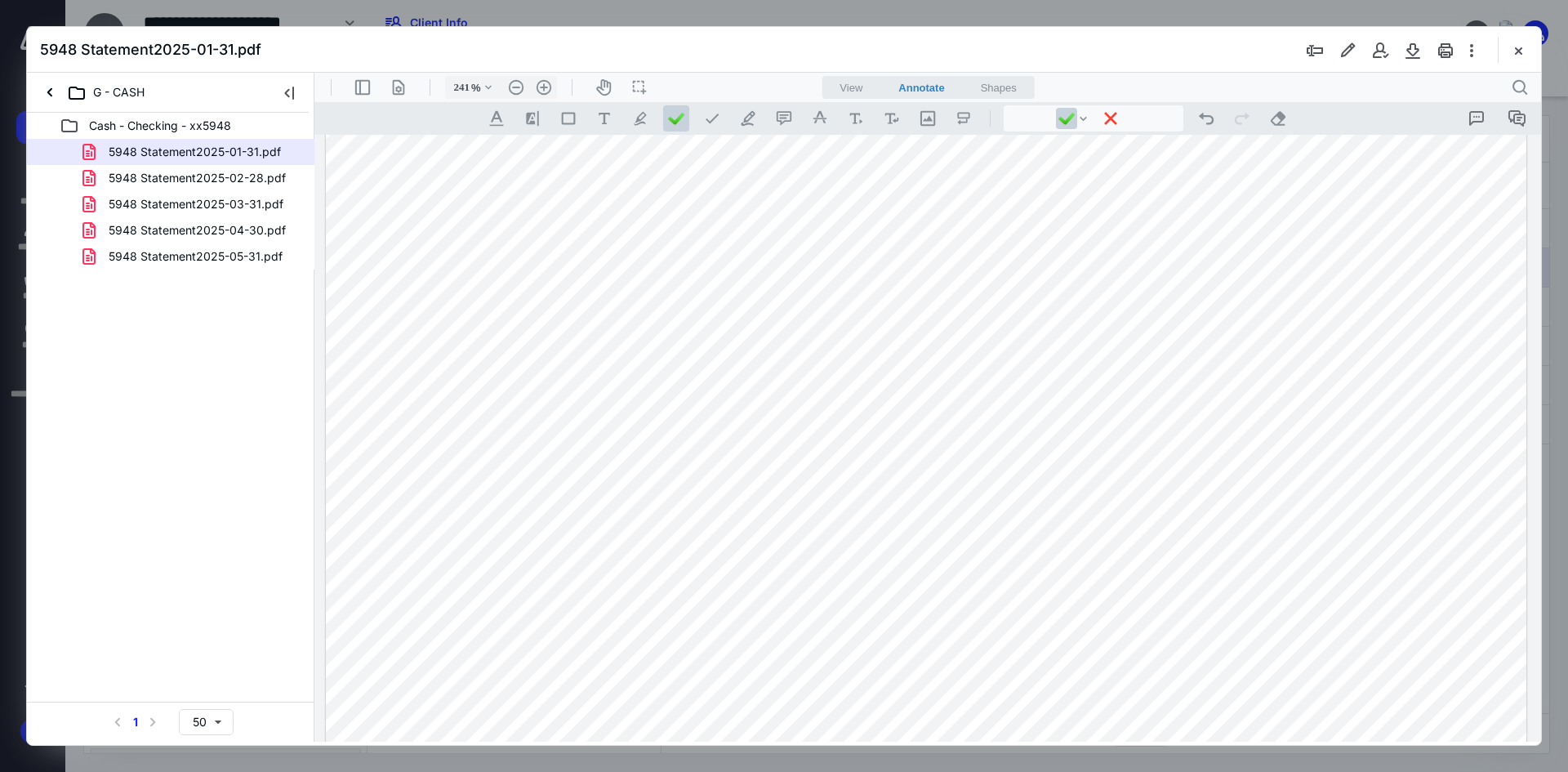 click at bounding box center [926, 511] 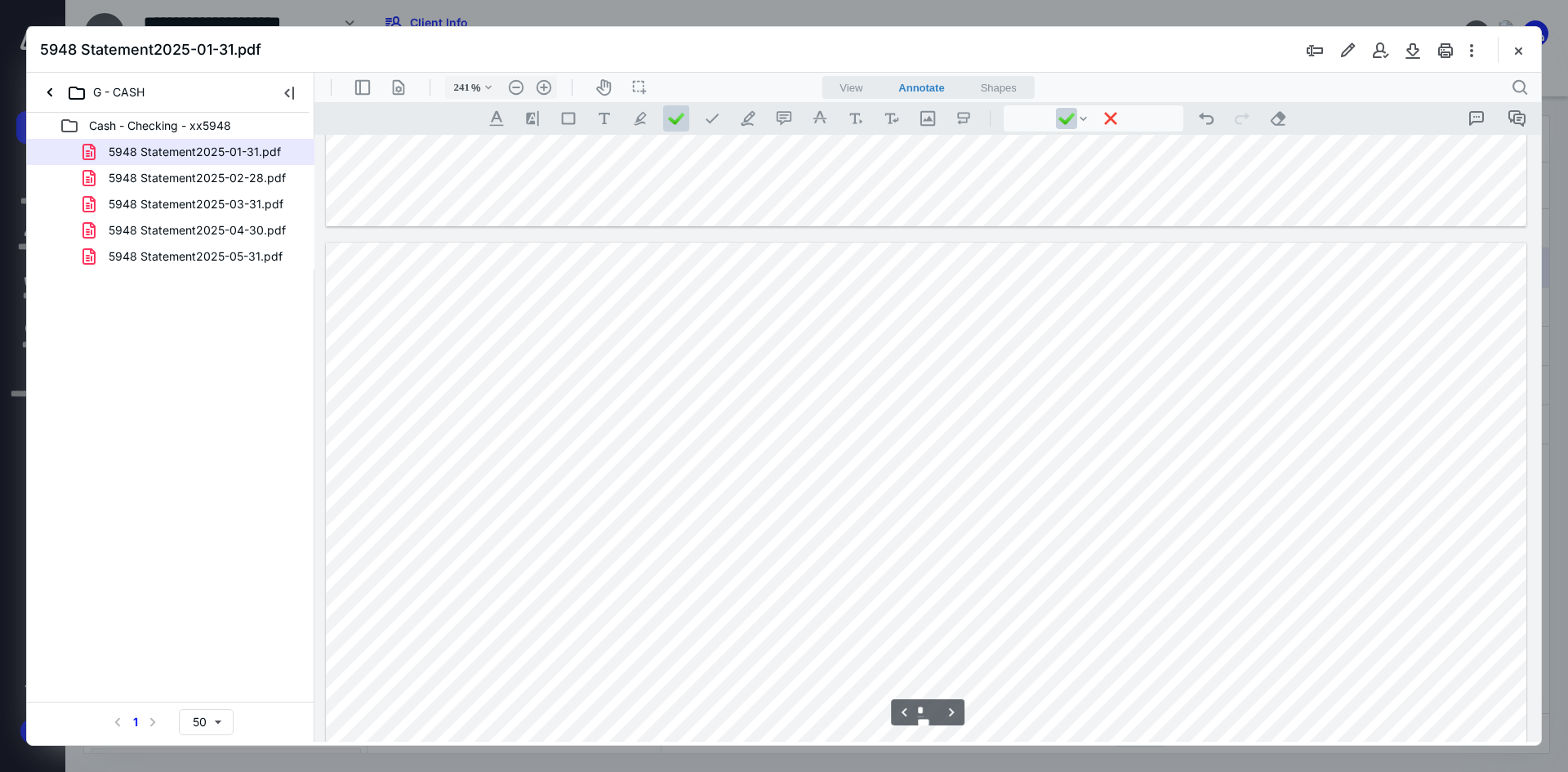 scroll, scrollTop: 1797, scrollLeft: 0, axis: vertical 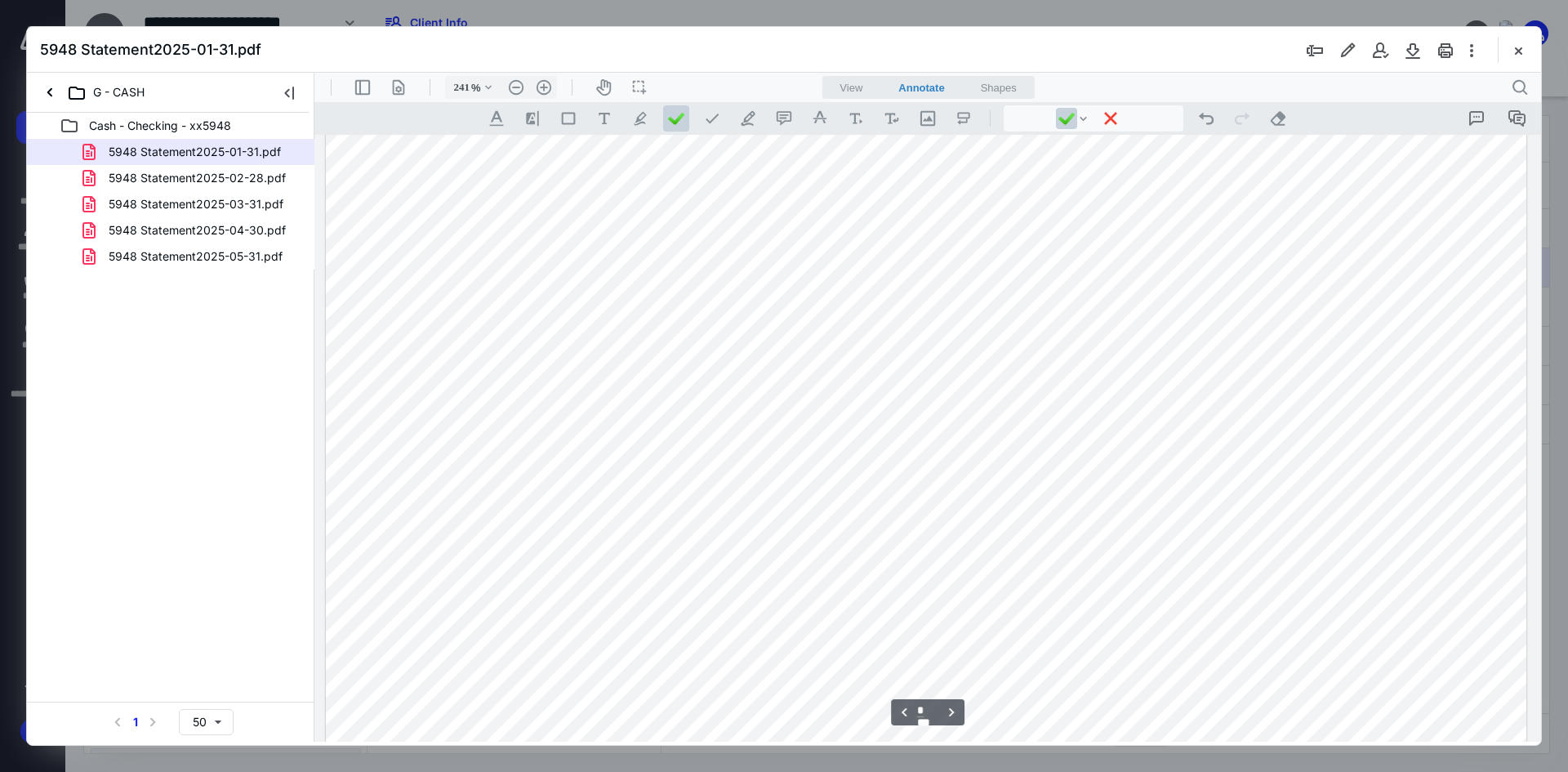click at bounding box center [926, 693] 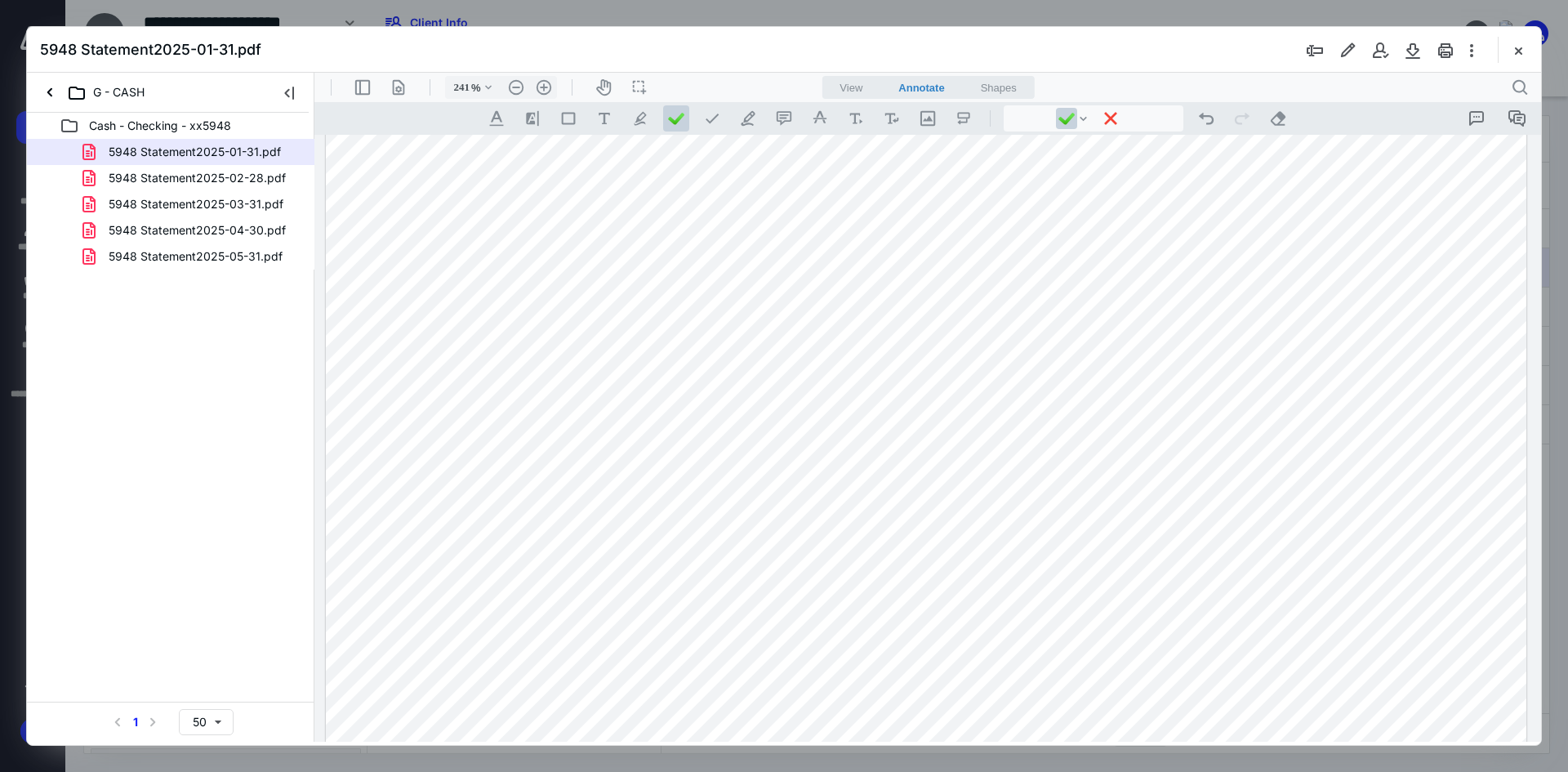 click at bounding box center [926, 693] 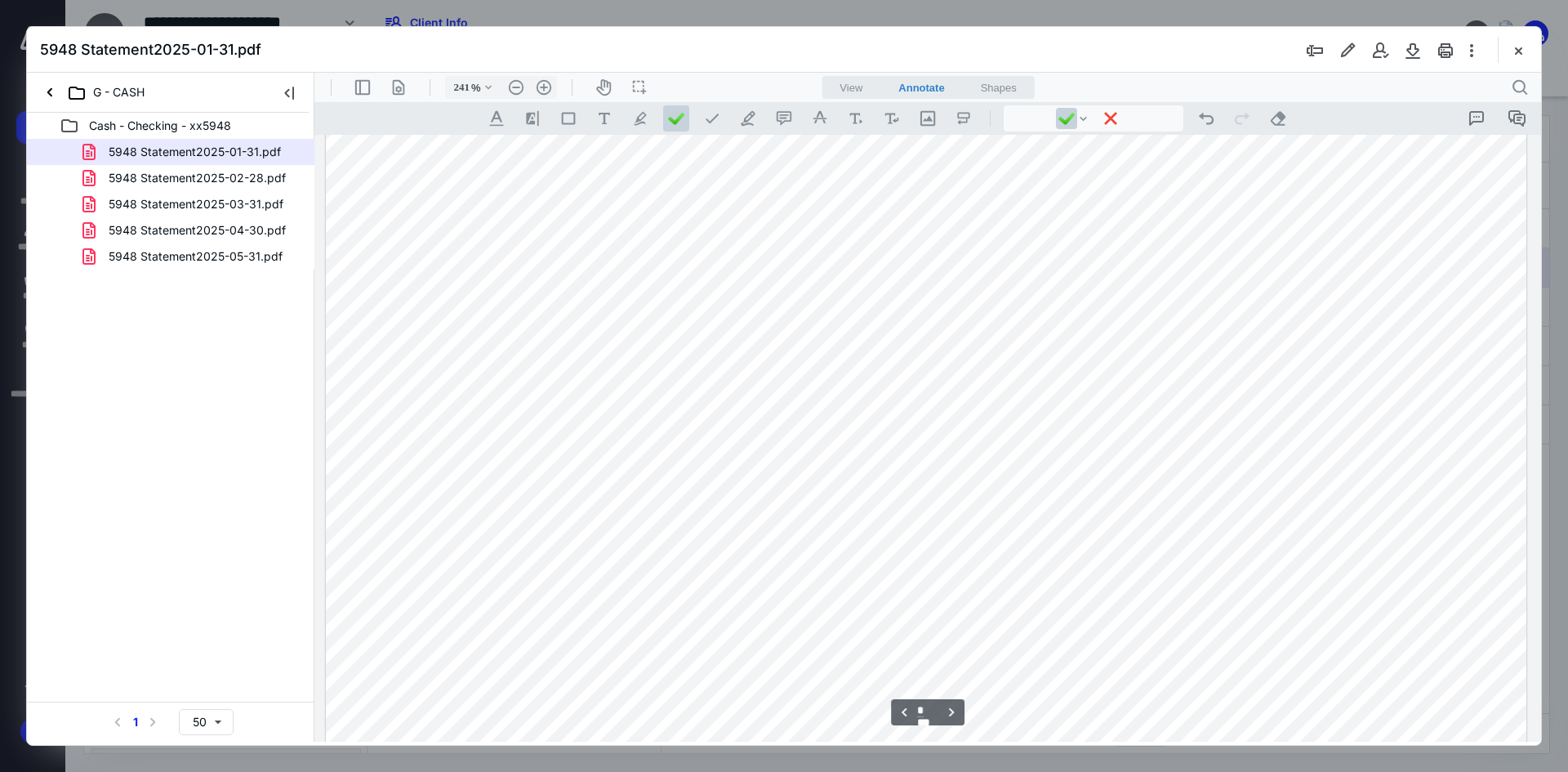 scroll, scrollTop: 1797, scrollLeft: 0, axis: vertical 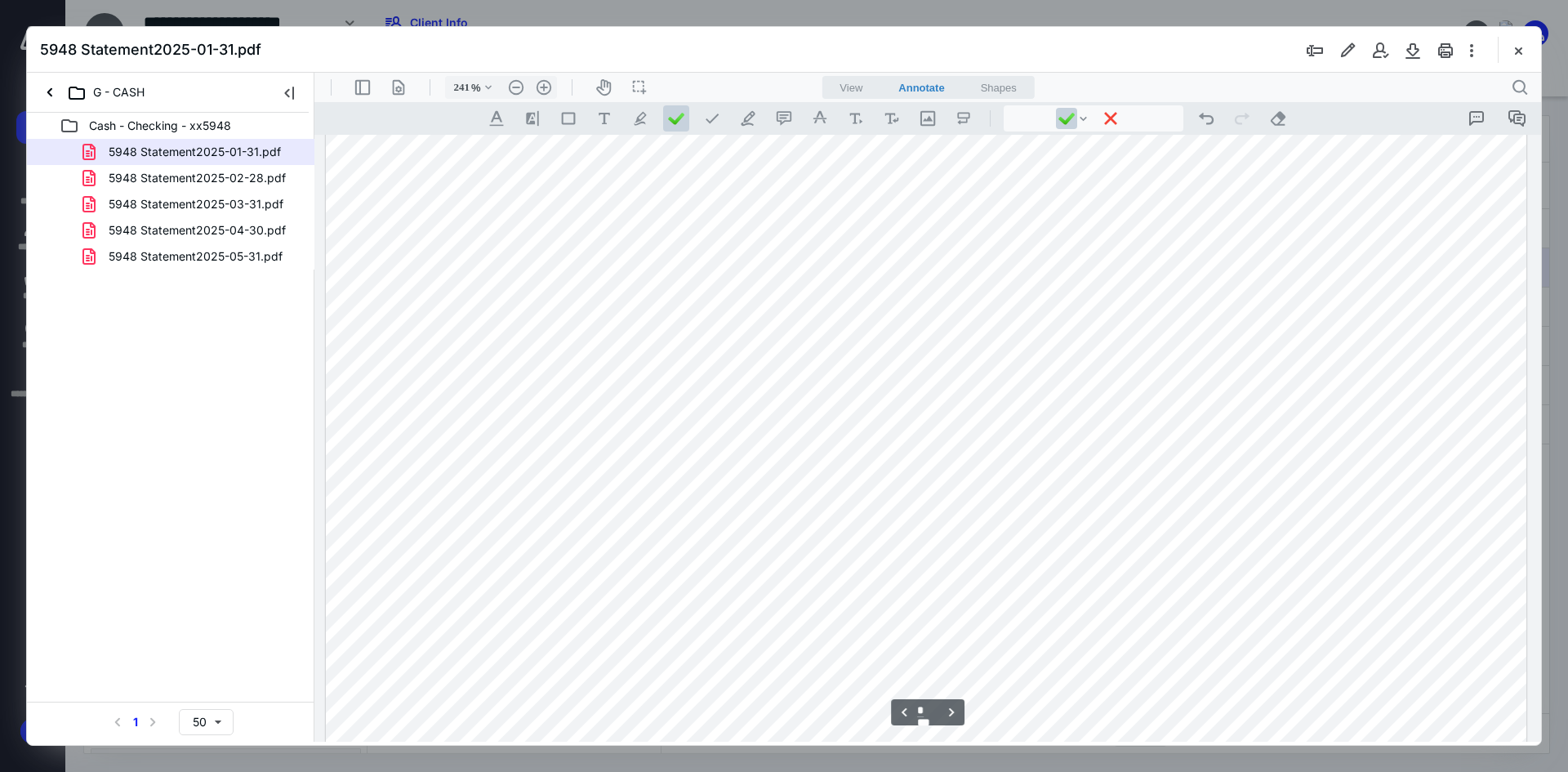 click at bounding box center (926, 693) 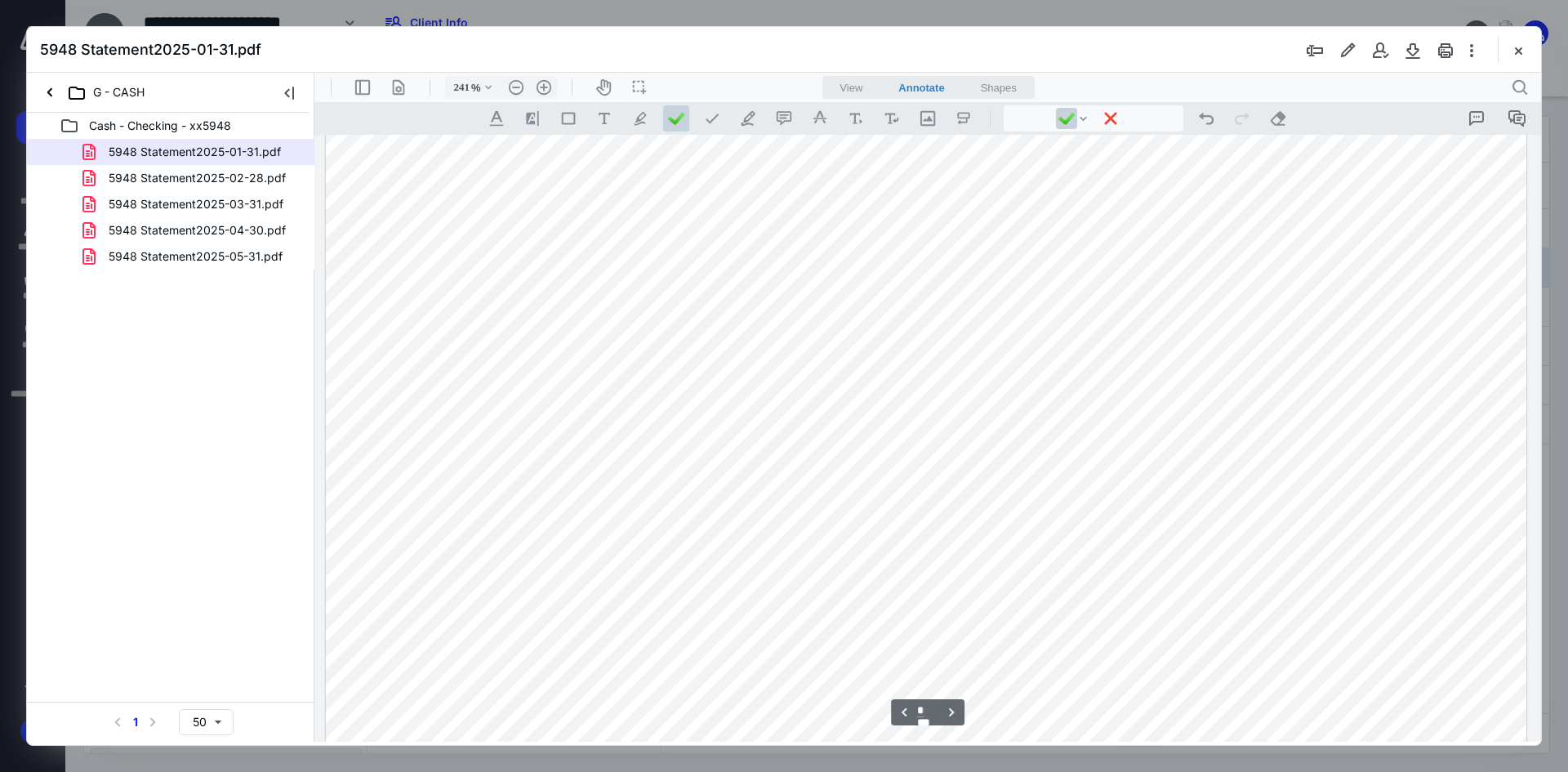 scroll, scrollTop: 1797, scrollLeft: 0, axis: vertical 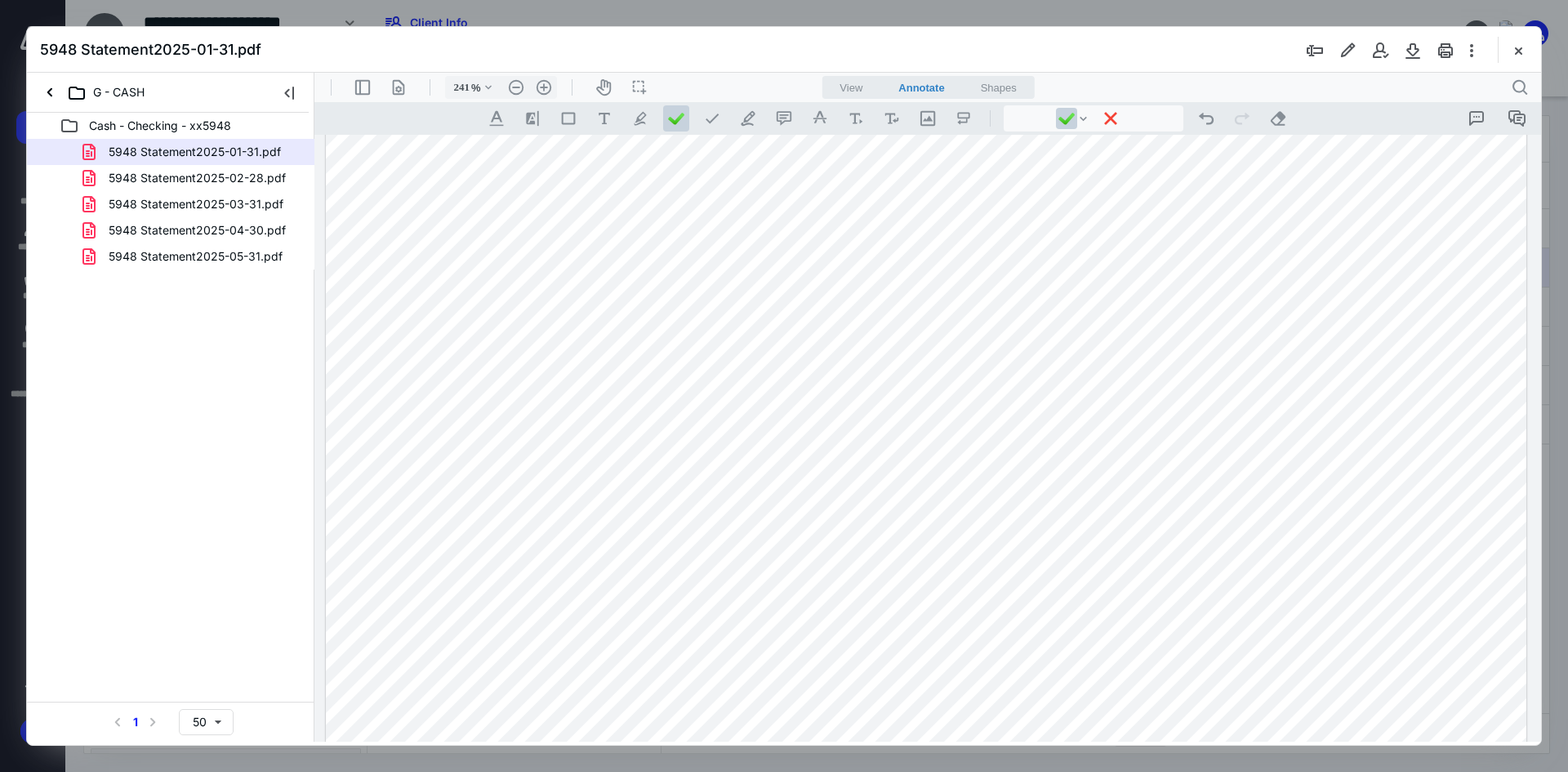 click at bounding box center [926, 693] 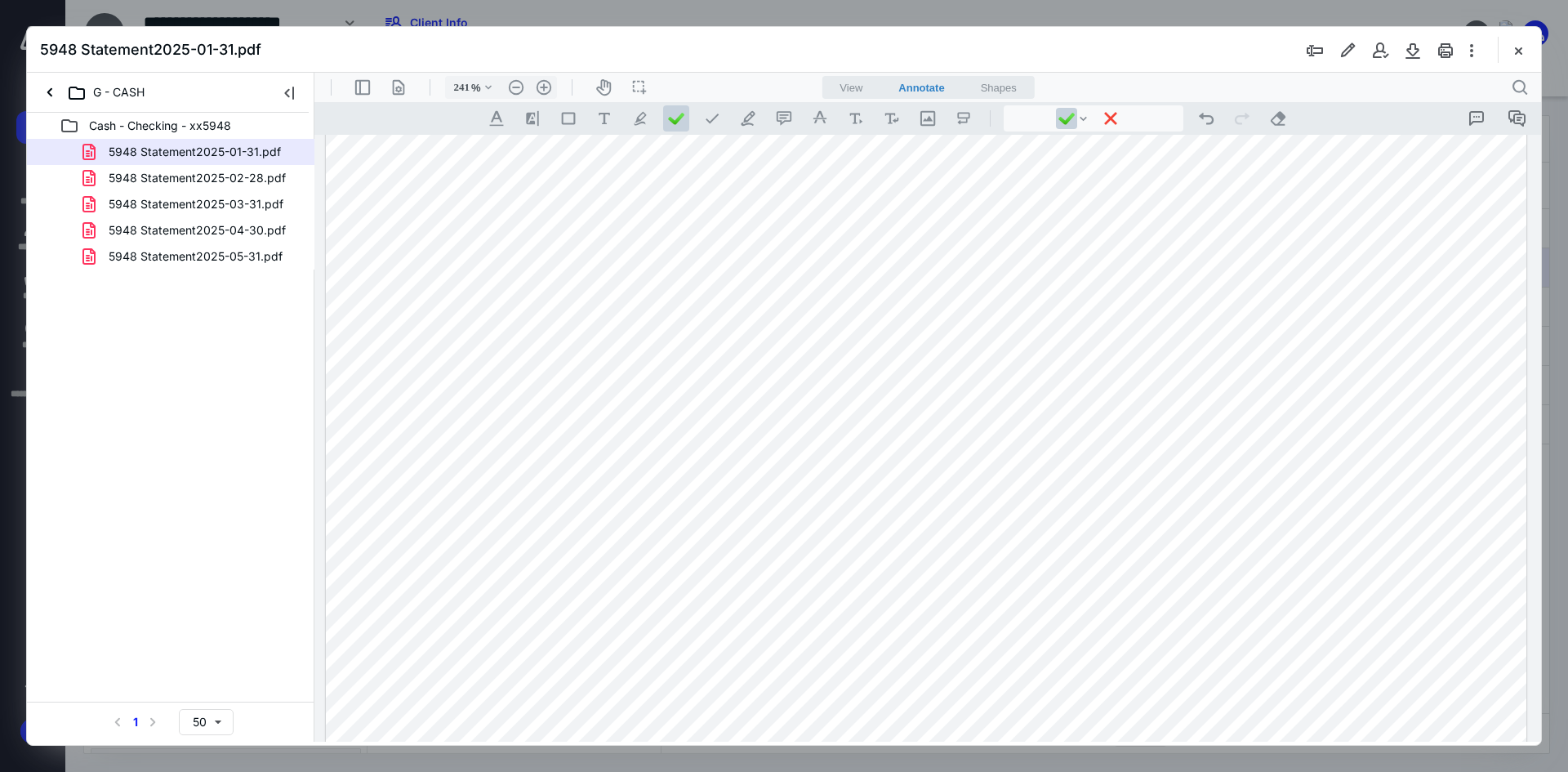 click at bounding box center (926, 693) 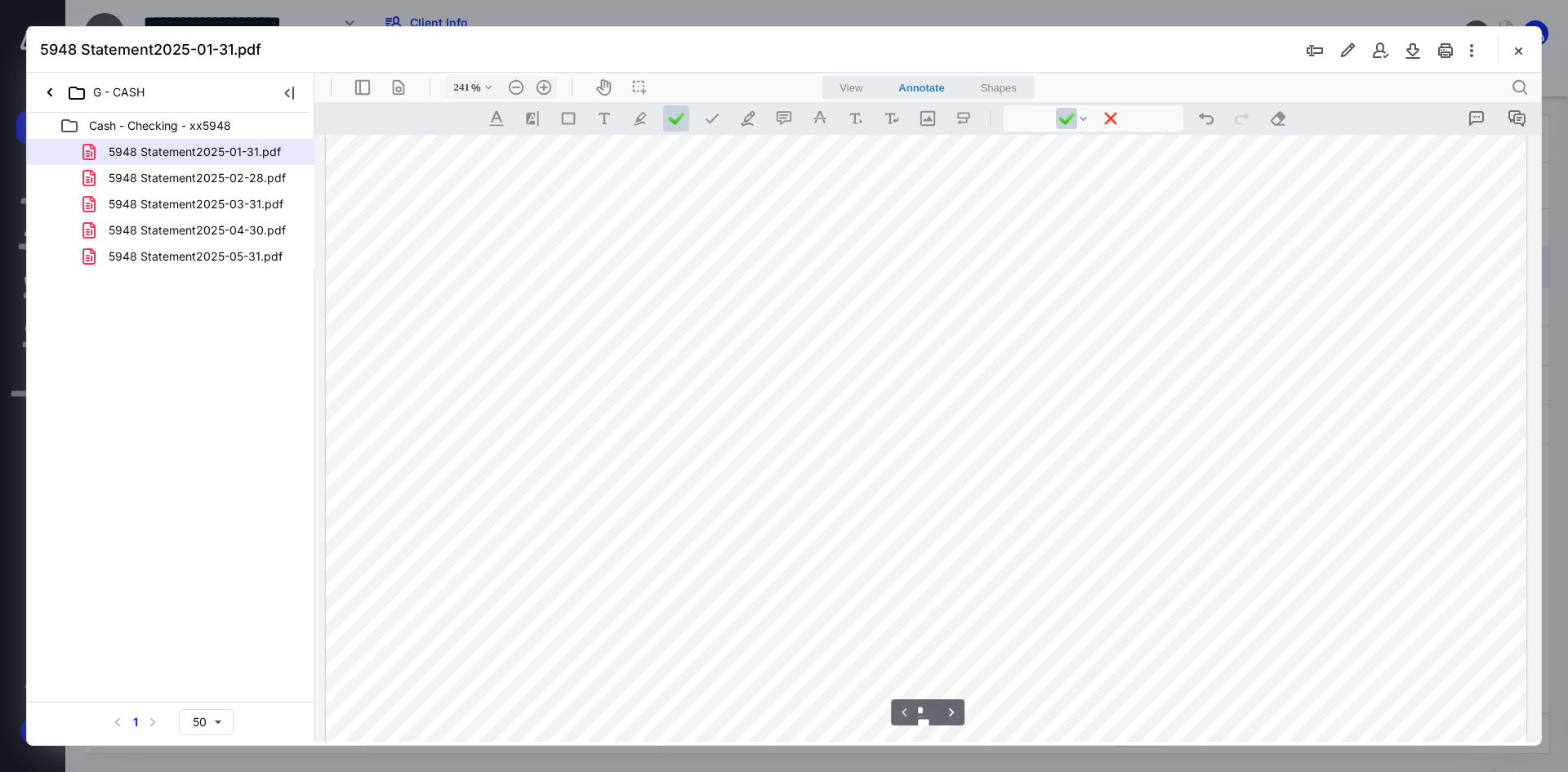 scroll, scrollTop: 408, scrollLeft: 0, axis: vertical 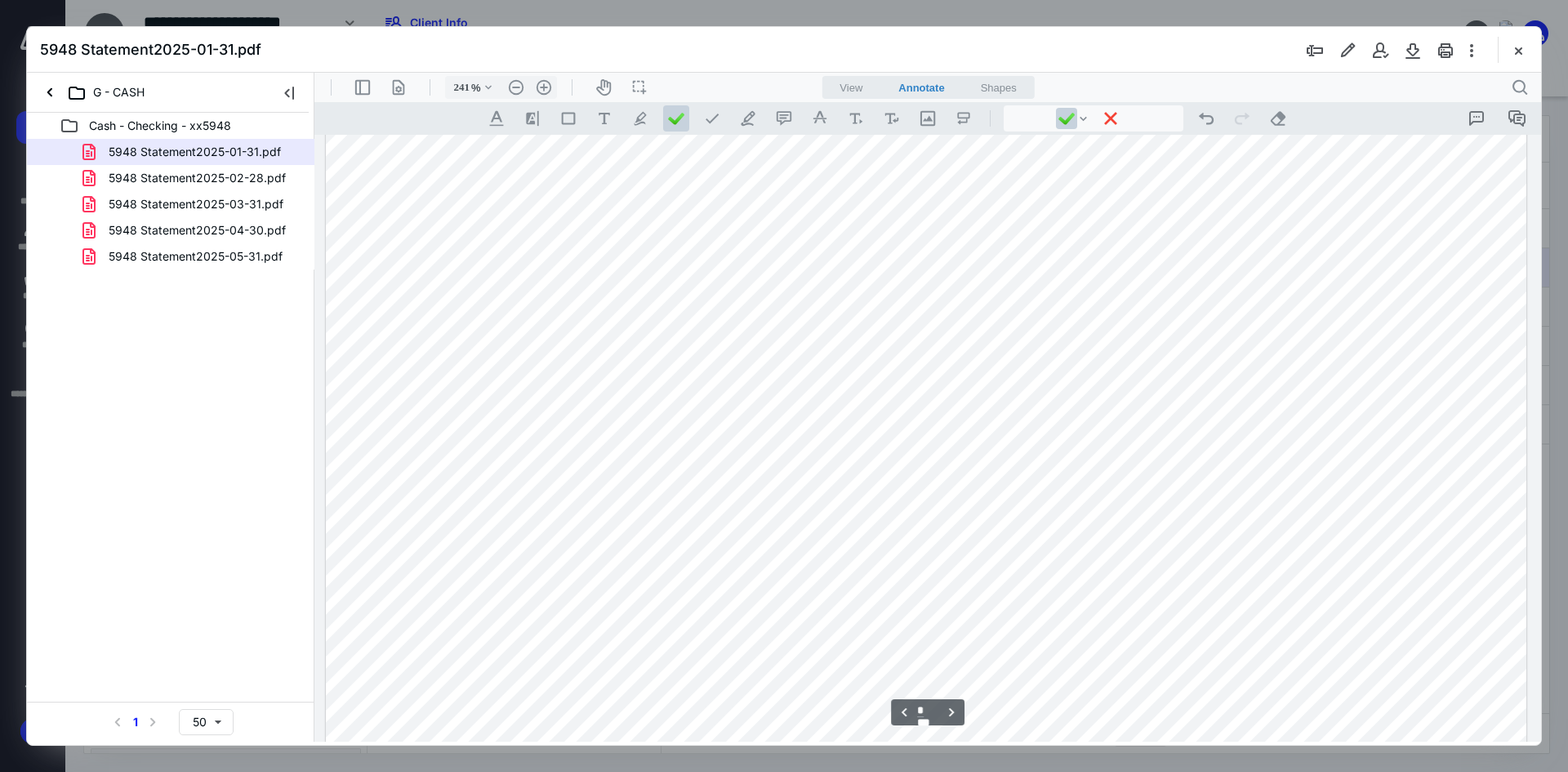 click at bounding box center (926, 448) 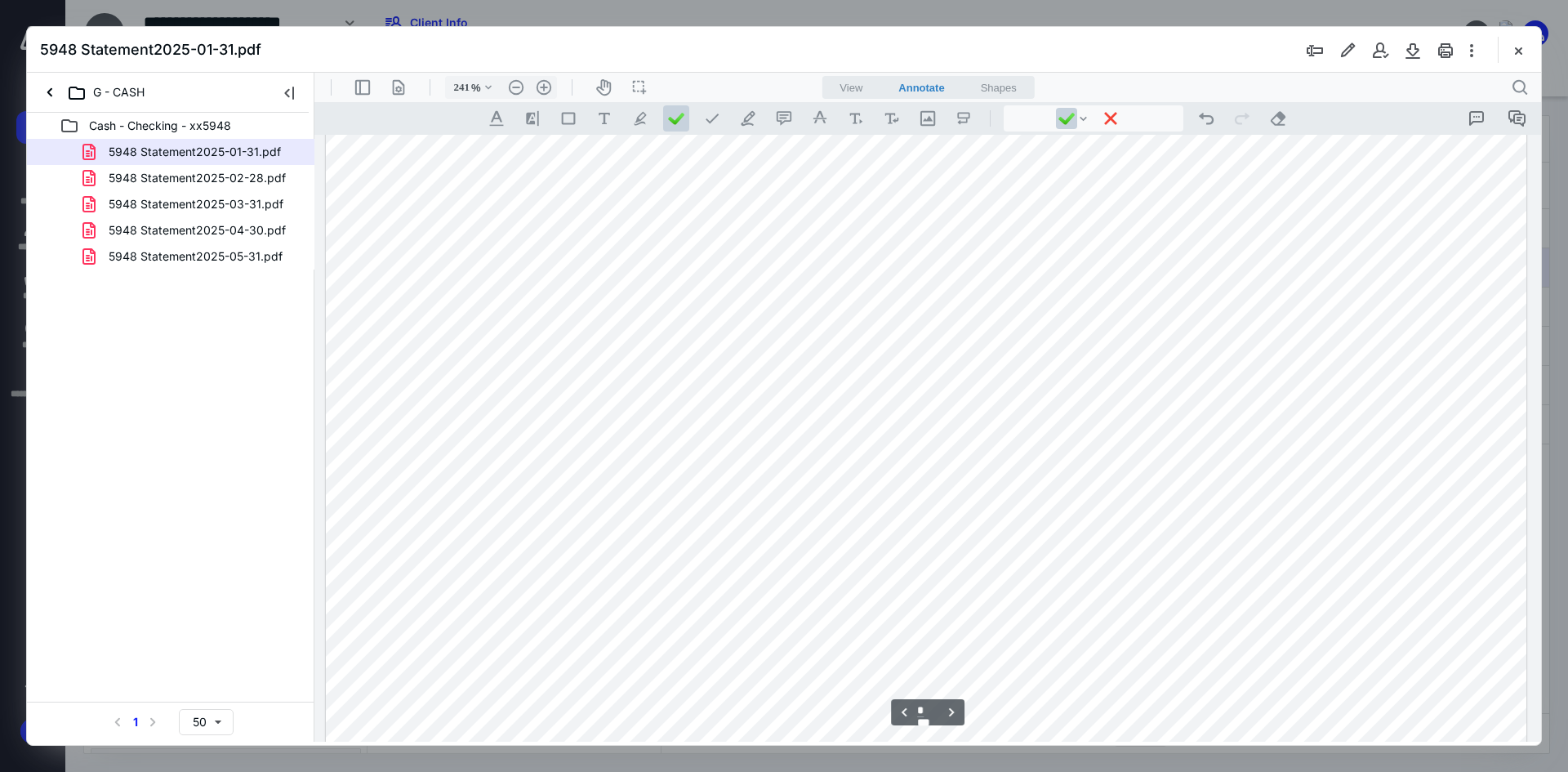 click at bounding box center (926, 448) 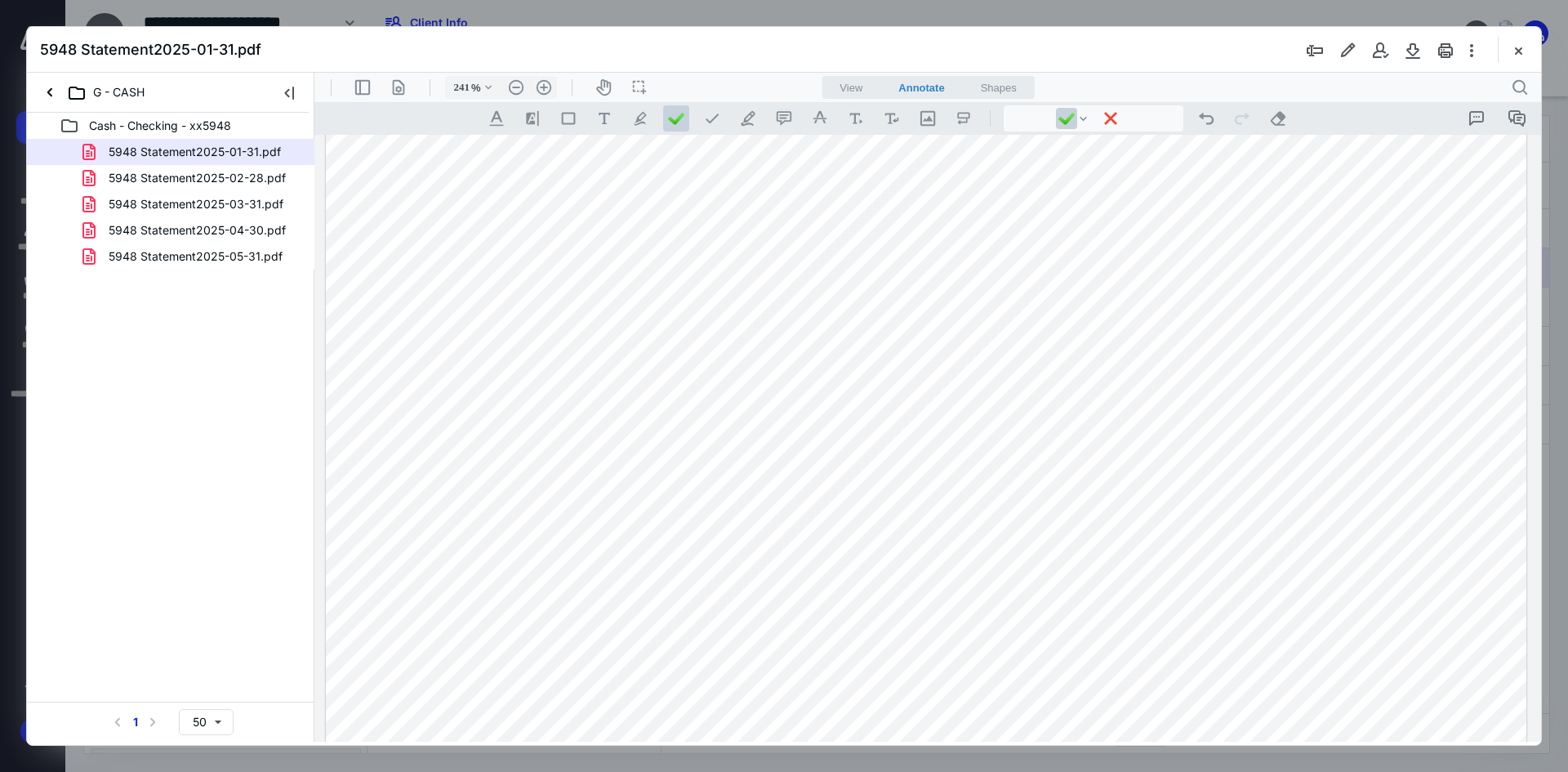 click at bounding box center [926, 448] 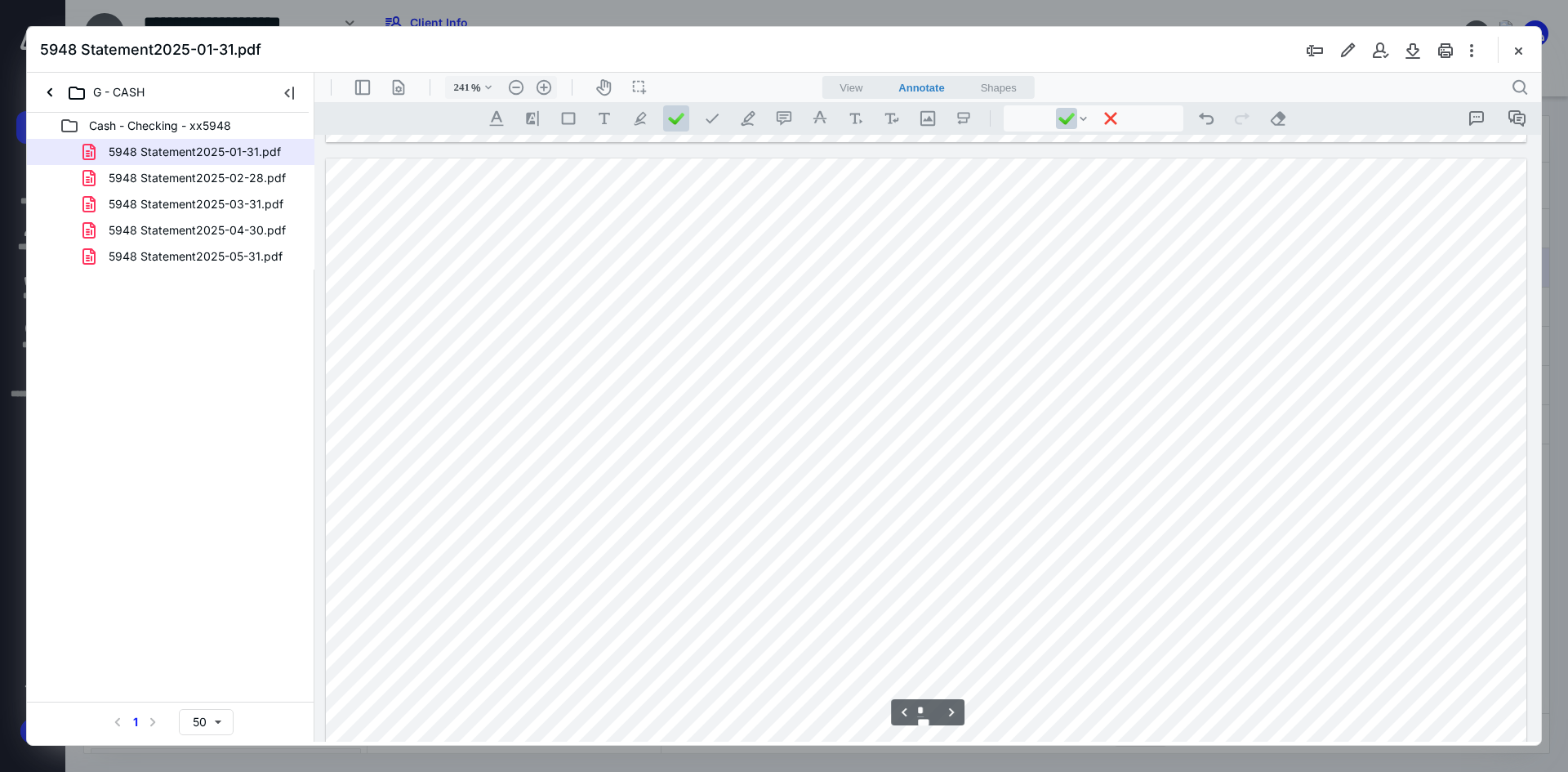 scroll, scrollTop: 4902, scrollLeft: 0, axis: vertical 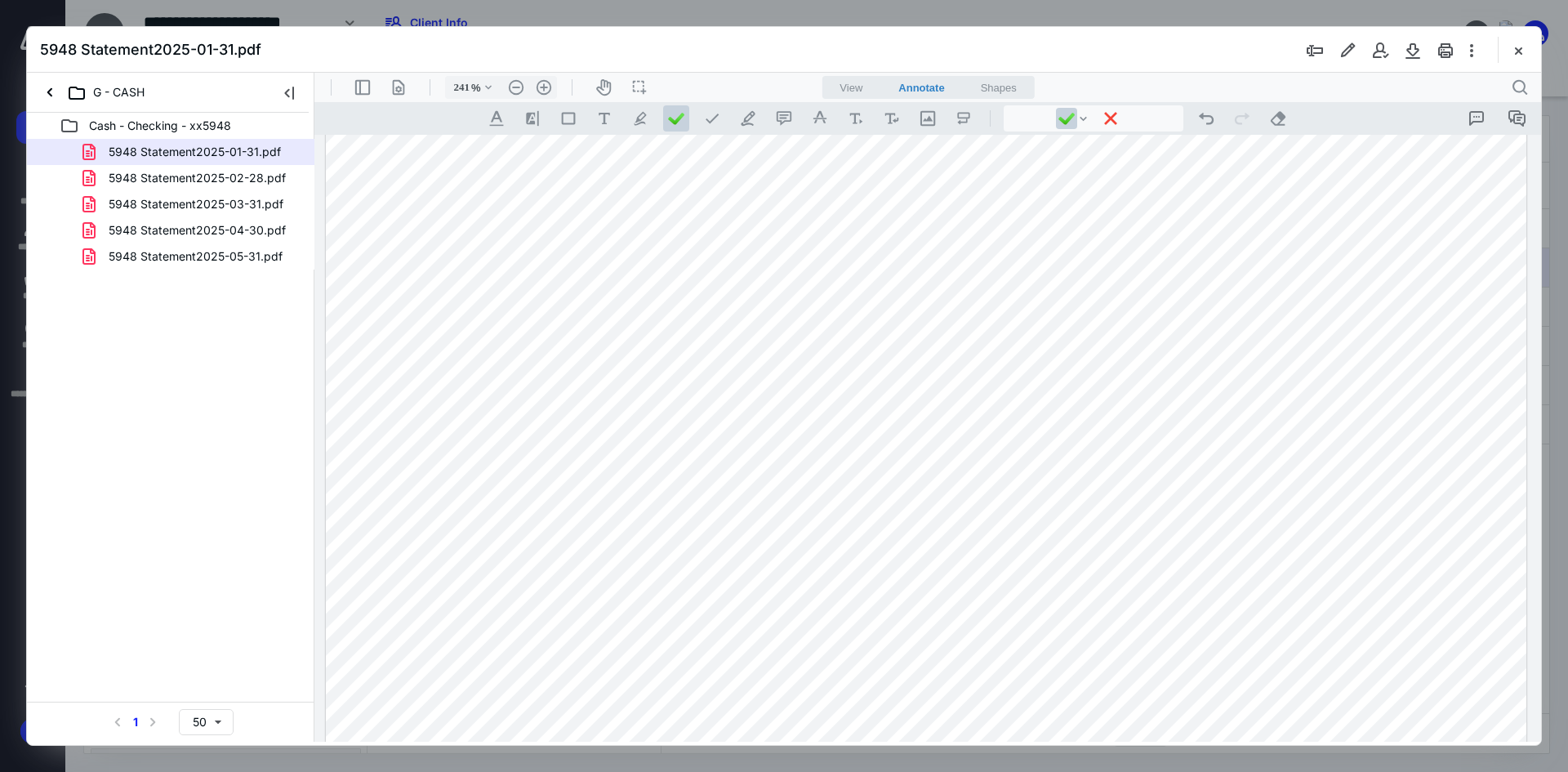 click at bounding box center (926, 501) 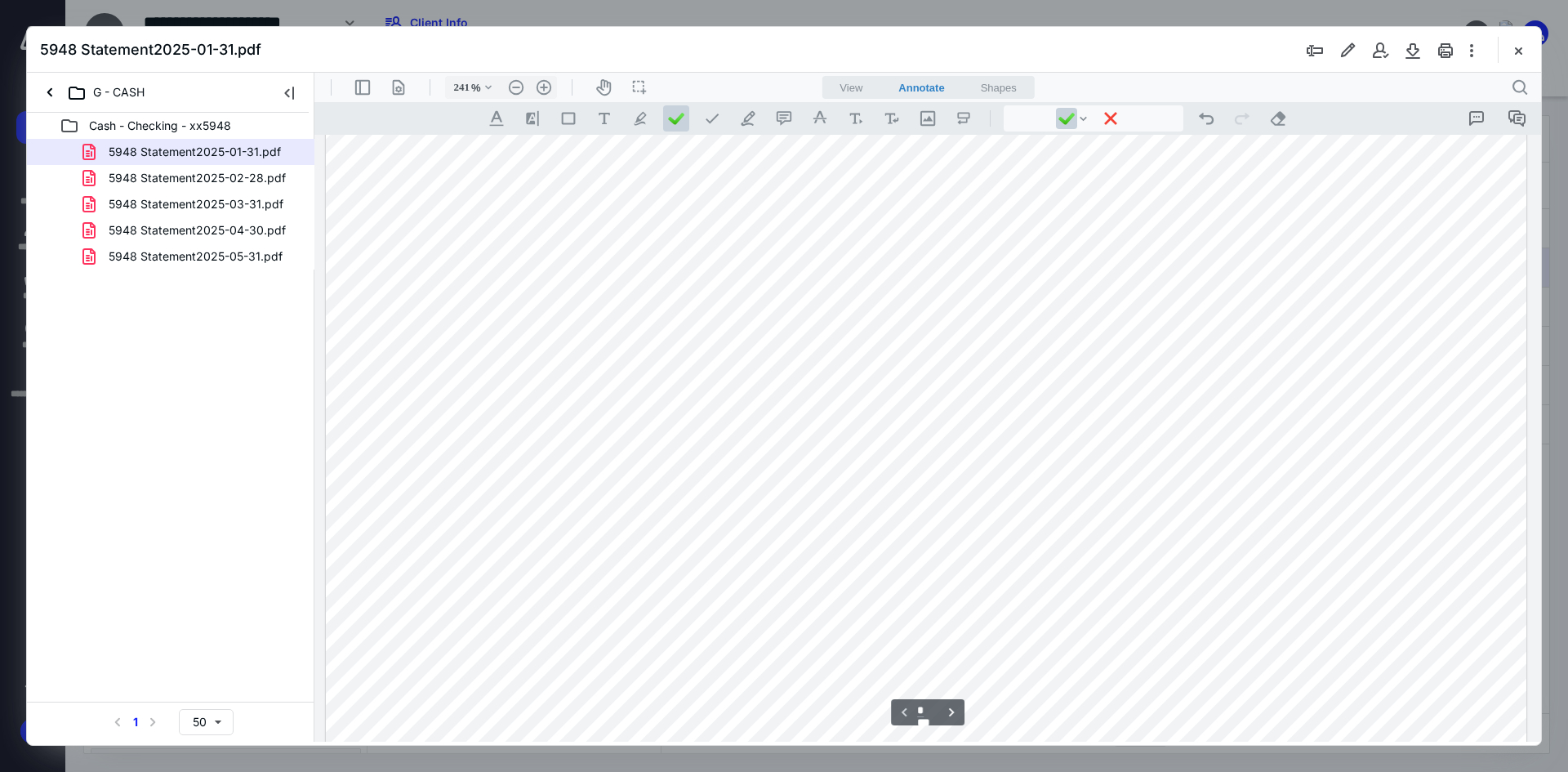 scroll, scrollTop: 355, scrollLeft: 0, axis: vertical 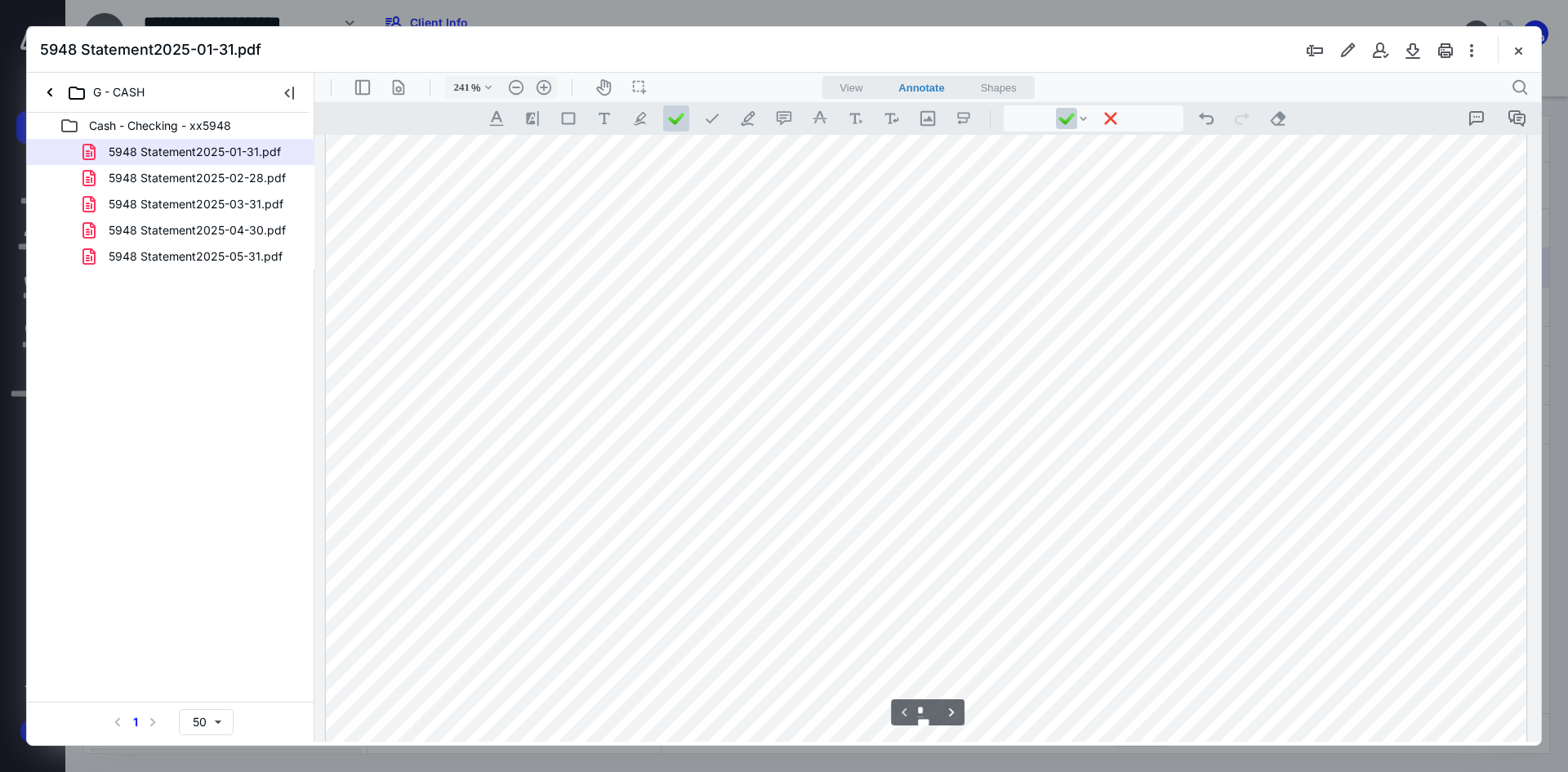 click at bounding box center (926, 564) 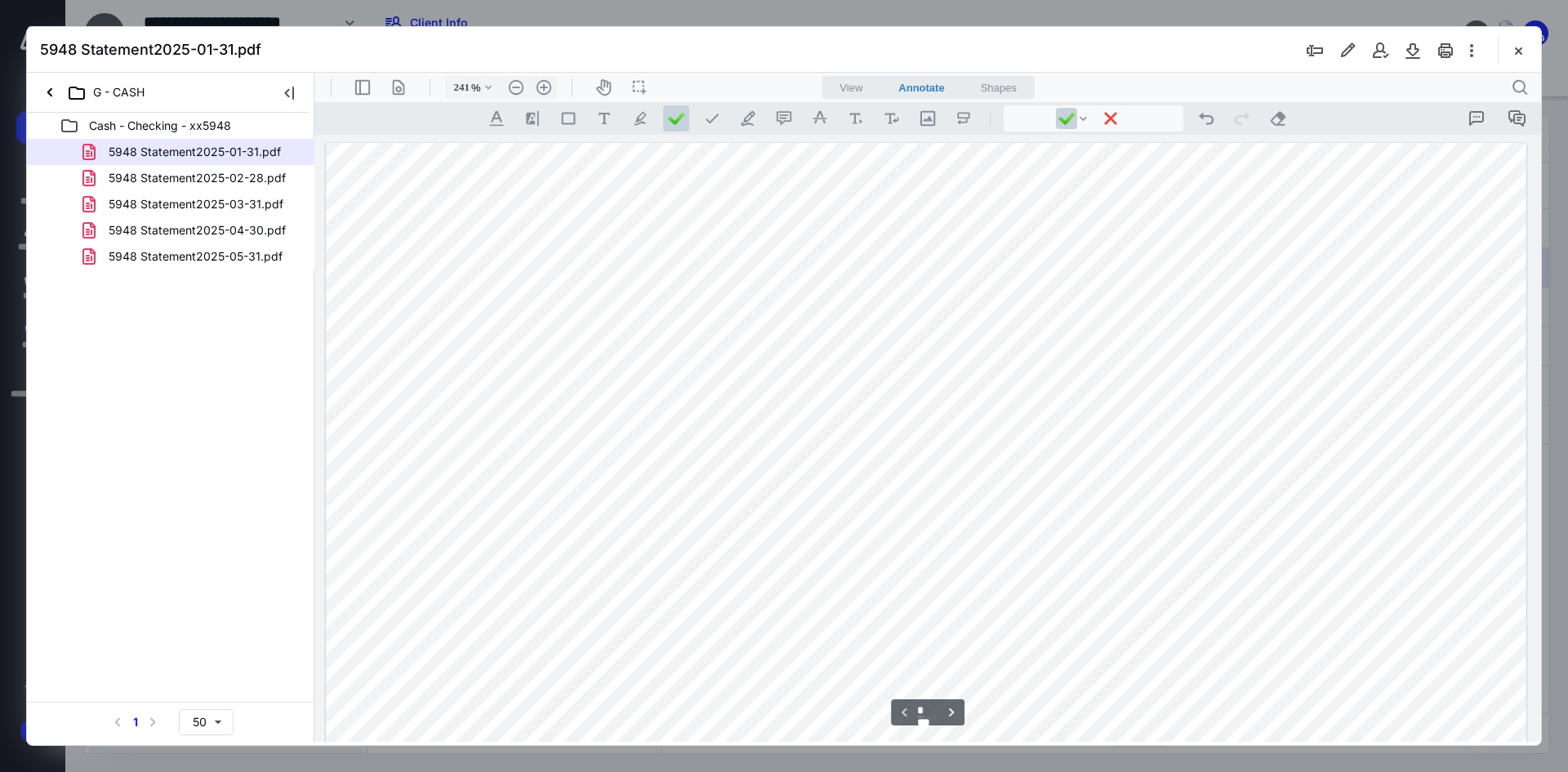 scroll, scrollTop: 245, scrollLeft: 0, axis: vertical 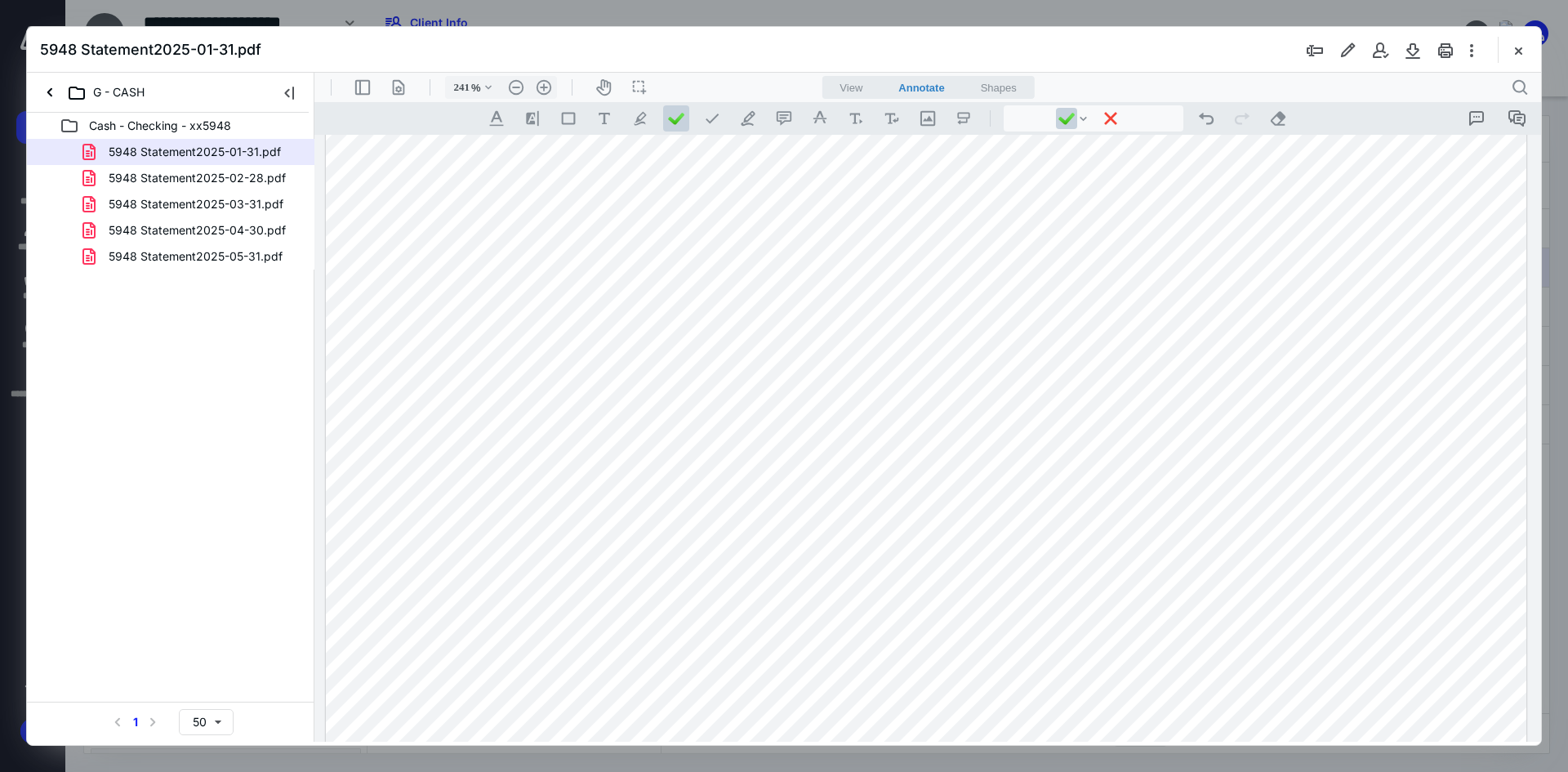 click at bounding box center [926, 675] 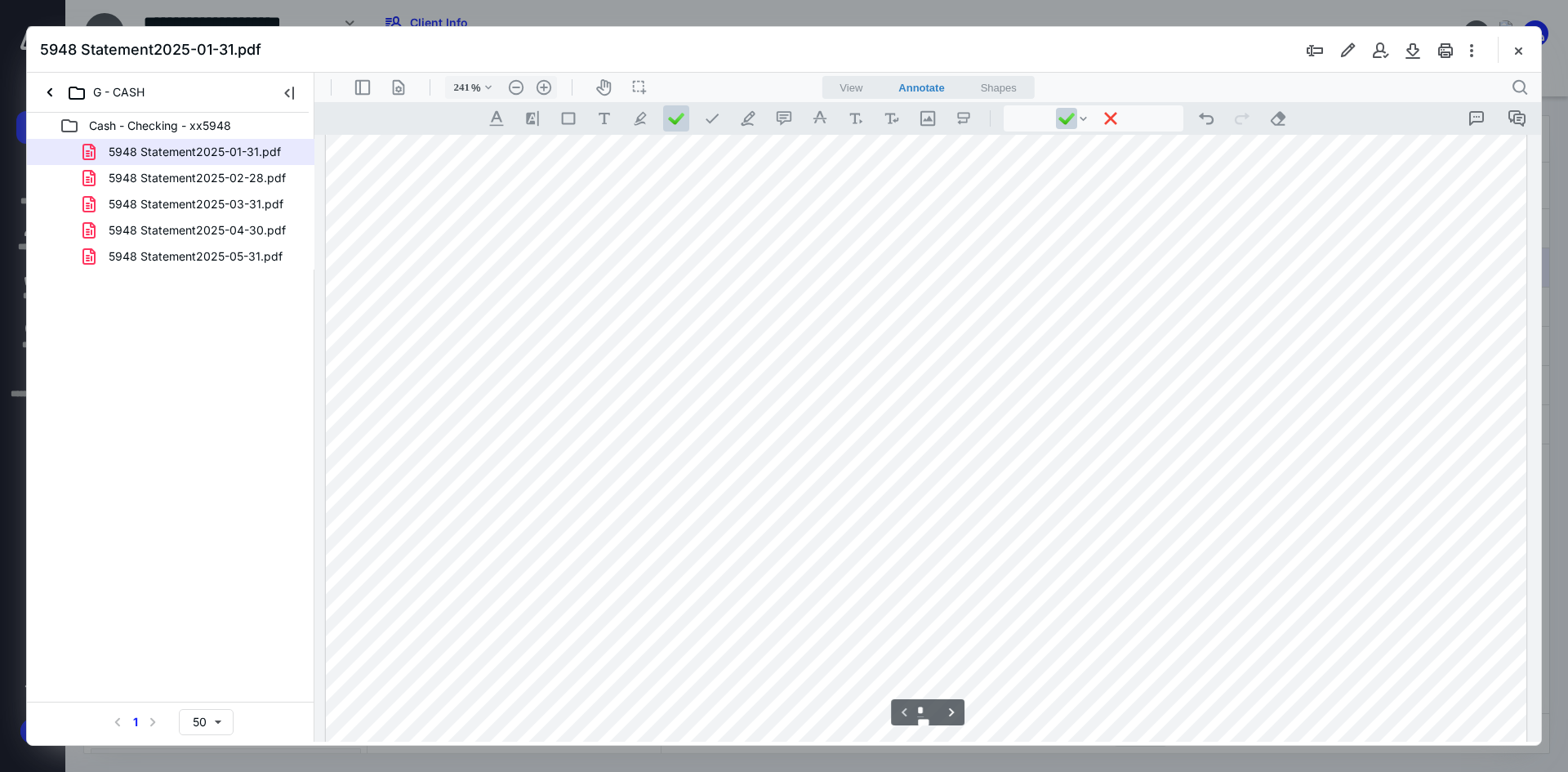 scroll, scrollTop: 980, scrollLeft: 0, axis: vertical 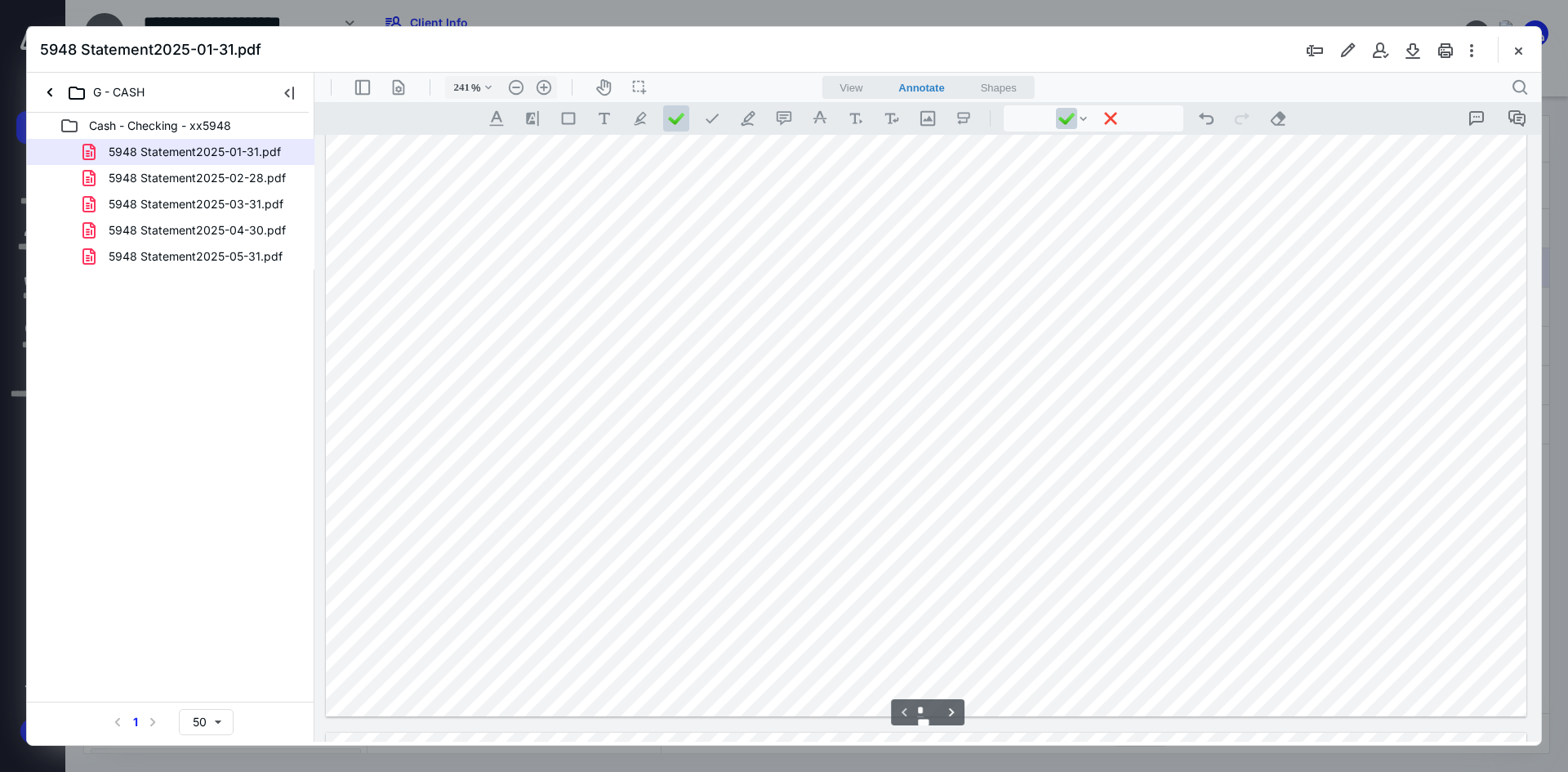 drag, startPoint x: 595, startPoint y: 365, endPoint x: 607, endPoint y: 368, distance: 12.369317 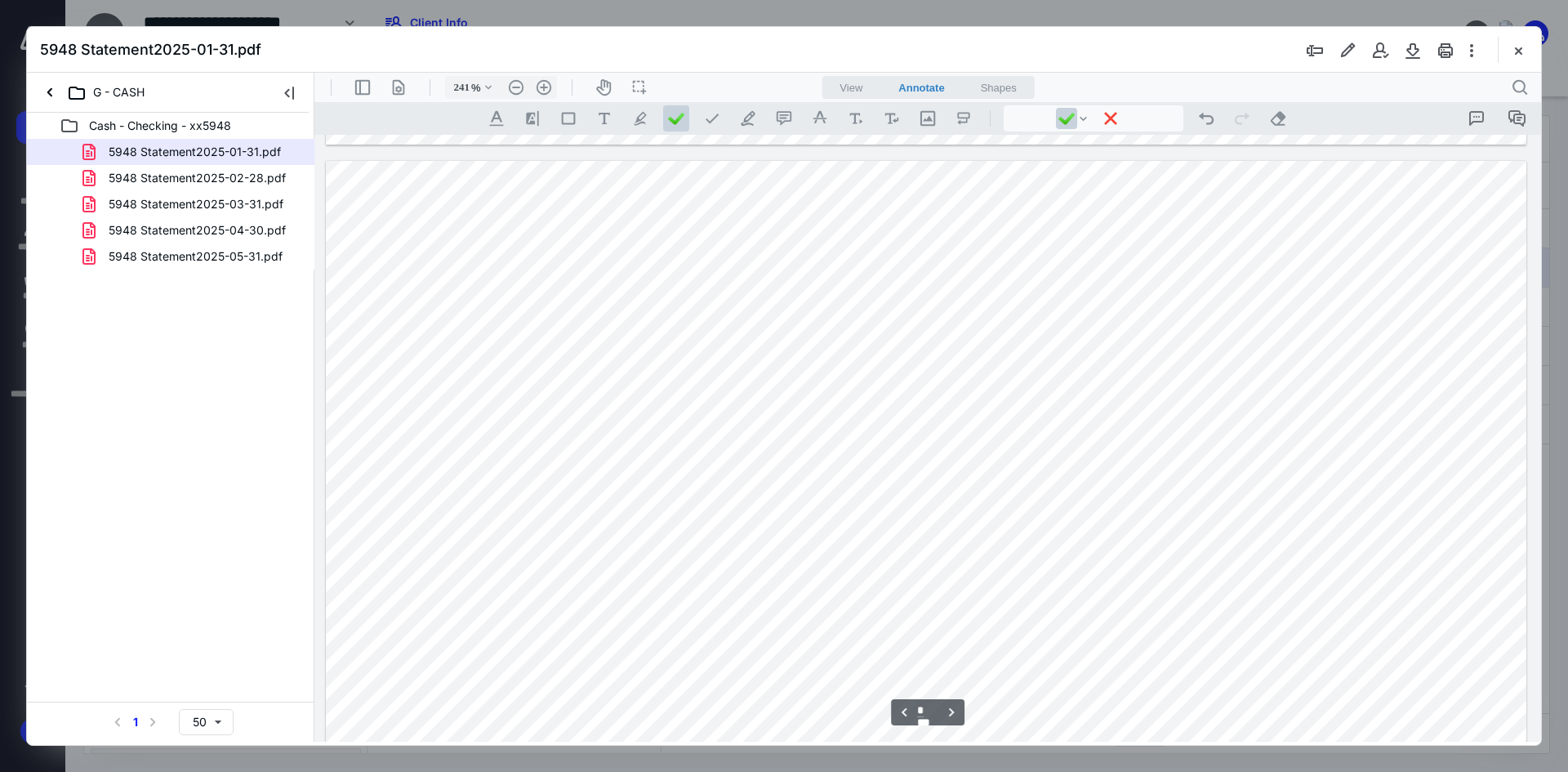 scroll, scrollTop: 1634, scrollLeft: 0, axis: vertical 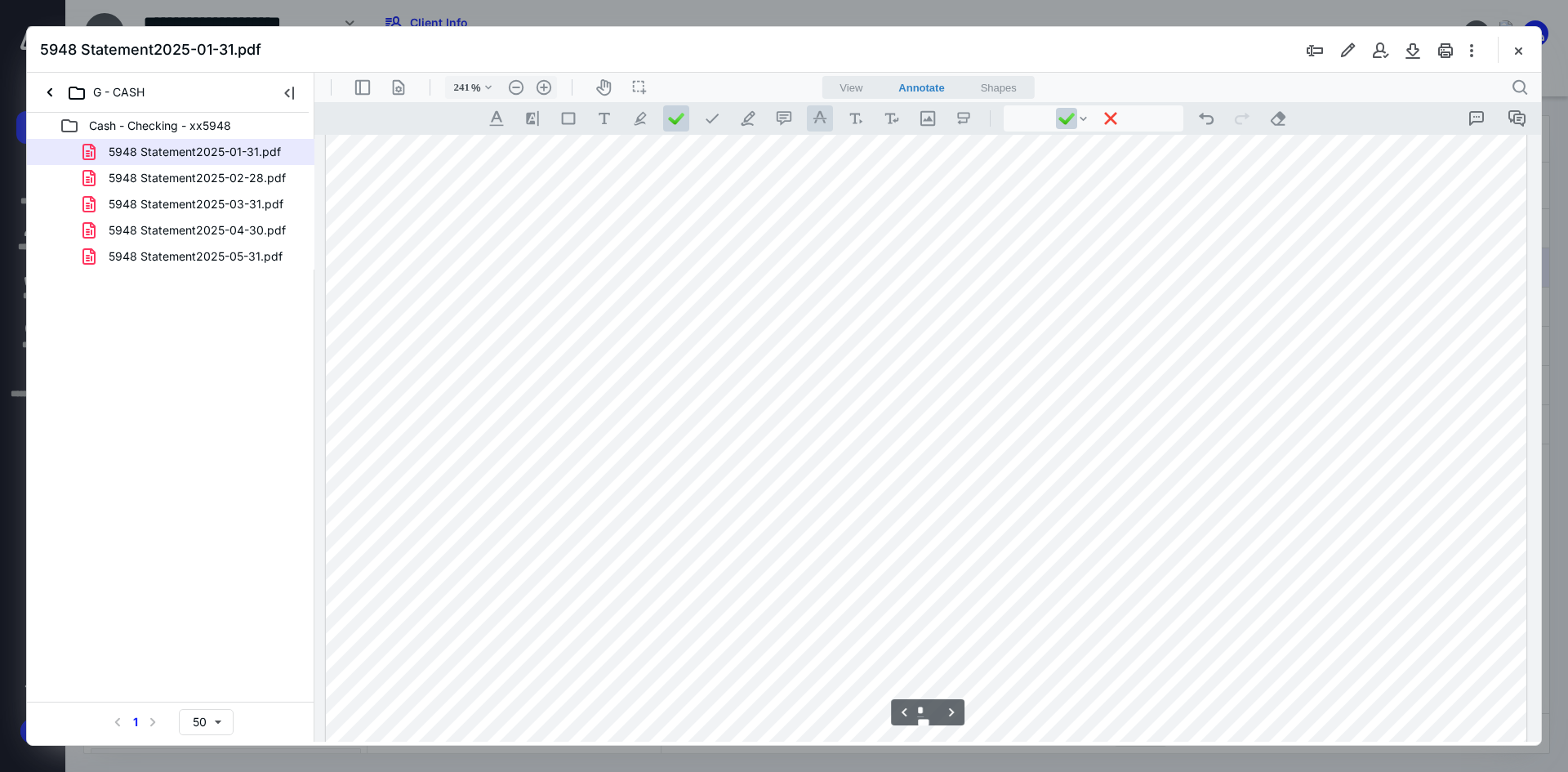 click on ".cls-1{fill:#abb0c4;} icon - tool - text manipulation - strikethrough" at bounding box center (820, 118) 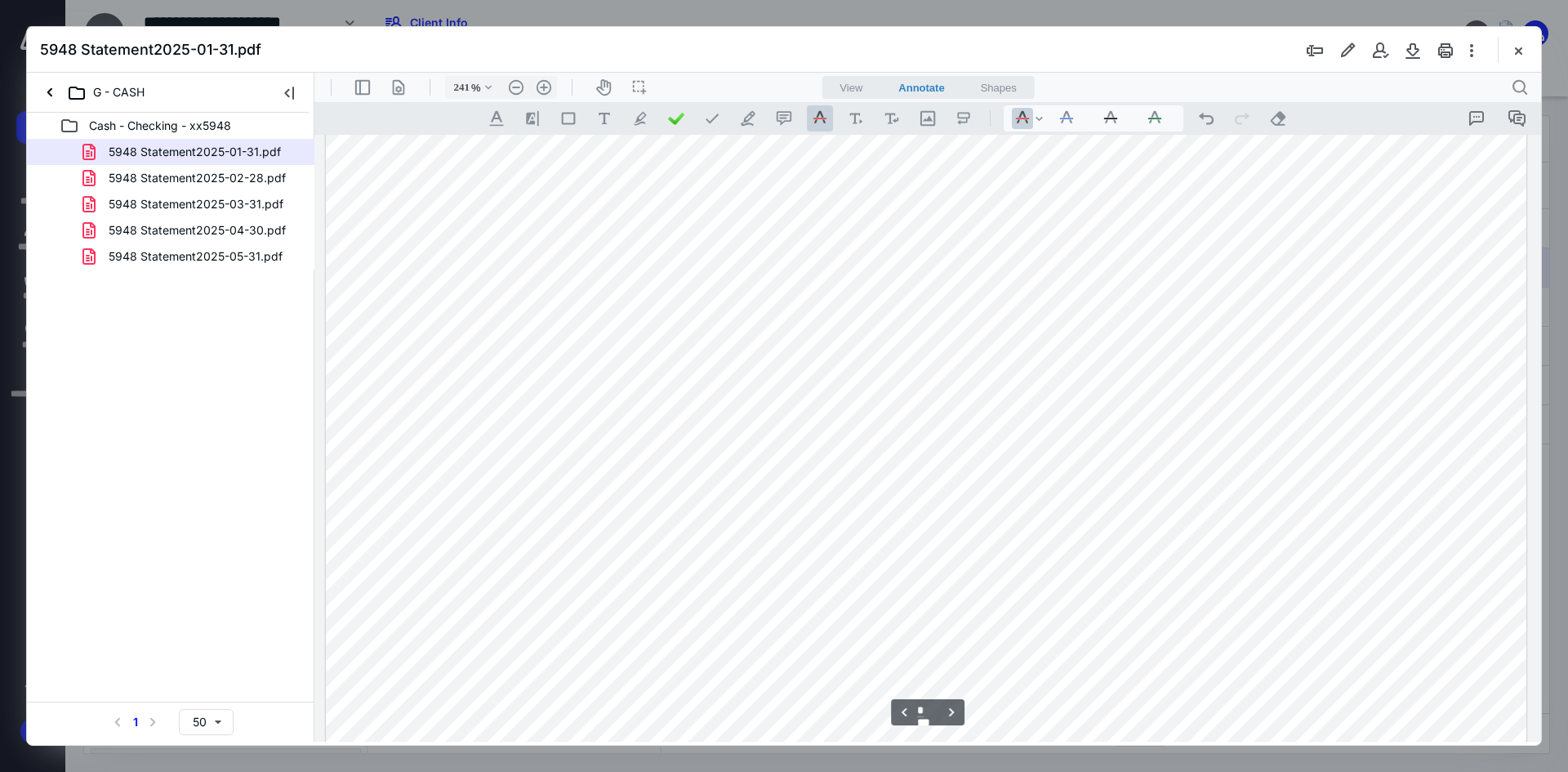 drag, startPoint x: 608, startPoint y: 405, endPoint x: 671, endPoint y: 405, distance: 63 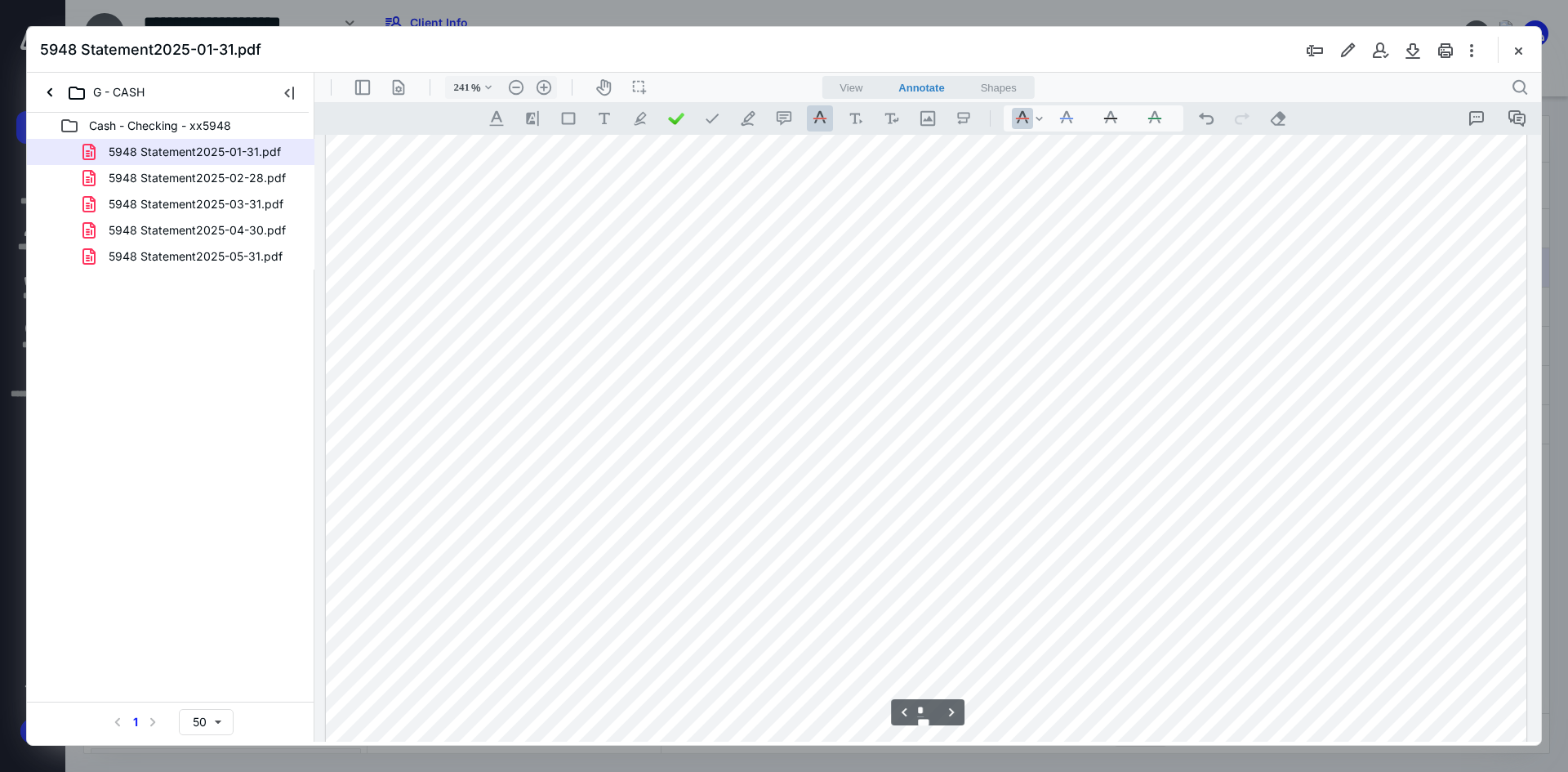 scroll, scrollTop: 1634, scrollLeft: 0, axis: vertical 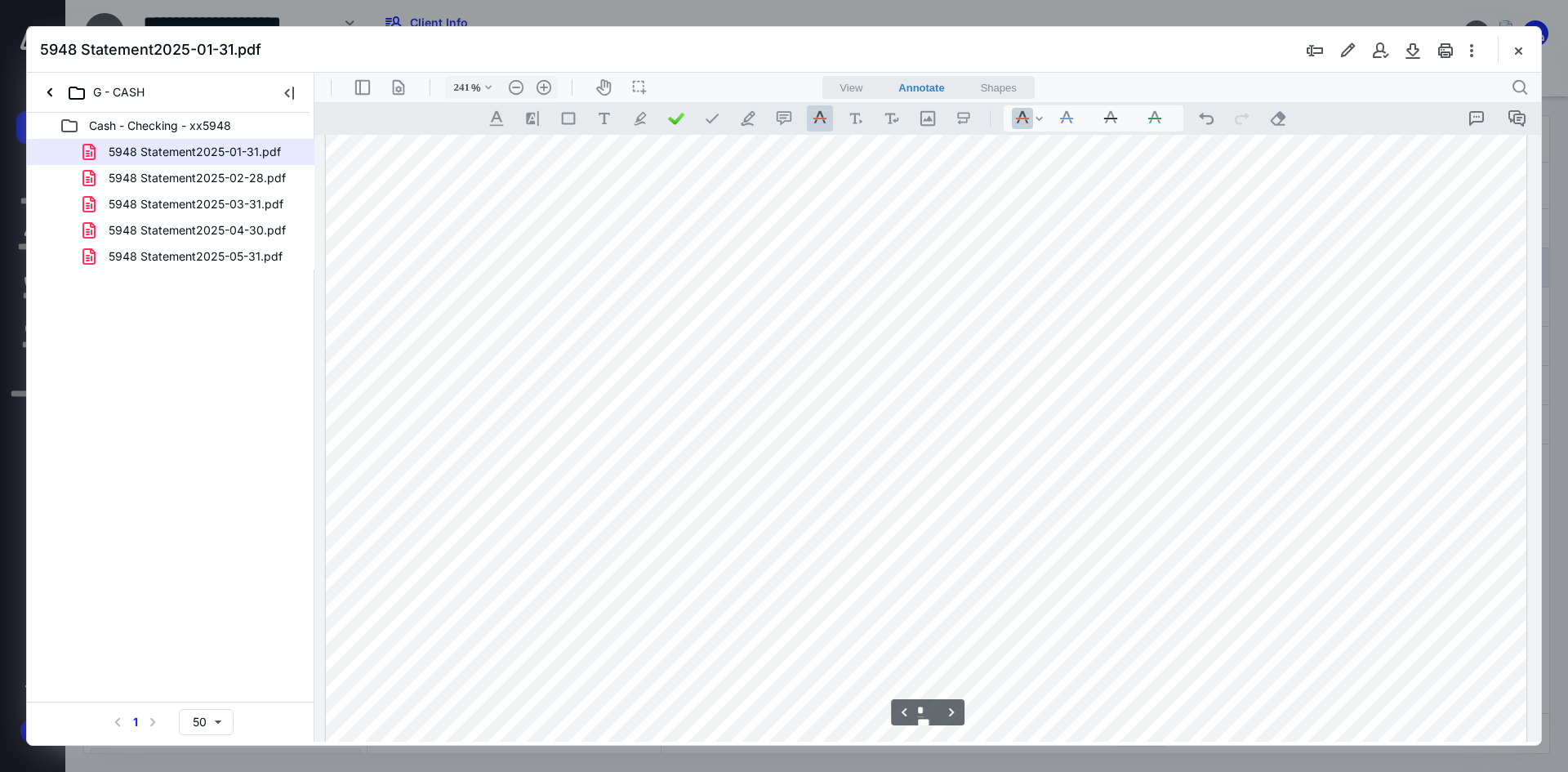 click at bounding box center (926, 856) 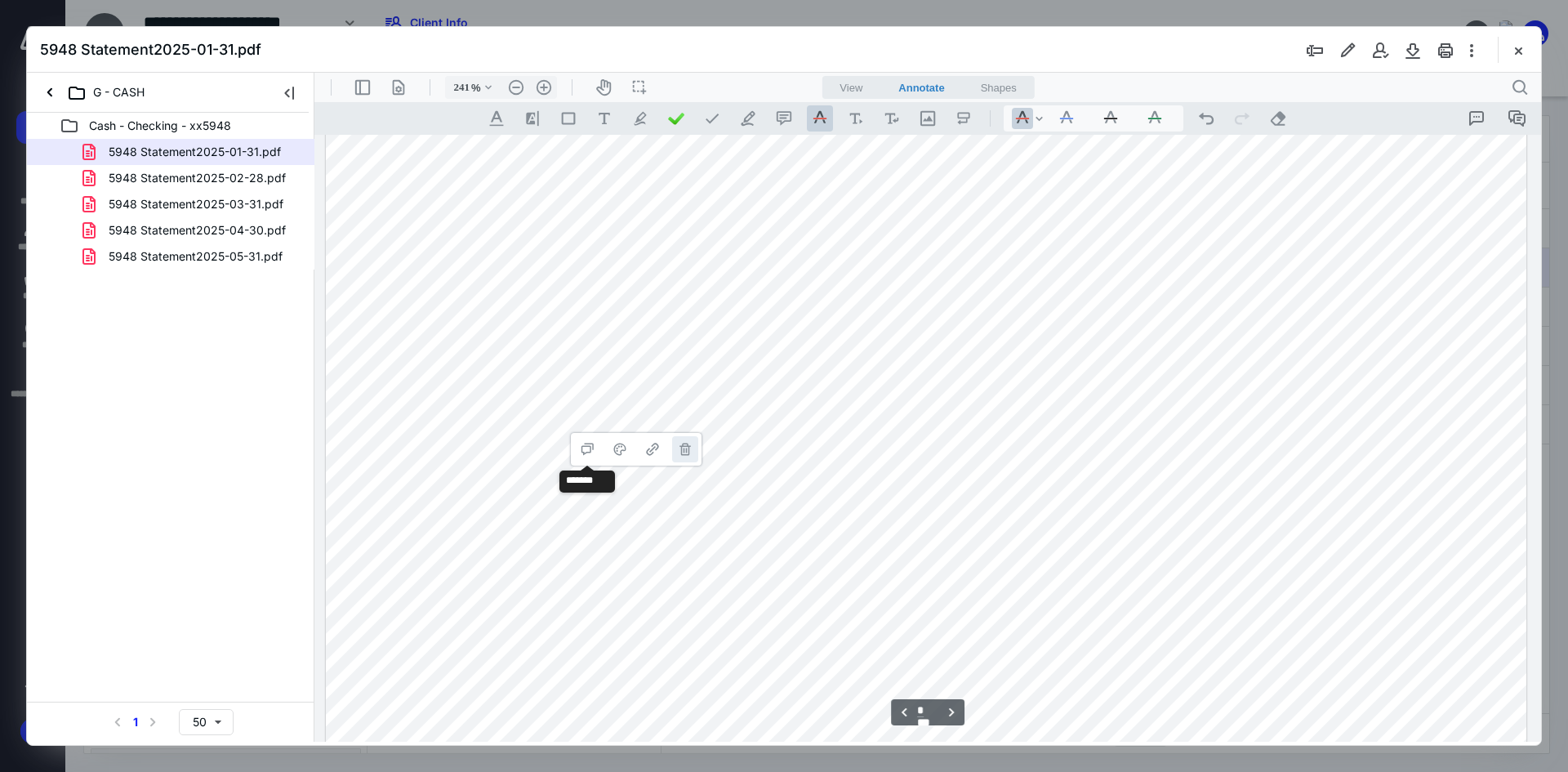 click on "**********" at bounding box center [685, 449] 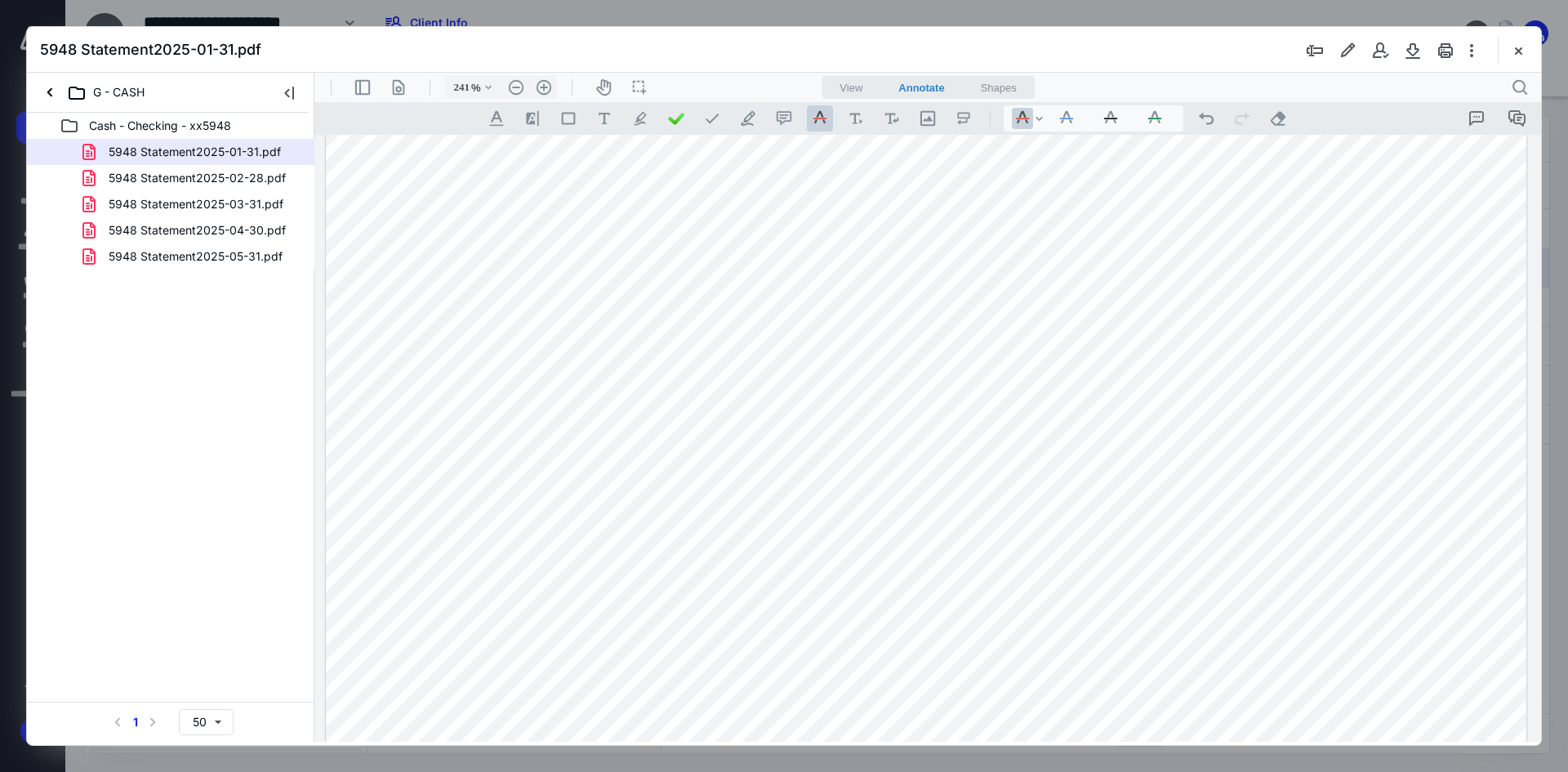 drag, startPoint x: 666, startPoint y: 406, endPoint x: 701, endPoint y: 405, distance: 35.014283 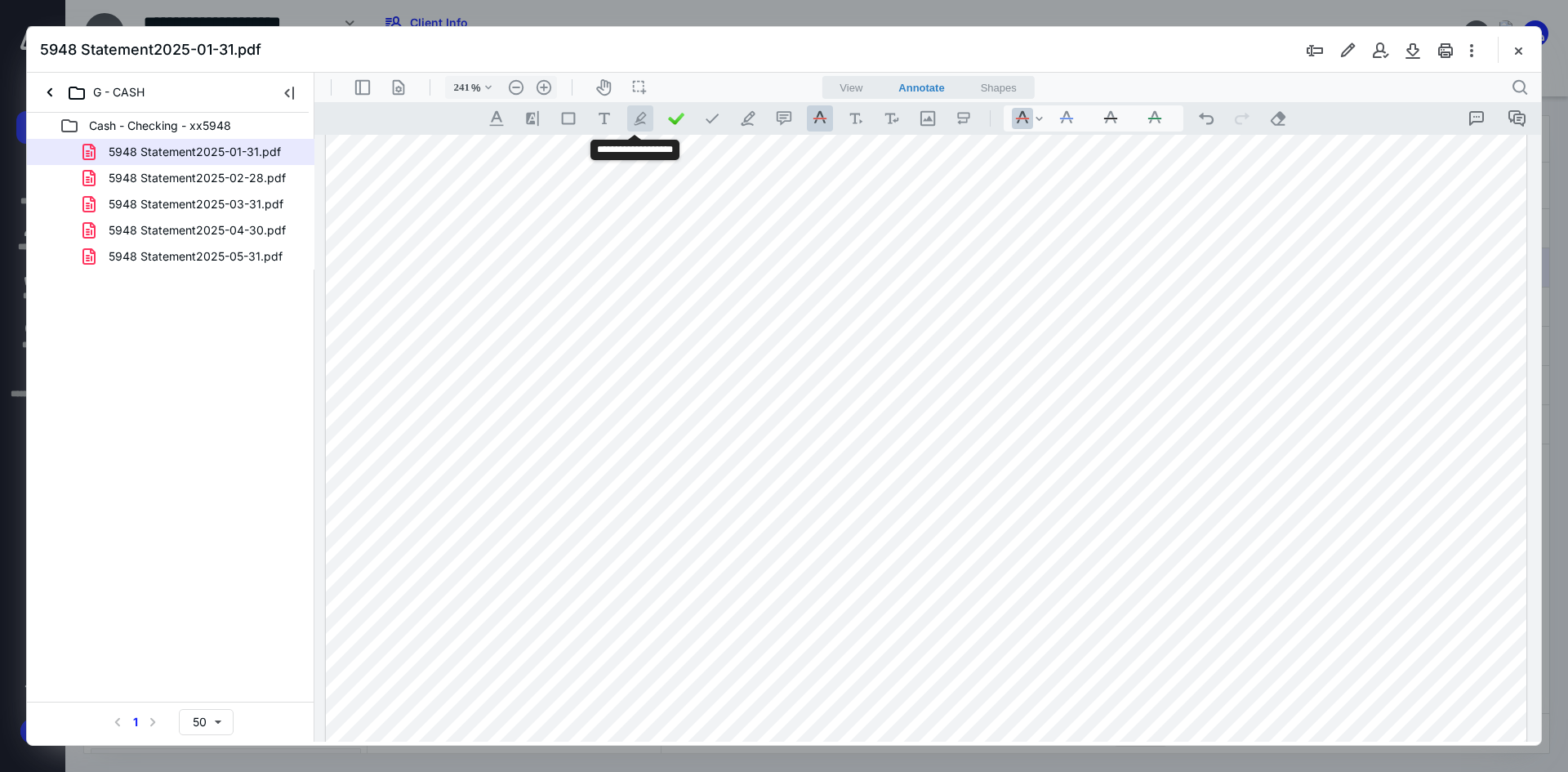 click on ".cls-1{fill:#abb0c4;} icon - tool - pen - highlight" at bounding box center [640, 118] 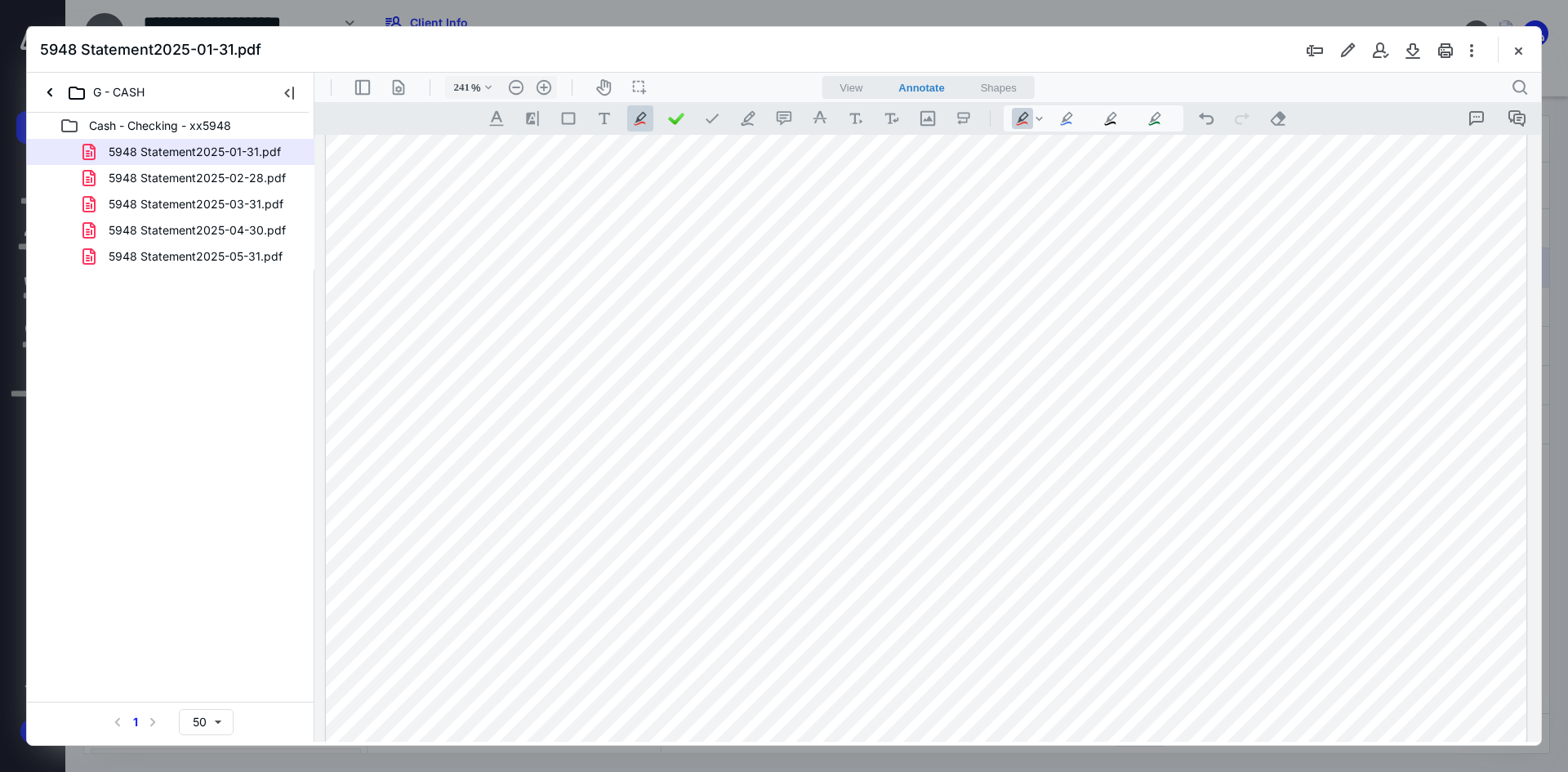 drag, startPoint x: 608, startPoint y: 399, endPoint x: 657, endPoint y: 406, distance: 49.497475 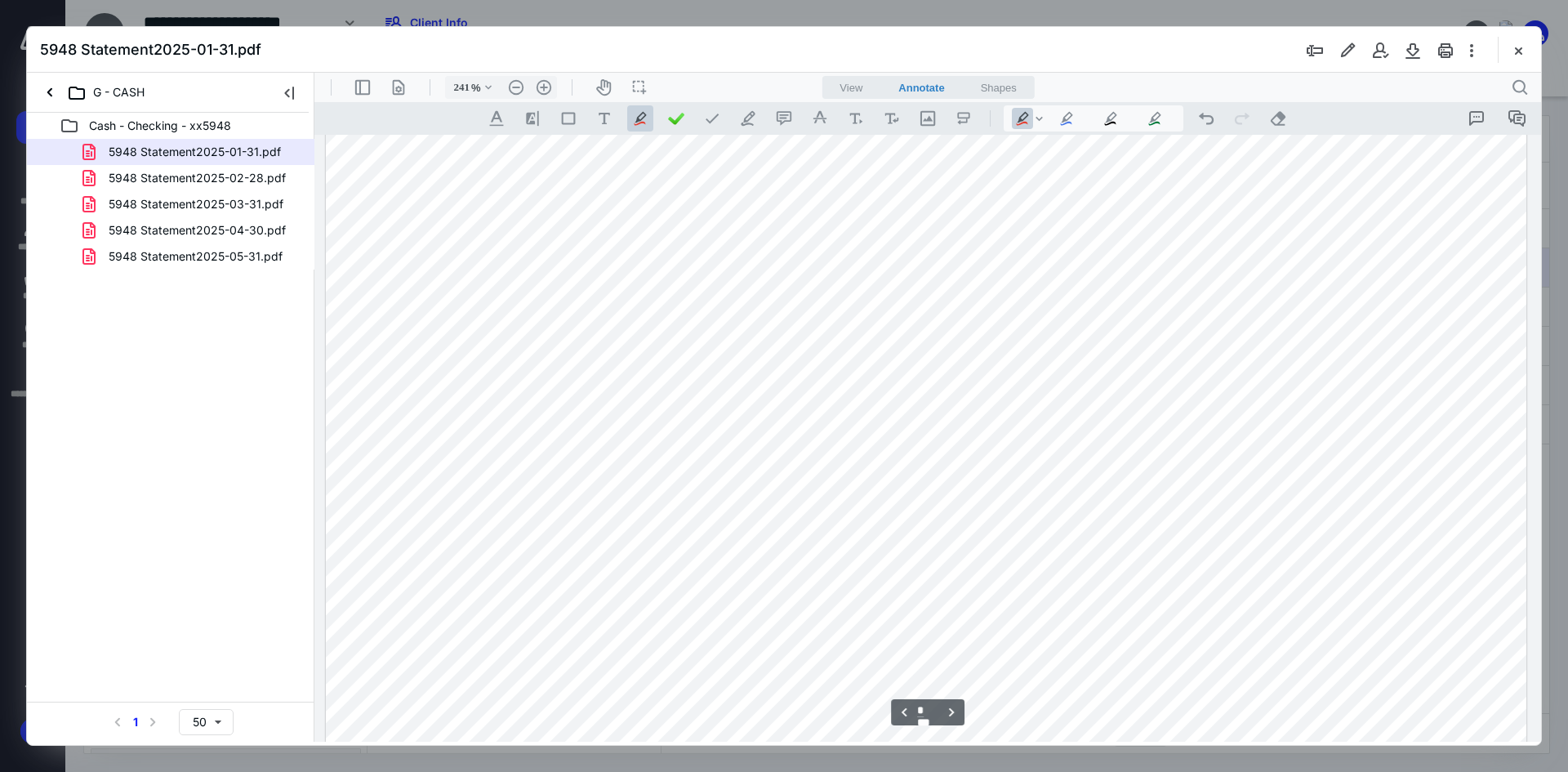 scroll, scrollTop: 2206, scrollLeft: 0, axis: vertical 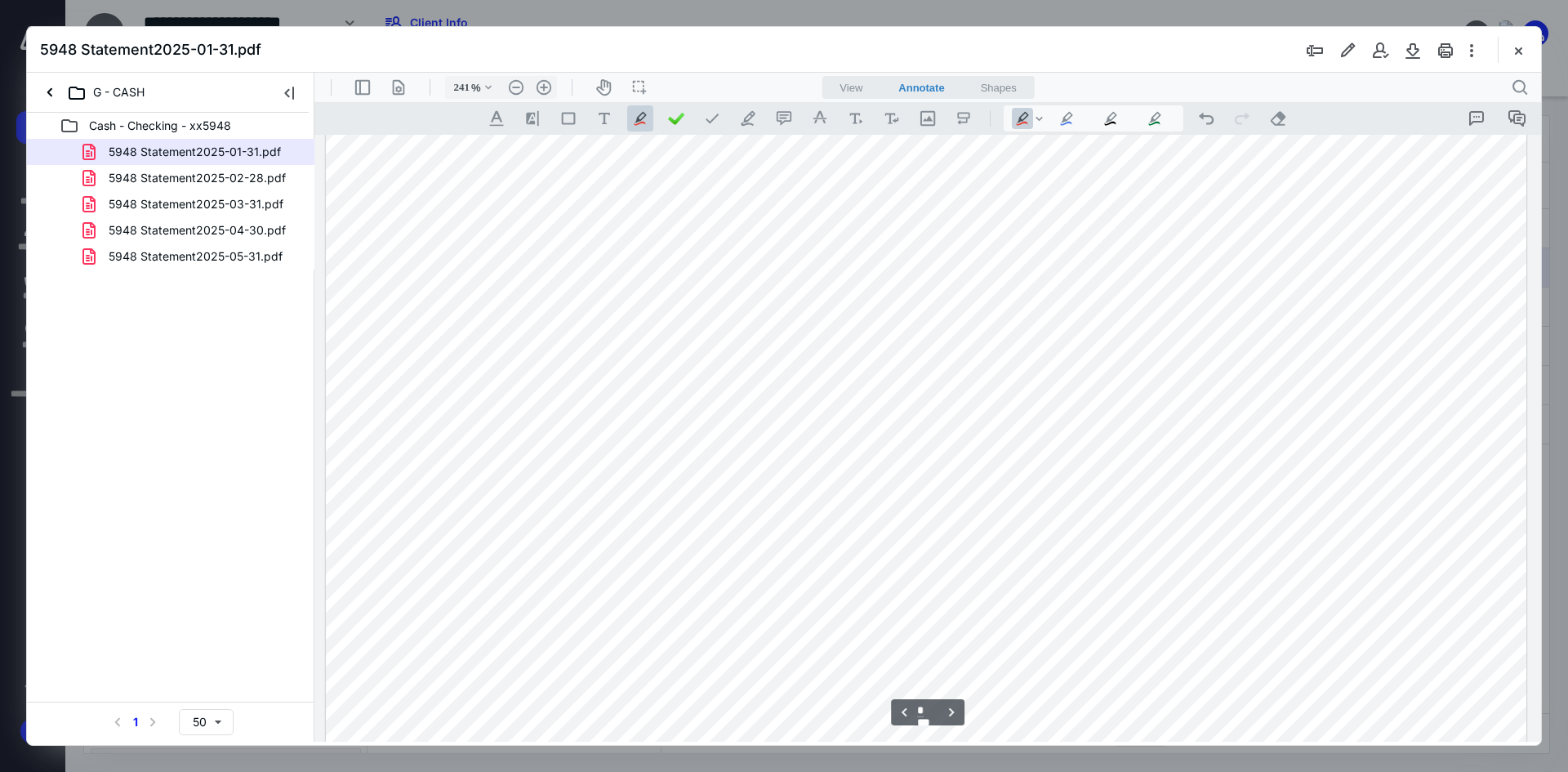 drag, startPoint x: 608, startPoint y: 282, endPoint x: 657, endPoint y: 289, distance: 49.497475 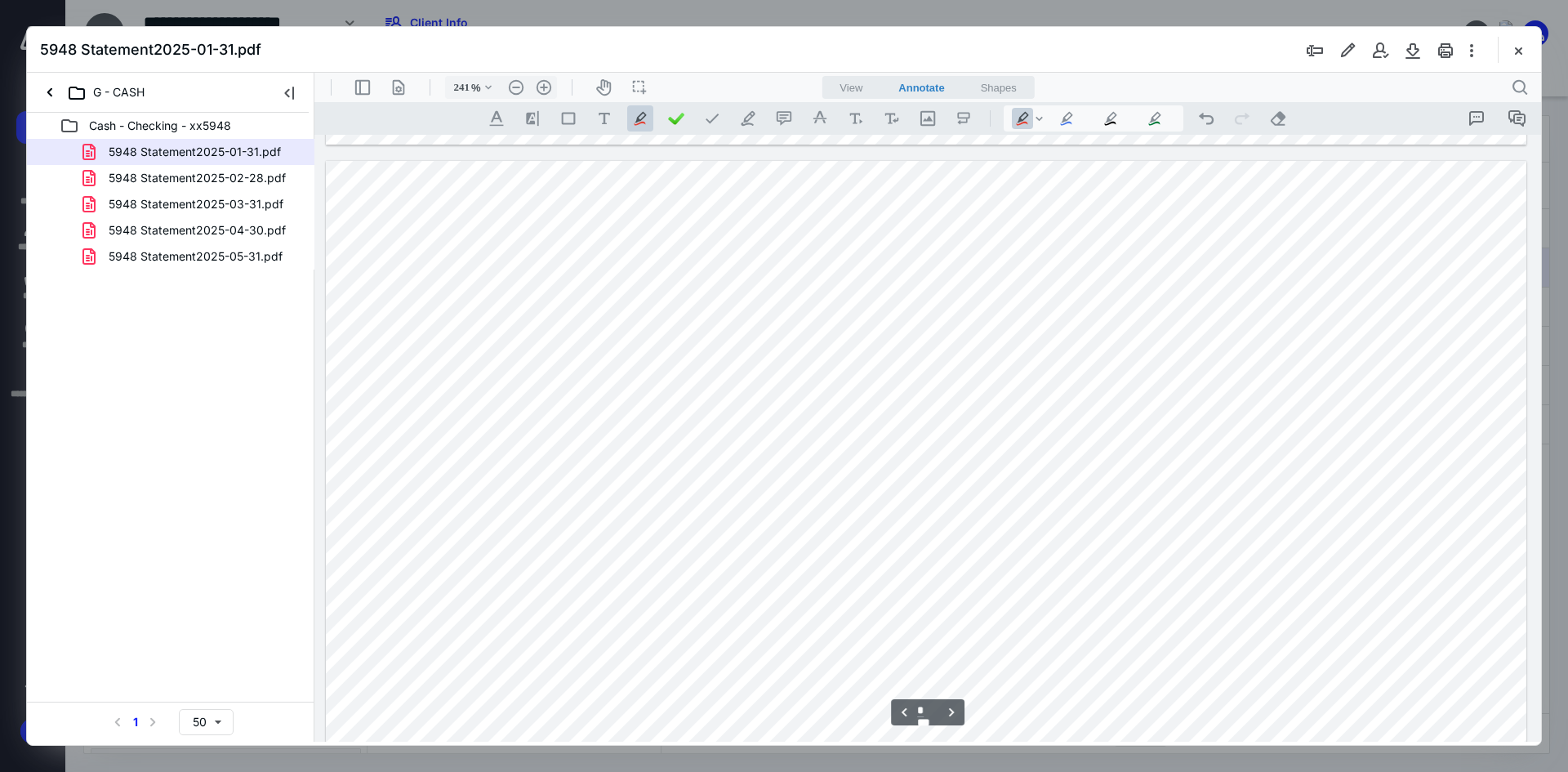 scroll, scrollTop: 1797, scrollLeft: 0, axis: vertical 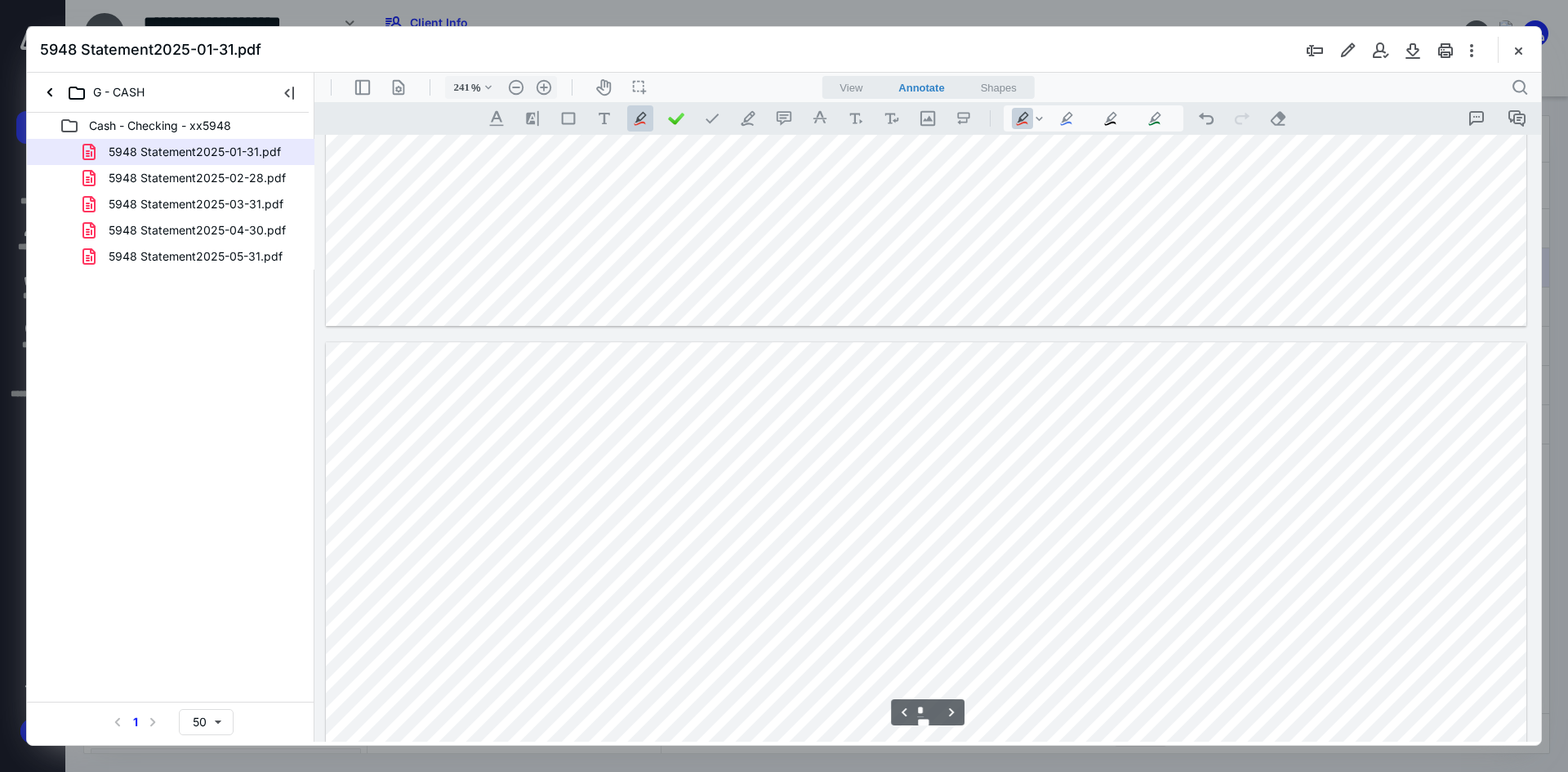 type on "*" 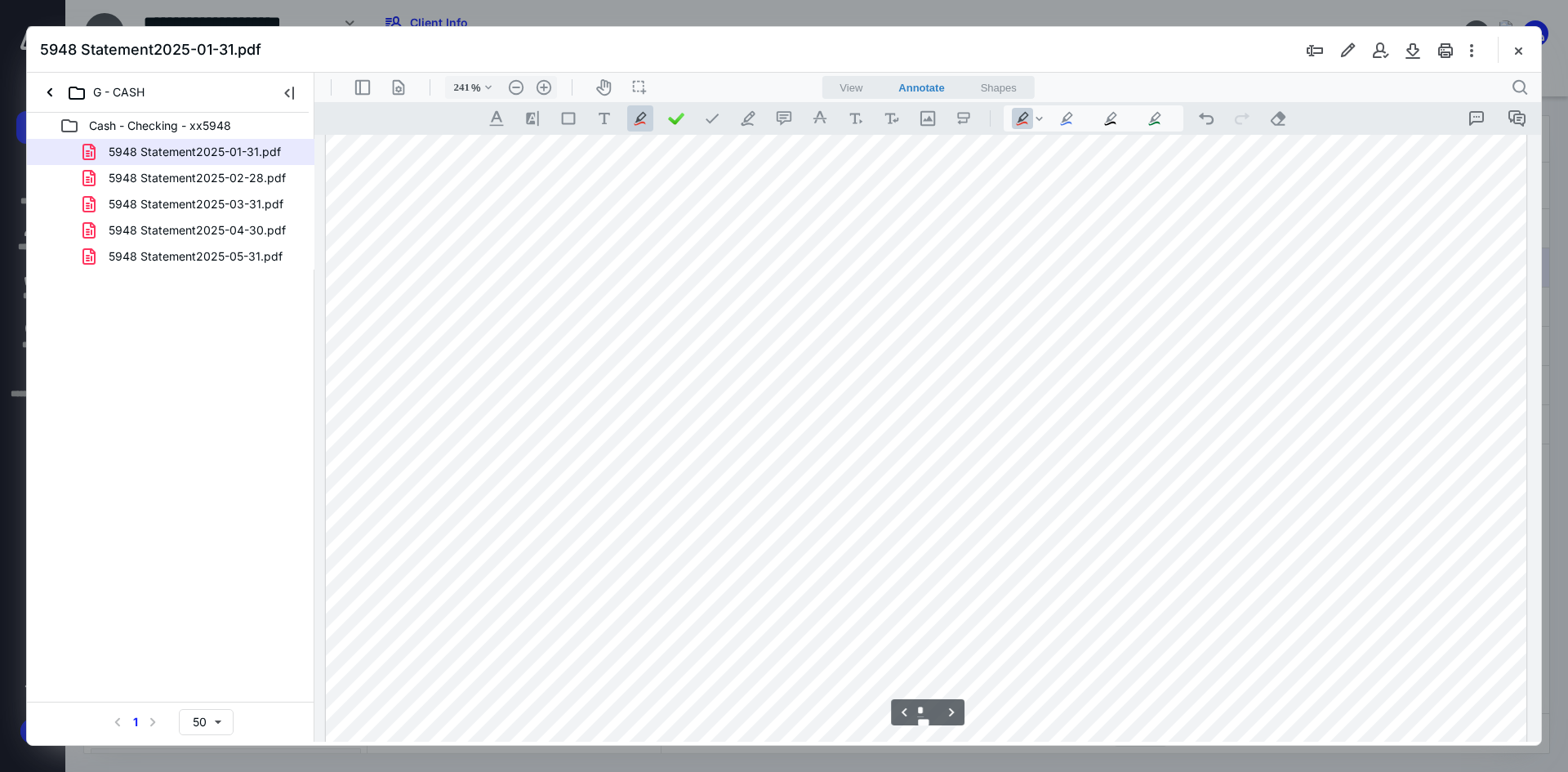 scroll, scrollTop: 1961, scrollLeft: 0, axis: vertical 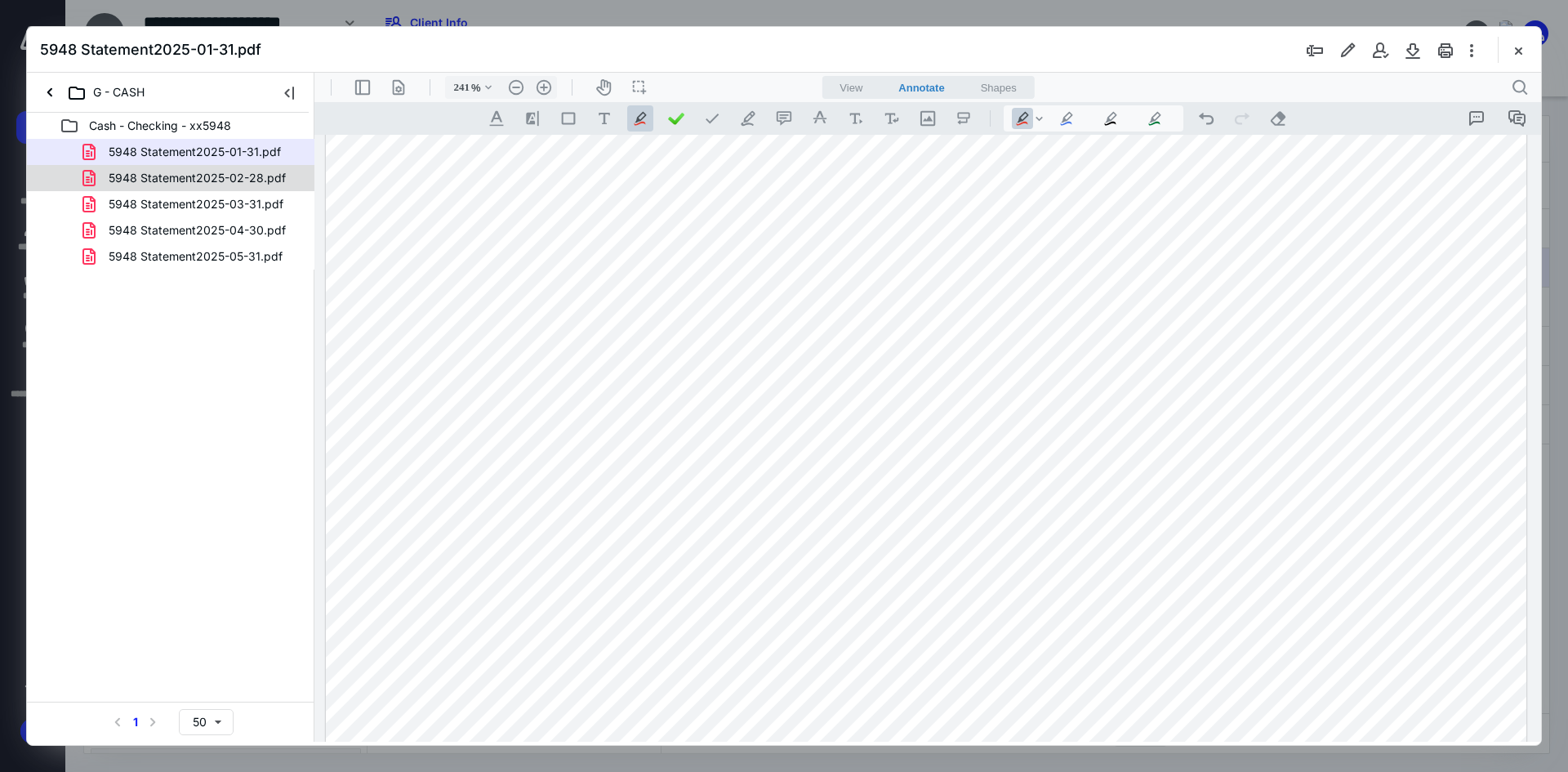 click on "5948 Statement2025-02-28.pdf" at bounding box center (197, 178) 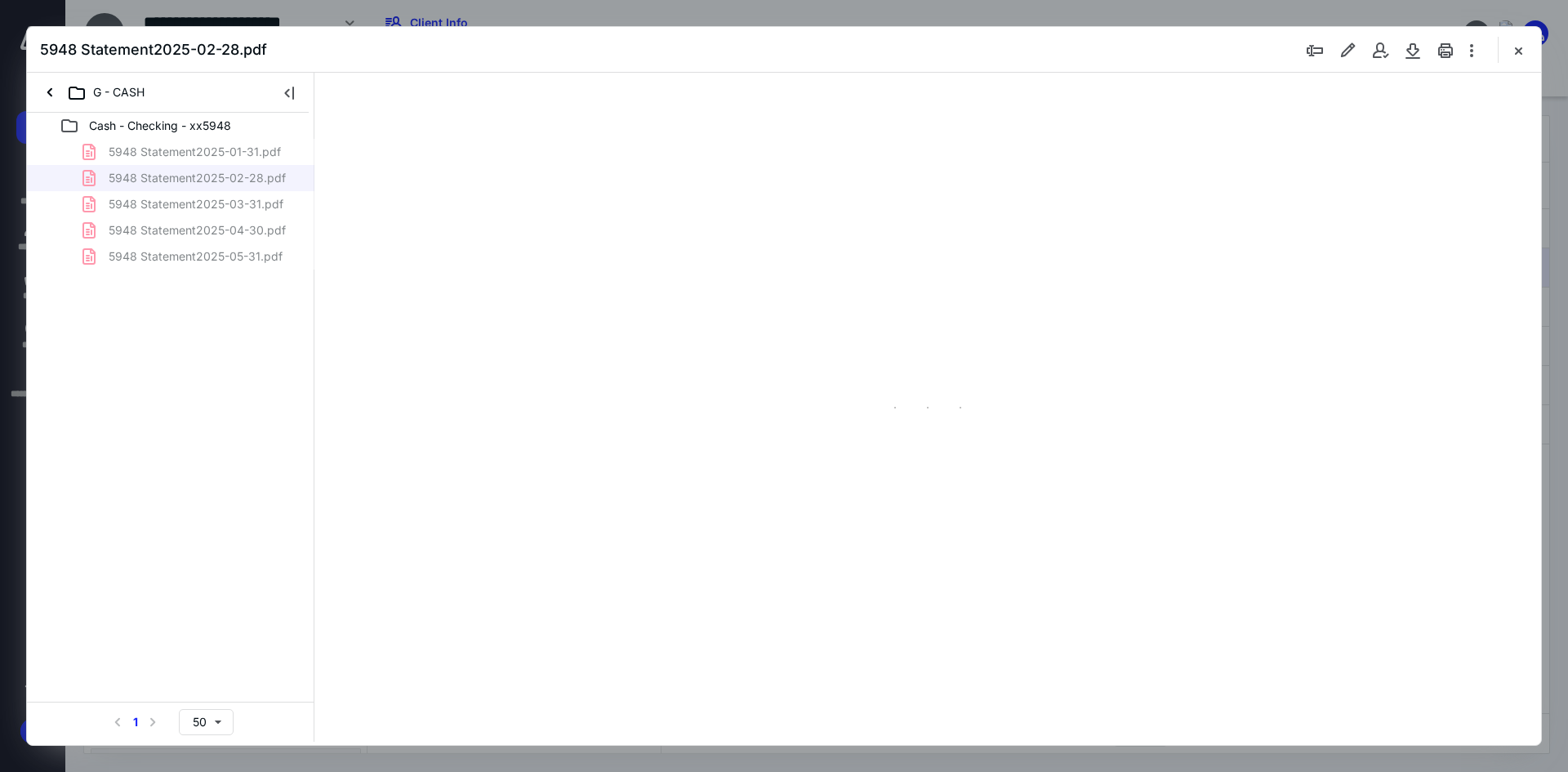 type on "240" 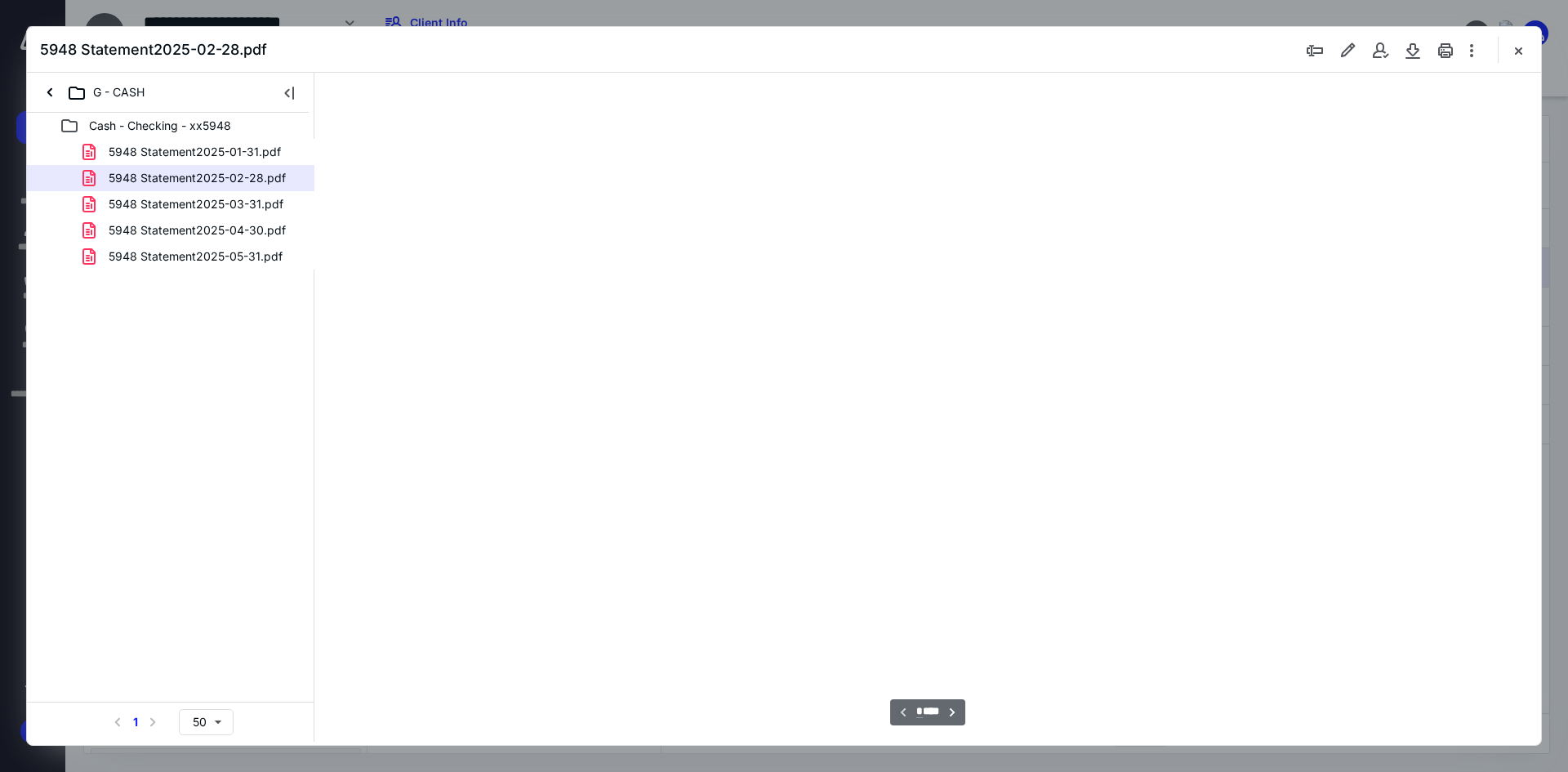 scroll, scrollTop: 0, scrollLeft: 0, axis: both 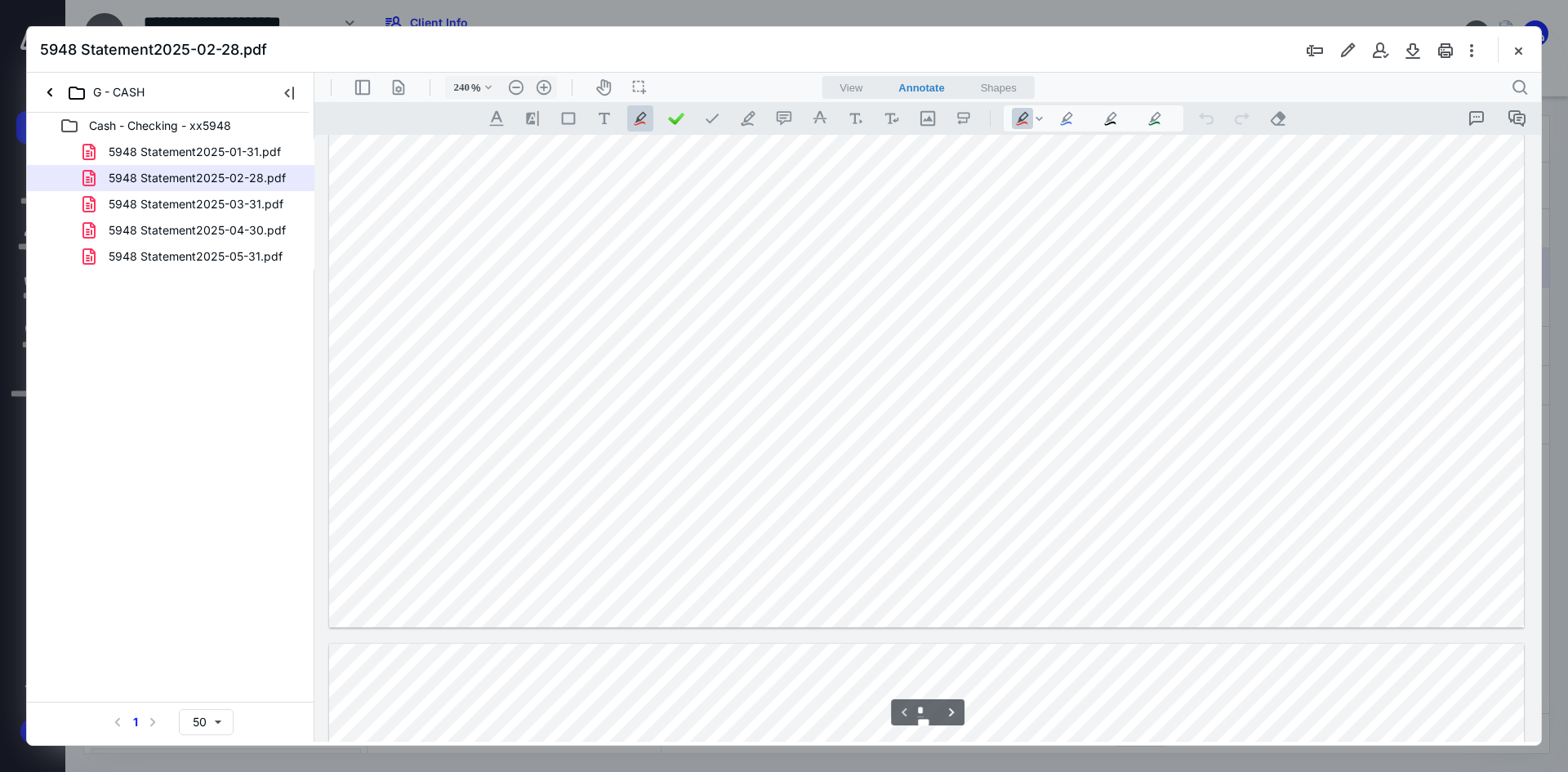 type on "*" 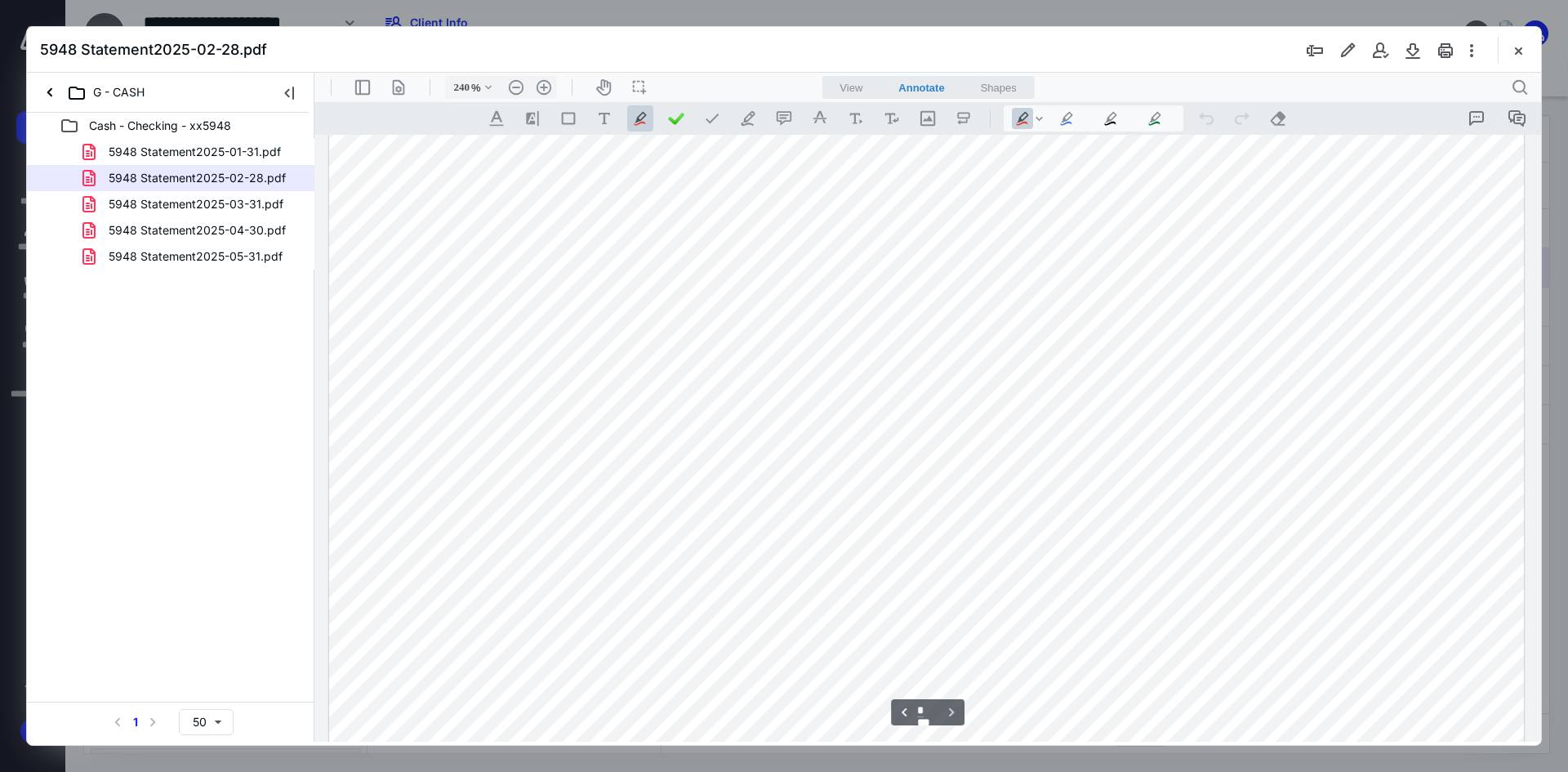 scroll, scrollTop: 1634, scrollLeft: 0, axis: vertical 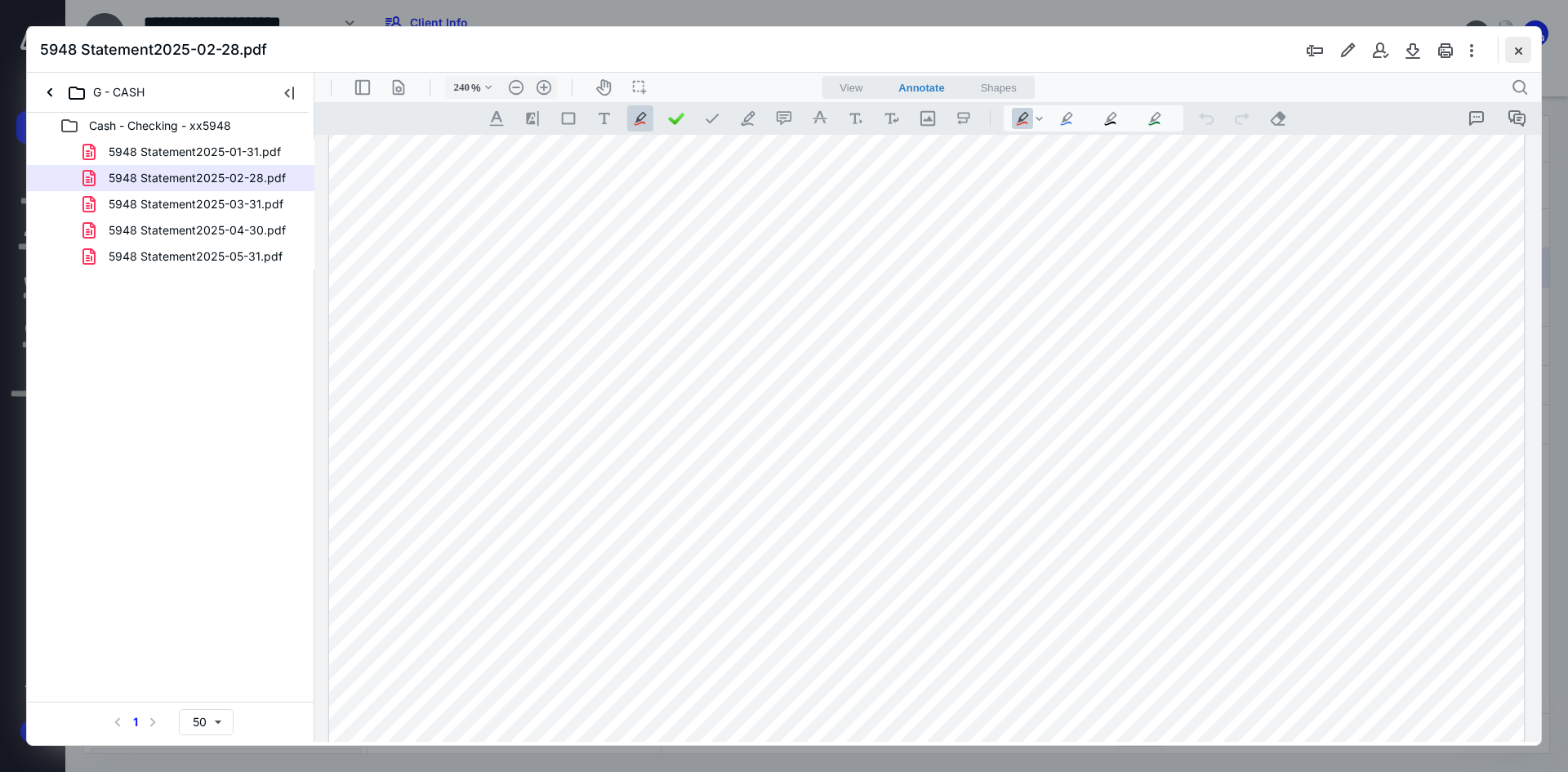 click at bounding box center [1518, 50] 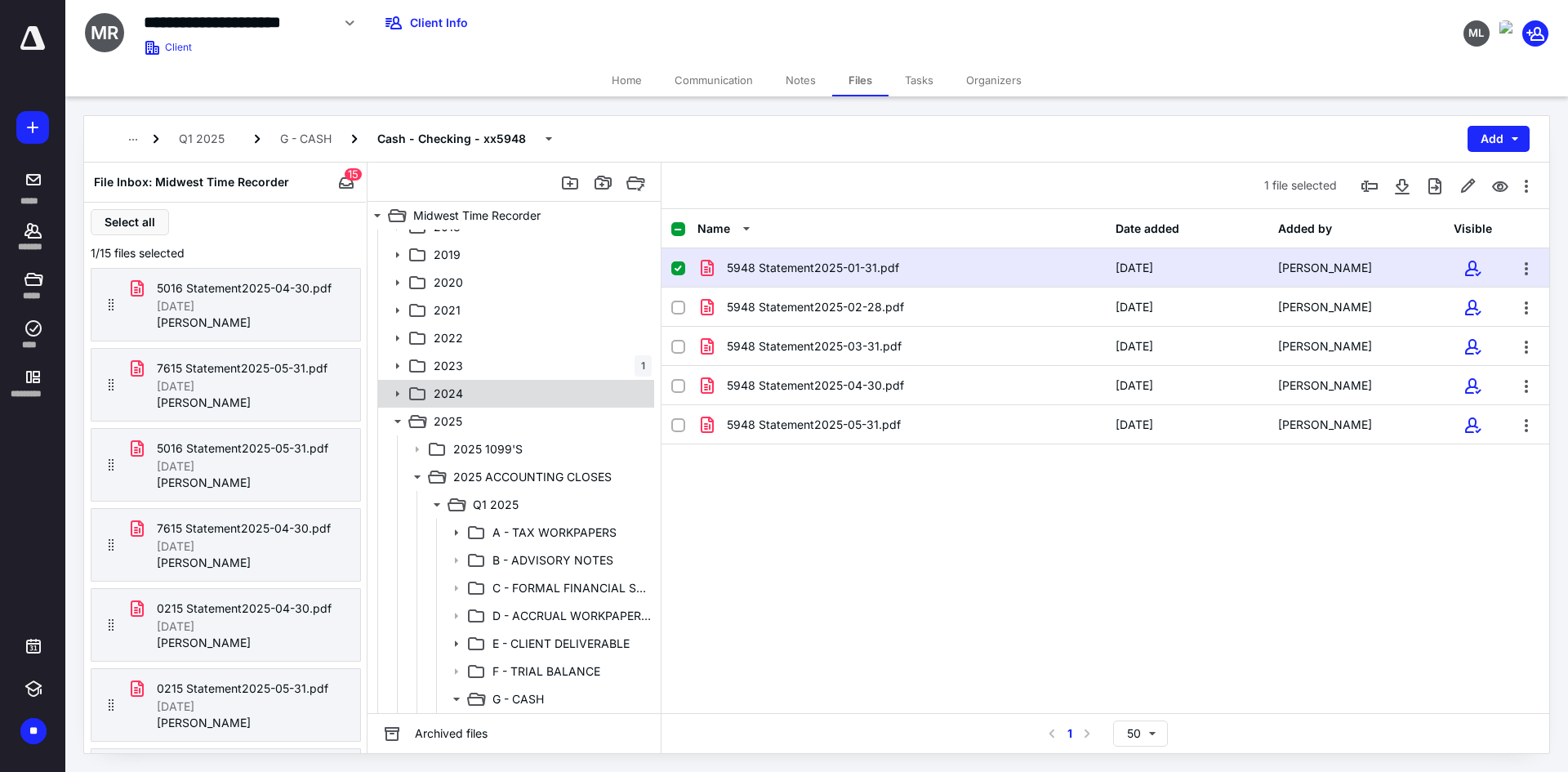 click on "2024" at bounding box center [539, 394] 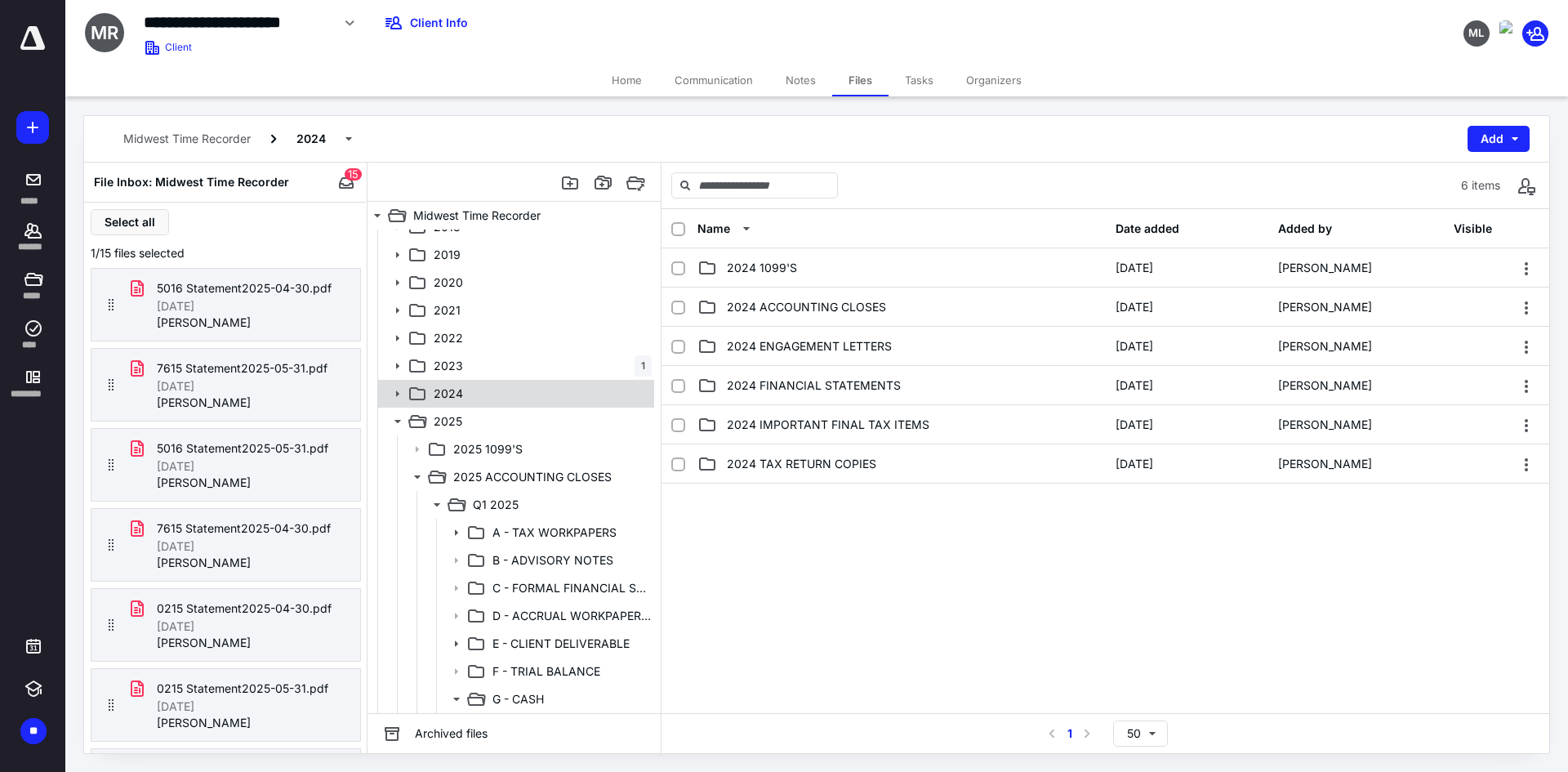click 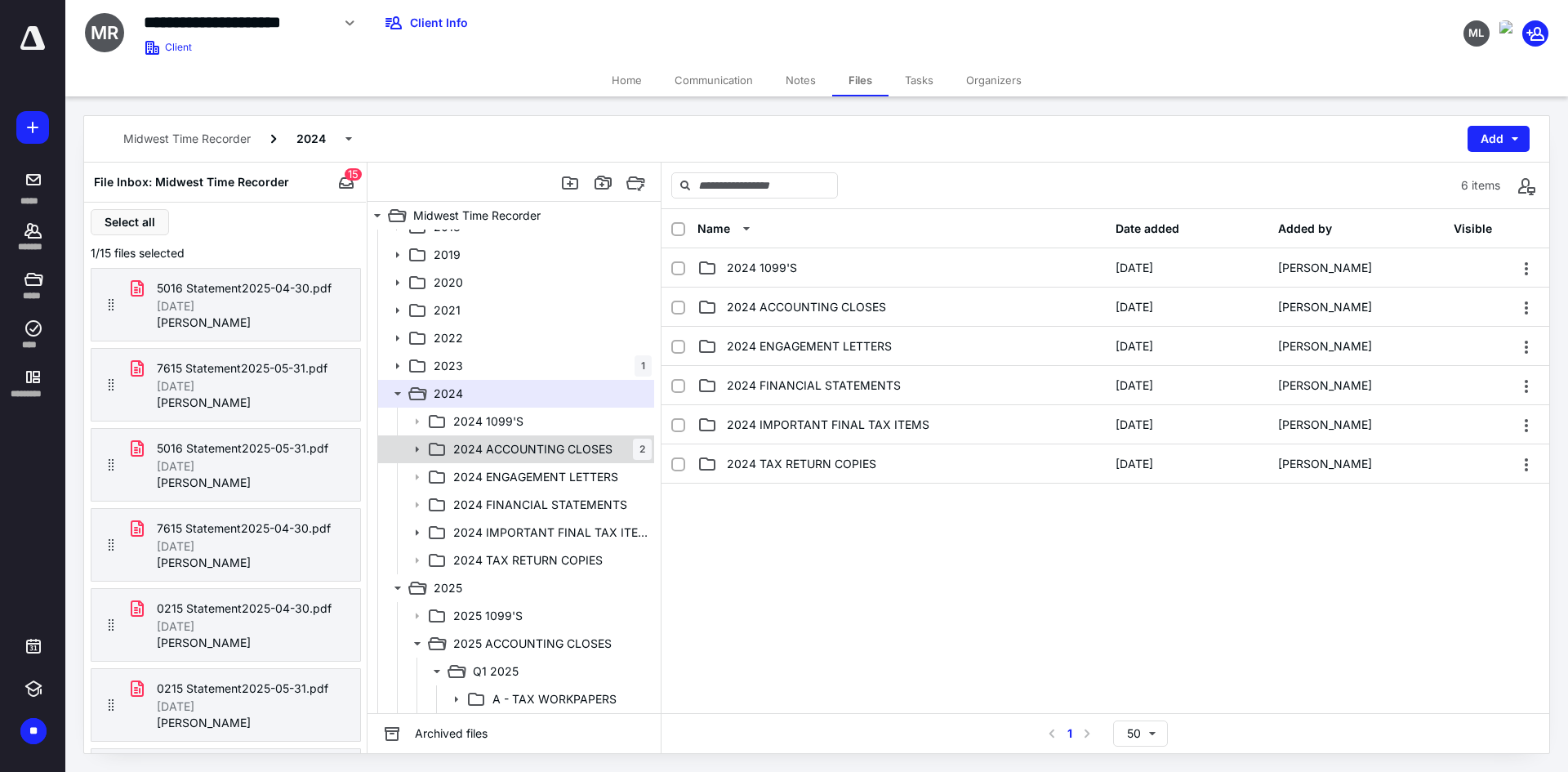 click on "2024 ACCOUNTING CLOSES" at bounding box center [532, 449] 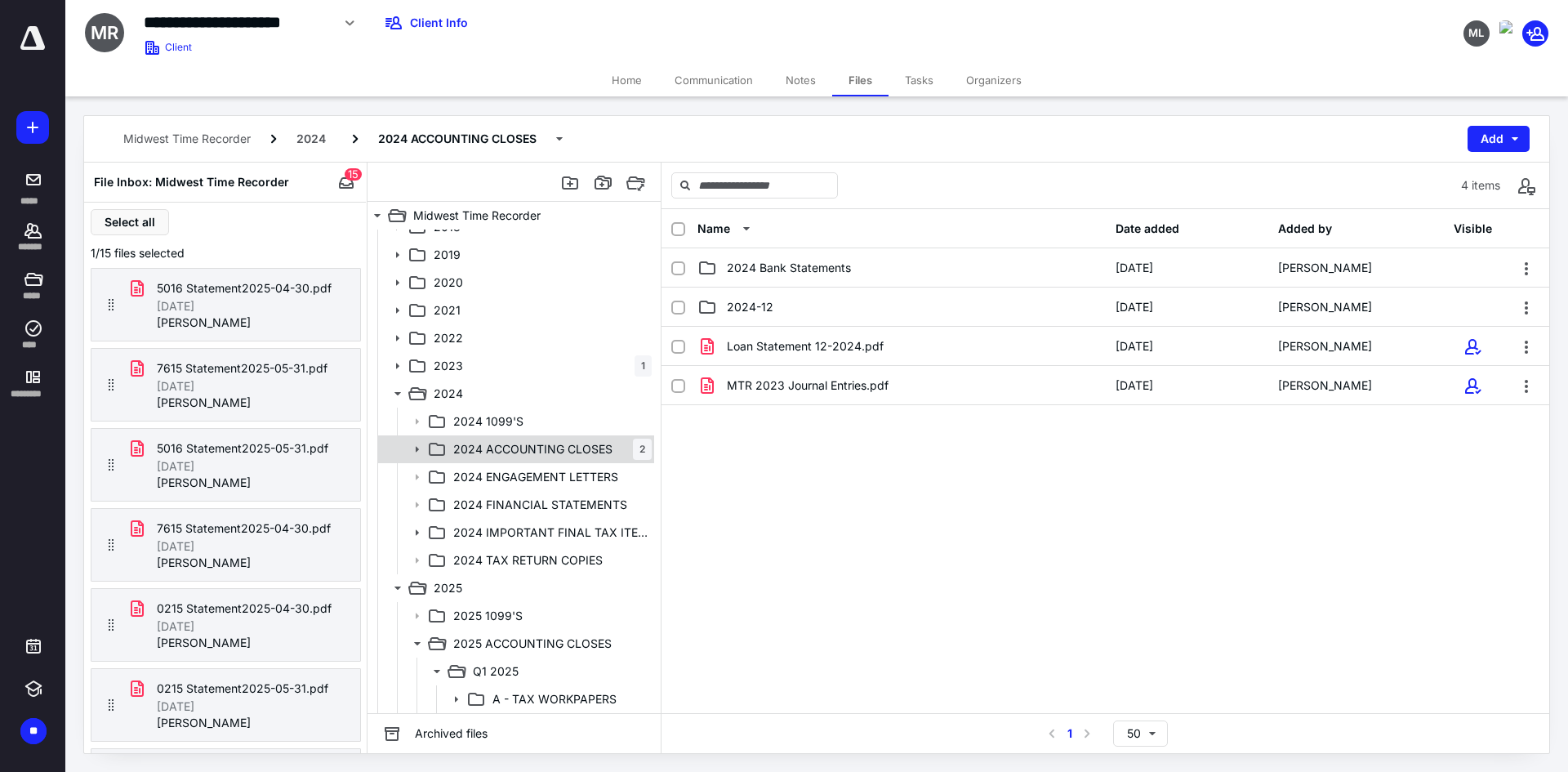 click 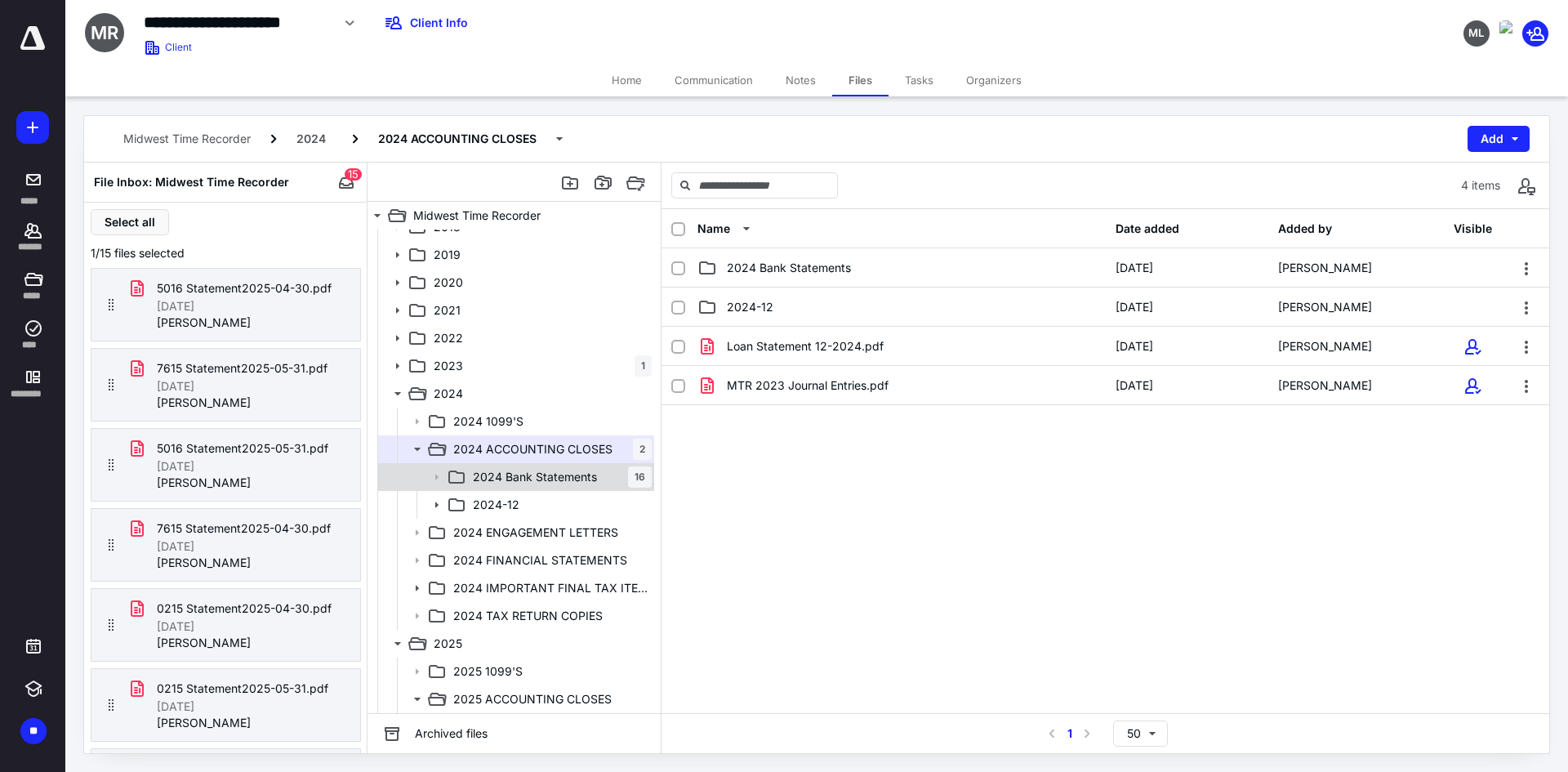 click on "2024 Bank Statements" at bounding box center (535, 477) 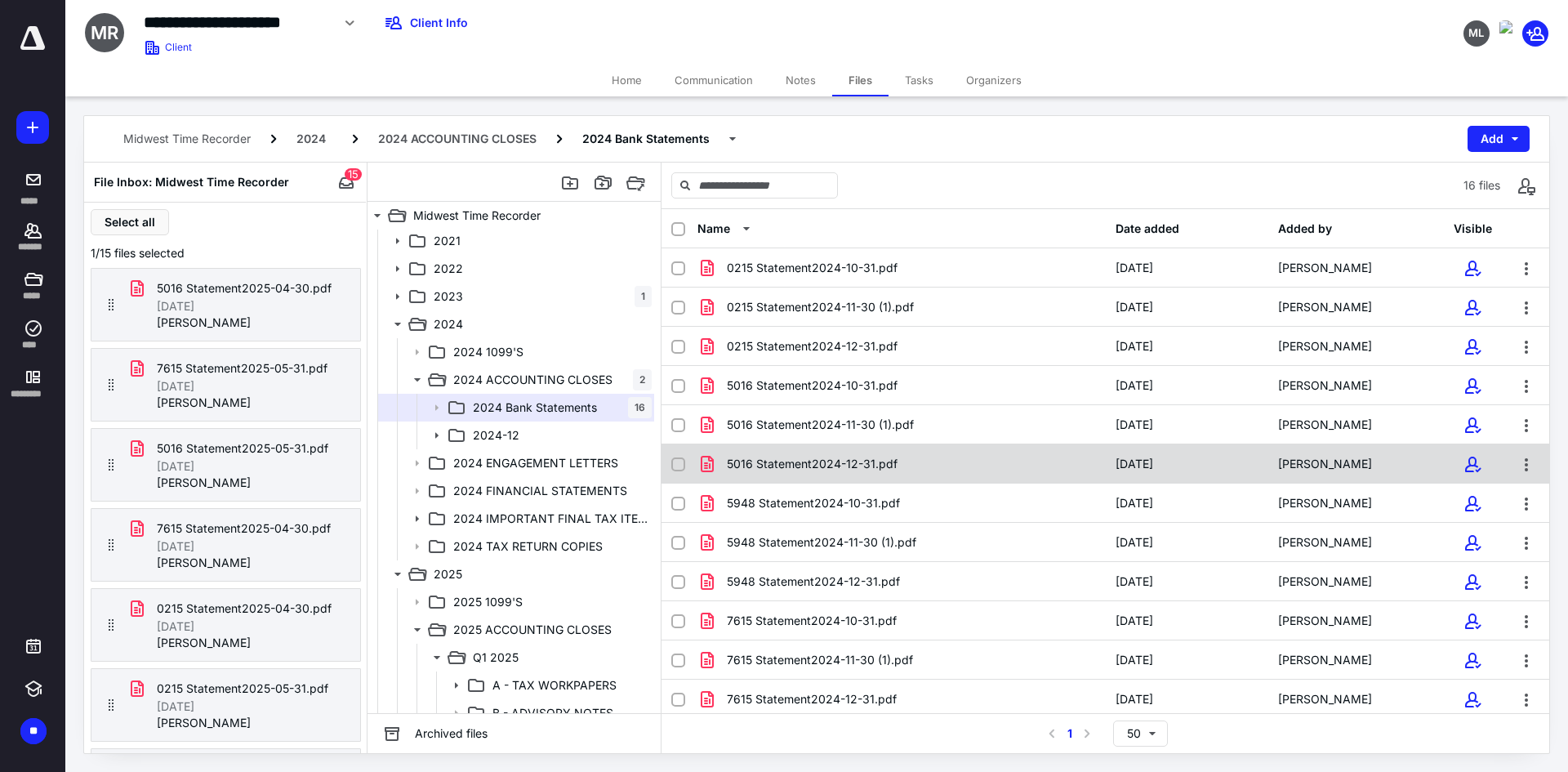 scroll, scrollTop: 126, scrollLeft: 0, axis: vertical 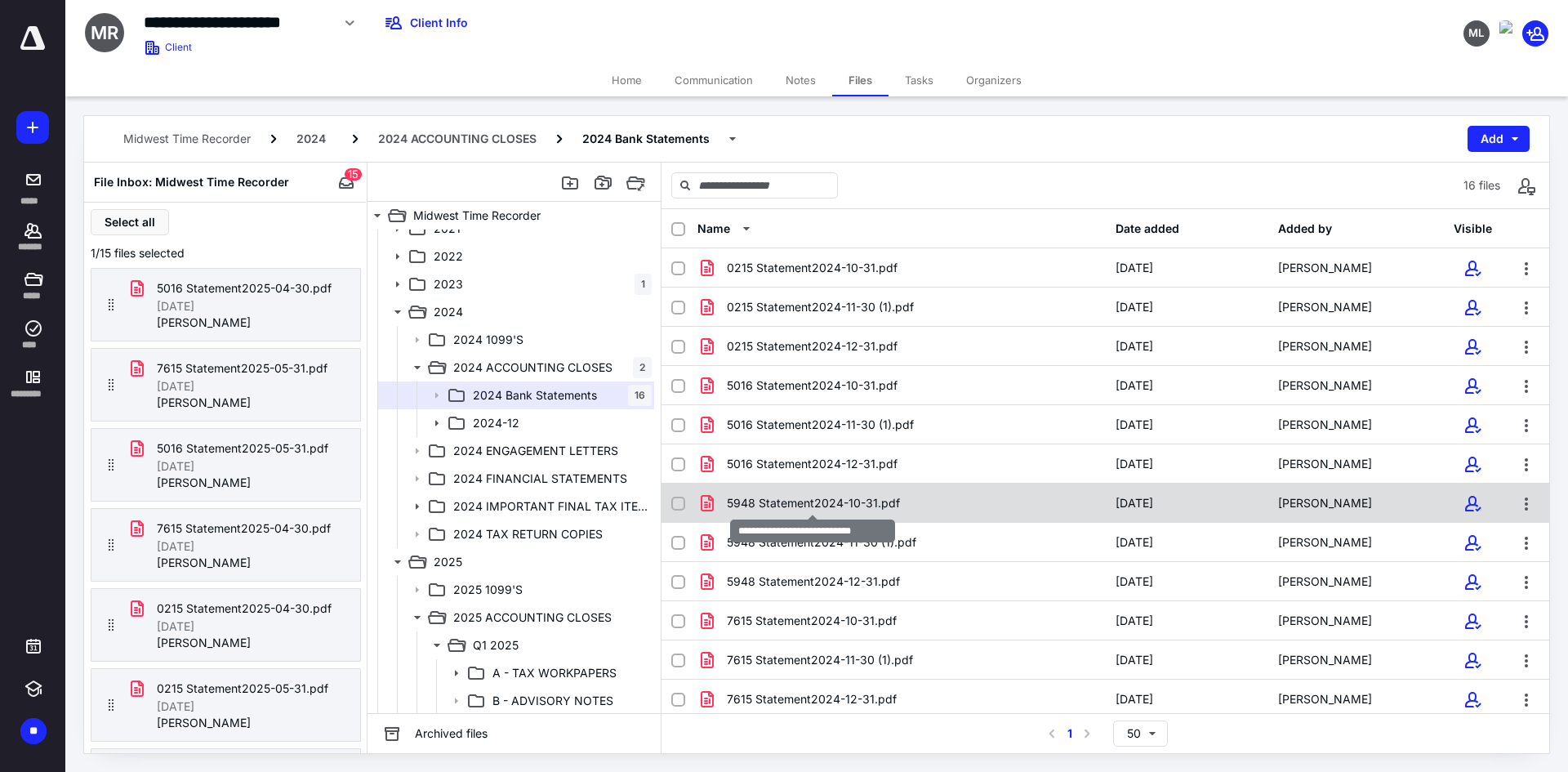 click on "5948 Statement2024-10-31.pdf" at bounding box center [813, 503] 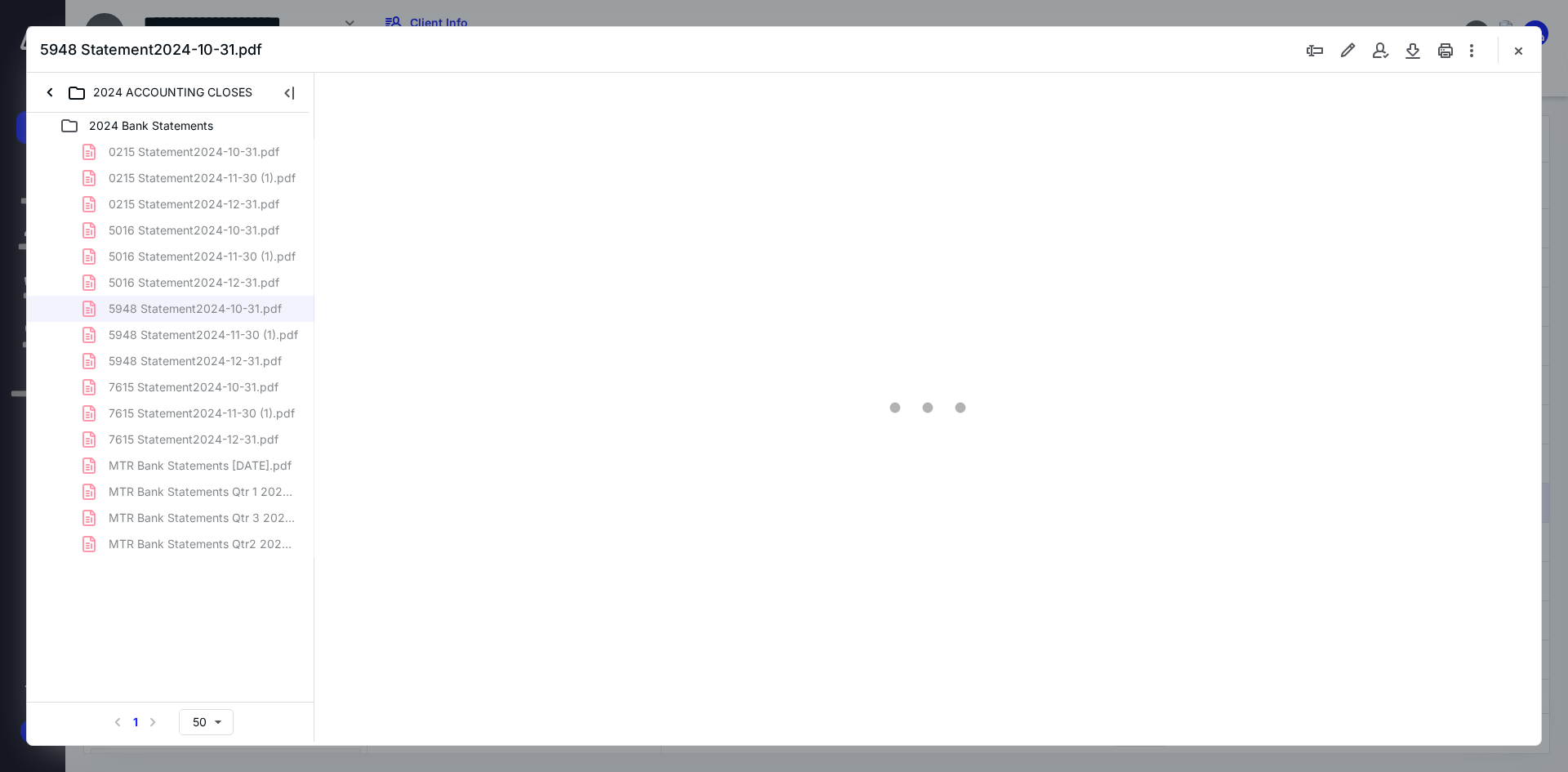 scroll, scrollTop: 0, scrollLeft: 0, axis: both 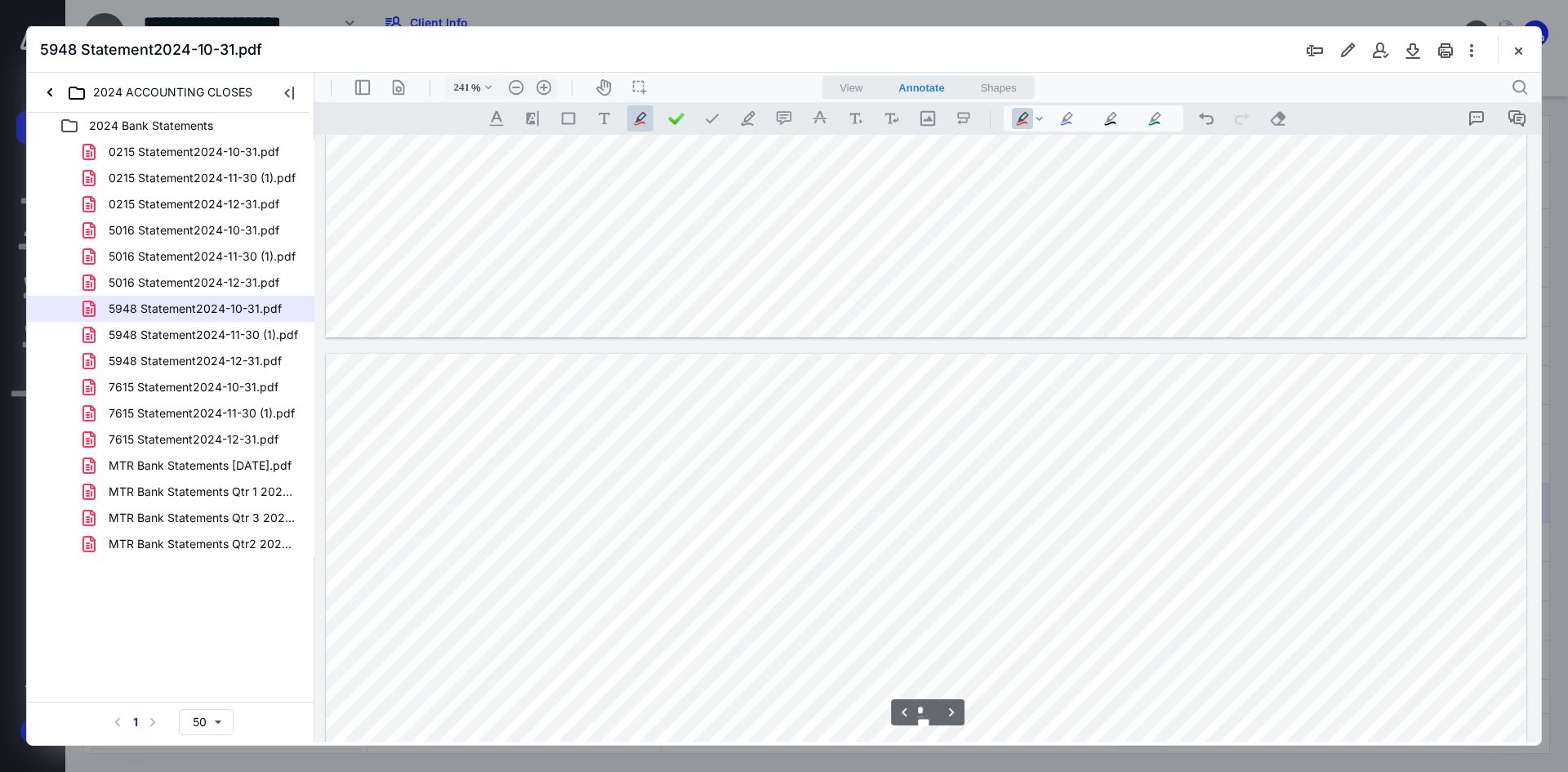 type on "*" 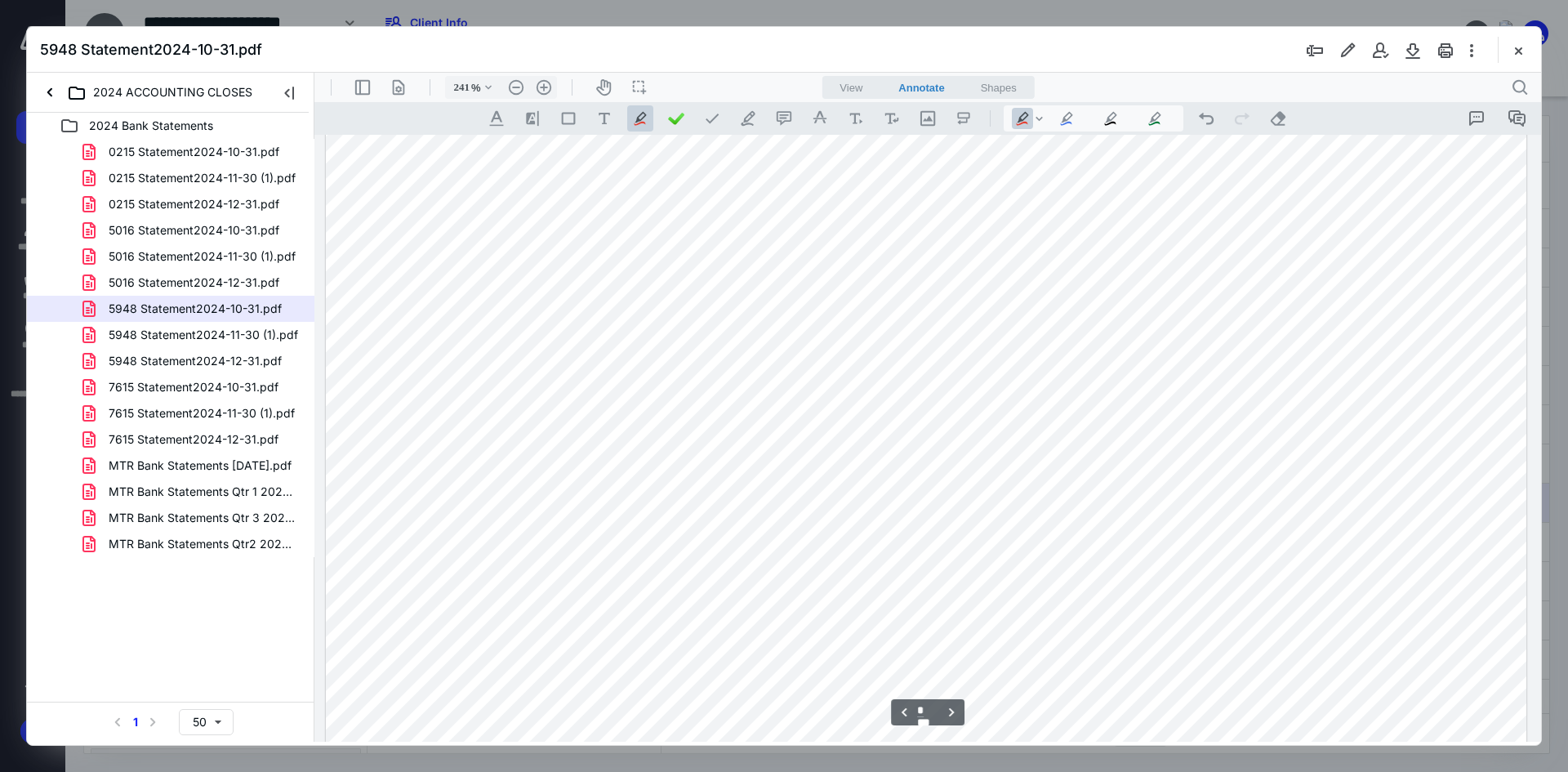 scroll, scrollTop: 2031, scrollLeft: 0, axis: vertical 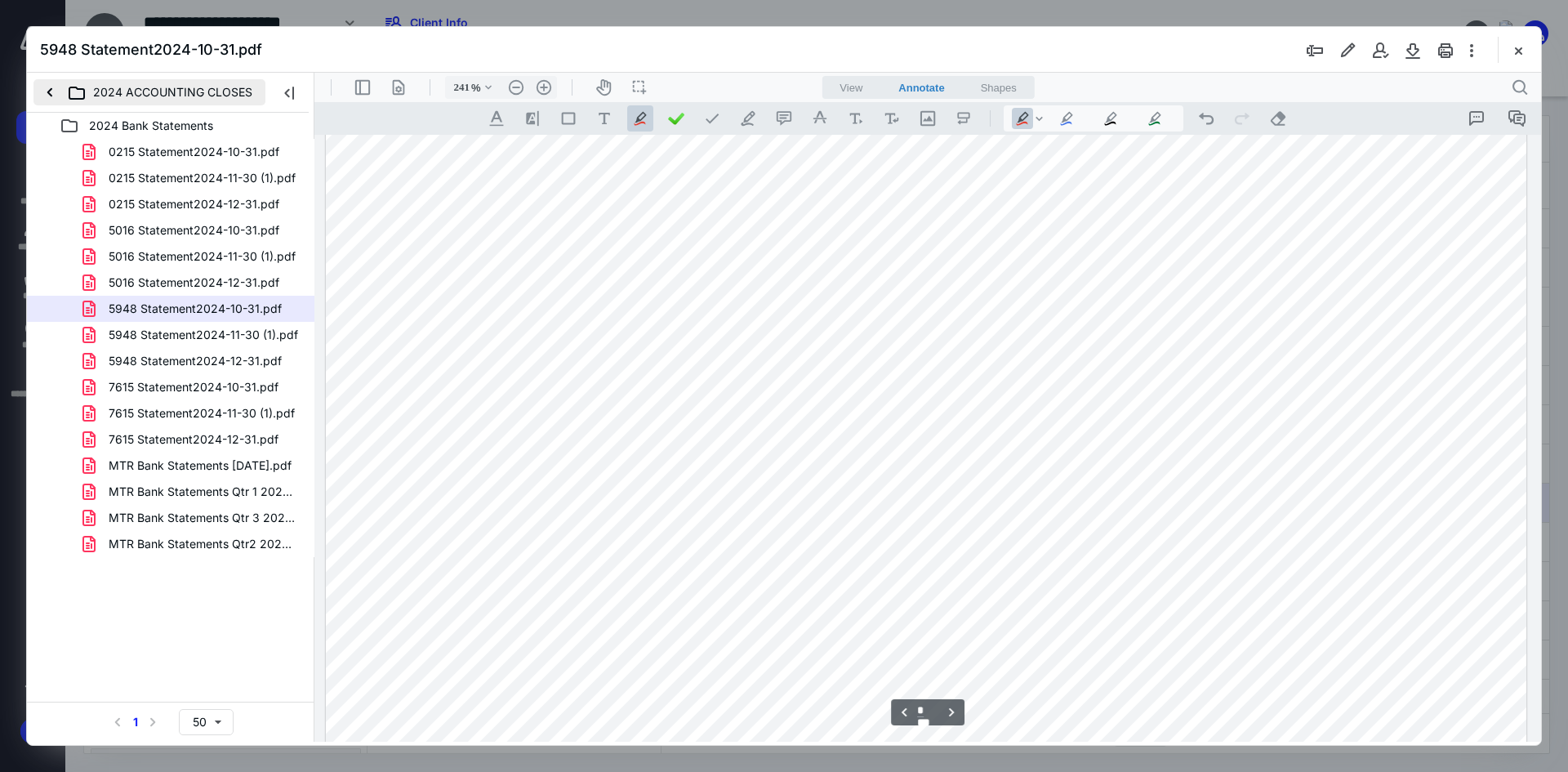 click on "2024 ACCOUNTING CLOSES" at bounding box center (149, 92) 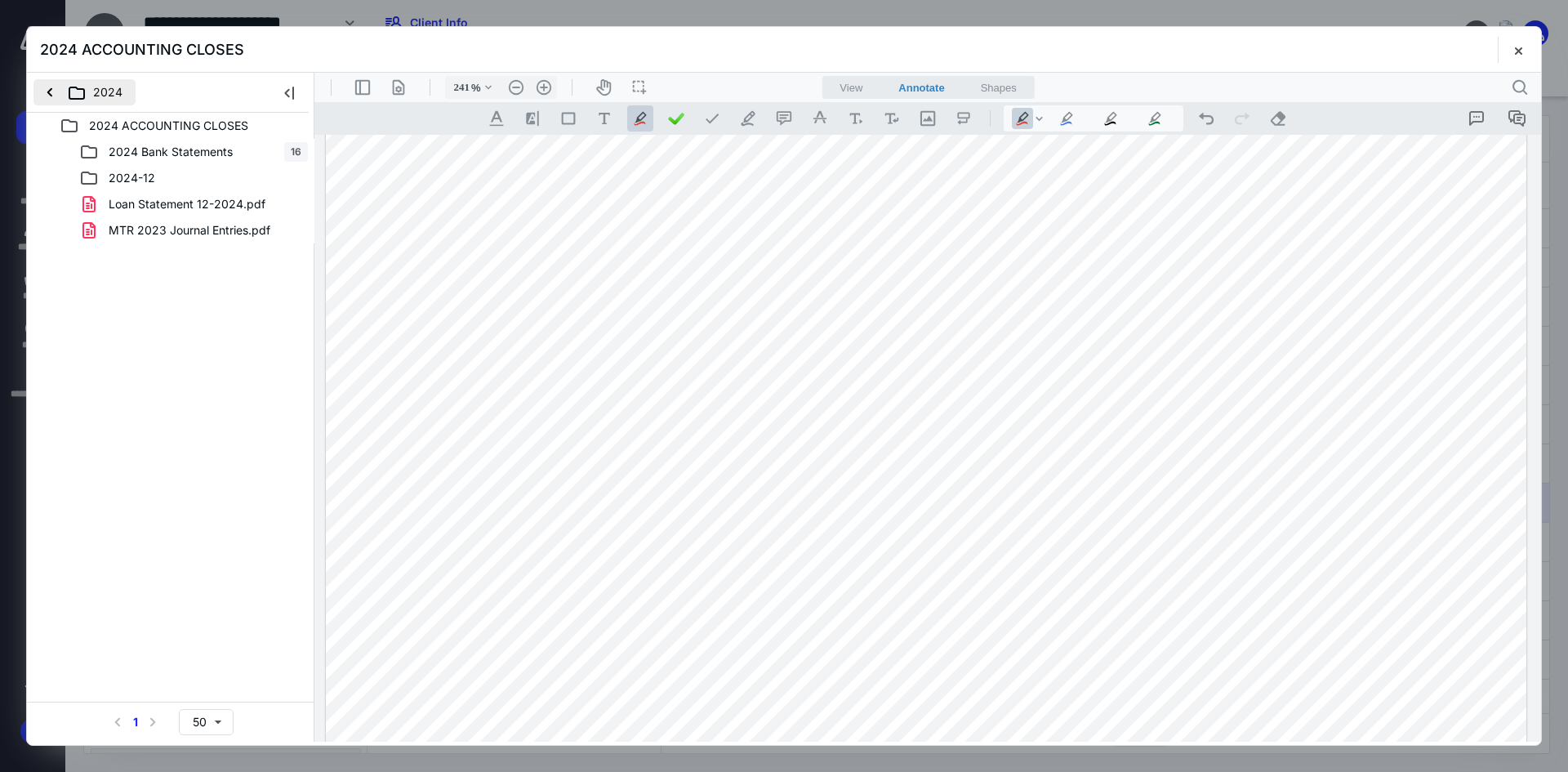 click on "2024" at bounding box center (84, 92) 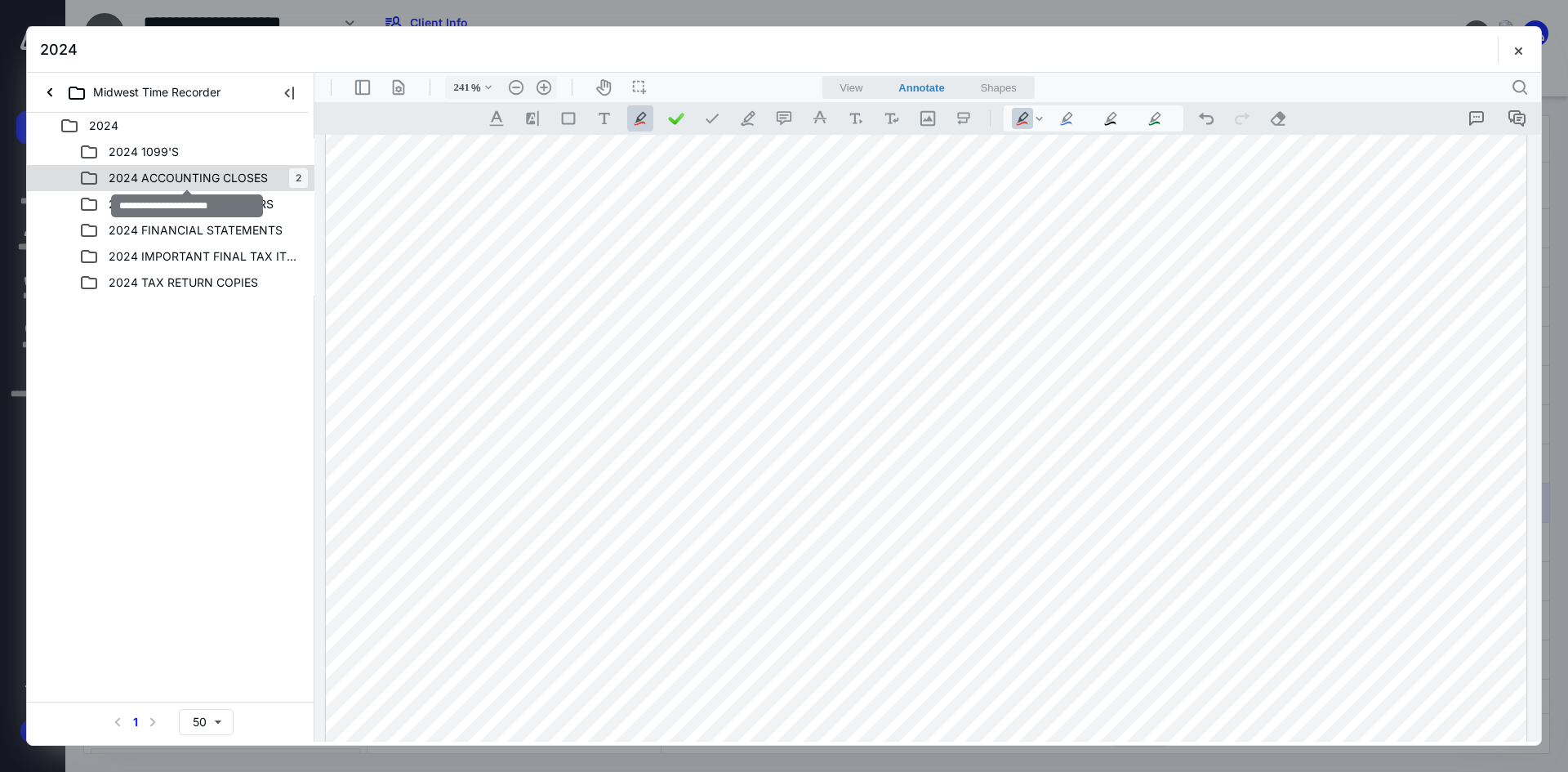 click on "2024 ACCOUNTING CLOSES" at bounding box center (188, 178) 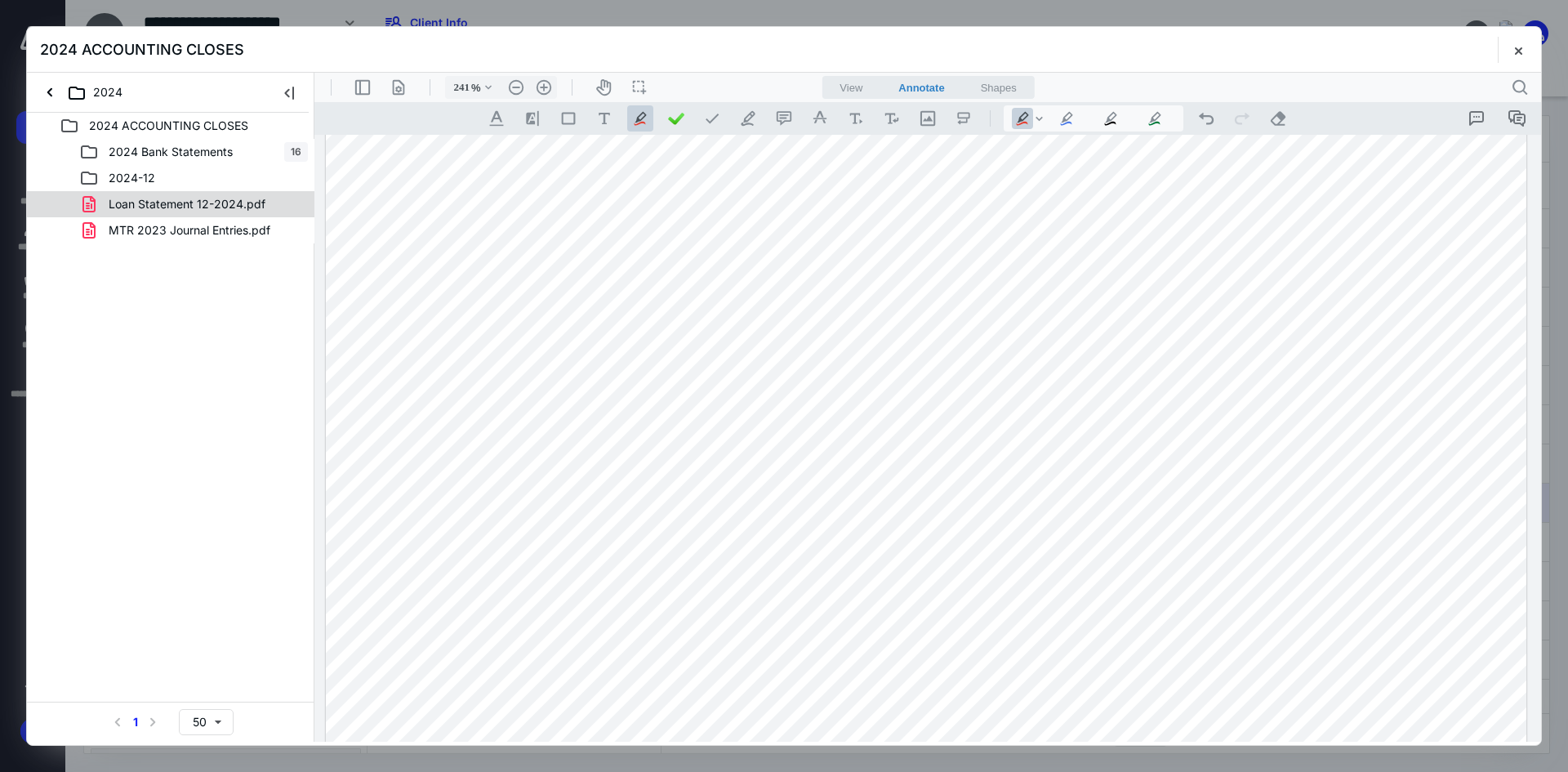 click on "Loan Statement 12-2024.pdf" at bounding box center (187, 204) 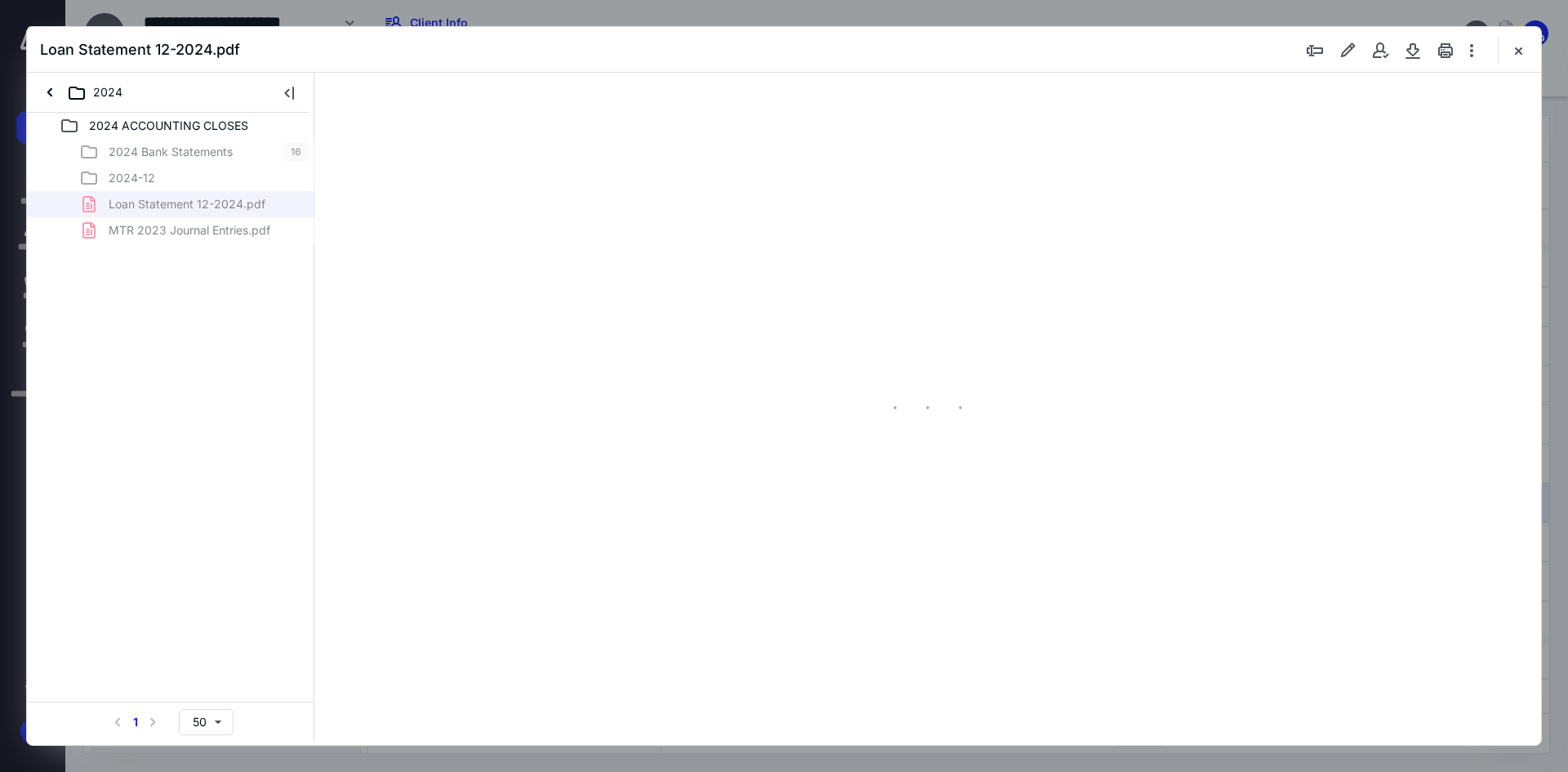type on "250" 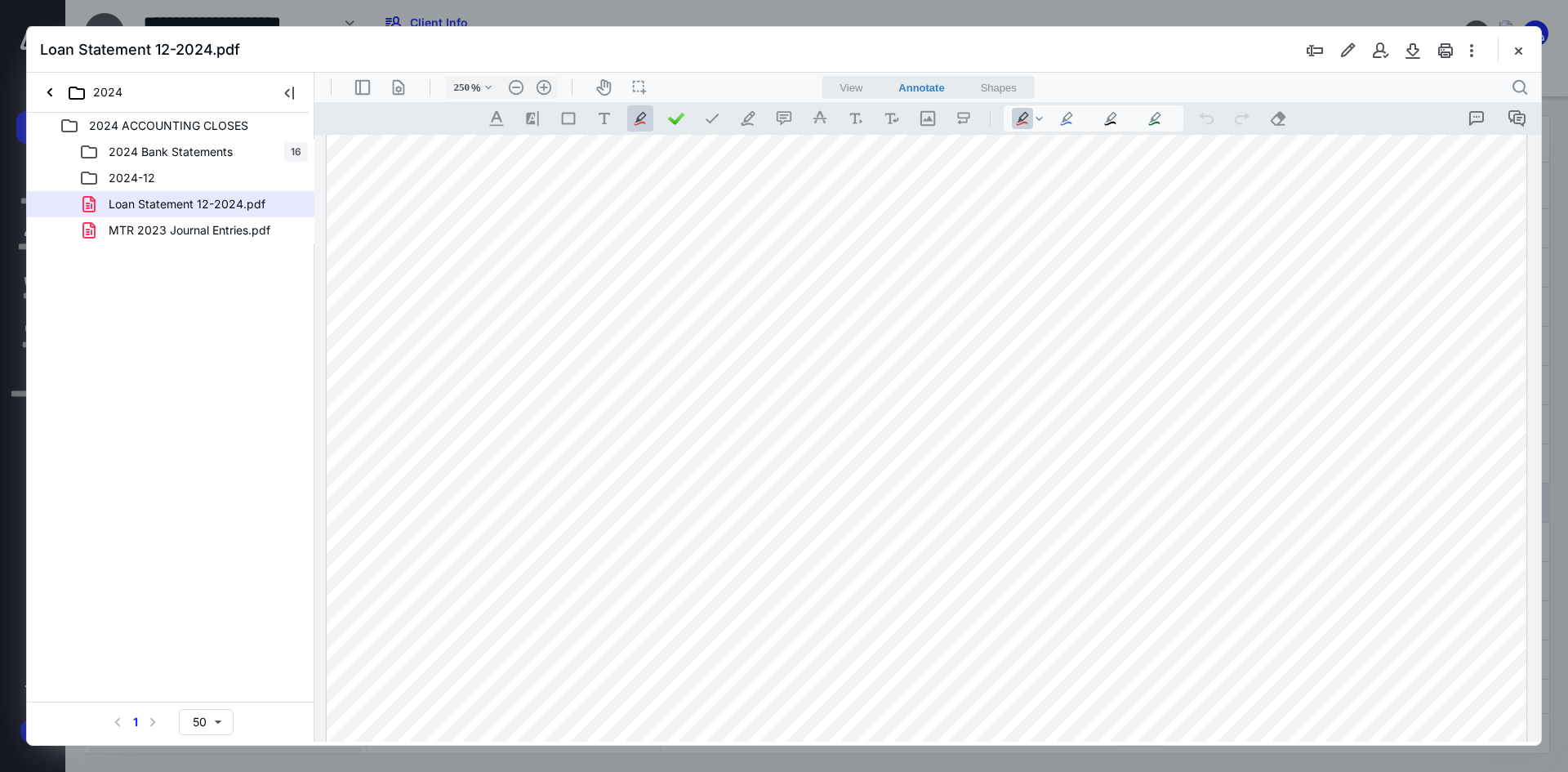 scroll, scrollTop: 490, scrollLeft: 0, axis: vertical 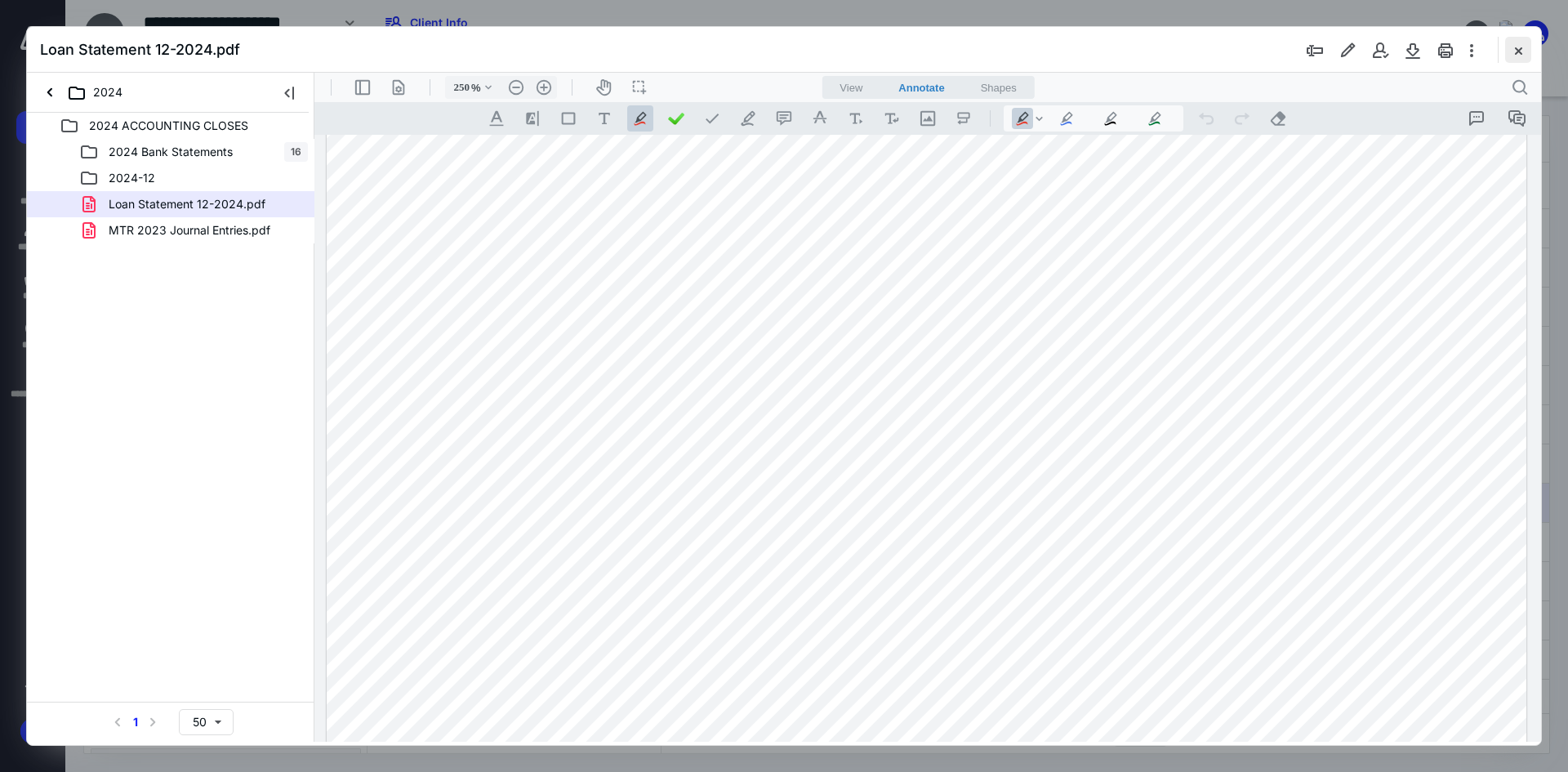 click at bounding box center (1518, 50) 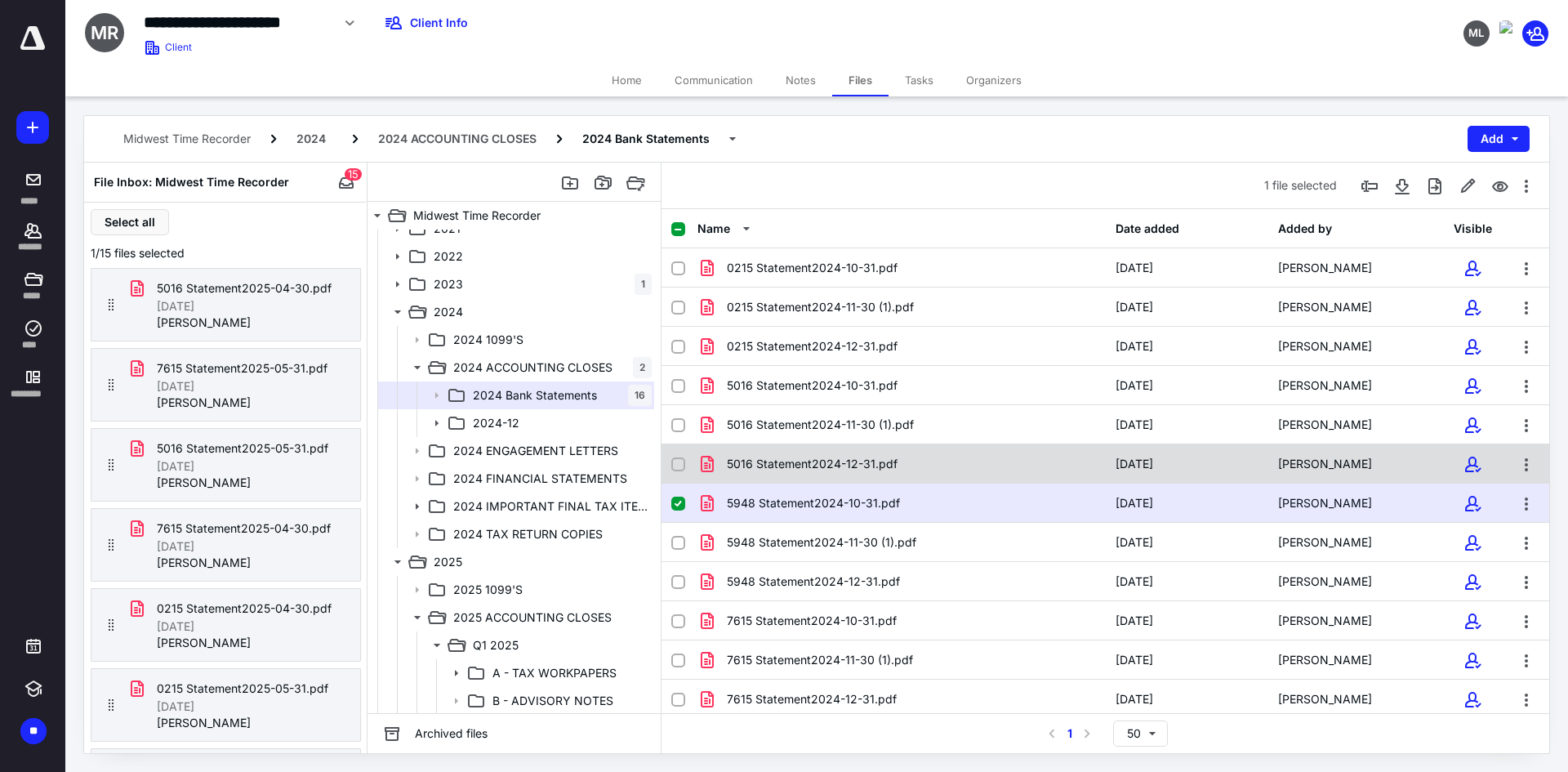 click on "5016 Statement2024-12-31.pdf" at bounding box center (812, 464) 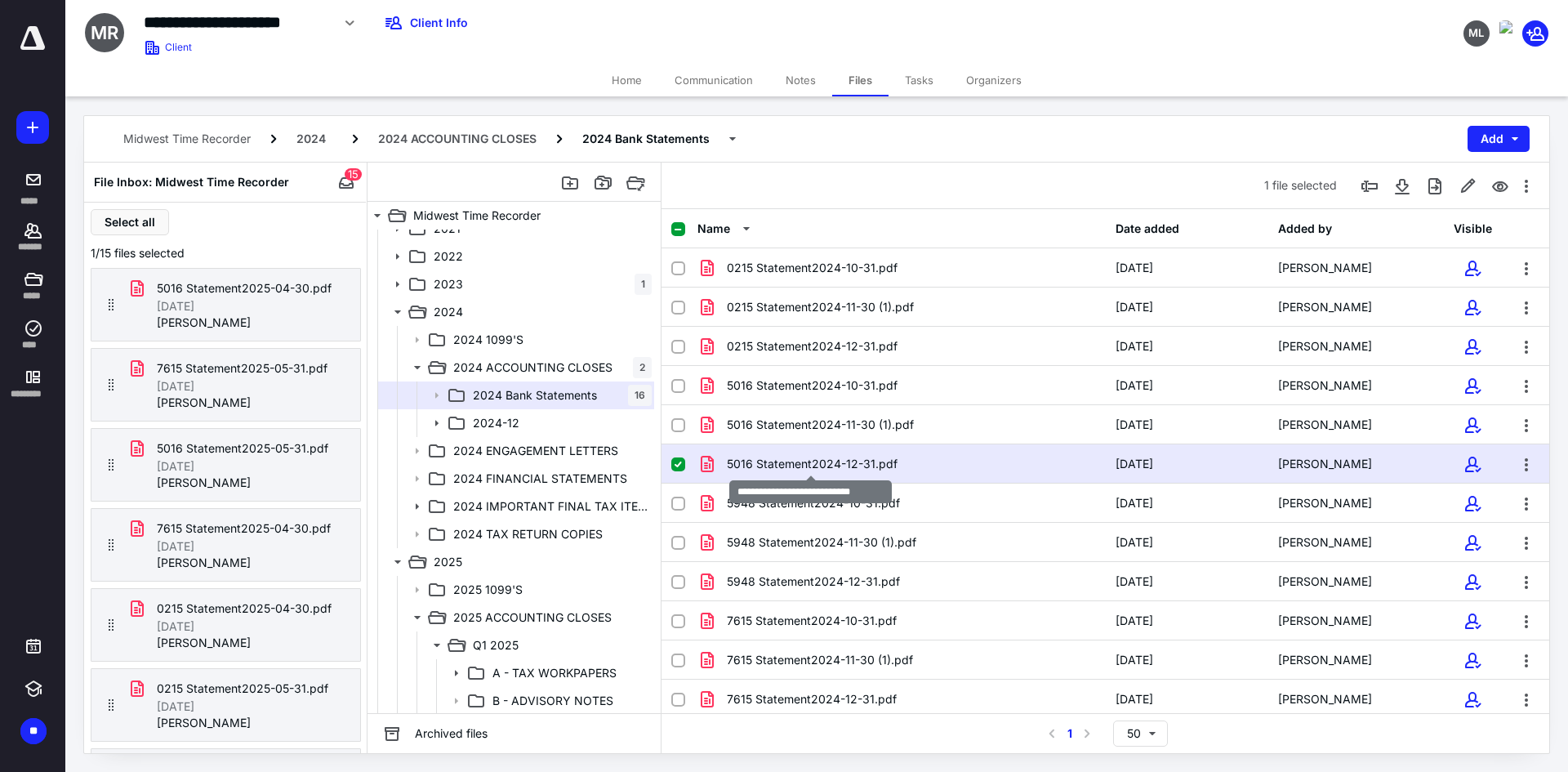 click on "5016 Statement2024-12-31.pdf" at bounding box center (812, 464) 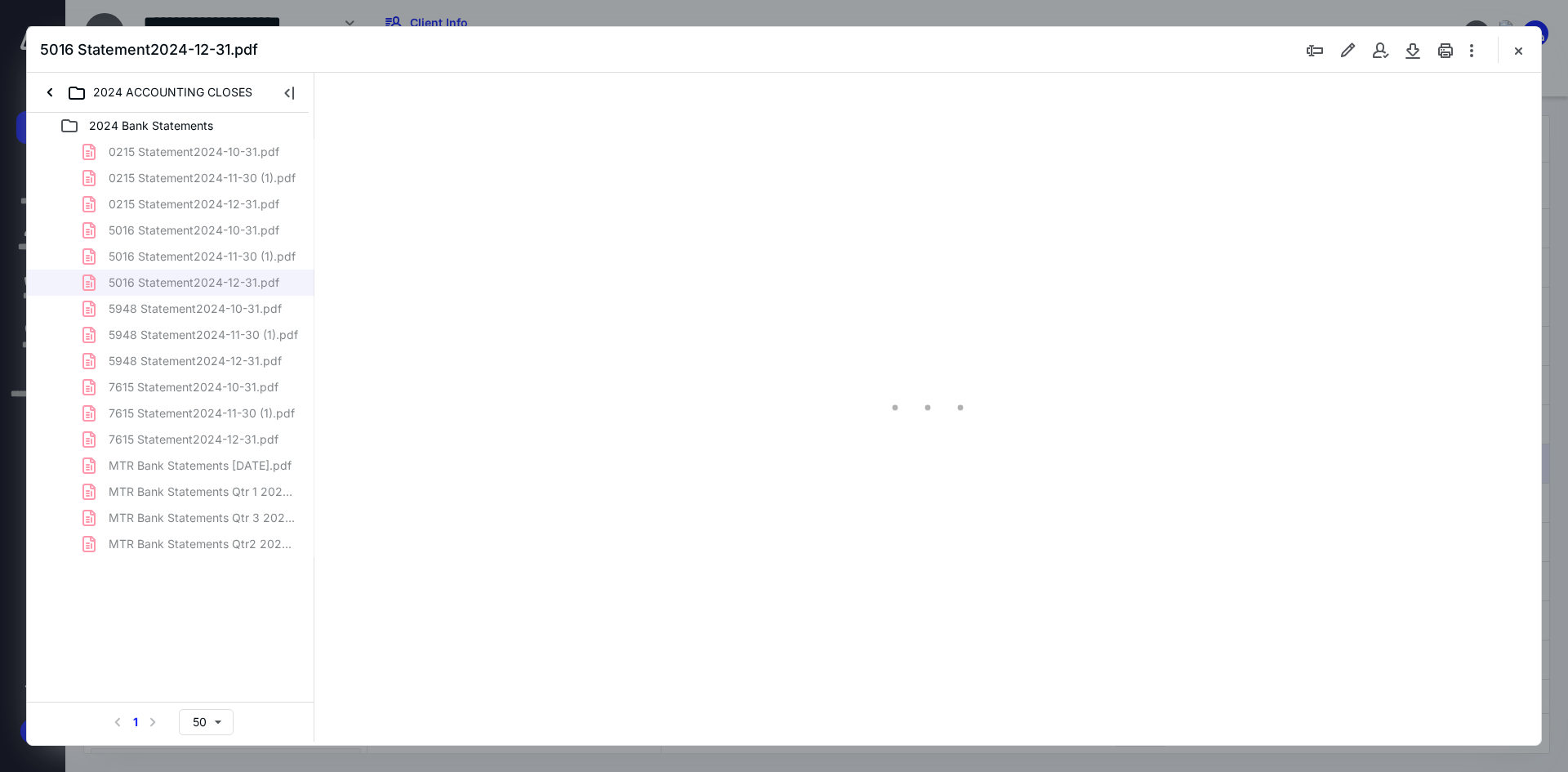 scroll, scrollTop: 0, scrollLeft: 0, axis: both 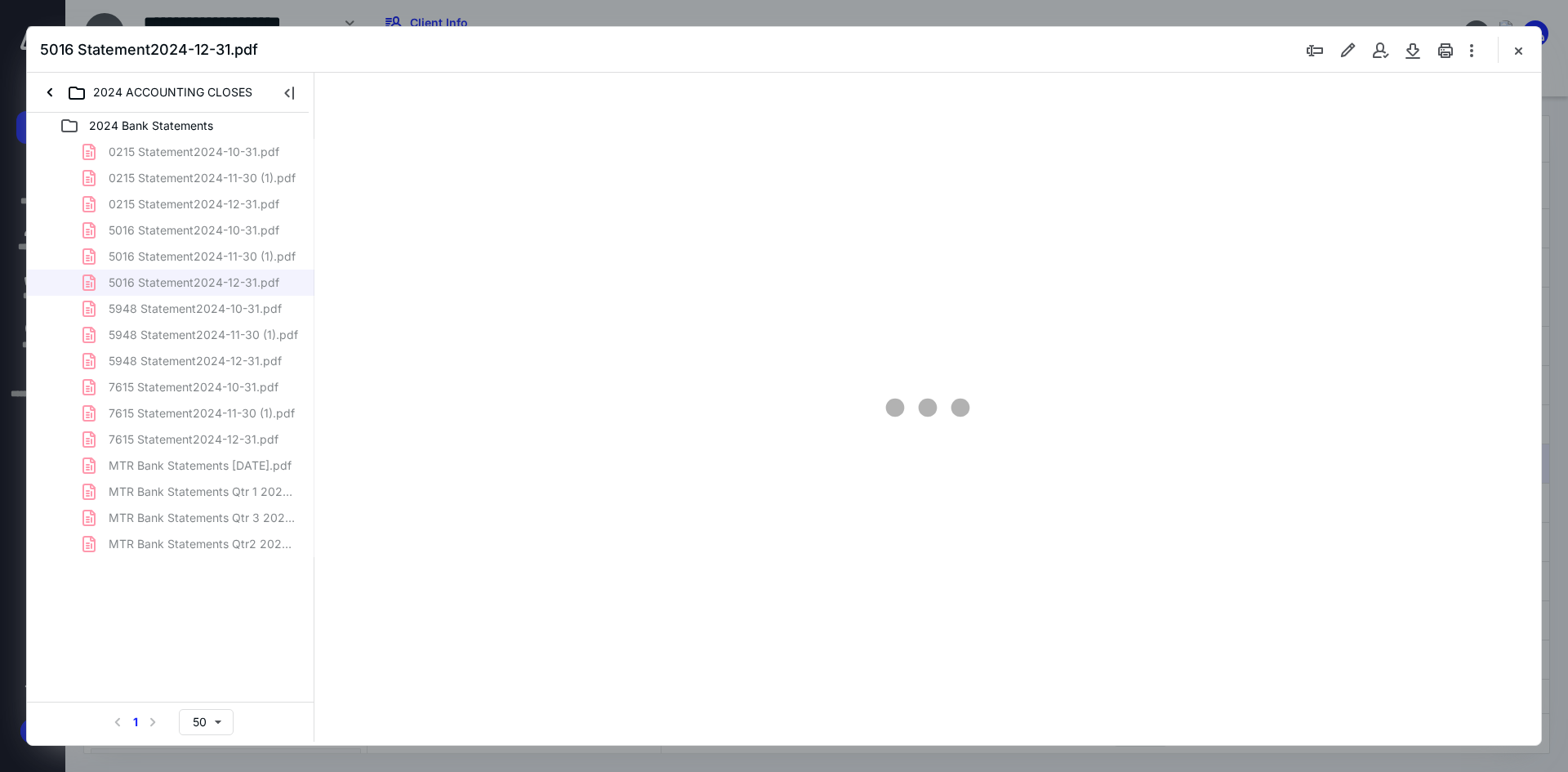 type on "241" 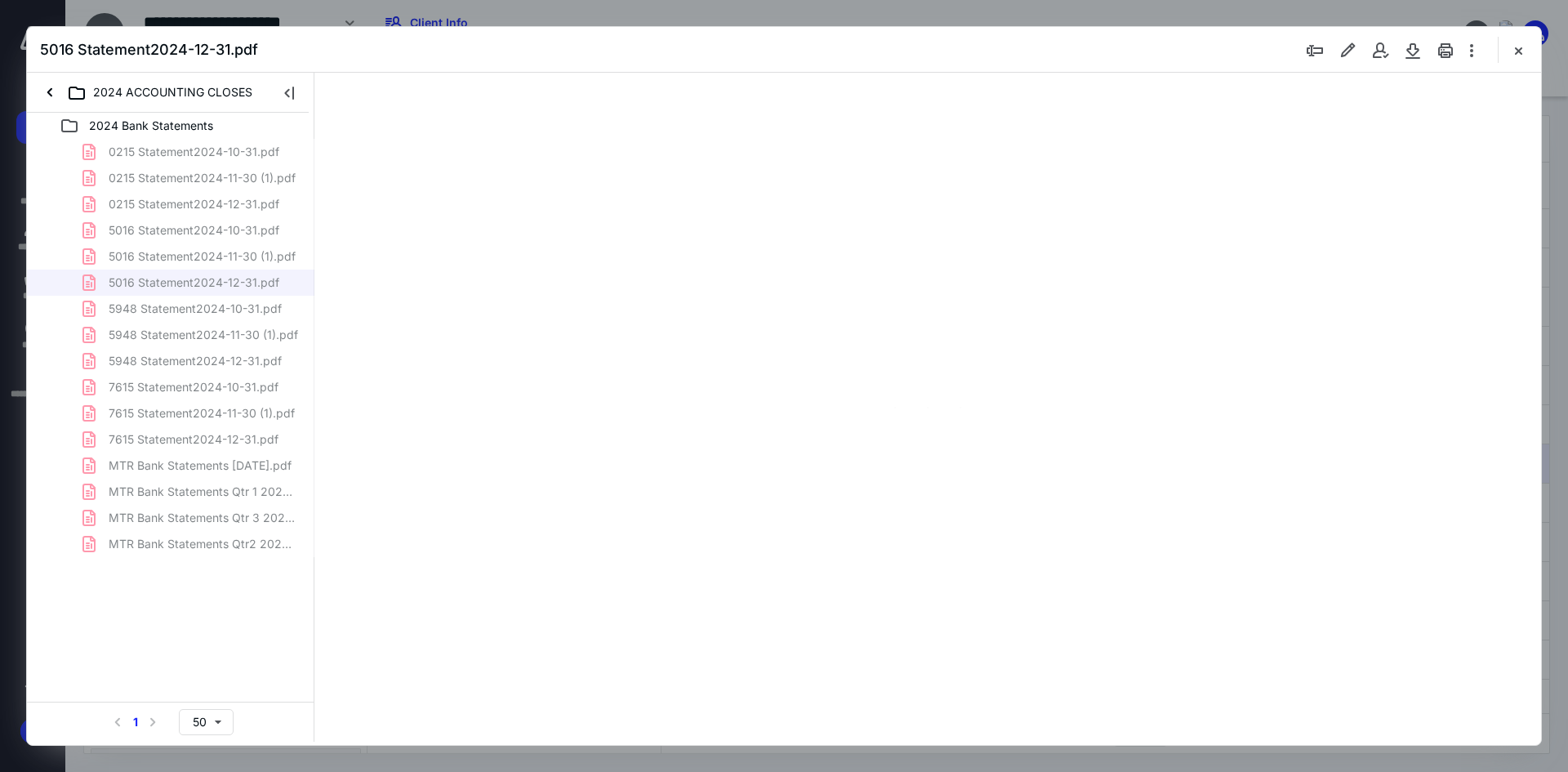 scroll, scrollTop: 70, scrollLeft: 0, axis: vertical 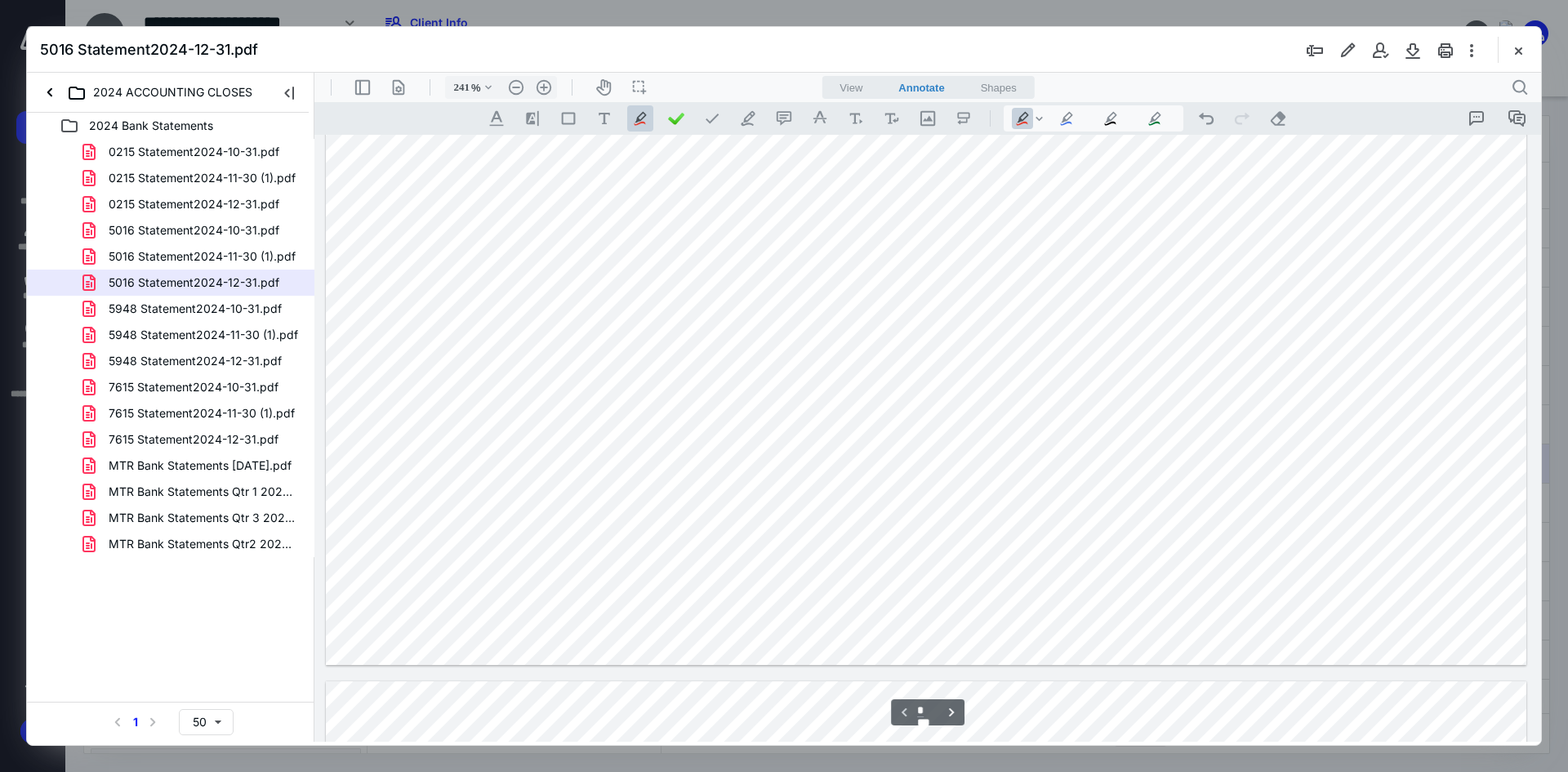 type on "*" 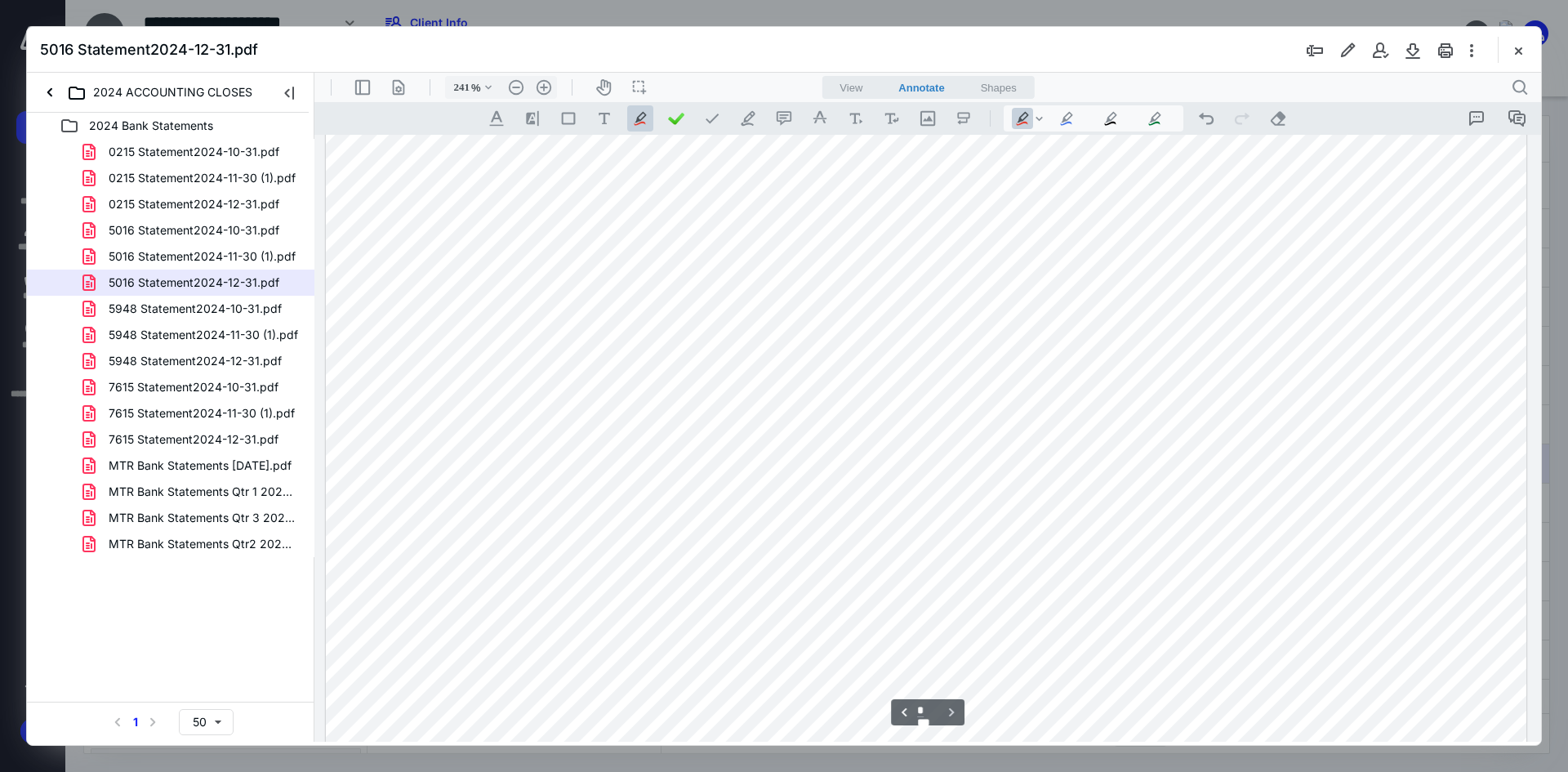 scroll, scrollTop: 1786, scrollLeft: 0, axis: vertical 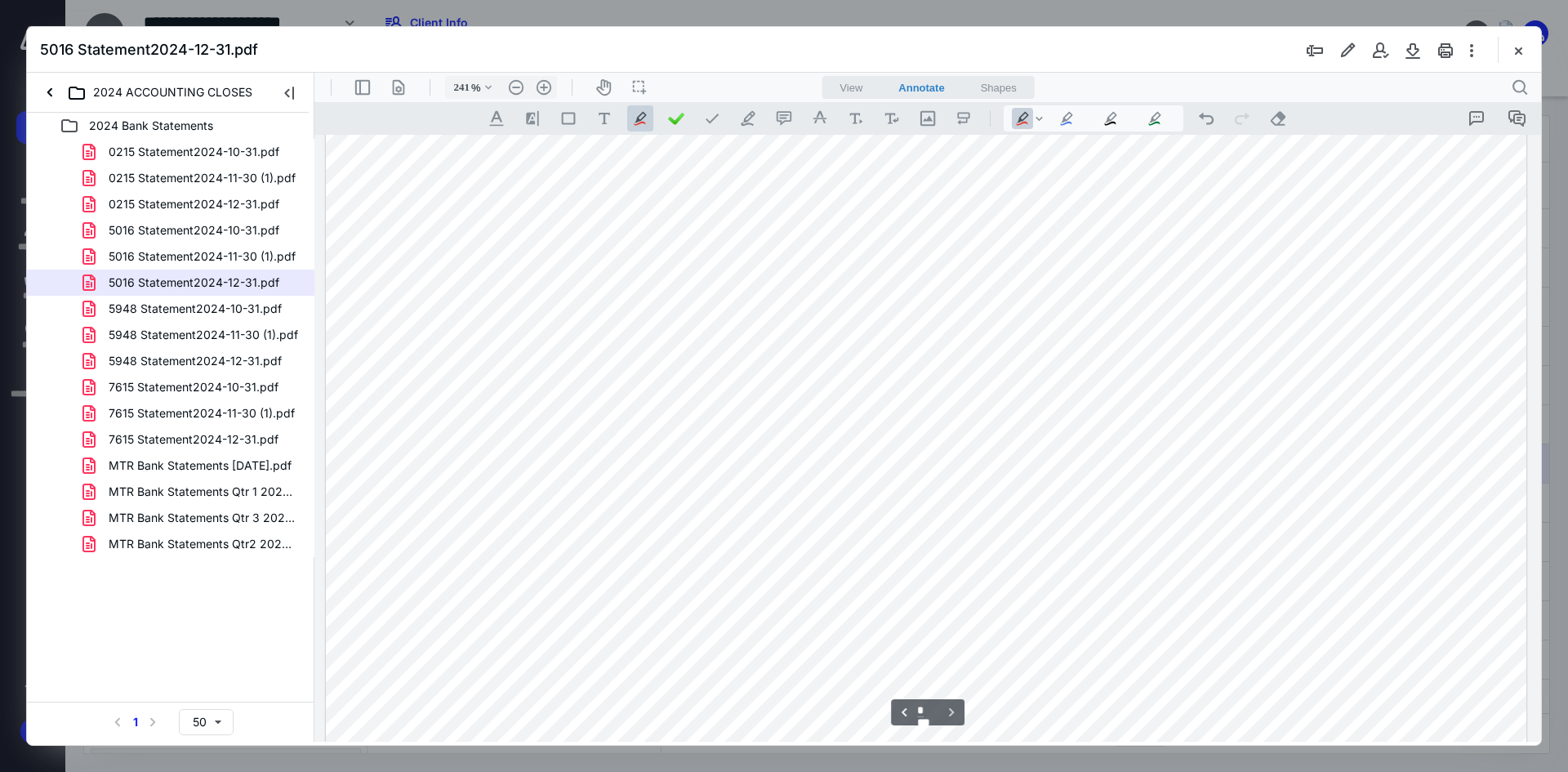 click on "5948 Statement2024-12-31.pdf" at bounding box center (195, 361) 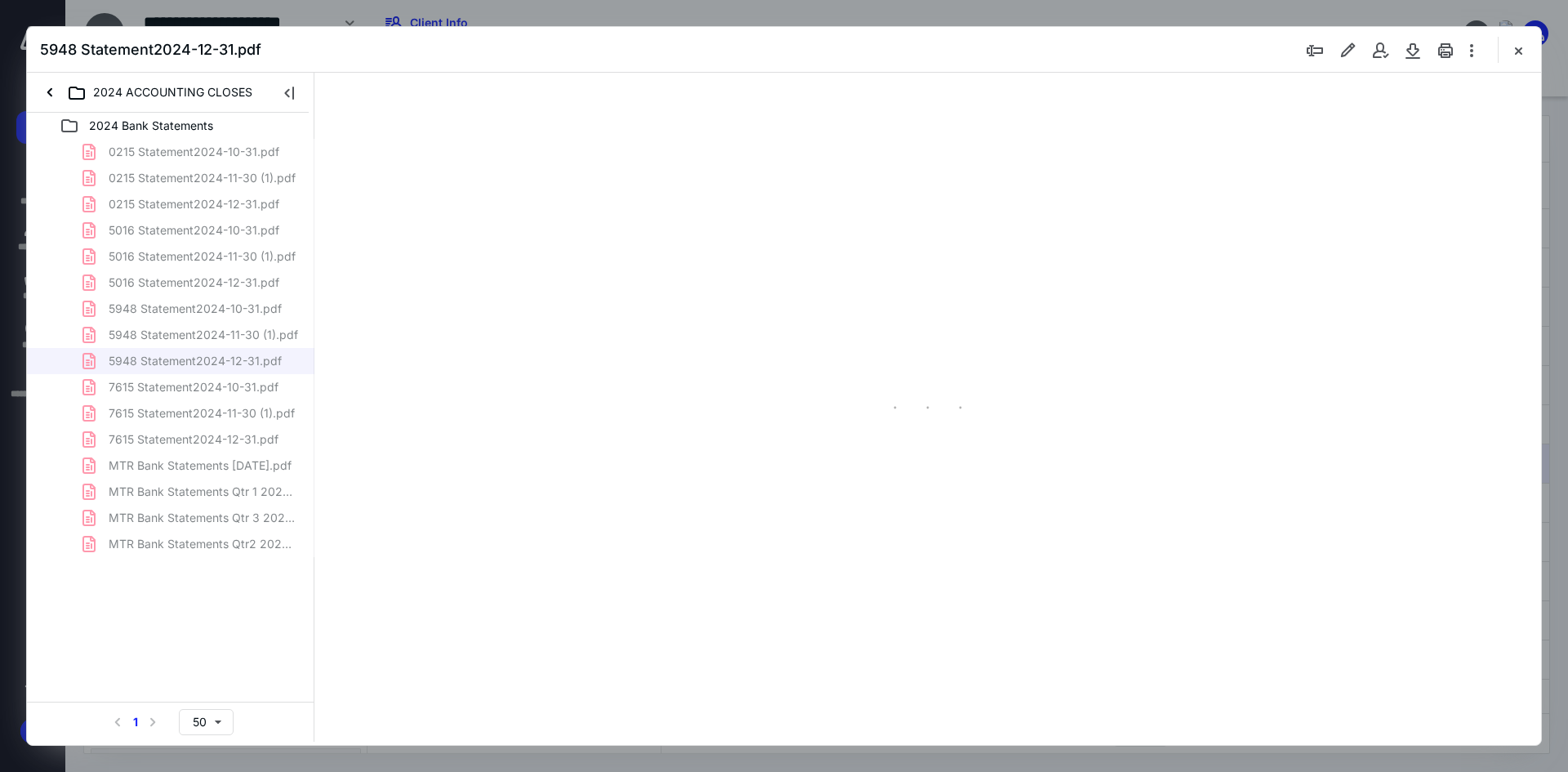 type on "241" 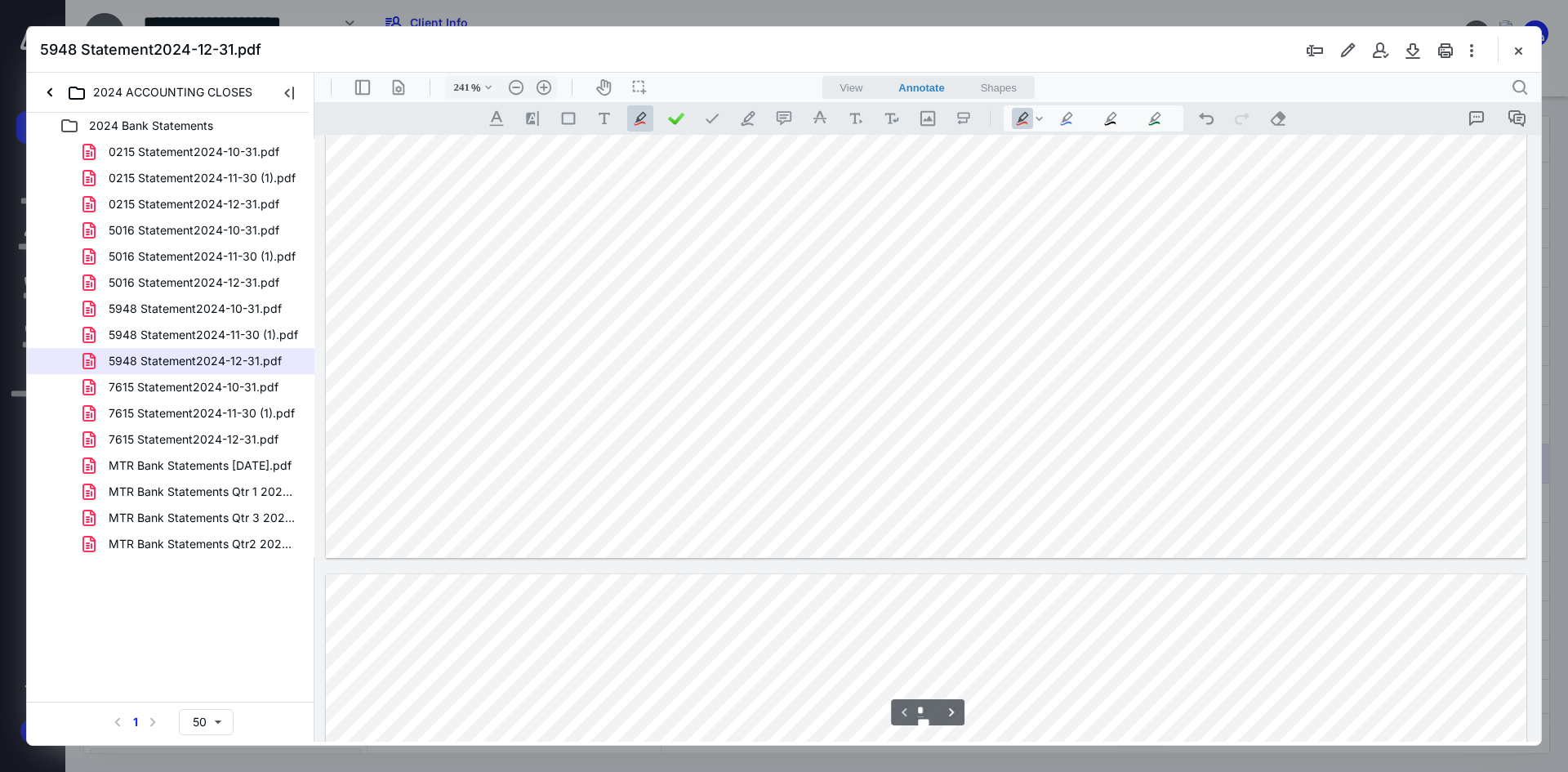 scroll, scrollTop: 1132, scrollLeft: 0, axis: vertical 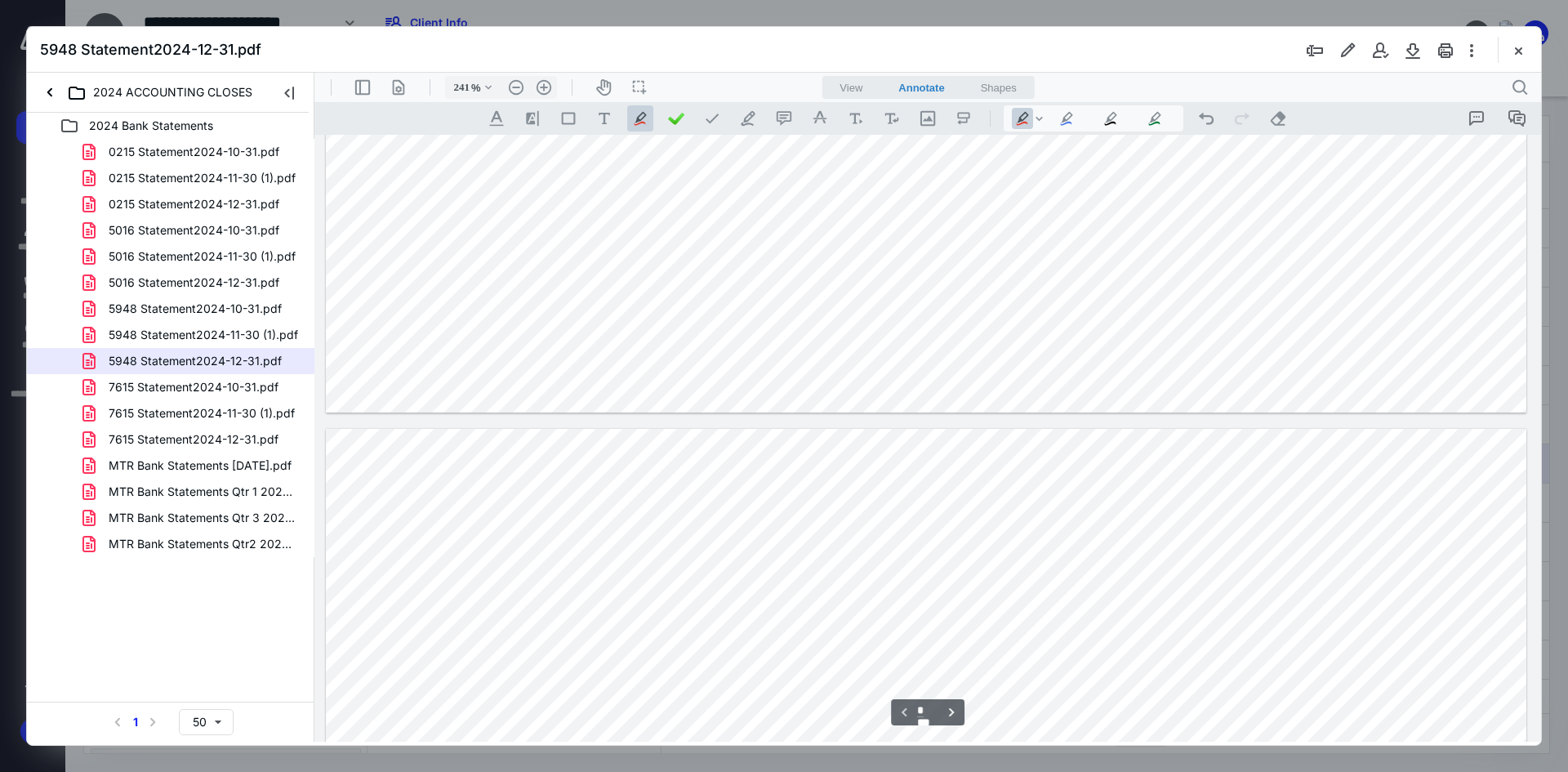 type on "*" 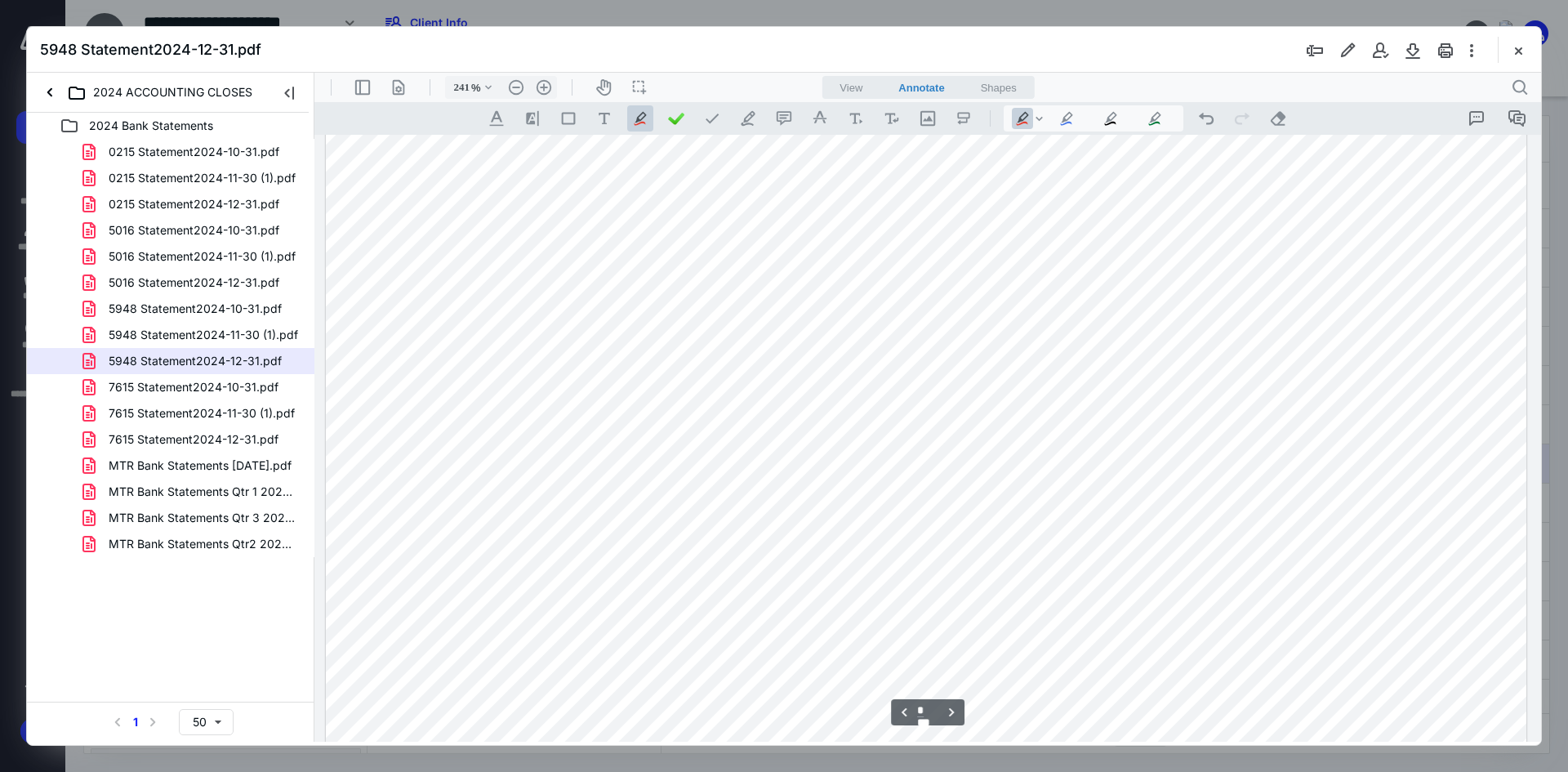 scroll, scrollTop: 2031, scrollLeft: 0, axis: vertical 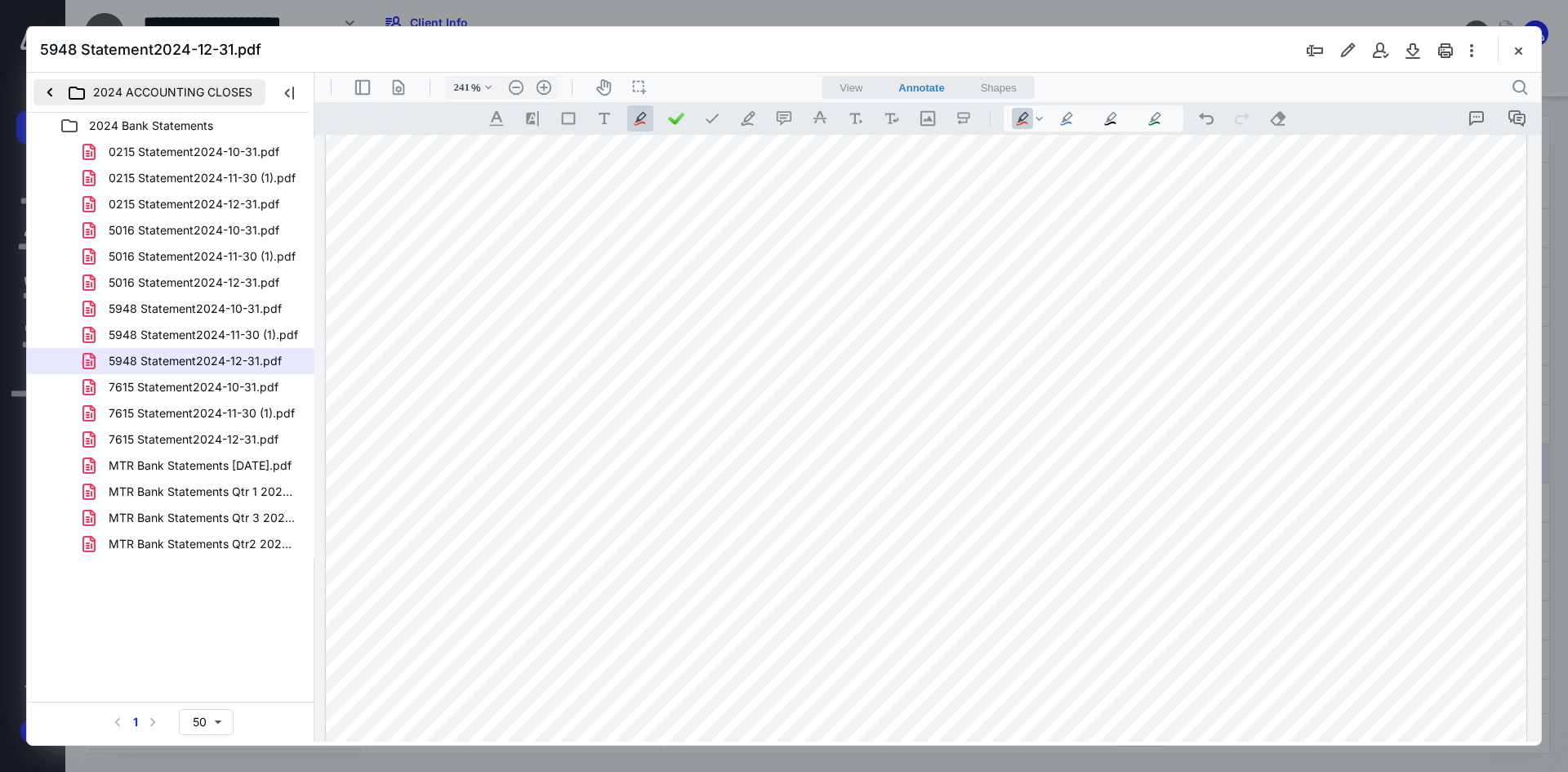 click on "2024 ACCOUNTING CLOSES" at bounding box center (149, 92) 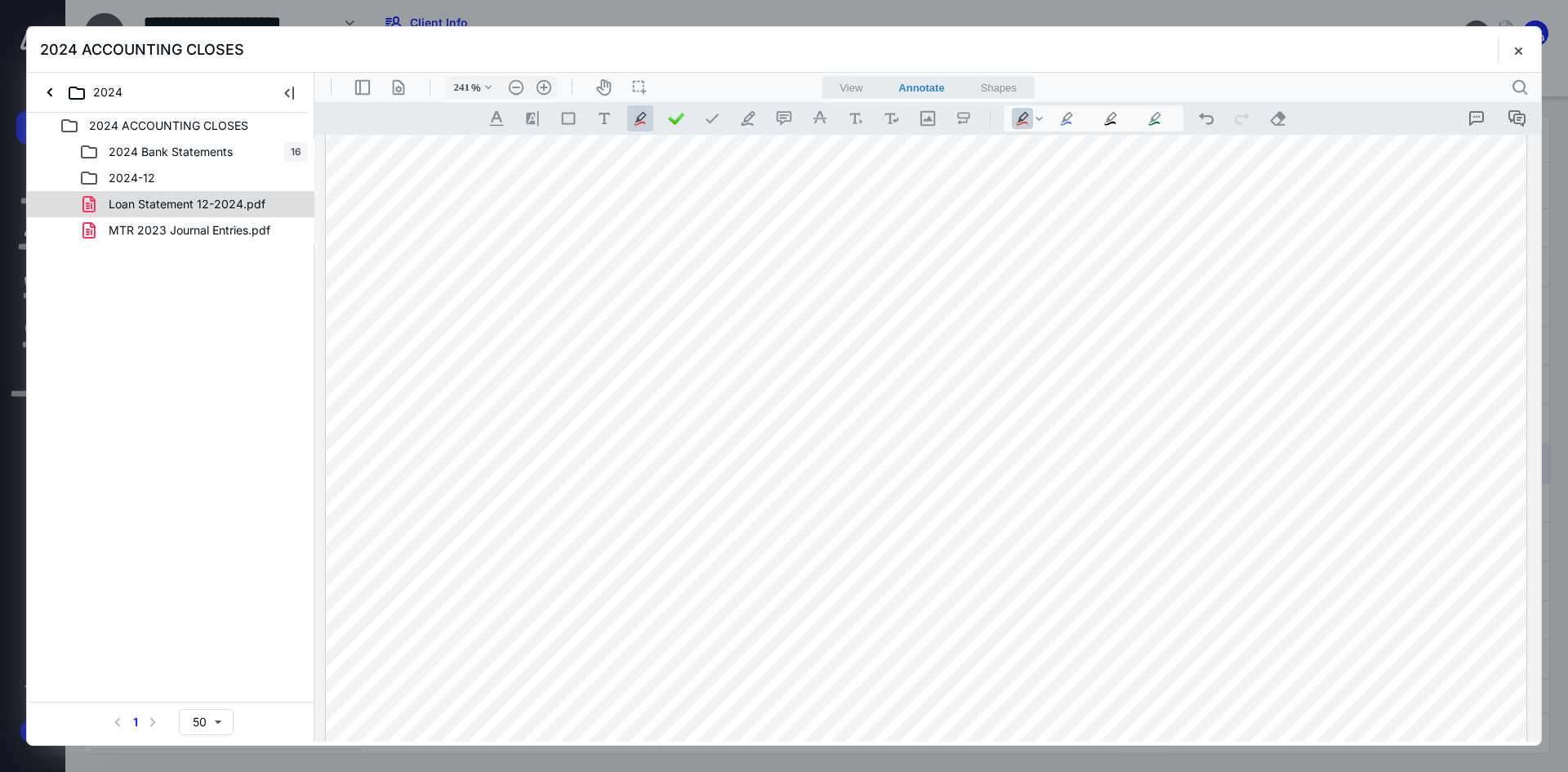 click on "Loan Statement 12-2024.pdf" at bounding box center [187, 204] 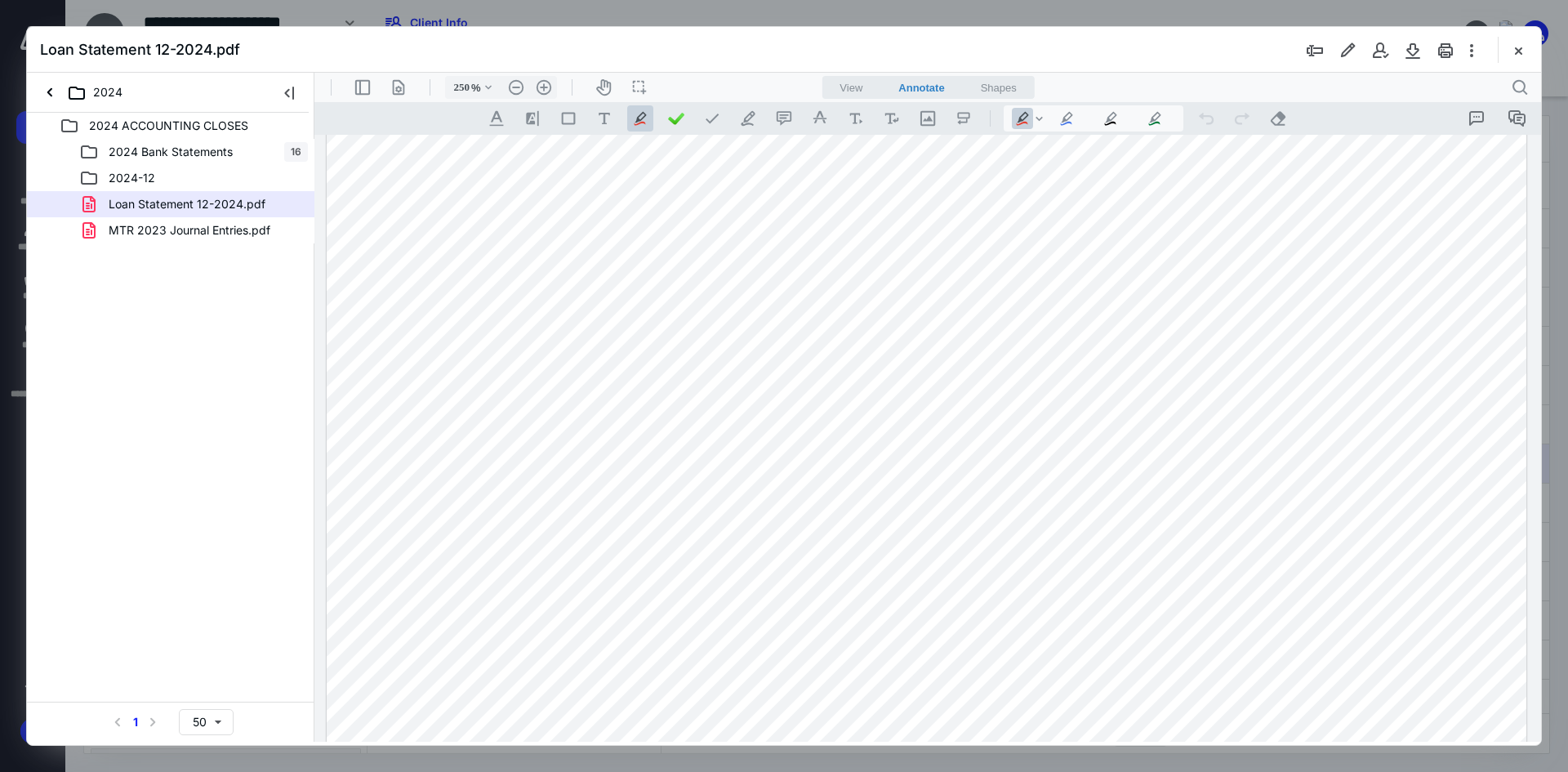 scroll, scrollTop: 1026, scrollLeft: 0, axis: vertical 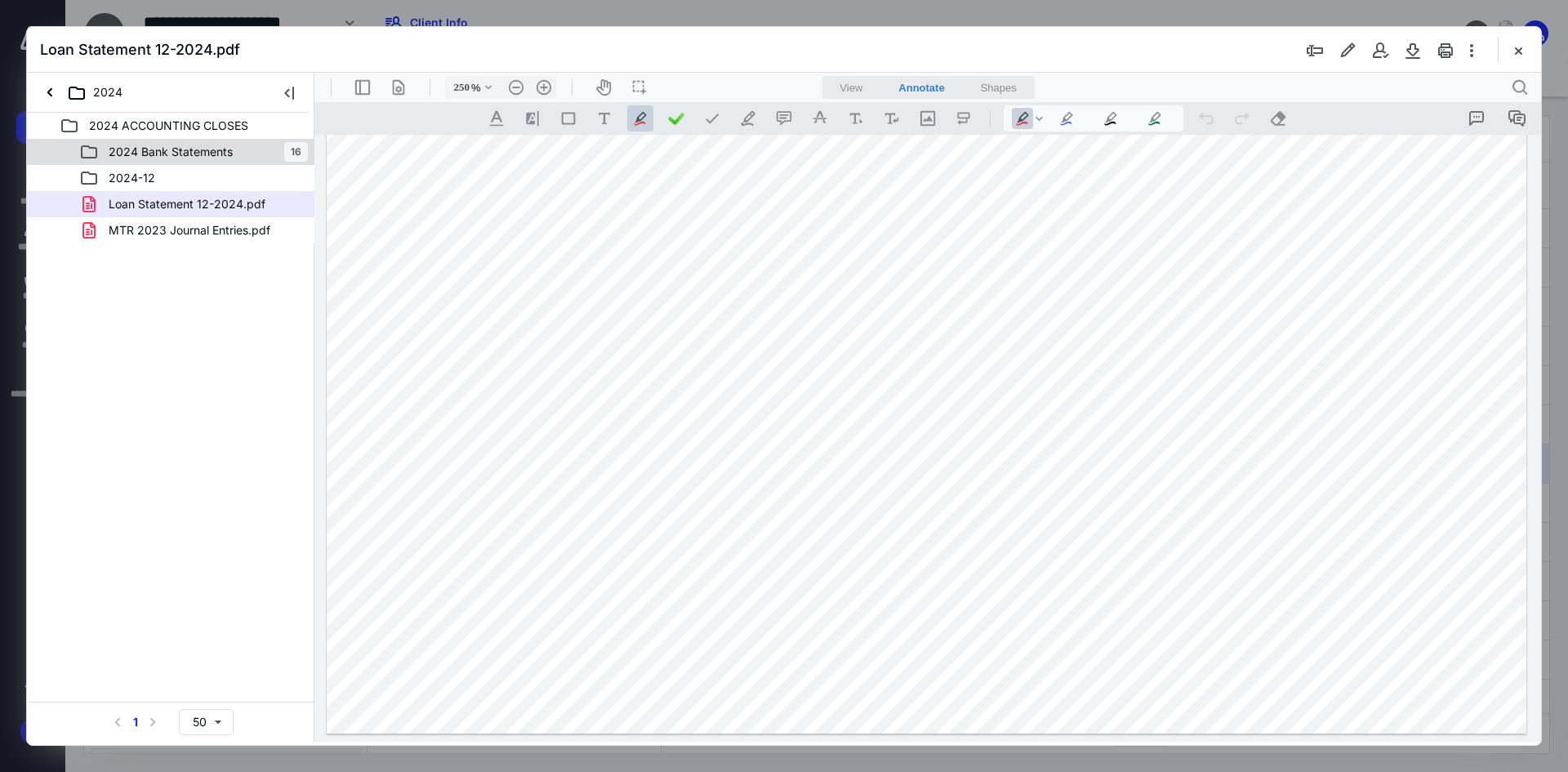 click on "2024 Bank Statements" at bounding box center [171, 152] 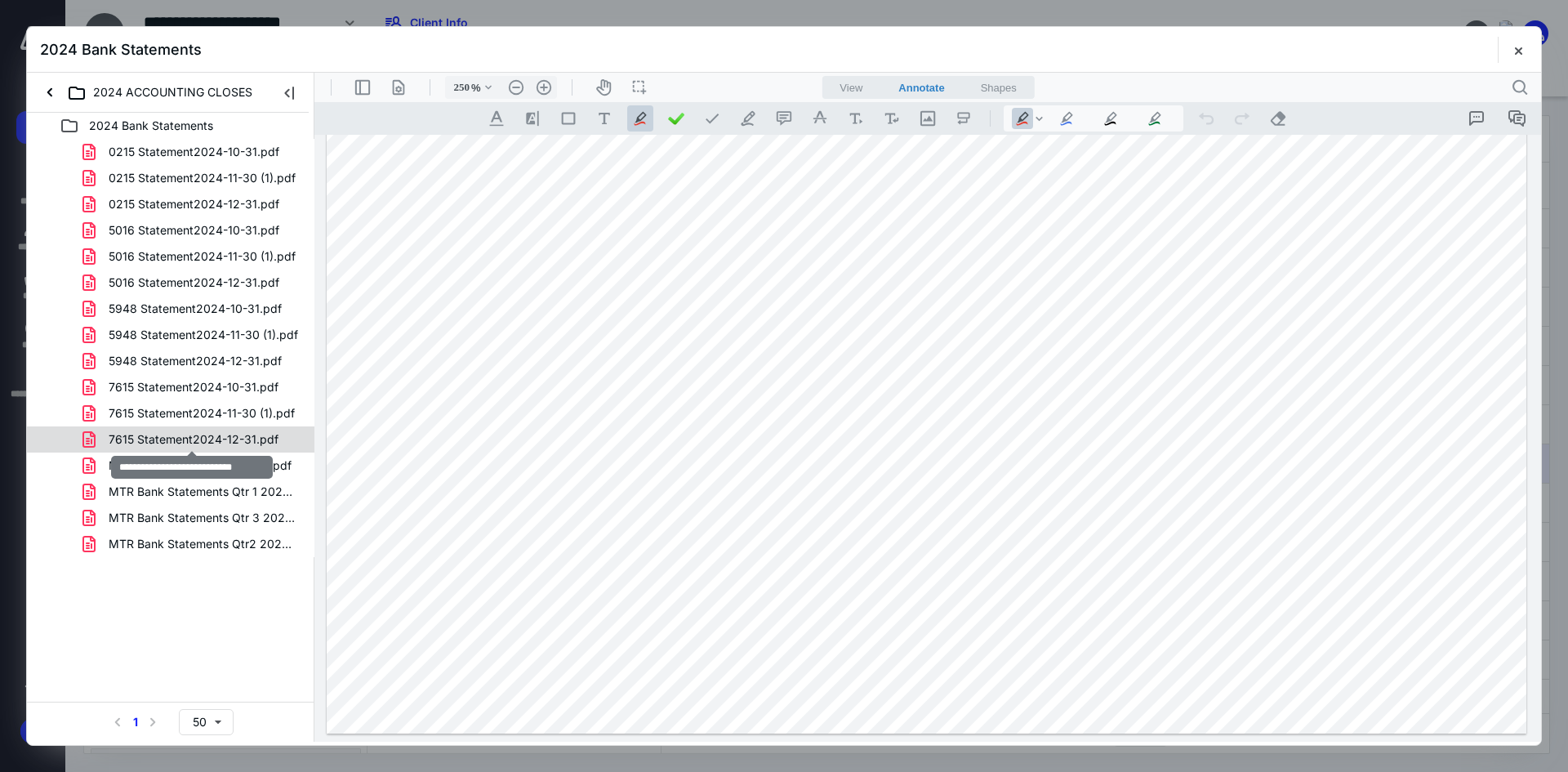 click on "7615 Statement2024-12-31.pdf" at bounding box center [194, 440] 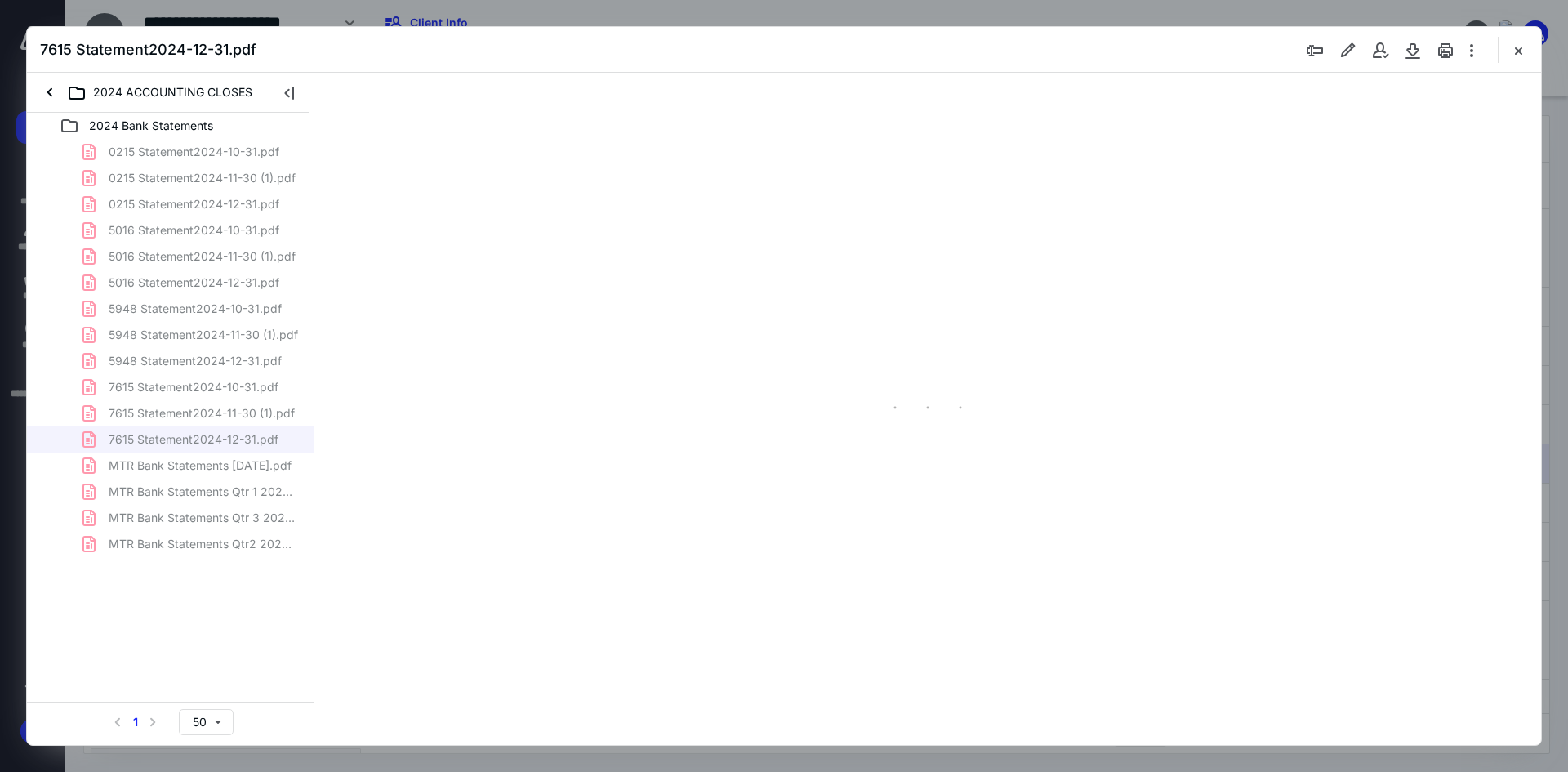 type on "241" 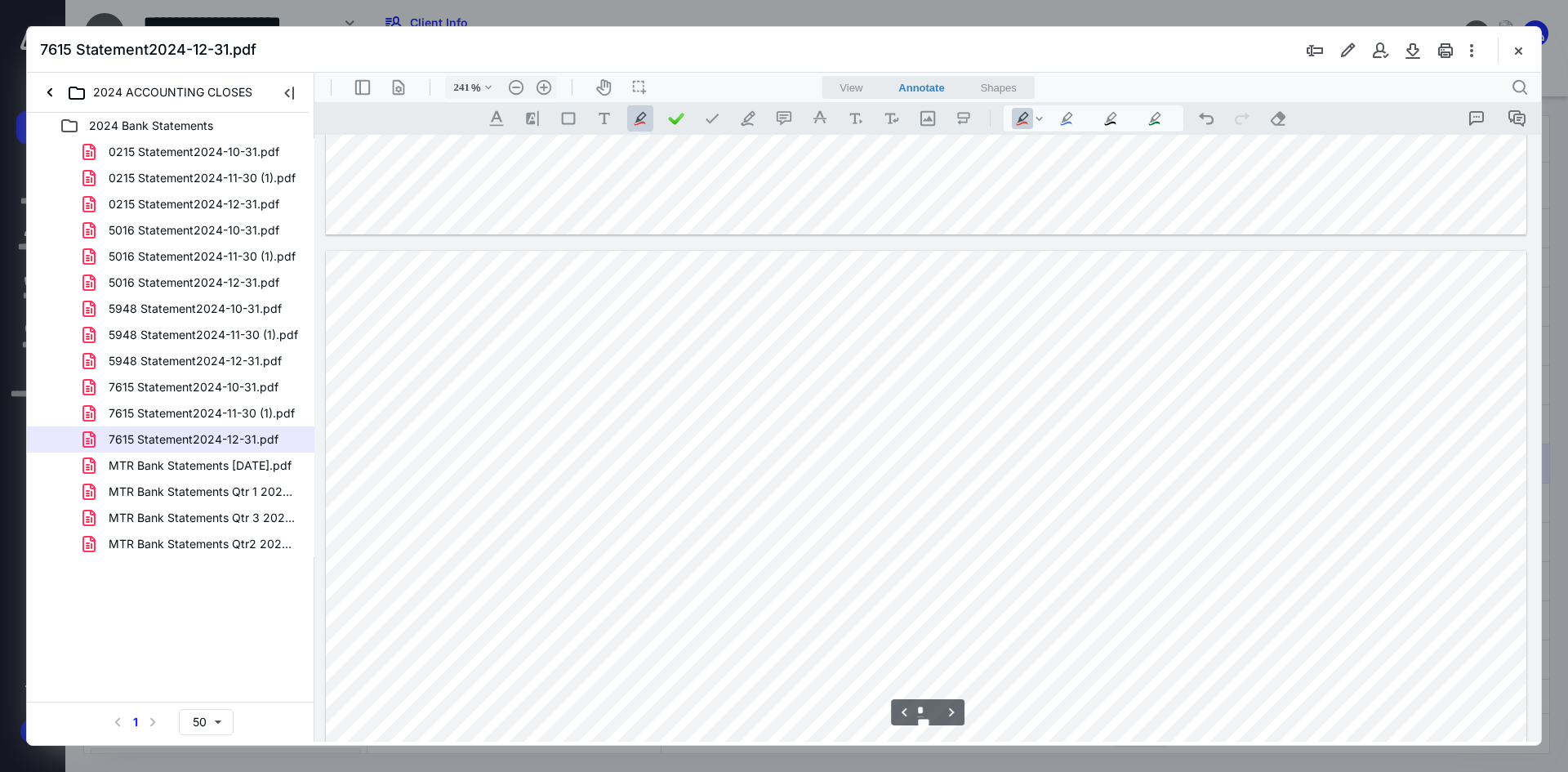 scroll, scrollTop: 1459, scrollLeft: 0, axis: vertical 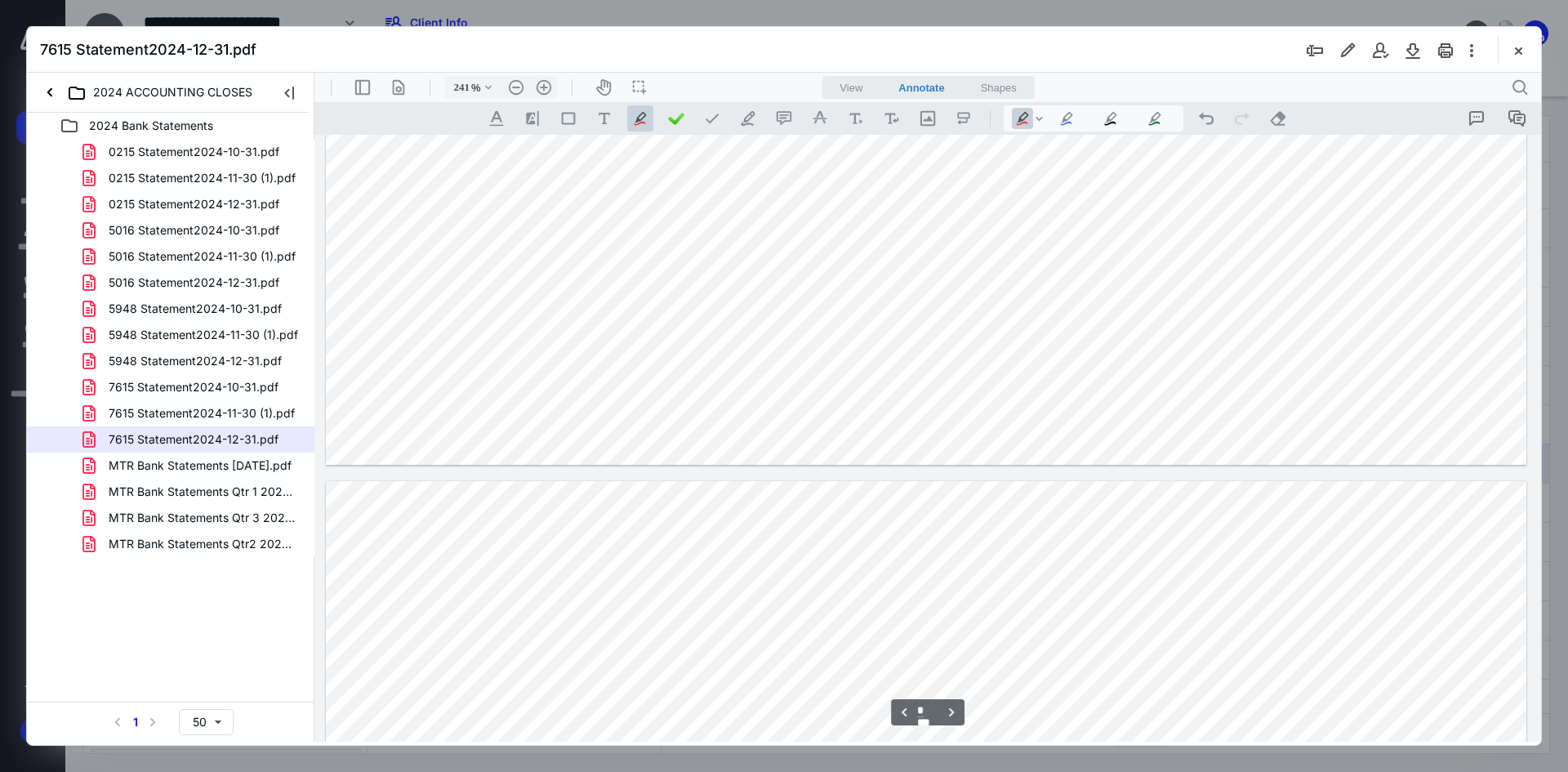 type on "*" 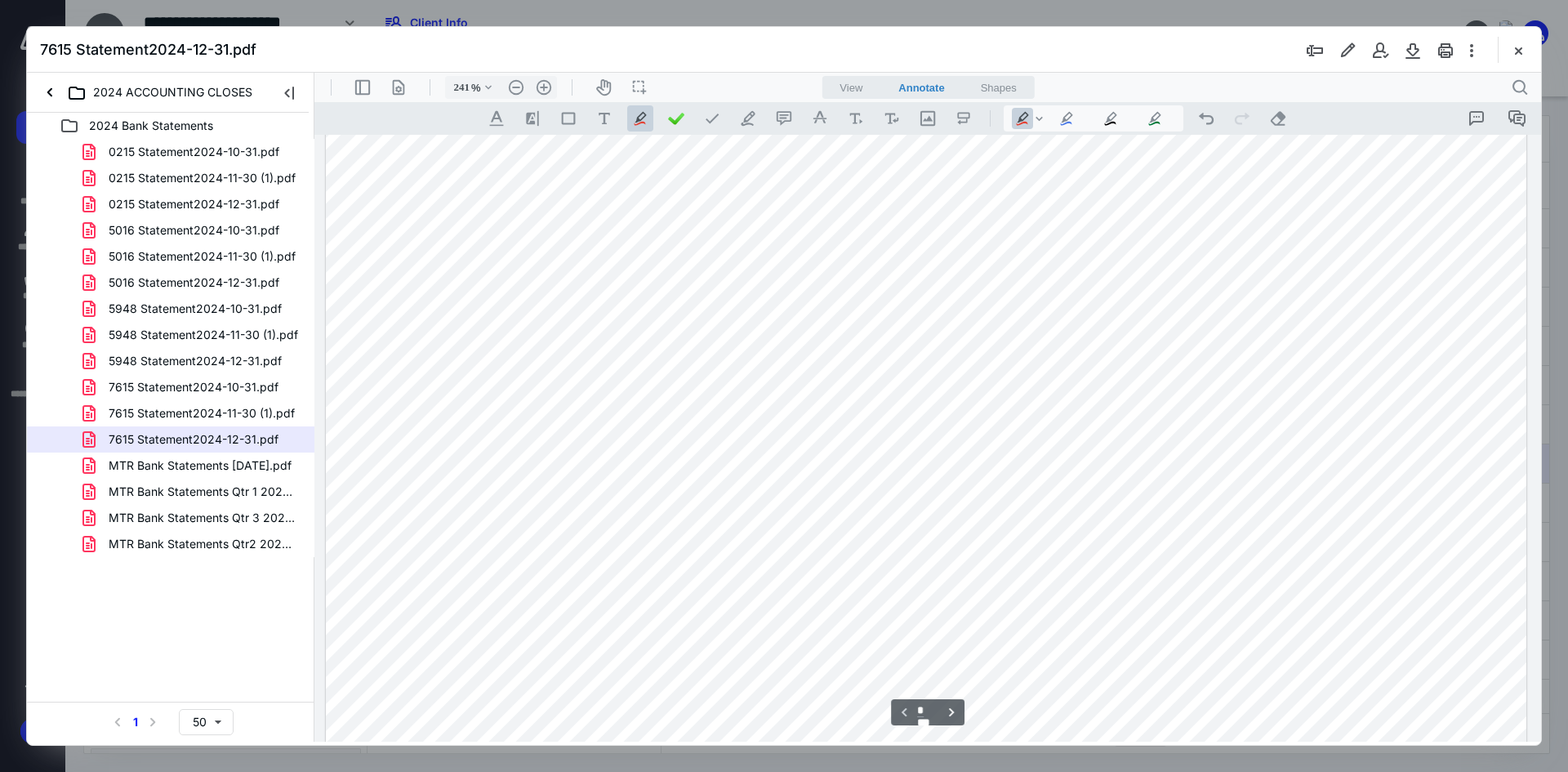 scroll, scrollTop: 805, scrollLeft: 0, axis: vertical 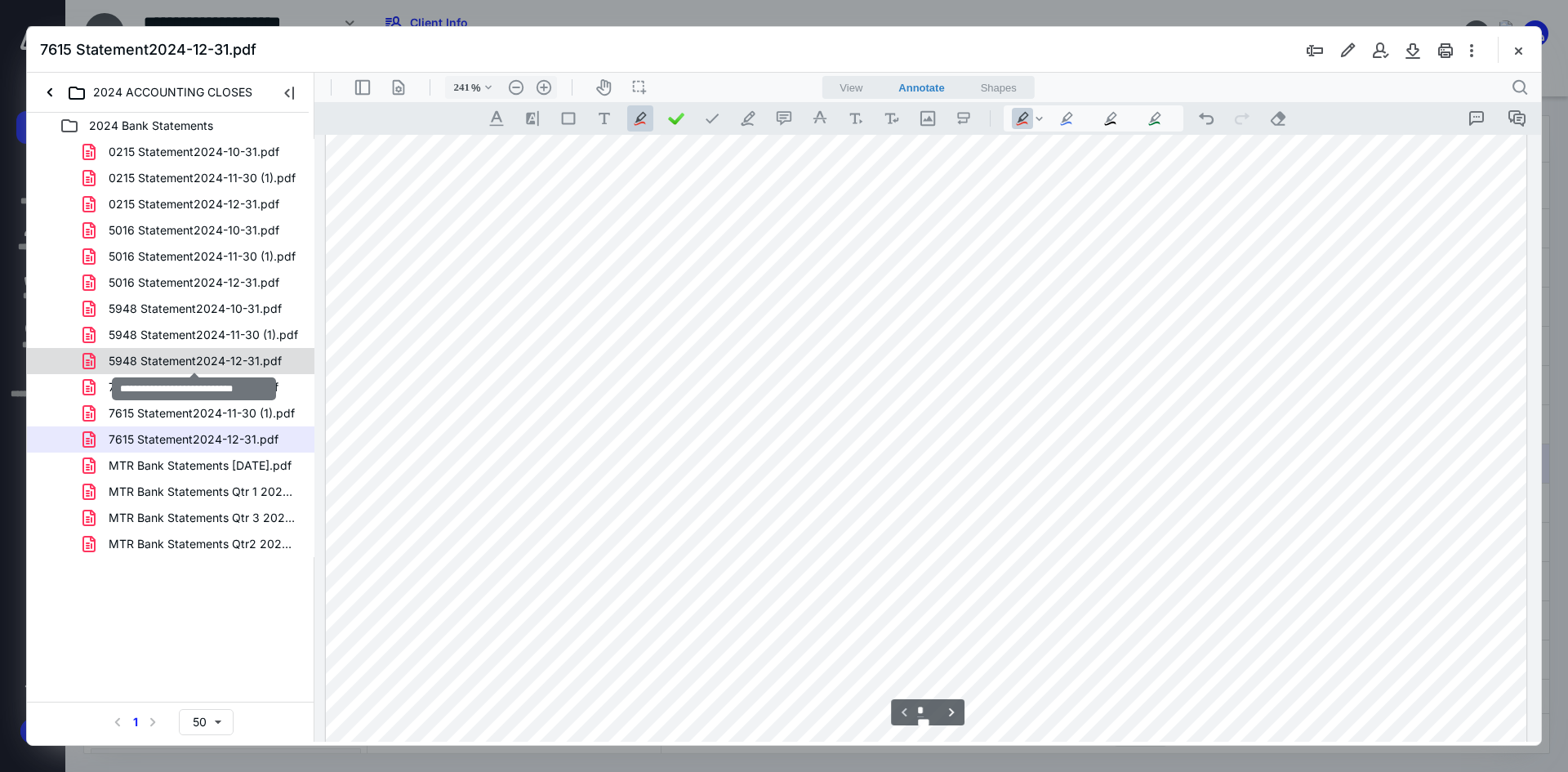 click on "5948 Statement2024-12-31.pdf" at bounding box center [195, 361] 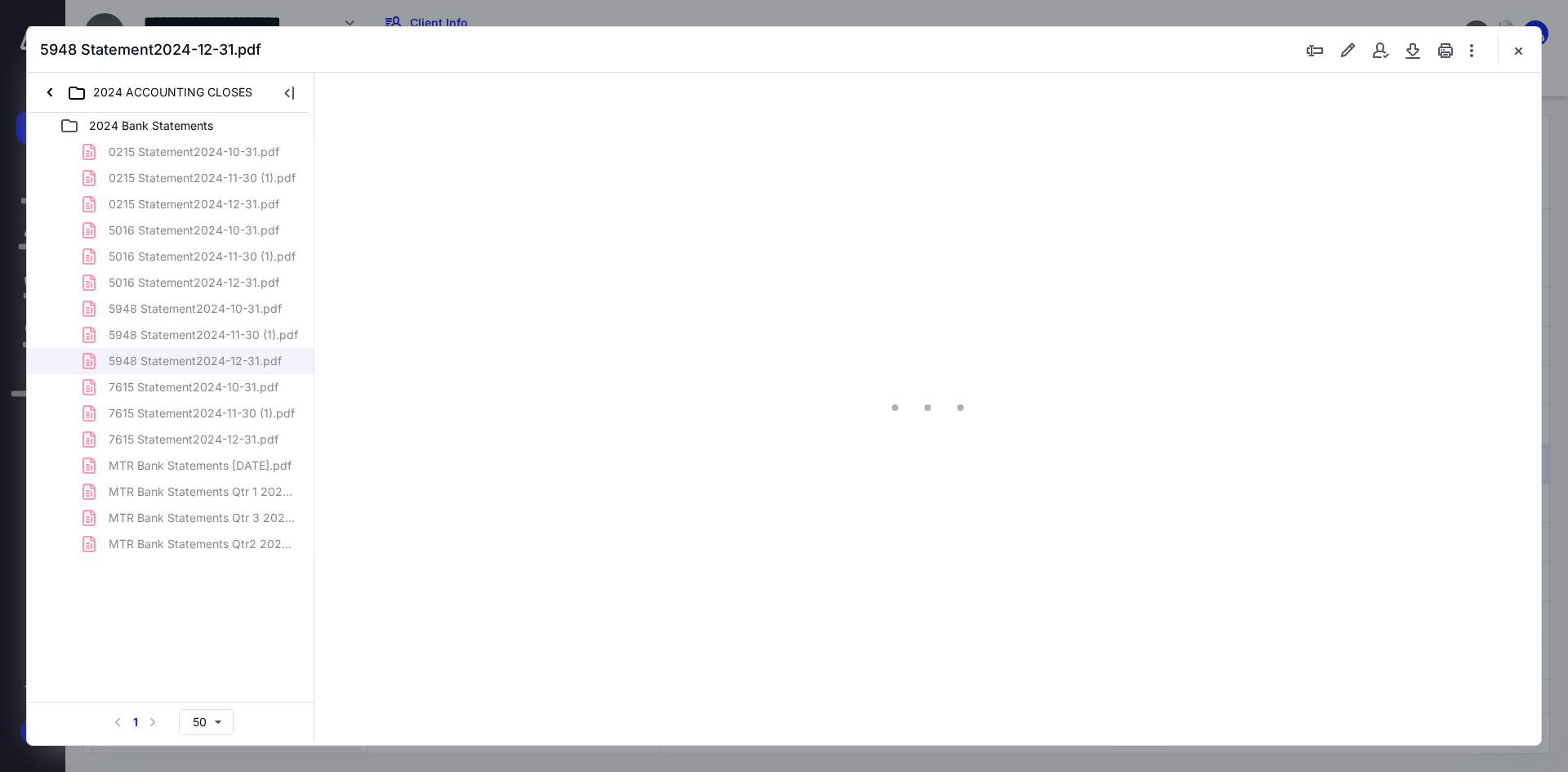 type on "241" 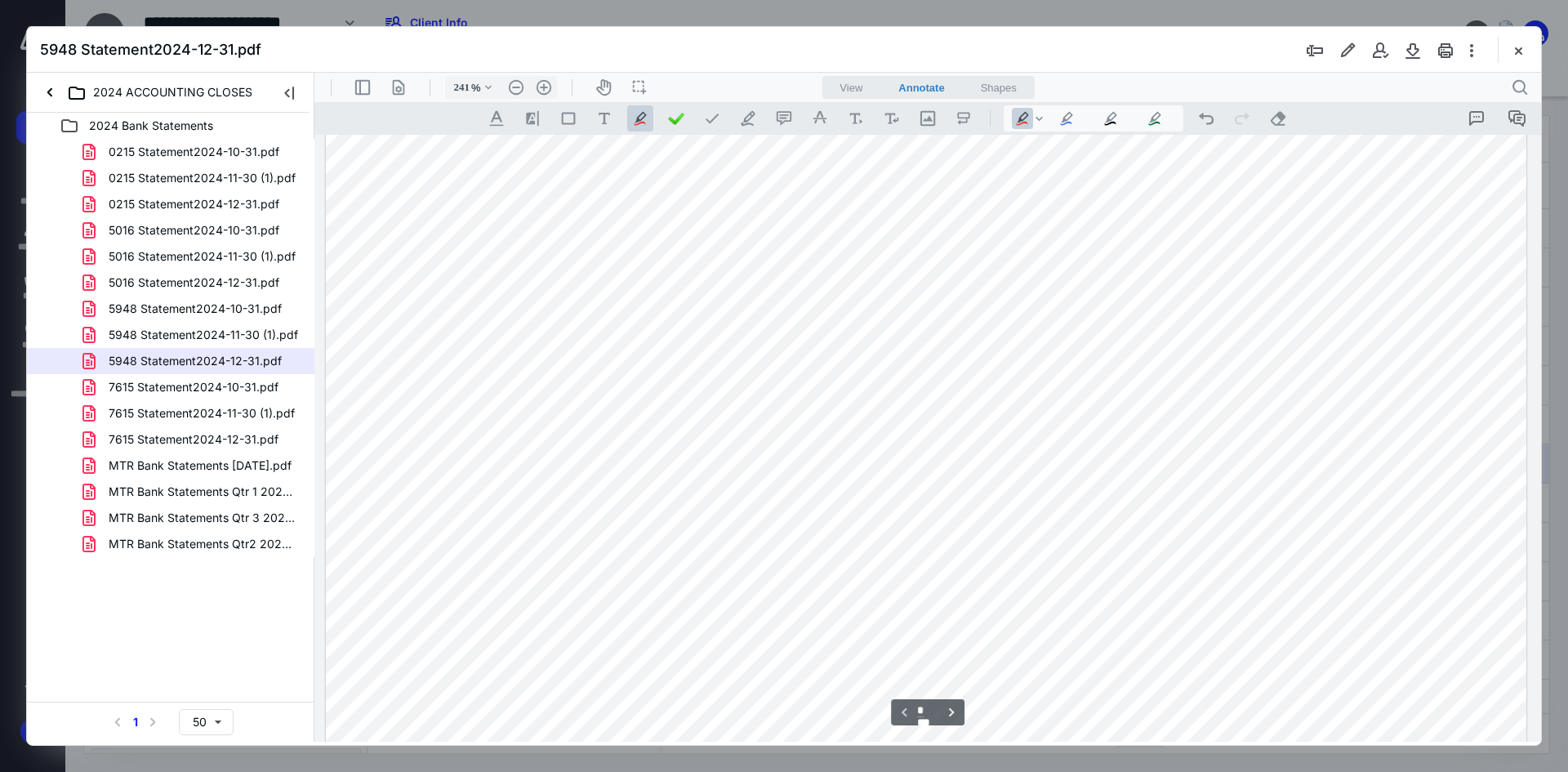 scroll, scrollTop: 315, scrollLeft: 0, axis: vertical 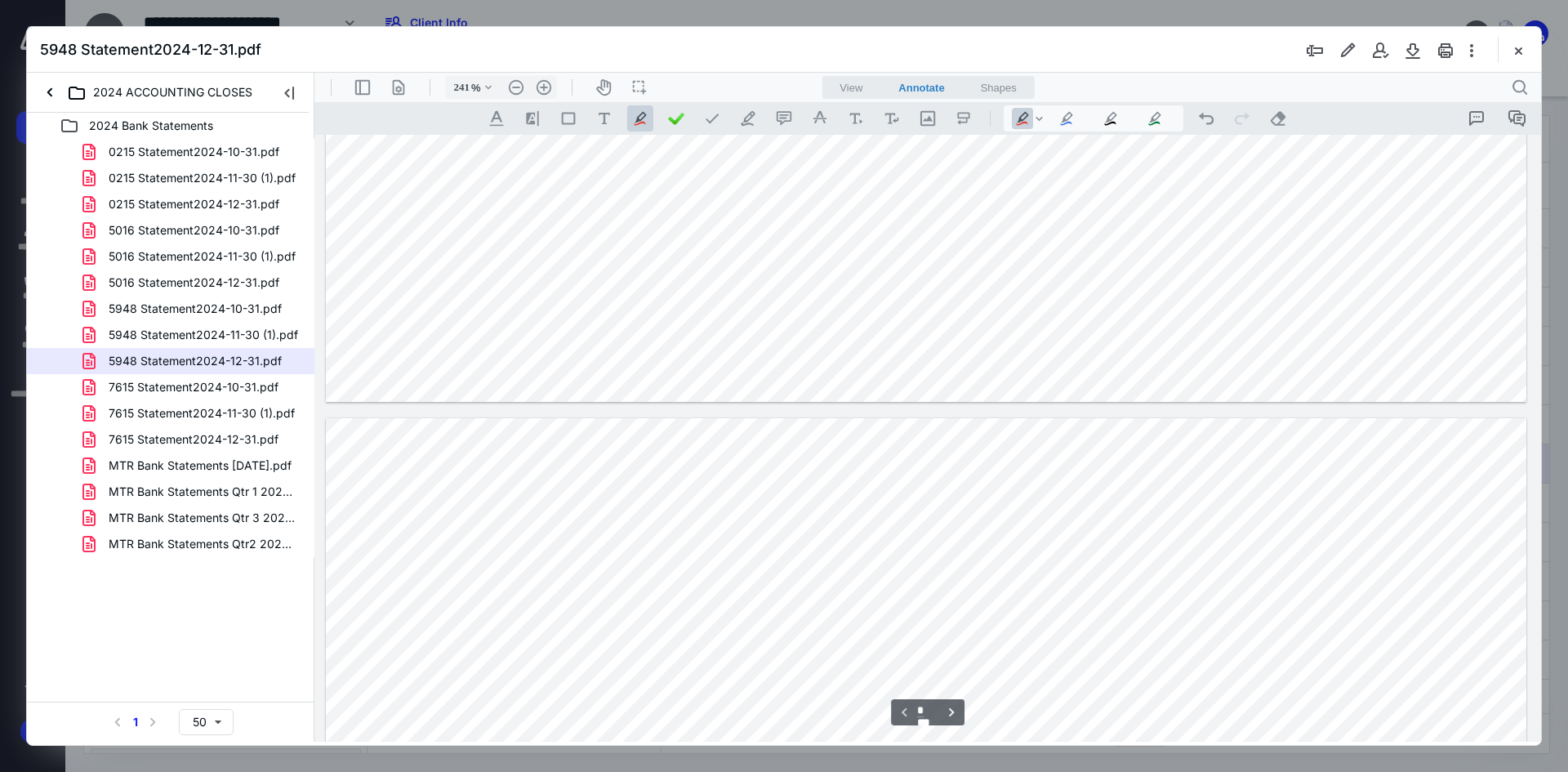 type on "*" 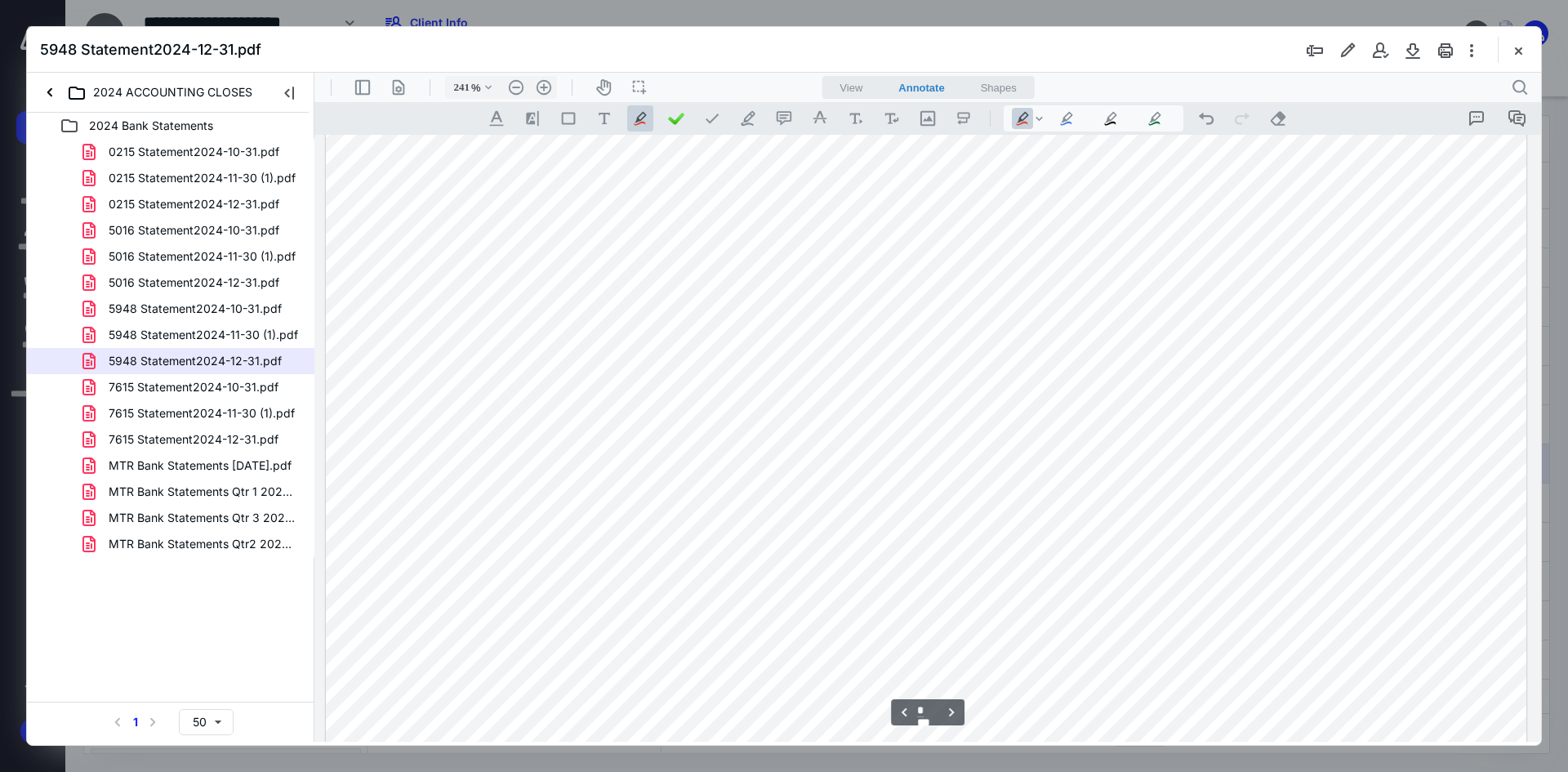 scroll, scrollTop: 2031, scrollLeft: 0, axis: vertical 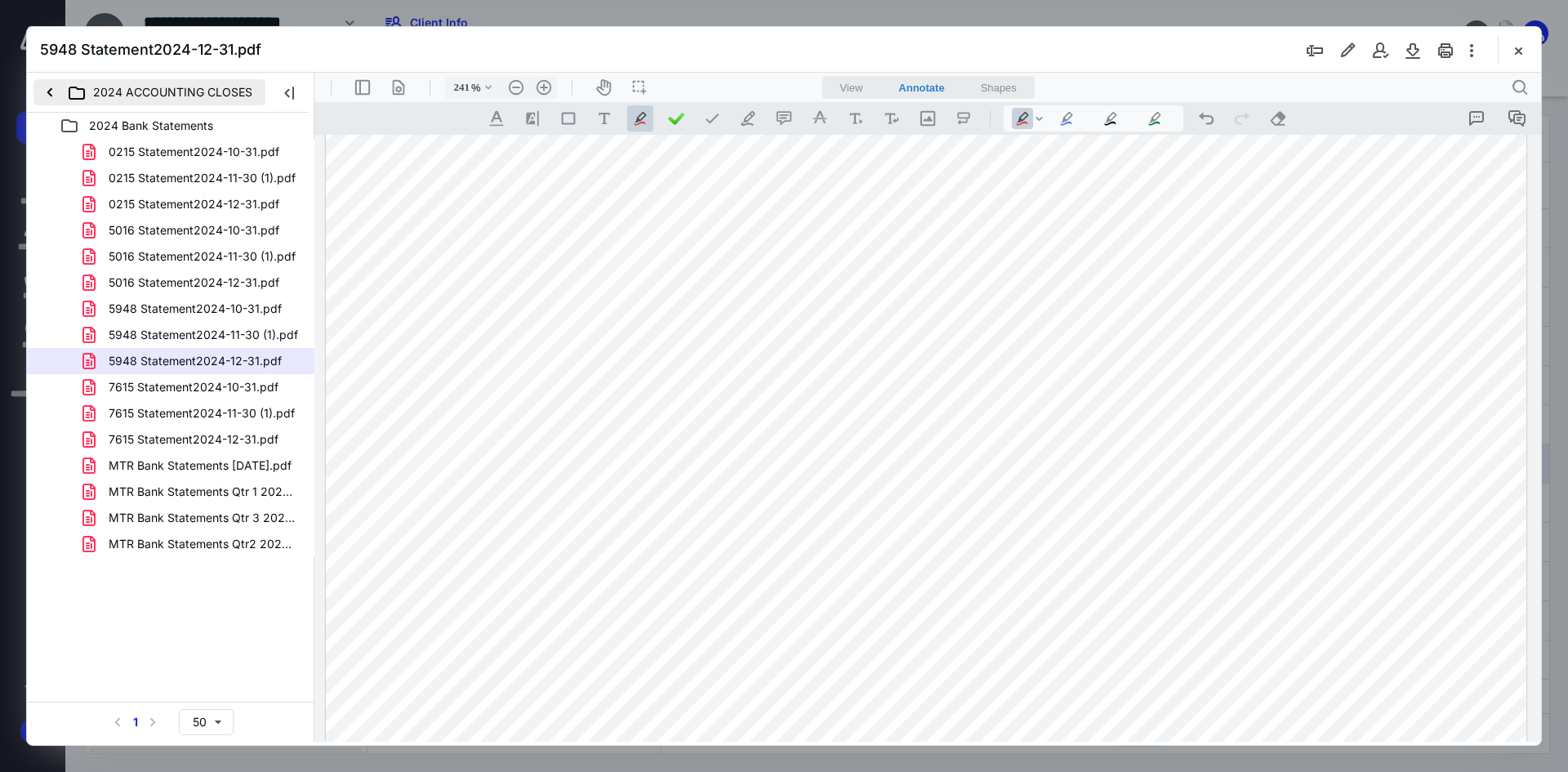 click on "2024 ACCOUNTING CLOSES" at bounding box center [149, 92] 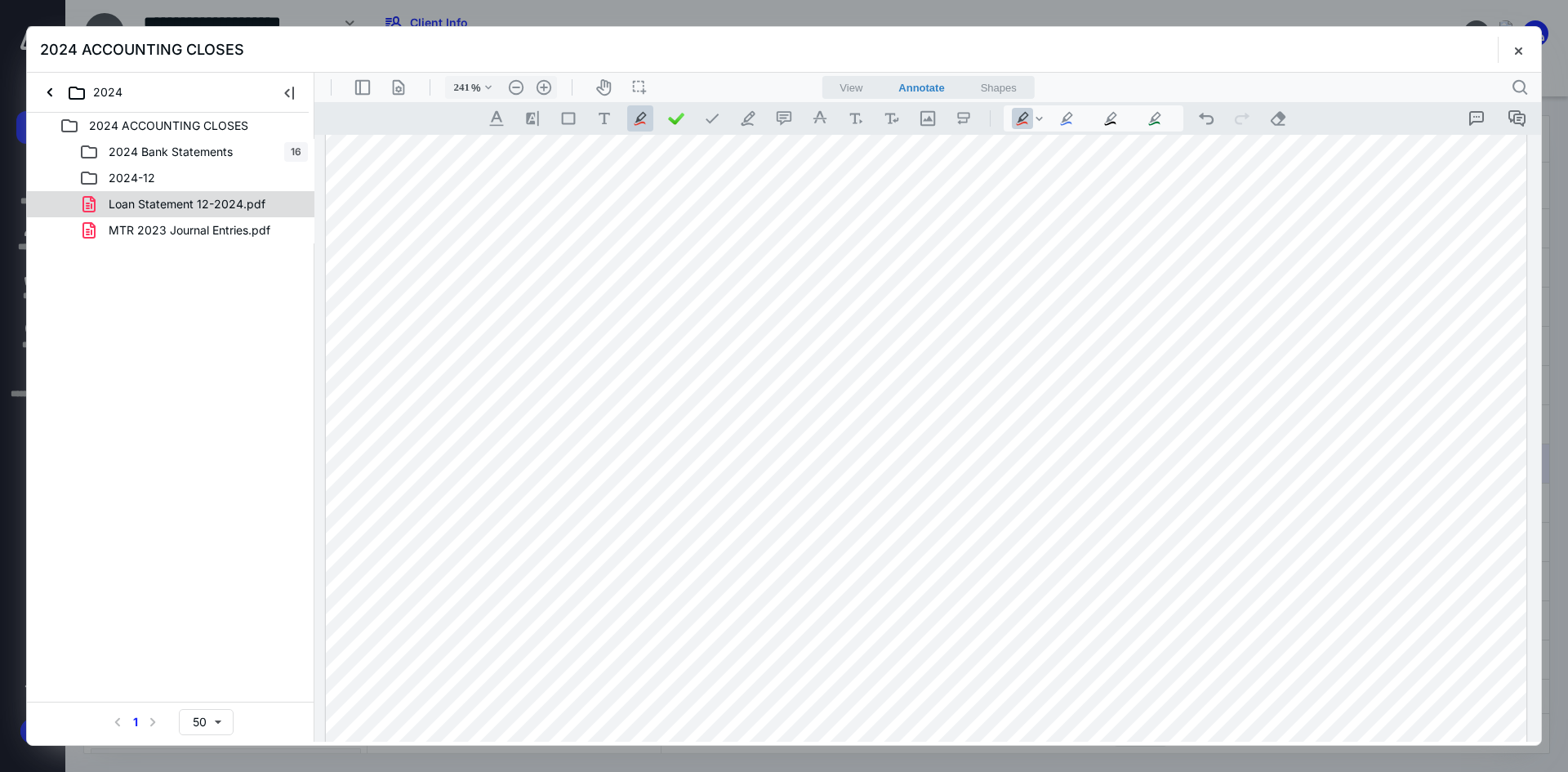 click on "Loan Statement 12-2024.pdf" at bounding box center [187, 204] 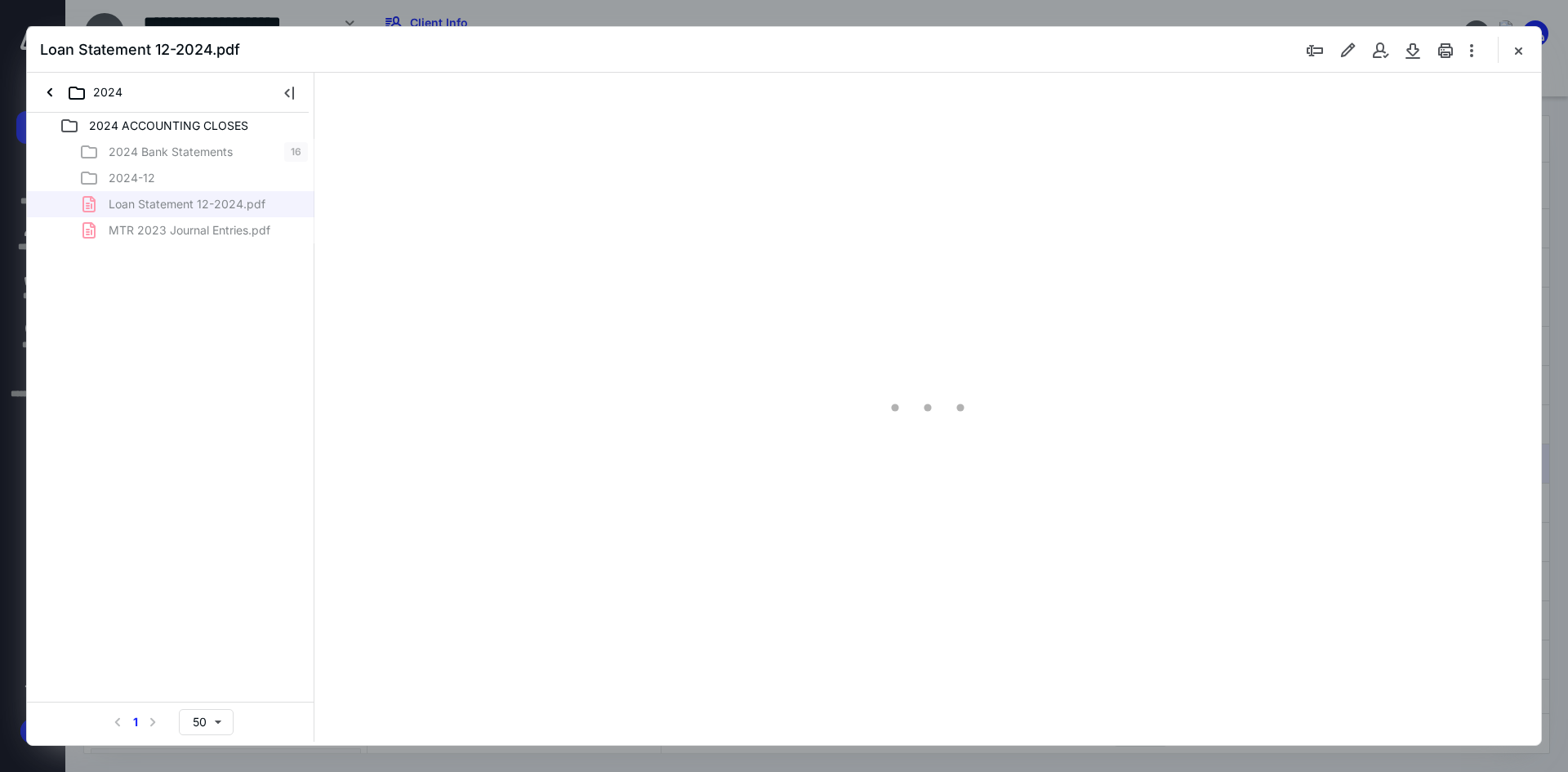 type on "250" 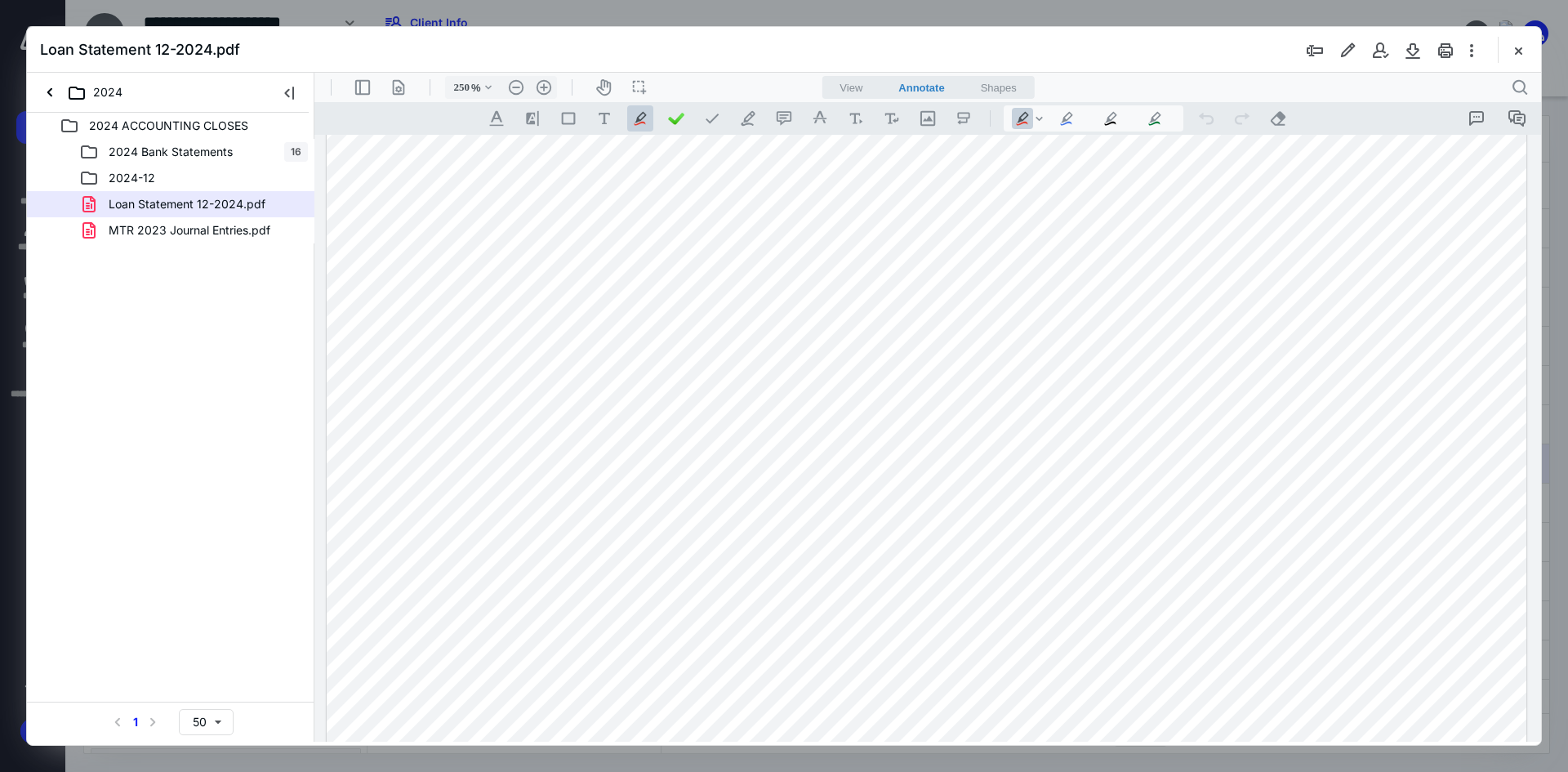 scroll, scrollTop: 408, scrollLeft: 0, axis: vertical 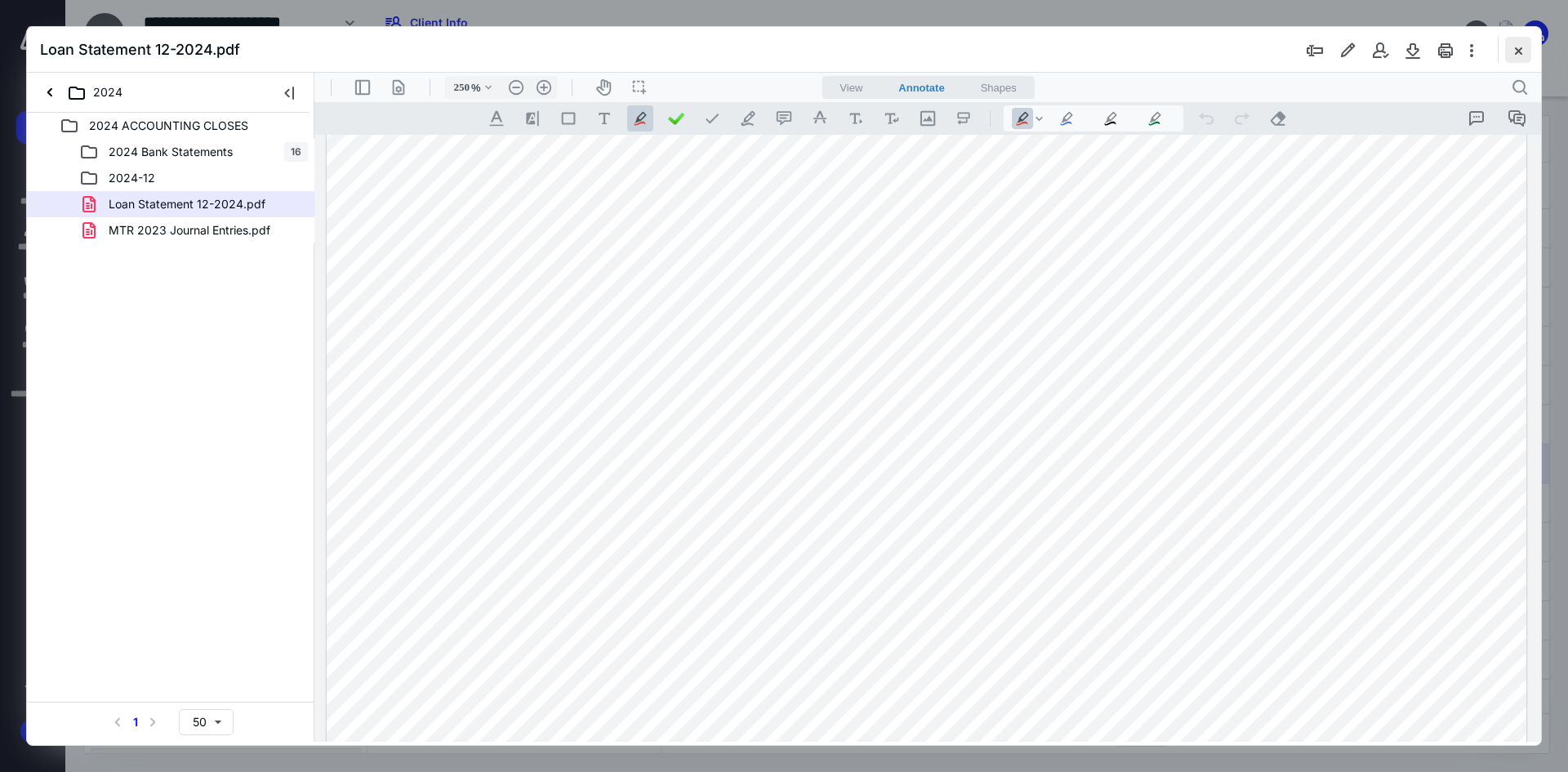 click at bounding box center (1518, 50) 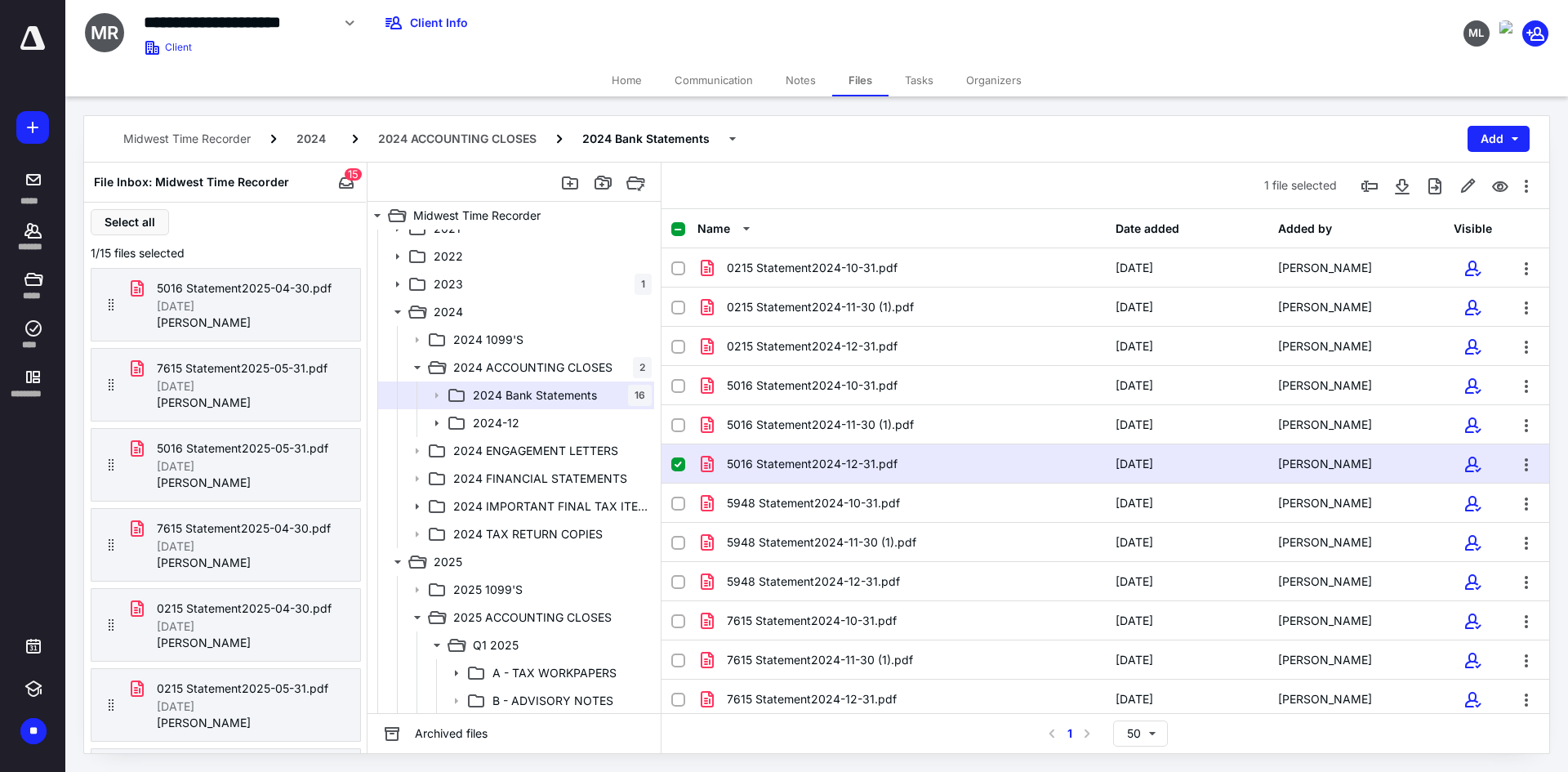 click 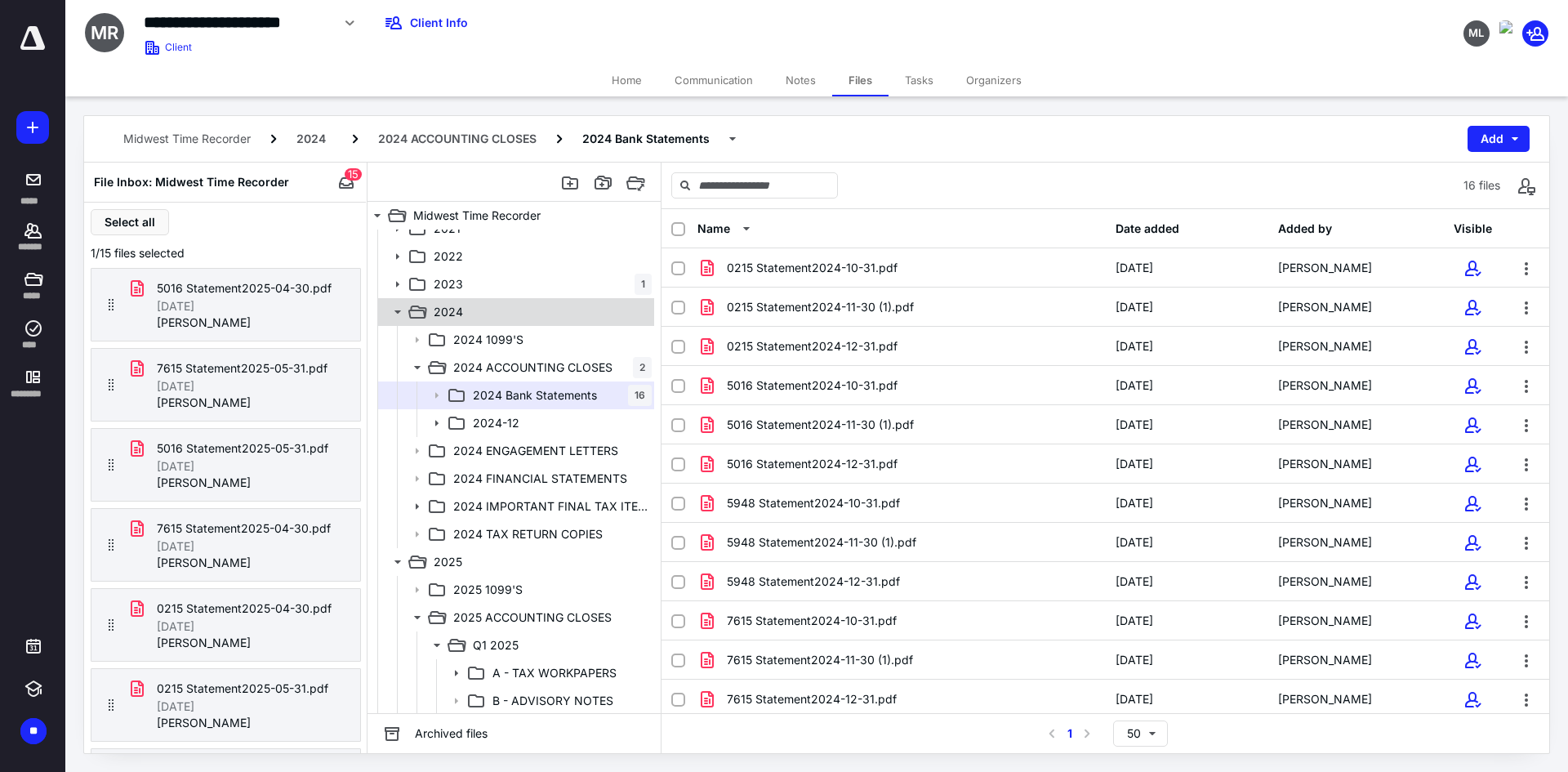 click 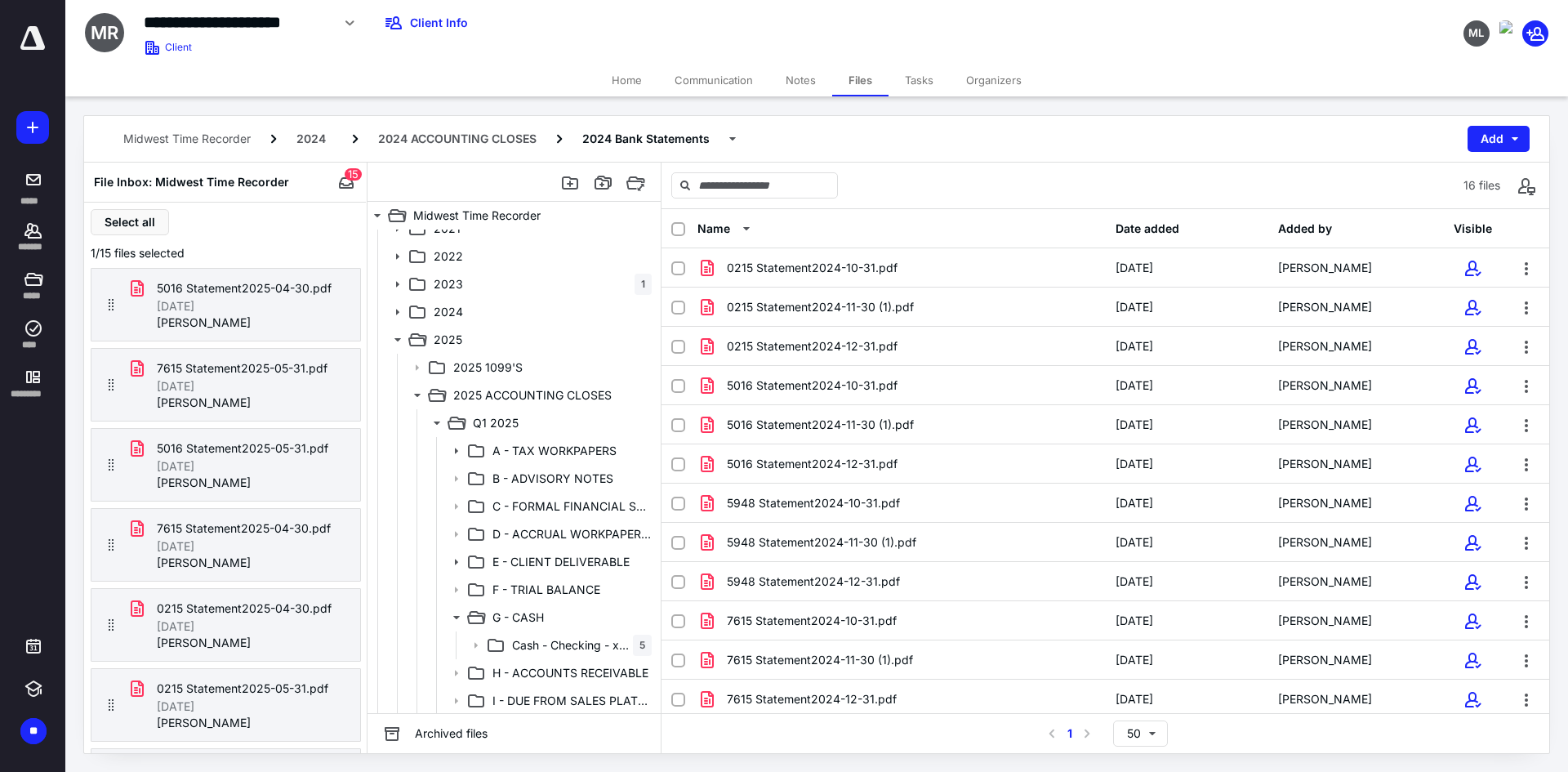 click on "Cash - Checking - xx5948" at bounding box center (572, 645) 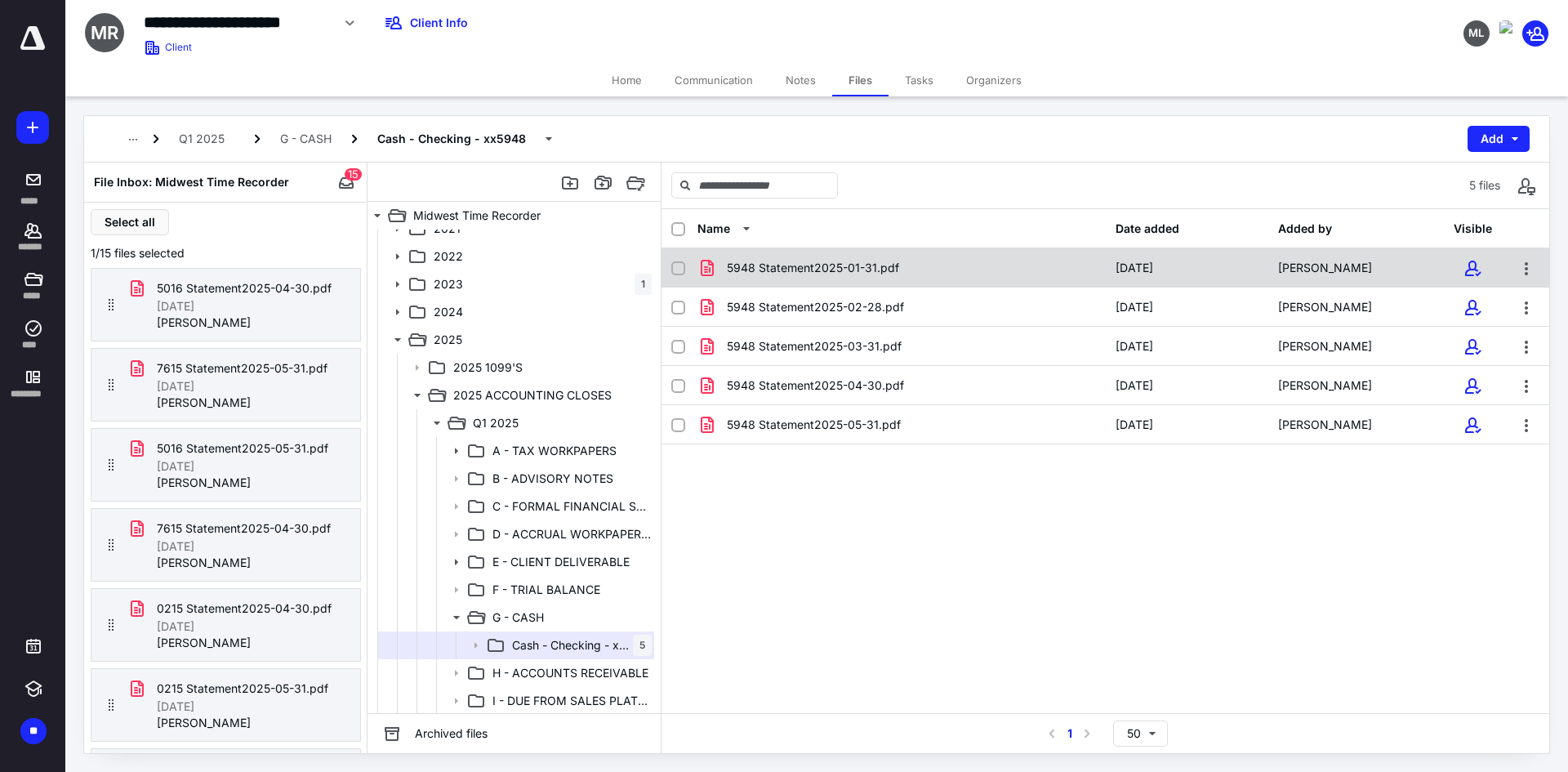click on "5948 Statement2025-01-31.pdf" at bounding box center (813, 268) 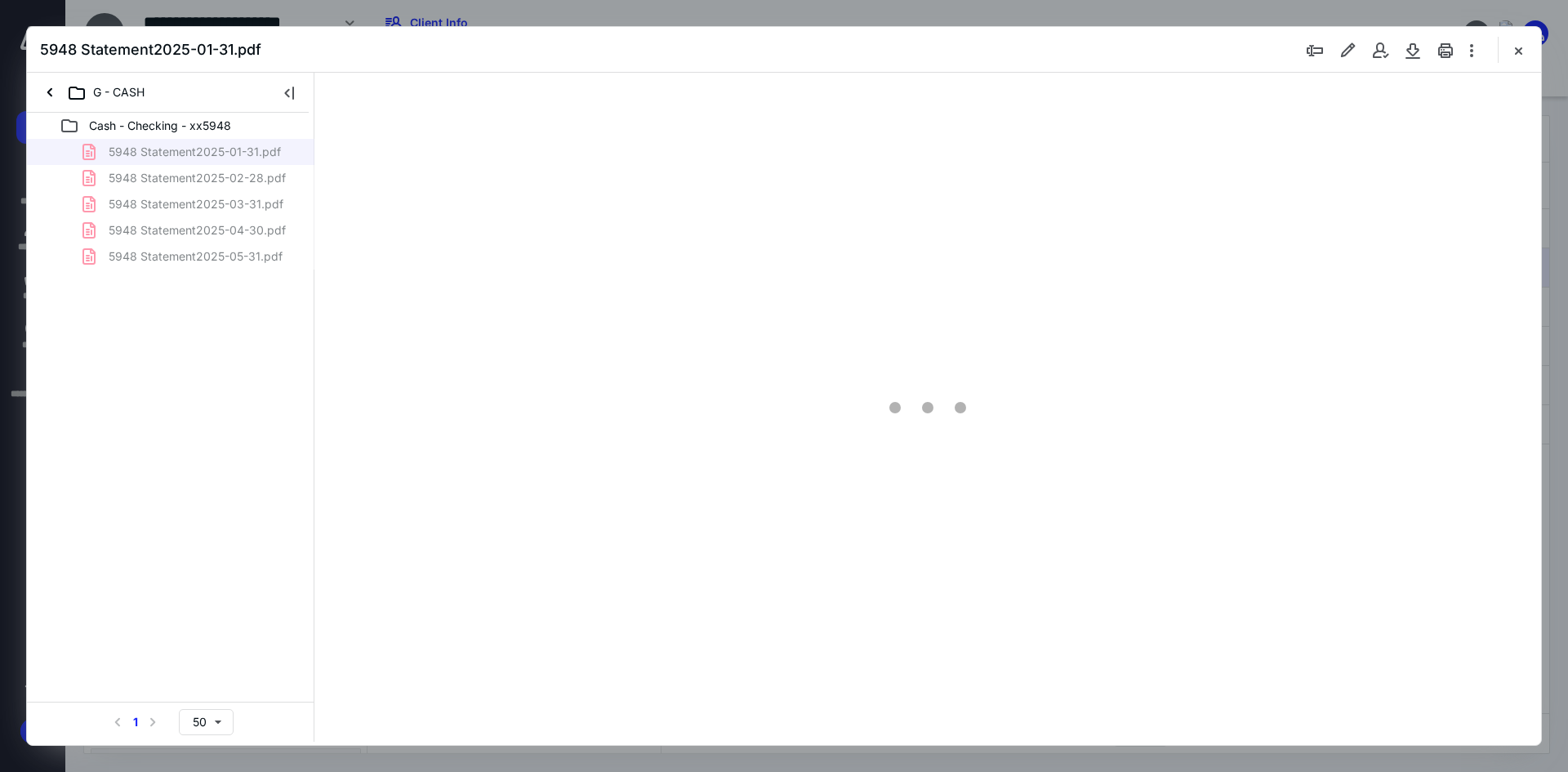 scroll, scrollTop: 0, scrollLeft: 0, axis: both 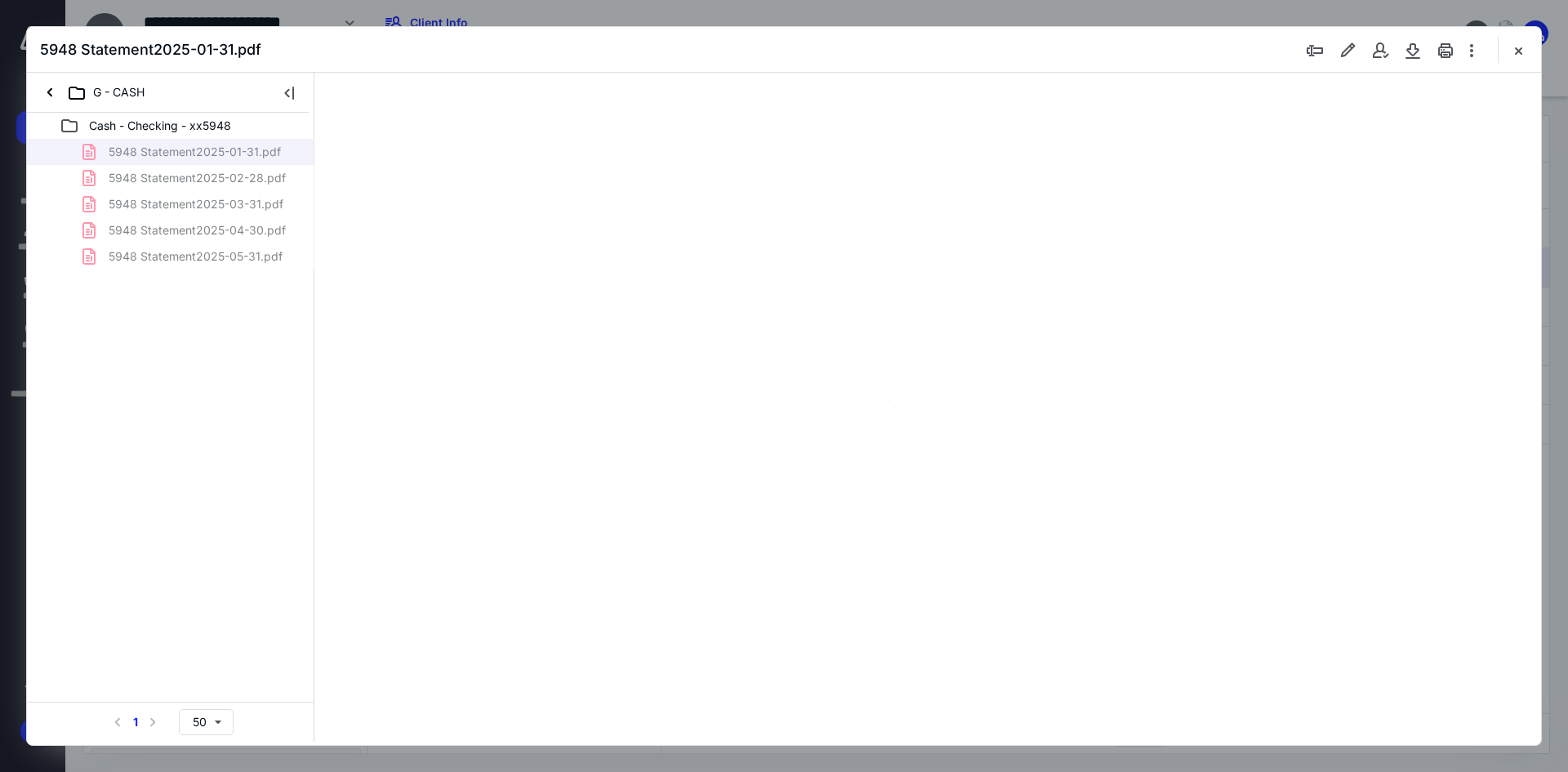 type on "241" 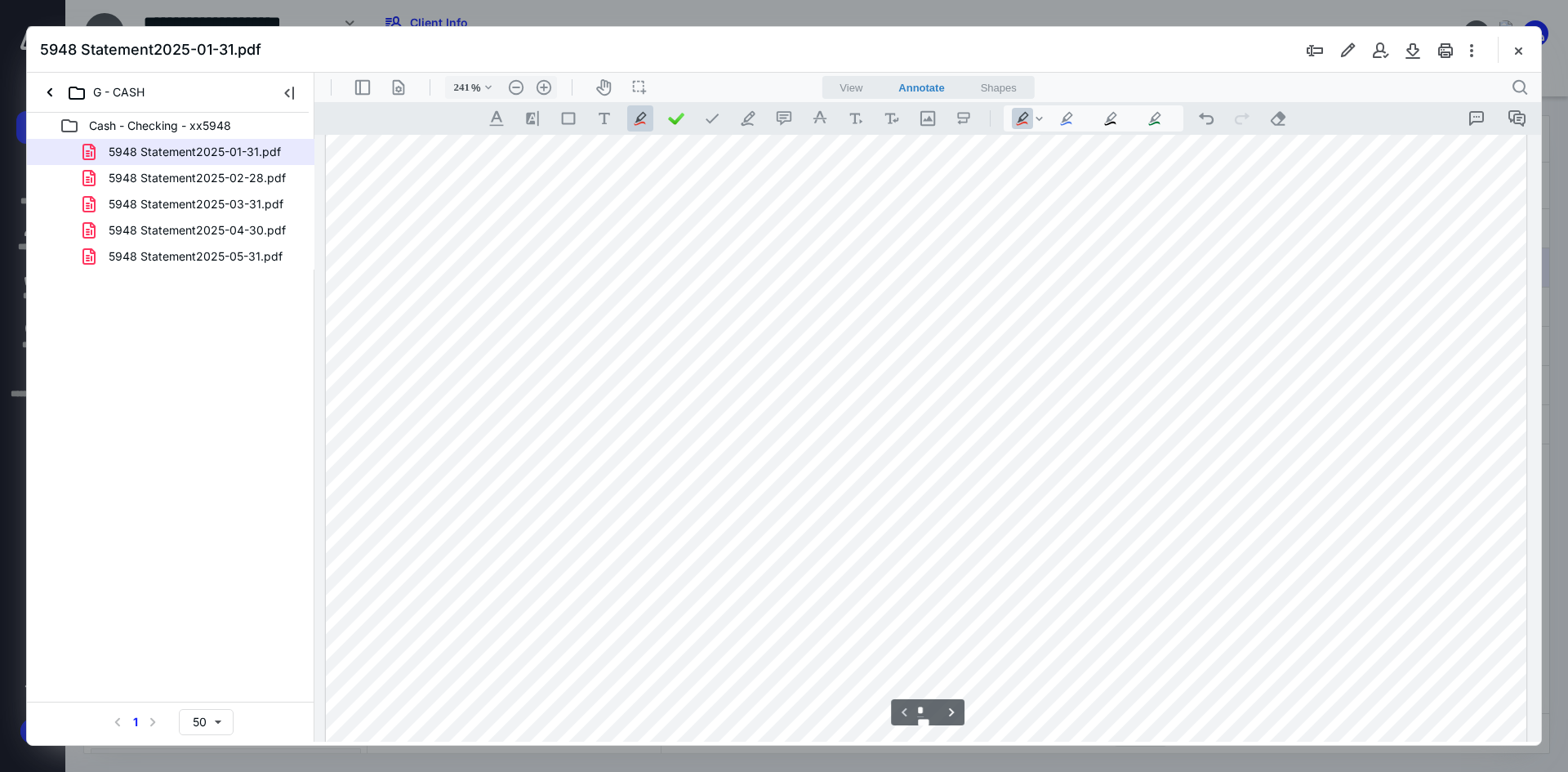 scroll, scrollTop: 479, scrollLeft: 0, axis: vertical 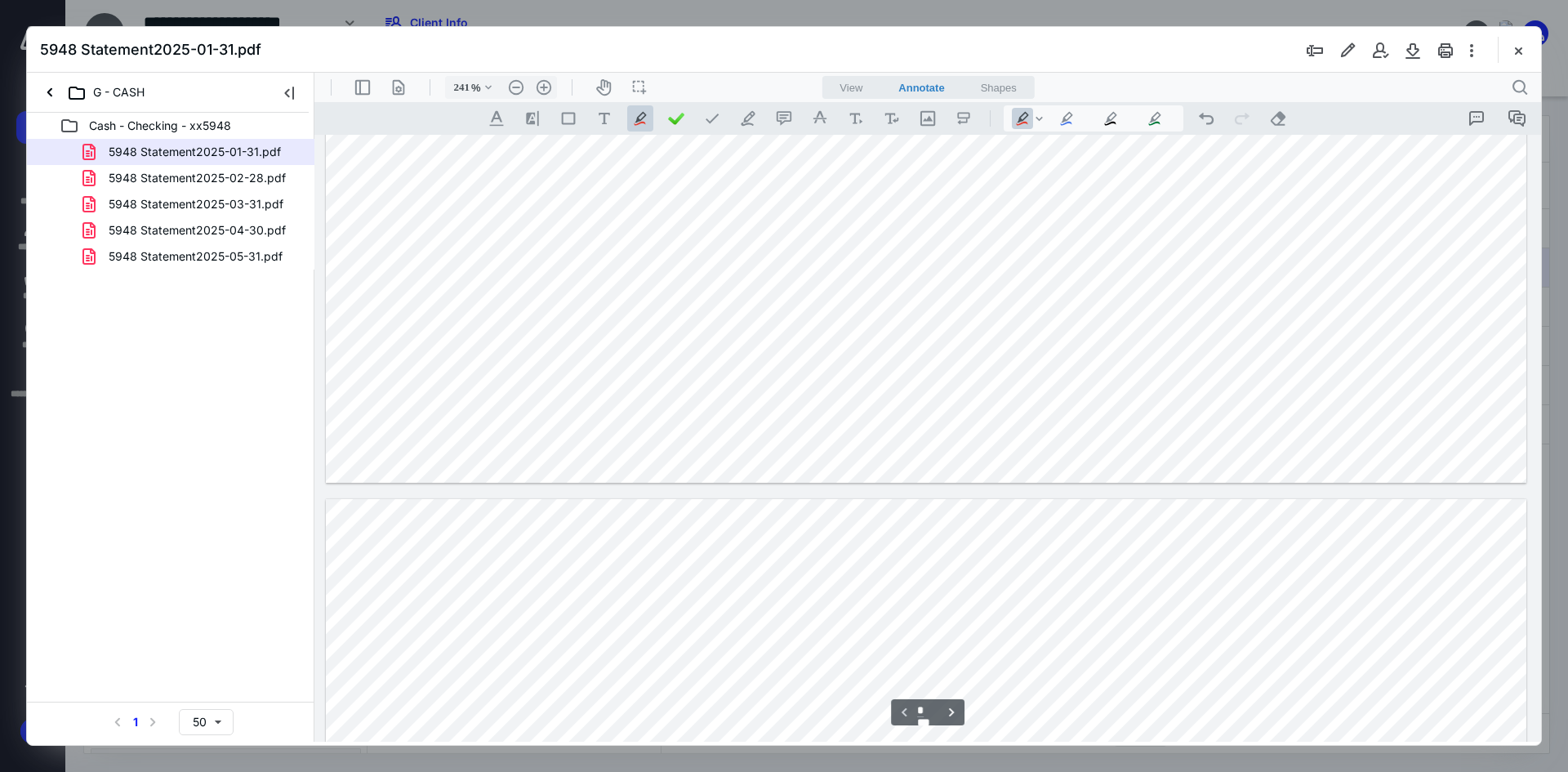 type on "*" 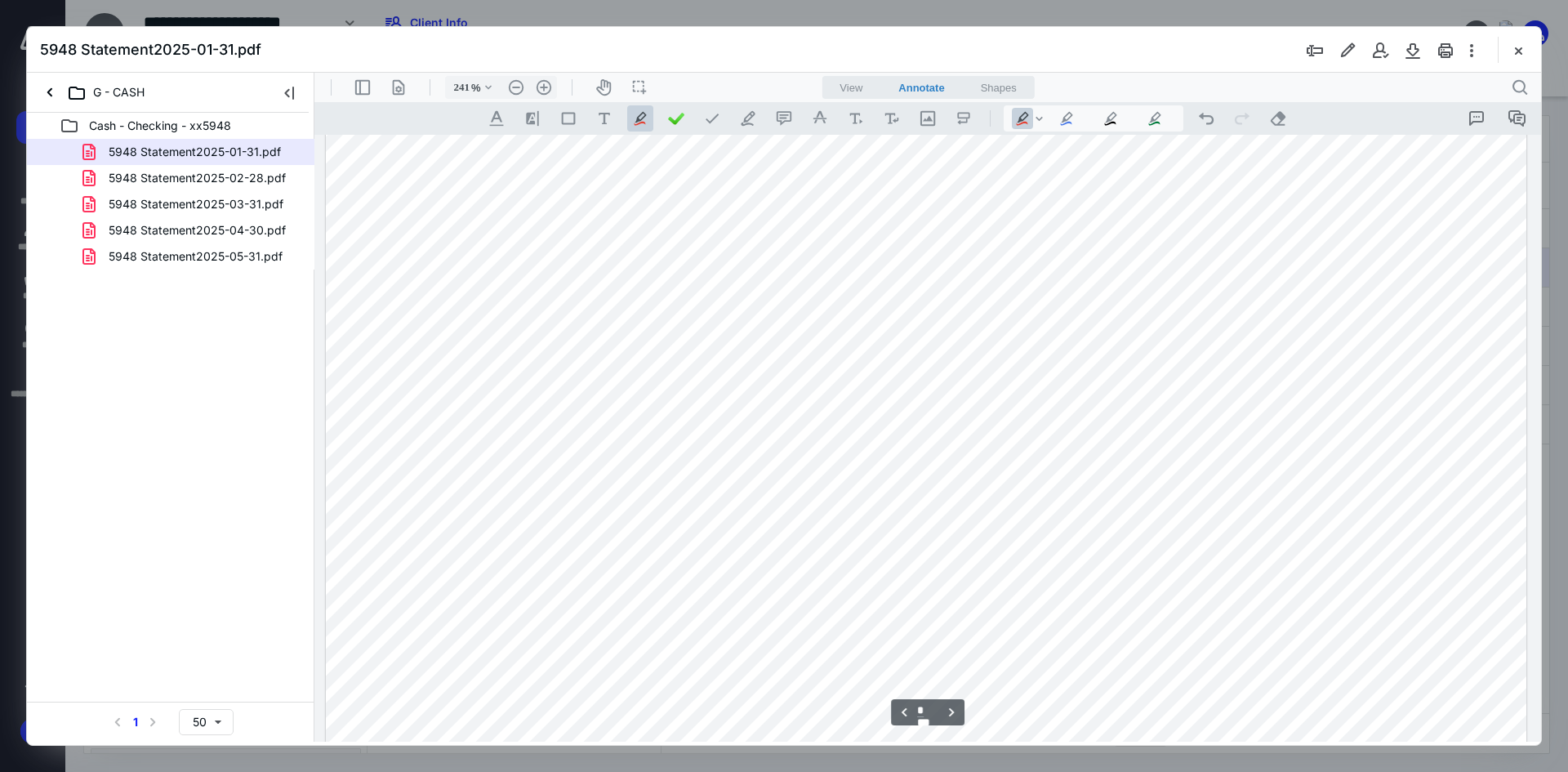 scroll, scrollTop: 2276, scrollLeft: 0, axis: vertical 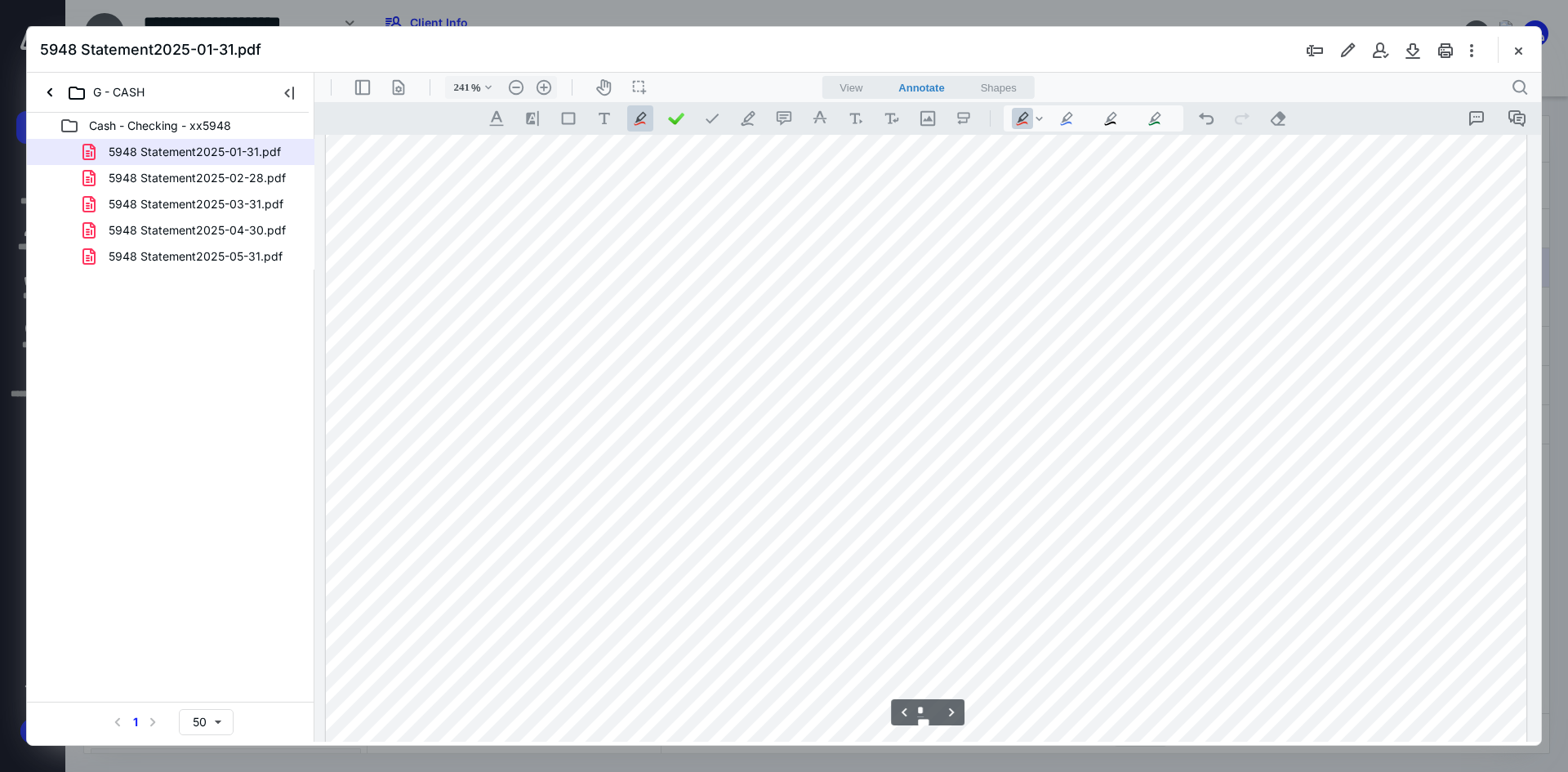 drag, startPoint x: 609, startPoint y: 298, endPoint x: 658, endPoint y: 310, distance: 50.447993 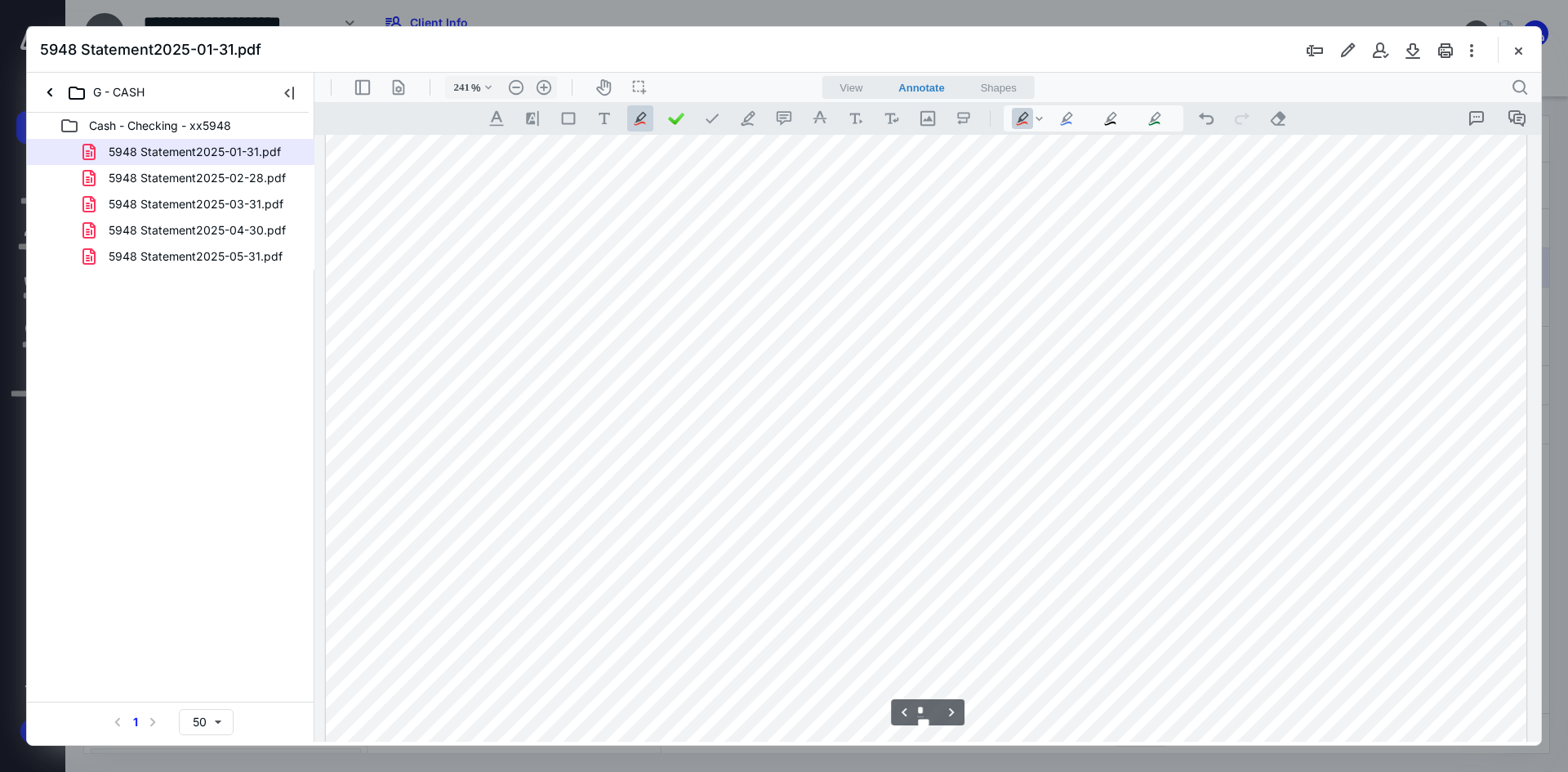scroll, scrollTop: 1704, scrollLeft: 0, axis: vertical 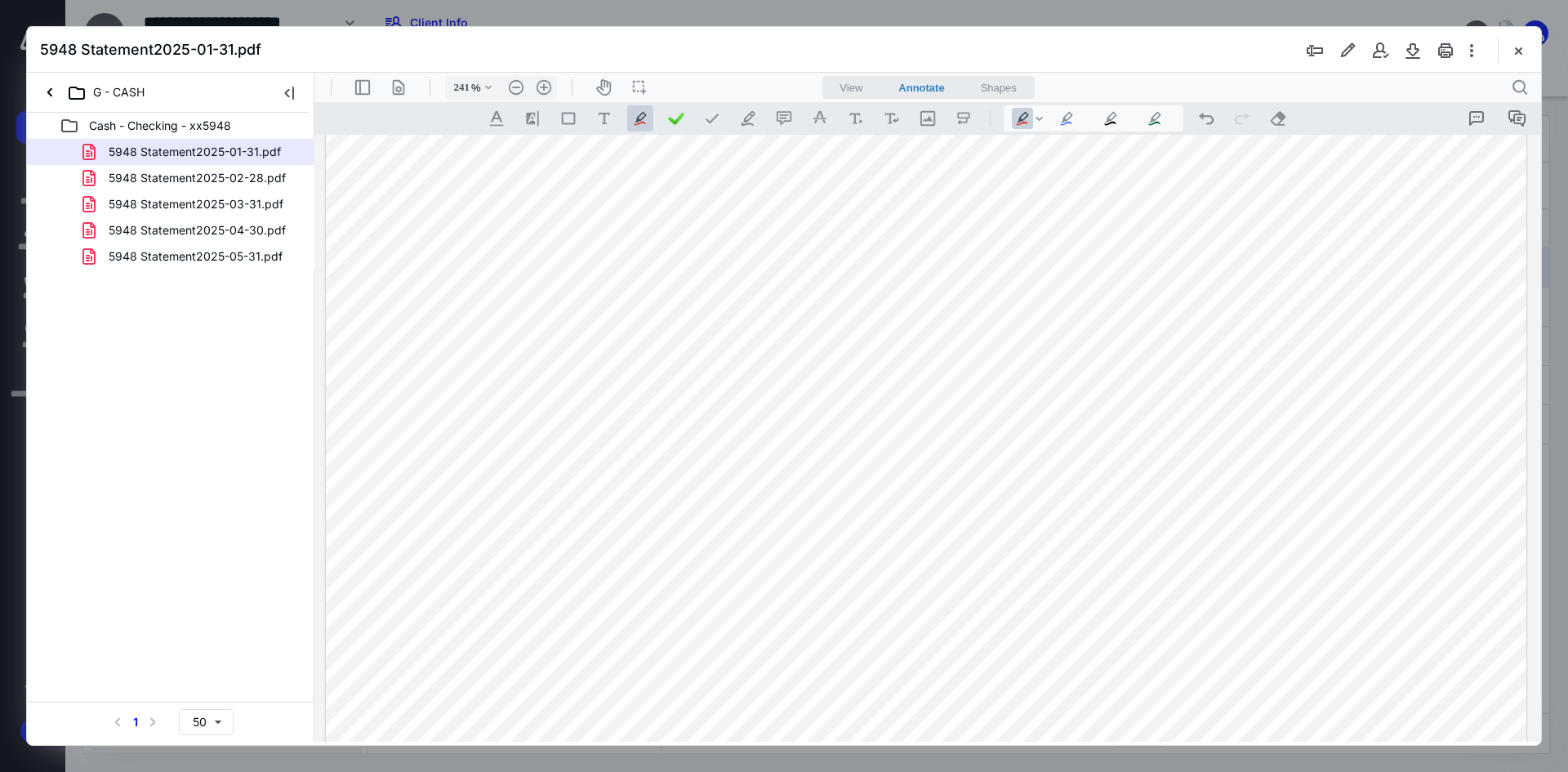 drag, startPoint x: 1520, startPoint y: 49, endPoint x: 1497, endPoint y: 44, distance: 23.537205 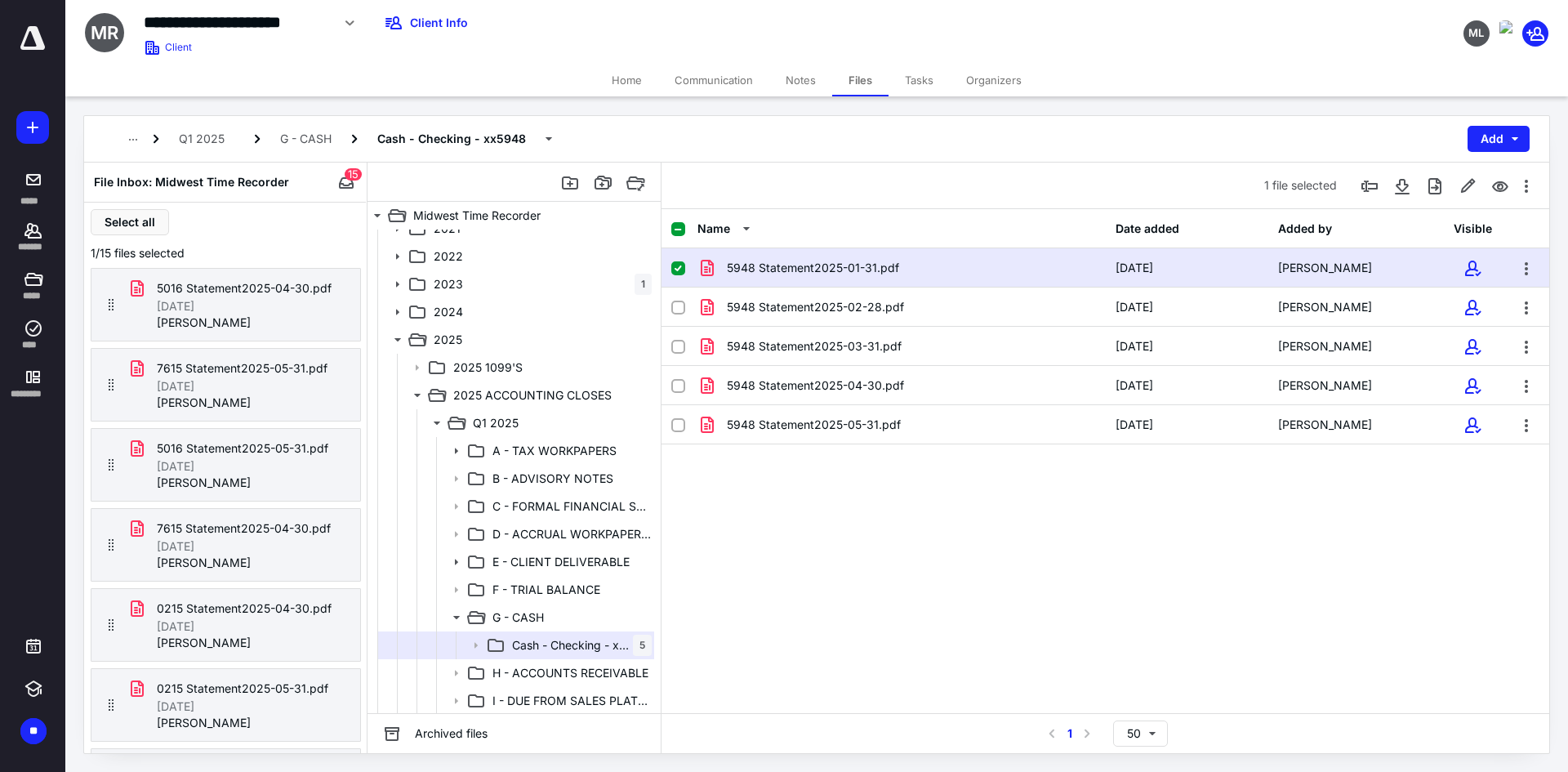 click on "Communication" at bounding box center [714, 80] 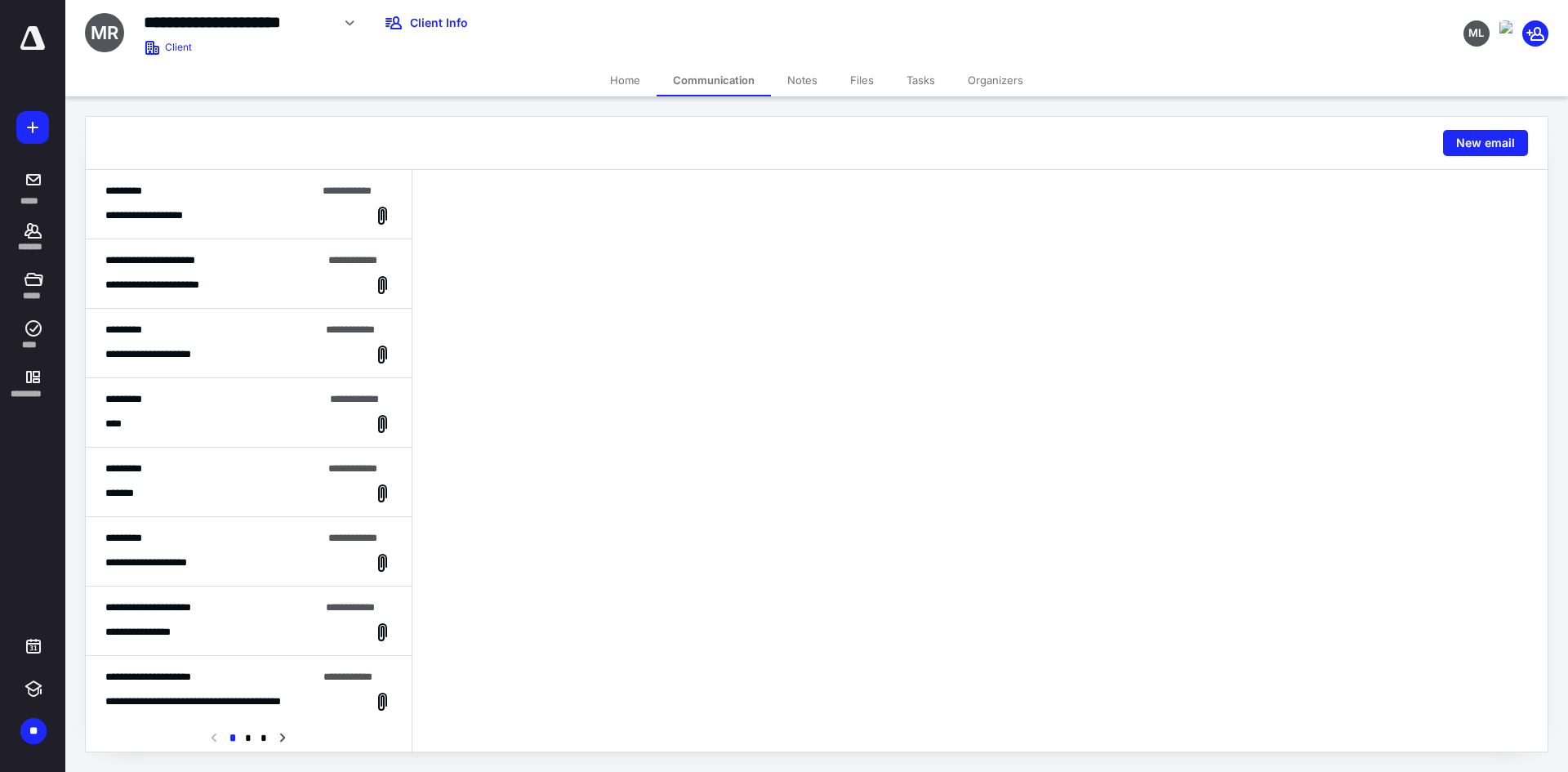 click on "**********" at bounding box center [248, 343] 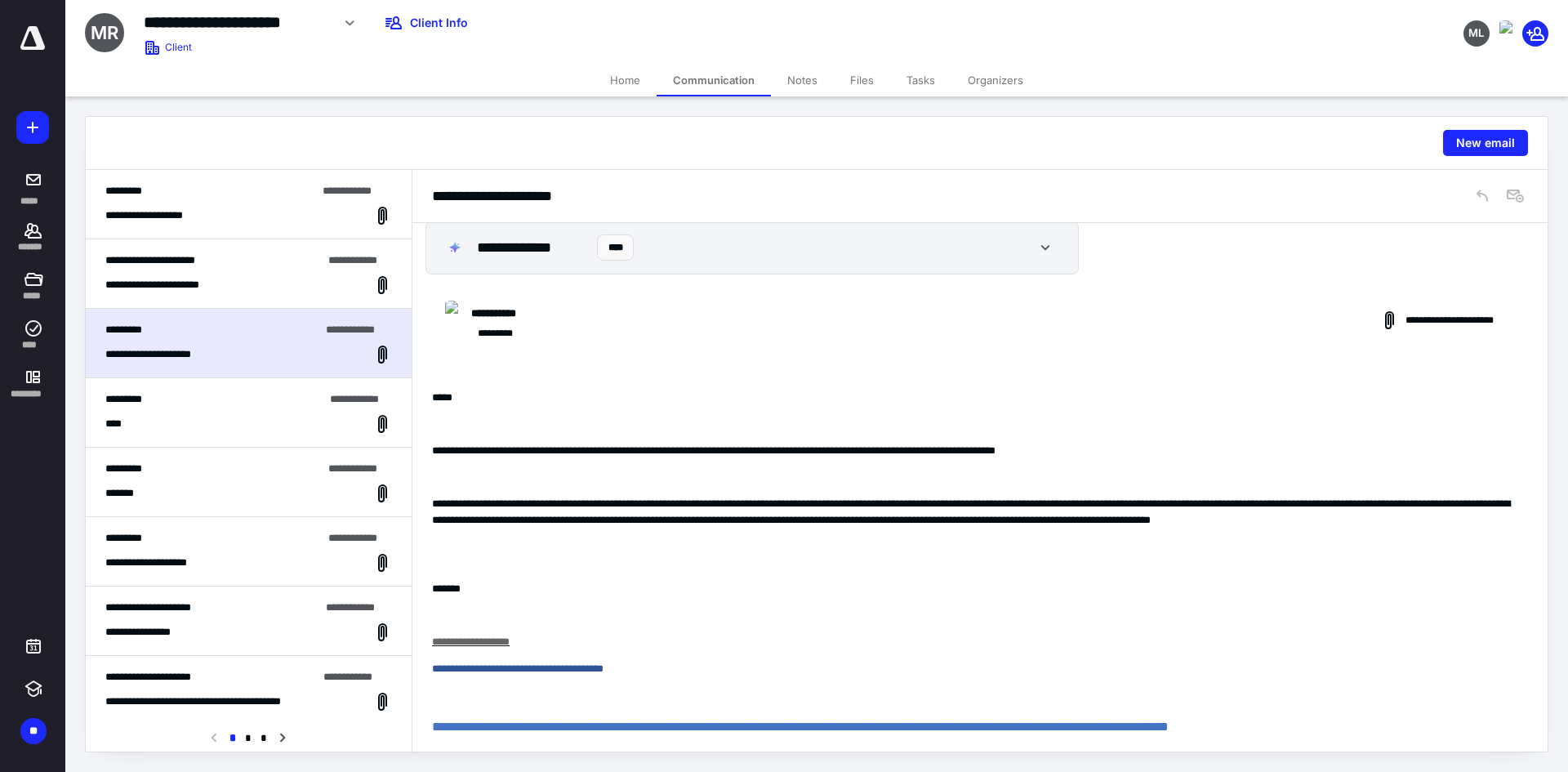 scroll, scrollTop: 0, scrollLeft: 0, axis: both 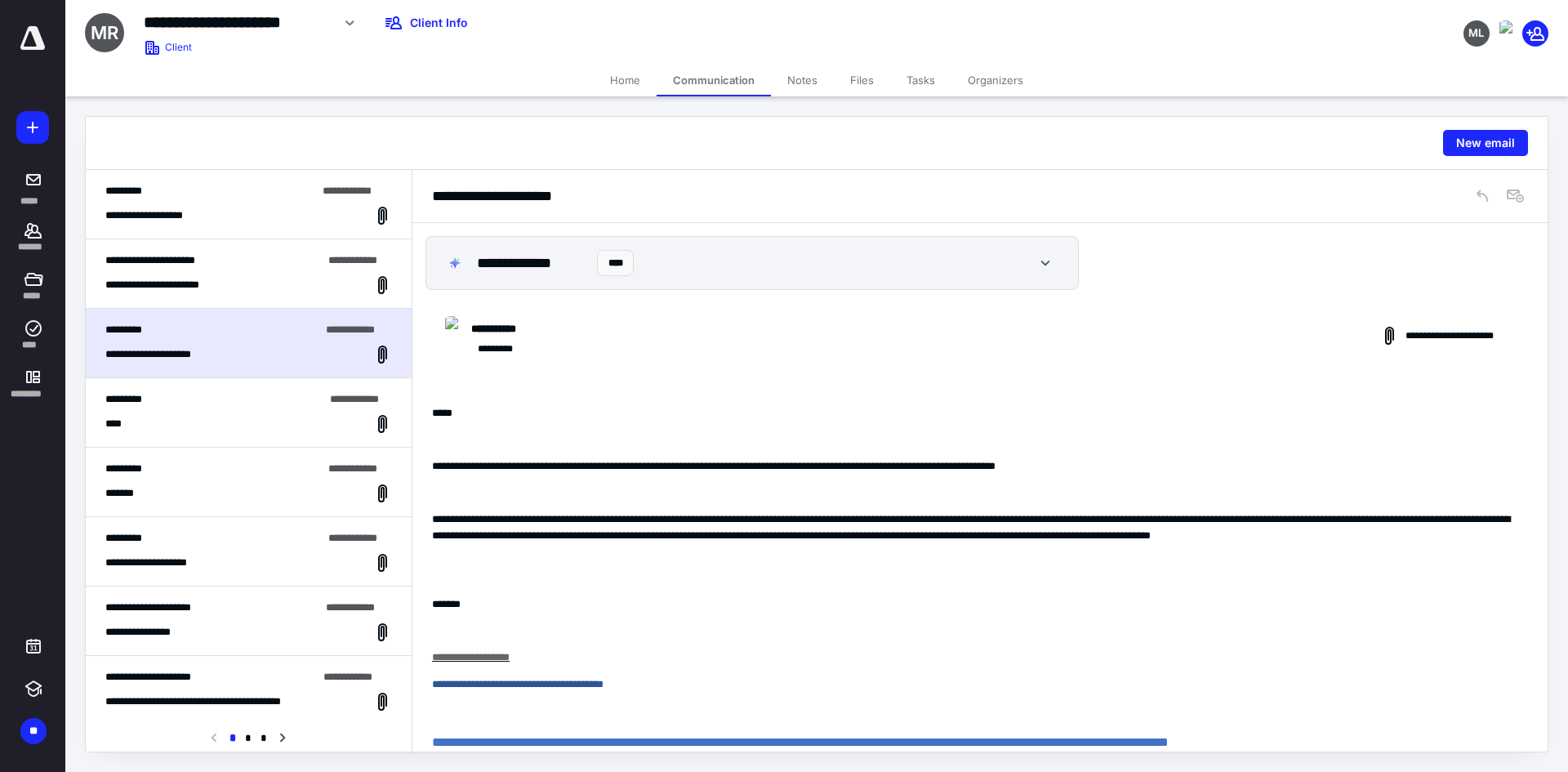 click on "**********" at bounding box center (164, 285) 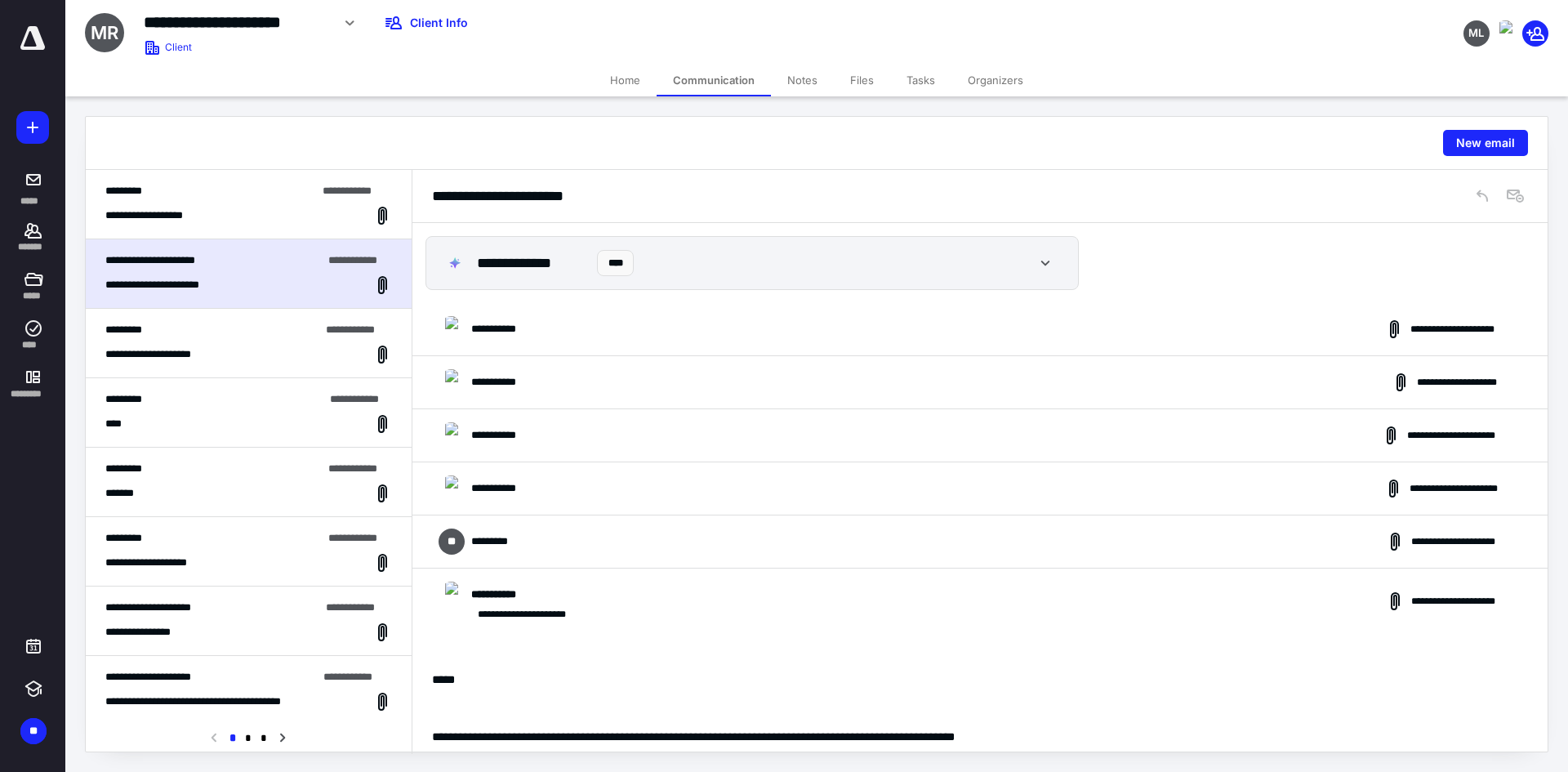 scroll, scrollTop: 1157, scrollLeft: 0, axis: vertical 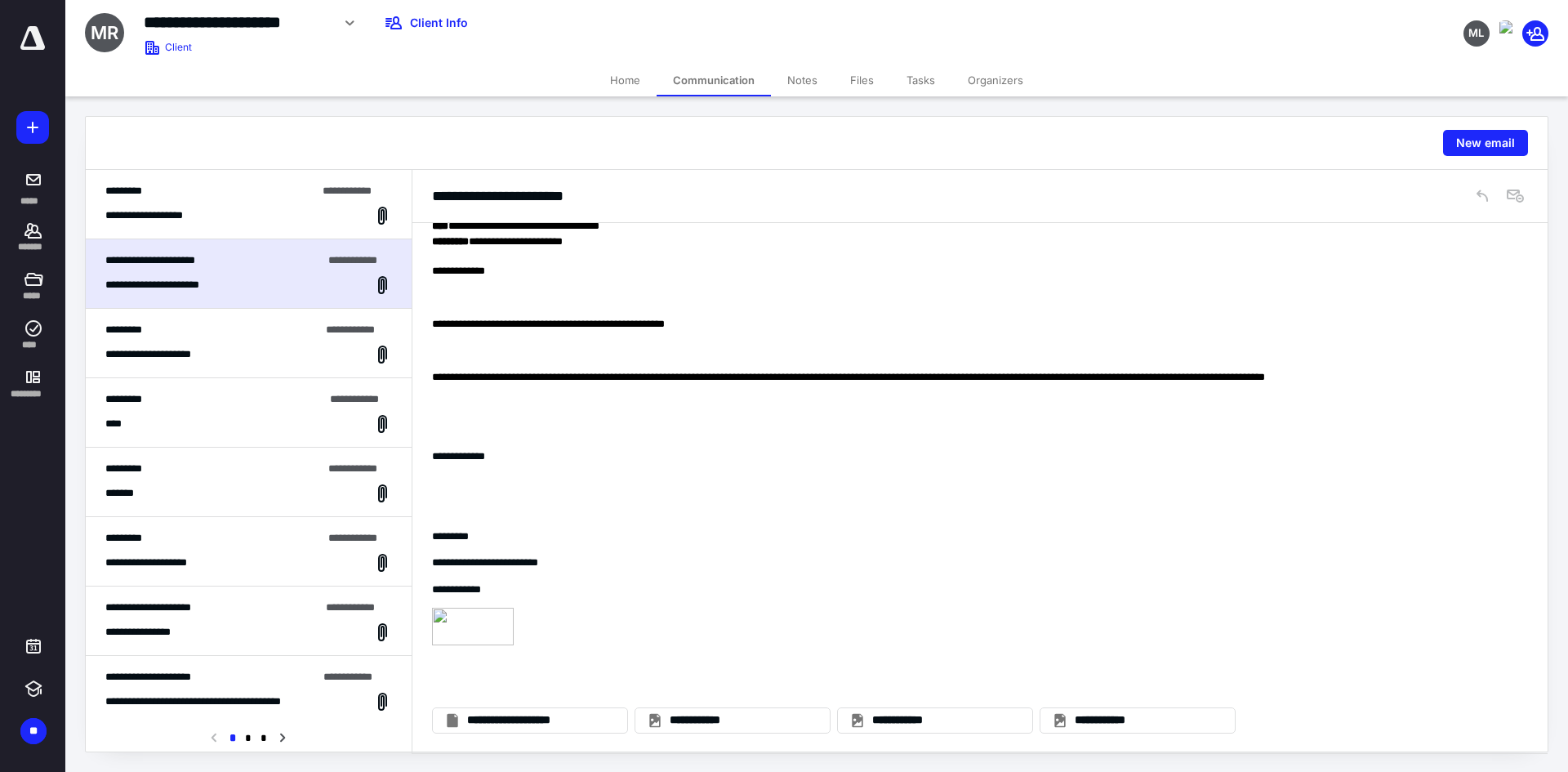 click on "*********" at bounding box center (211, 191) 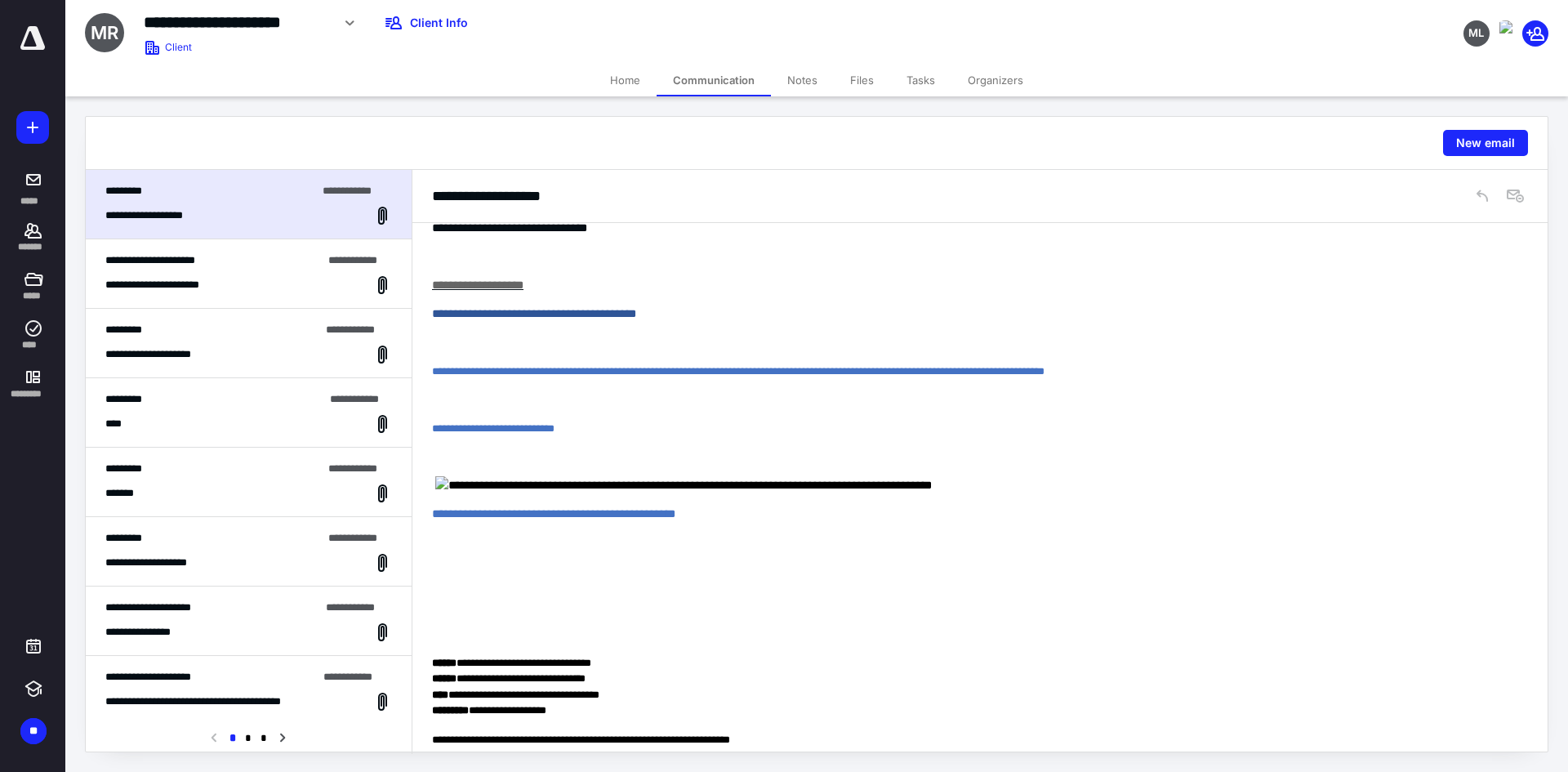 scroll, scrollTop: 0, scrollLeft: 0, axis: both 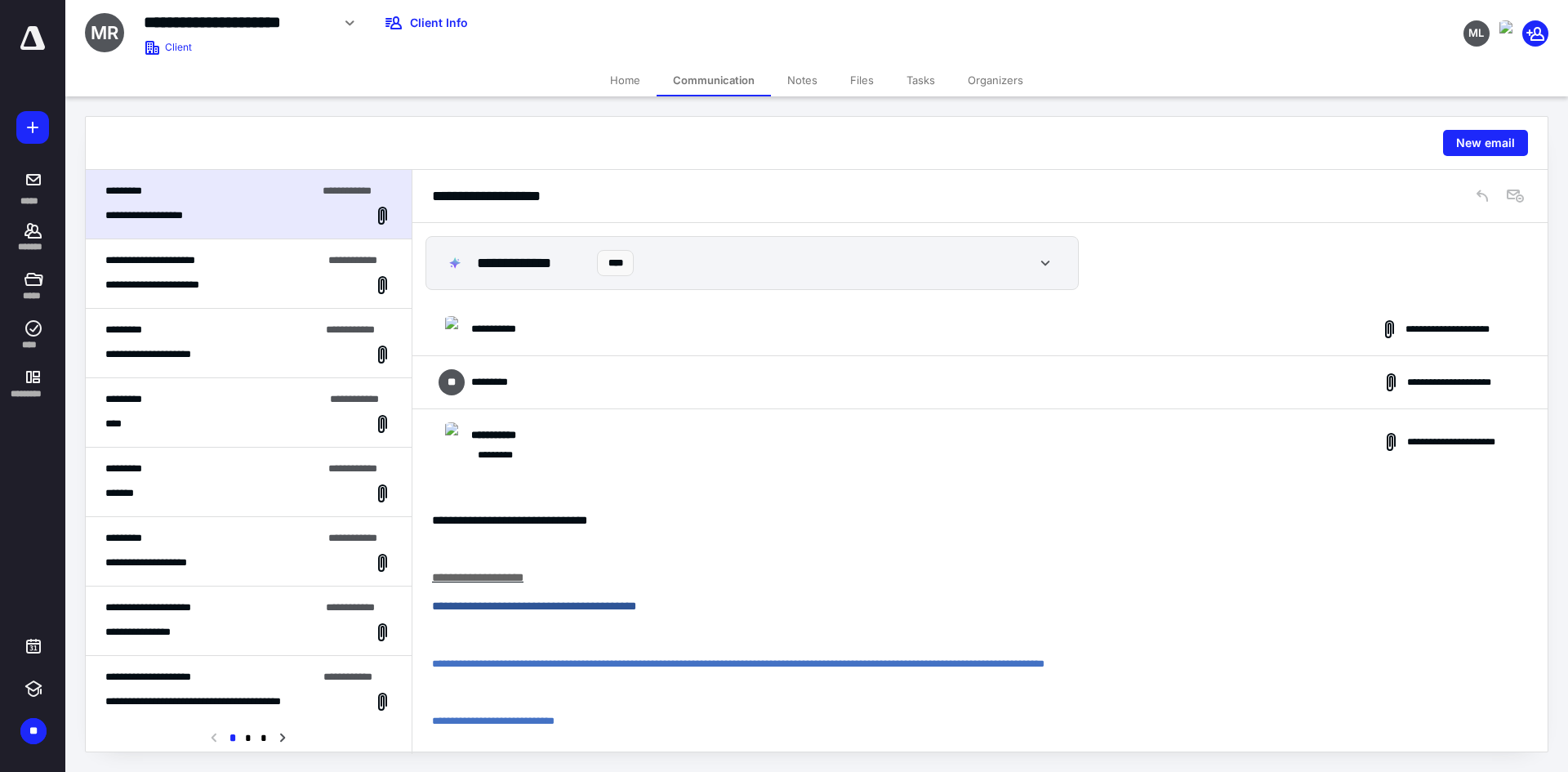 click on "**********" at bounding box center (980, 382) 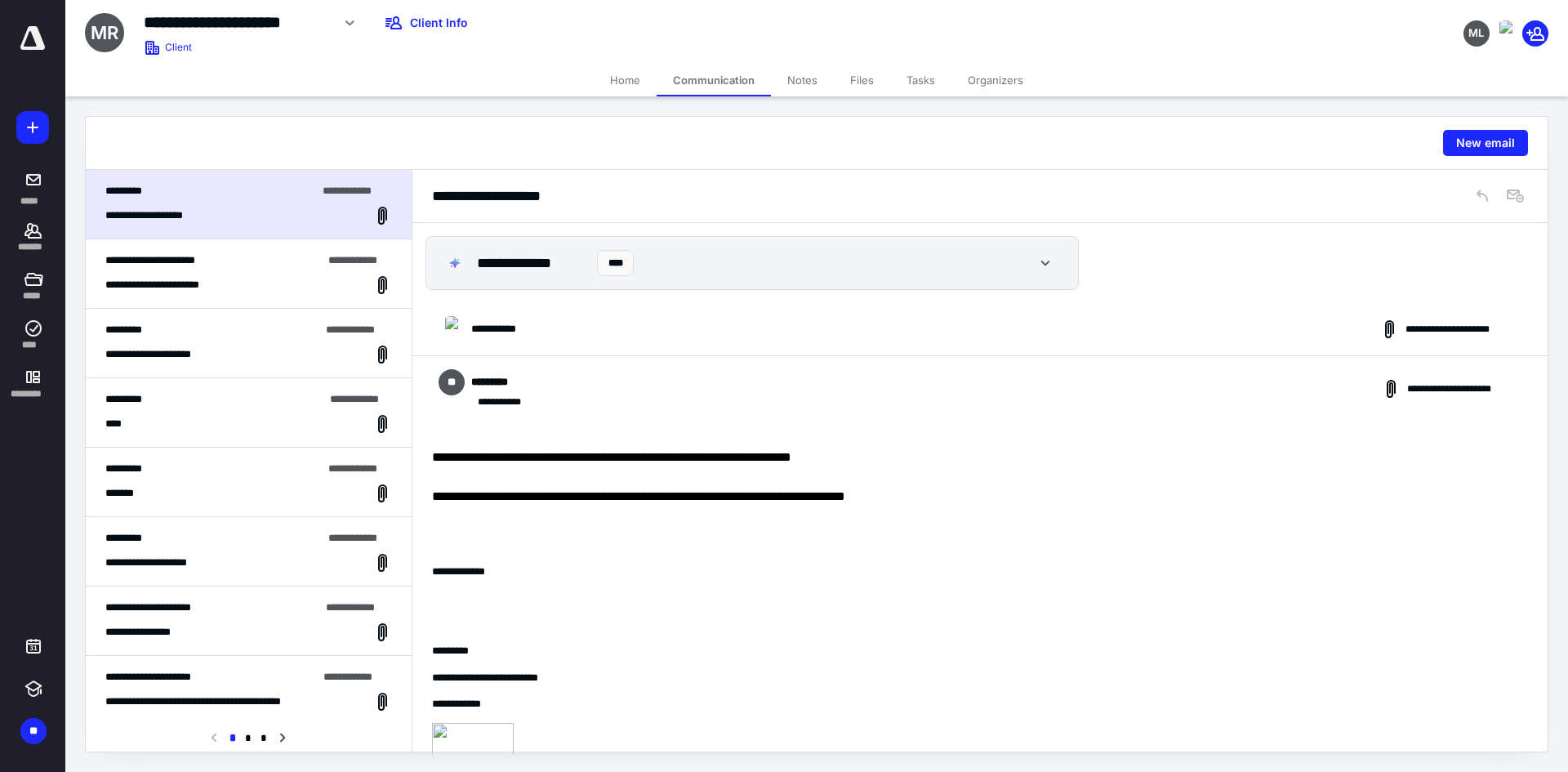 click on "**********" at bounding box center (980, 389) 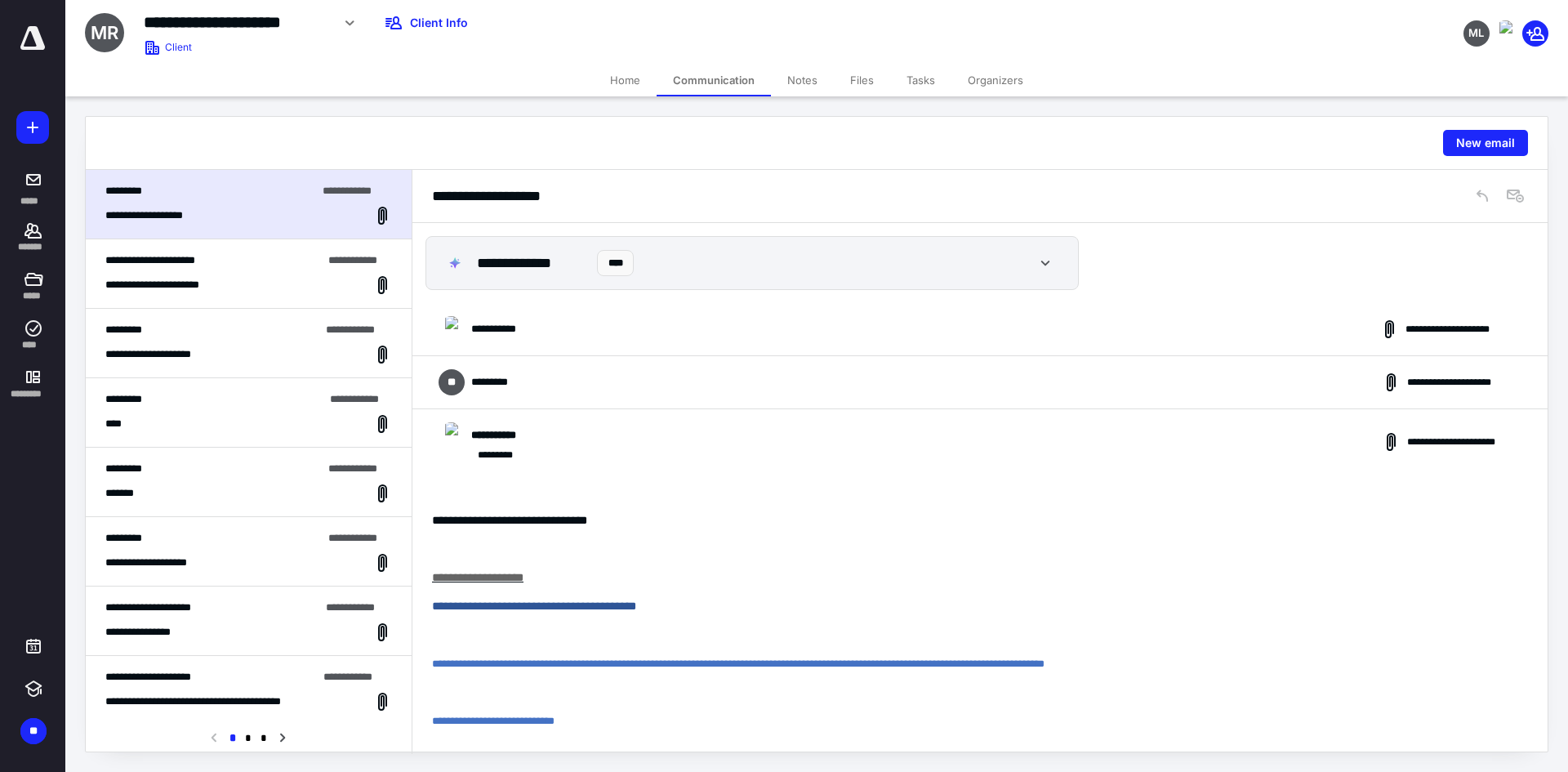 click on "**********" at bounding box center (980, 382) 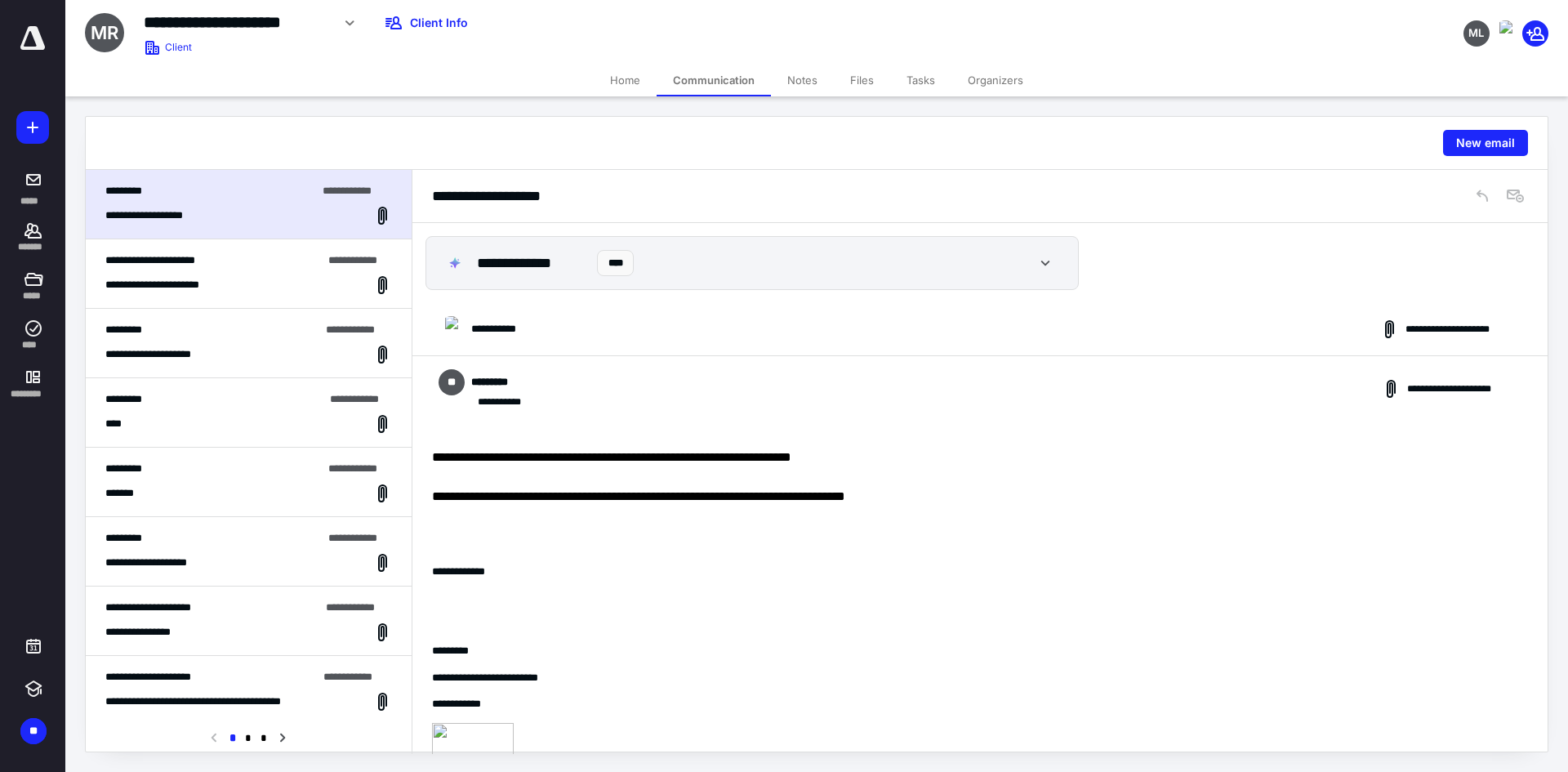 click on "**********" at bounding box center [980, 389] 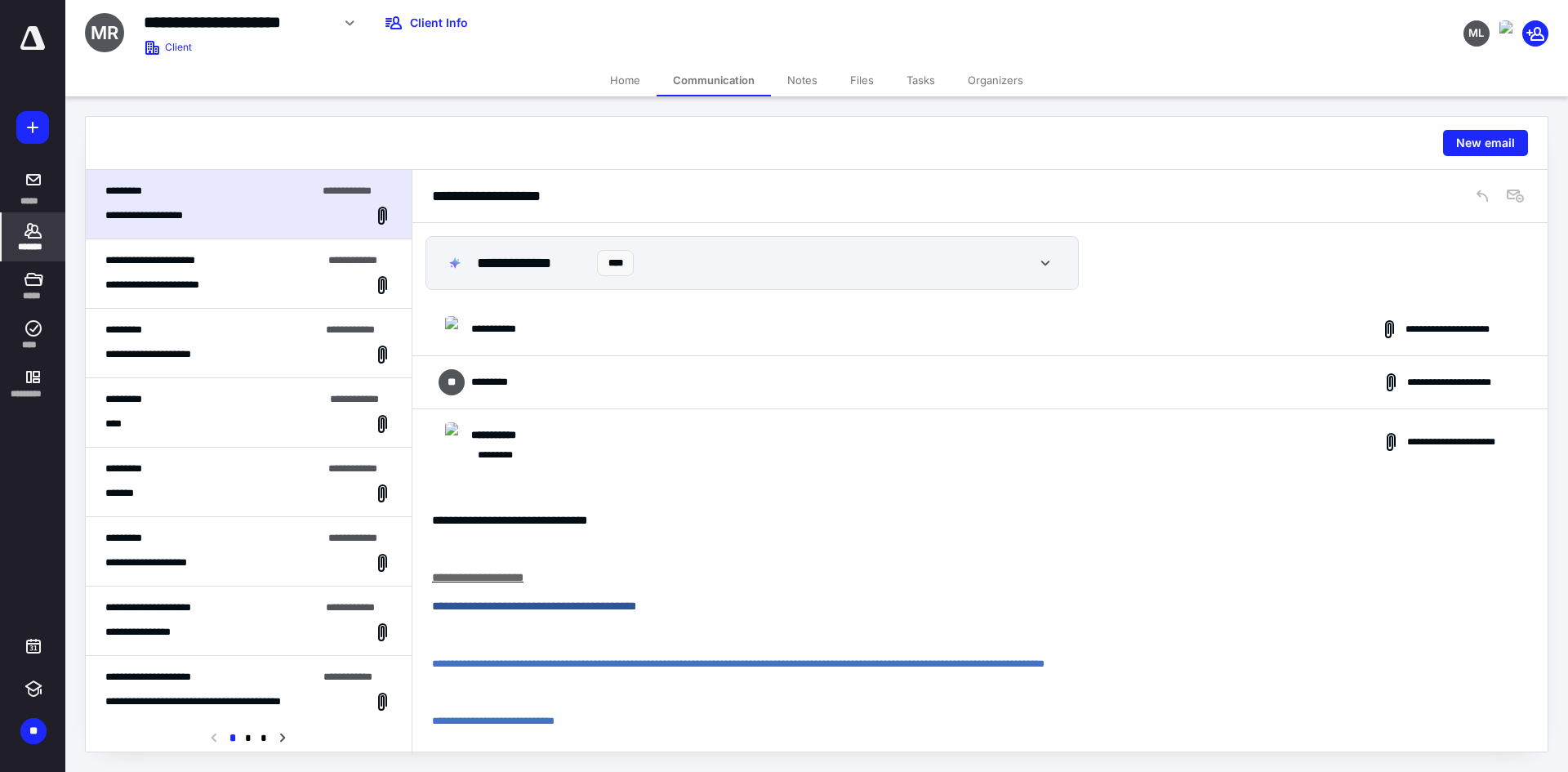 click on "*******" at bounding box center (33, 237) 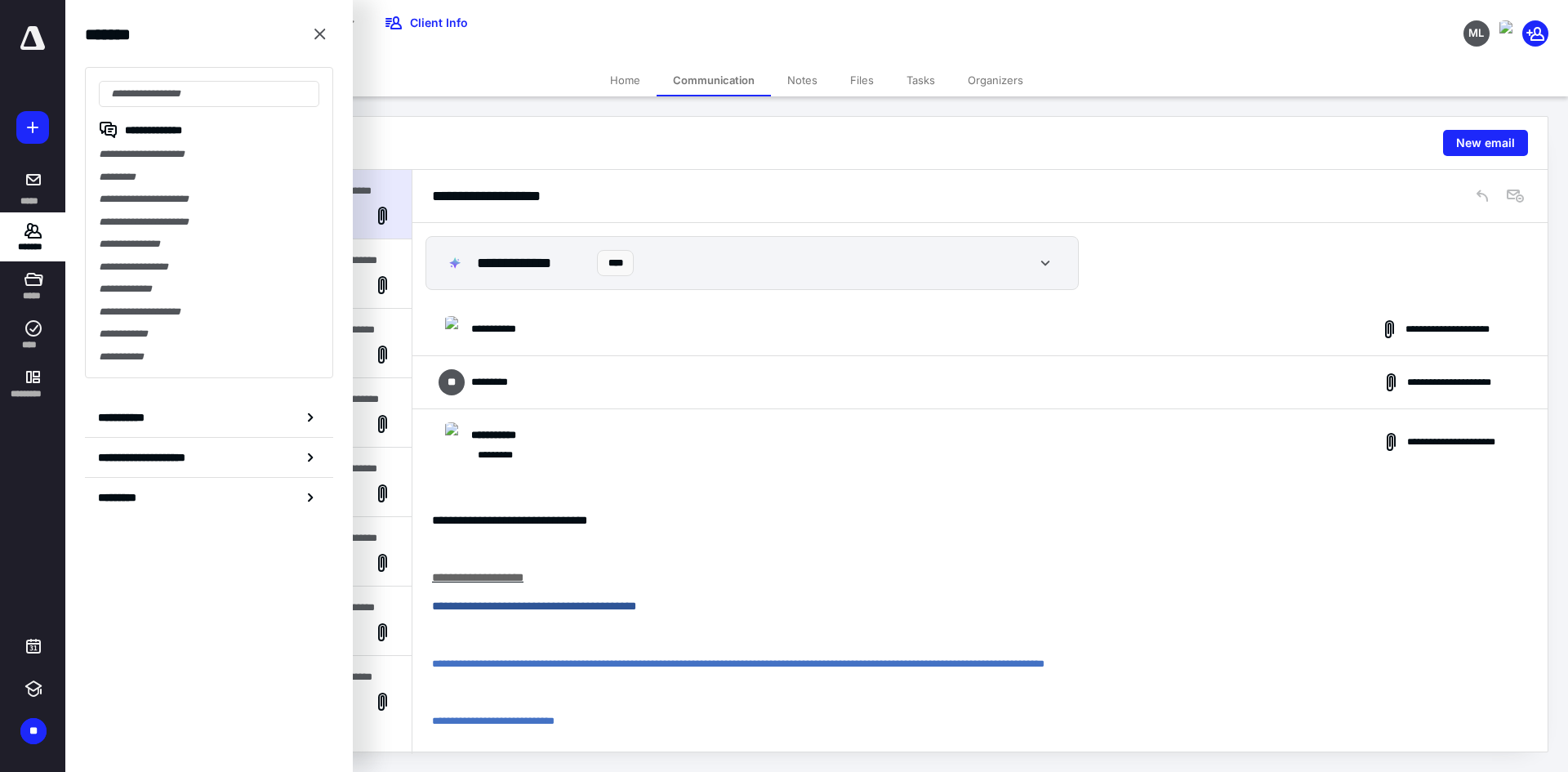 click on "**********" at bounding box center (570, 29) 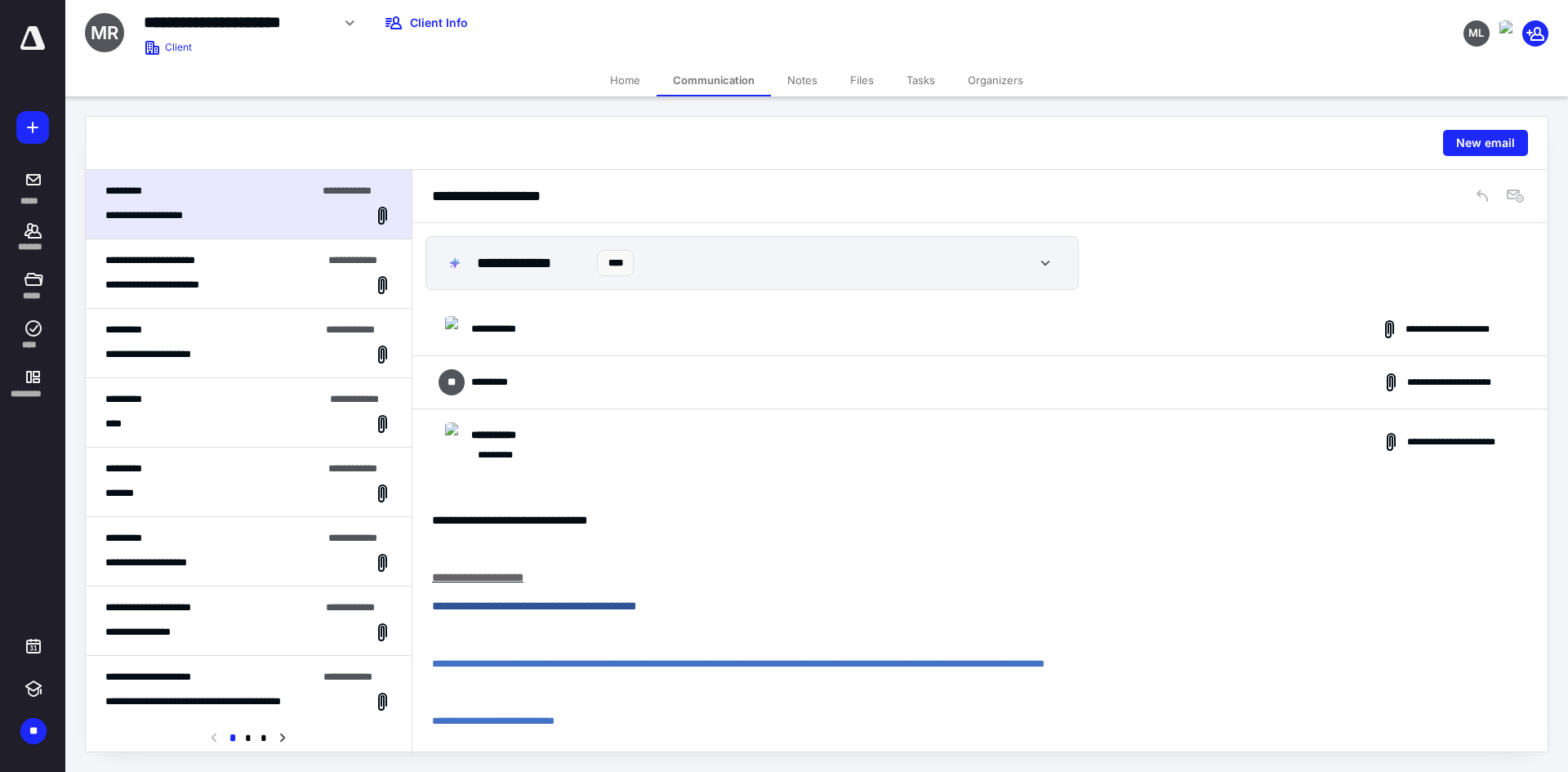 click on "Files" at bounding box center [862, 80] 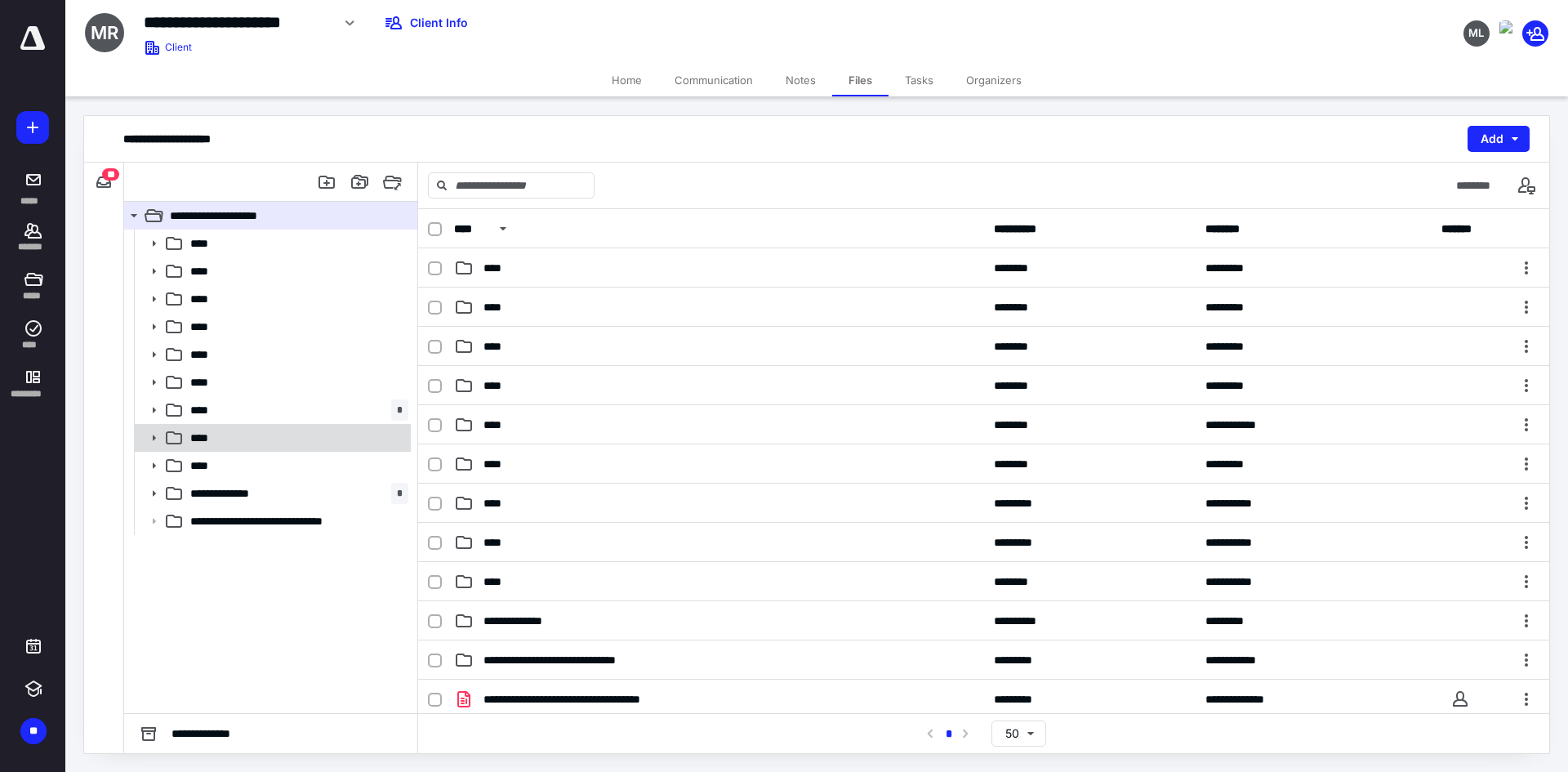 click on "****" at bounding box center [204, 438] 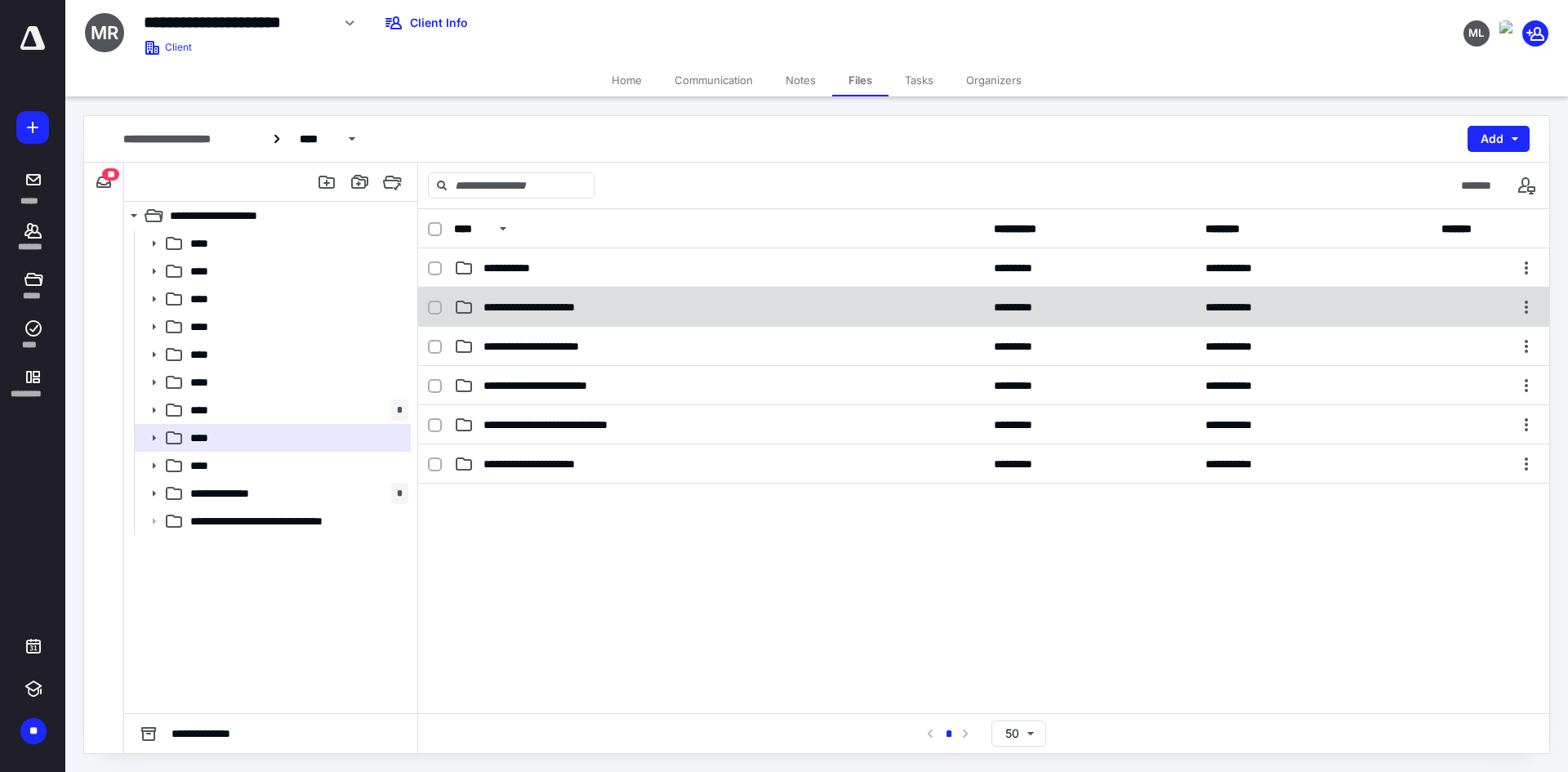 click on "**********" at bounding box center [562, 307] 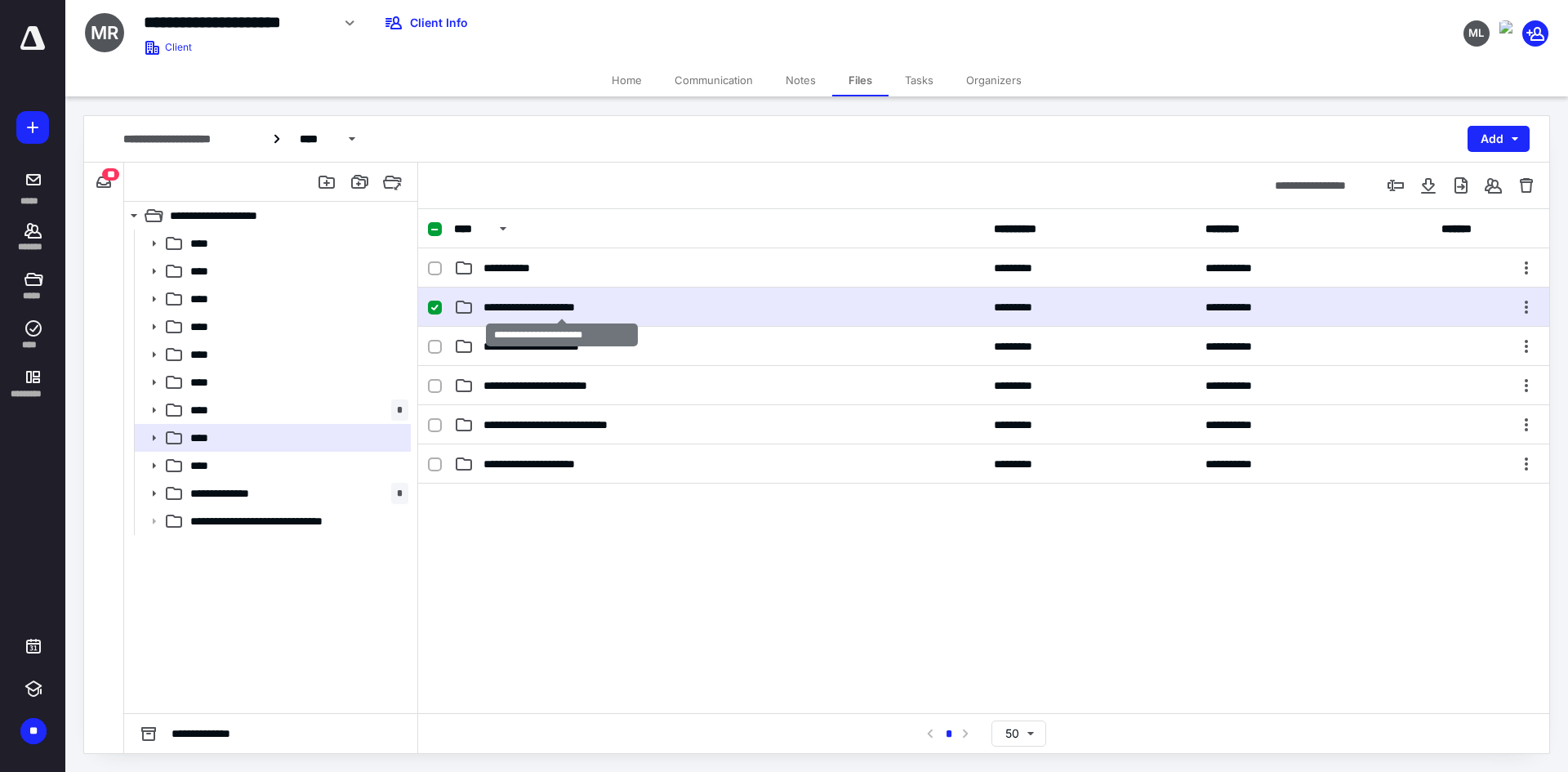 click on "**********" at bounding box center [562, 307] 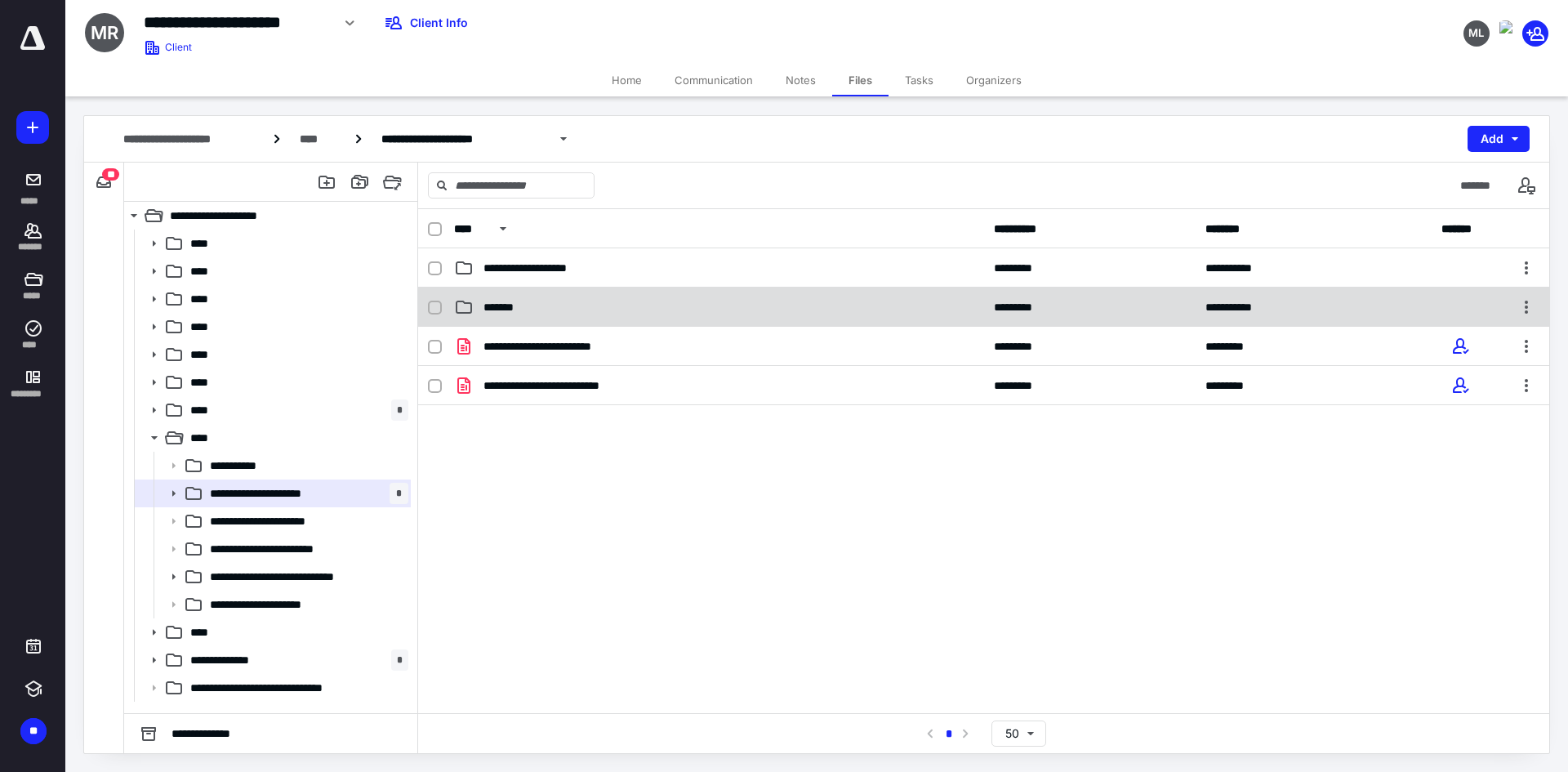 click on "*******" at bounding box center [719, 307] 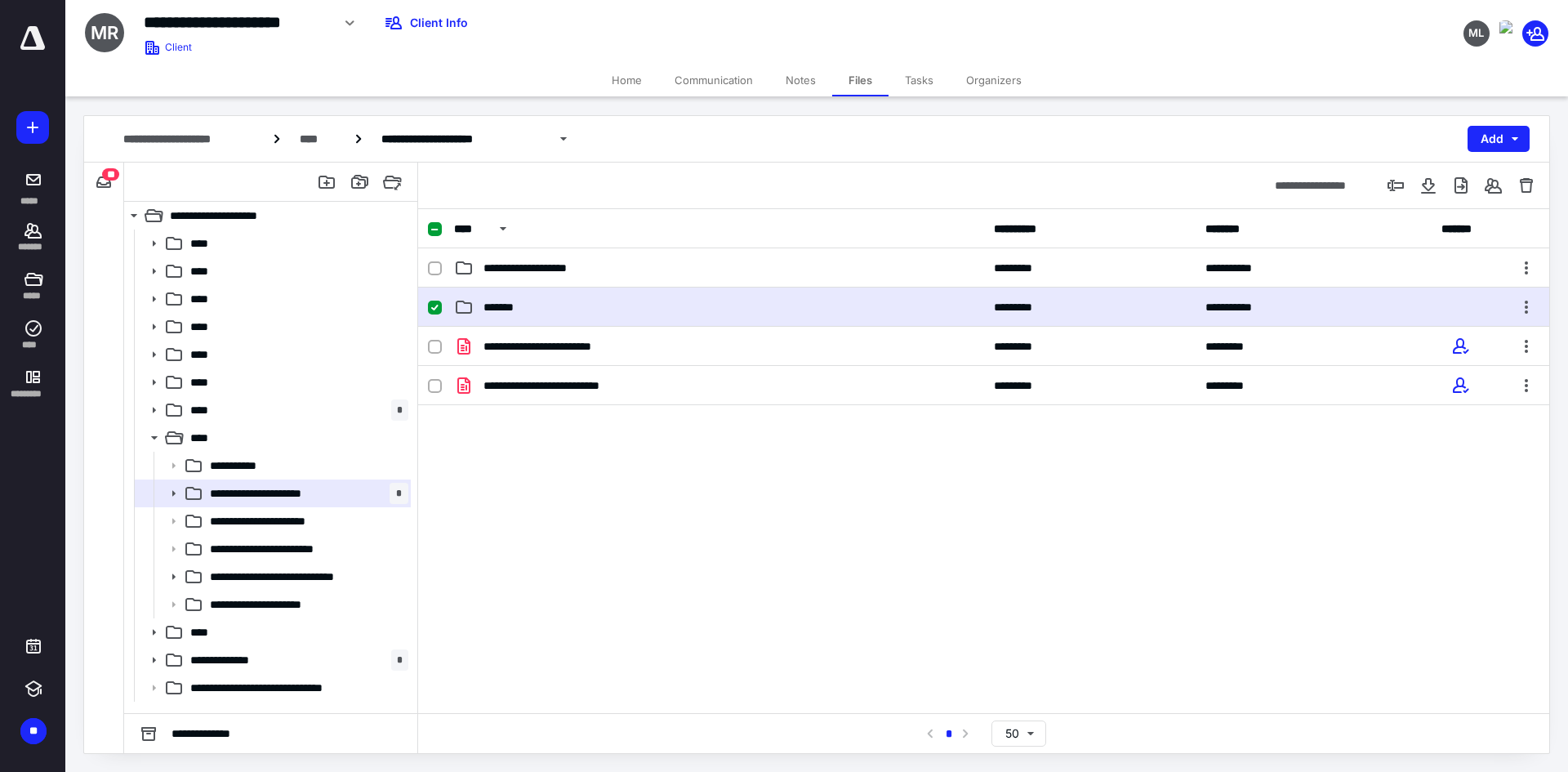 click on "*******" at bounding box center [719, 307] 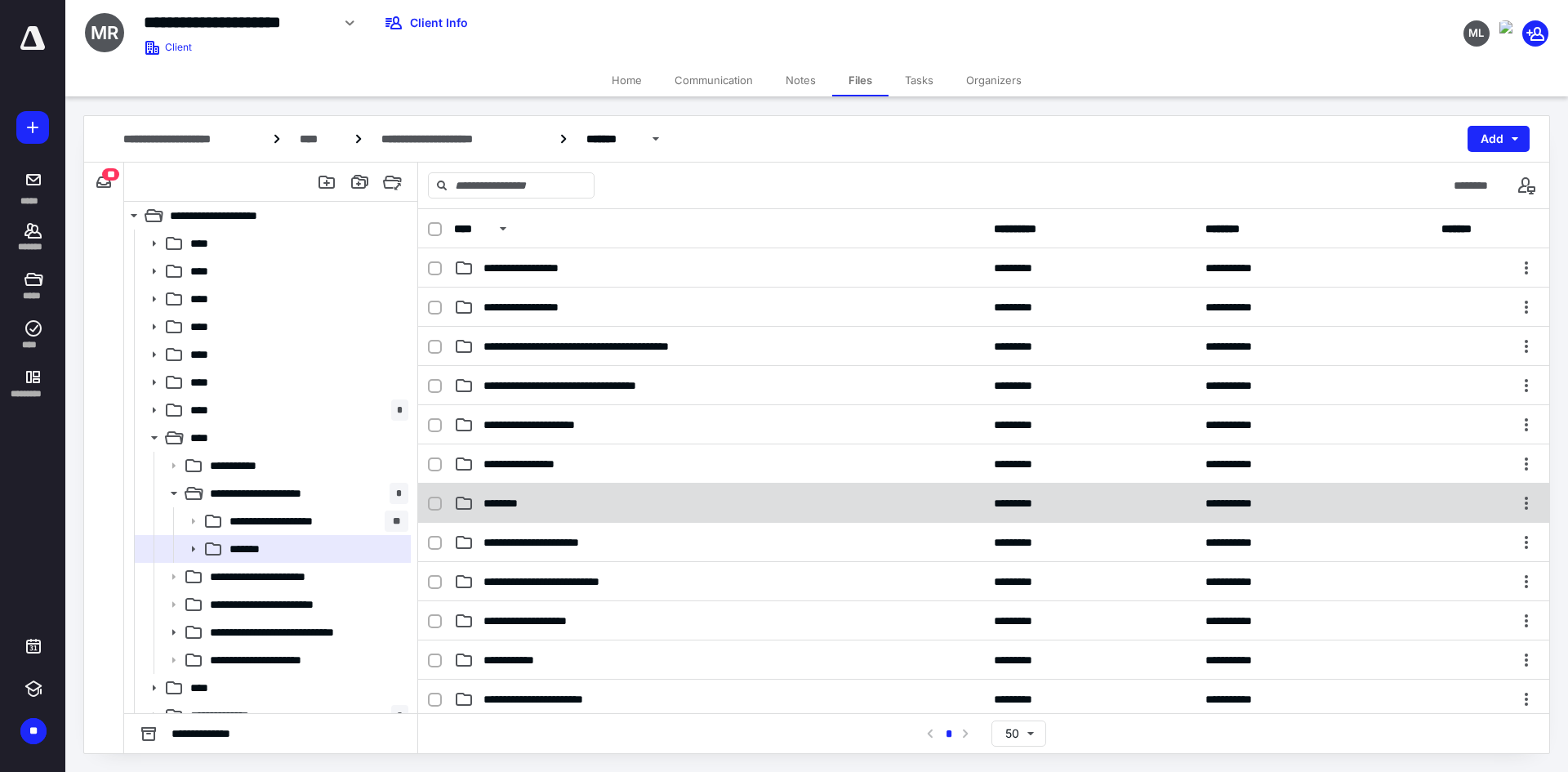click on "**********" at bounding box center (983, 503) 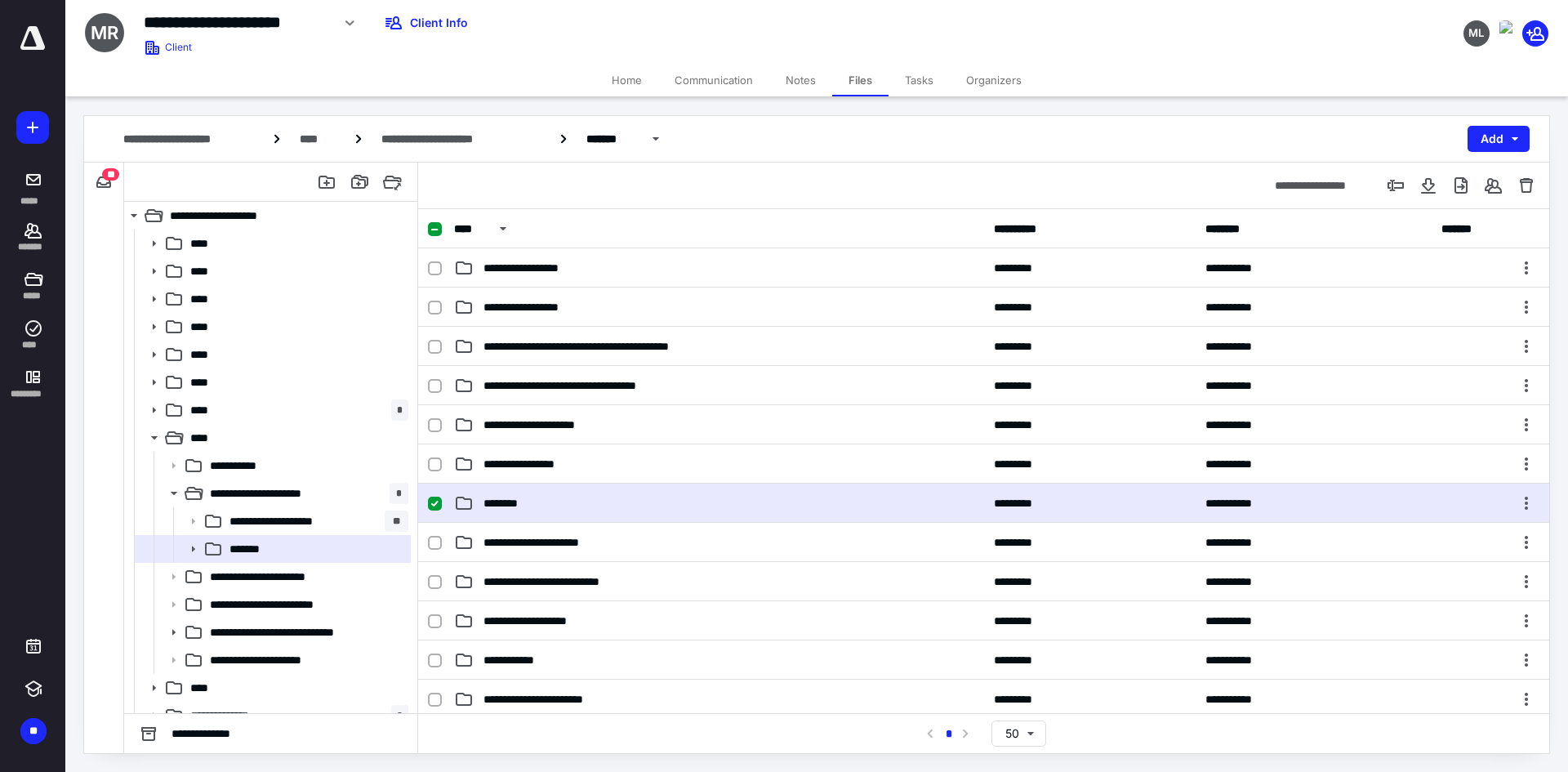 click on "**********" at bounding box center [983, 503] 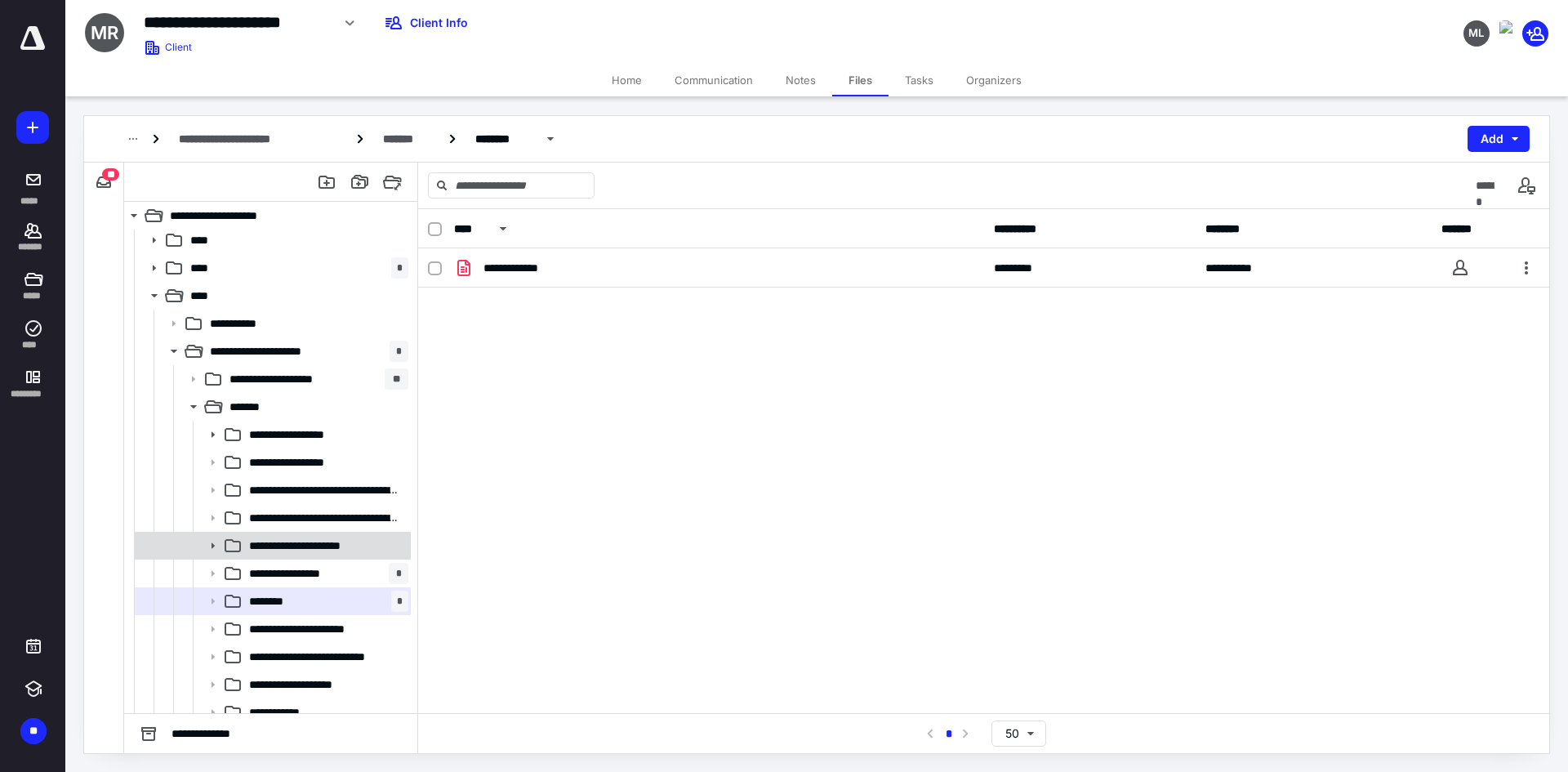 scroll, scrollTop: 163, scrollLeft: 0, axis: vertical 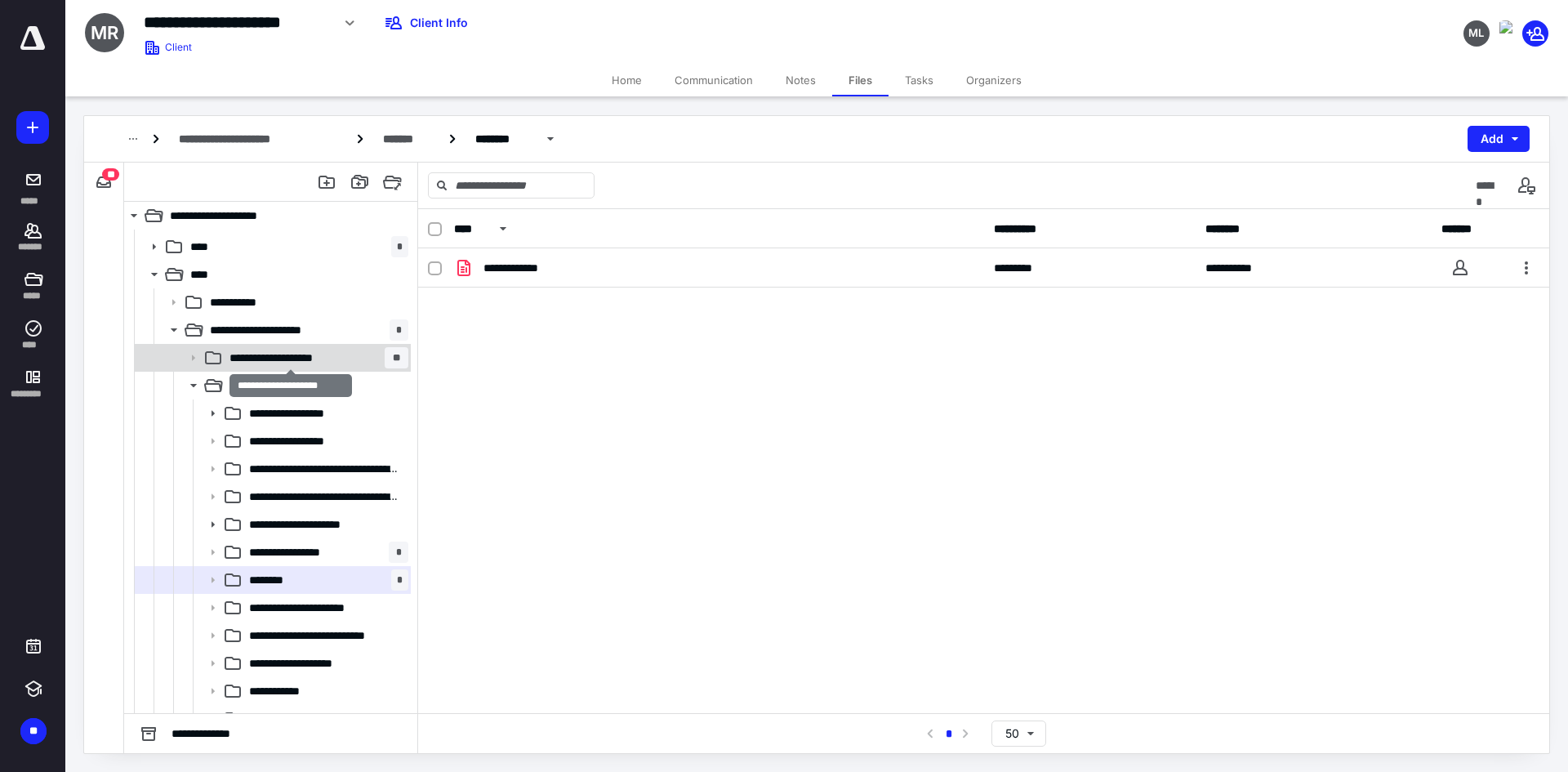 click on "**********" at bounding box center (291, 358) 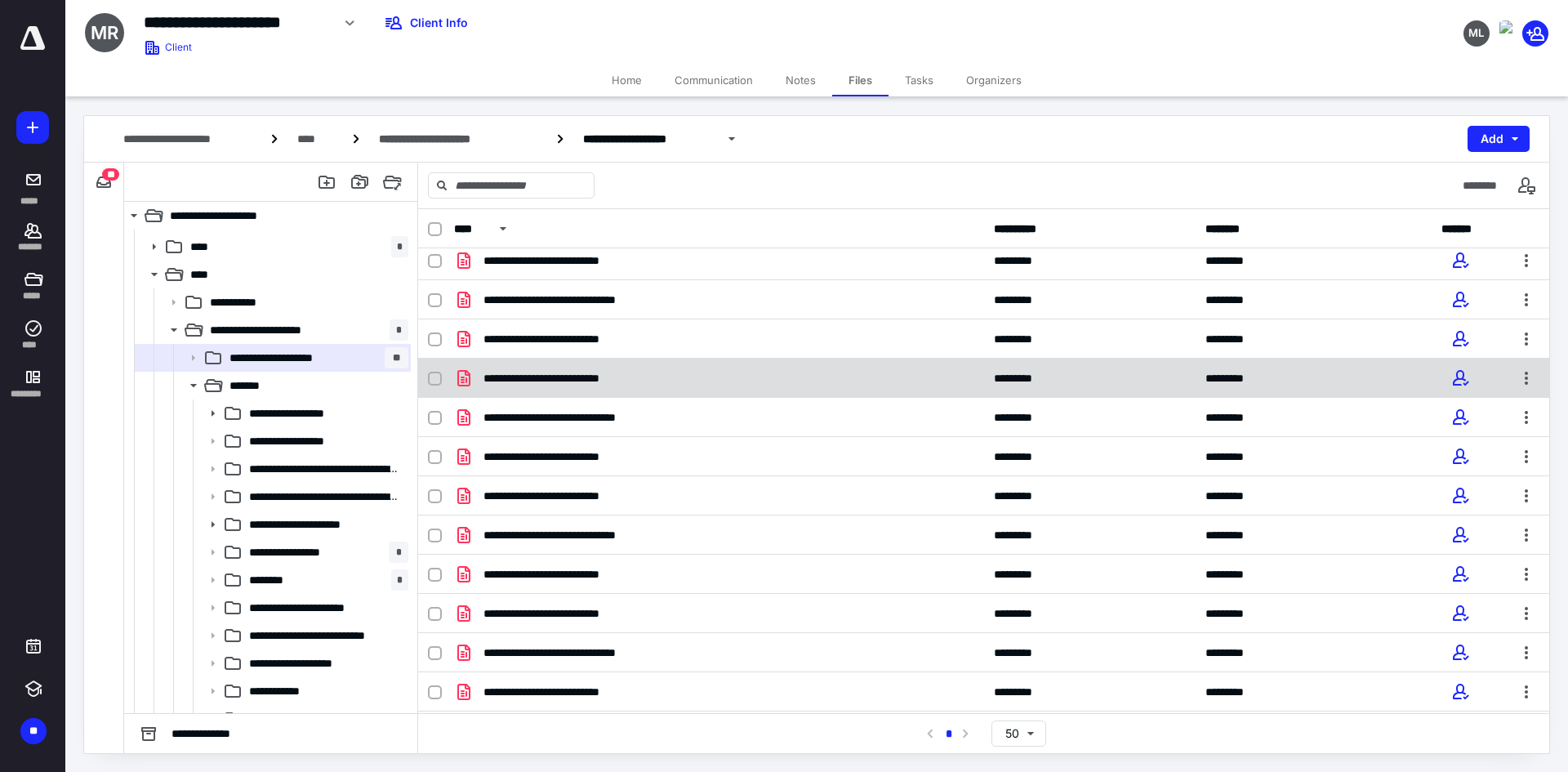 scroll, scrollTop: 0, scrollLeft: 0, axis: both 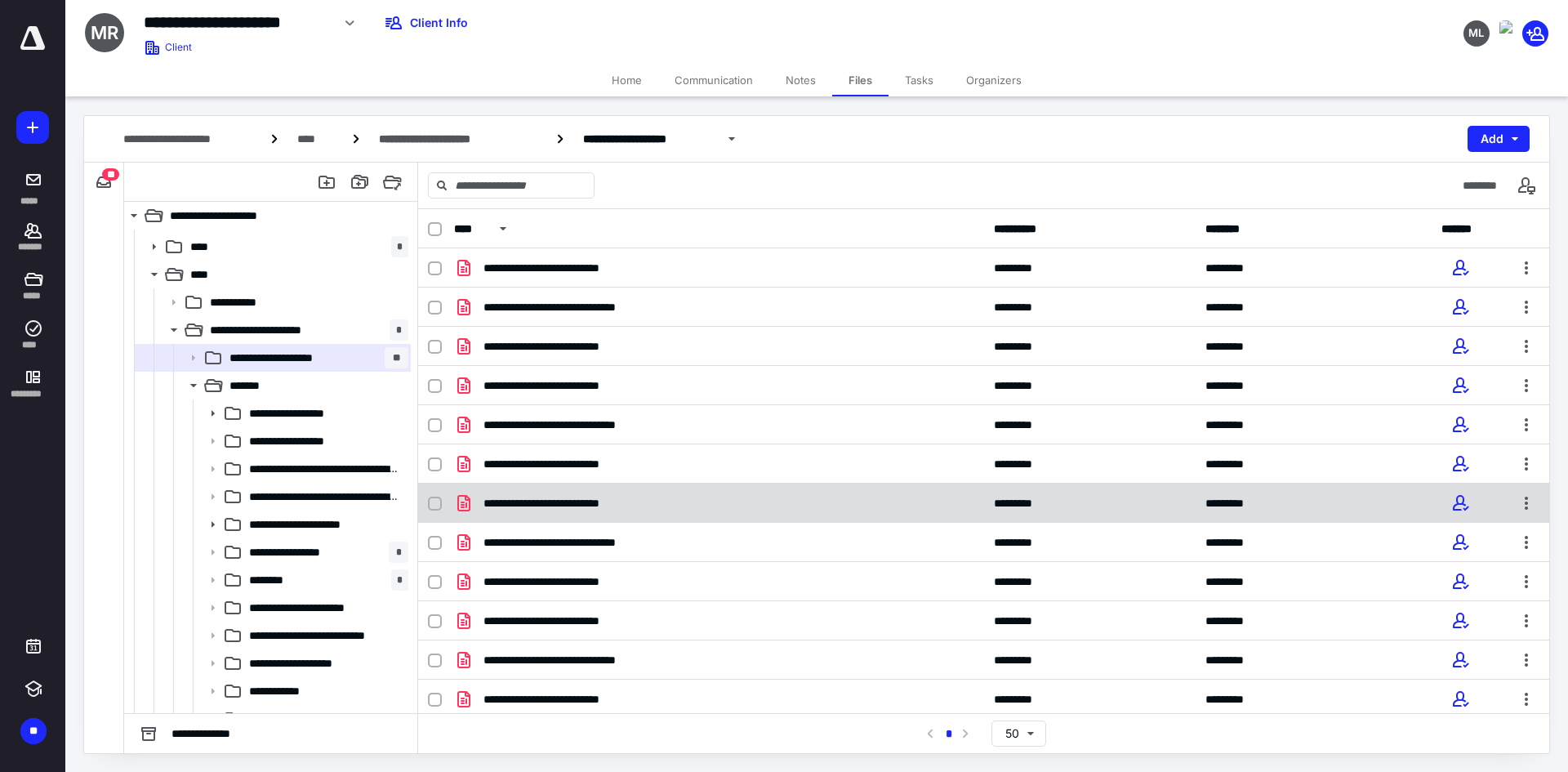 click on "**********" at bounding box center [719, 503] 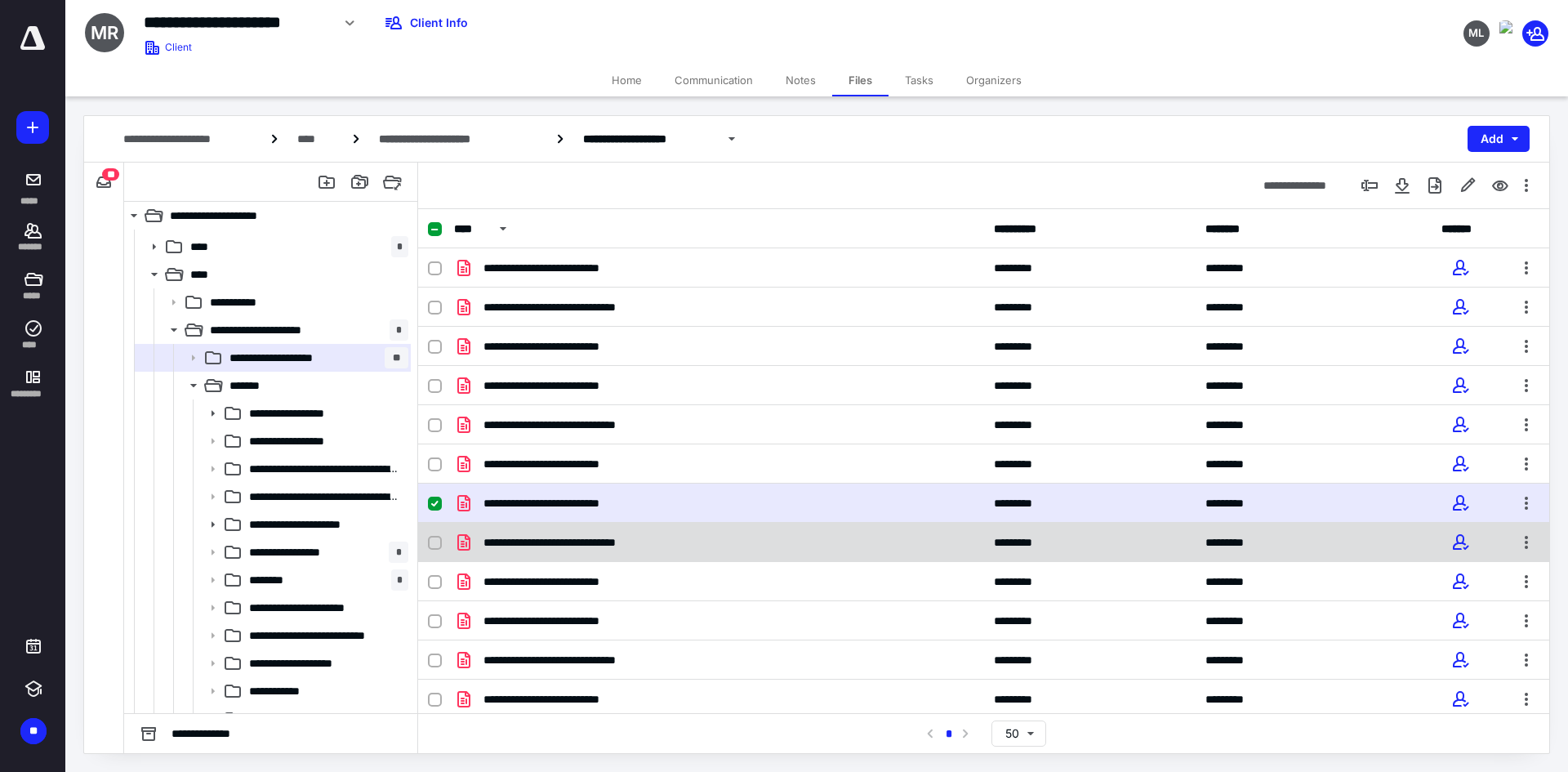 click on "**********" at bounding box center [577, 542] 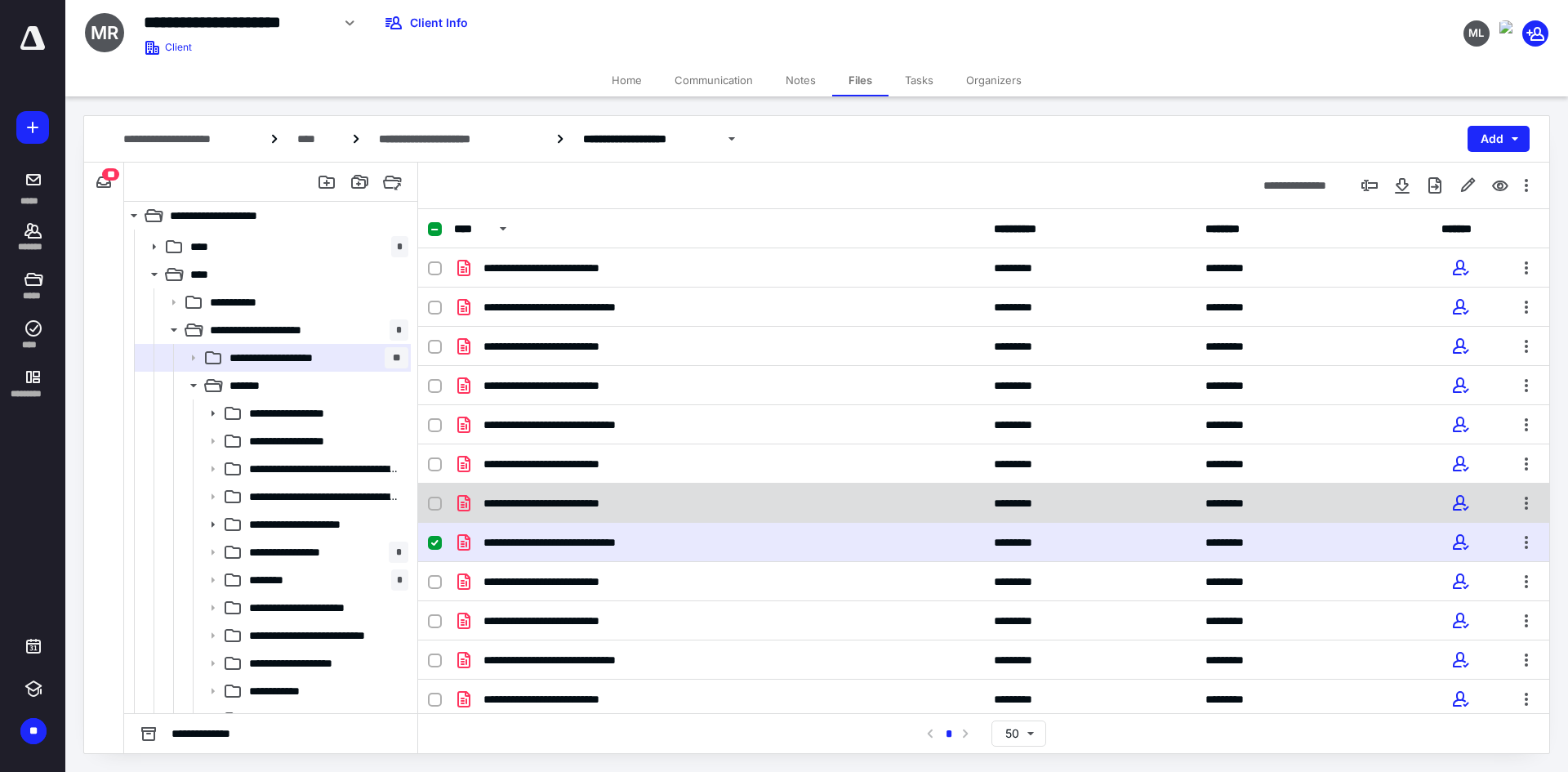 click on "**********" at bounding box center [568, 503] 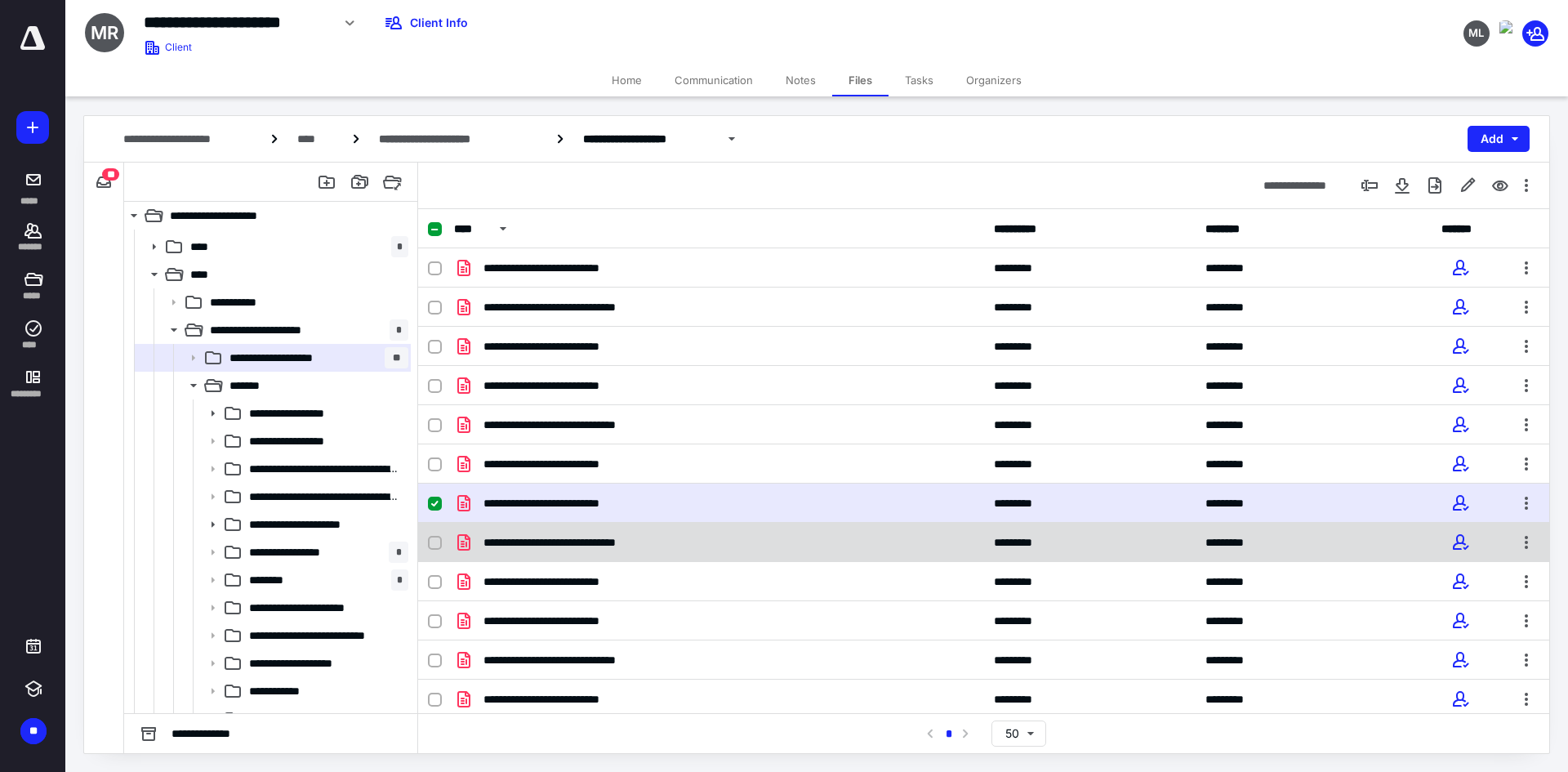 click on "**********" at bounding box center [577, 542] 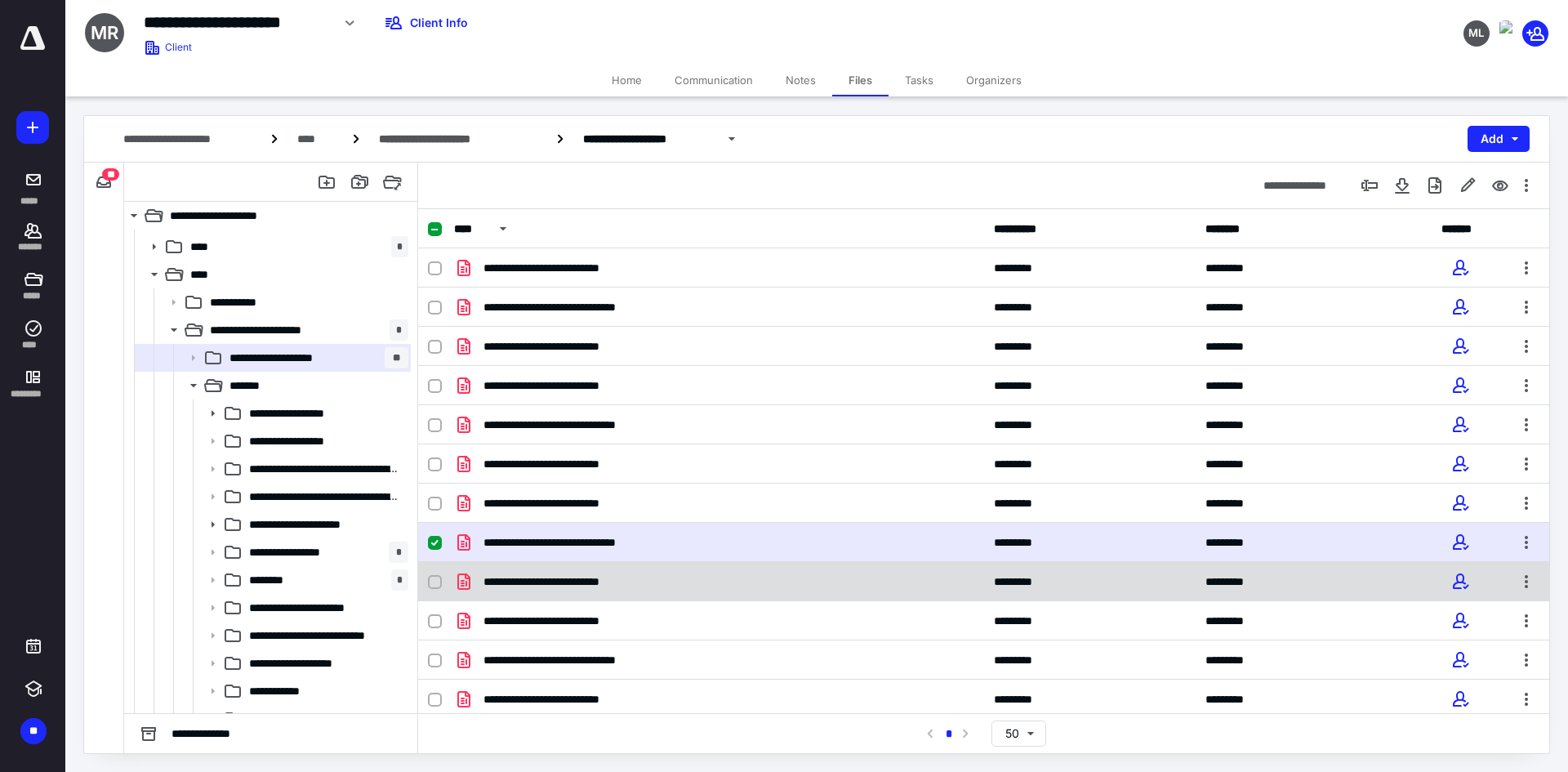 click on "**********" at bounding box center [568, 582] 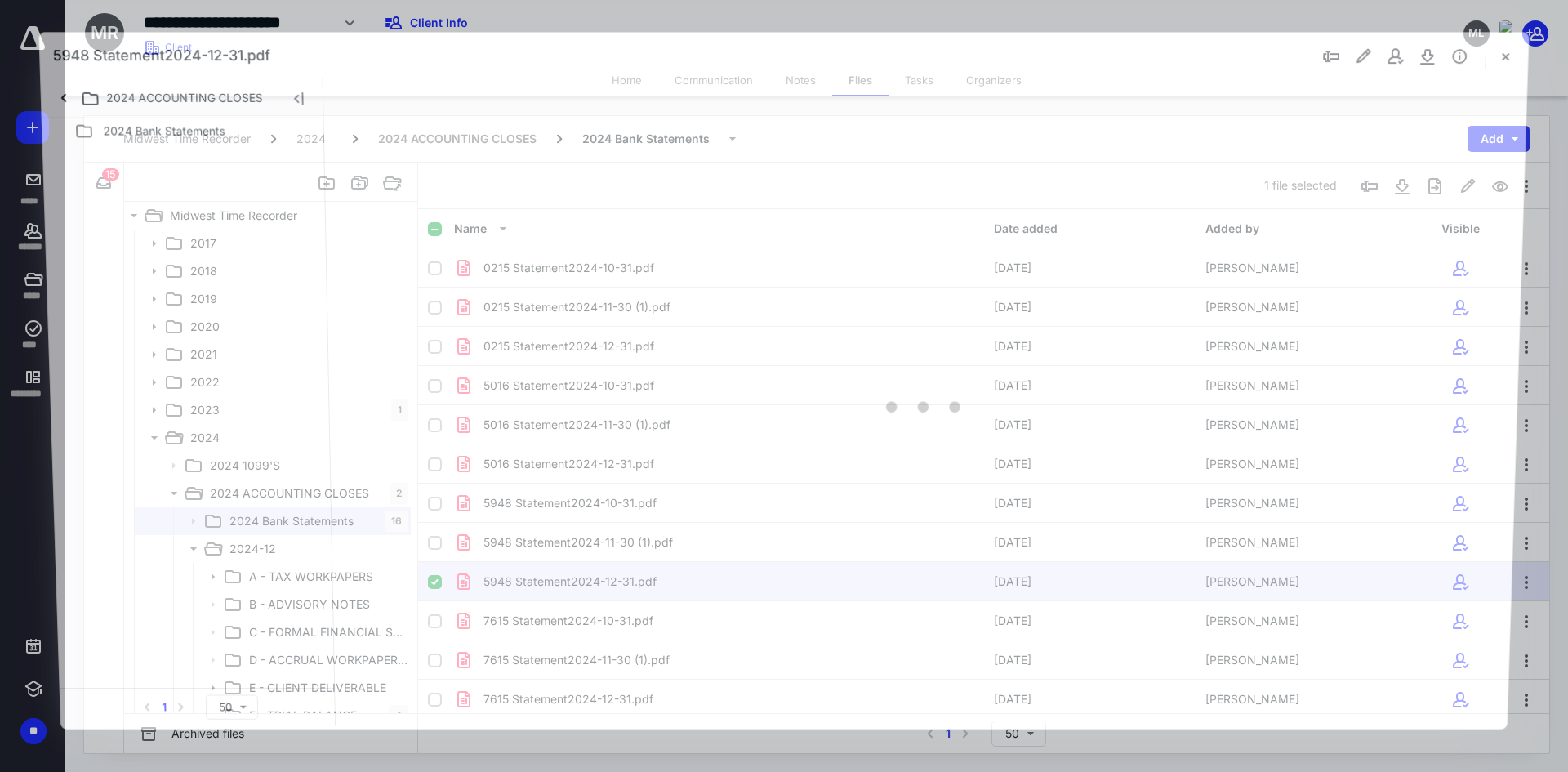 scroll, scrollTop: 163, scrollLeft: 0, axis: vertical 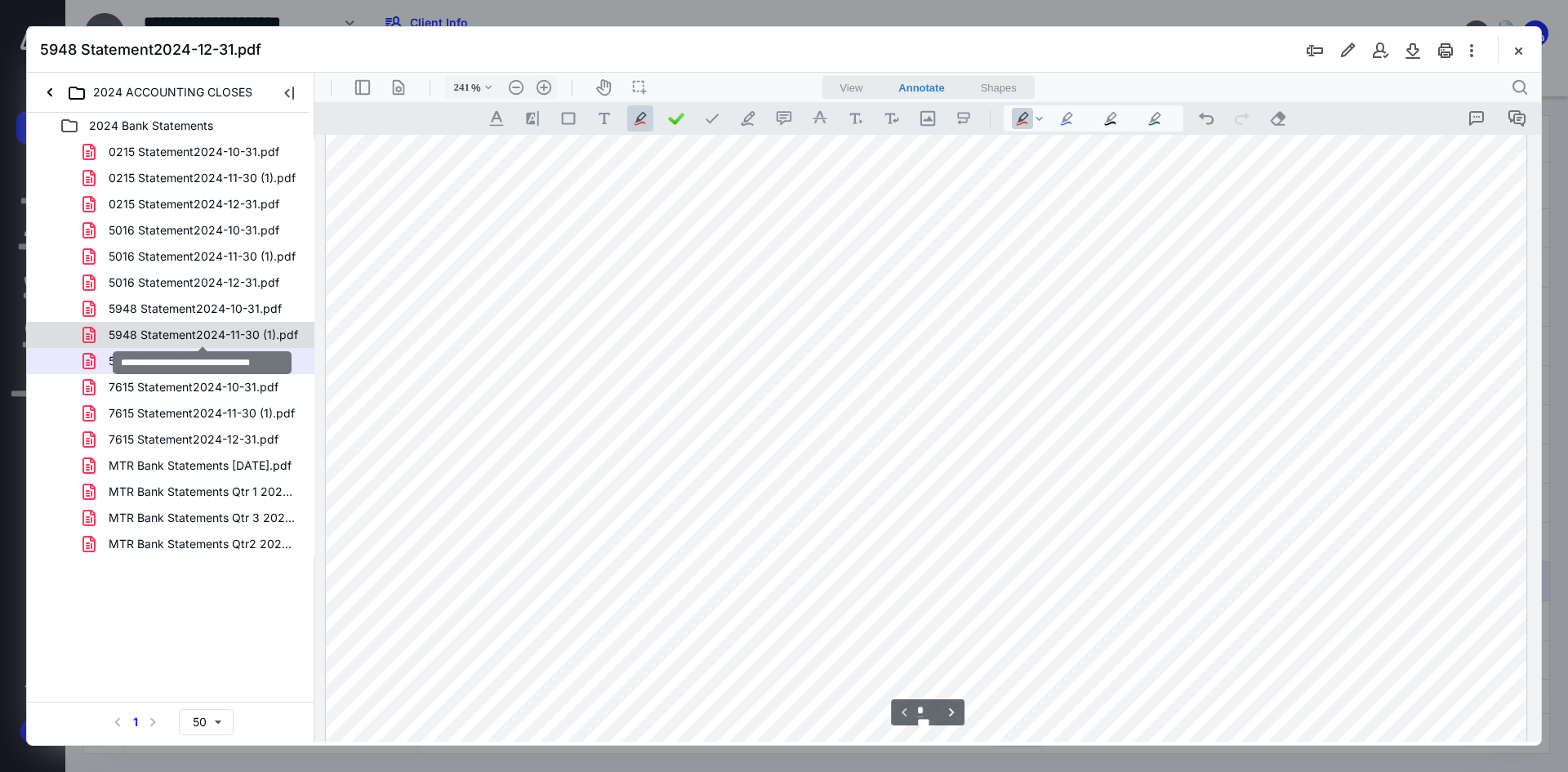 click on "5948 Statement2024-11-30 (1).pdf" at bounding box center [203, 335] 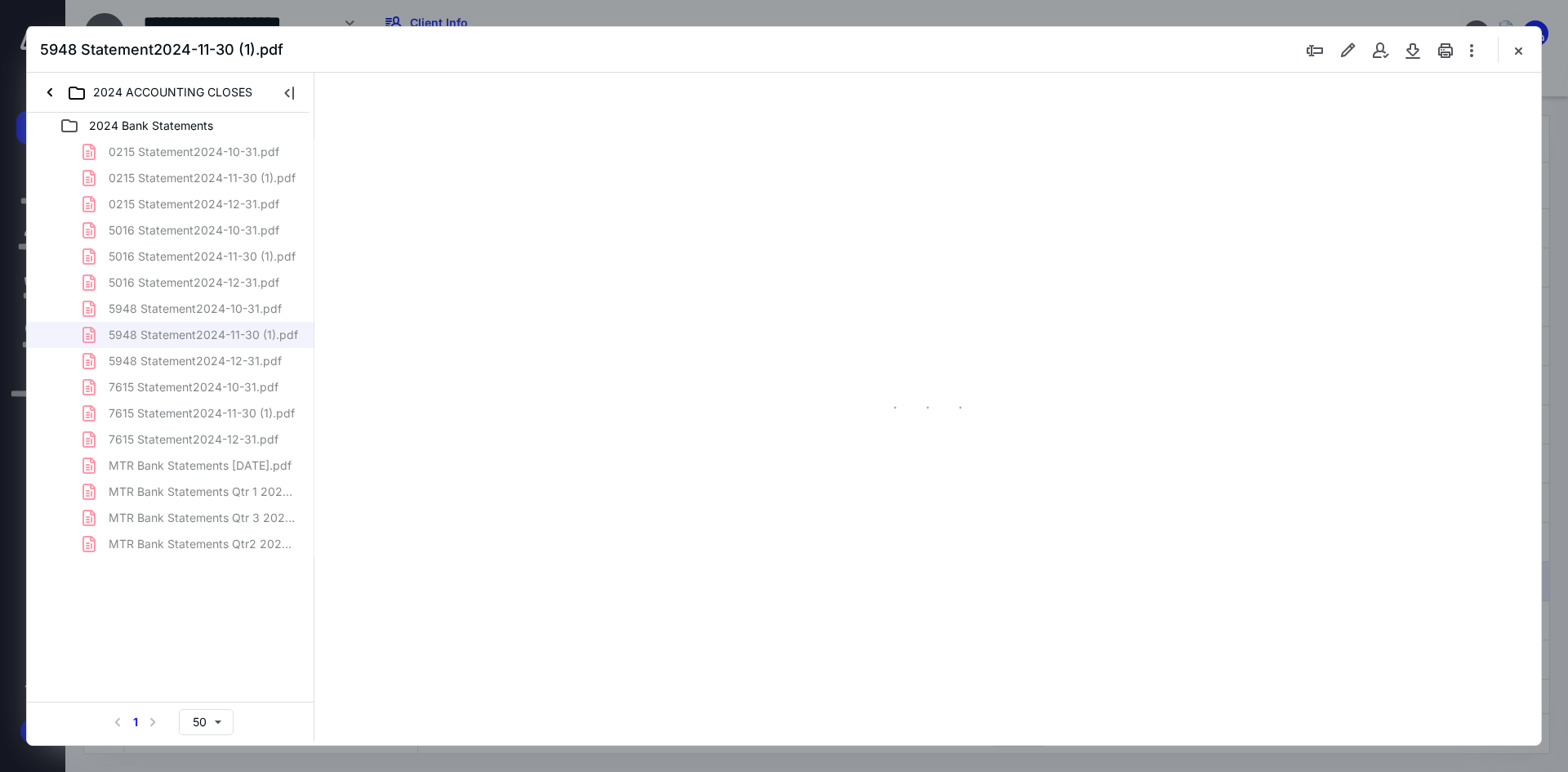 type on "241" 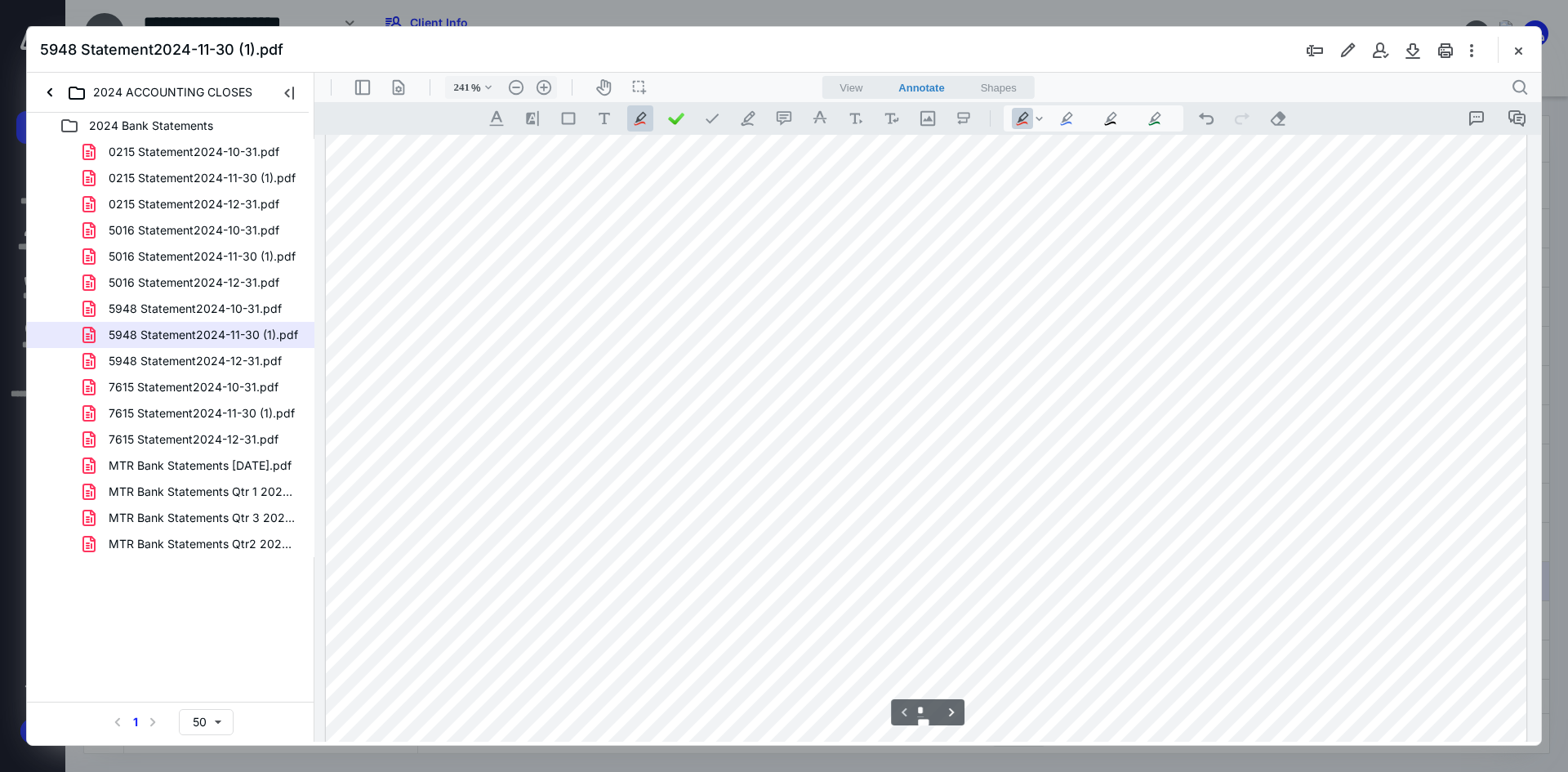 scroll, scrollTop: 805, scrollLeft: 0, axis: vertical 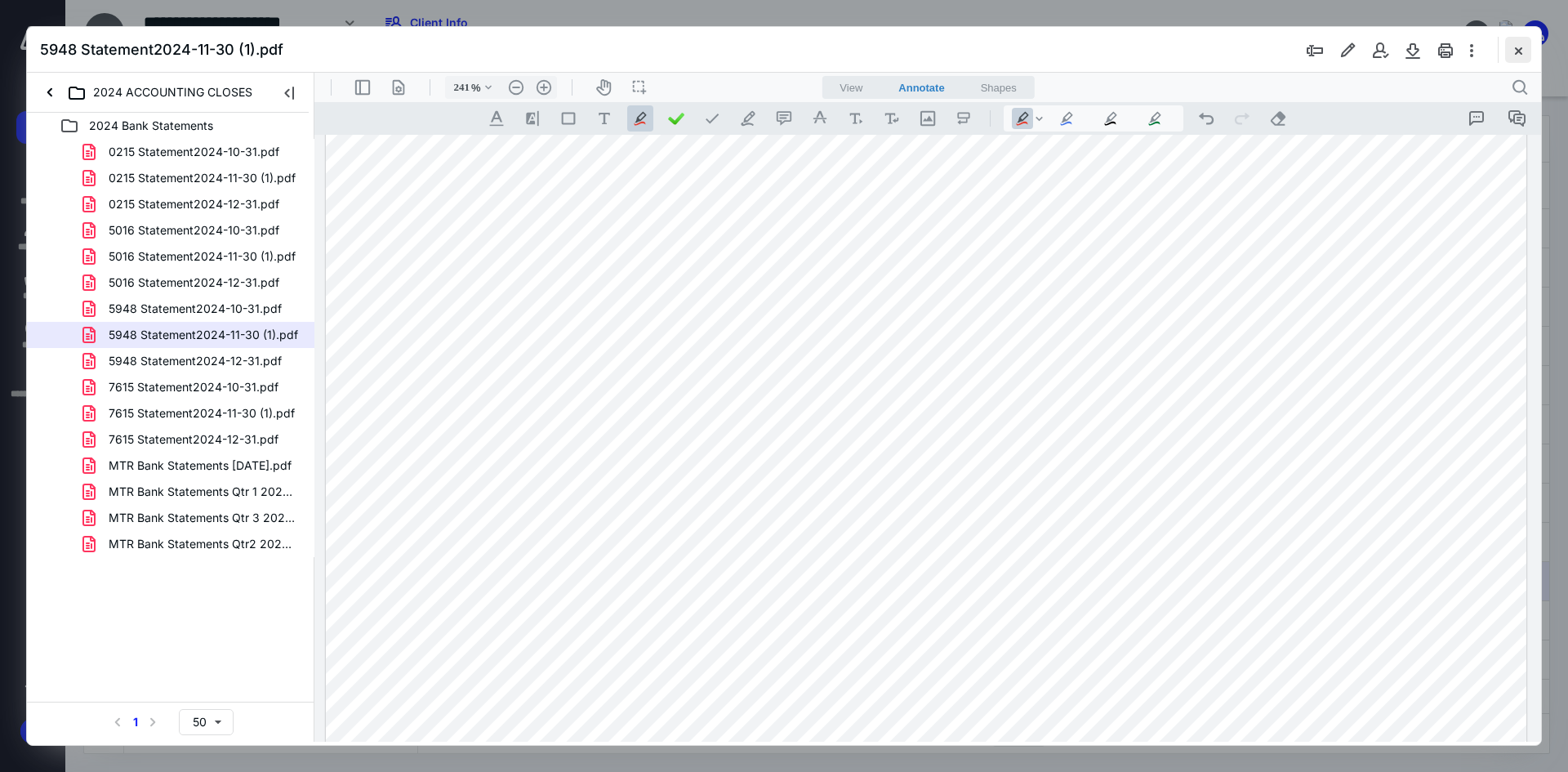 click at bounding box center (1518, 50) 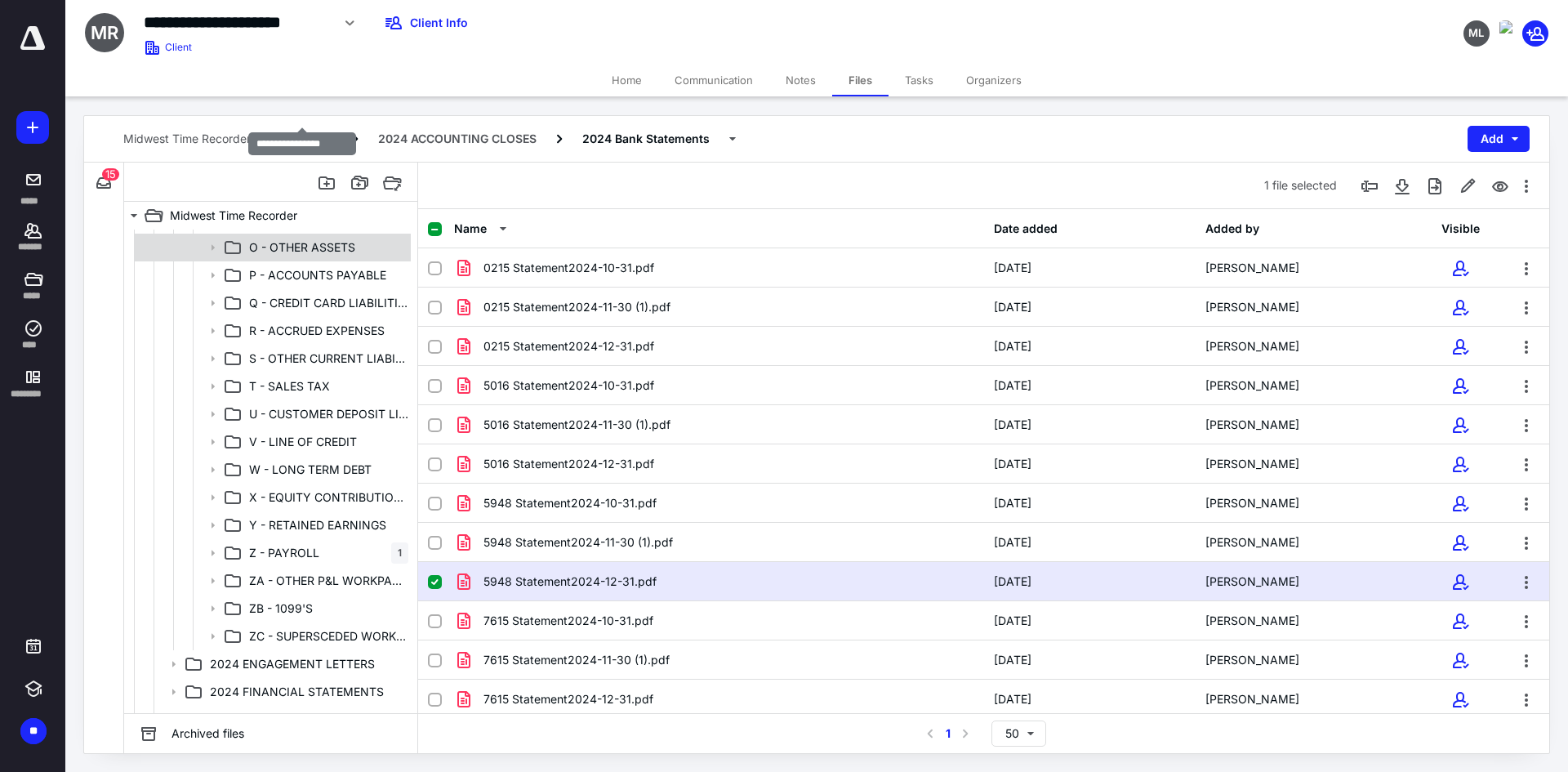 scroll, scrollTop: 850, scrollLeft: 0, axis: vertical 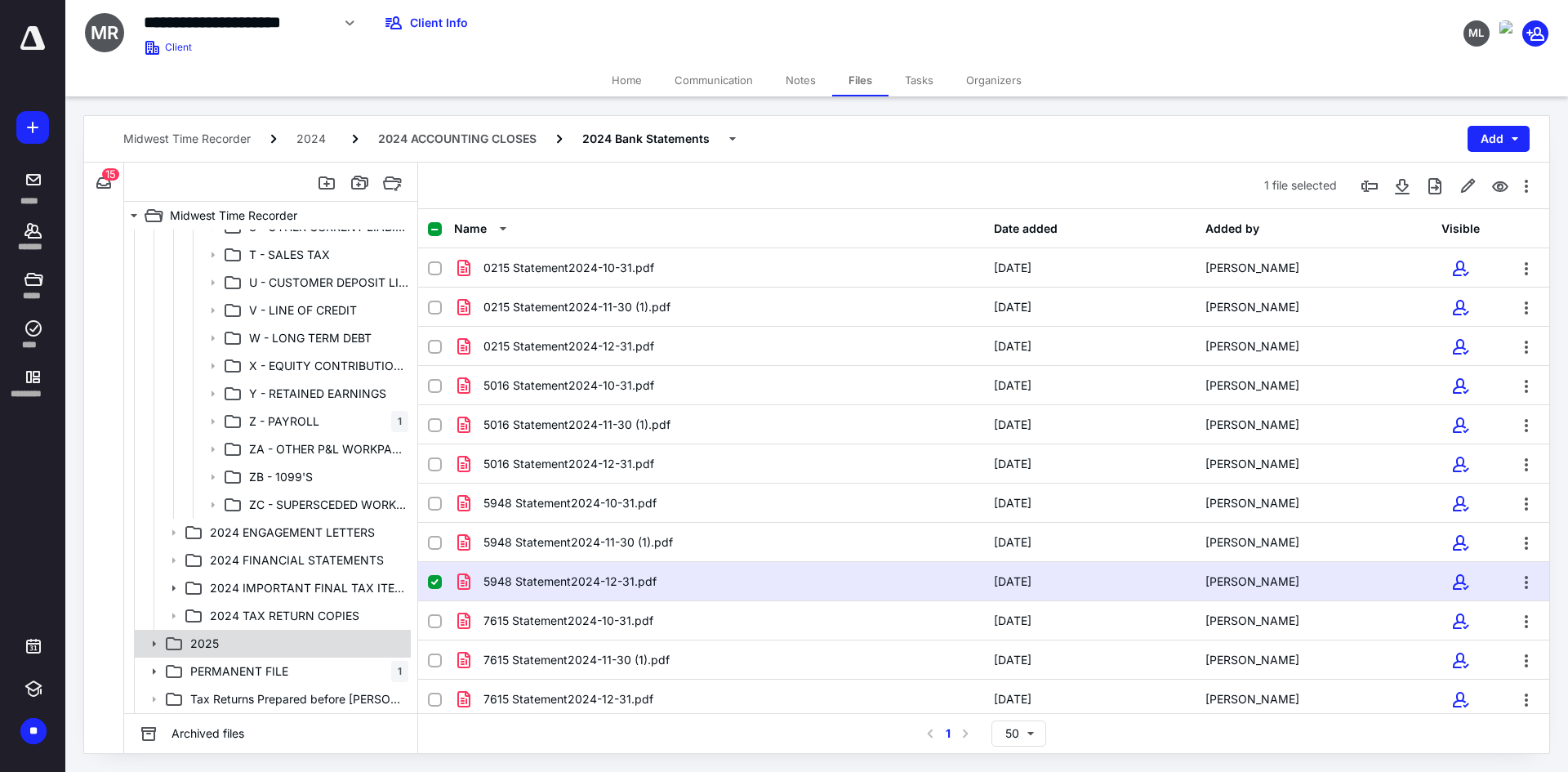 click on "2025" at bounding box center [296, 644] 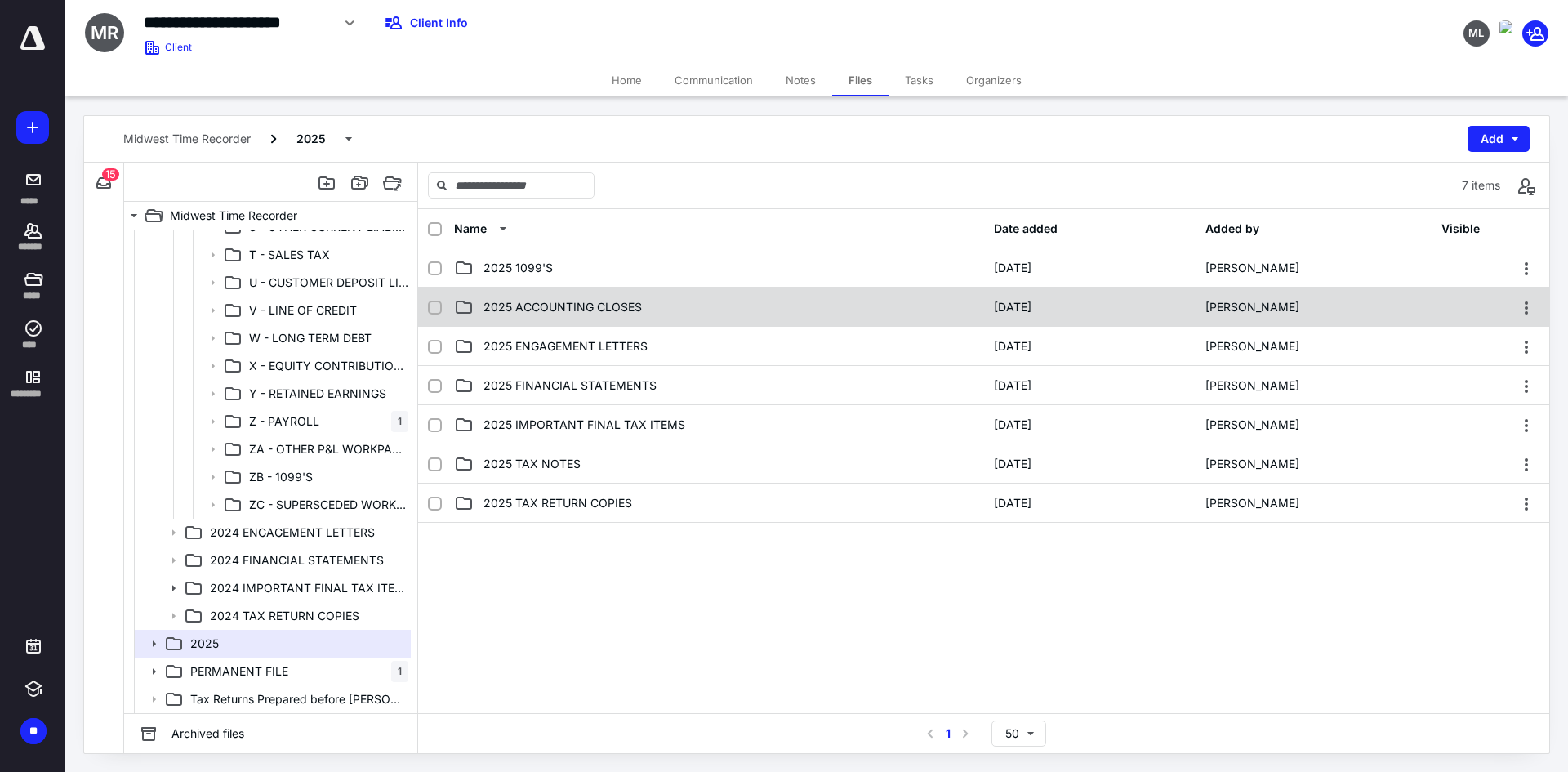 click on "2025 ACCOUNTING CLOSES" at bounding box center (563, 307) 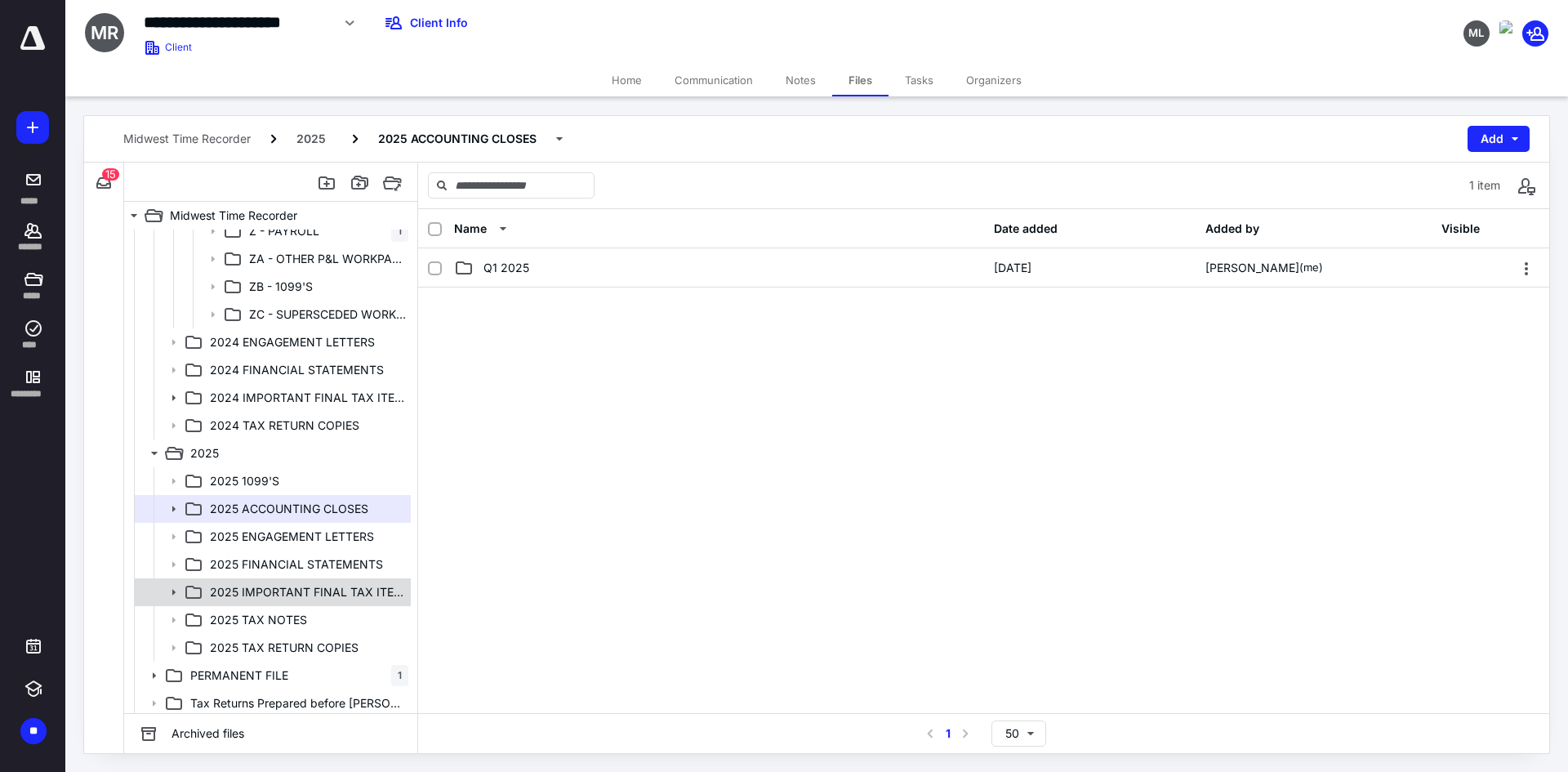 scroll, scrollTop: 1044, scrollLeft: 0, axis: vertical 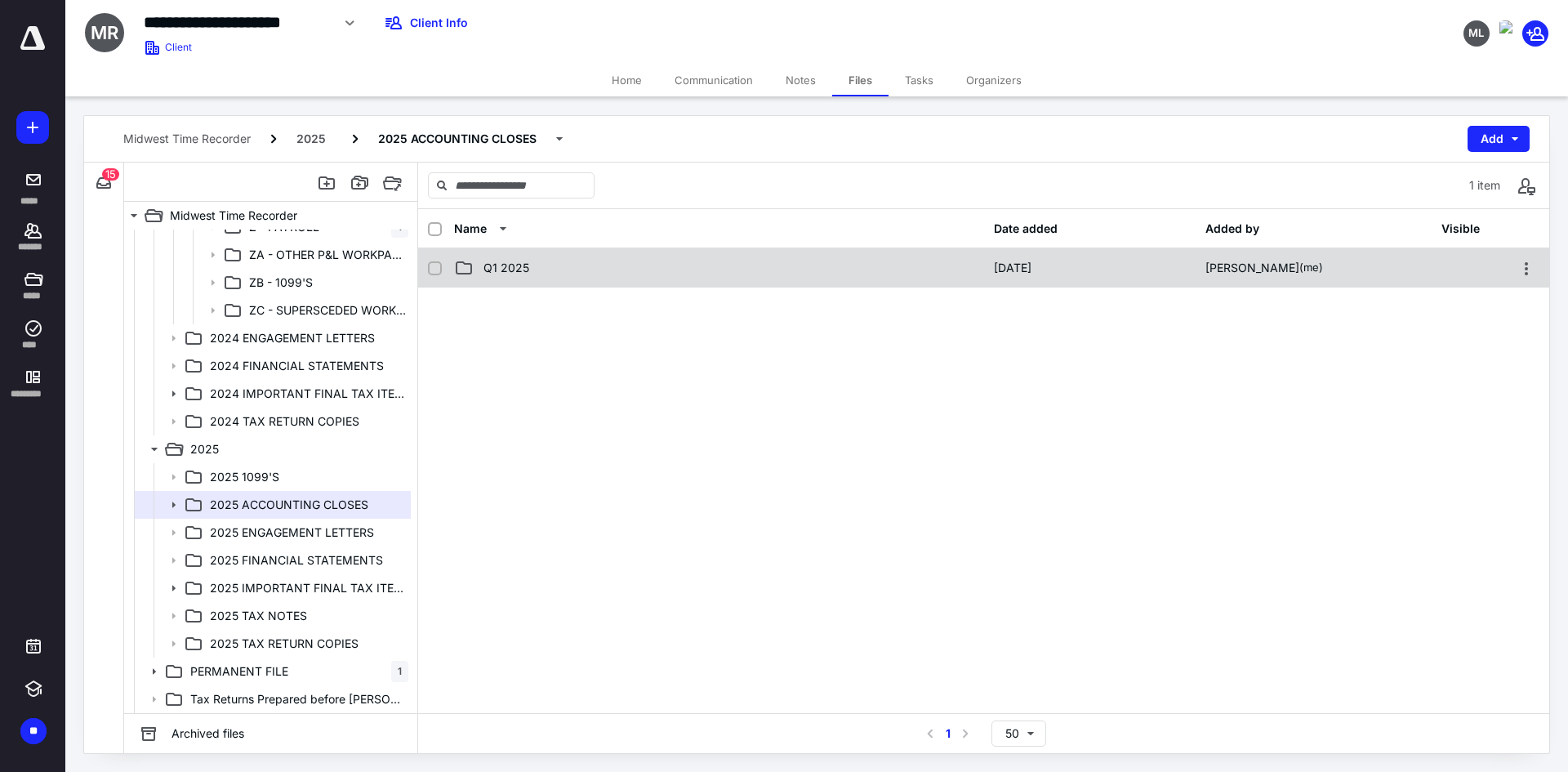 click on "Q1 2025" at bounding box center (506, 268) 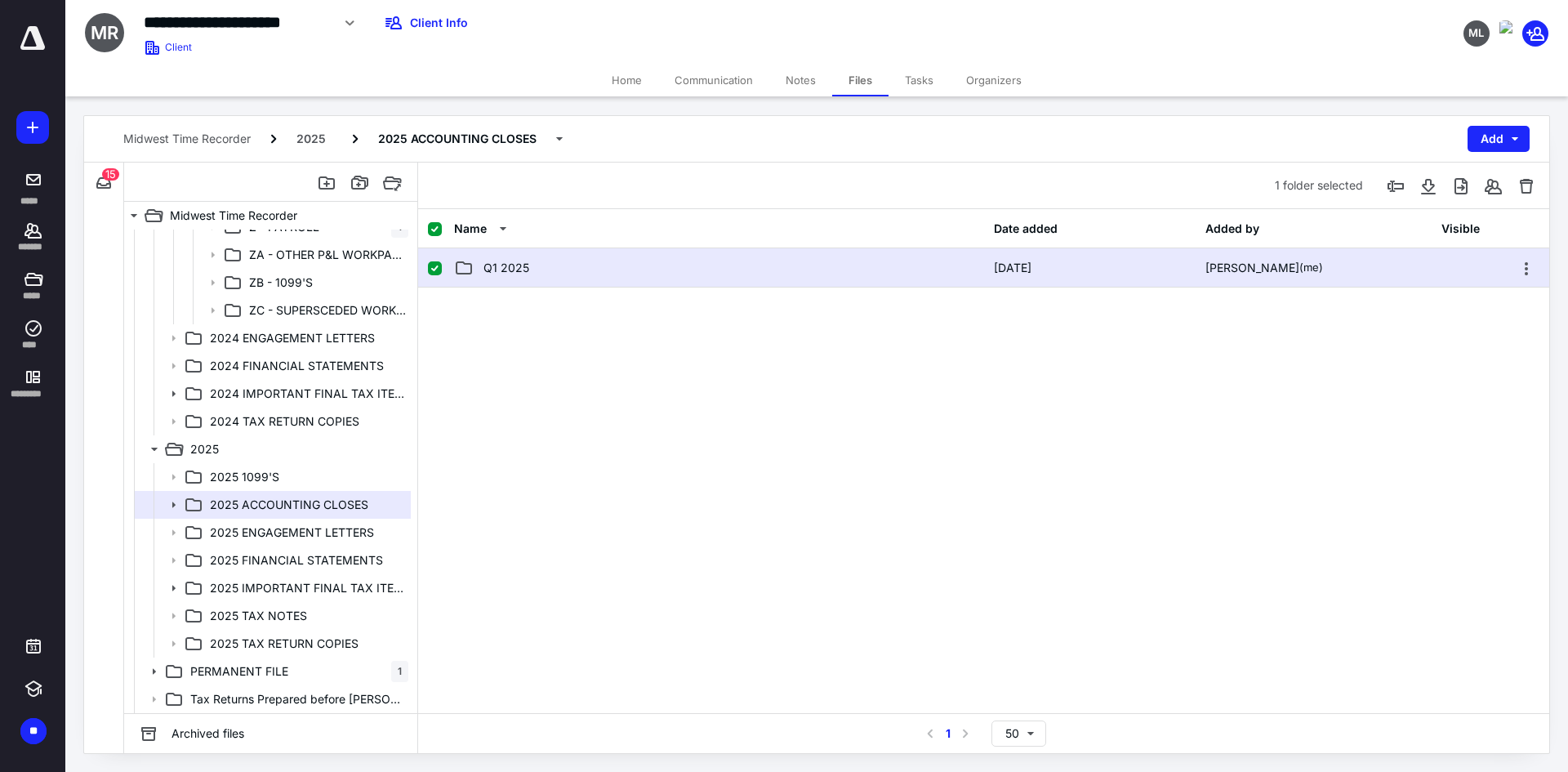 checkbox on "true" 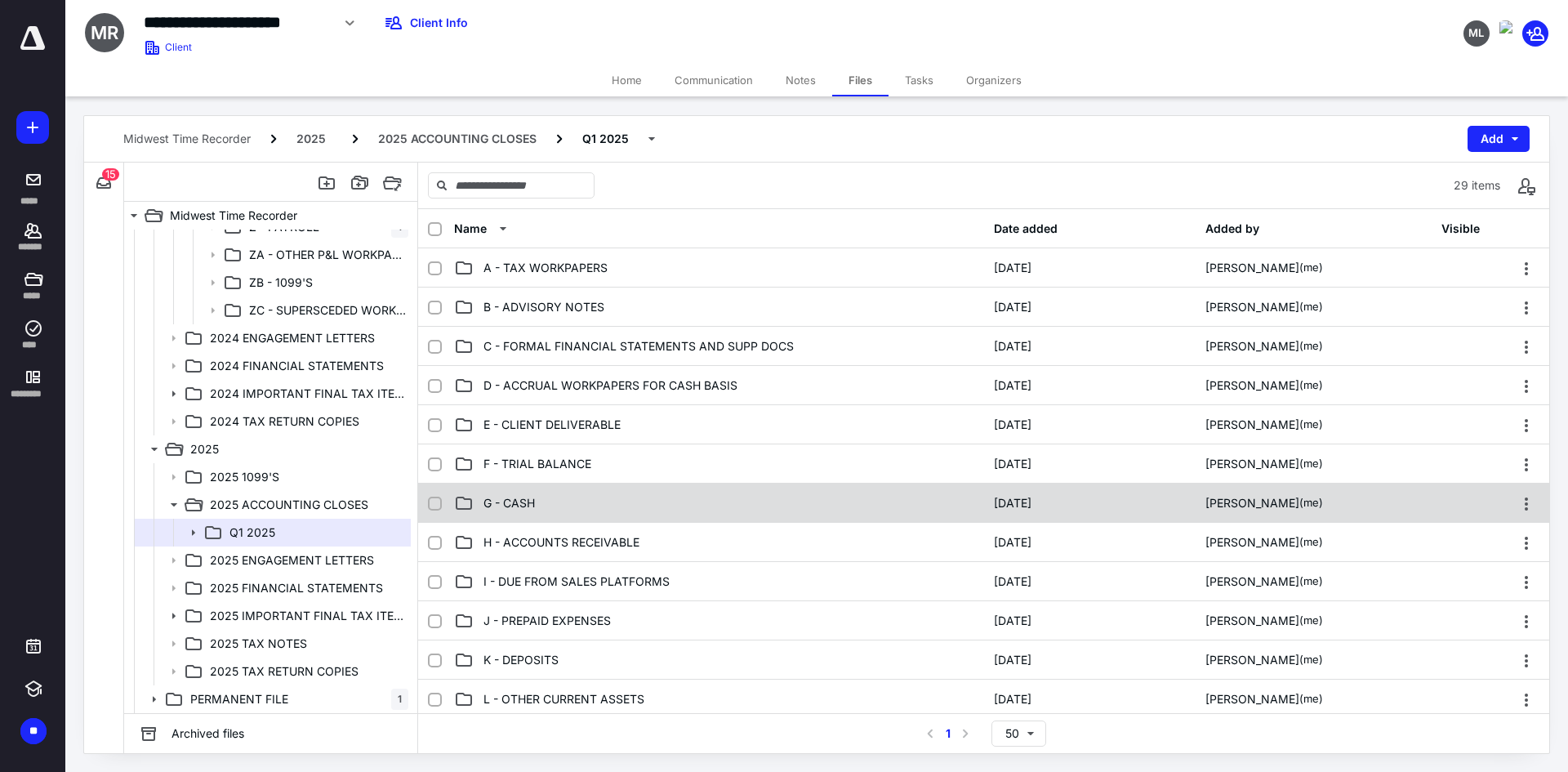 click on "G - CASH" at bounding box center (719, 503) 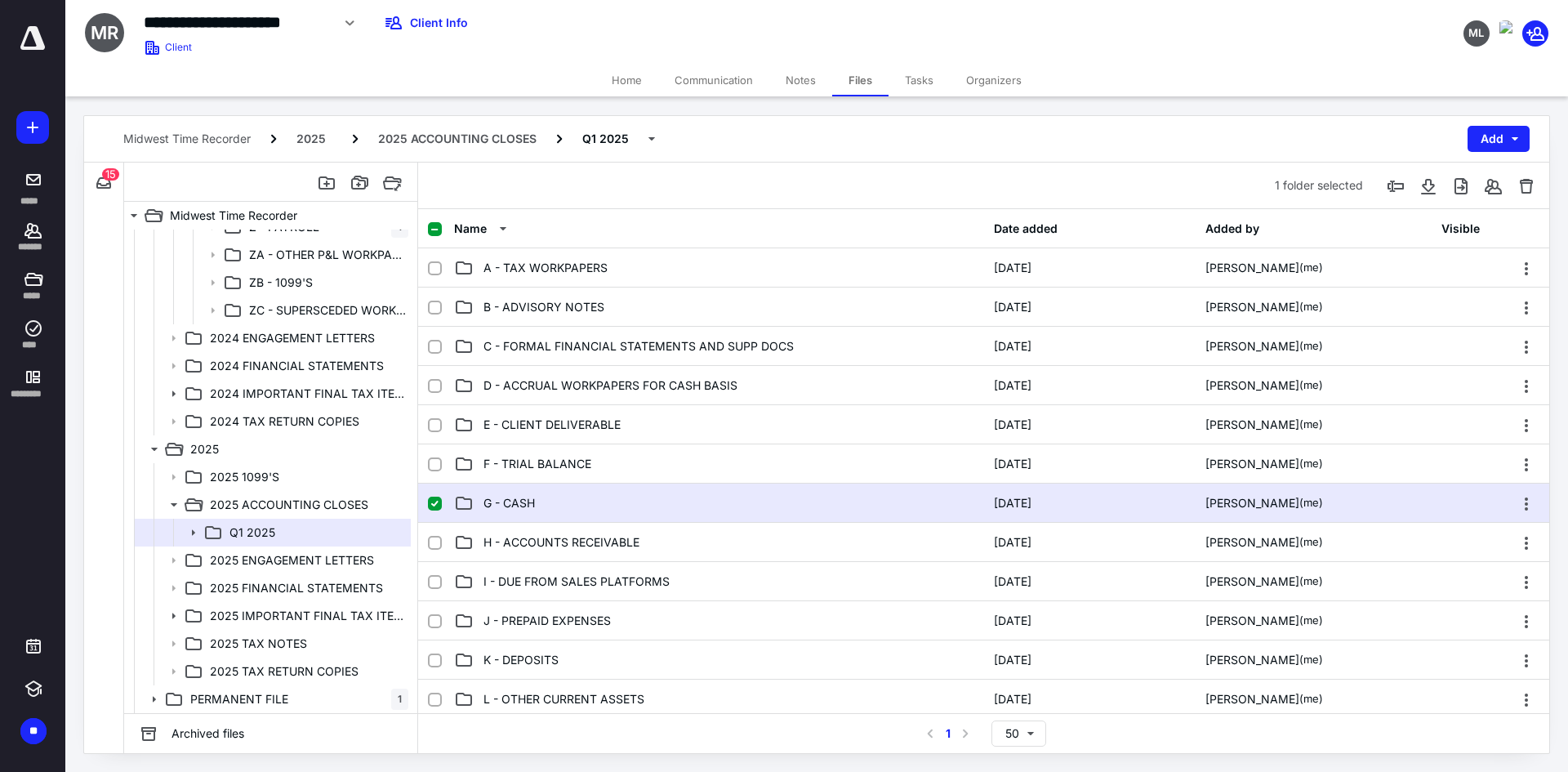 click on "G - CASH" at bounding box center (719, 503) 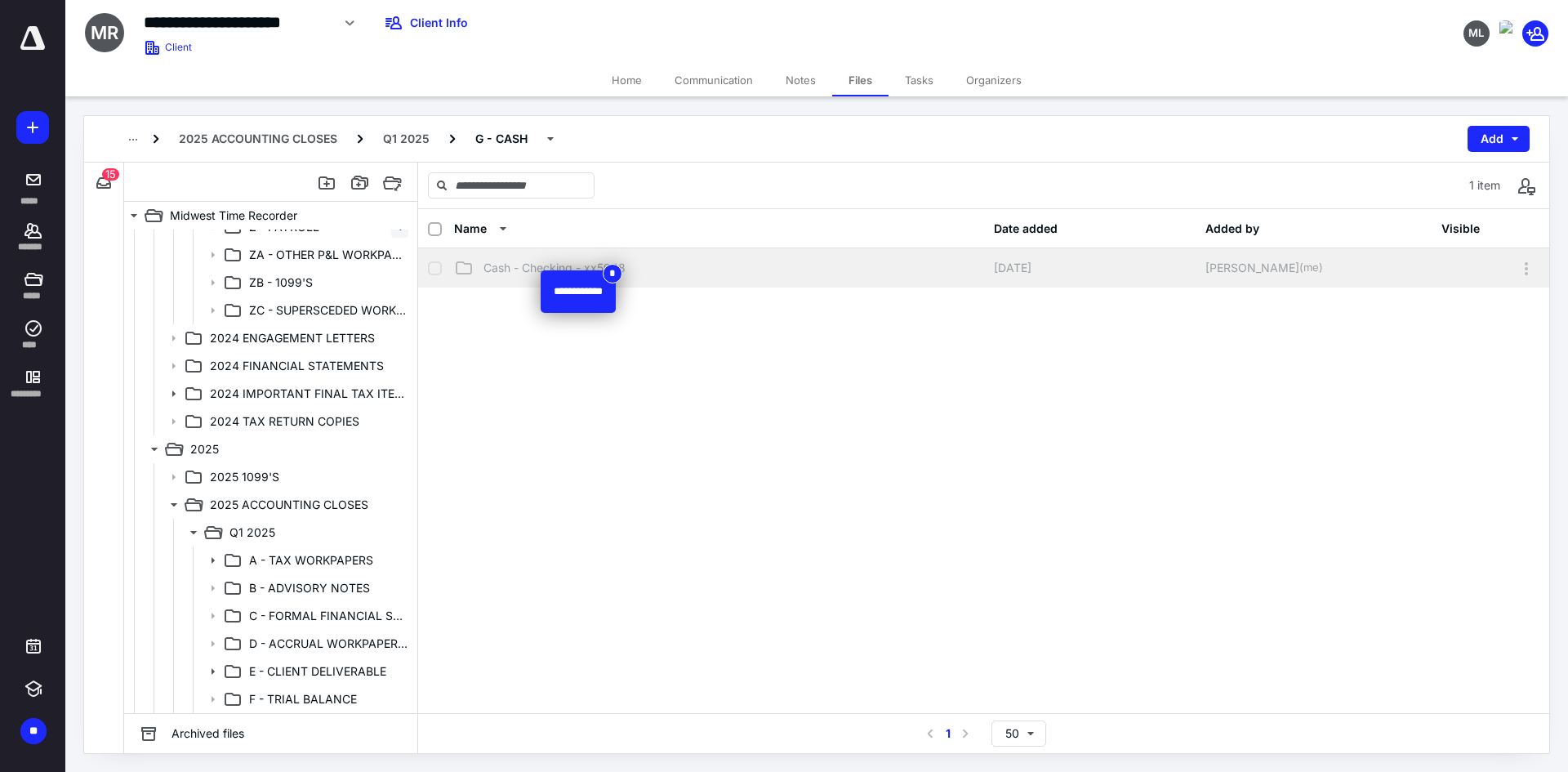click on "Cash - Checking - xx5948" at bounding box center [719, 268] 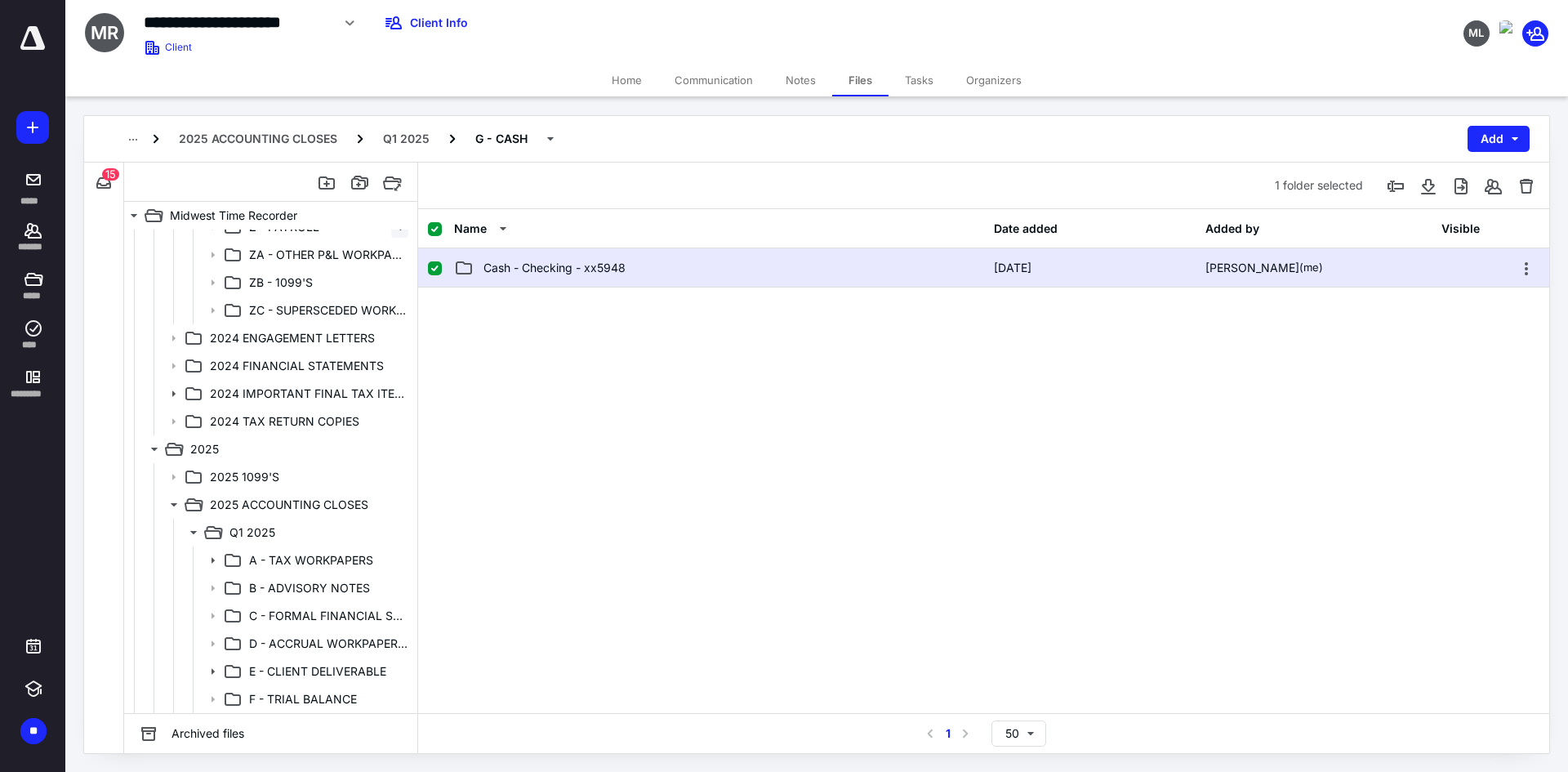 click on "Cash - Checking - xx5948" at bounding box center [719, 268] 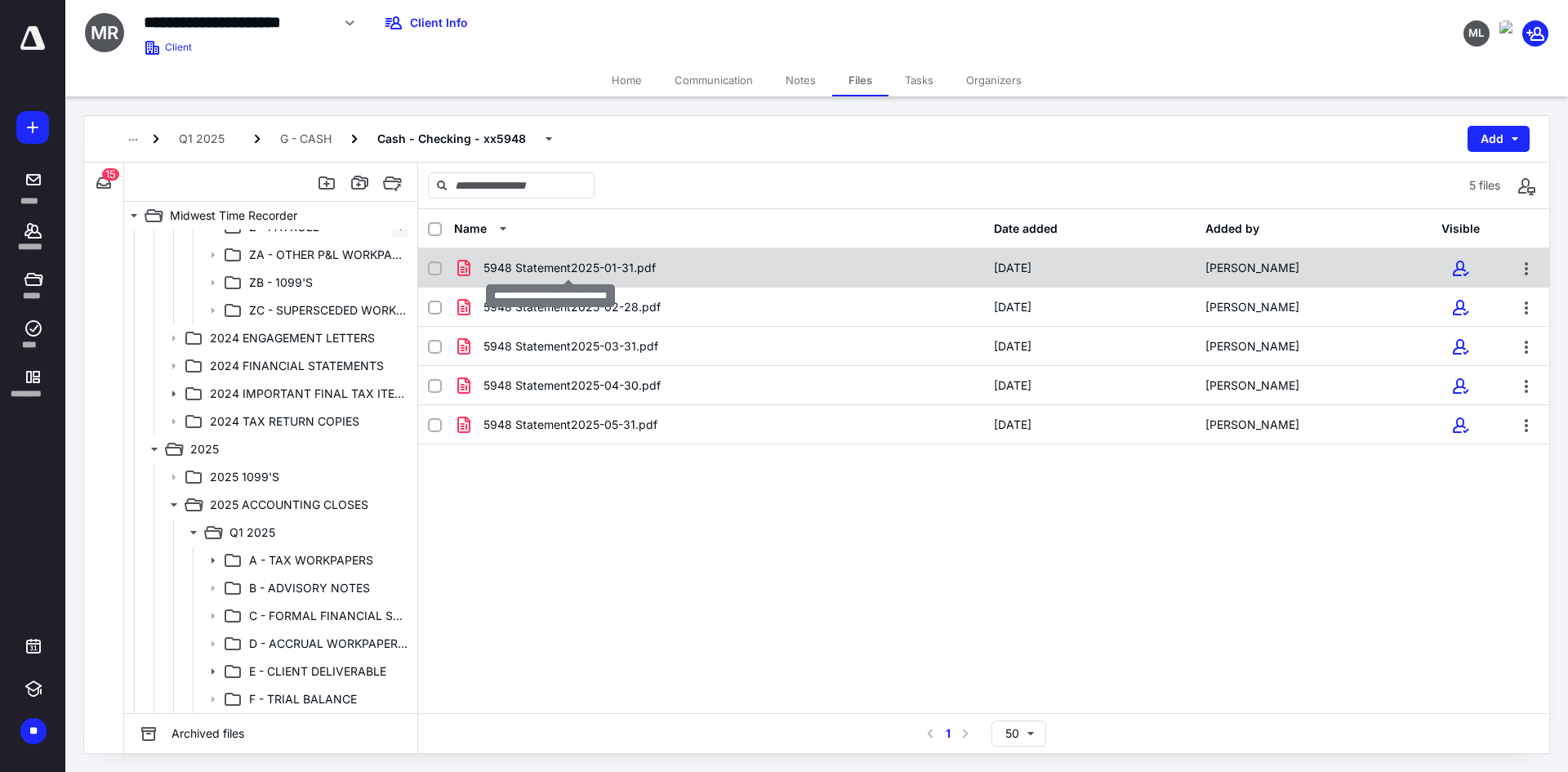 click on "5948 Statement2025-01-31.pdf" at bounding box center (569, 268) 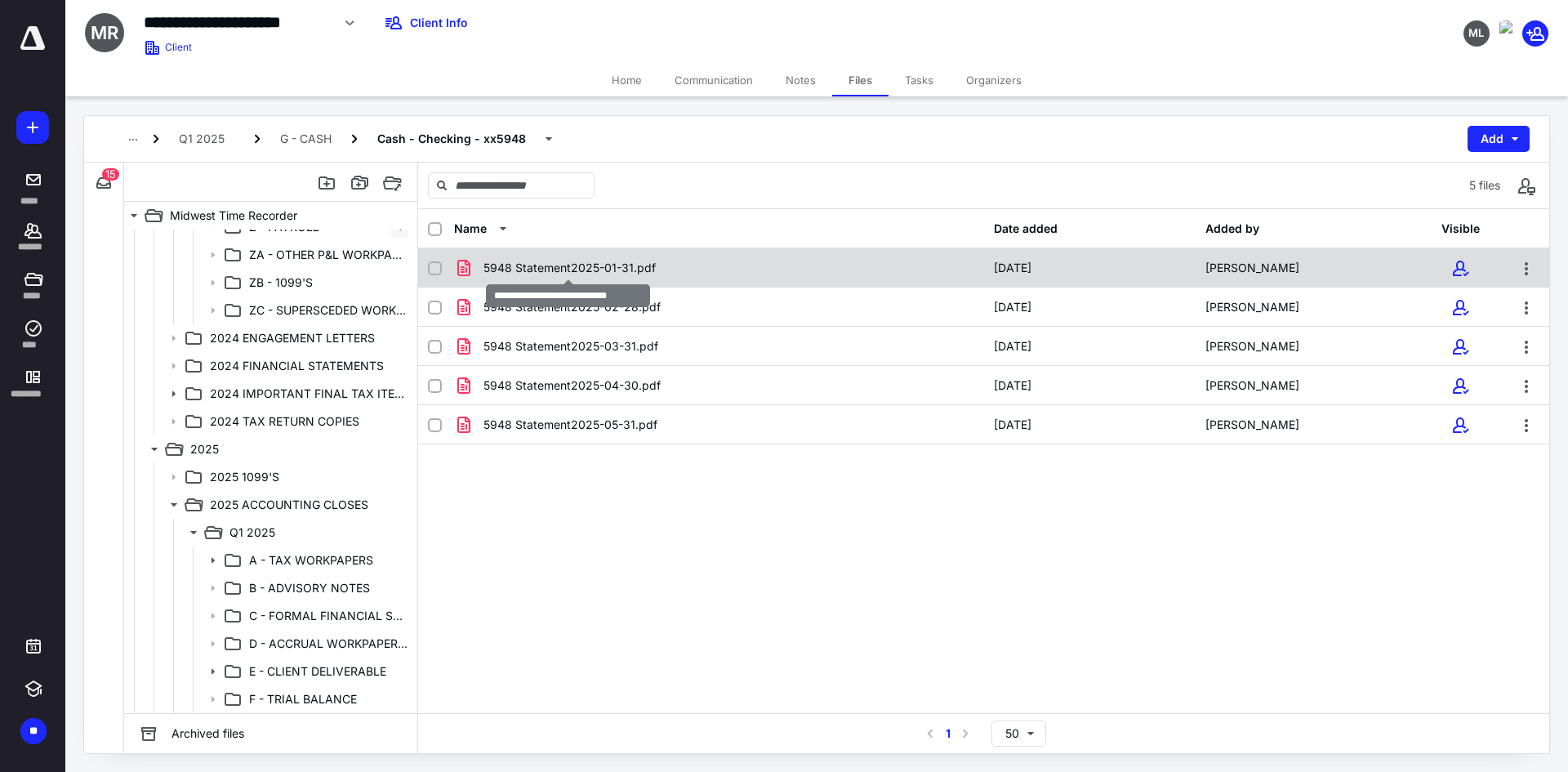 click on "5948 Statement2025-01-31.pdf" at bounding box center [569, 268] 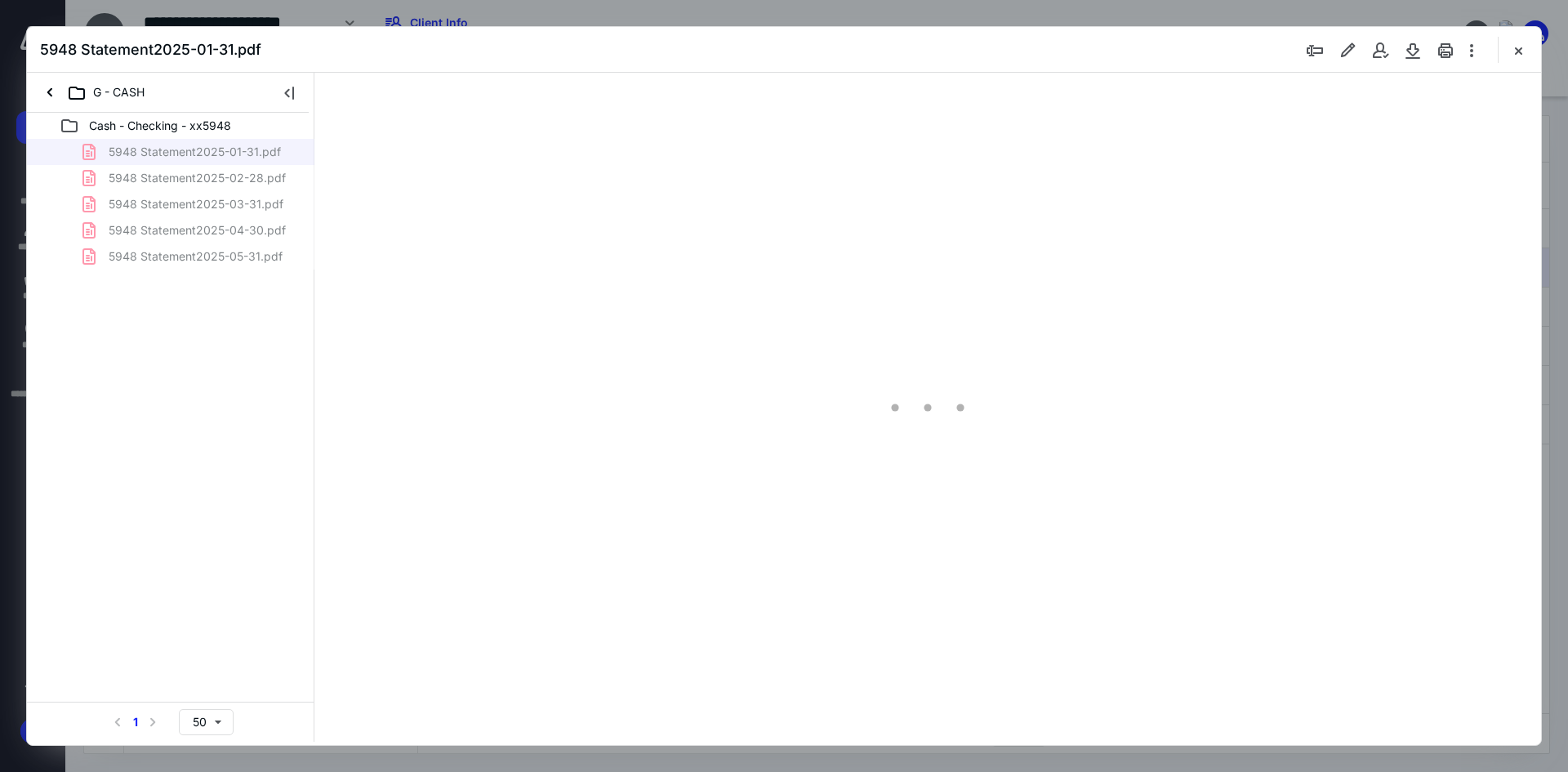 scroll, scrollTop: 0, scrollLeft: 0, axis: both 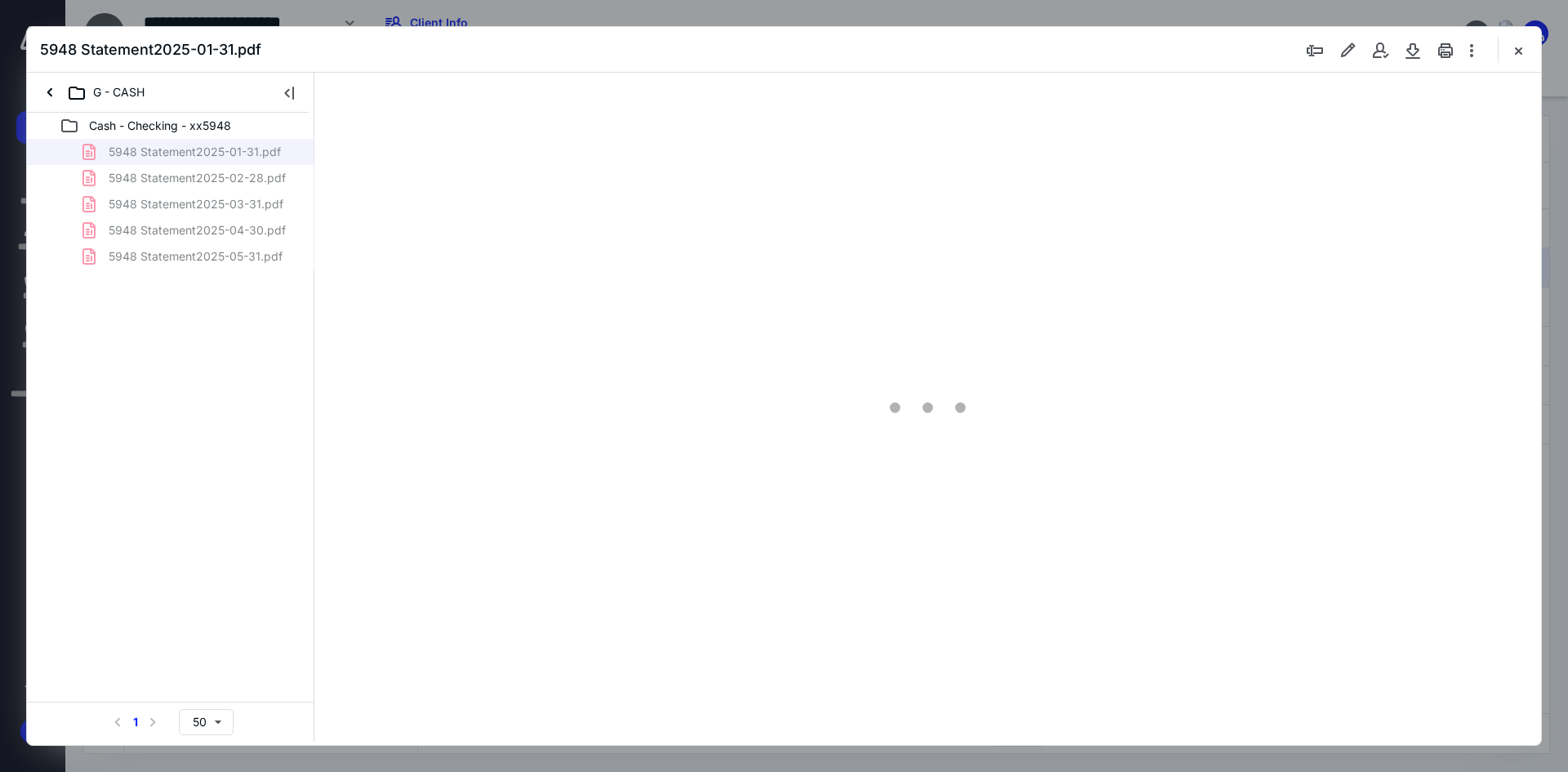 type on "241" 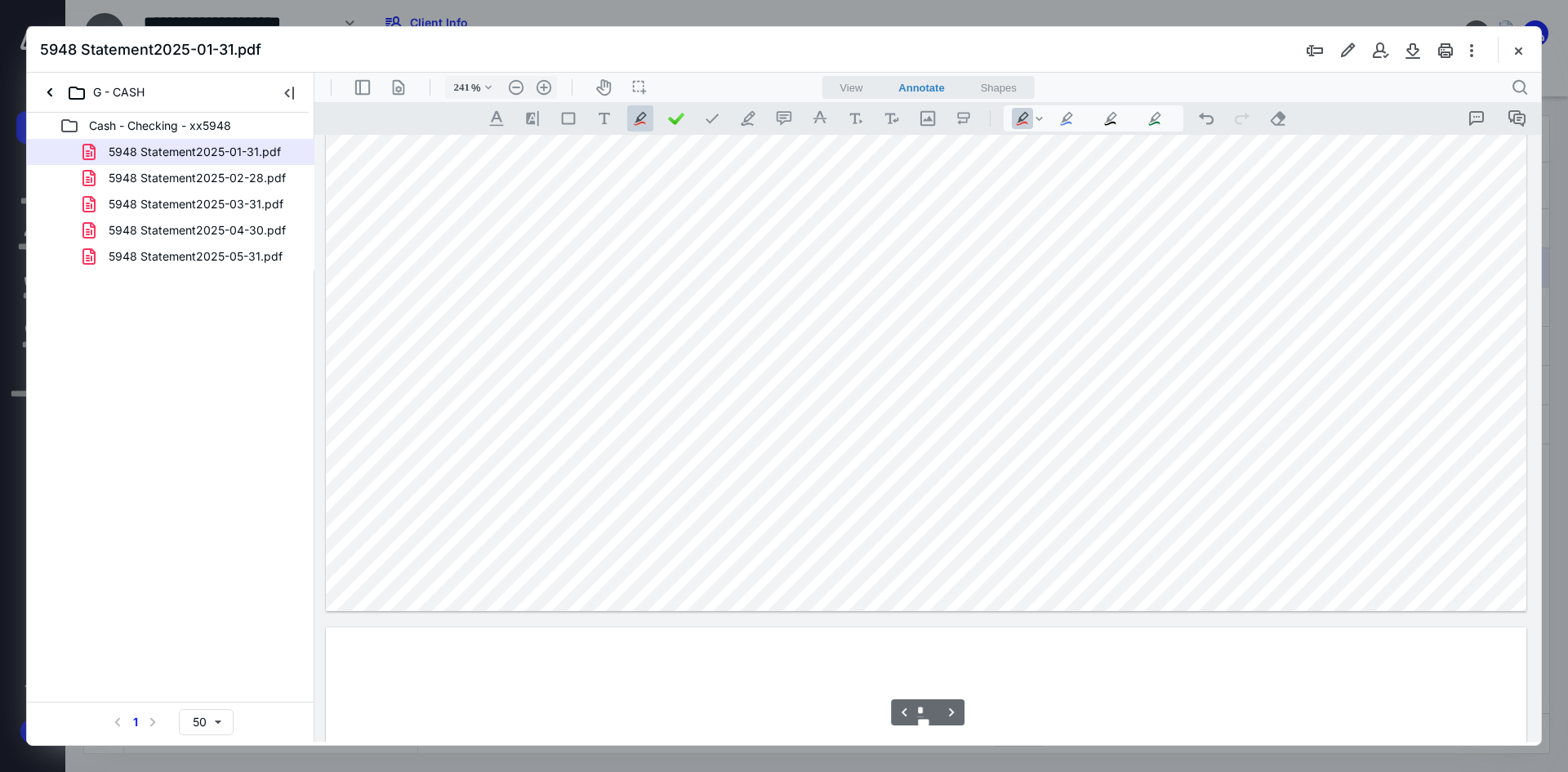 scroll, scrollTop: 5800, scrollLeft: 0, axis: vertical 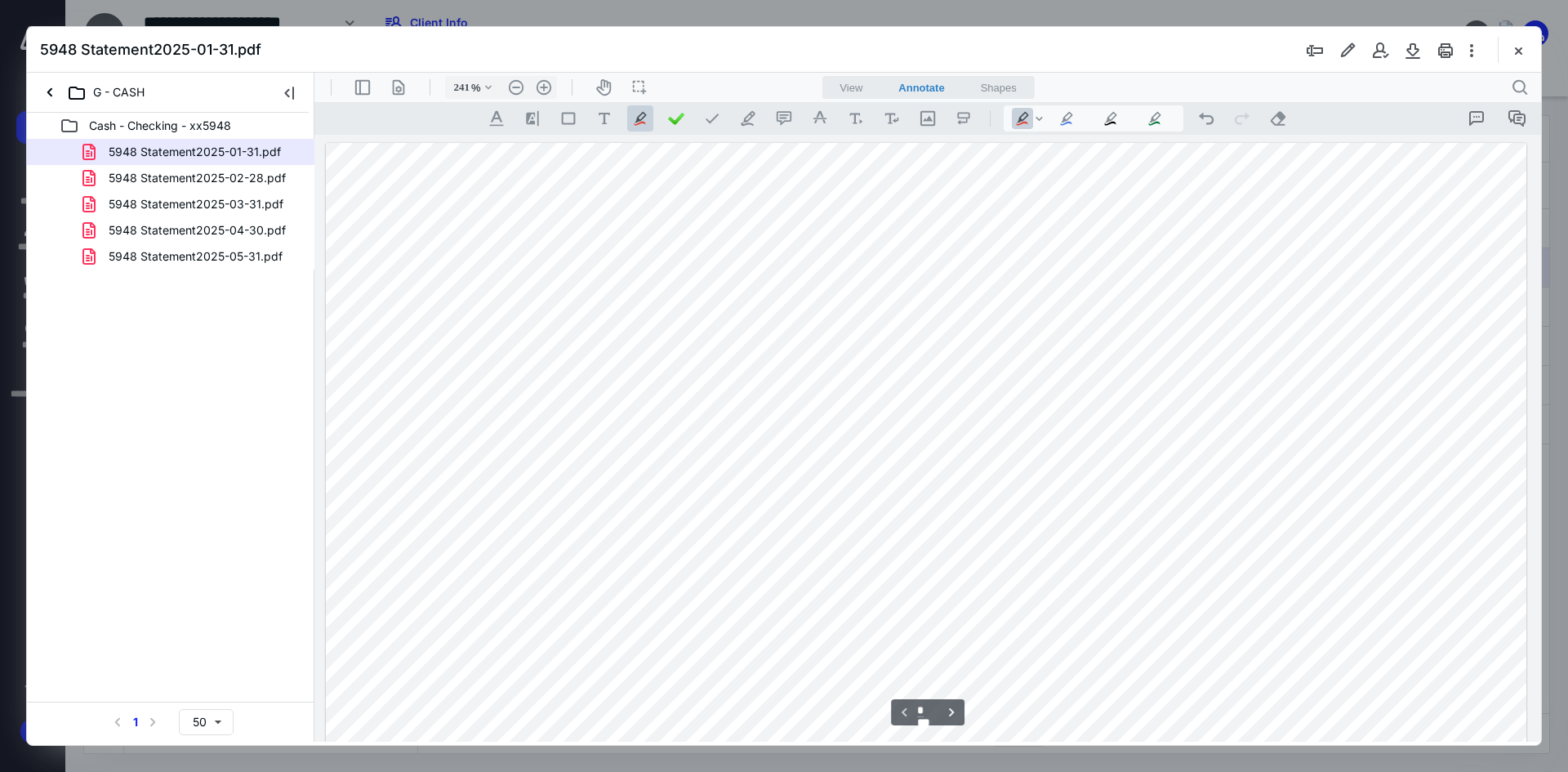 drag, startPoint x: 1535, startPoint y: 721, endPoint x: 1628, endPoint y: 136, distance: 592.3462 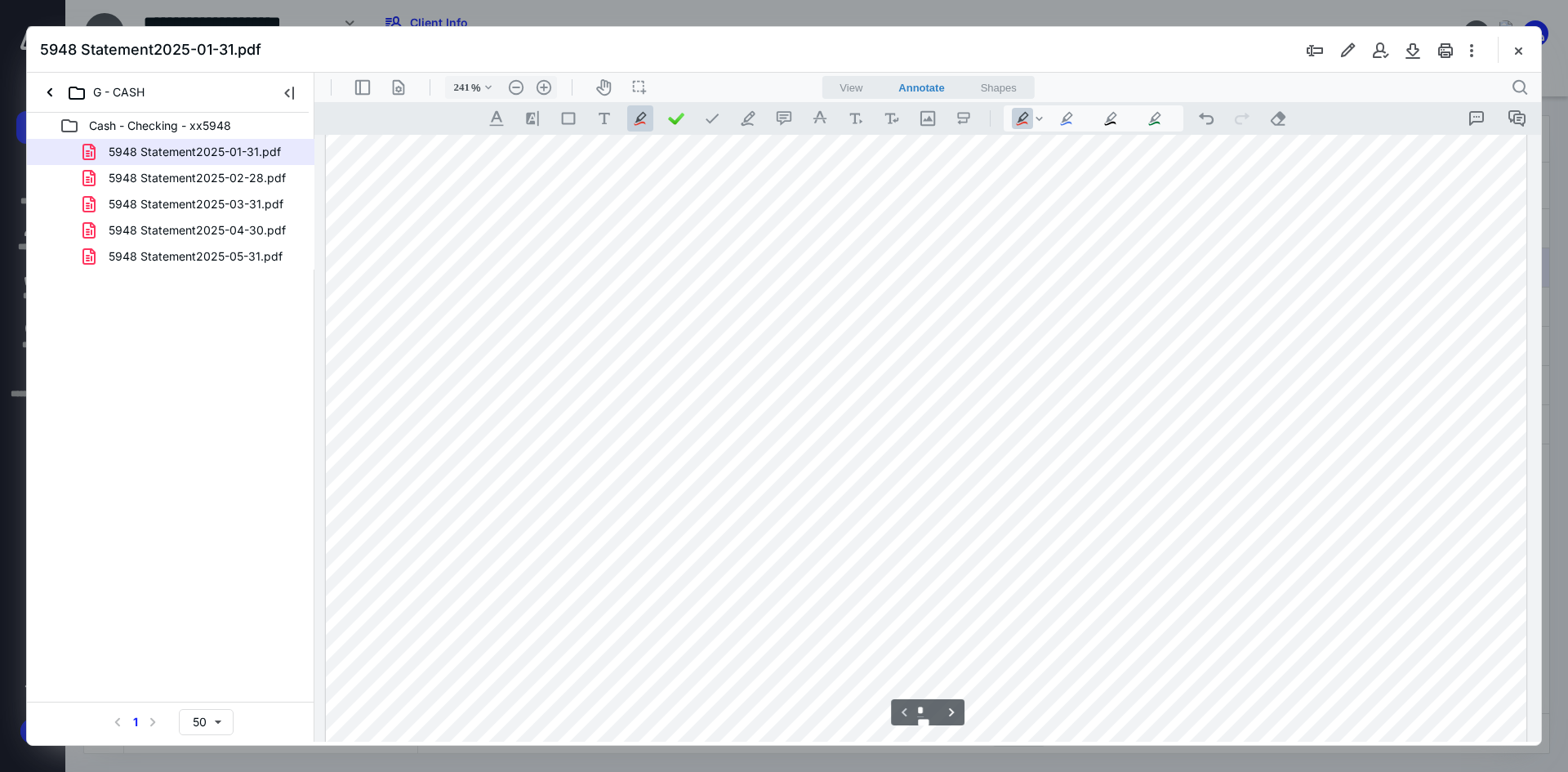 scroll, scrollTop: 245, scrollLeft: 0, axis: vertical 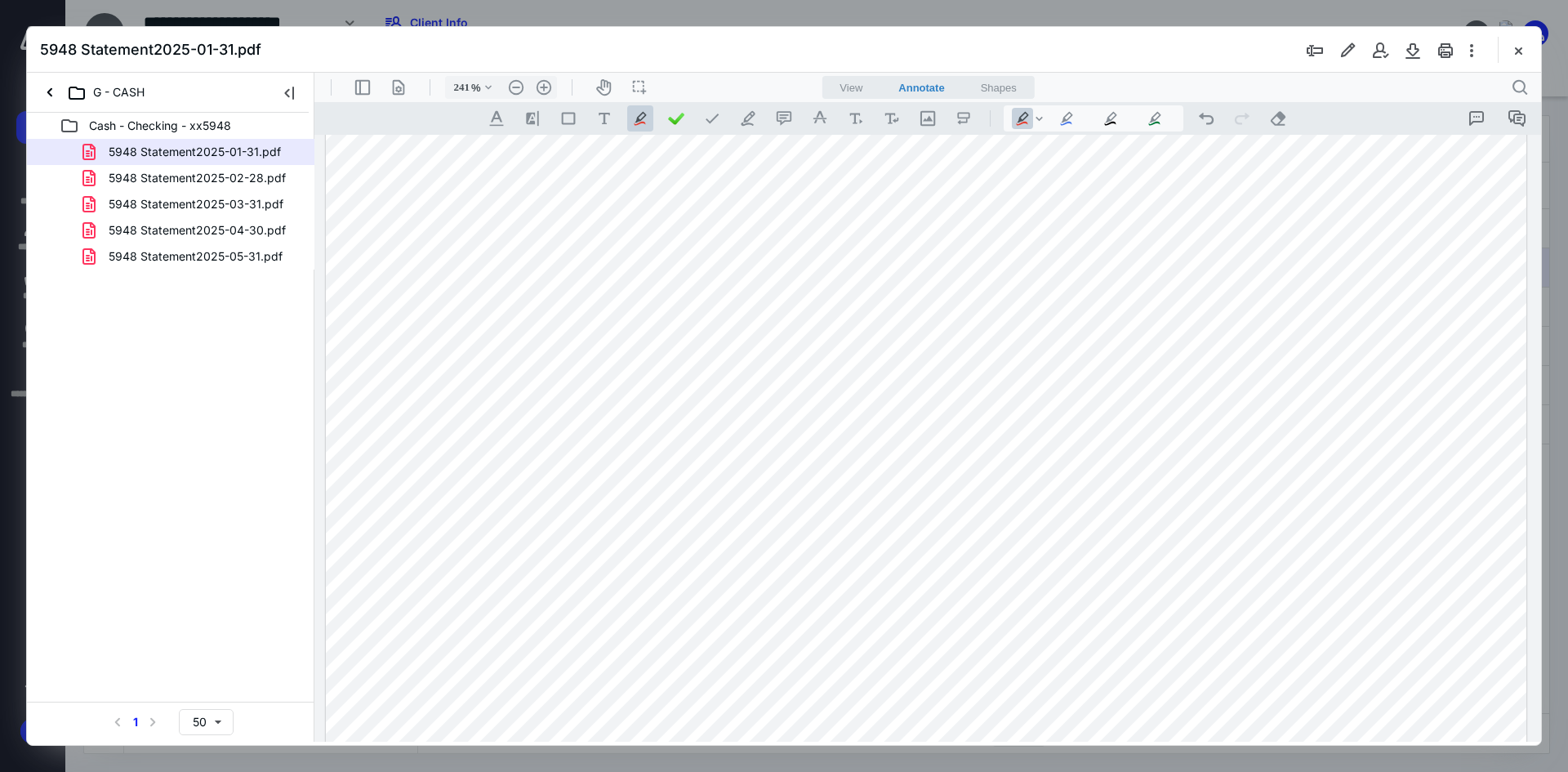click at bounding box center [926, 675] 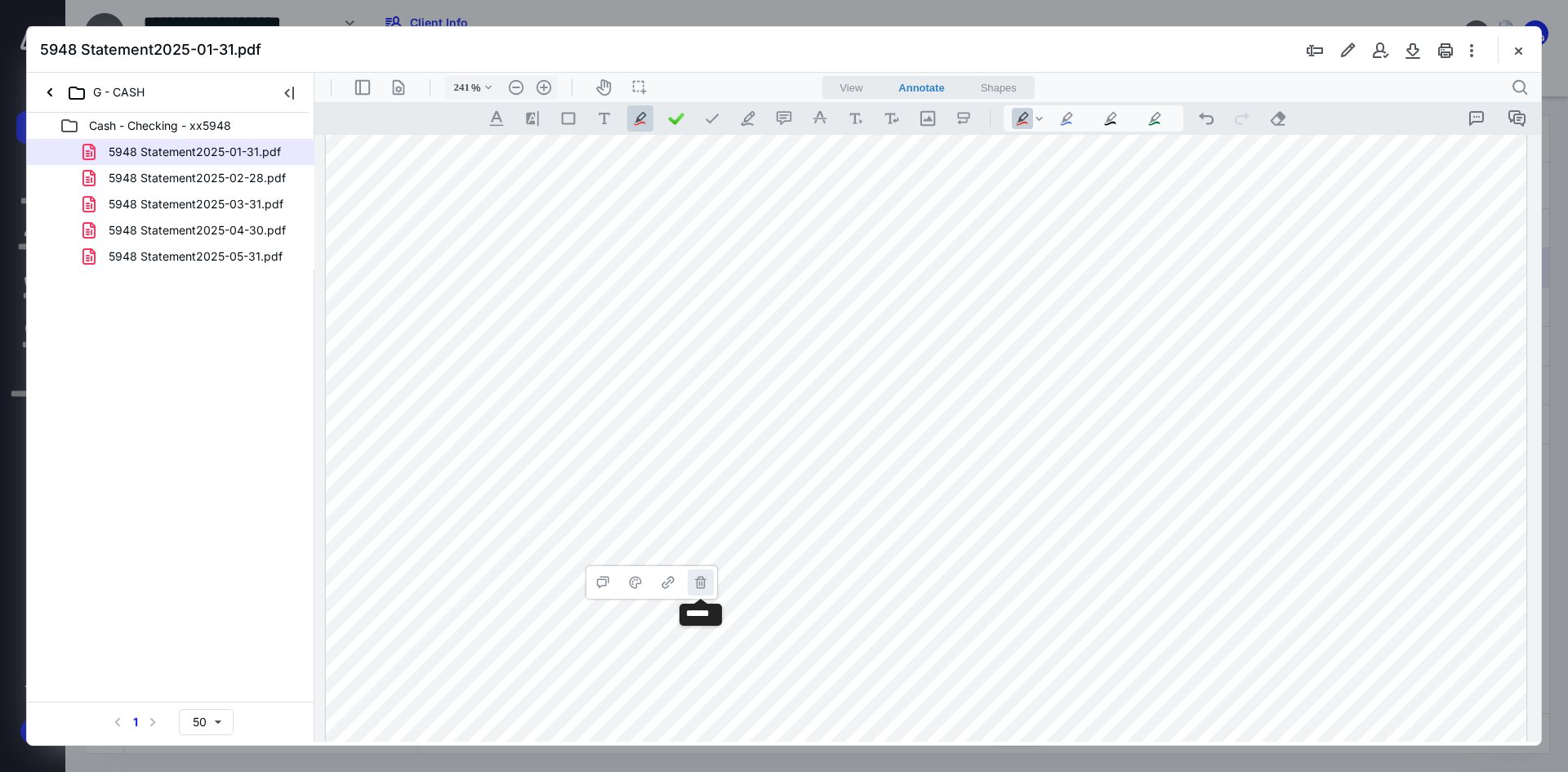 click on "**********" at bounding box center [701, 582] 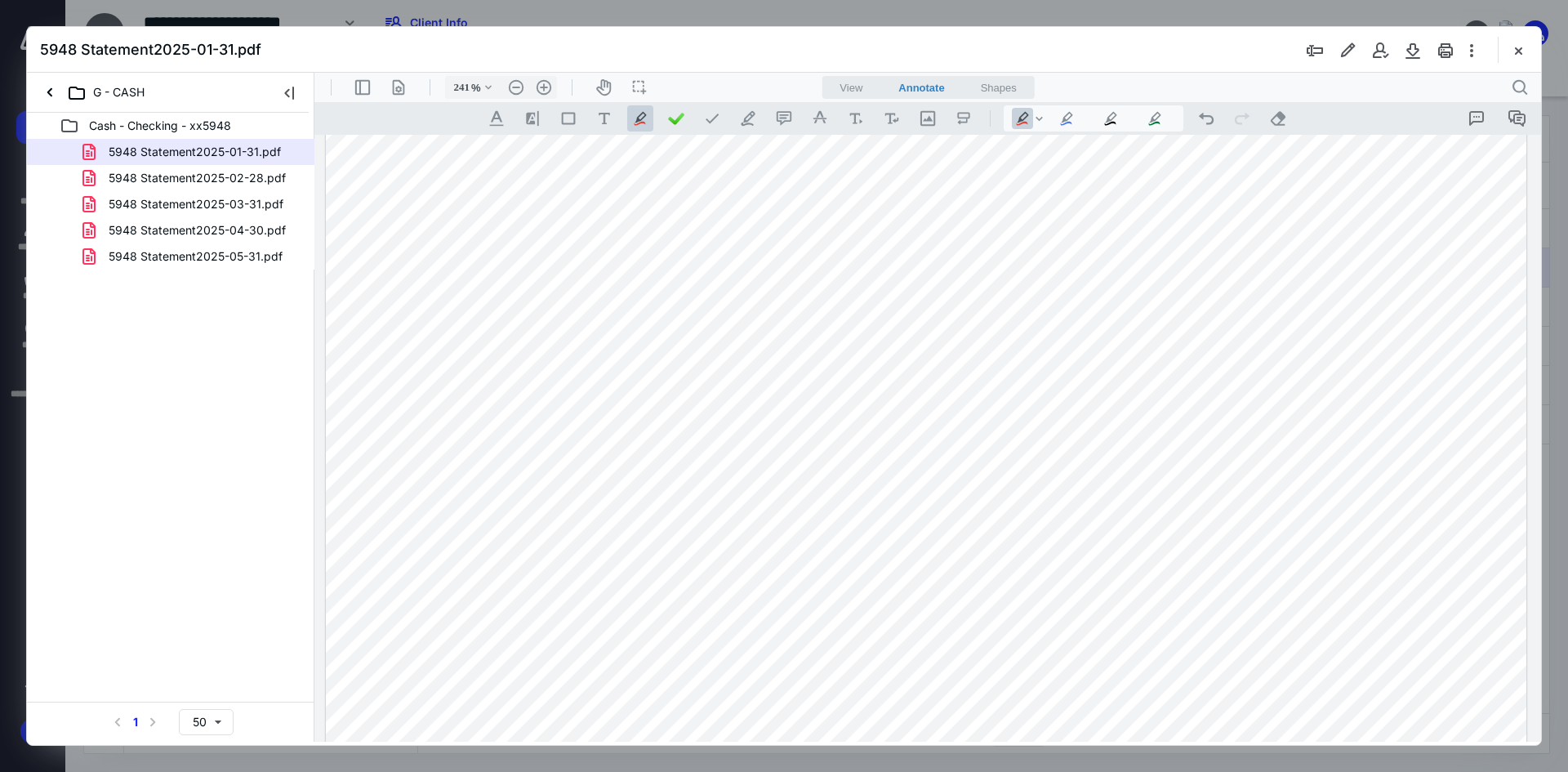 click at bounding box center [926, 675] 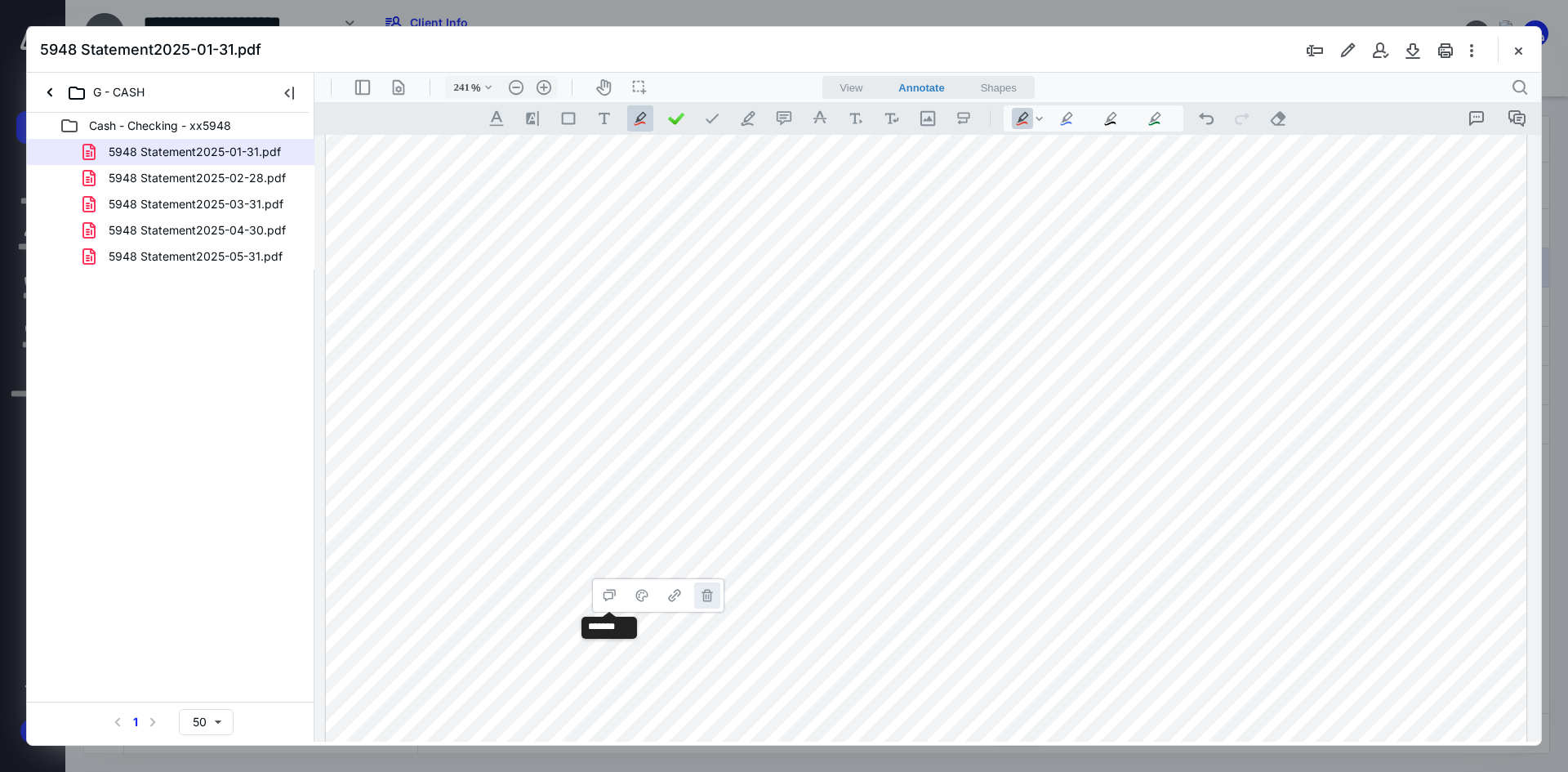 click on "**********" at bounding box center [707, 596] 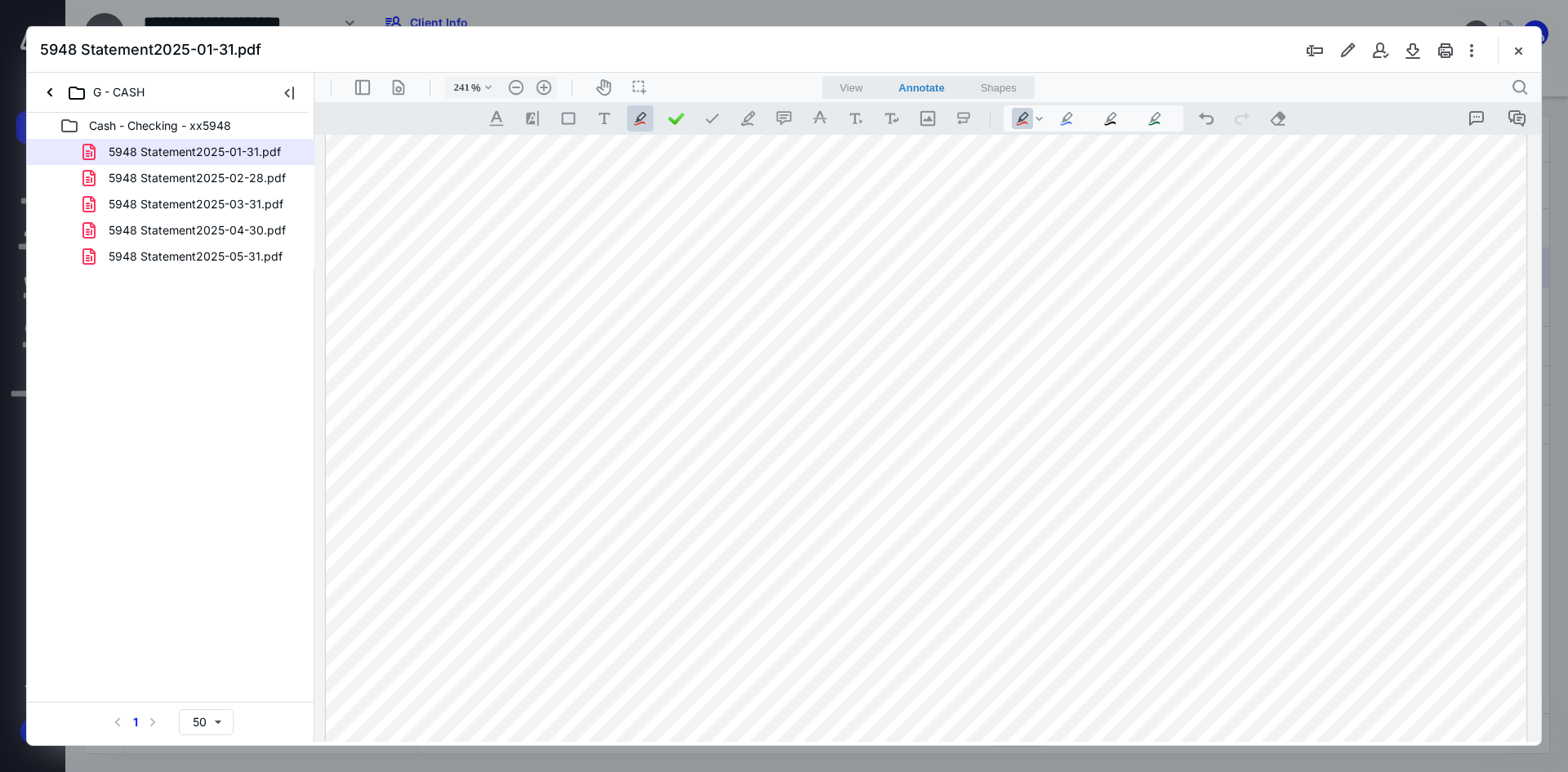 click at bounding box center (926, 675) 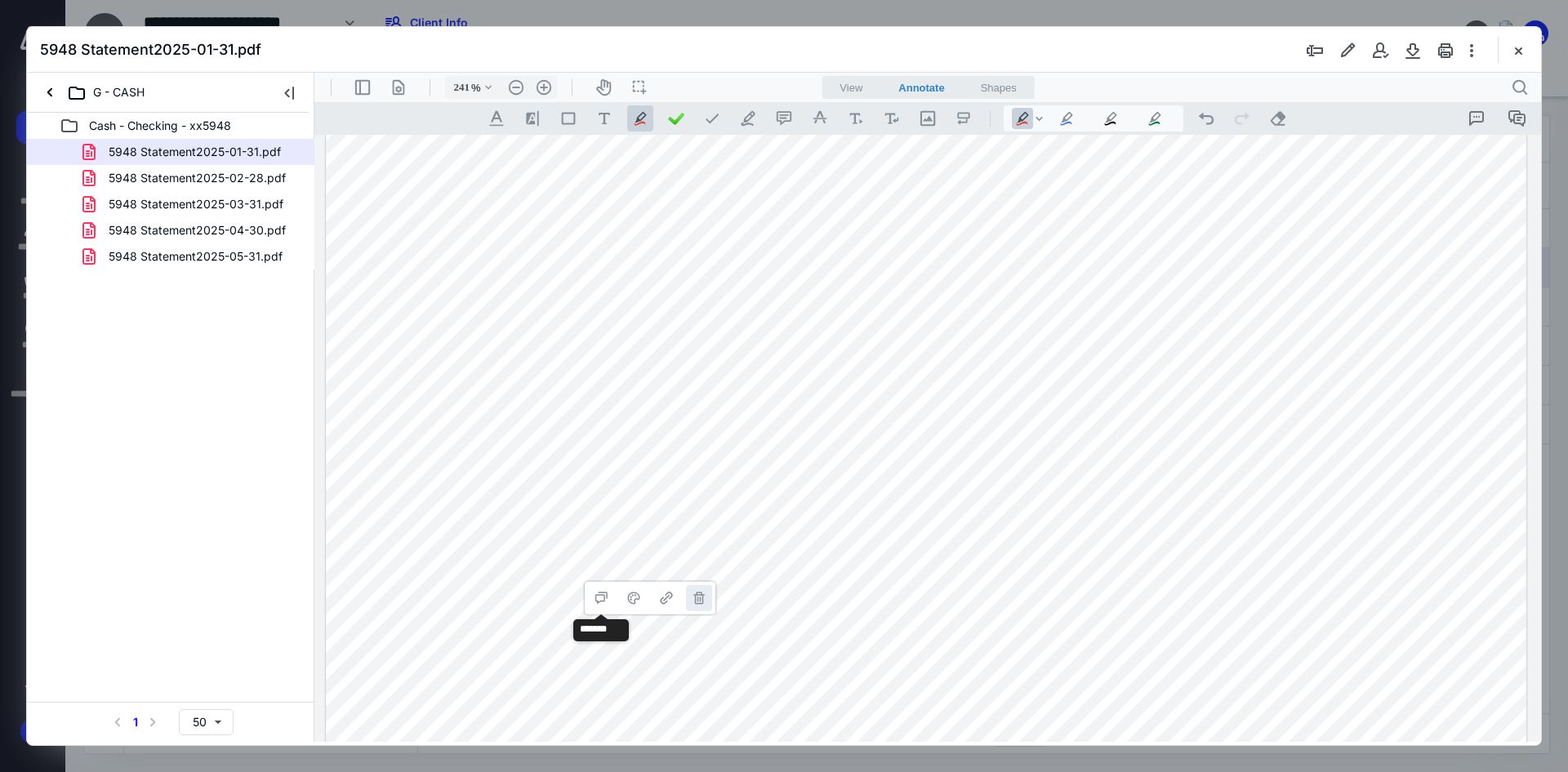 click on "**********" at bounding box center [699, 598] 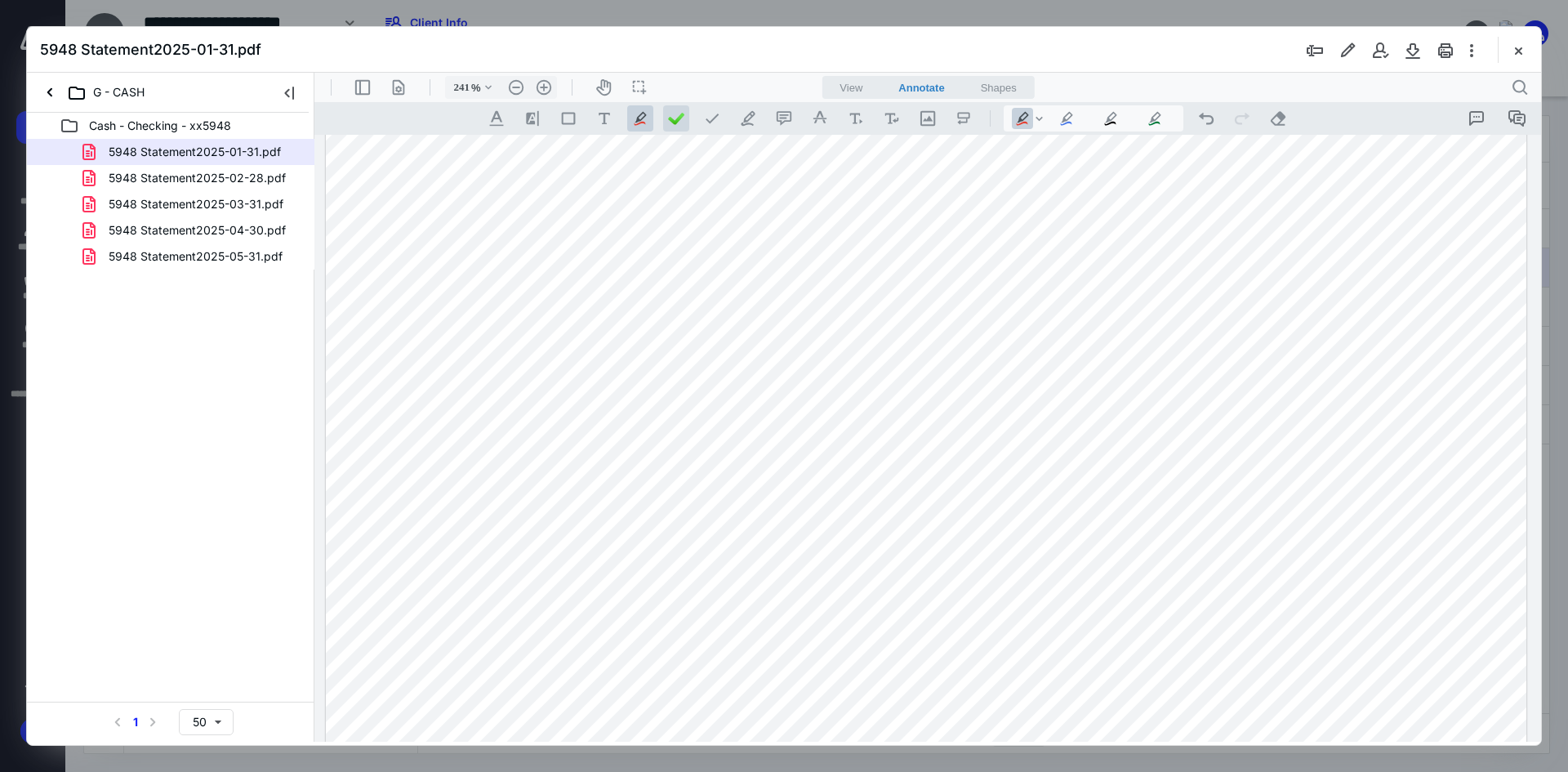click at bounding box center (676, 118) 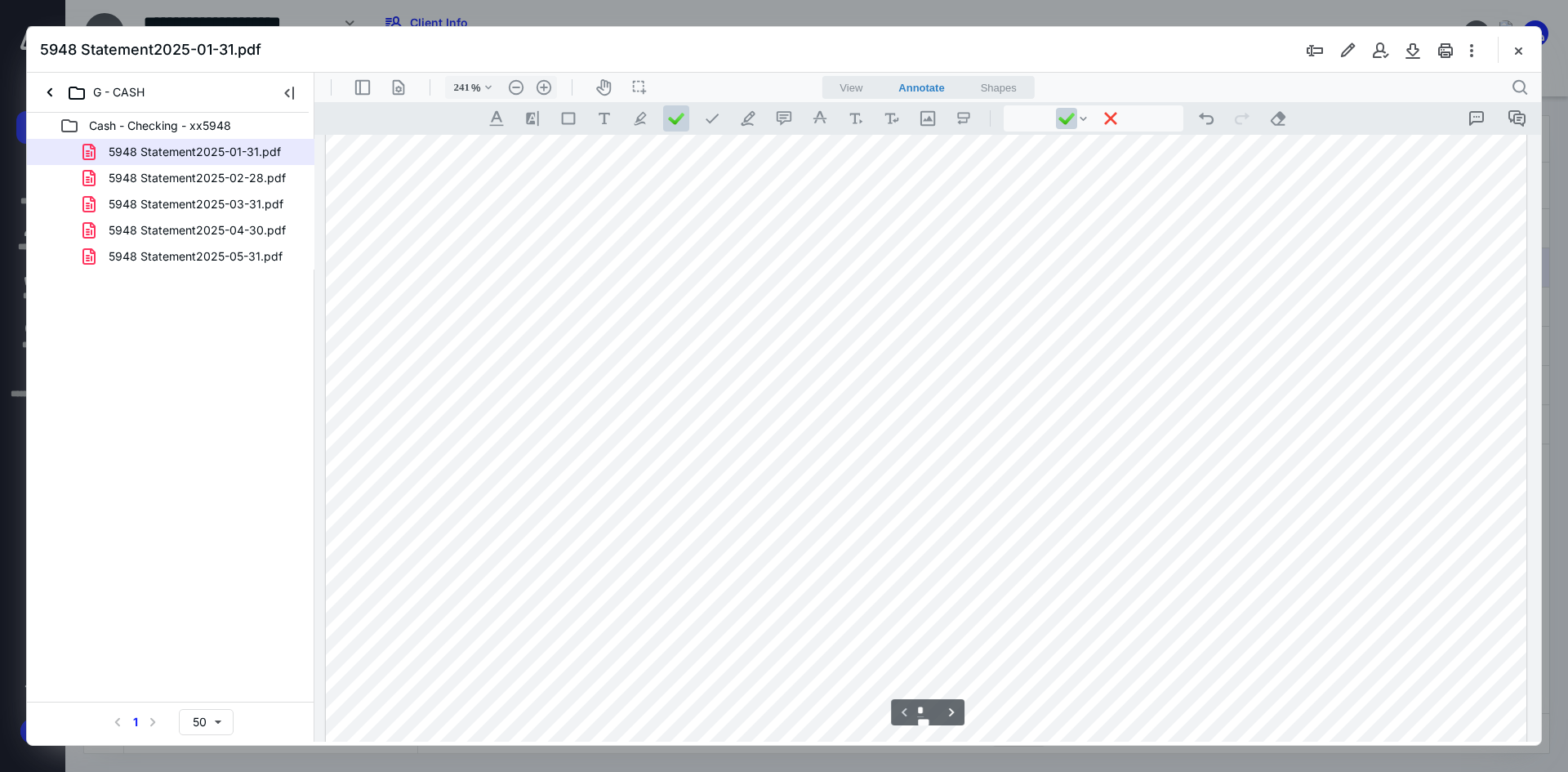 scroll, scrollTop: 817, scrollLeft: 0, axis: vertical 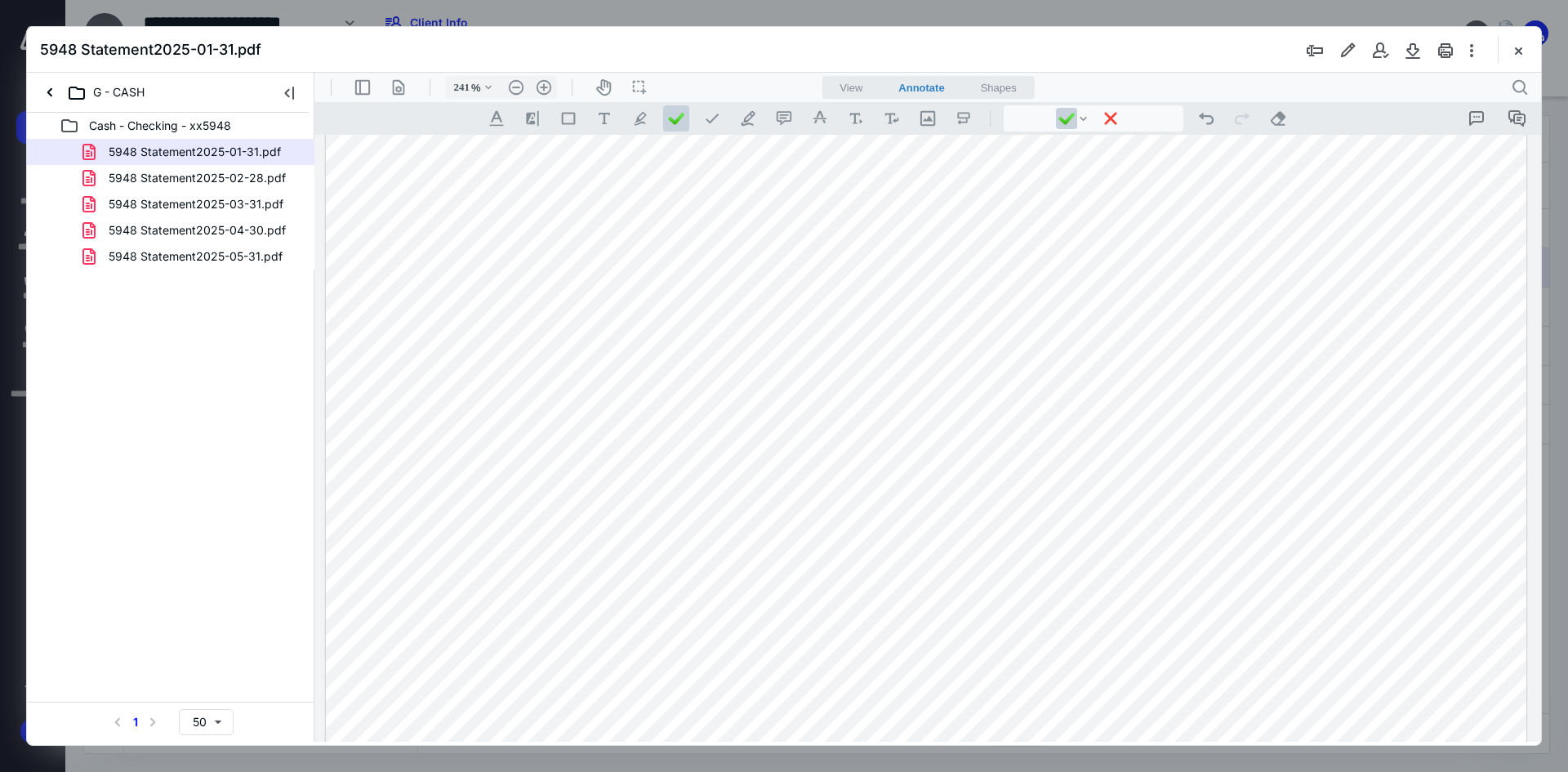 click at bounding box center (926, 103) 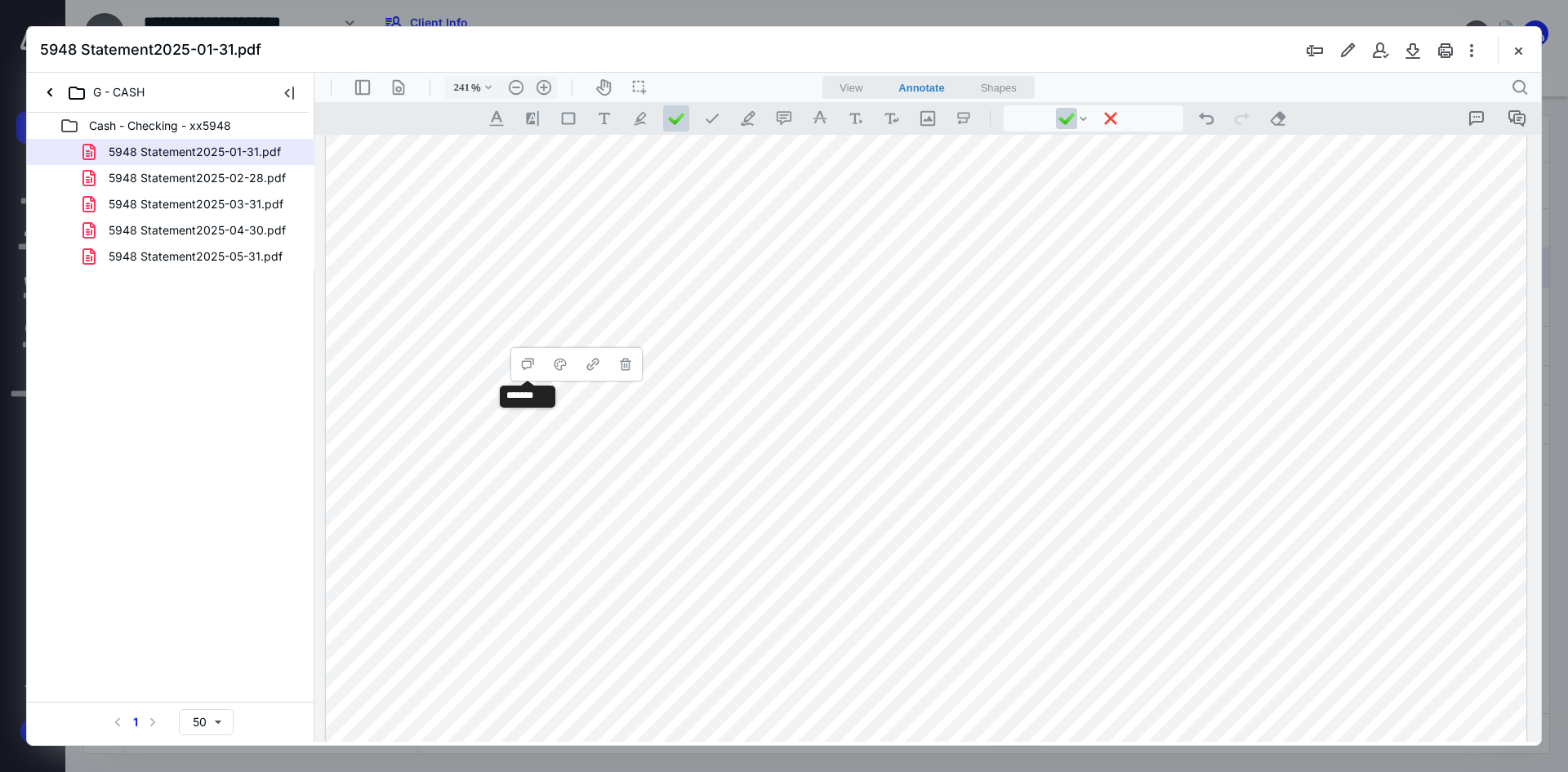 click at bounding box center [926, 103] 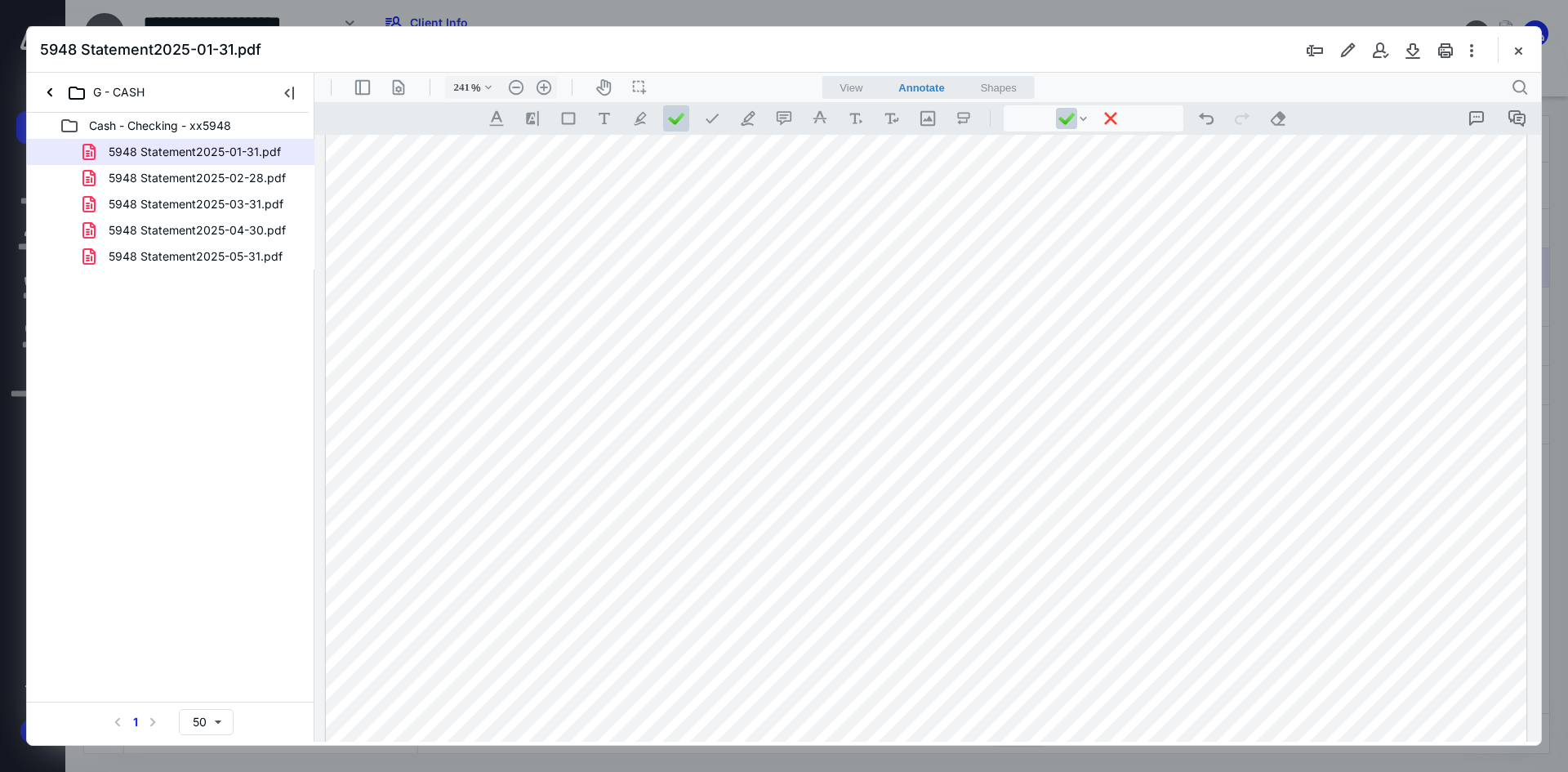 drag, startPoint x: 618, startPoint y: 280, endPoint x: 589, endPoint y: 282, distance: 29.06888 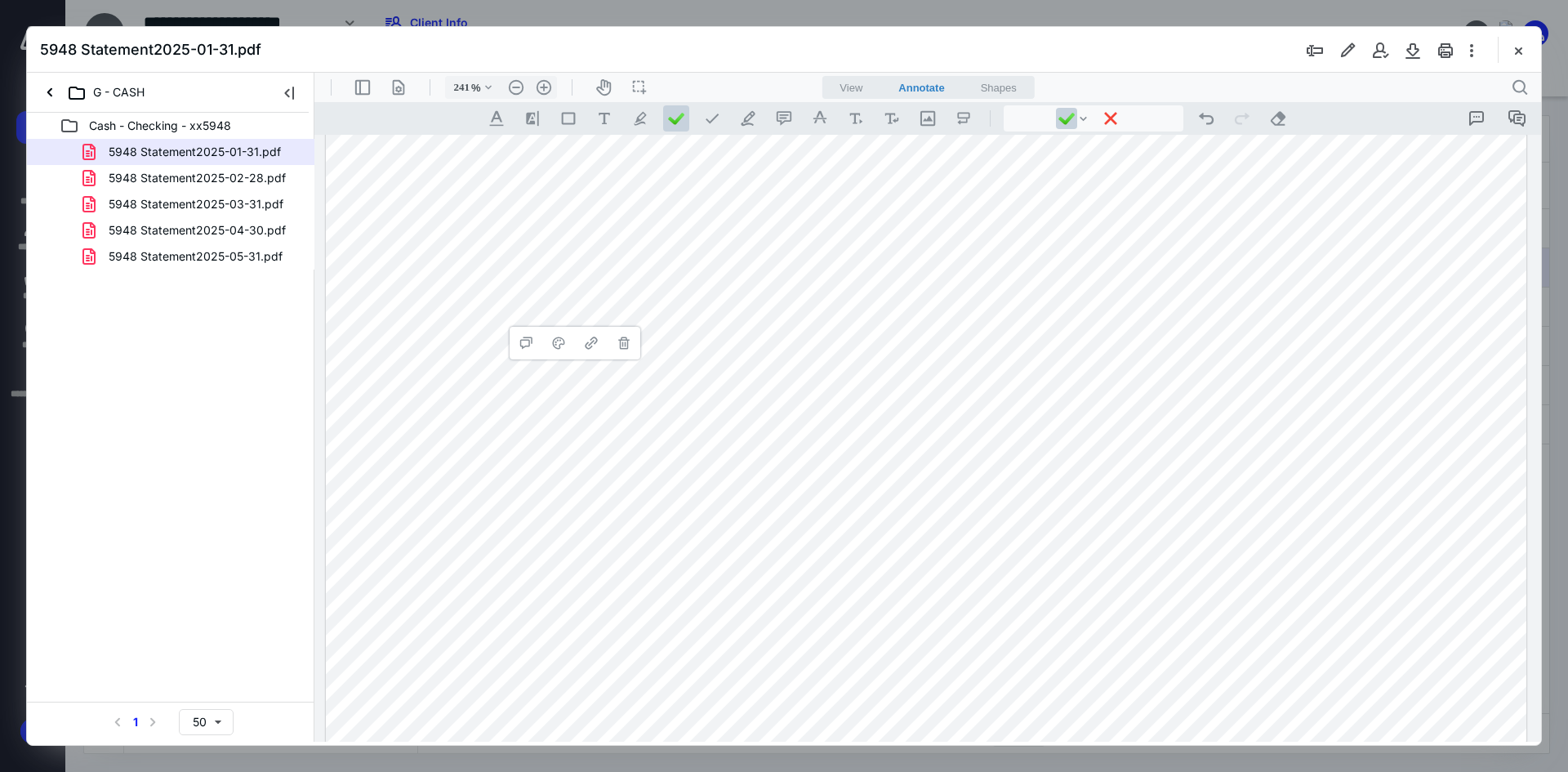 click on "Cash - Checking - xx5948 5948 Statement2025-01-31.pdf 5948 Statement2025-02-28.pdf 5948 Statement2025-03-31.pdf 5948 Statement2025-04-30.pdf 5948 Statement2025-05-31.pdf Select a page number for more results 1 50" at bounding box center (171, 427) 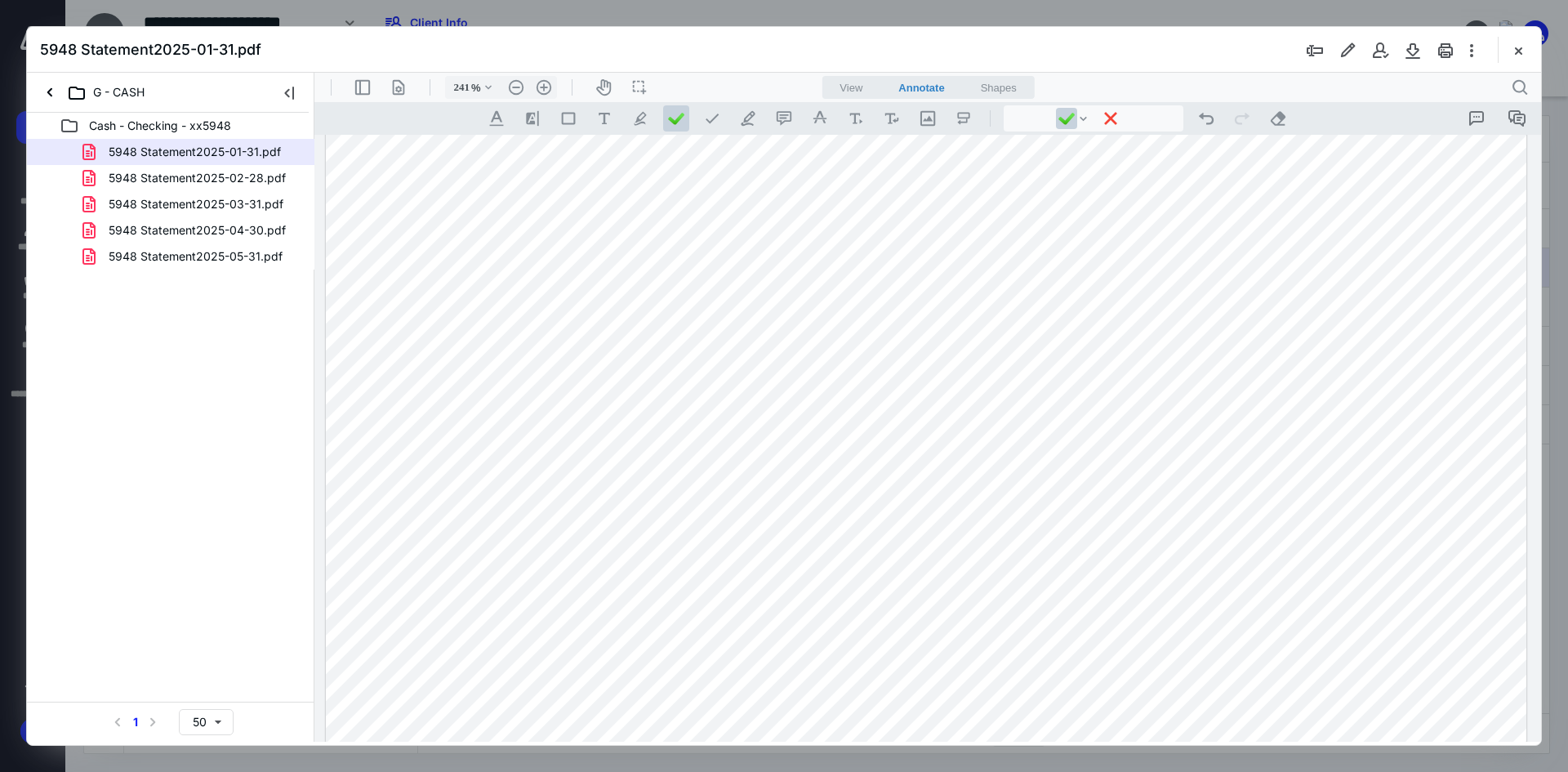 click at bounding box center (926, 103) 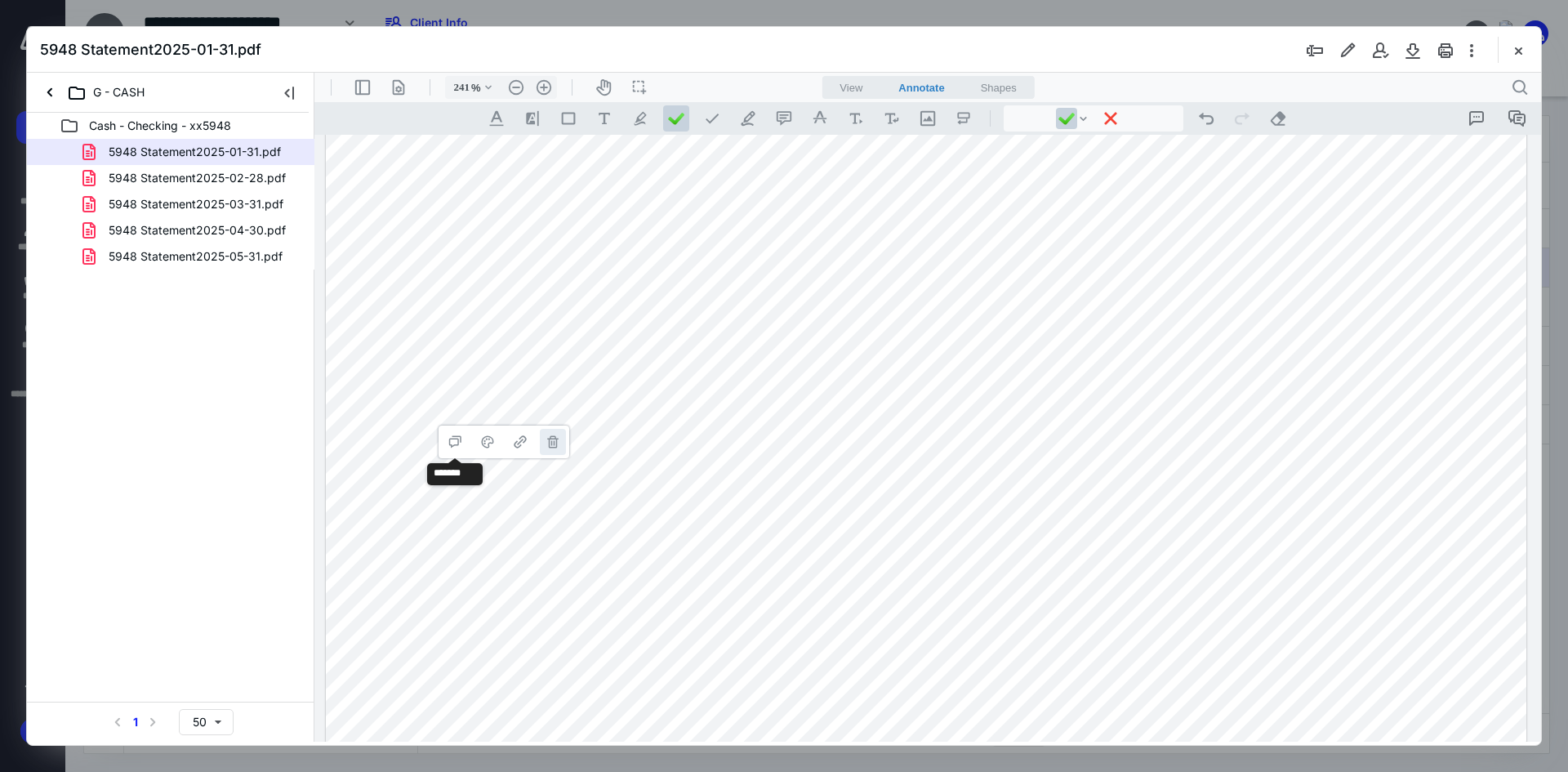 click on "**********" at bounding box center (553, 442) 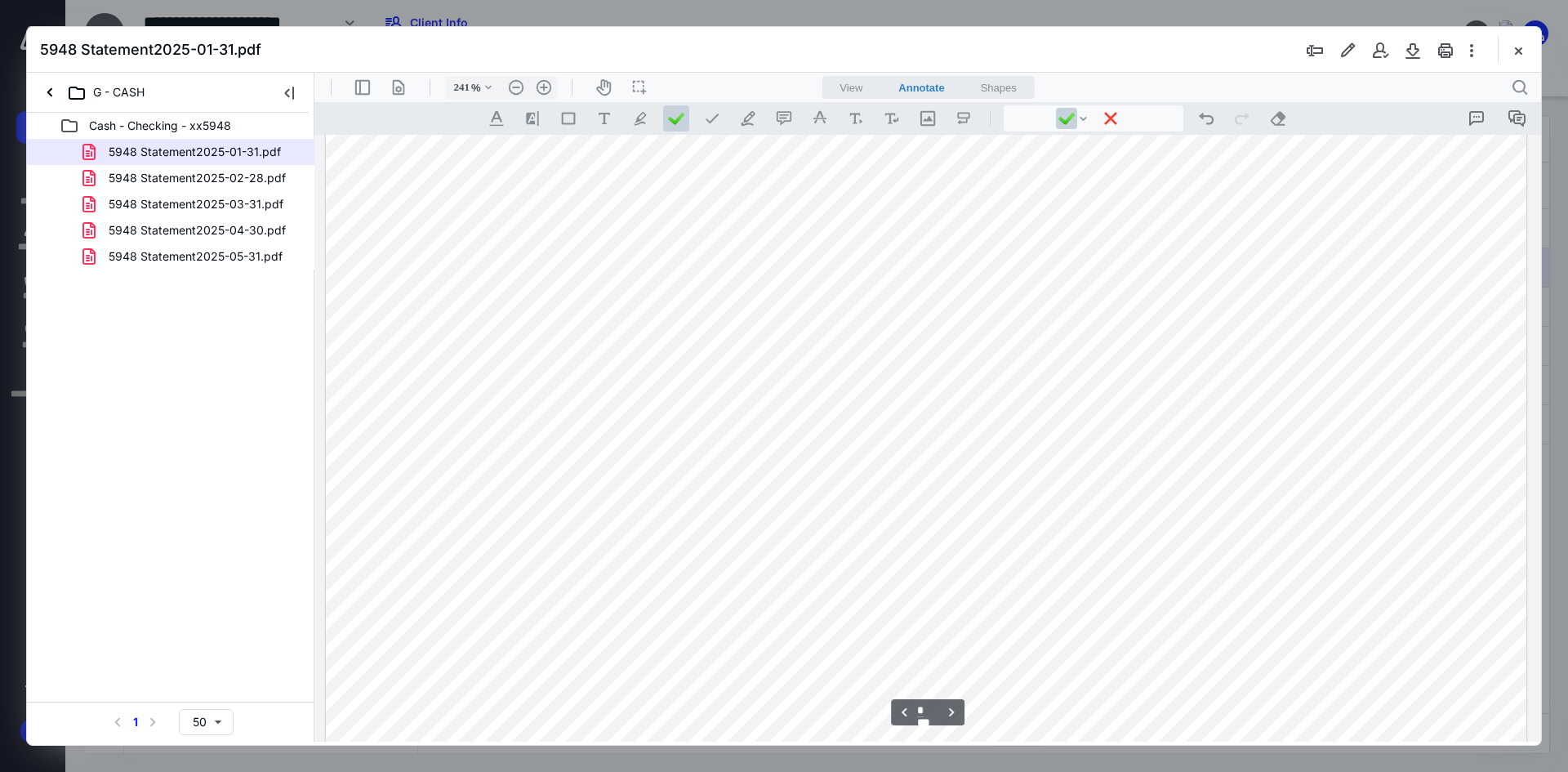 scroll, scrollTop: 1716, scrollLeft: 0, axis: vertical 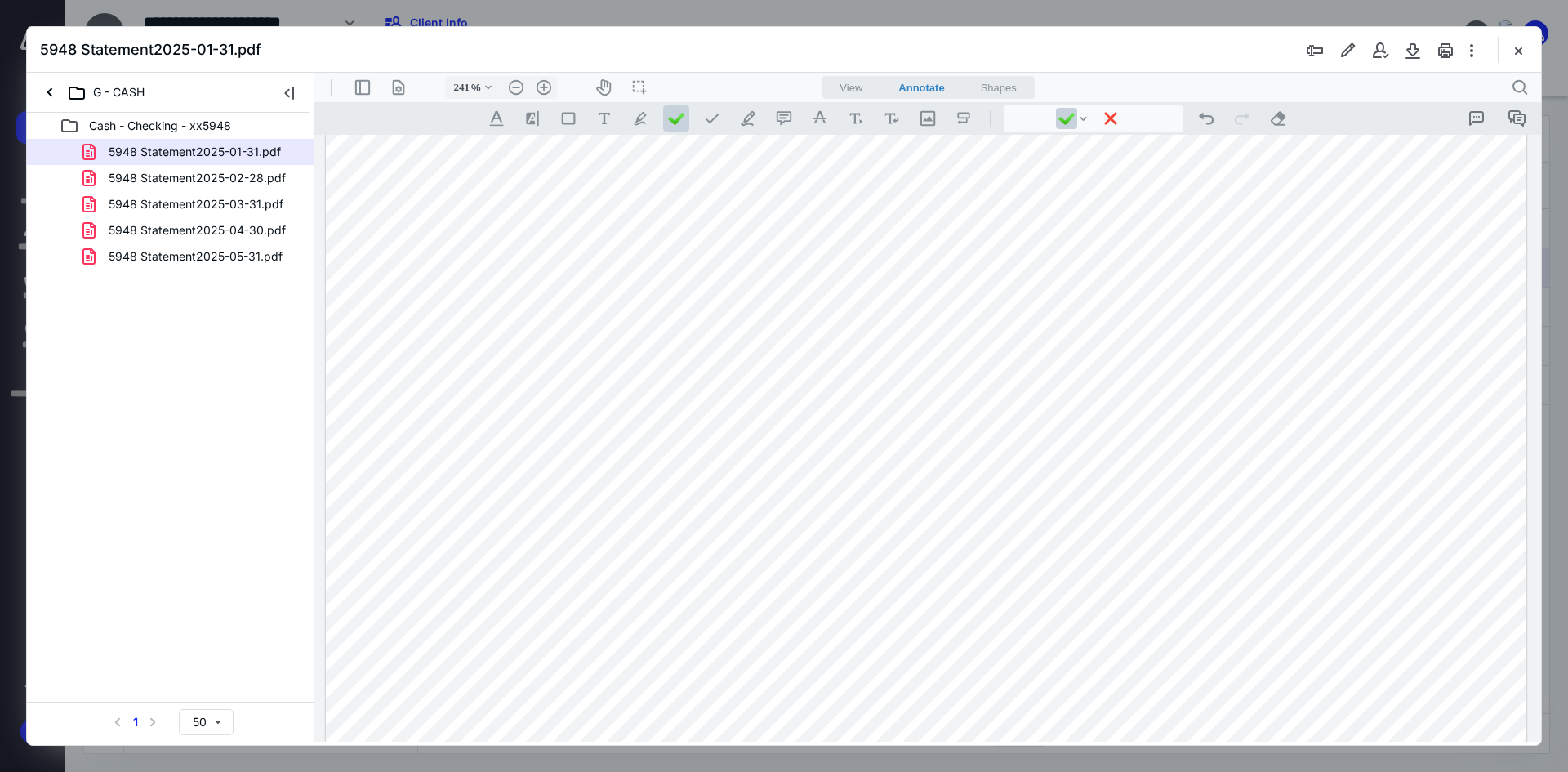 drag, startPoint x: 597, startPoint y: 436, endPoint x: 577, endPoint y: 436, distance: 20 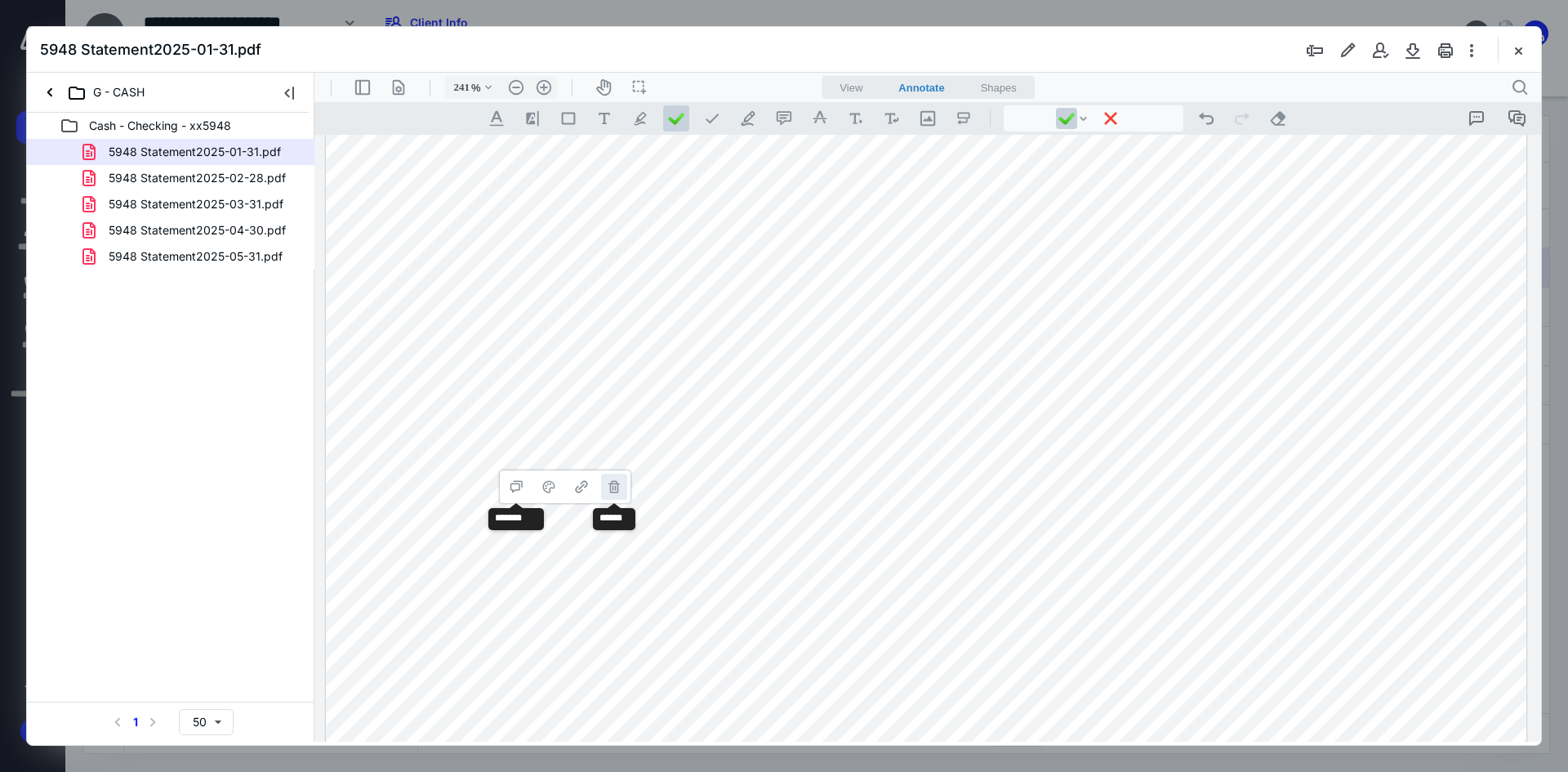 click on "**********" at bounding box center [614, 487] 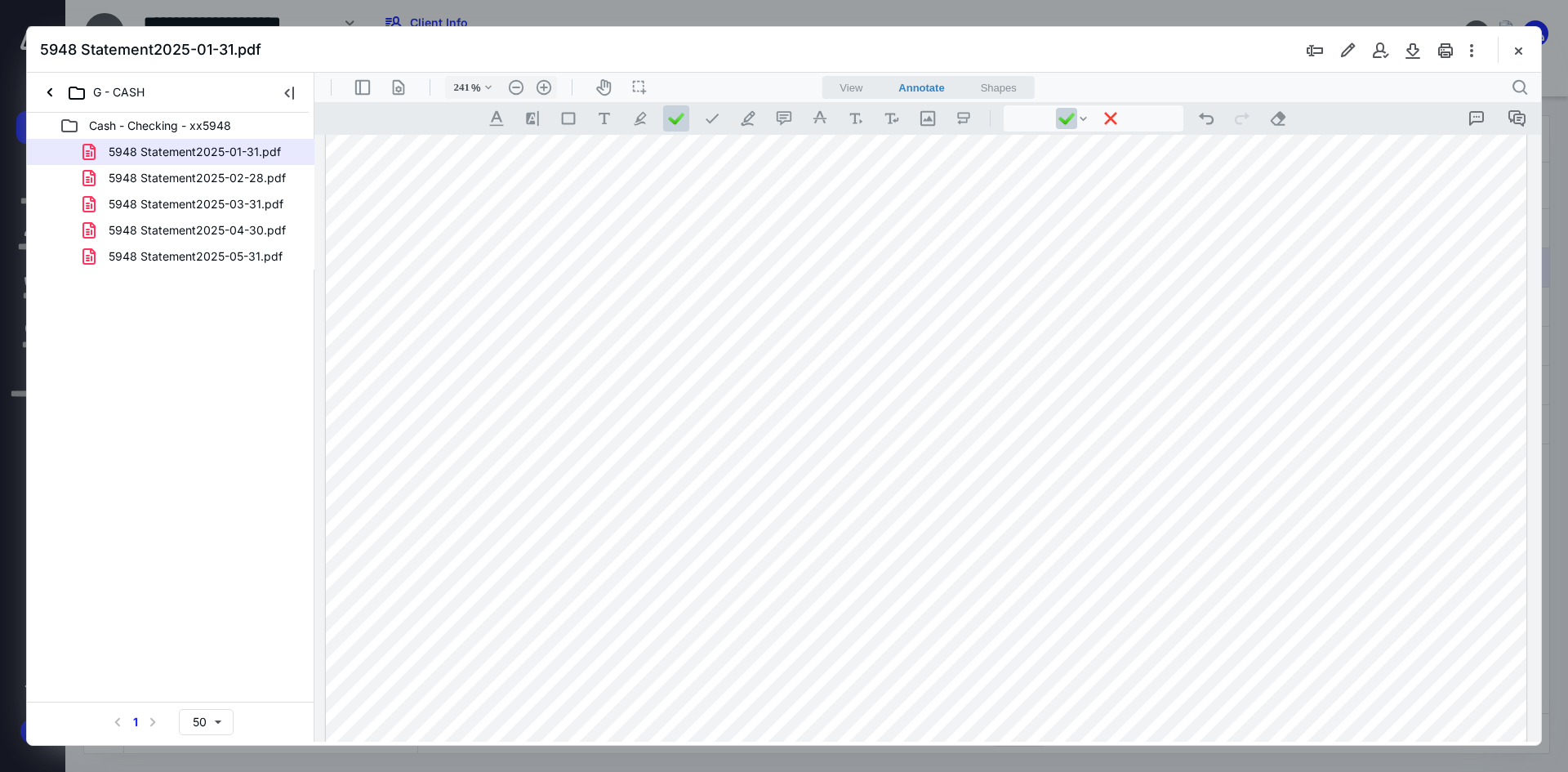 click at bounding box center (926, 774) 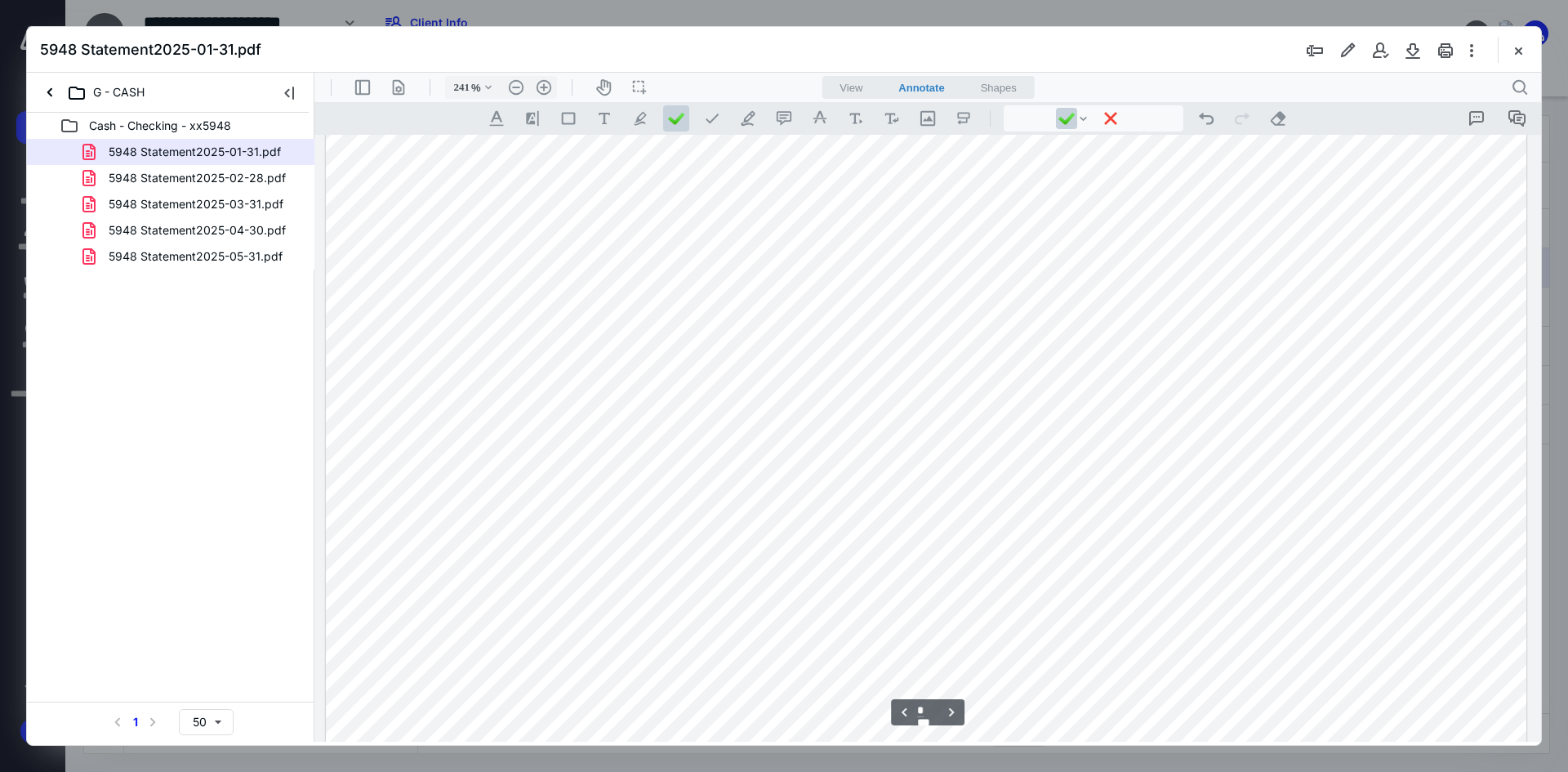 scroll, scrollTop: 2042, scrollLeft: 0, axis: vertical 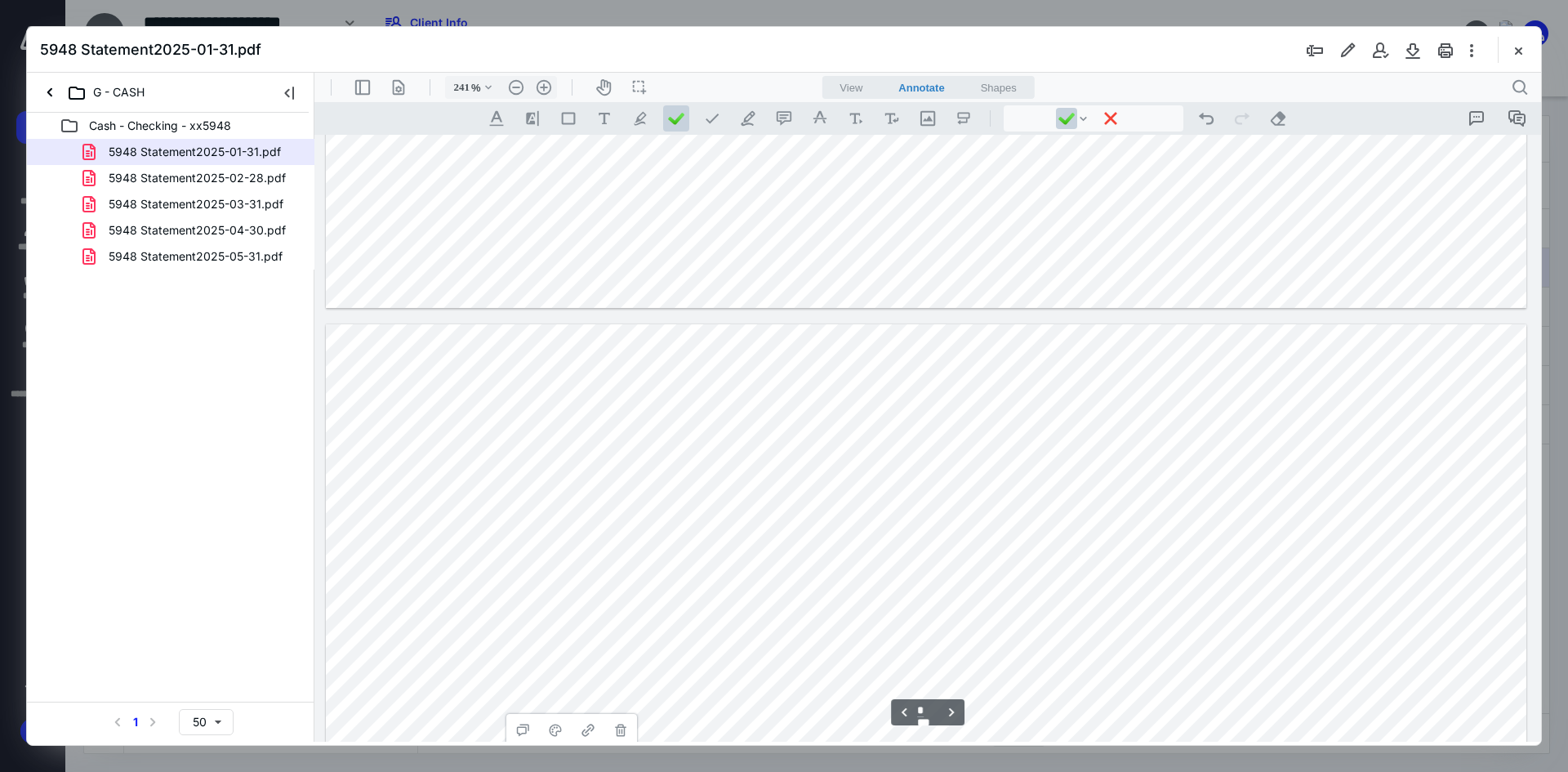 type on "*" 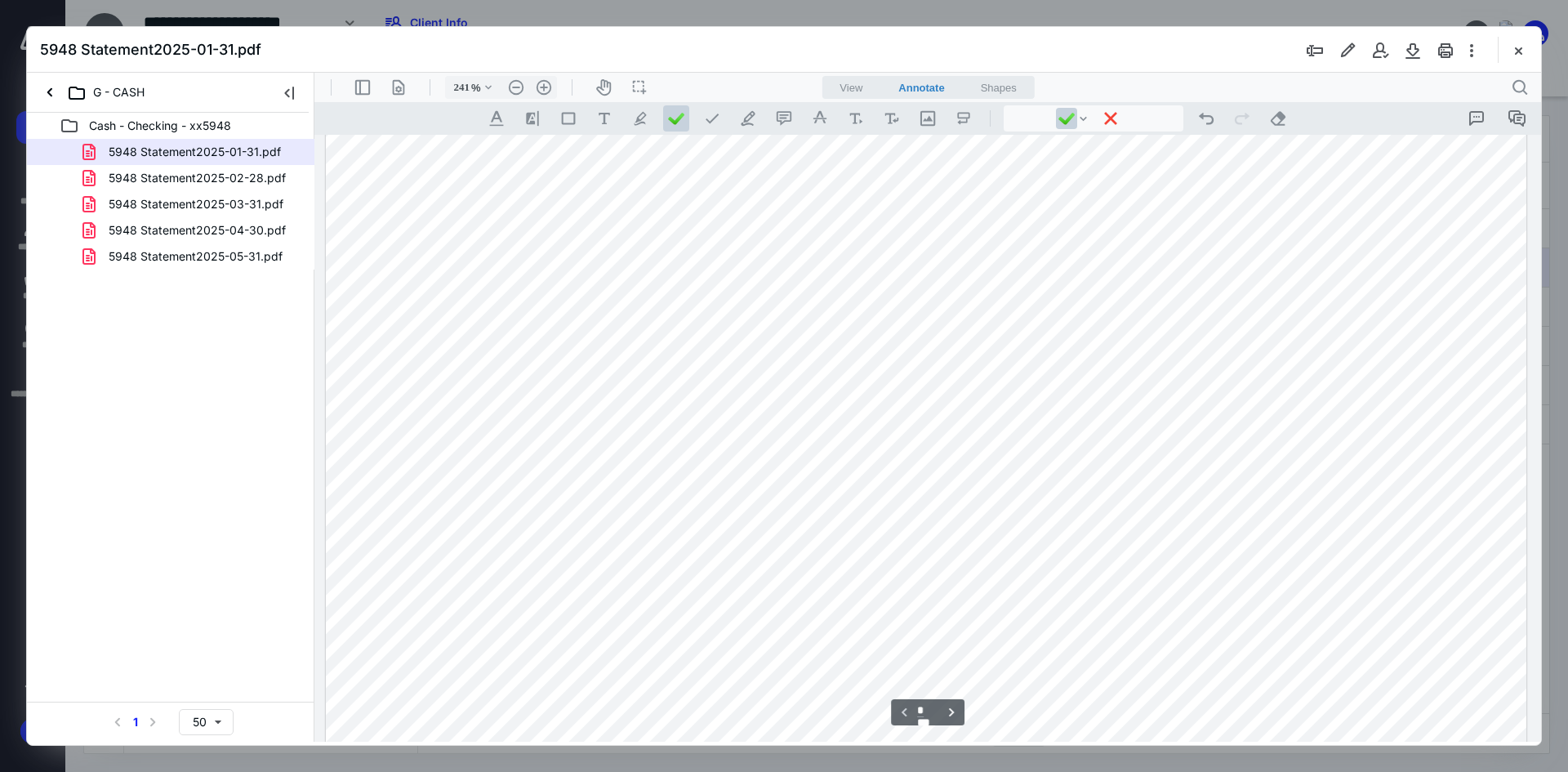 scroll, scrollTop: 245, scrollLeft: 0, axis: vertical 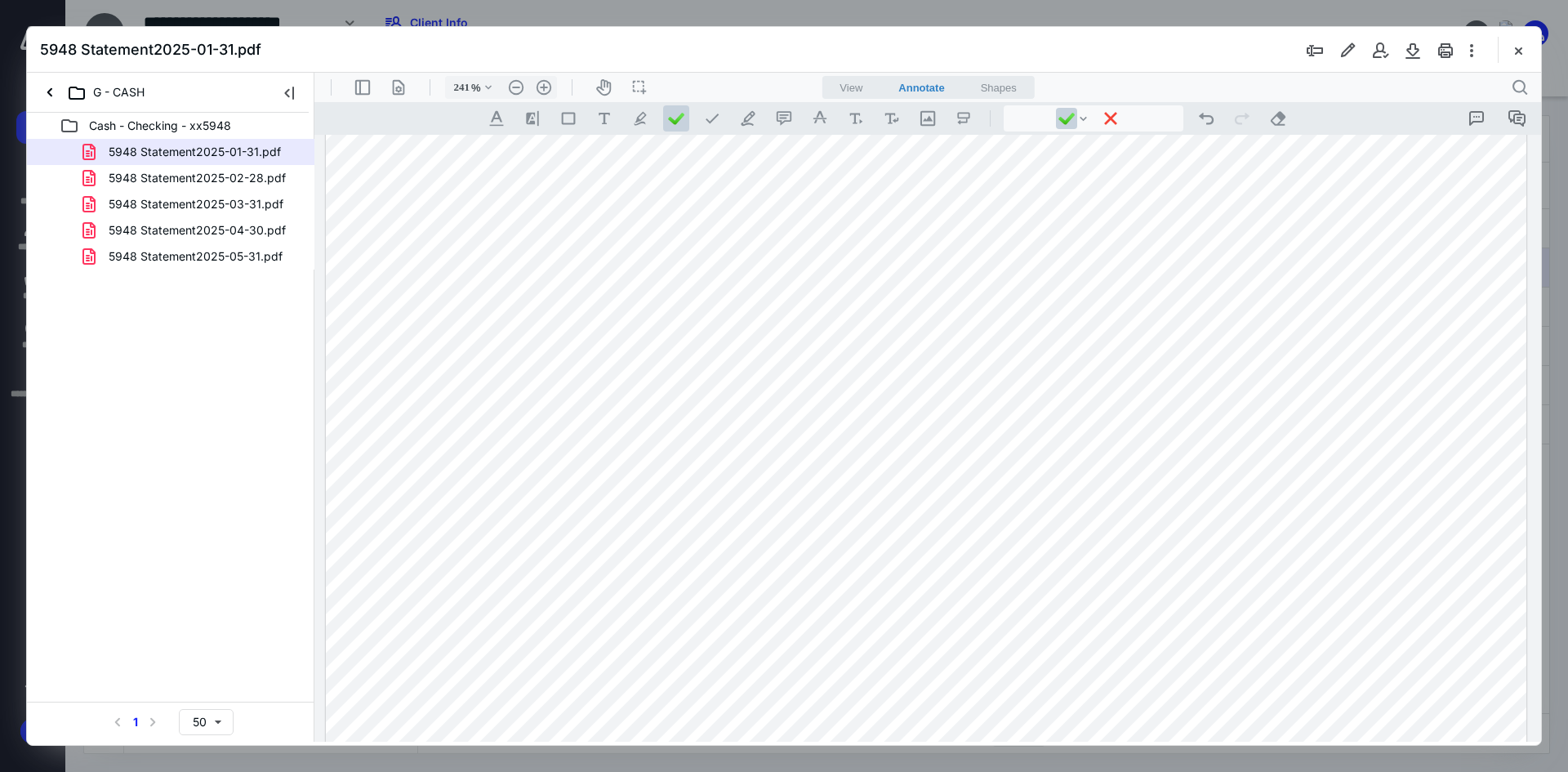 drag, startPoint x: 1526, startPoint y: 56, endPoint x: 1131, endPoint y: 81, distance: 395.79035 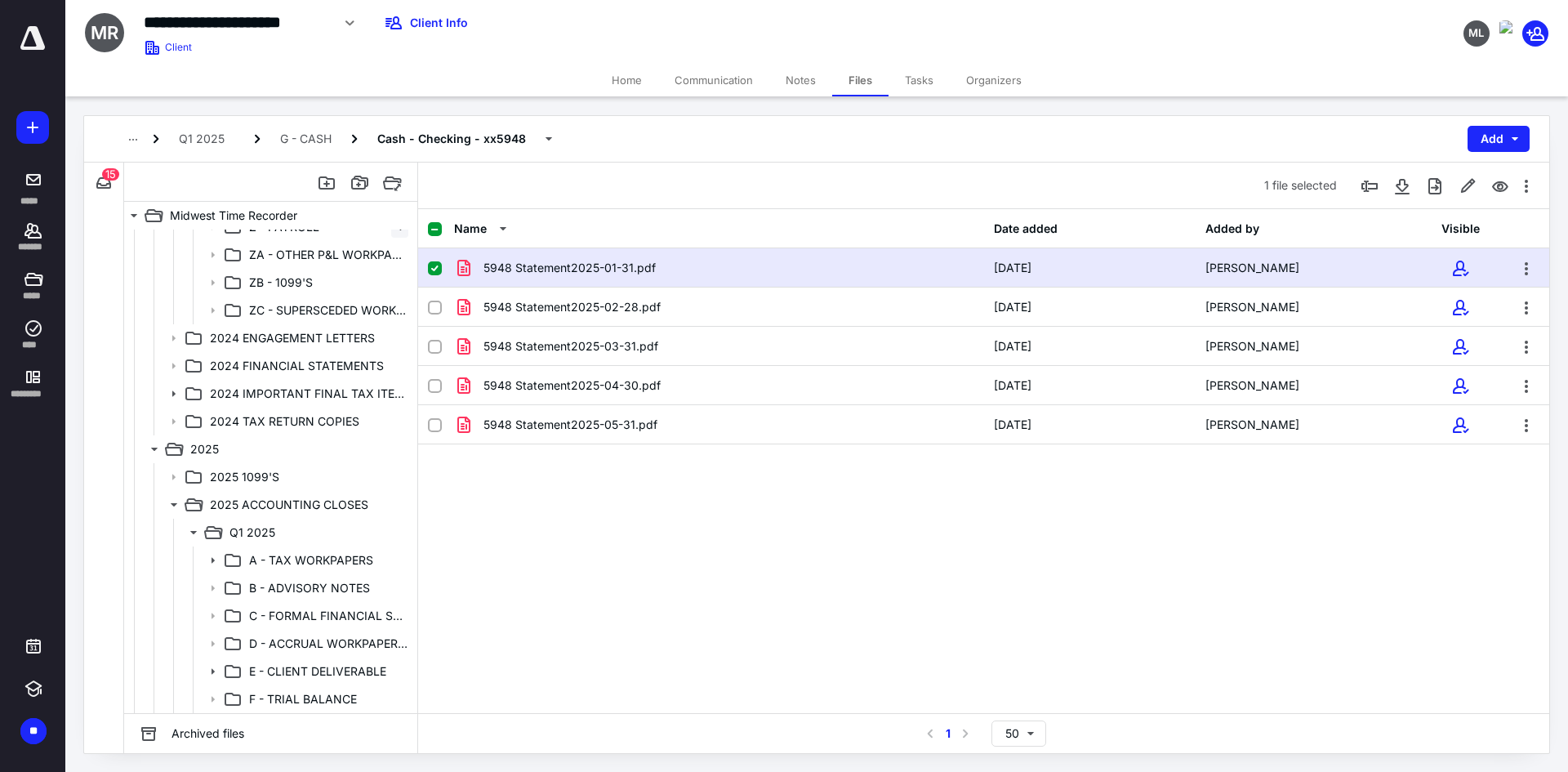 click at bounding box center [434, 269] 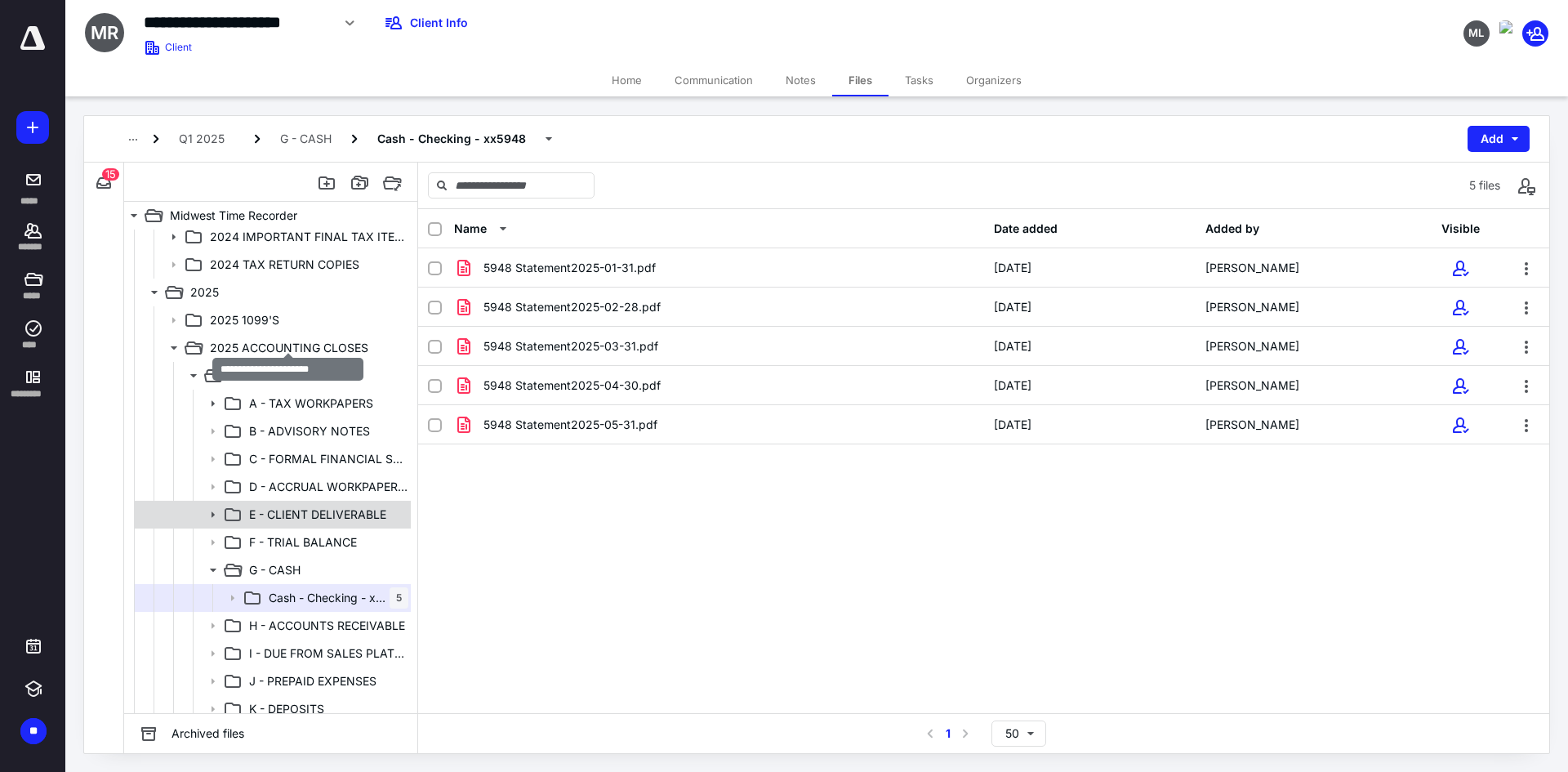 scroll, scrollTop: 1207, scrollLeft: 0, axis: vertical 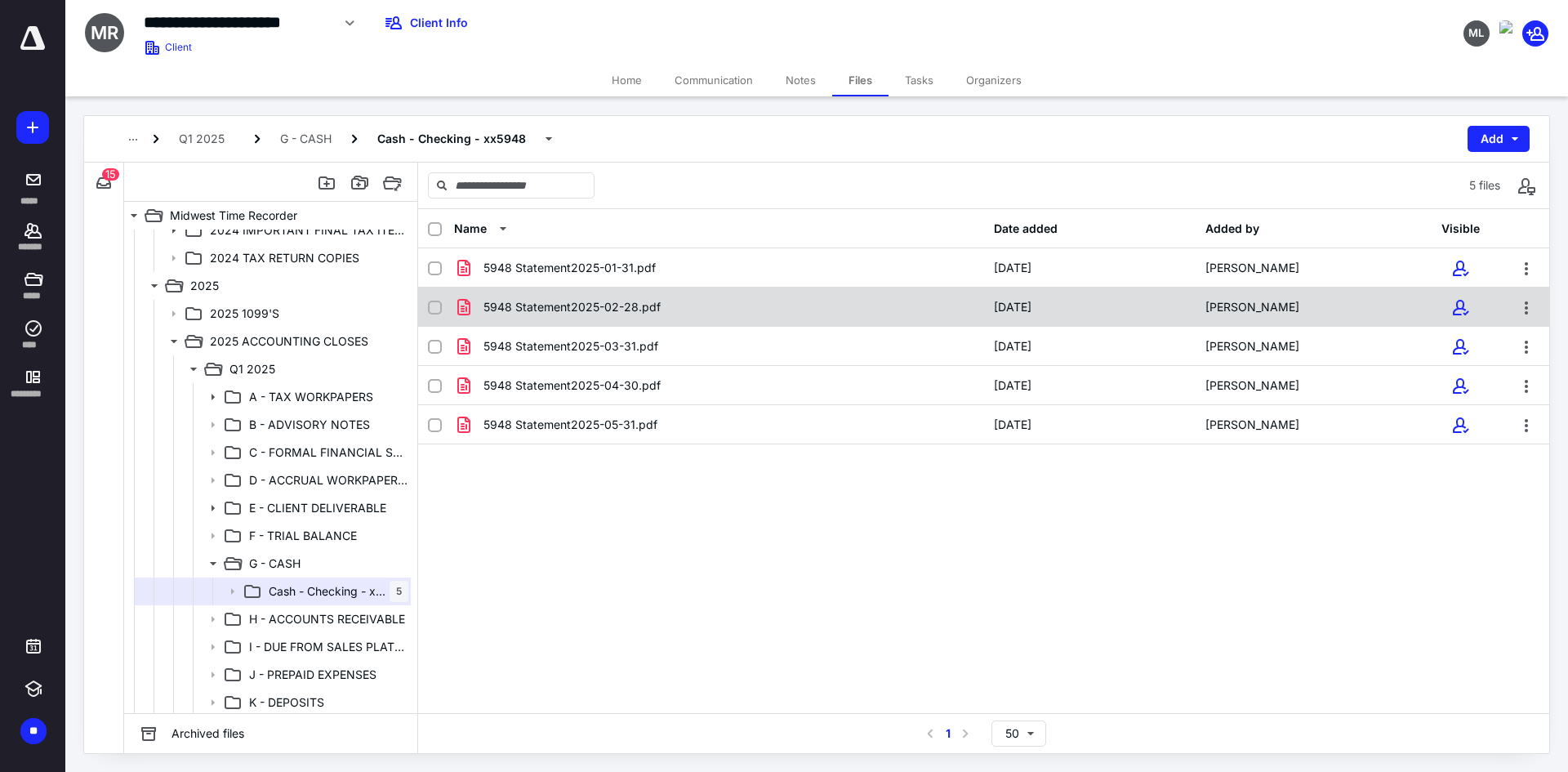 click on "5948 Statement2025-02-28.pdf" at bounding box center (572, 307) 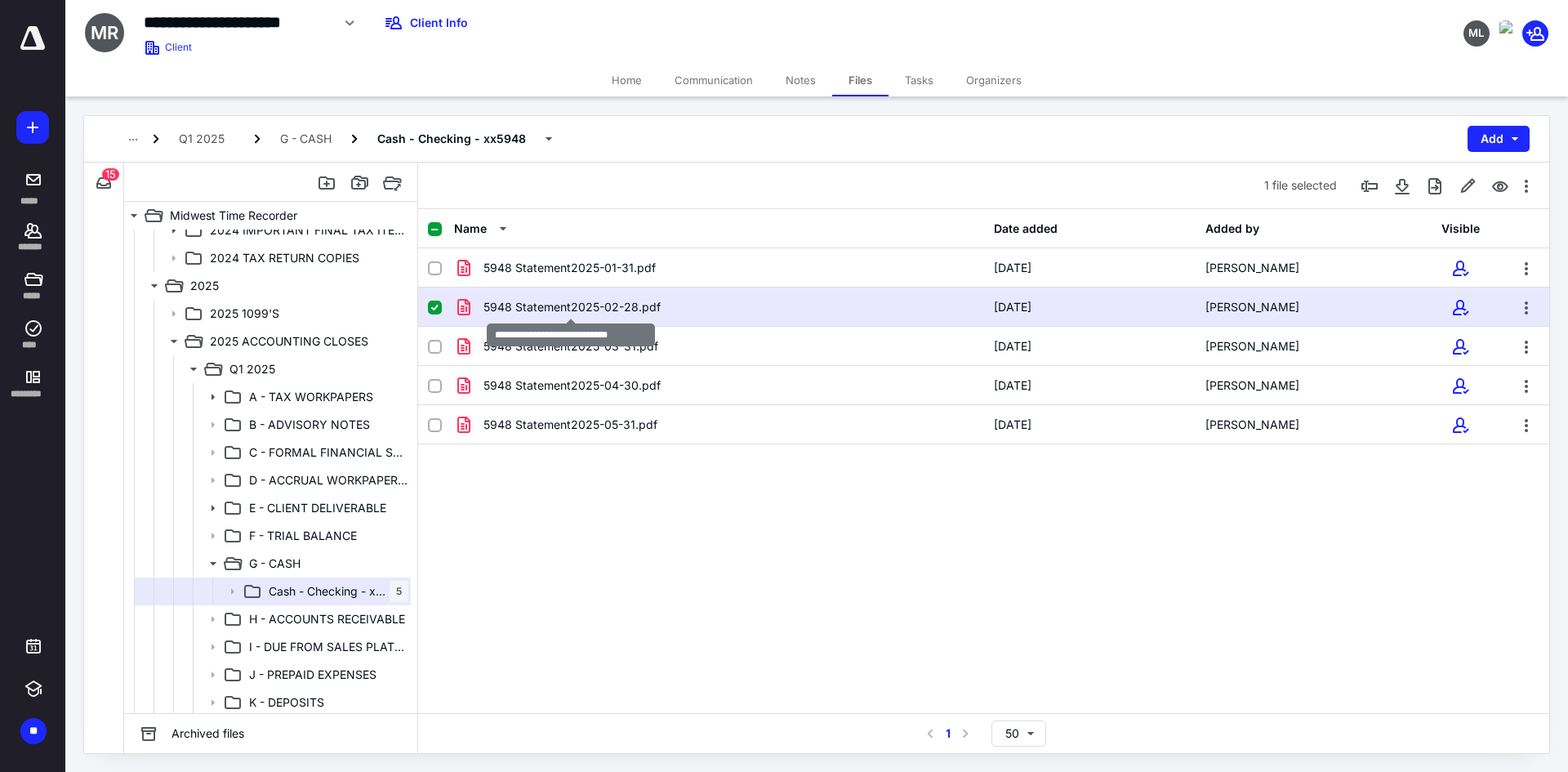 click on "5948 Statement2025-02-28.pdf" at bounding box center [572, 307] 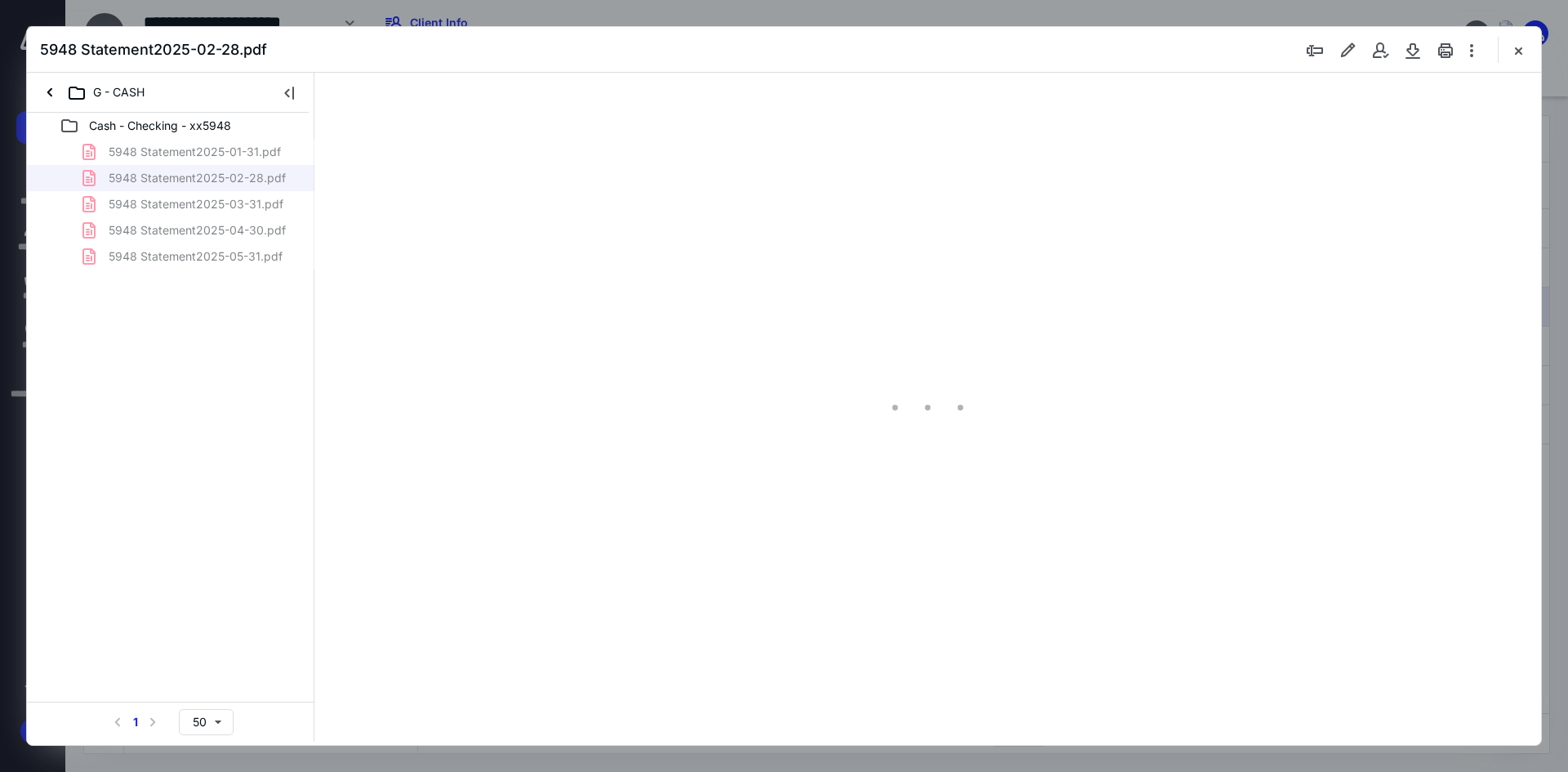 scroll, scrollTop: 0, scrollLeft: 0, axis: both 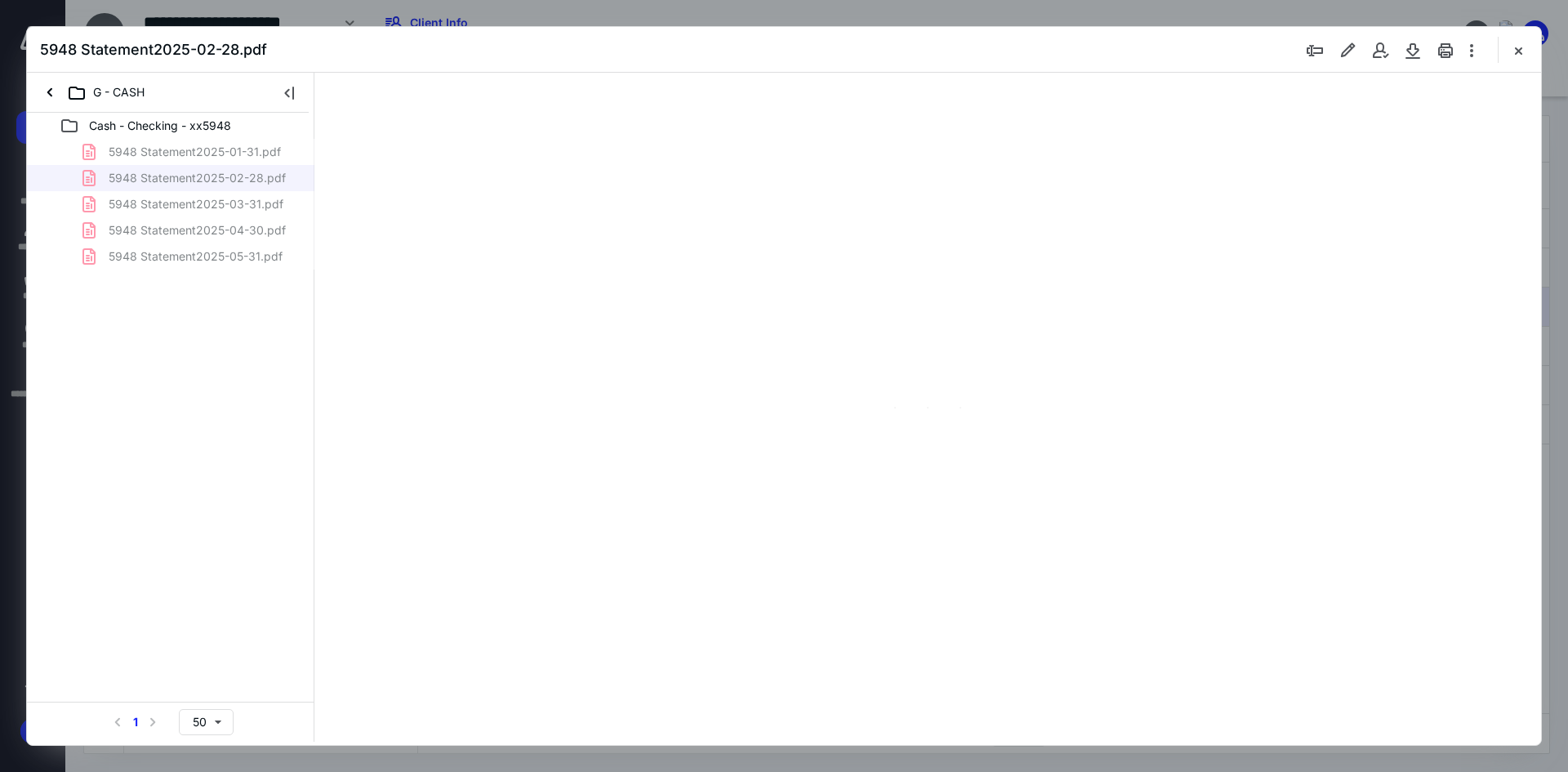 type on "241" 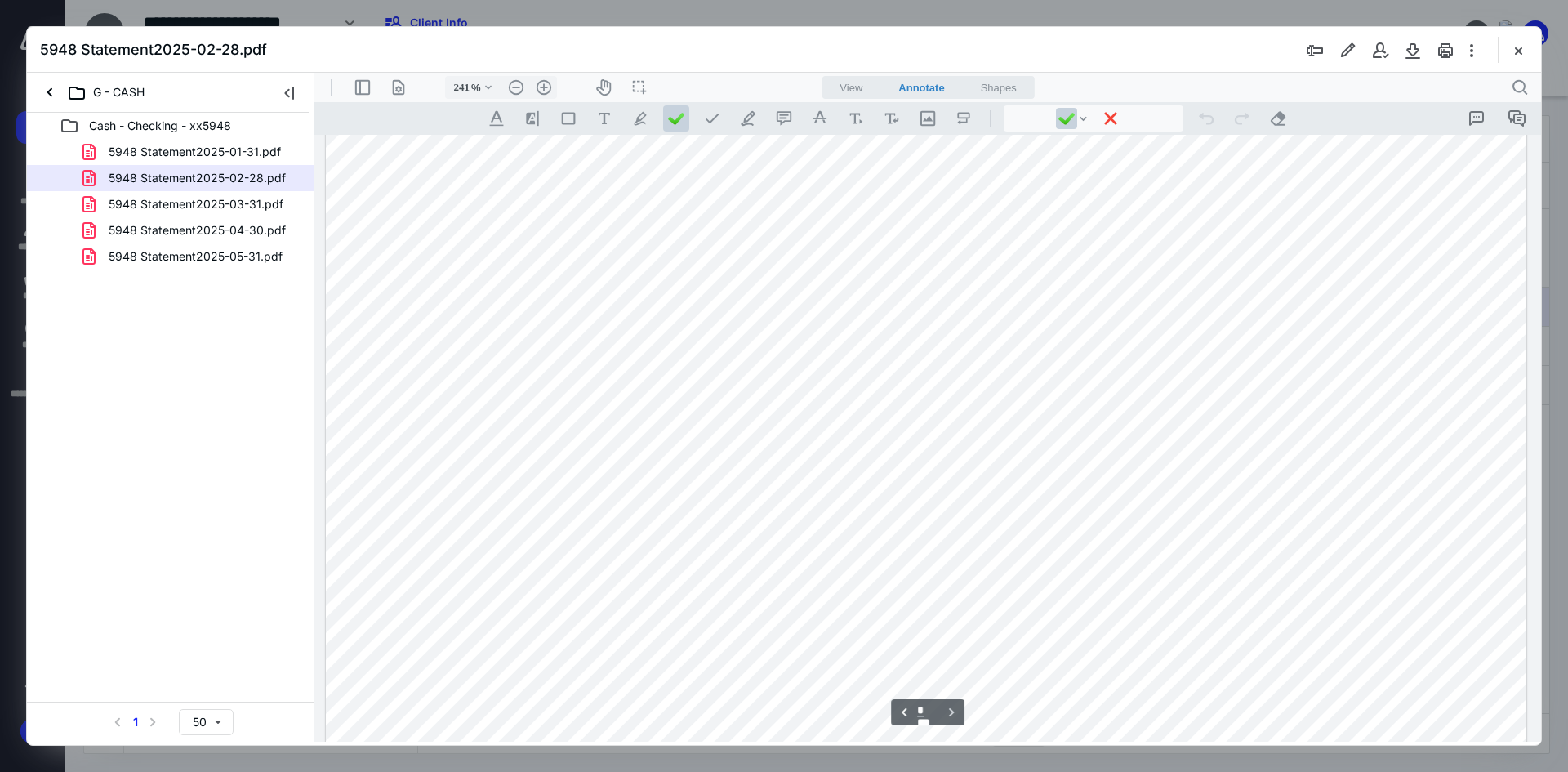 scroll, scrollTop: 1797, scrollLeft: 0, axis: vertical 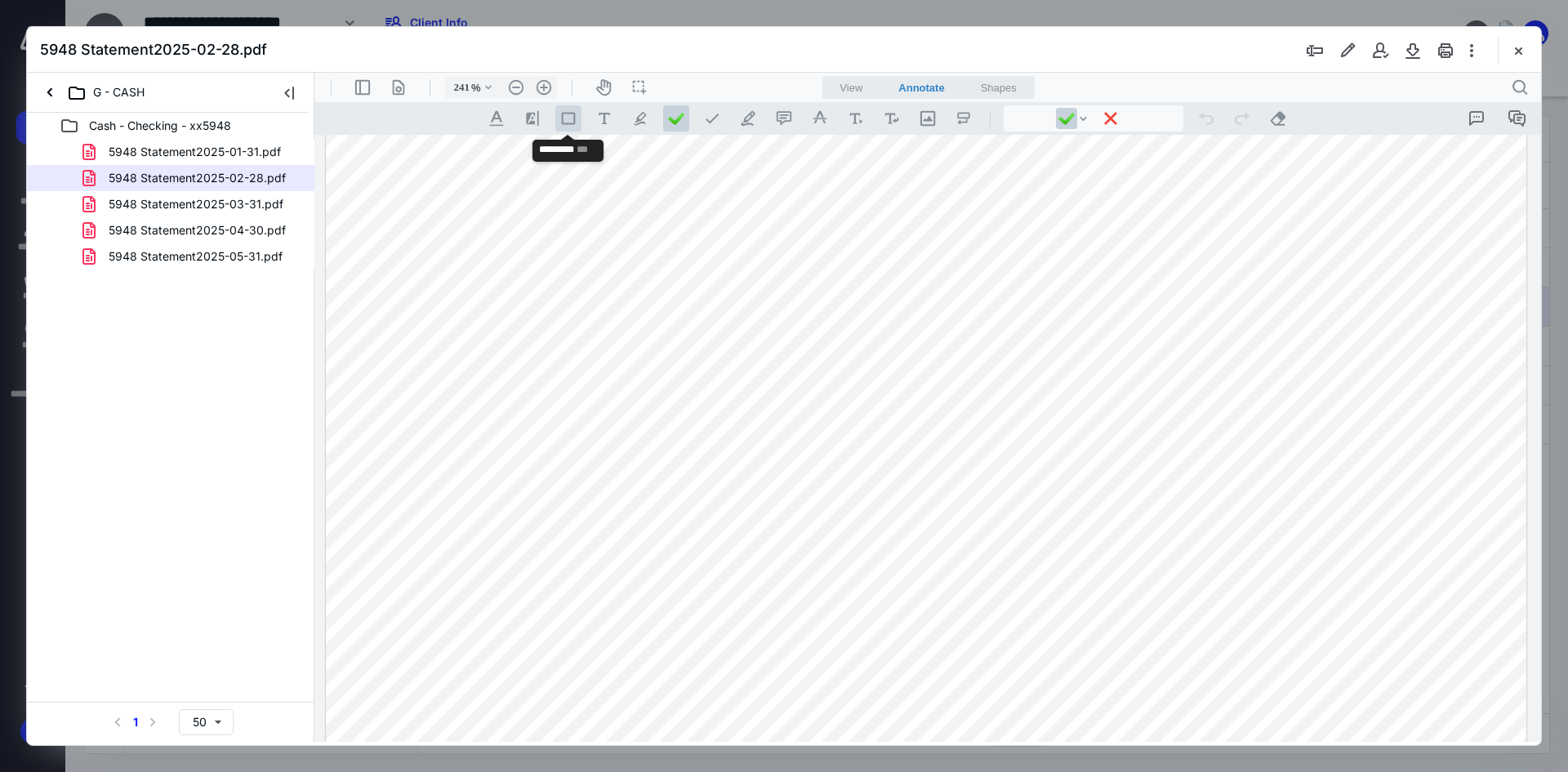 click on ".st0{fill:#868E96;}" at bounding box center [568, 118] 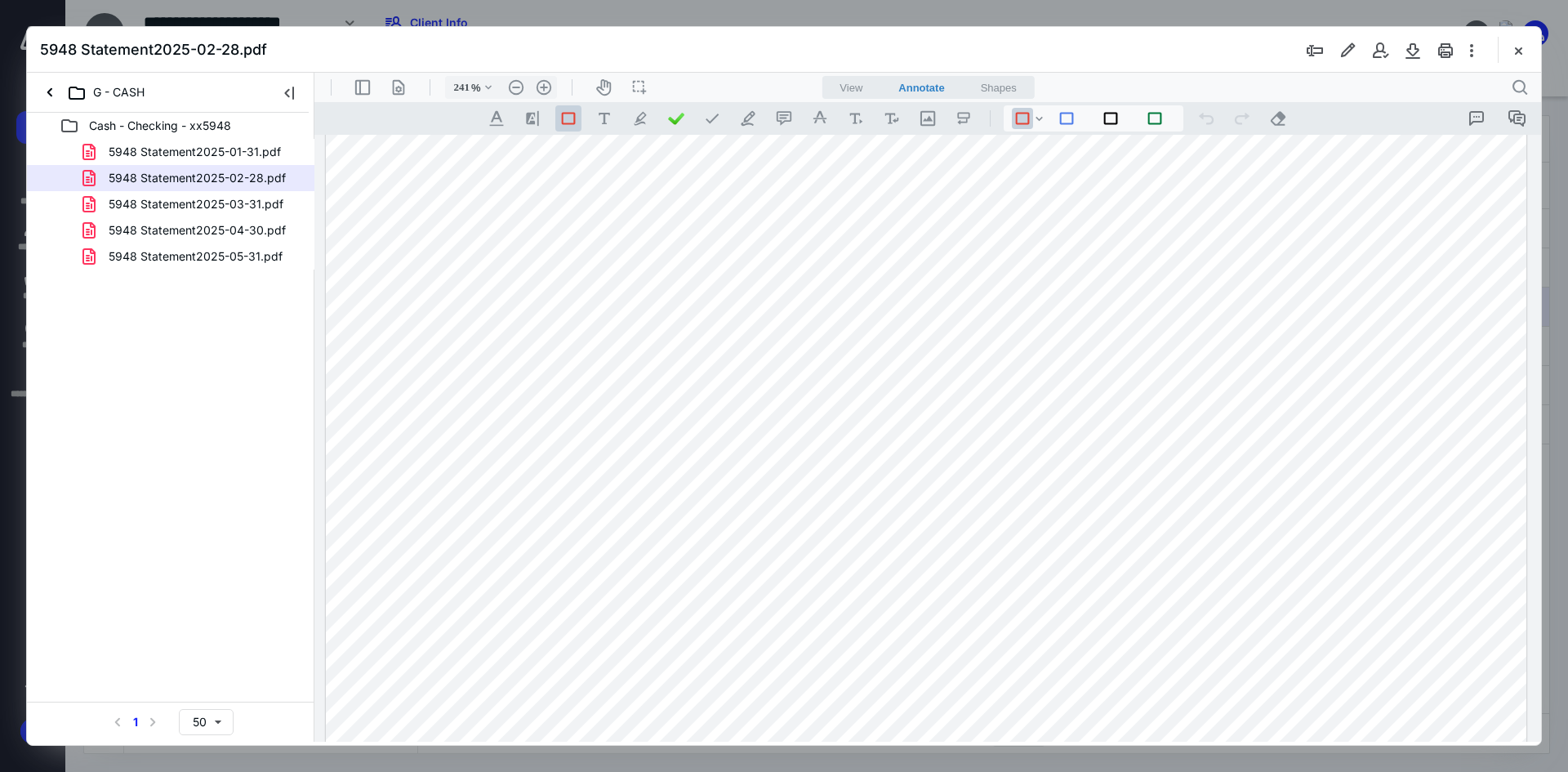 drag, startPoint x: 607, startPoint y: 379, endPoint x: 666, endPoint y: 401, distance: 62.968246 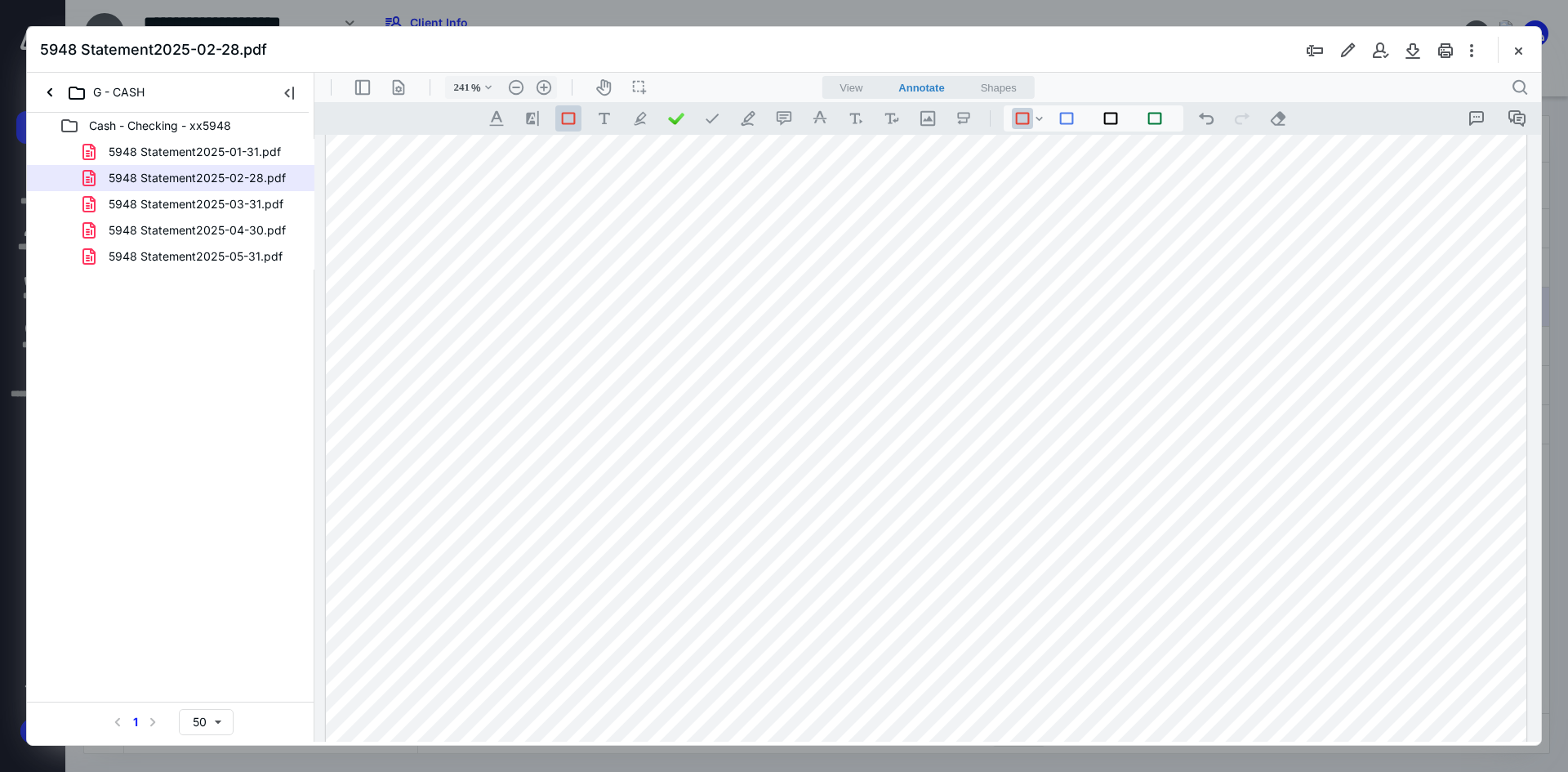 drag, startPoint x: 606, startPoint y: 442, endPoint x: 663, endPoint y: 463, distance: 60.74537 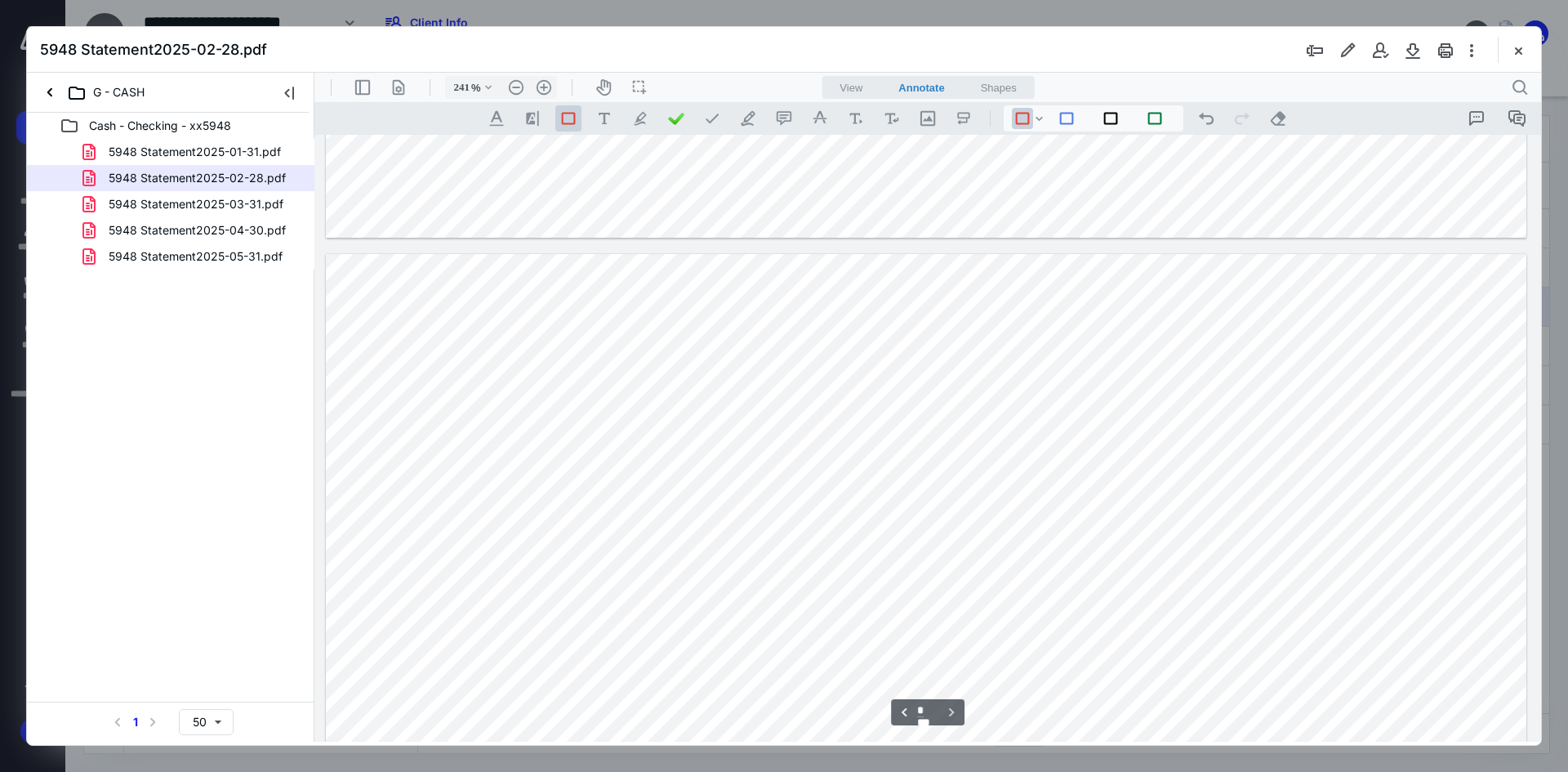 scroll, scrollTop: 1716, scrollLeft: 0, axis: vertical 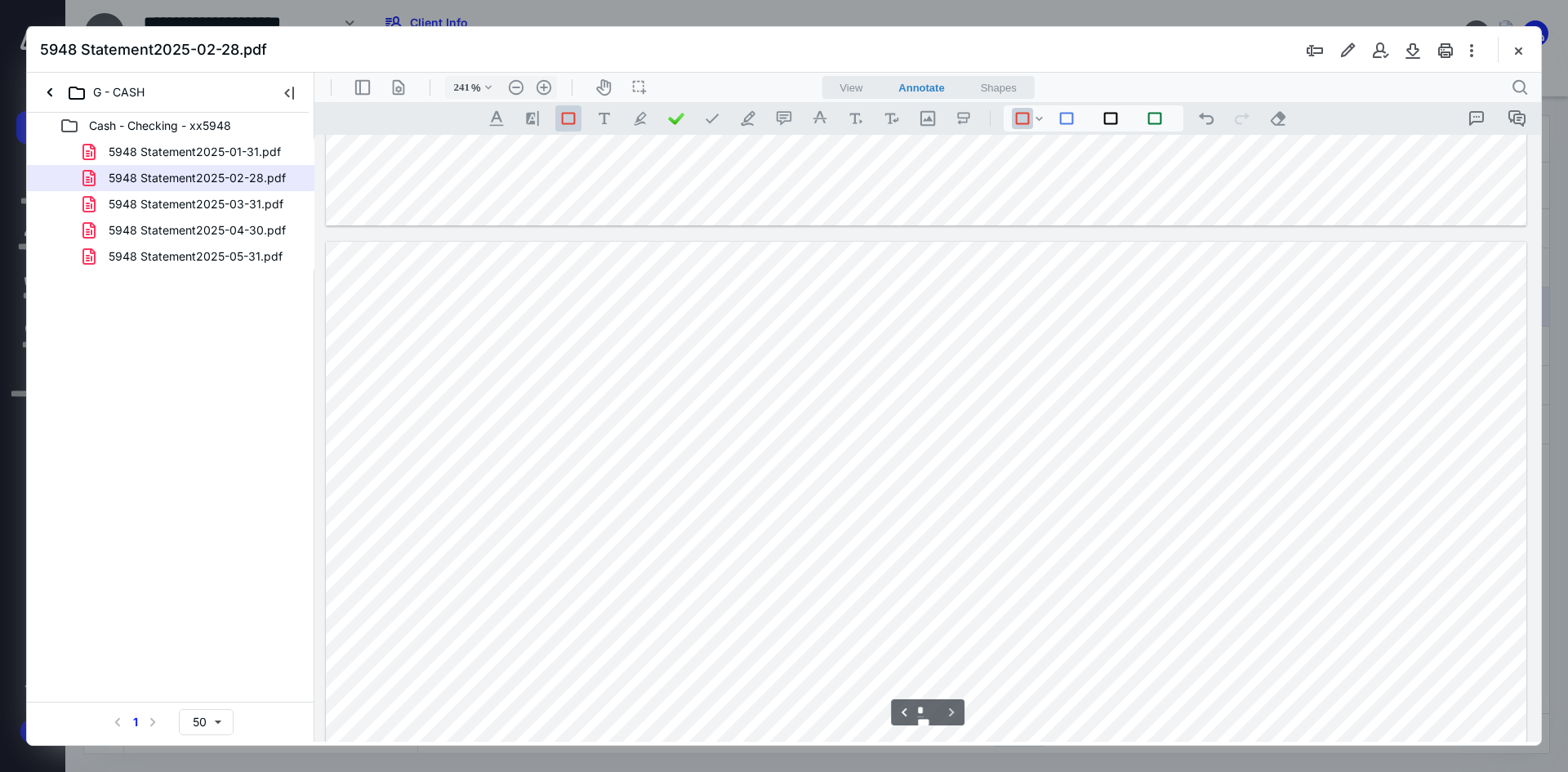 type on "*" 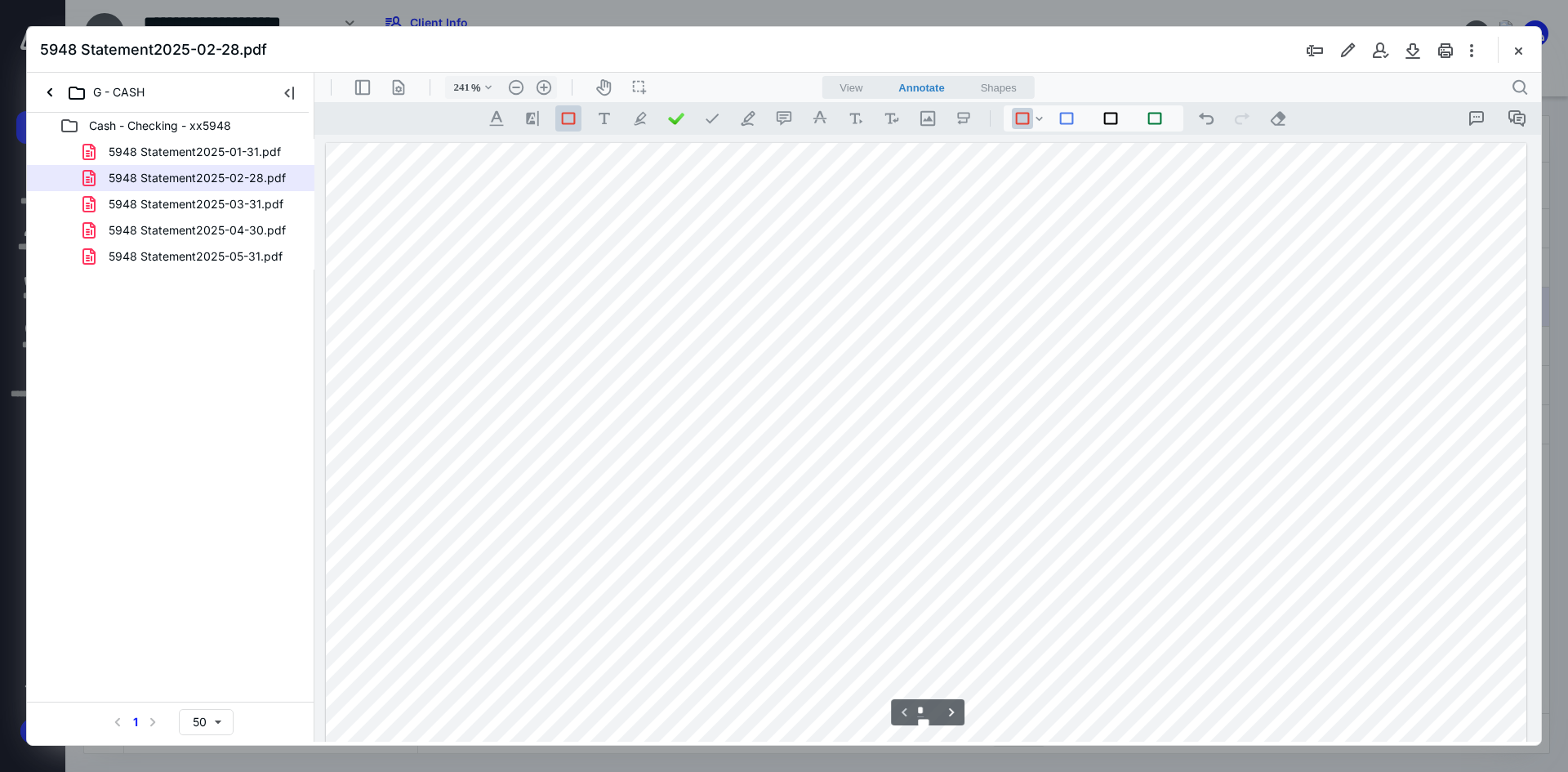 scroll, scrollTop: 82, scrollLeft: 0, axis: vertical 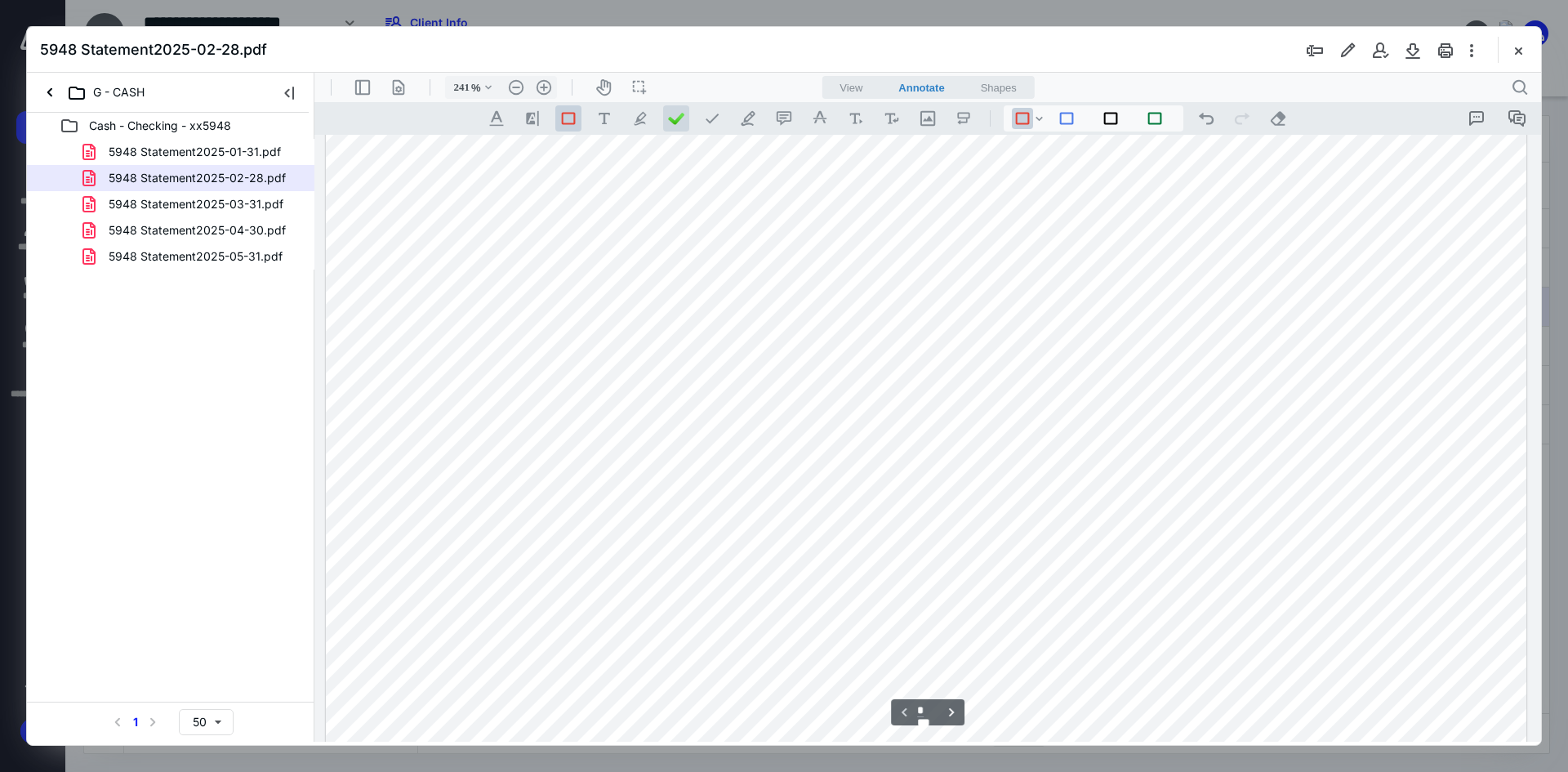 click at bounding box center [676, 118] 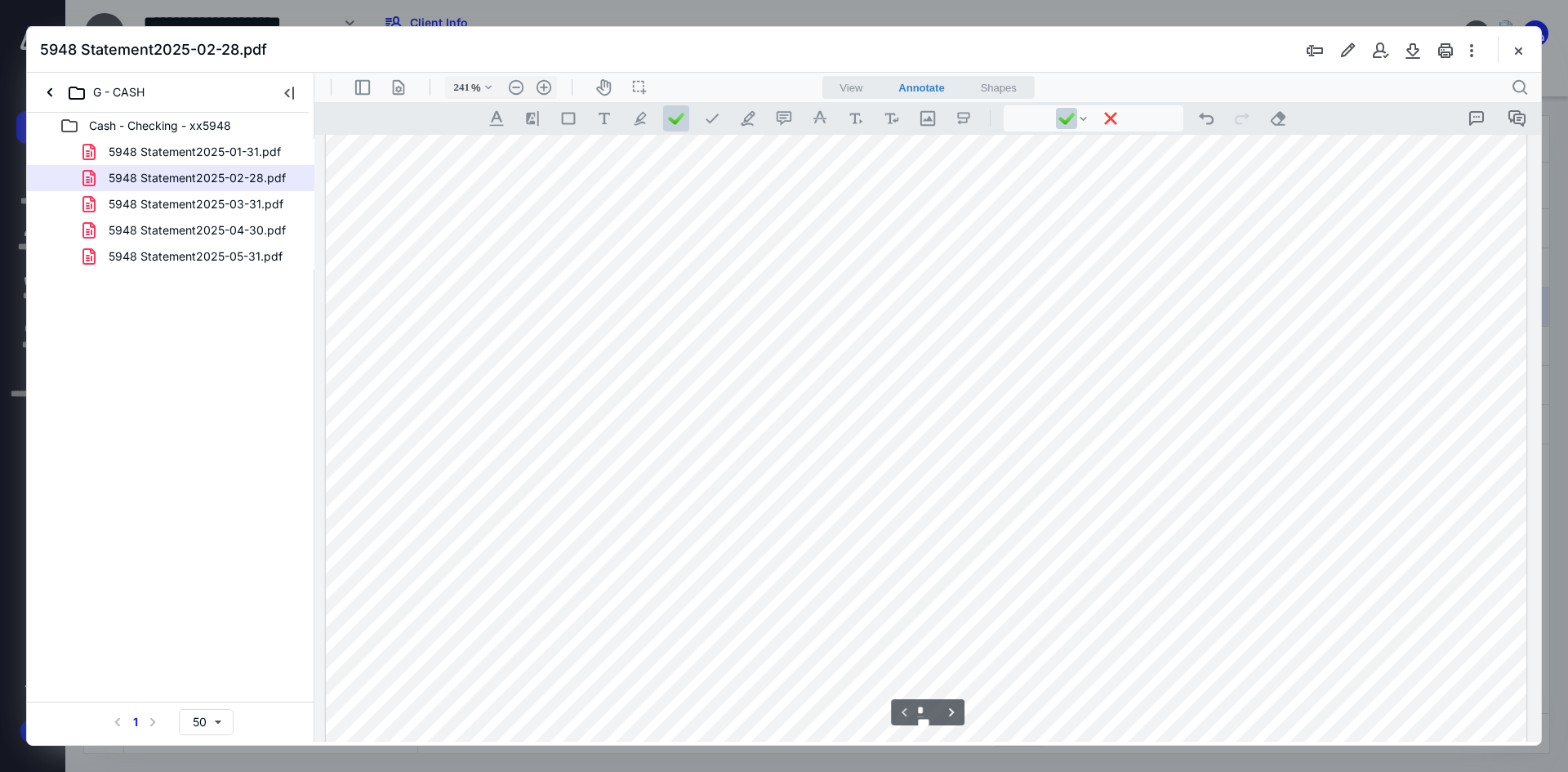 click at bounding box center (926, 838) 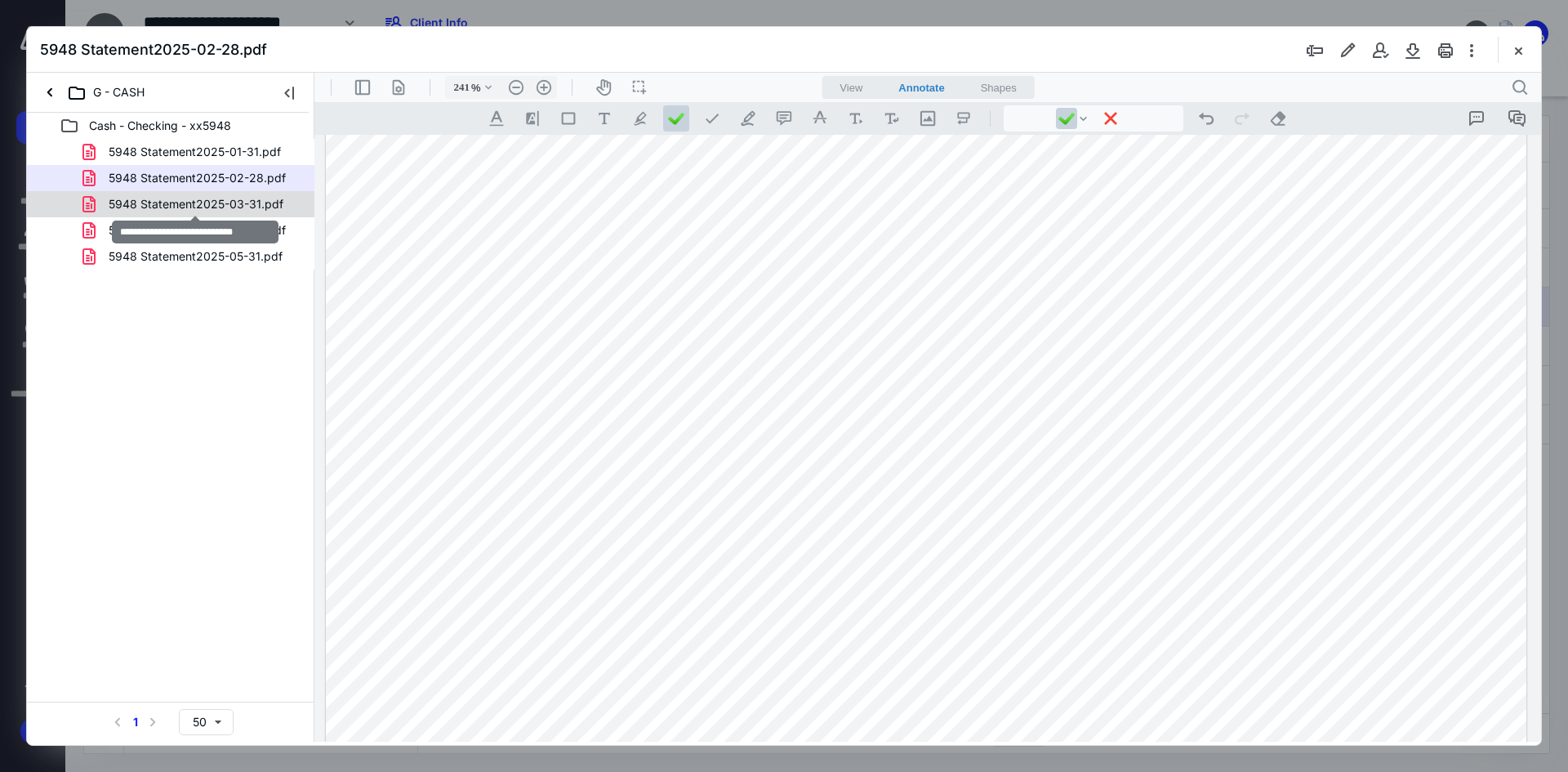 click on "5948 Statement2025-03-31.pdf" at bounding box center (196, 204) 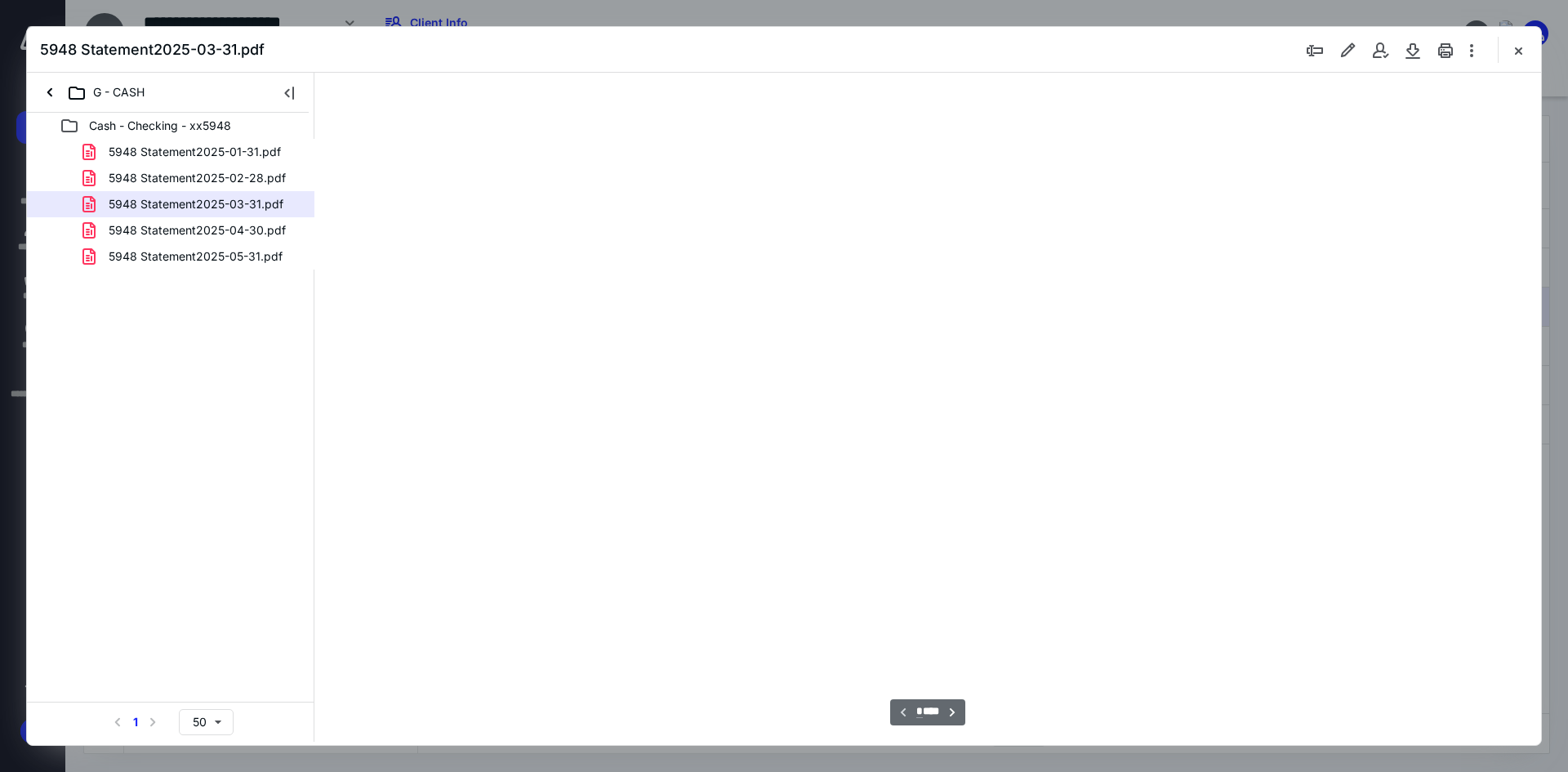 type on "241" 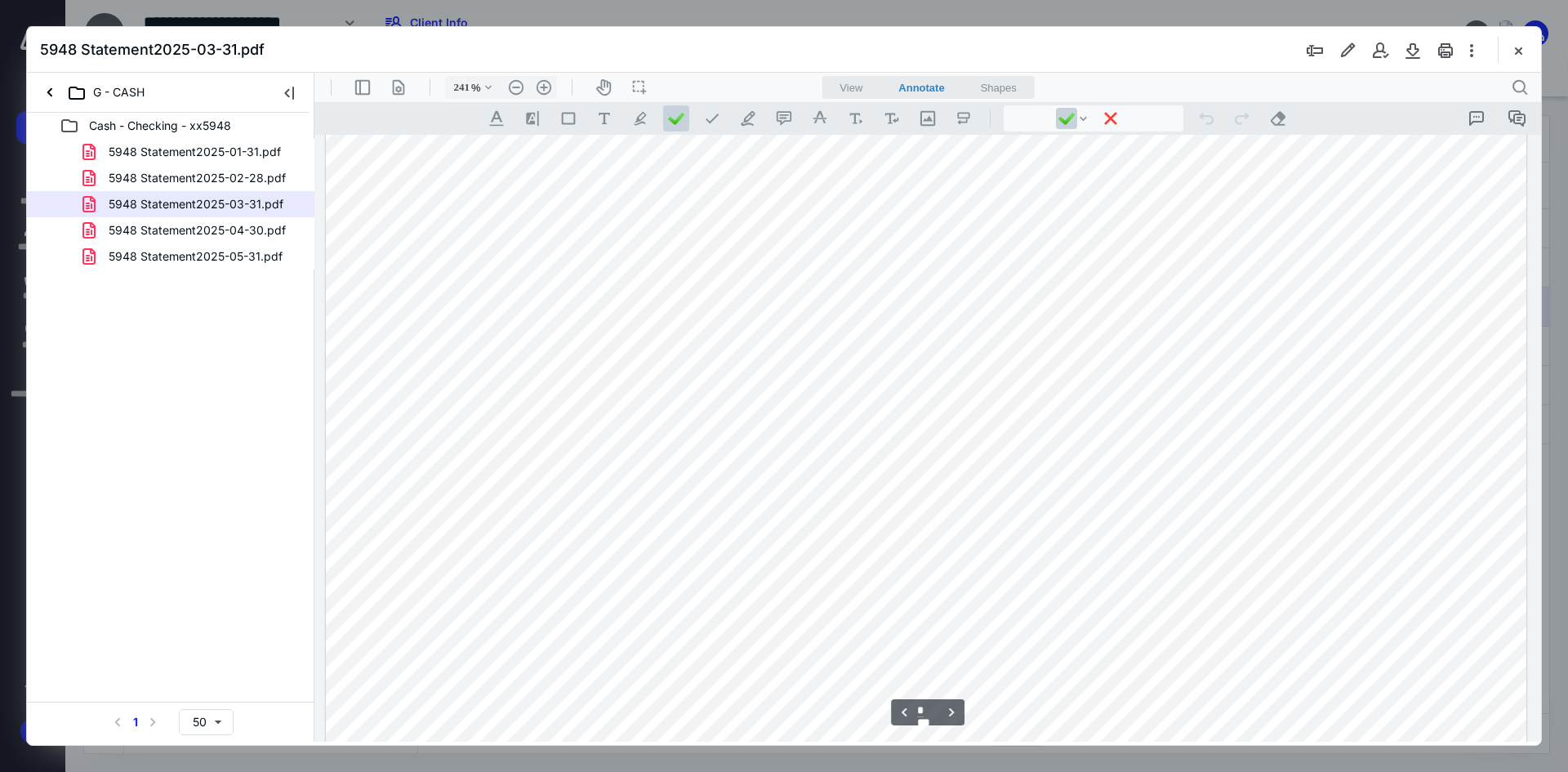 scroll, scrollTop: 2276, scrollLeft: 0, axis: vertical 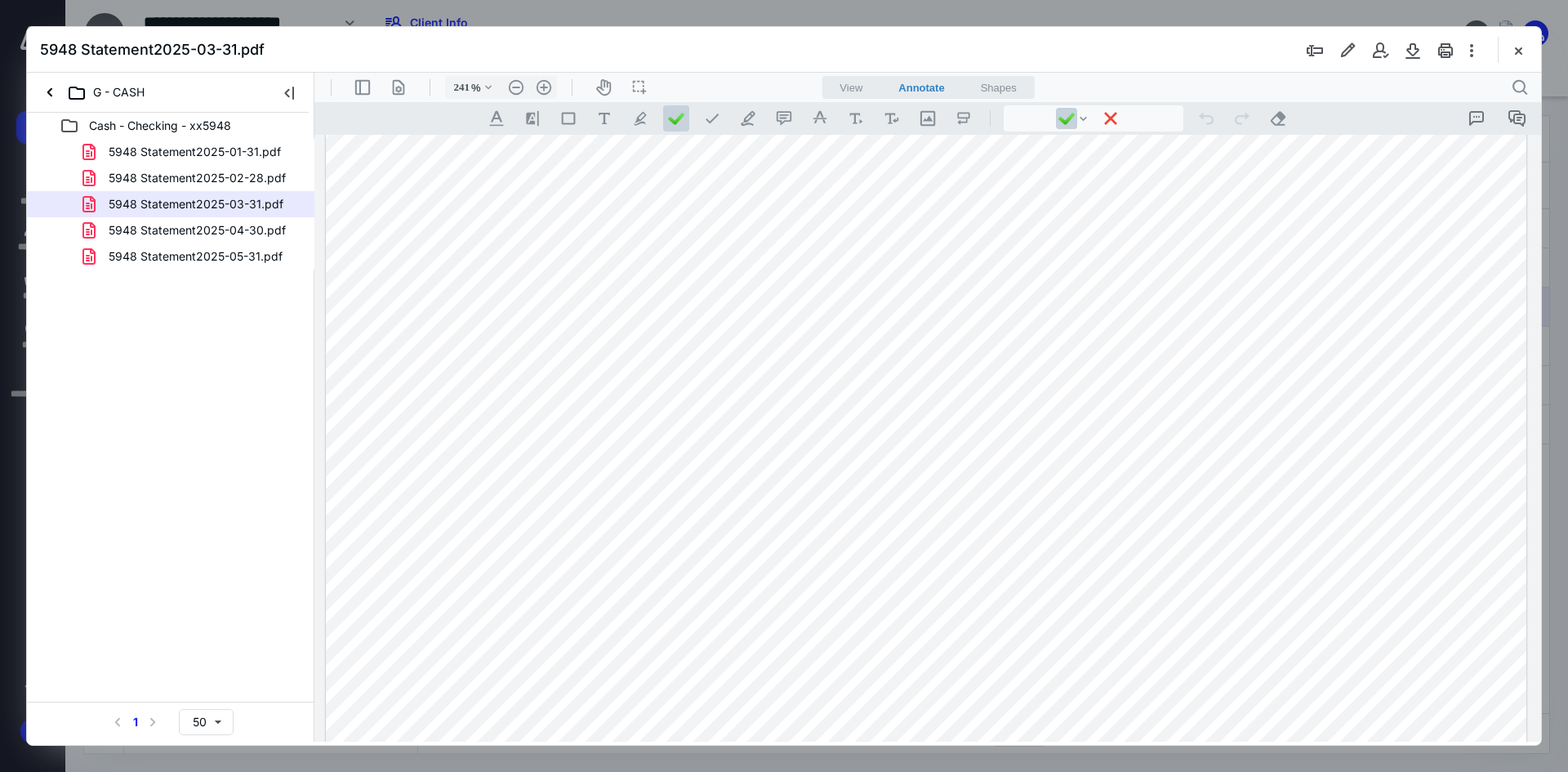 drag, startPoint x: 600, startPoint y: 344, endPoint x: 666, endPoint y: 364, distance: 68.96376 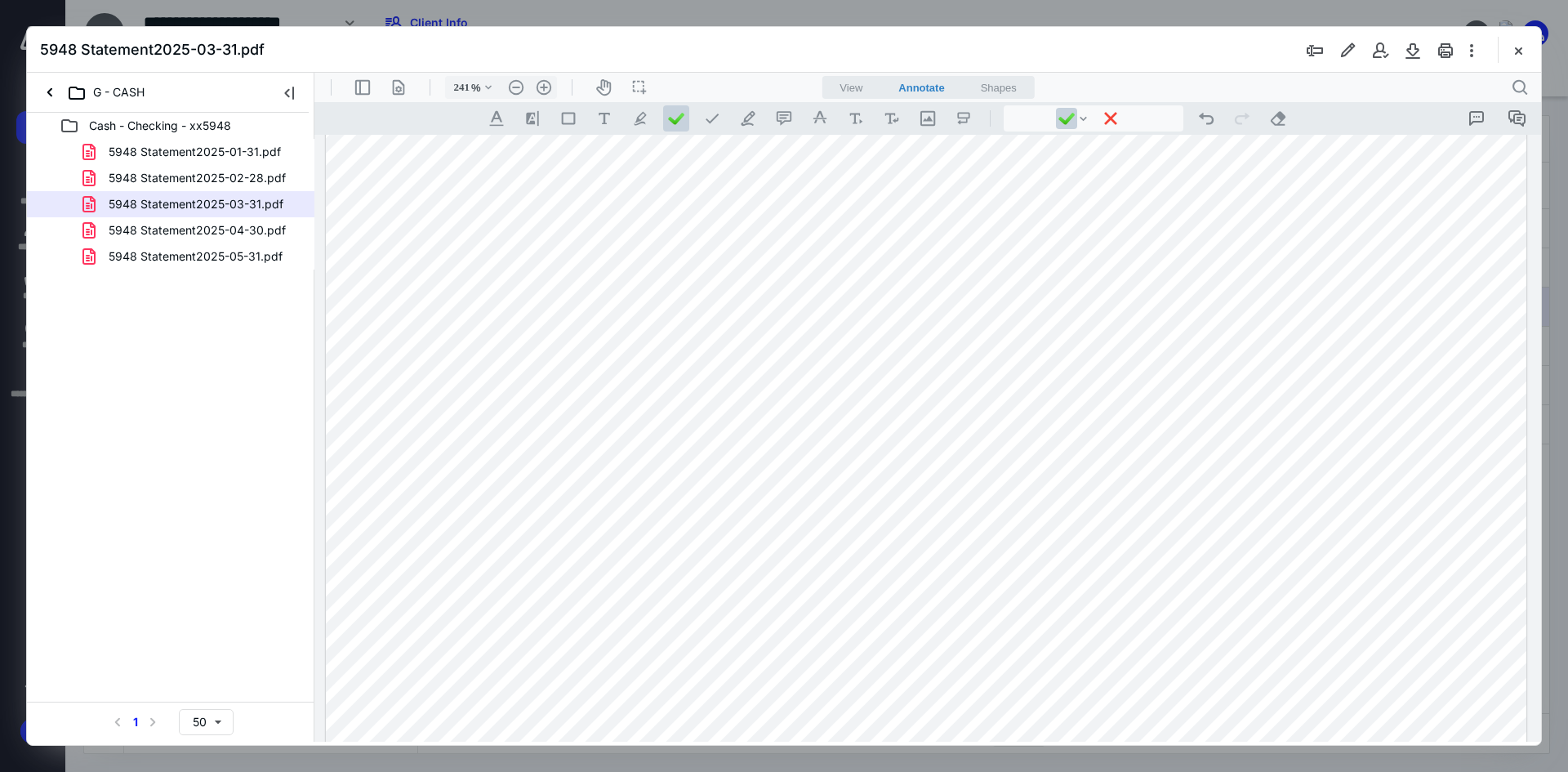click at bounding box center (926, 214) 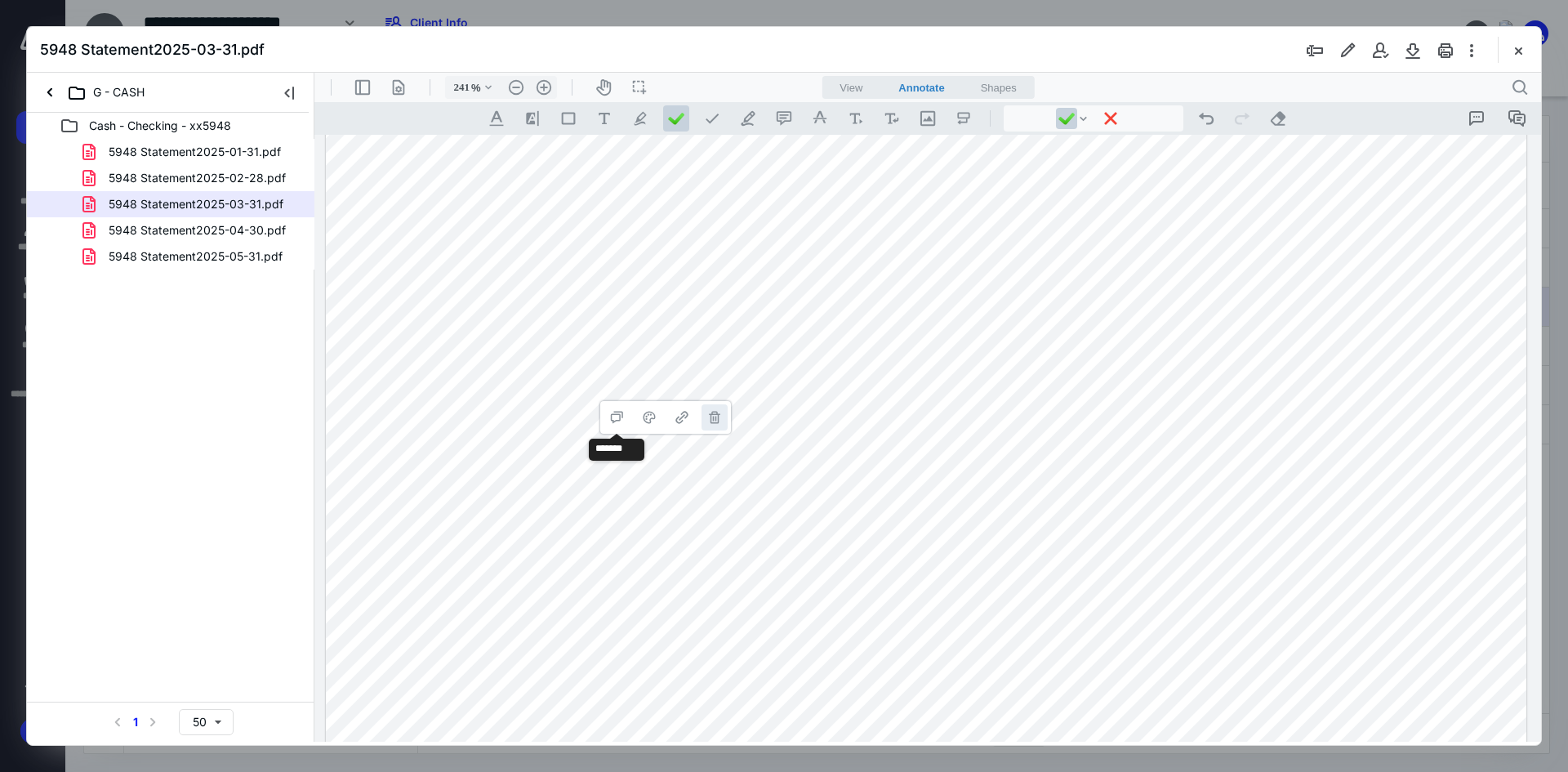 click on "**********" at bounding box center [715, 417] 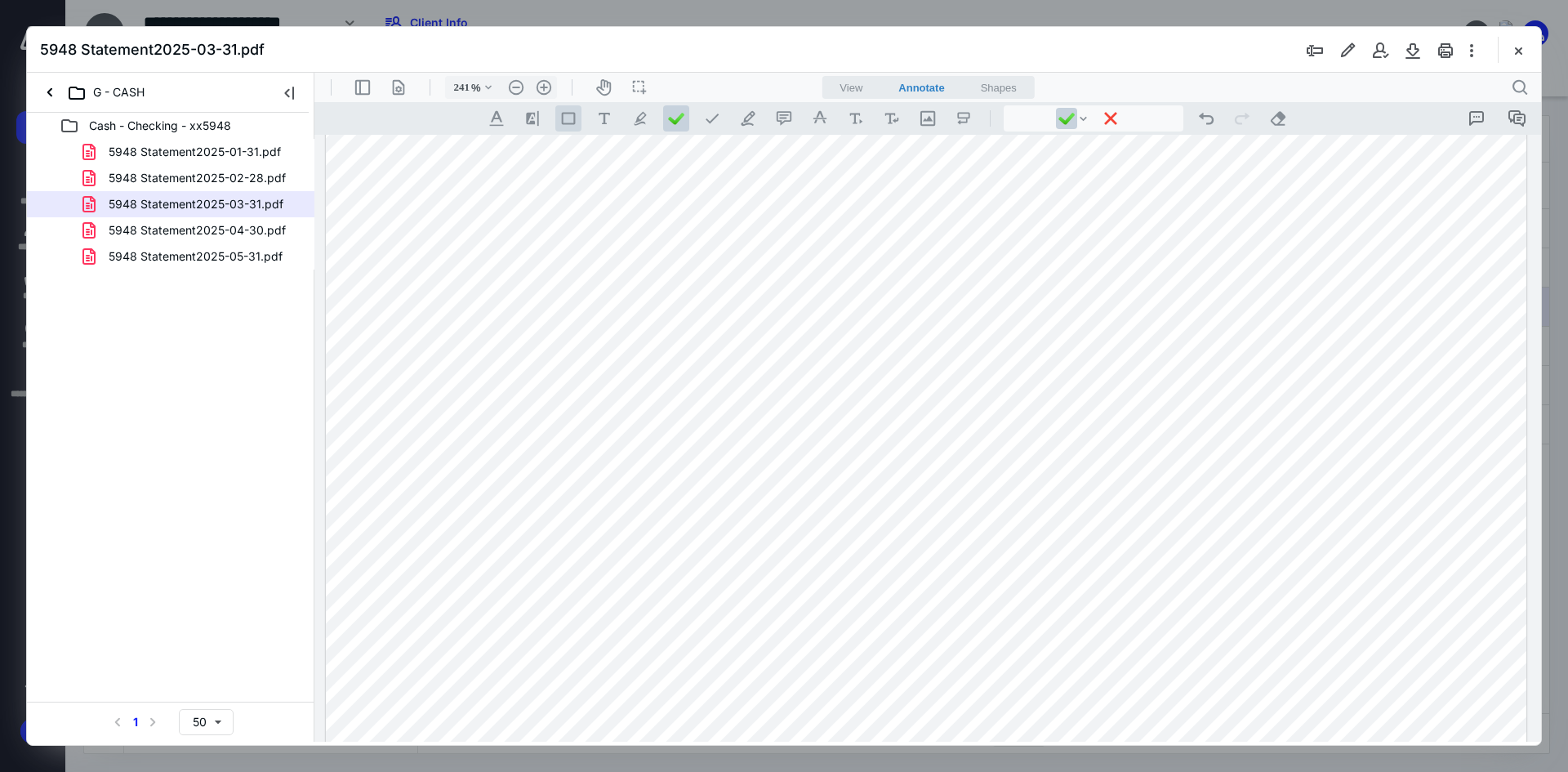 click on ".st0{fill:#868E96;}" at bounding box center (568, 118) 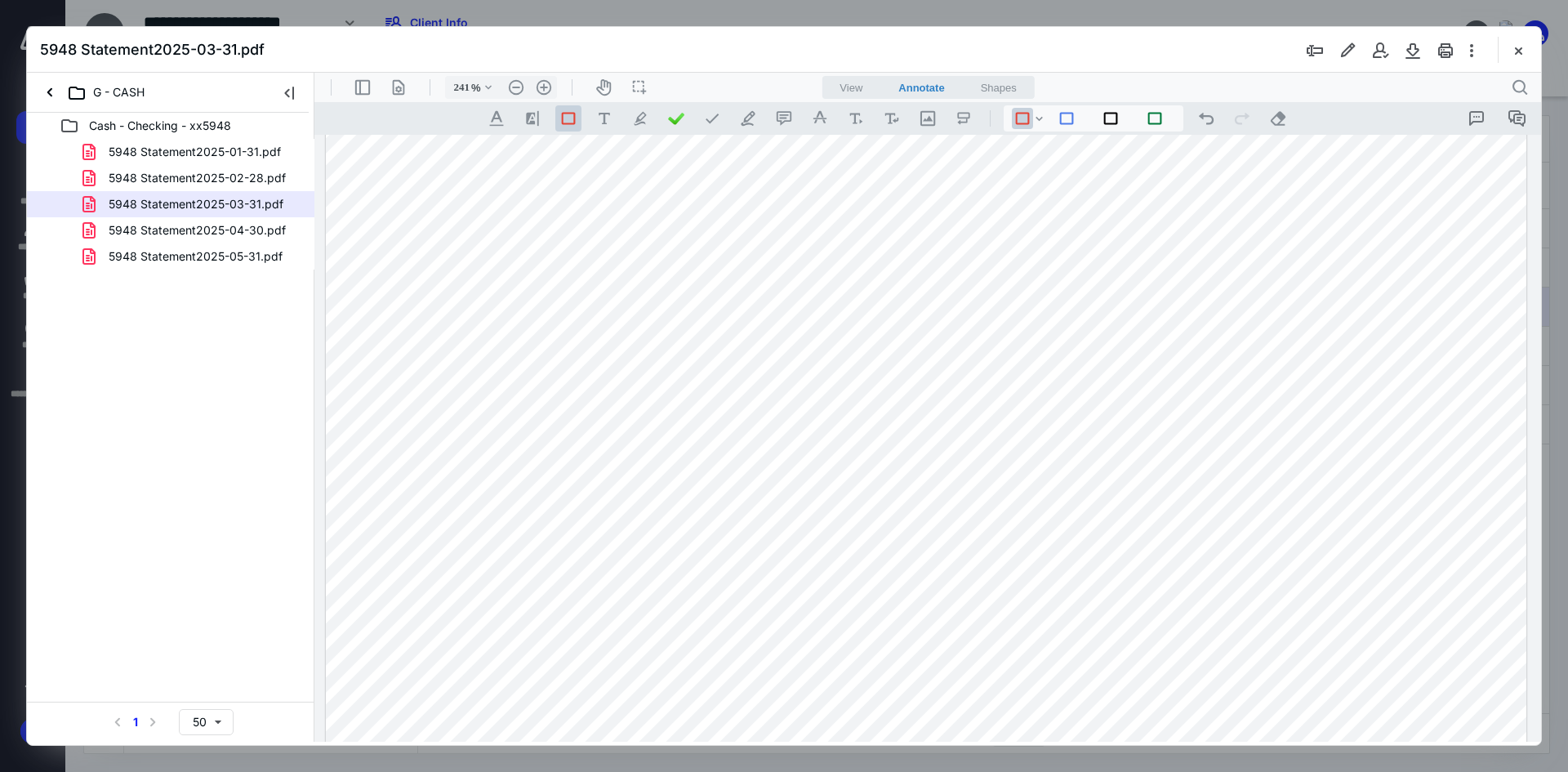 drag, startPoint x: 602, startPoint y: 346, endPoint x: 667, endPoint y: 367, distance: 68.308125 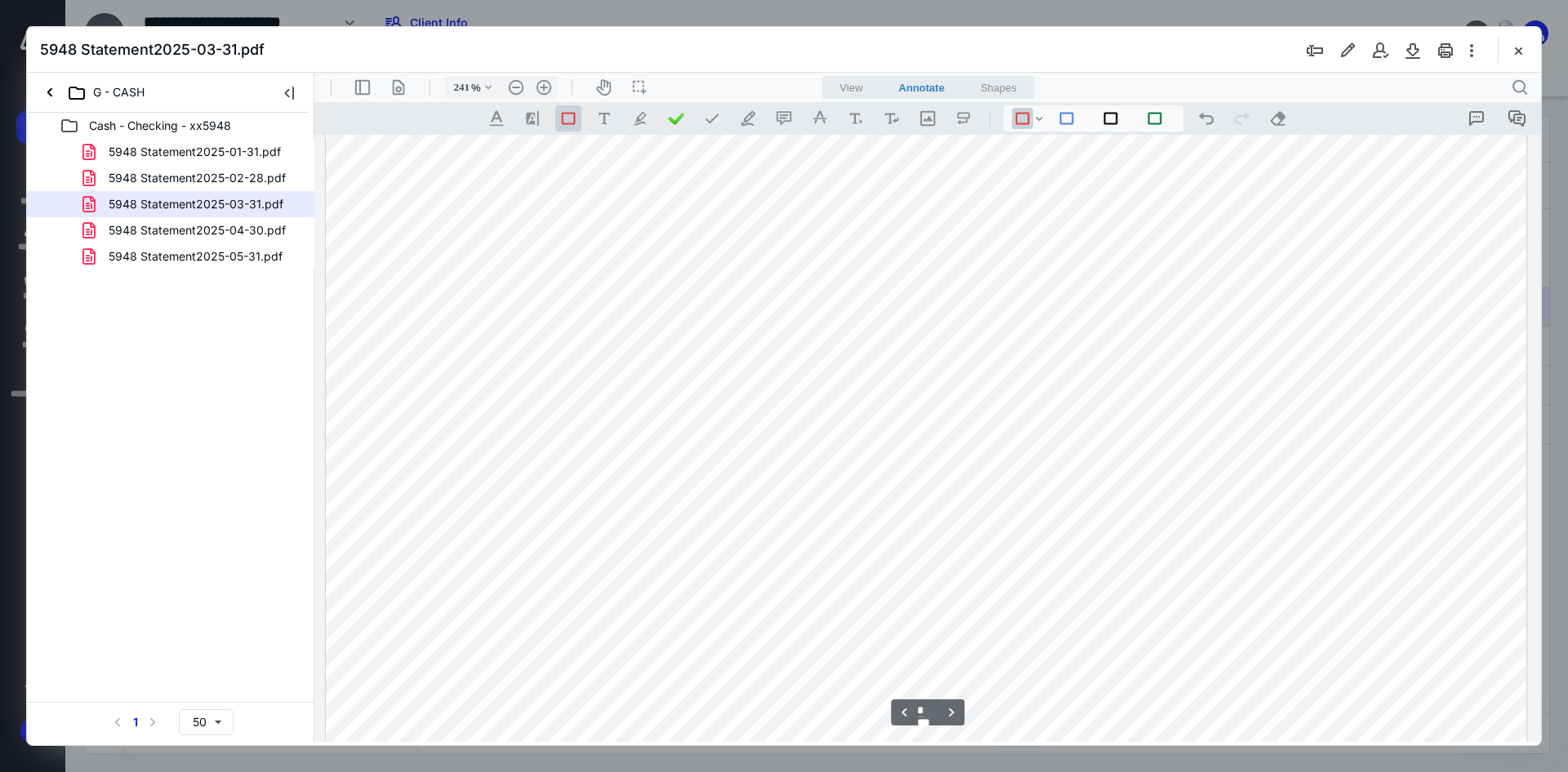 scroll, scrollTop: 2358, scrollLeft: 0, axis: vertical 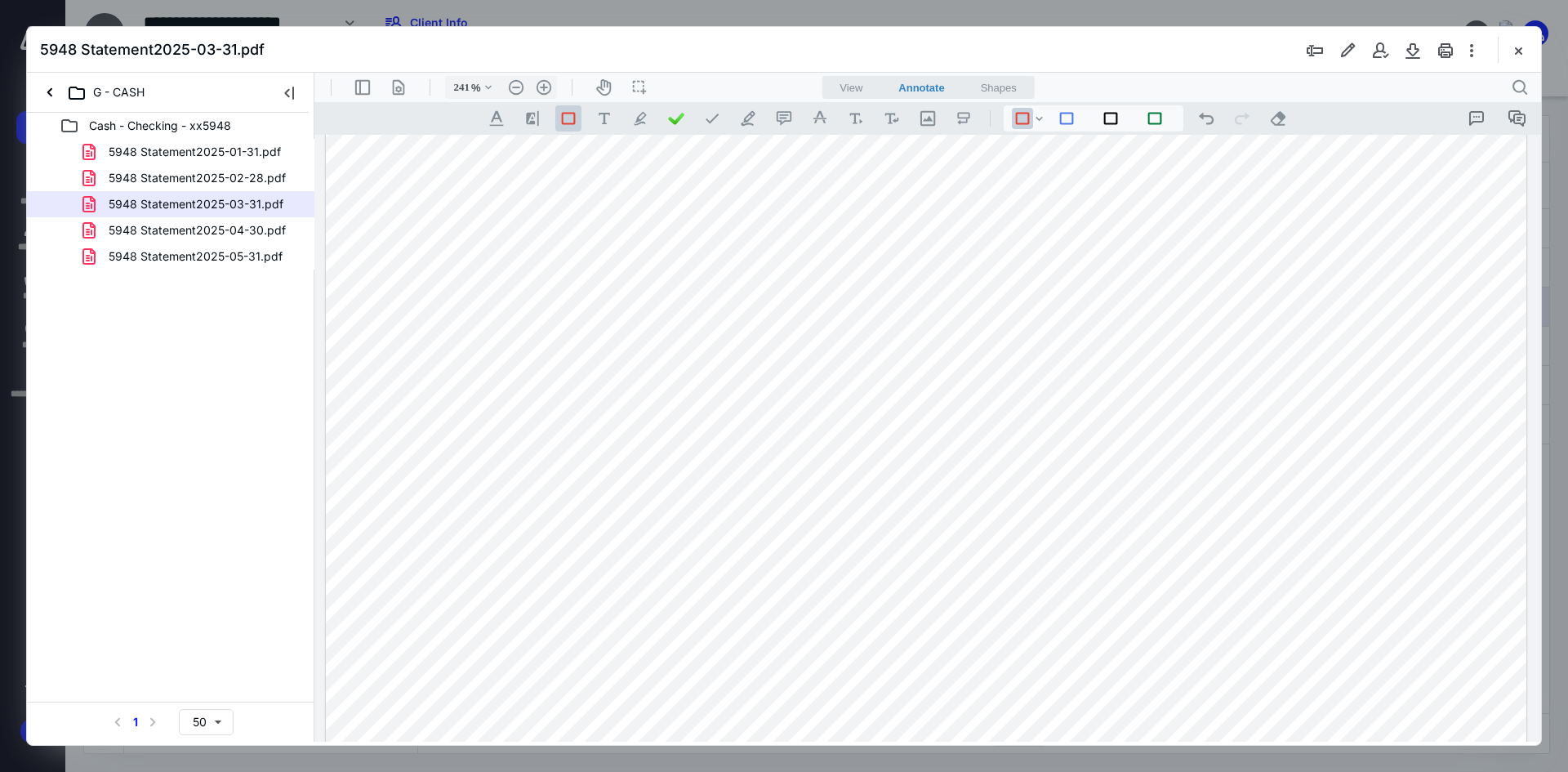 drag, startPoint x: 605, startPoint y: 307, endPoint x: 665, endPoint y: 328, distance: 63.56886 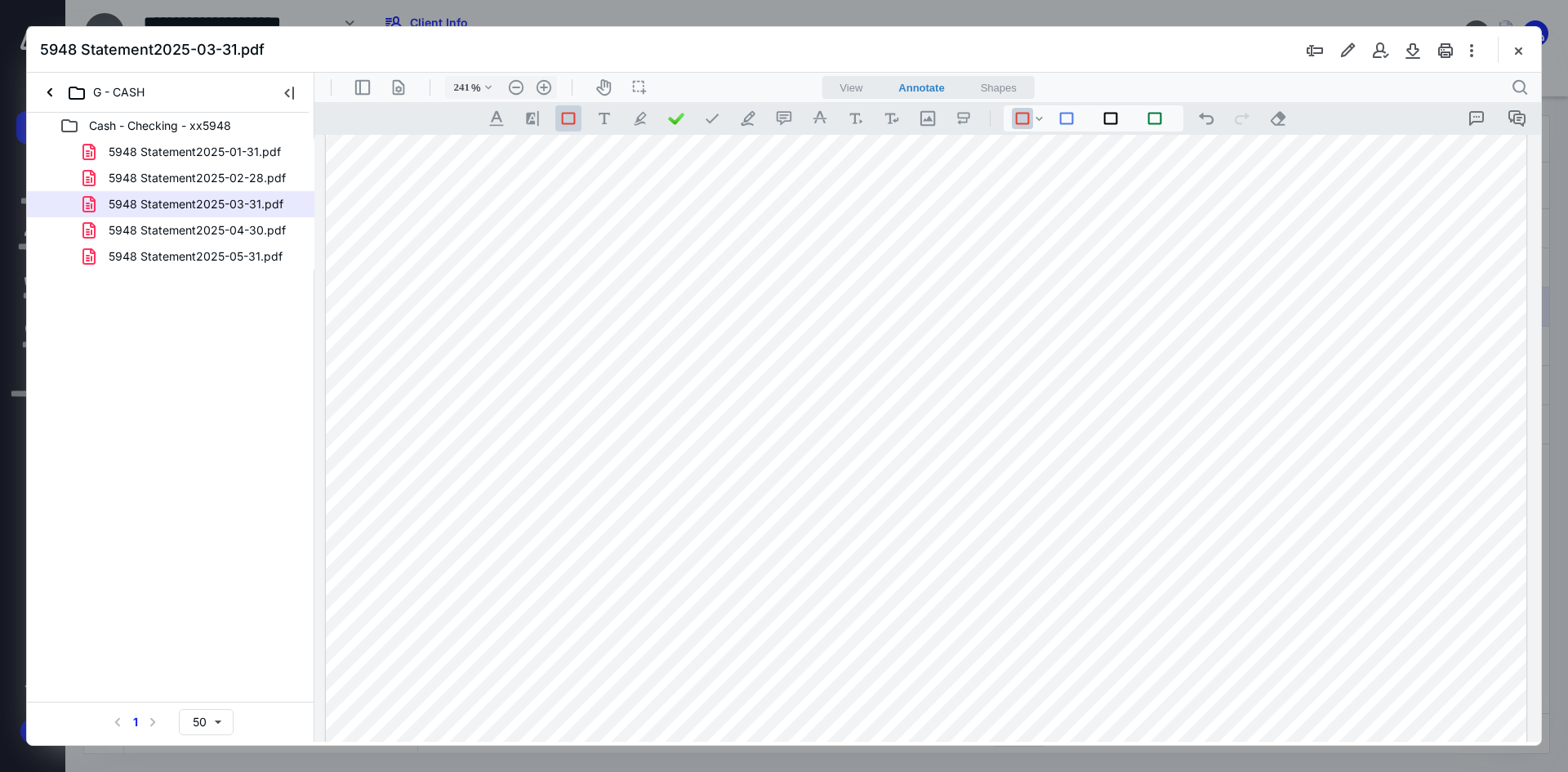 drag, startPoint x: 590, startPoint y: 476, endPoint x: 668, endPoint y: 502, distance: 82.21922 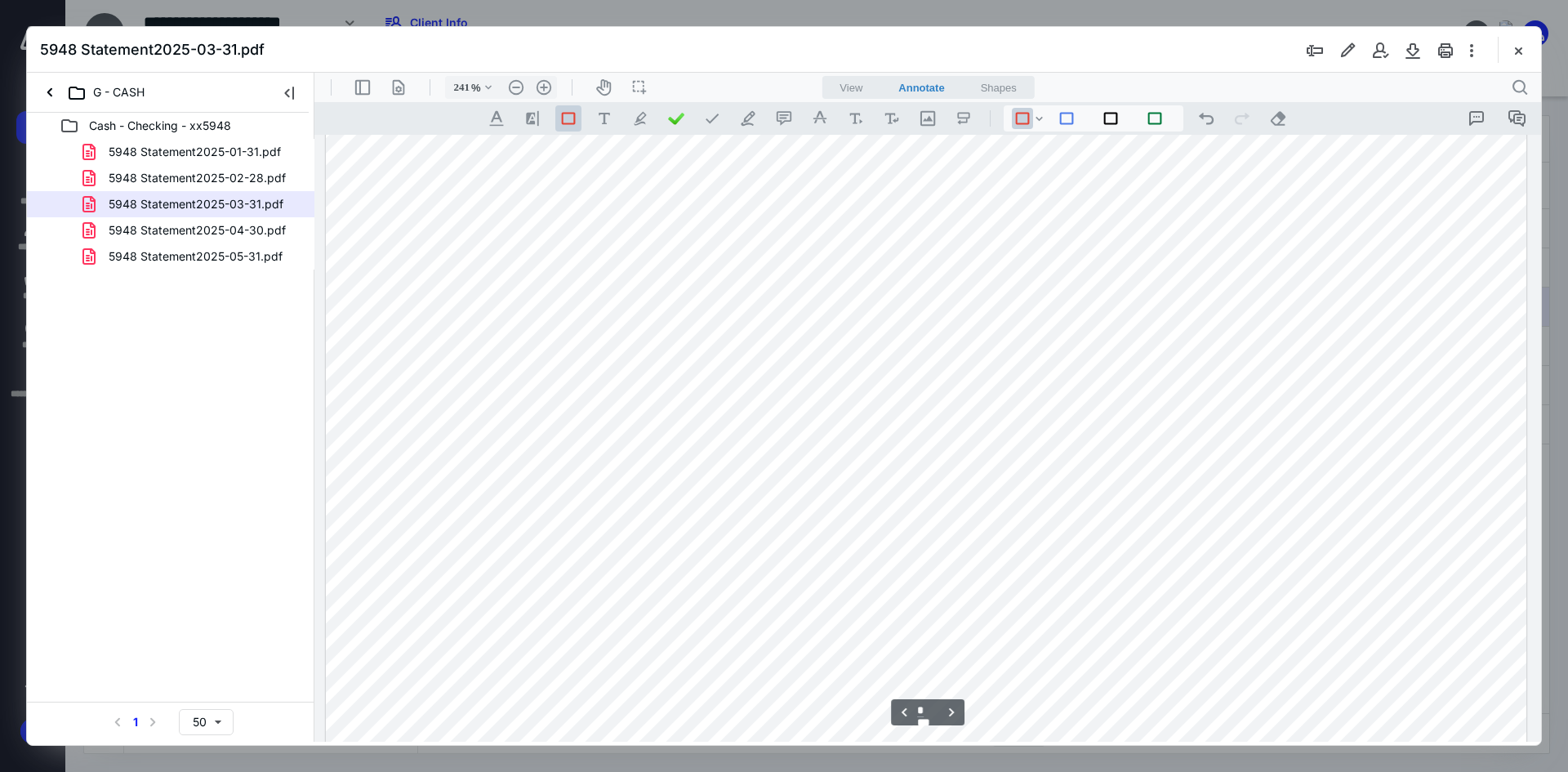 scroll, scrollTop: 2358, scrollLeft: 0, axis: vertical 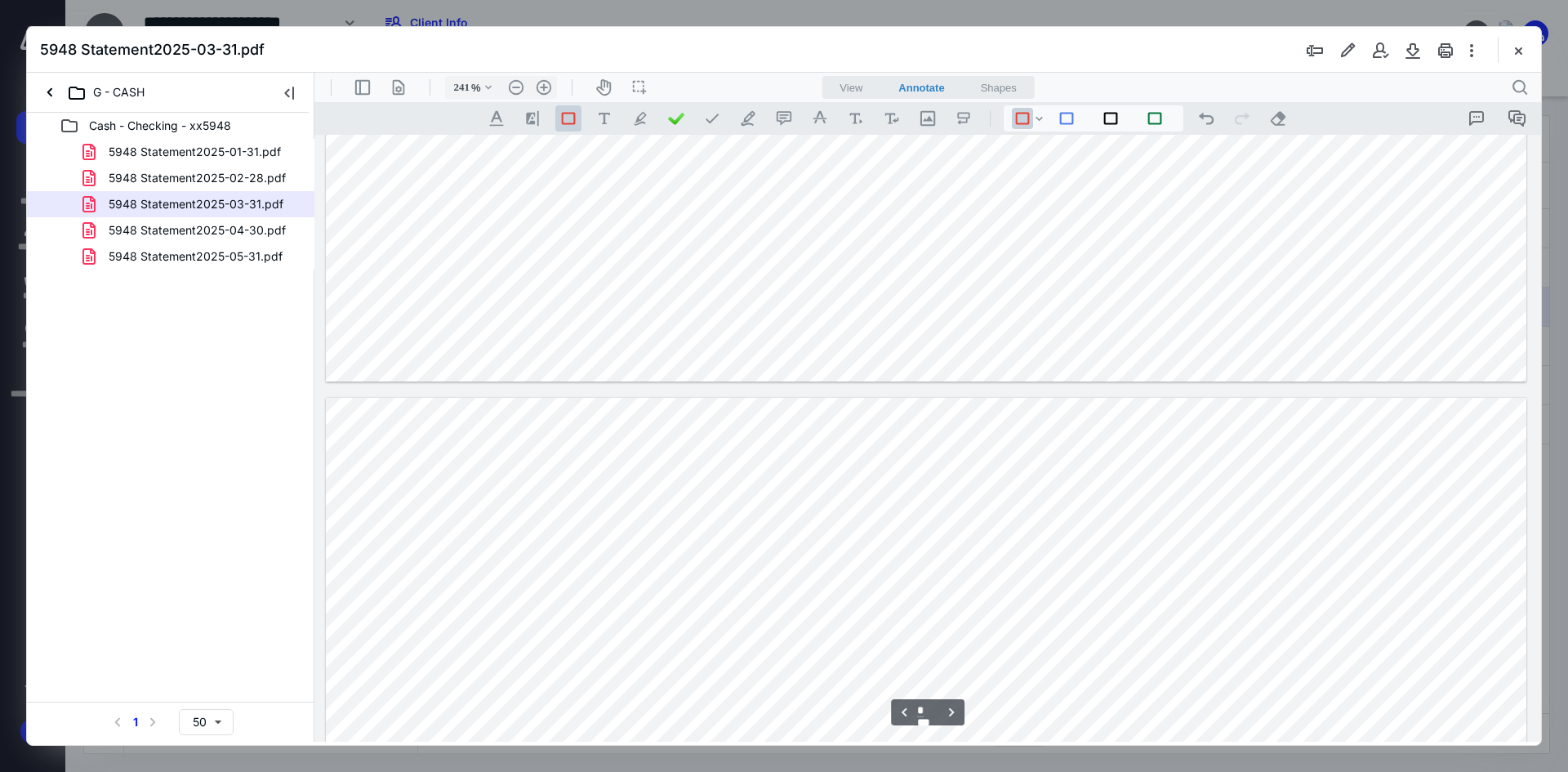 type on "*" 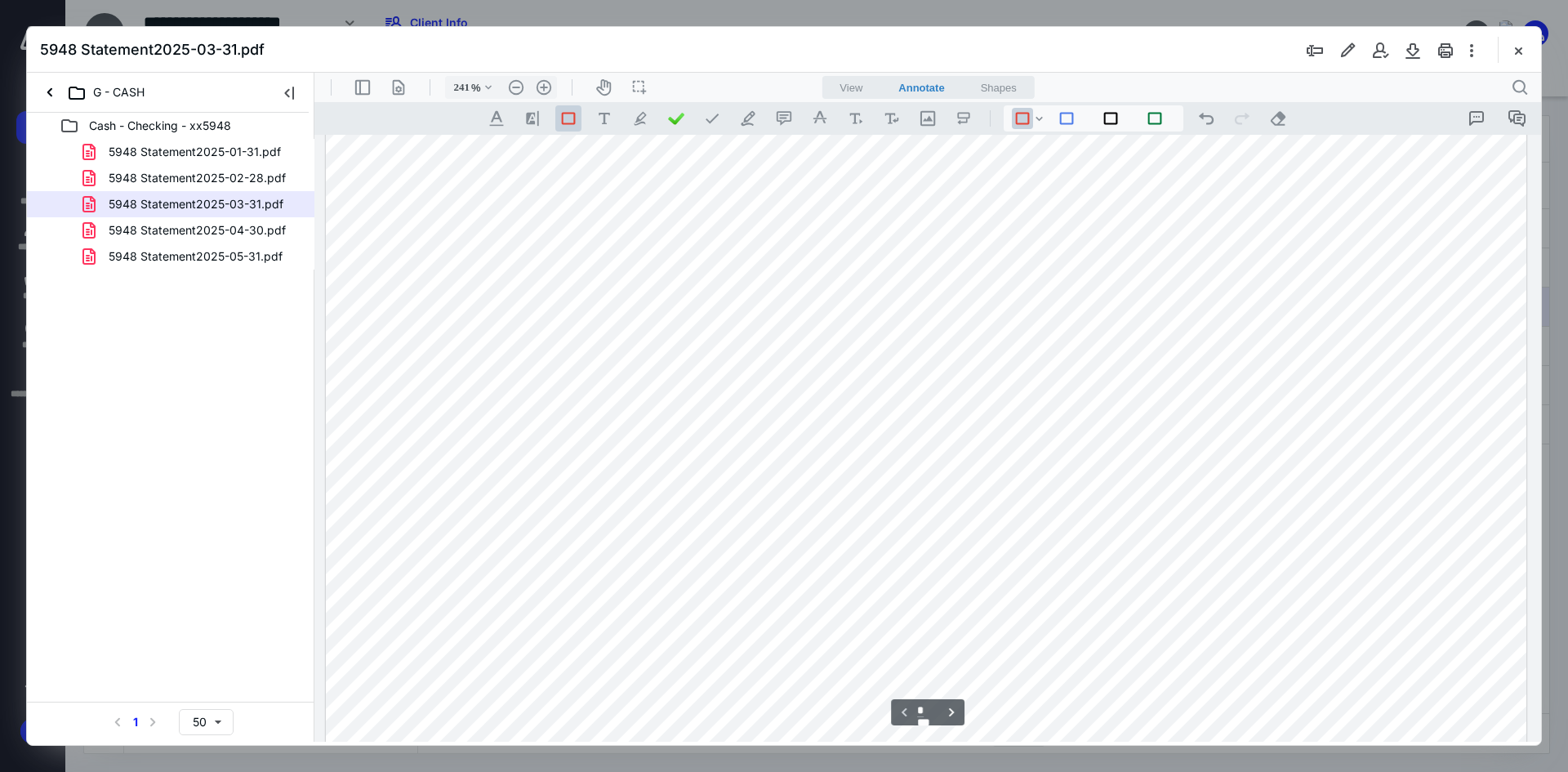 scroll, scrollTop: 408, scrollLeft: 0, axis: vertical 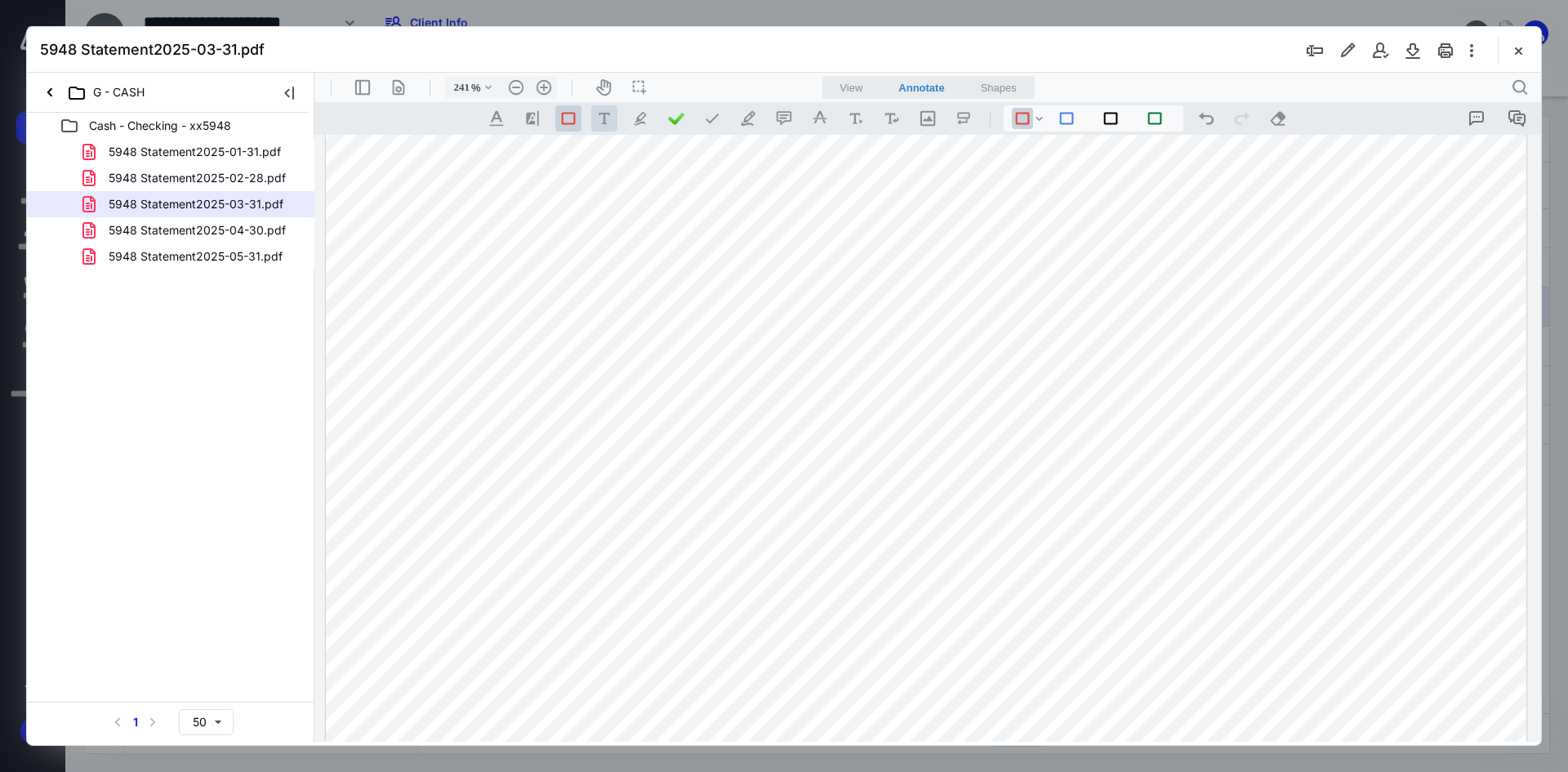 click on ".cls-1{fill:#abb0c4;} icon - tool - text - free text" at bounding box center [604, 118] 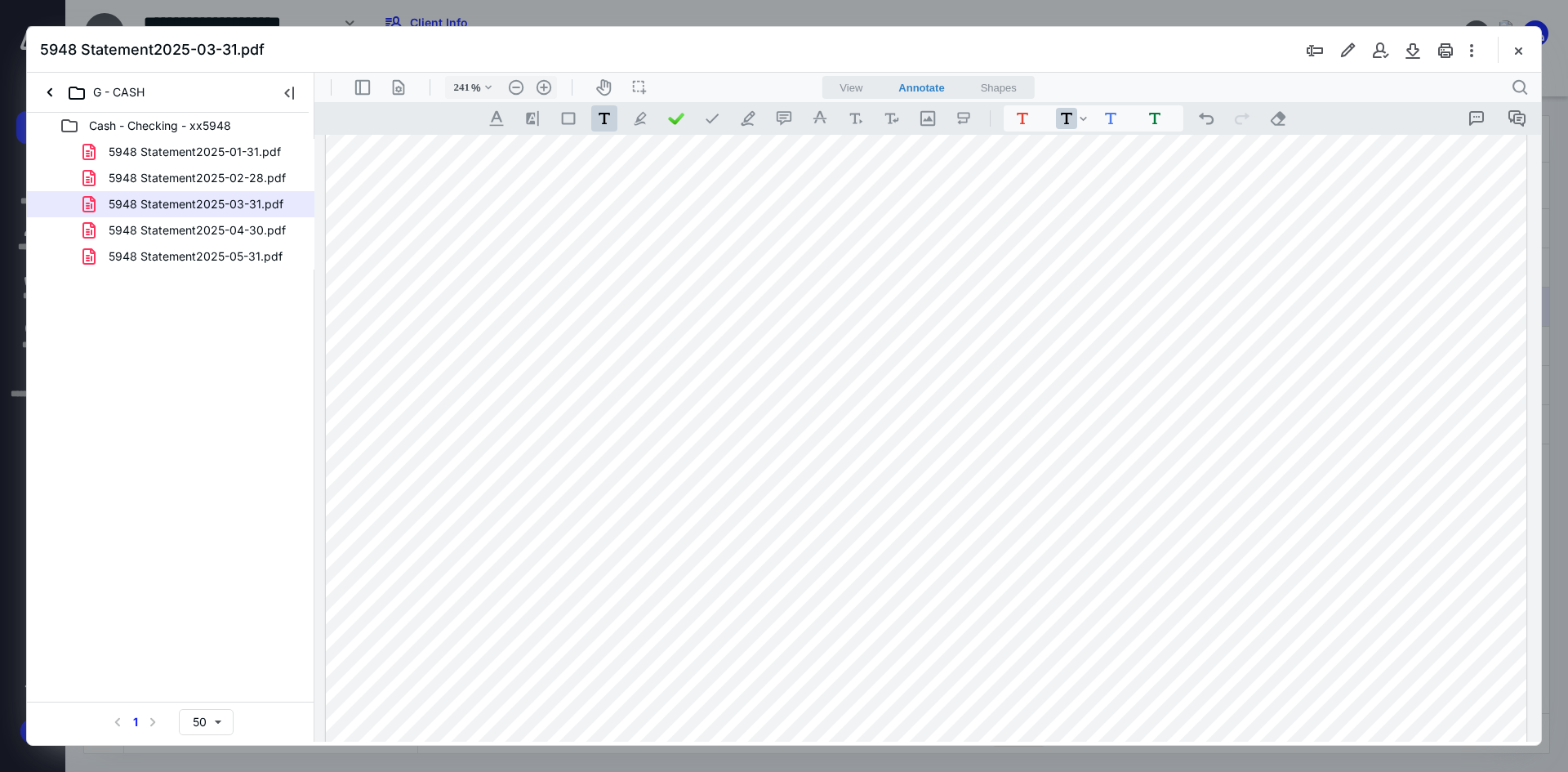 click at bounding box center [926, 511] 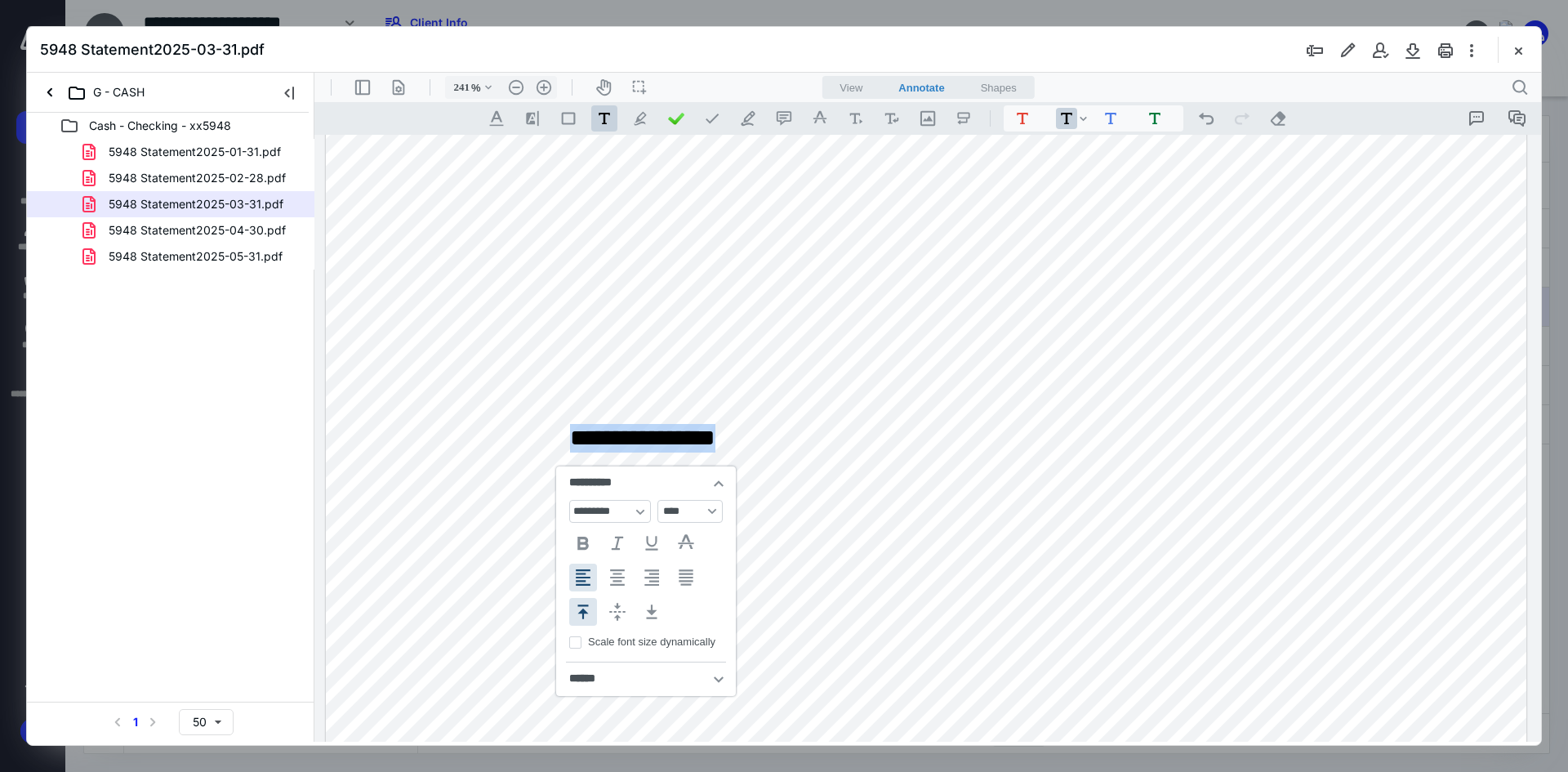 type 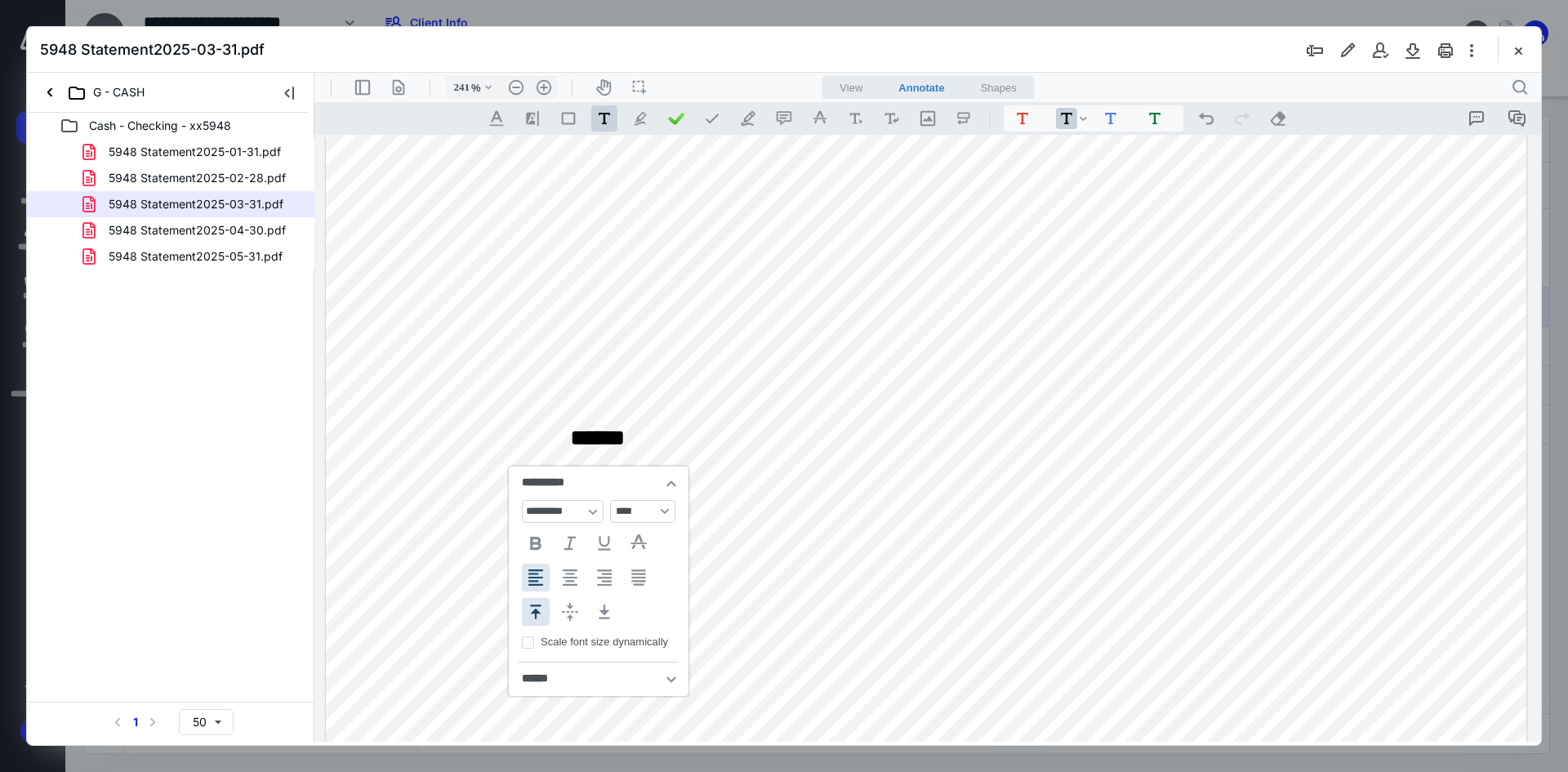 click on "******" at bounding box center [926, 511] 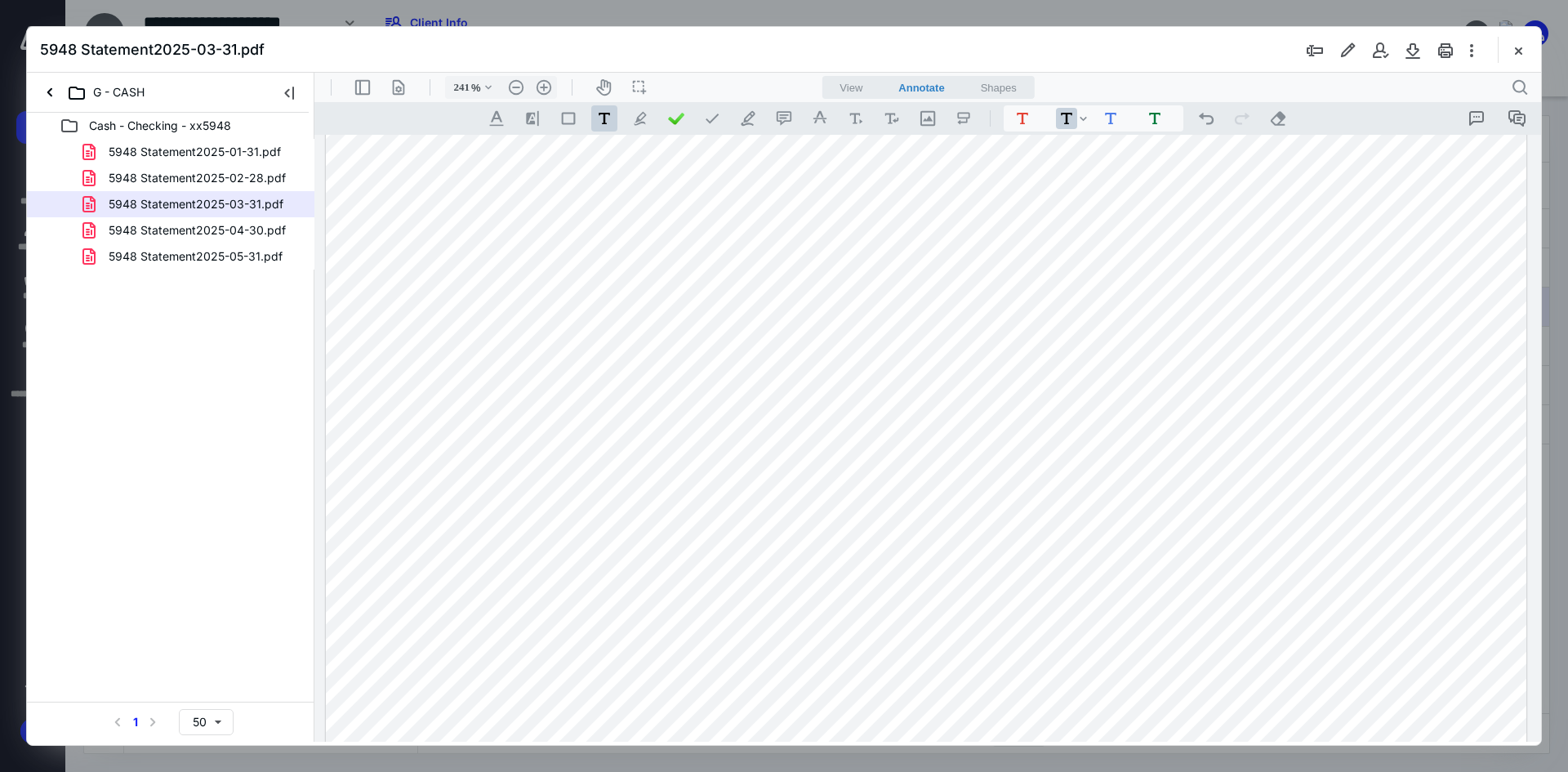 drag, startPoint x: 650, startPoint y: 425, endPoint x: 668, endPoint y: 448, distance: 29.20616 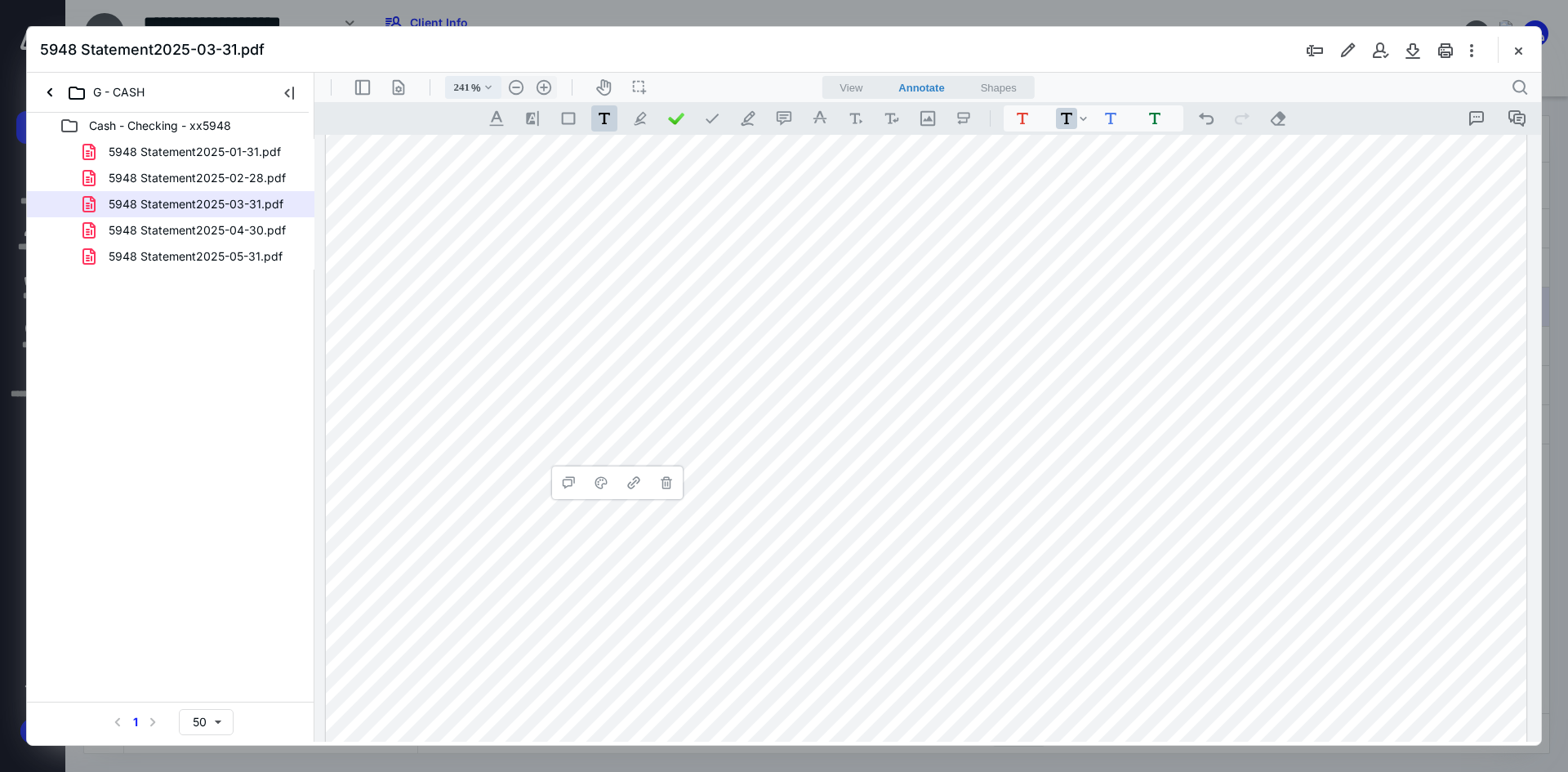 click on ".cls-1{fill:#abb0c4;} icon - chevron - down" at bounding box center [488, 87] 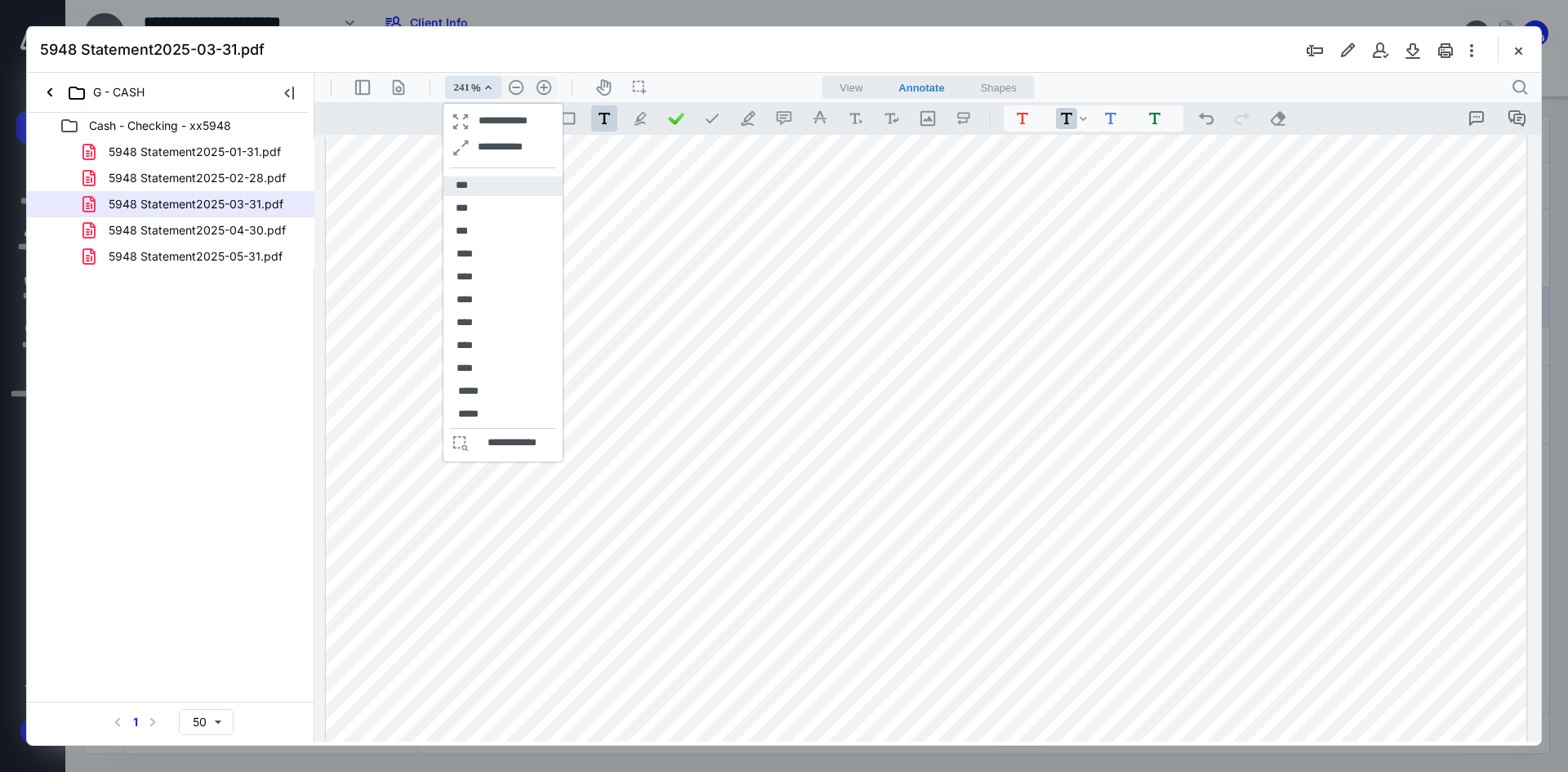 click on "***" at bounding box center (503, 186) 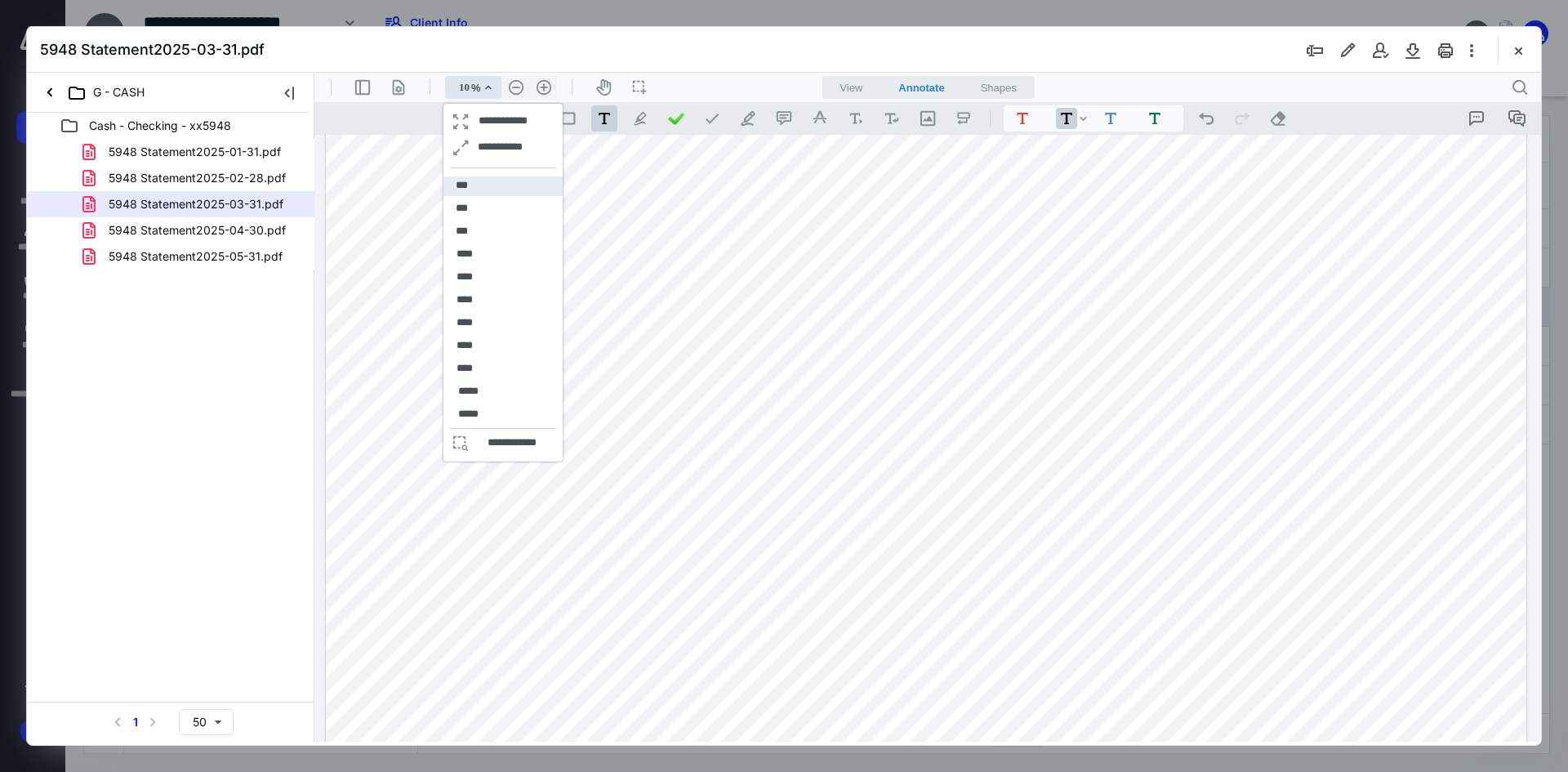 scroll, scrollTop: 0, scrollLeft: 0, axis: both 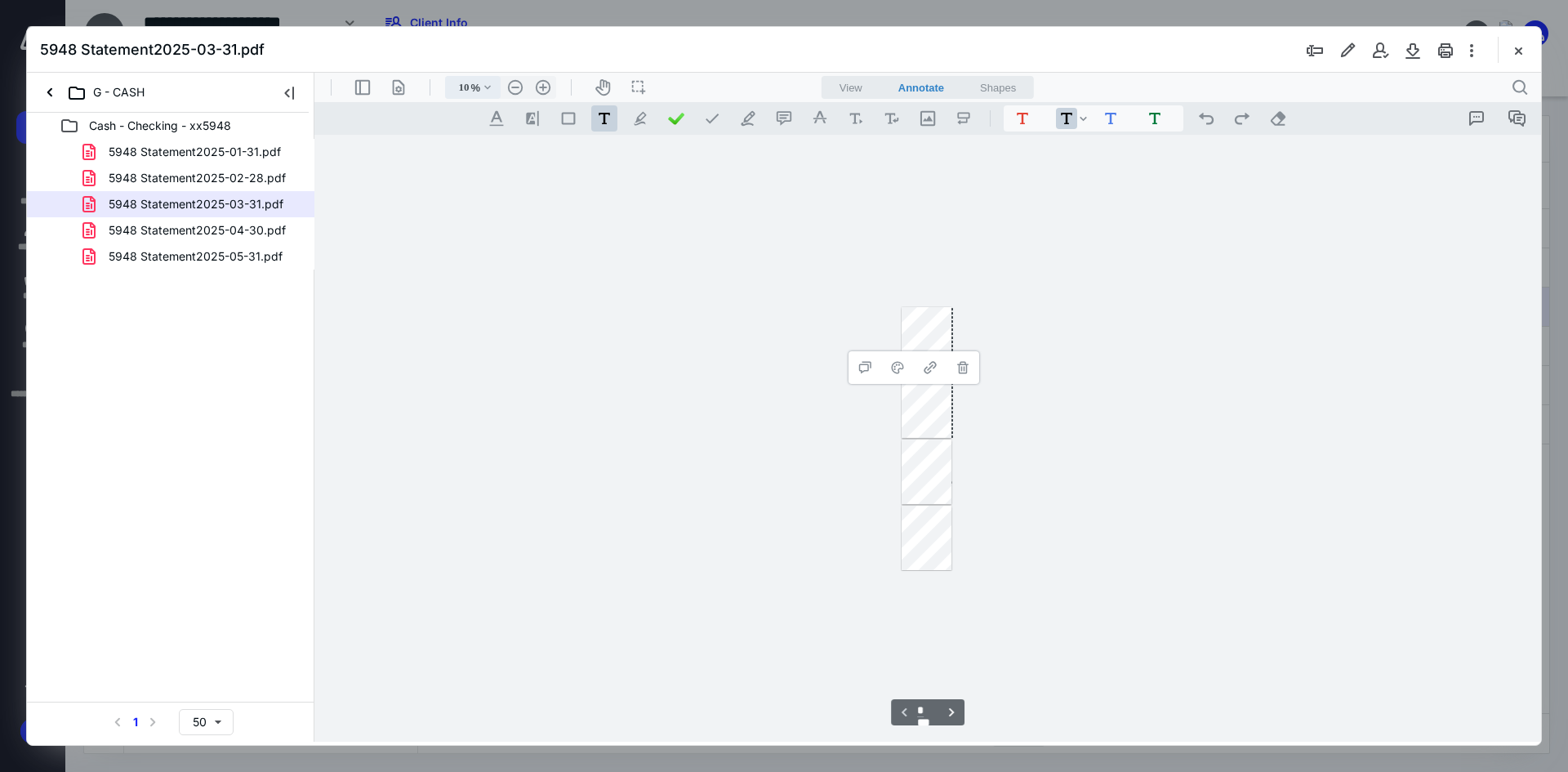 click on ".cls-1{fill:#abb0c4;} icon - chevron - down" at bounding box center (488, 87) 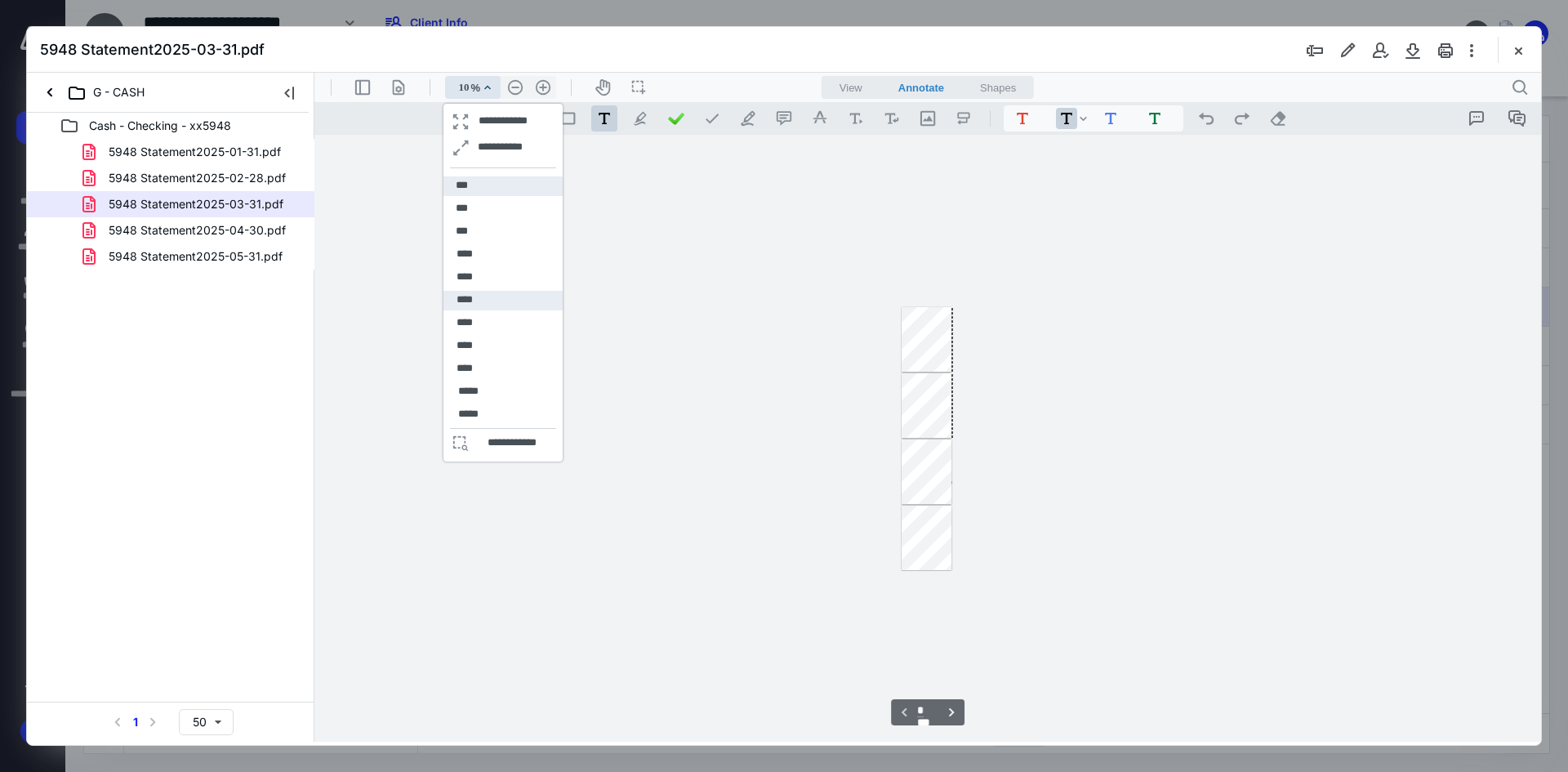 click on "****" at bounding box center [465, 301] 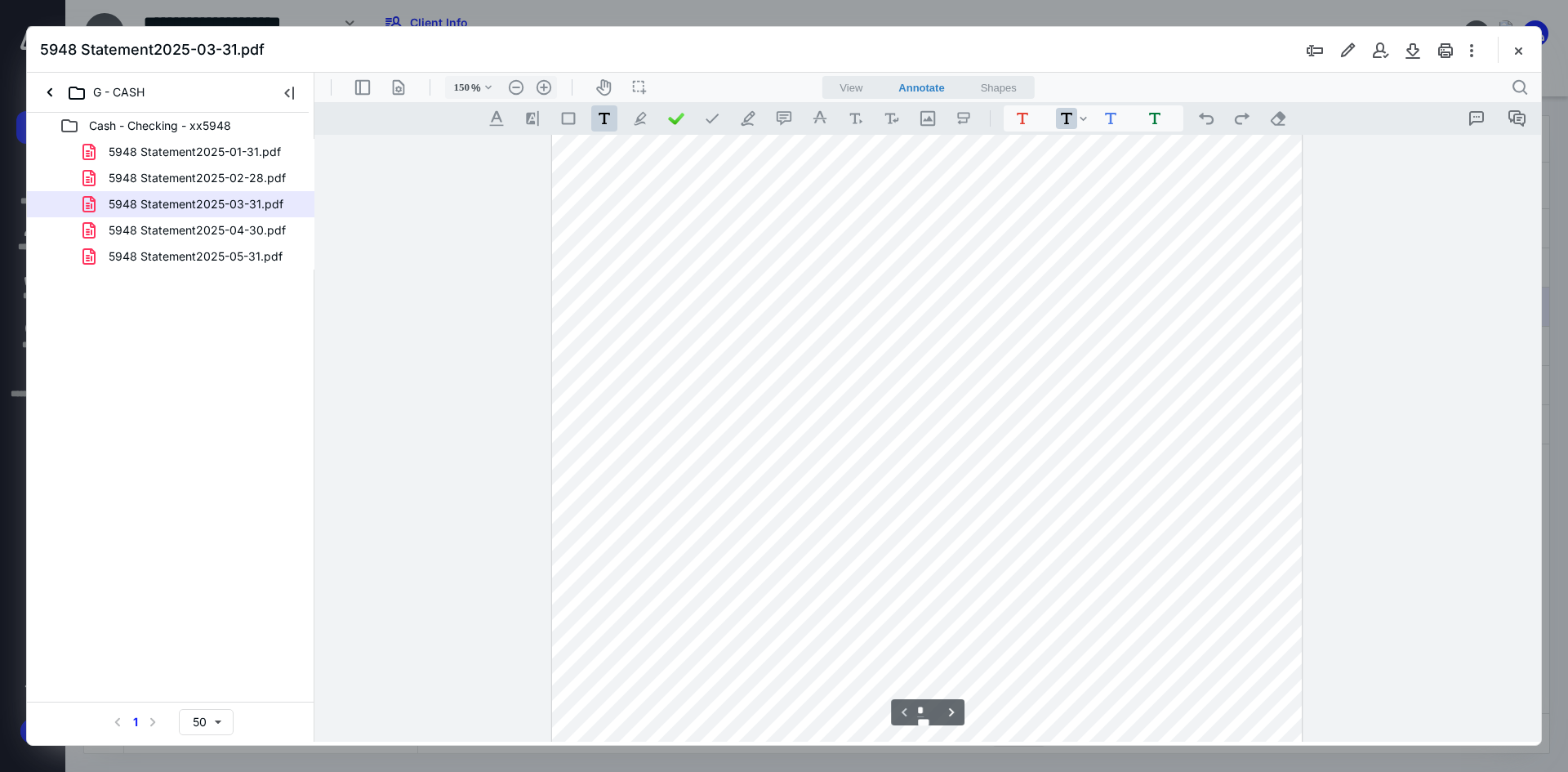 scroll, scrollTop: 97, scrollLeft: 0, axis: vertical 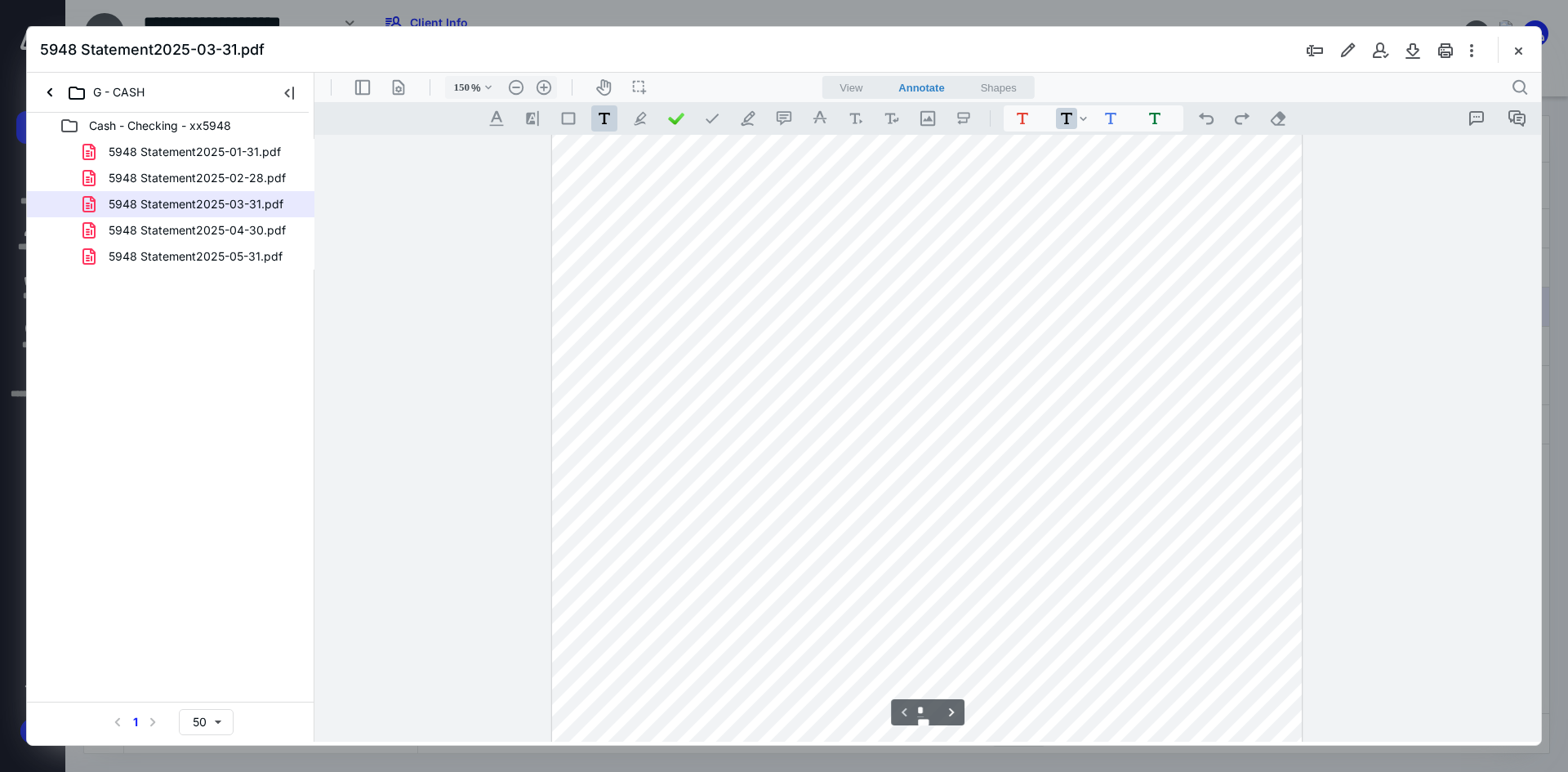 drag, startPoint x: 729, startPoint y: 502, endPoint x: 728, endPoint y: 529, distance: 27.01851 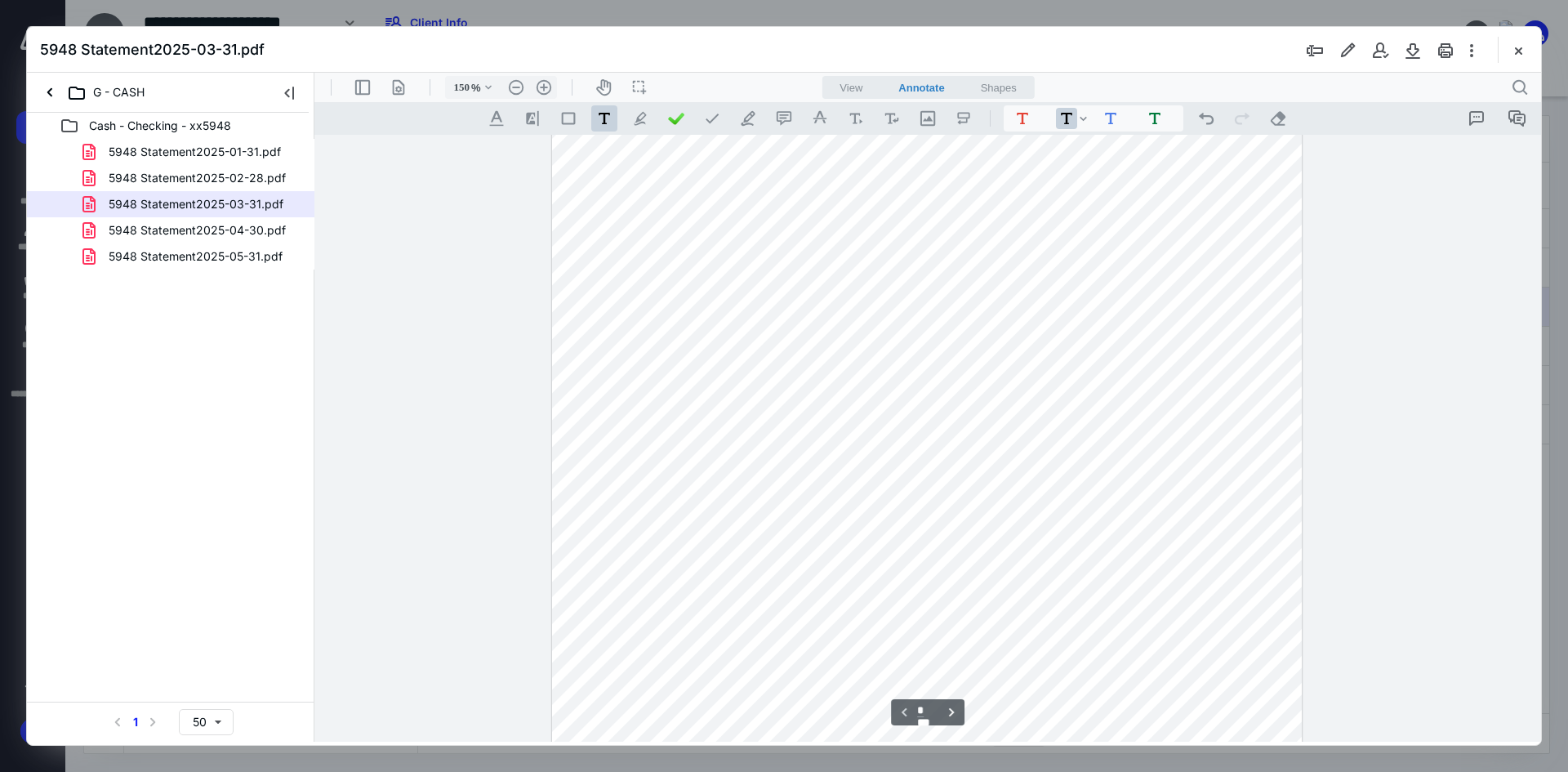 drag, startPoint x: 703, startPoint y: 502, endPoint x: 679, endPoint y: 502, distance: 24 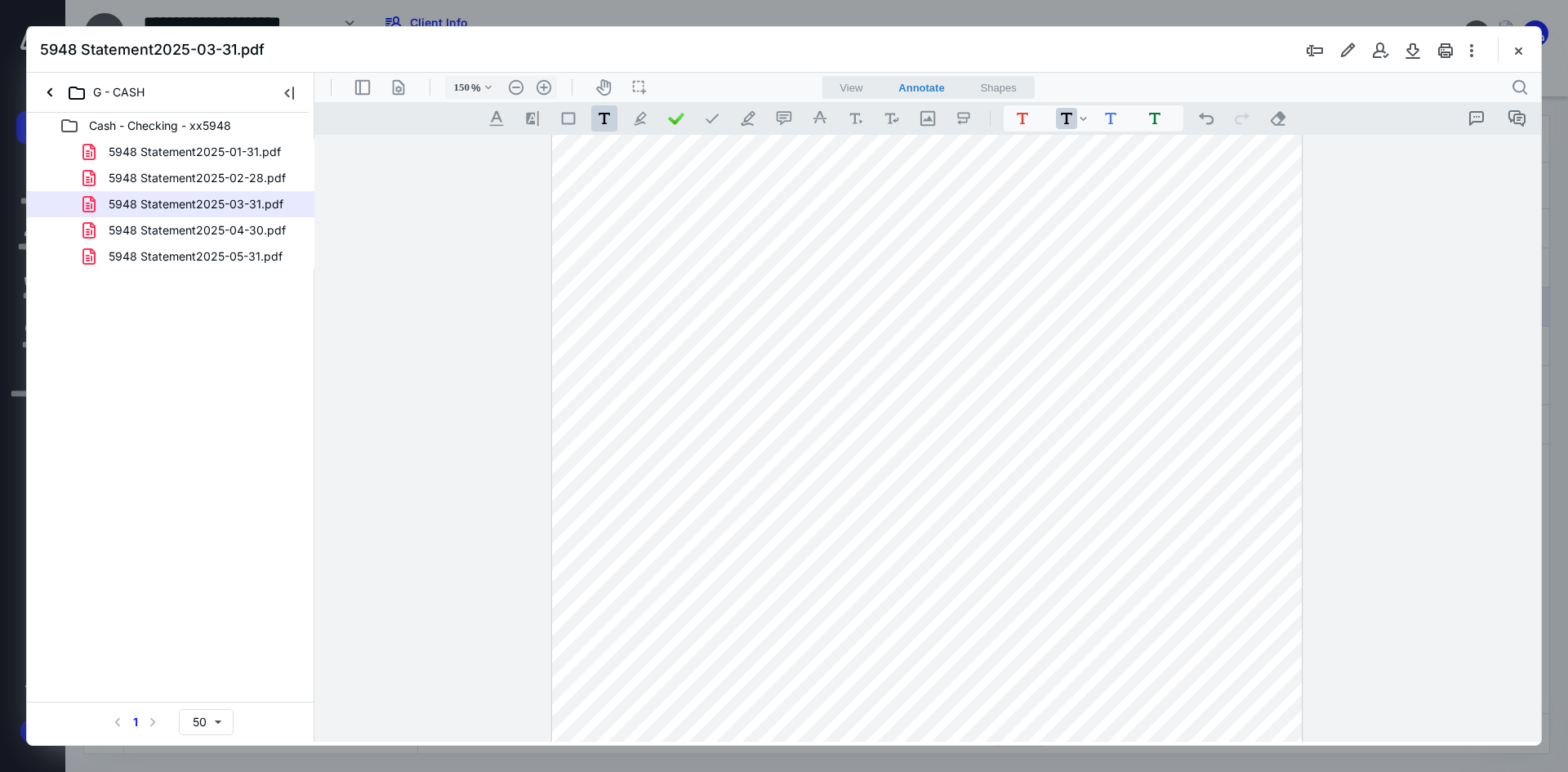 drag, startPoint x: 766, startPoint y: 499, endPoint x: 730, endPoint y: 497, distance: 36.055513 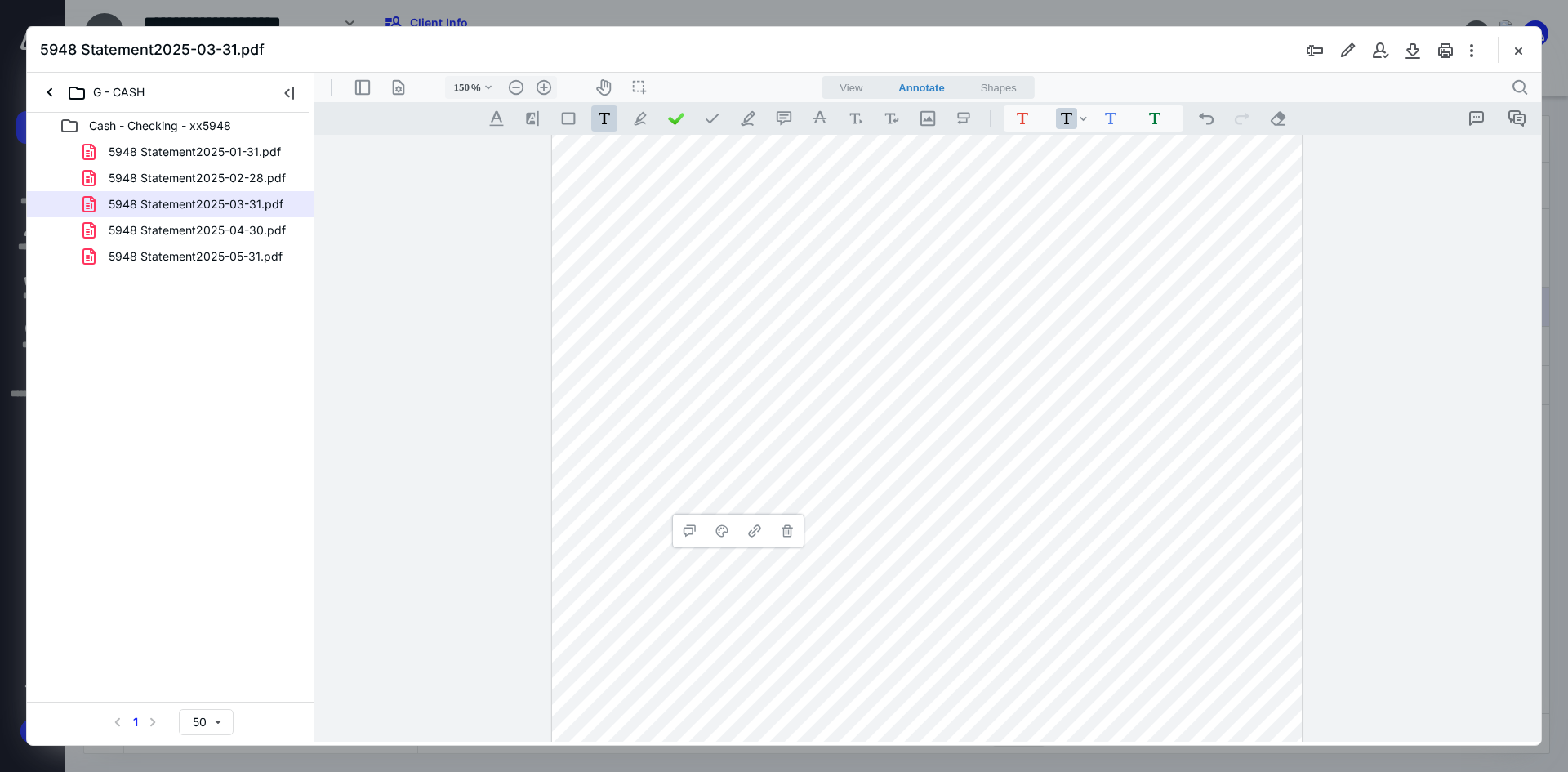 click on "**********" at bounding box center [928, 438] 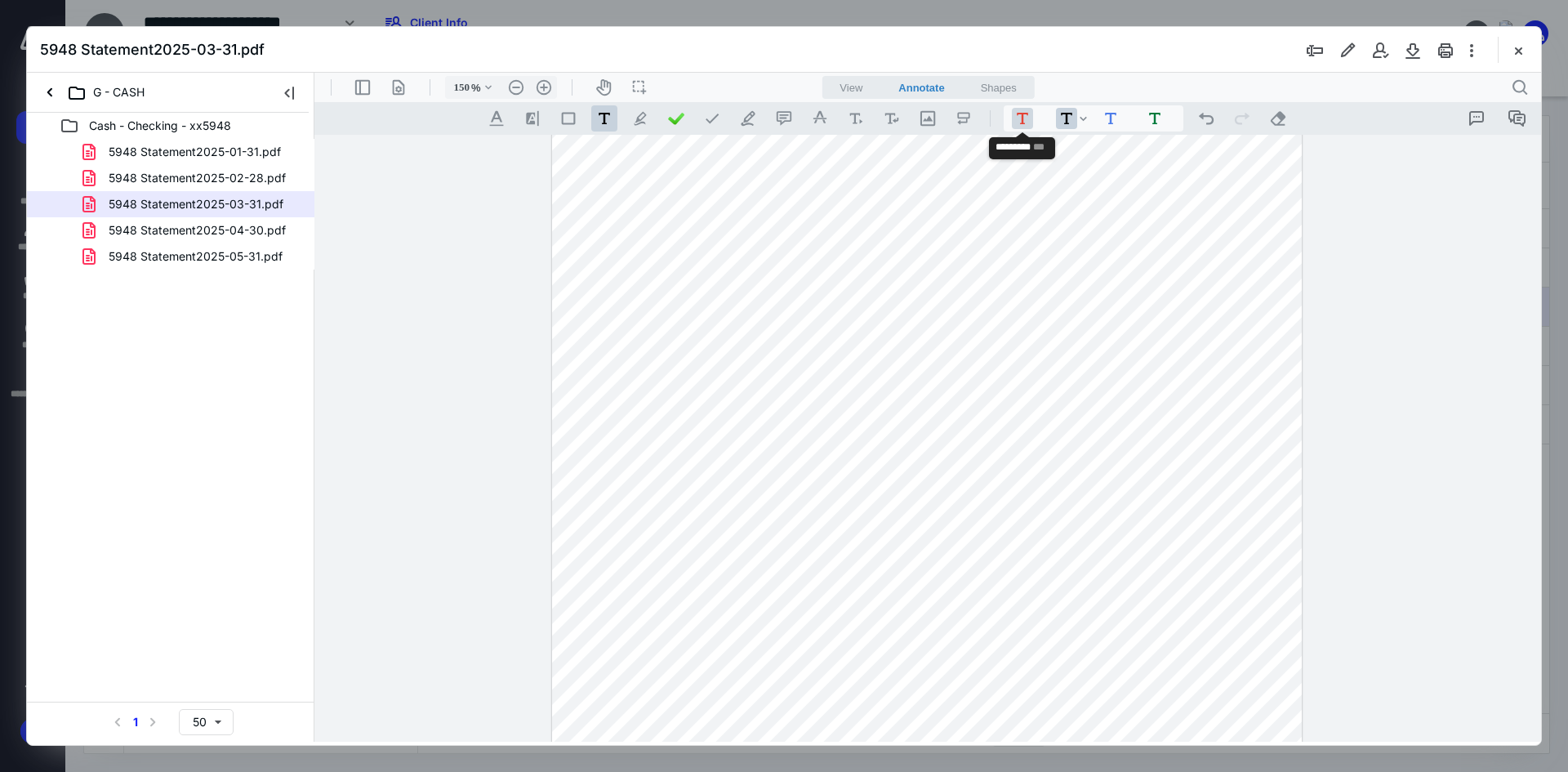 click on ".cls-1{fill:#abb0c4;} icon - tool - text - free text" at bounding box center (1022, 118) 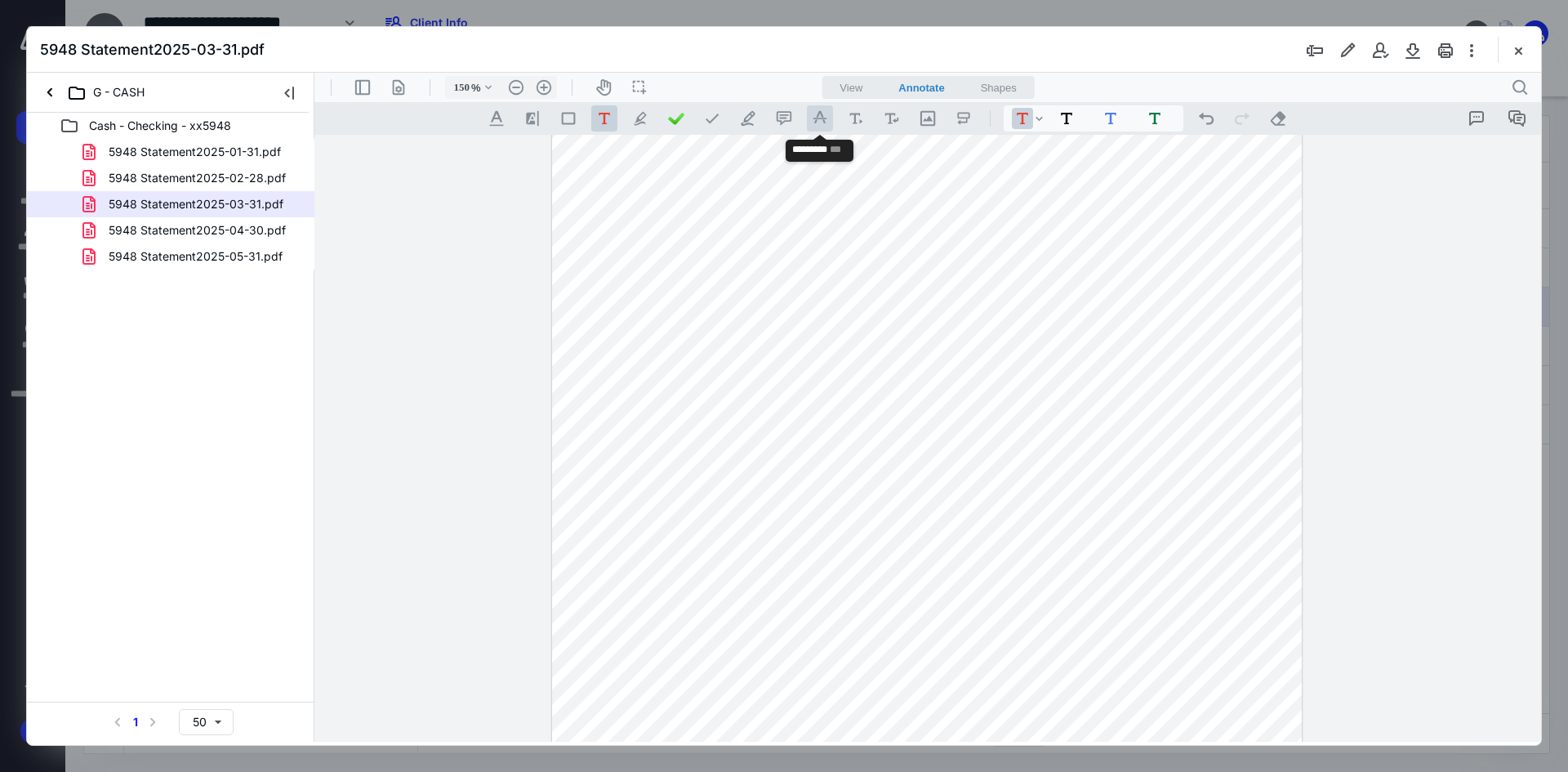 click on ".cls-1{fill:#abb0c4;} icon - tool - text manipulation - strikethrough" at bounding box center [820, 118] 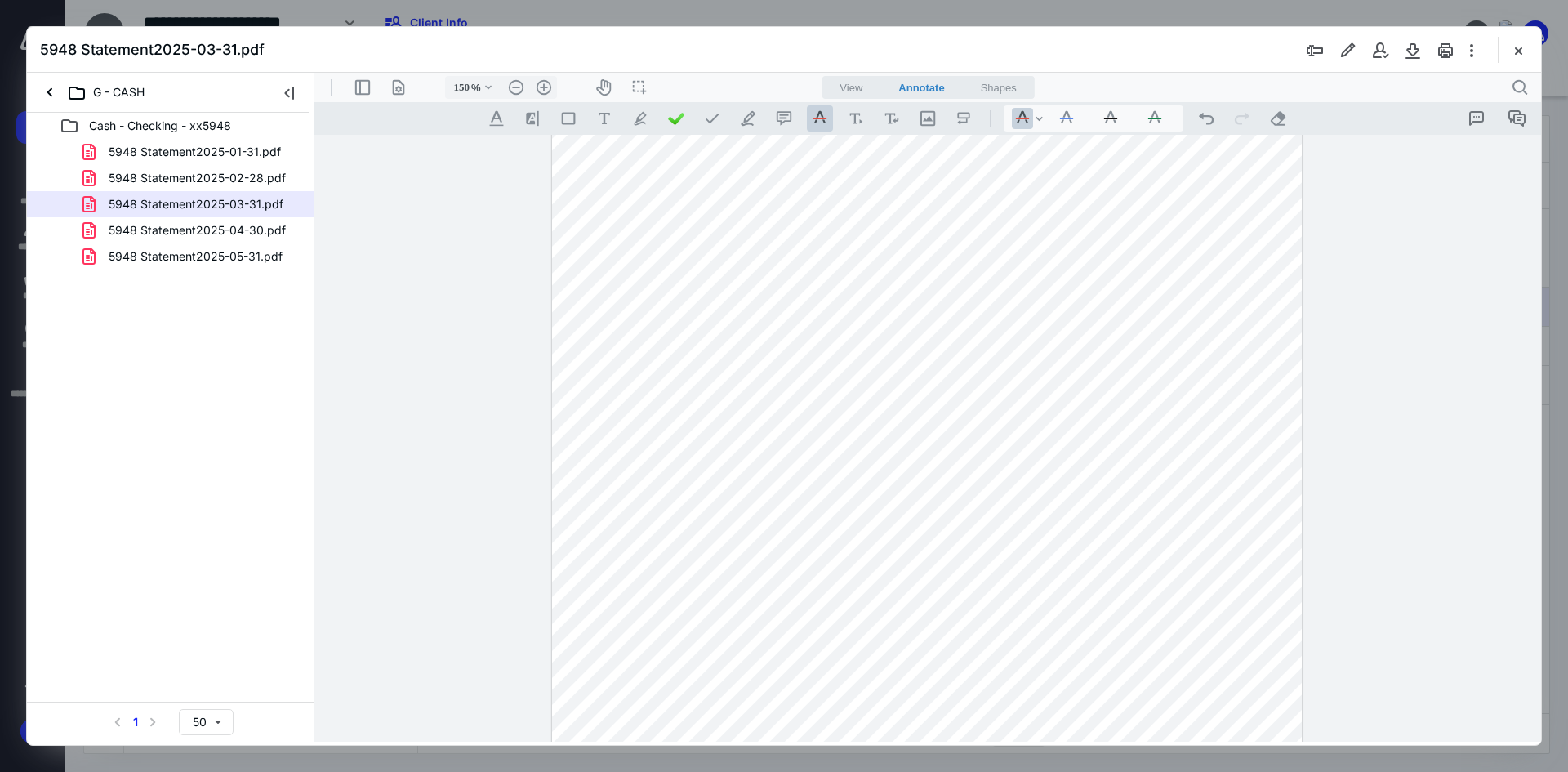drag, startPoint x: 760, startPoint y: 475, endPoint x: 797, endPoint y: 478, distance: 37.12142 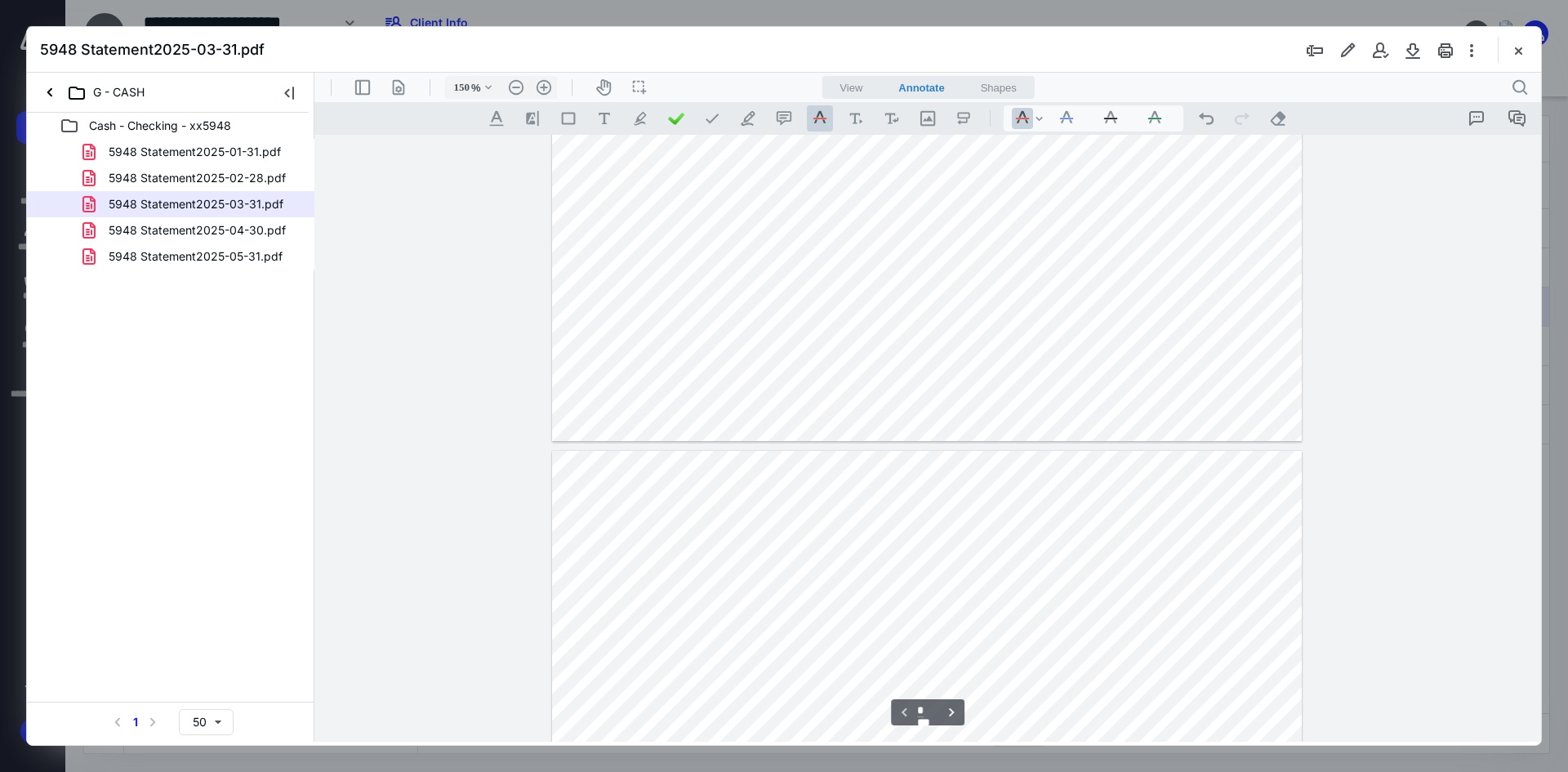 type on "*" 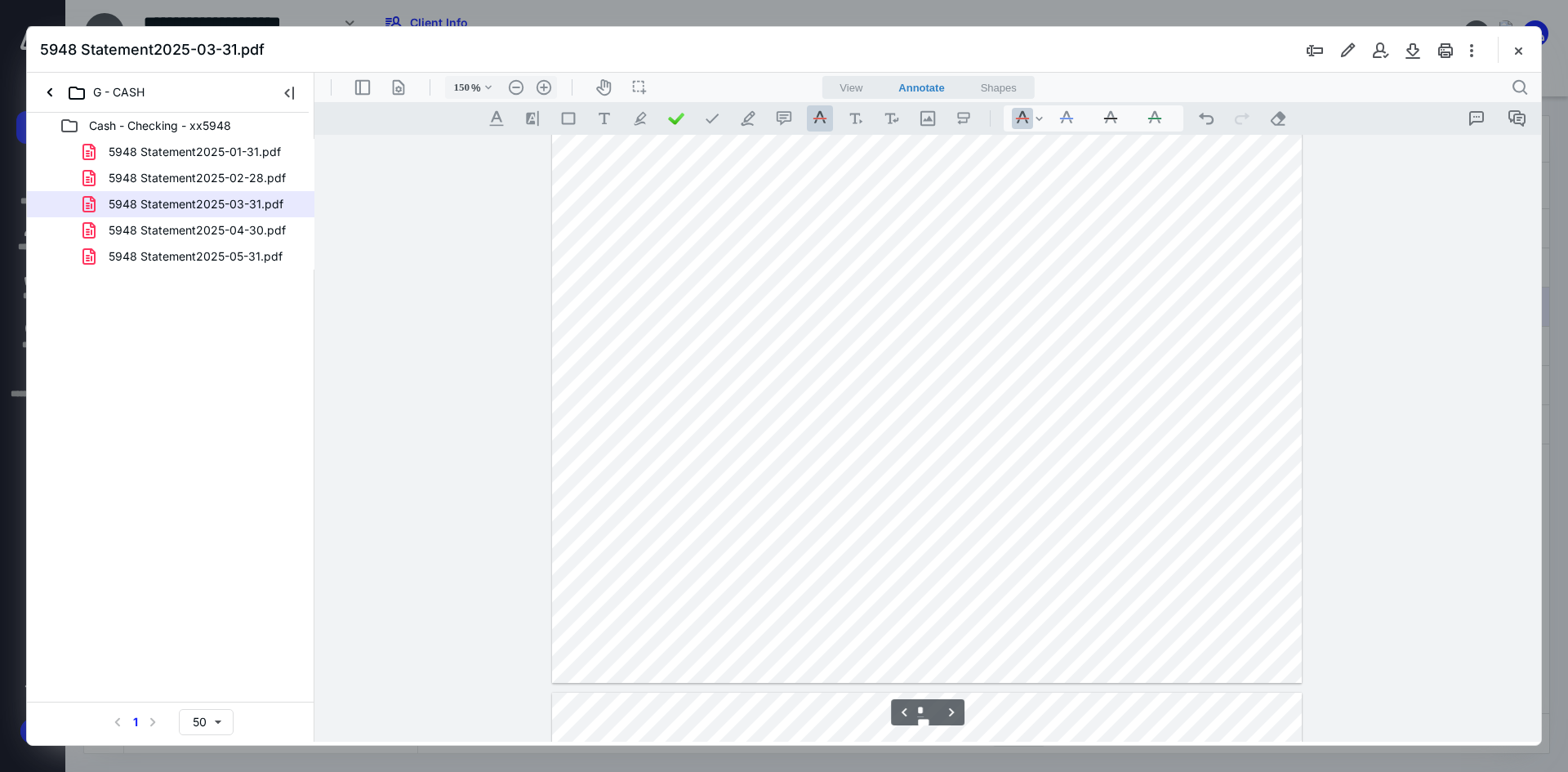 scroll, scrollTop: 1404, scrollLeft: 0, axis: vertical 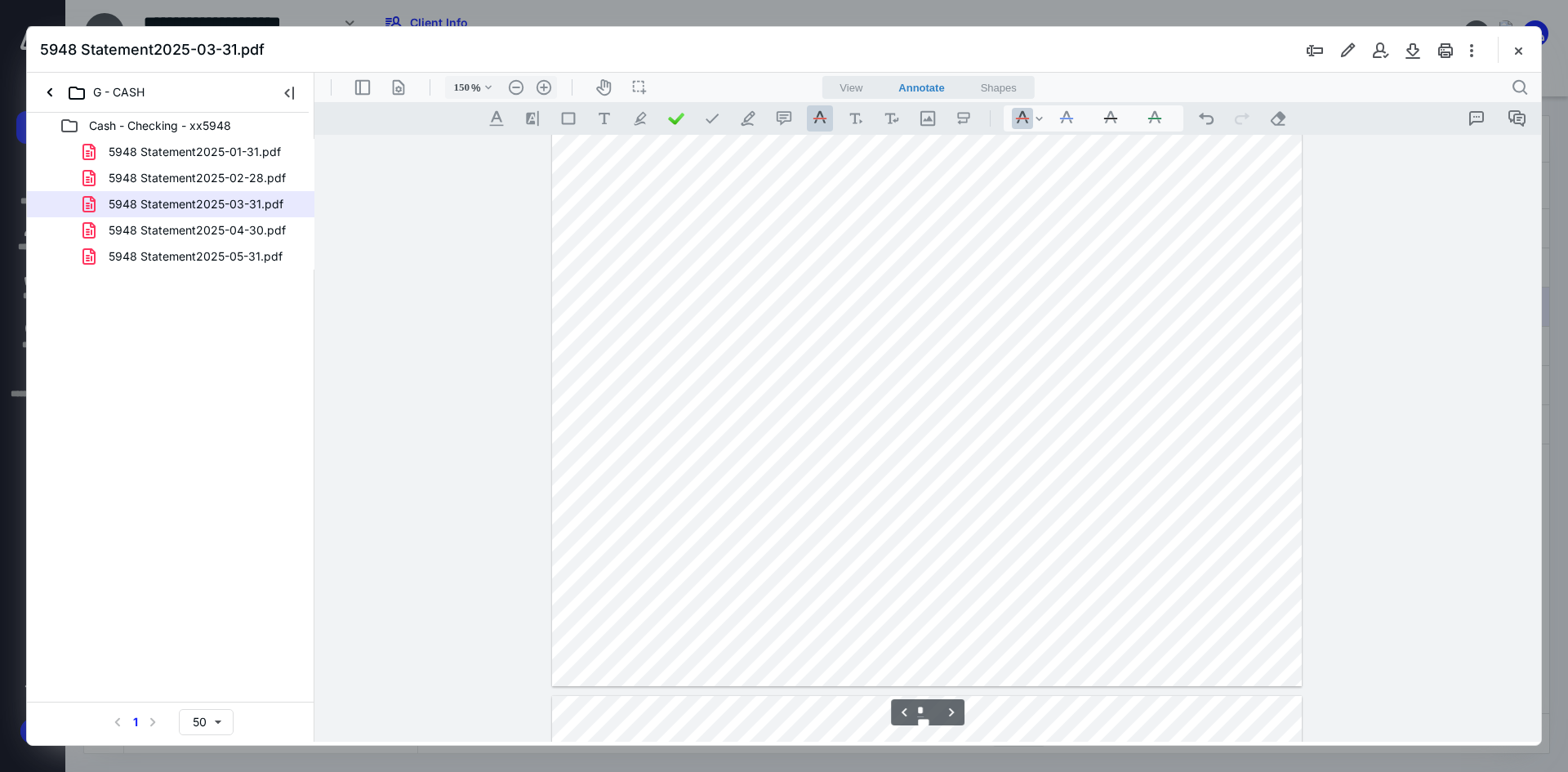 drag, startPoint x: 591, startPoint y: 423, endPoint x: 620, endPoint y: 423, distance: 29 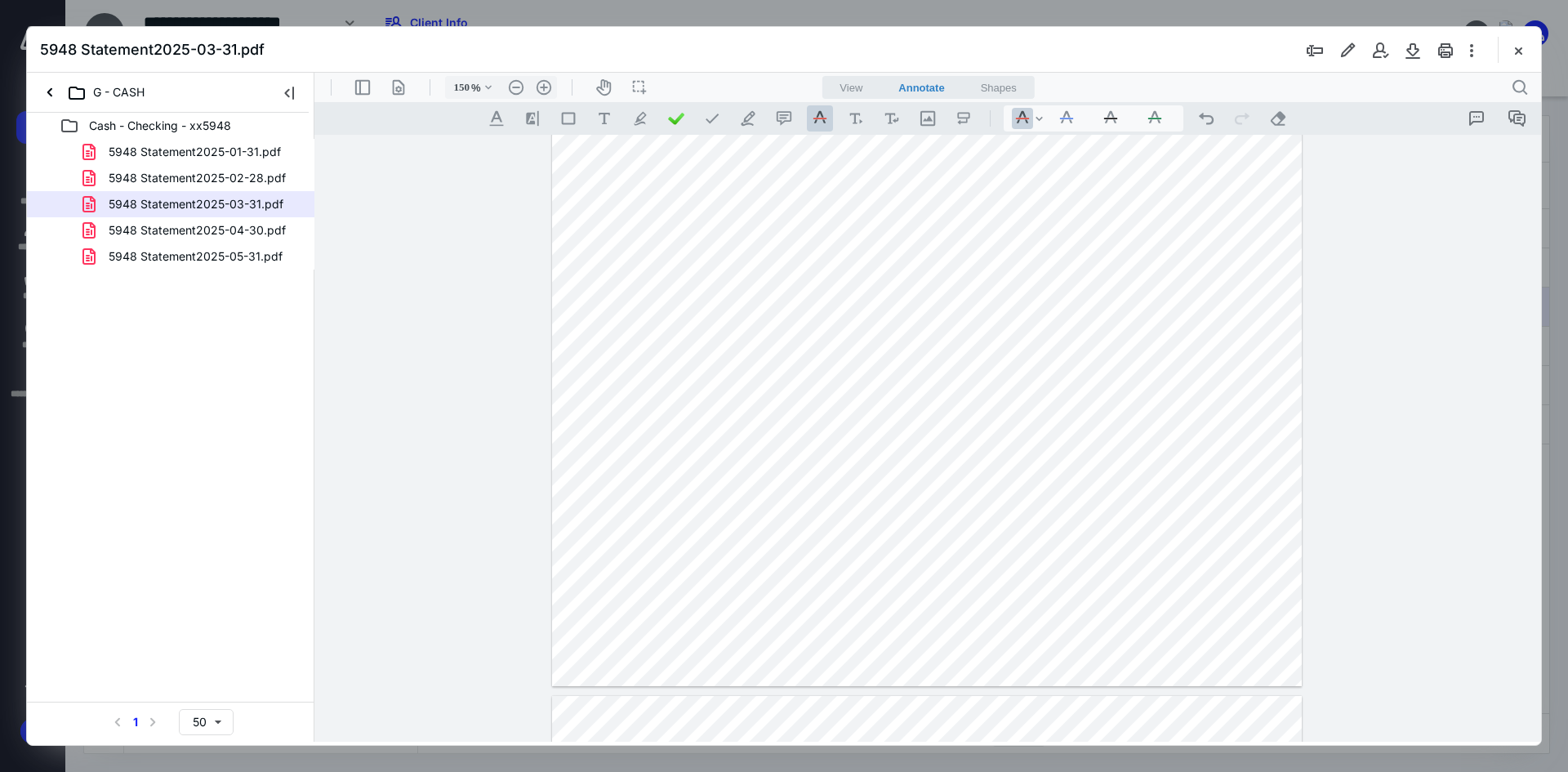 drag, startPoint x: 716, startPoint y: 424, endPoint x: 758, endPoint y: 424, distance: 42 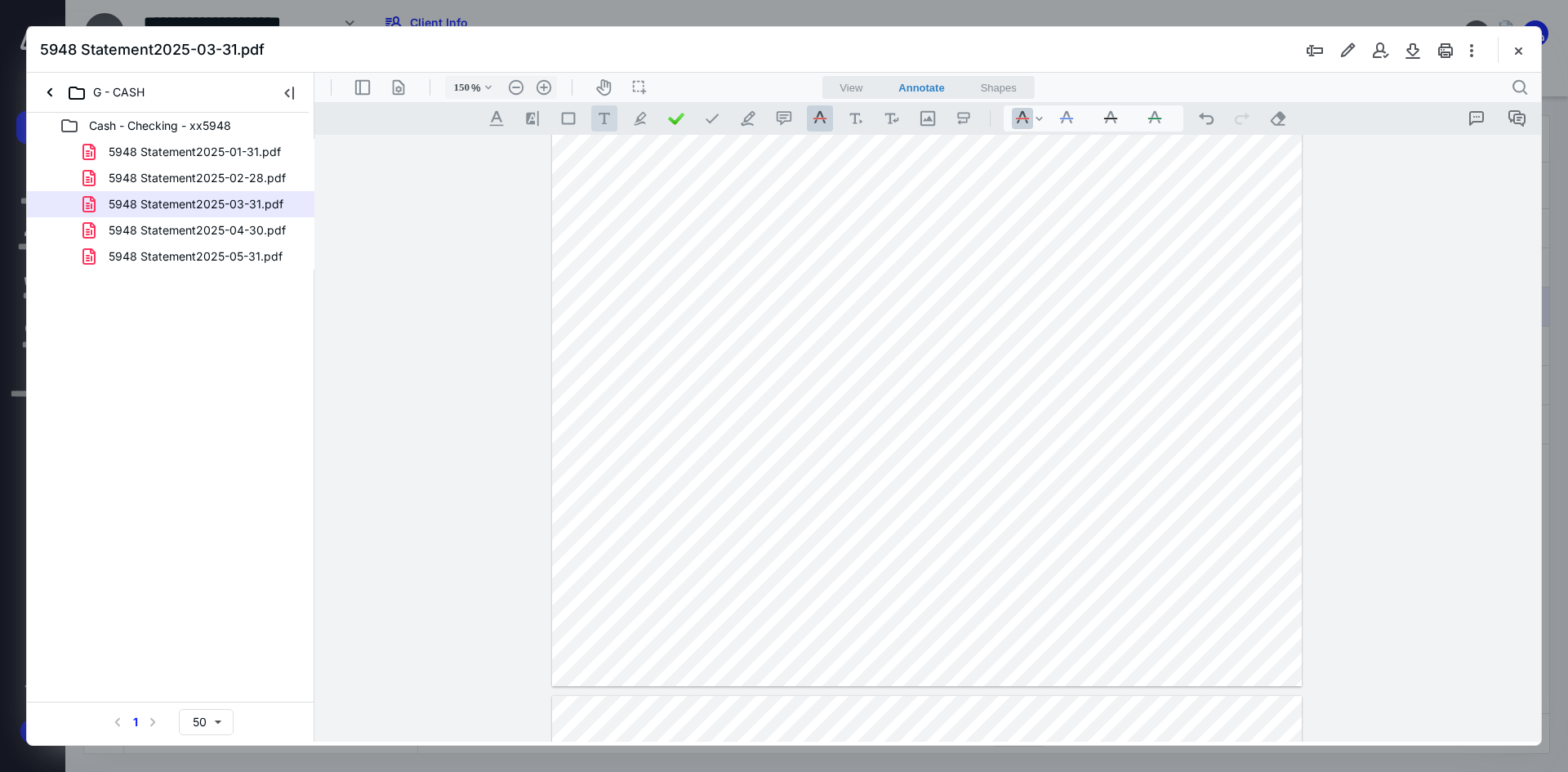 click on ".cls-1{fill:#abb0c4;} icon - tool - text - free text" at bounding box center [604, 118] 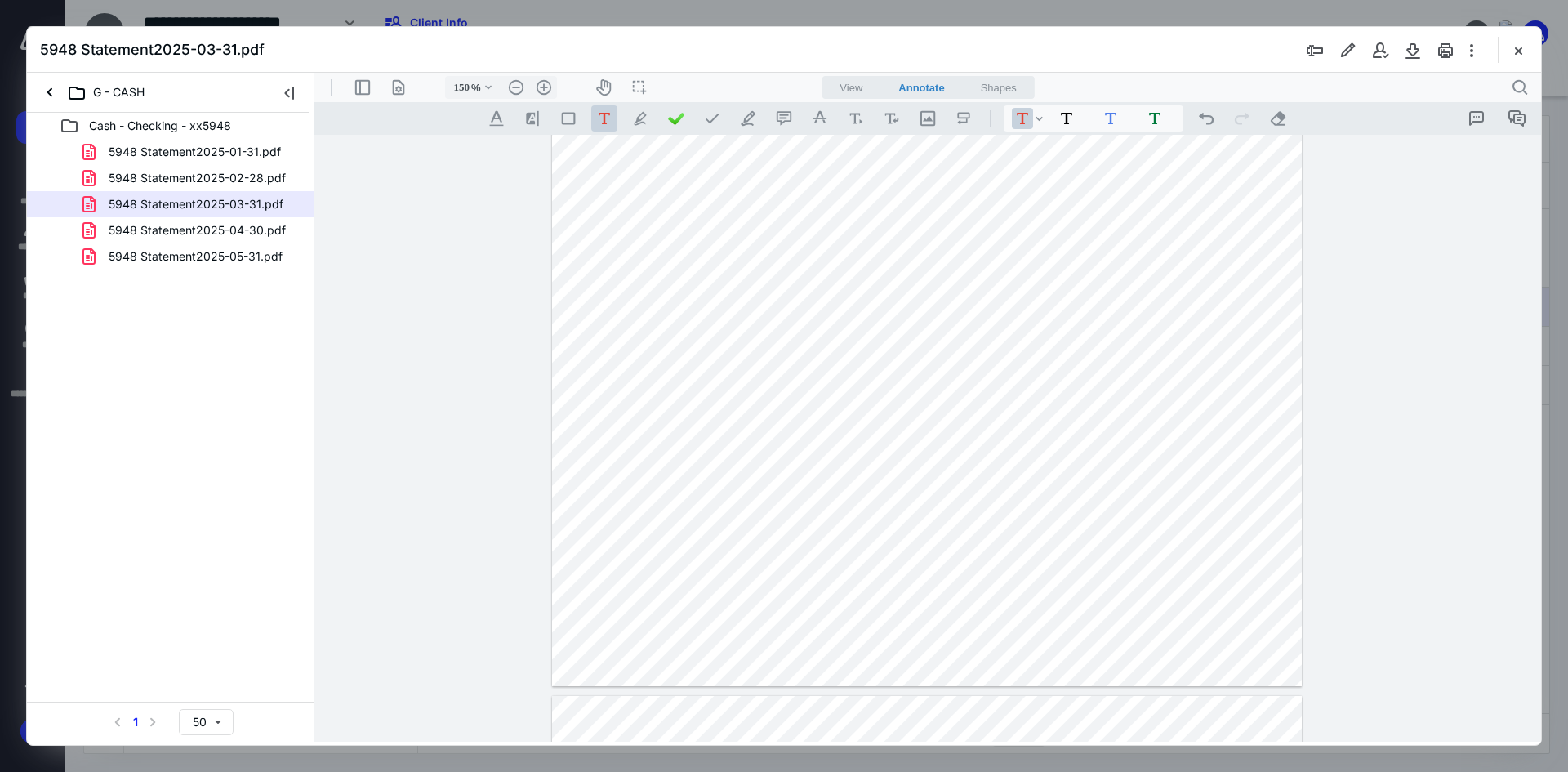 click at bounding box center (927, 201) 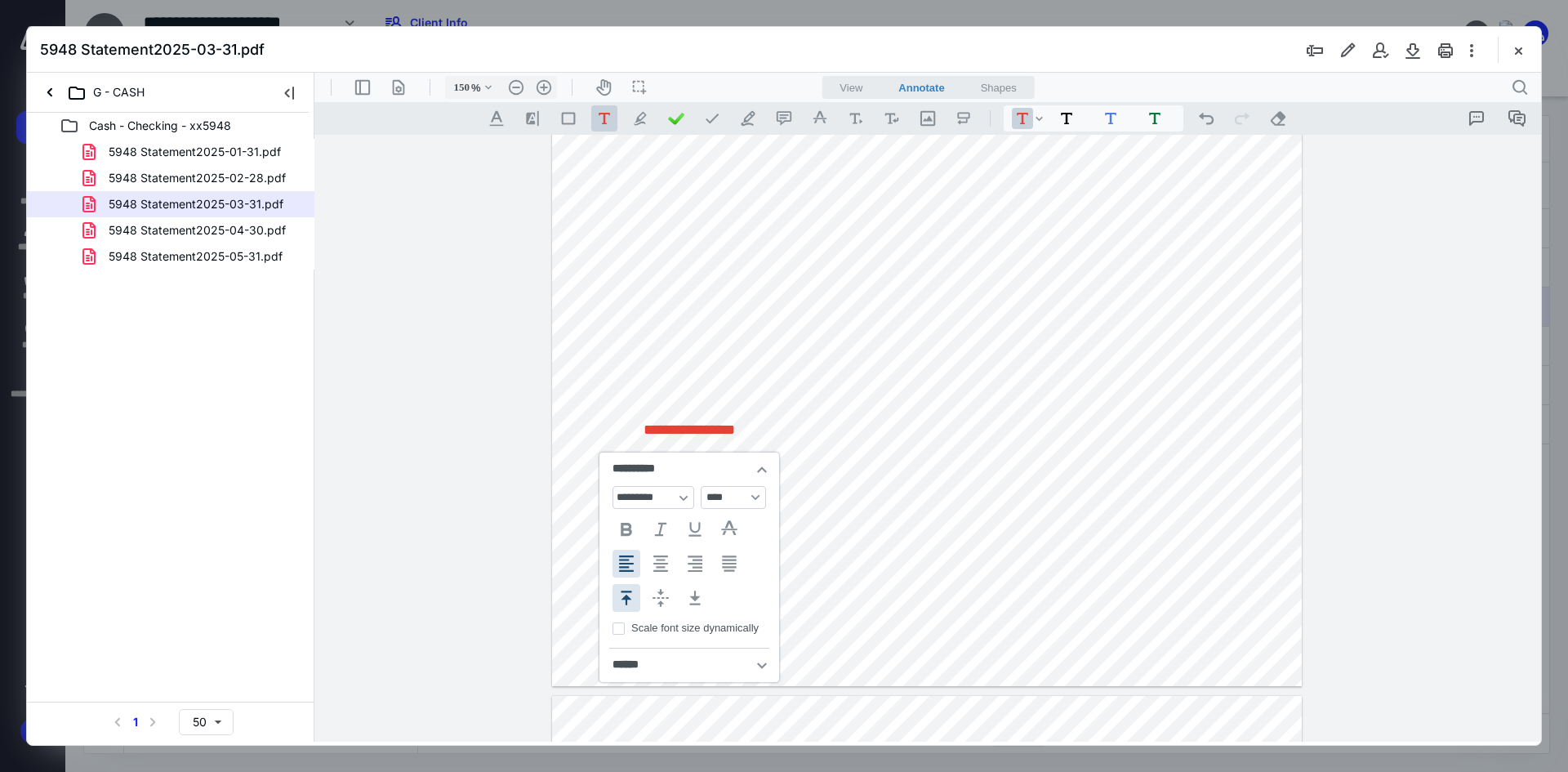 type 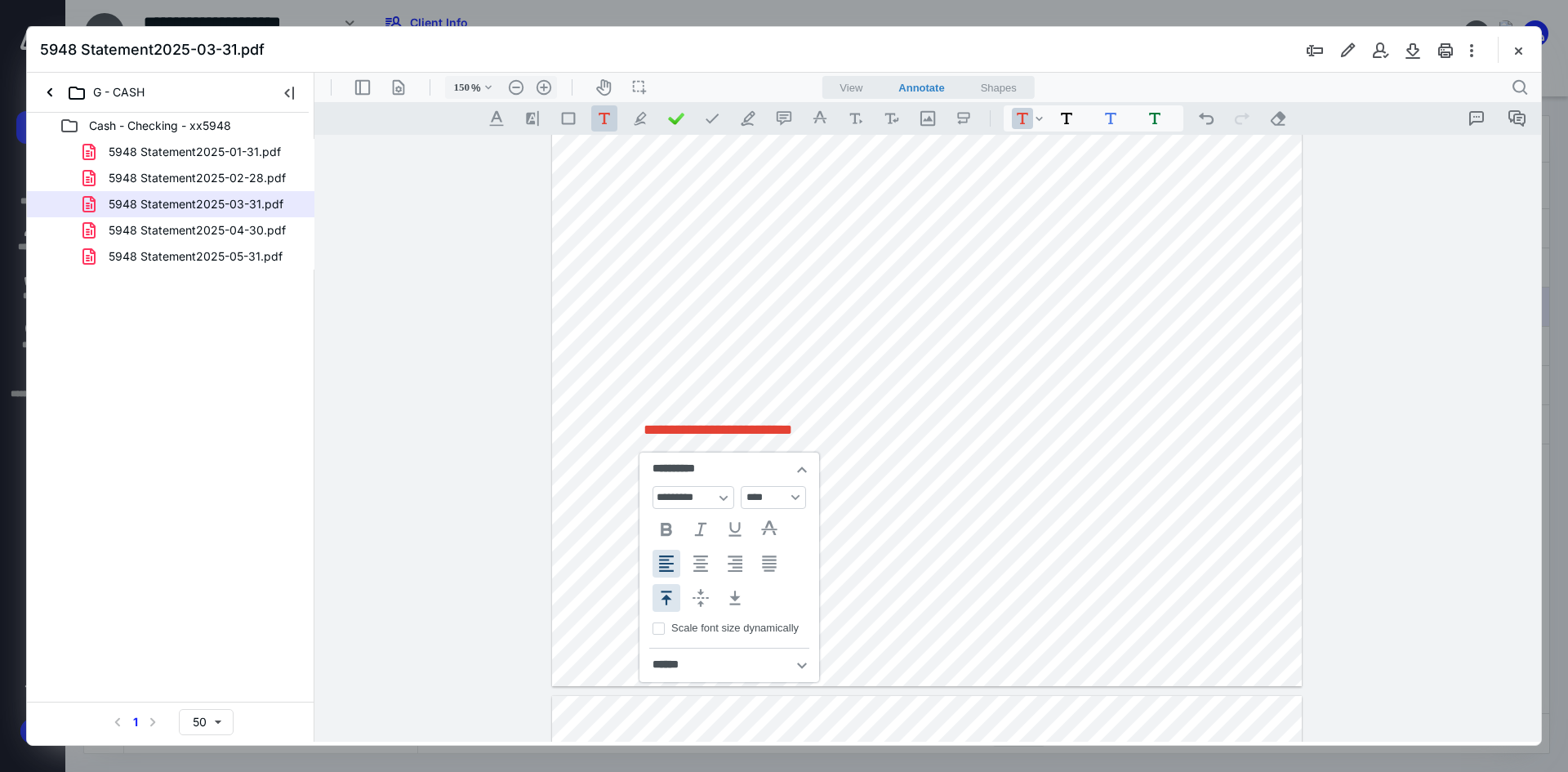 click on "**********" at bounding box center [927, 201] 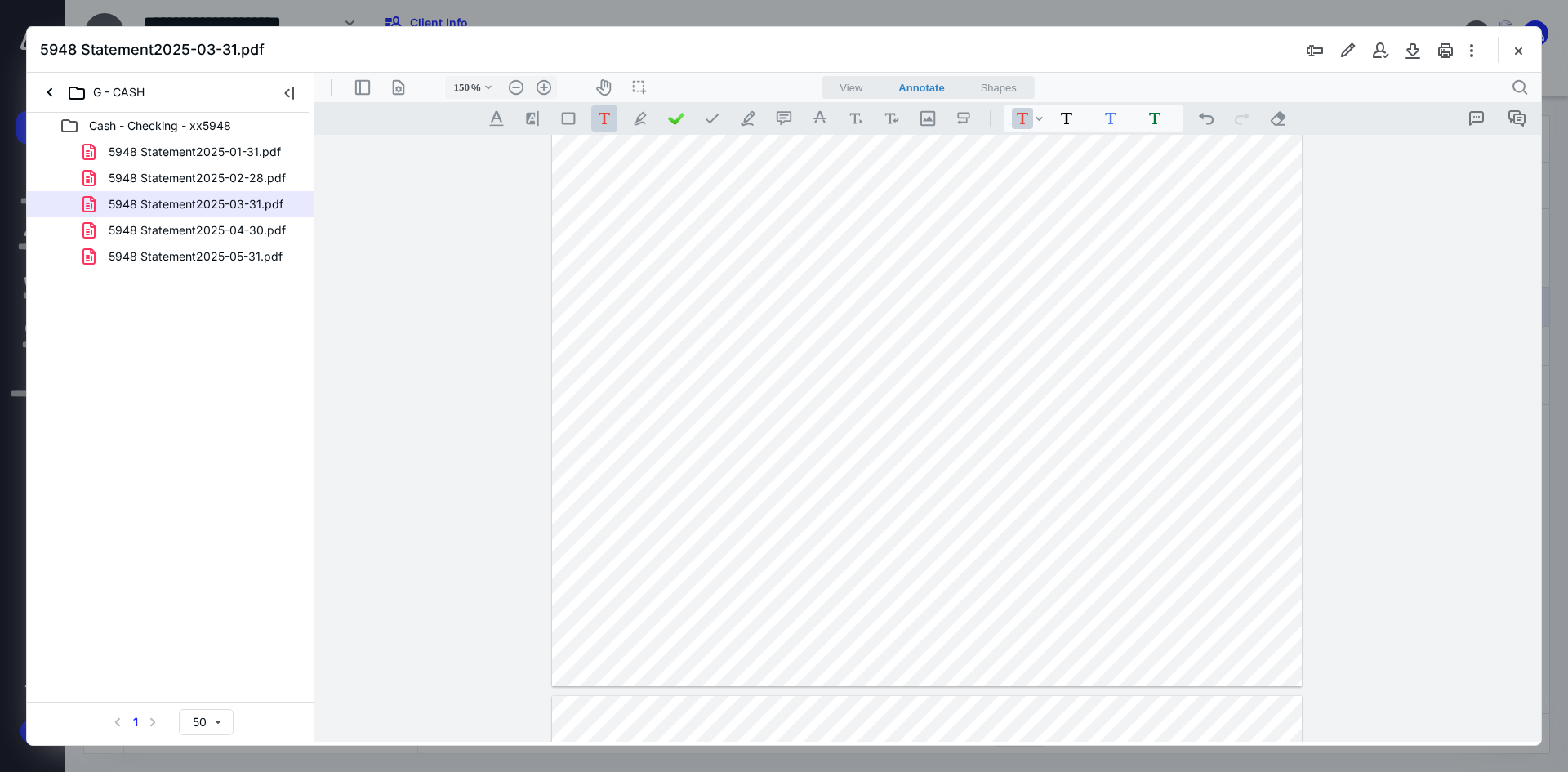 drag, startPoint x: 673, startPoint y: 434, endPoint x: 955, endPoint y: 431, distance: 282.016 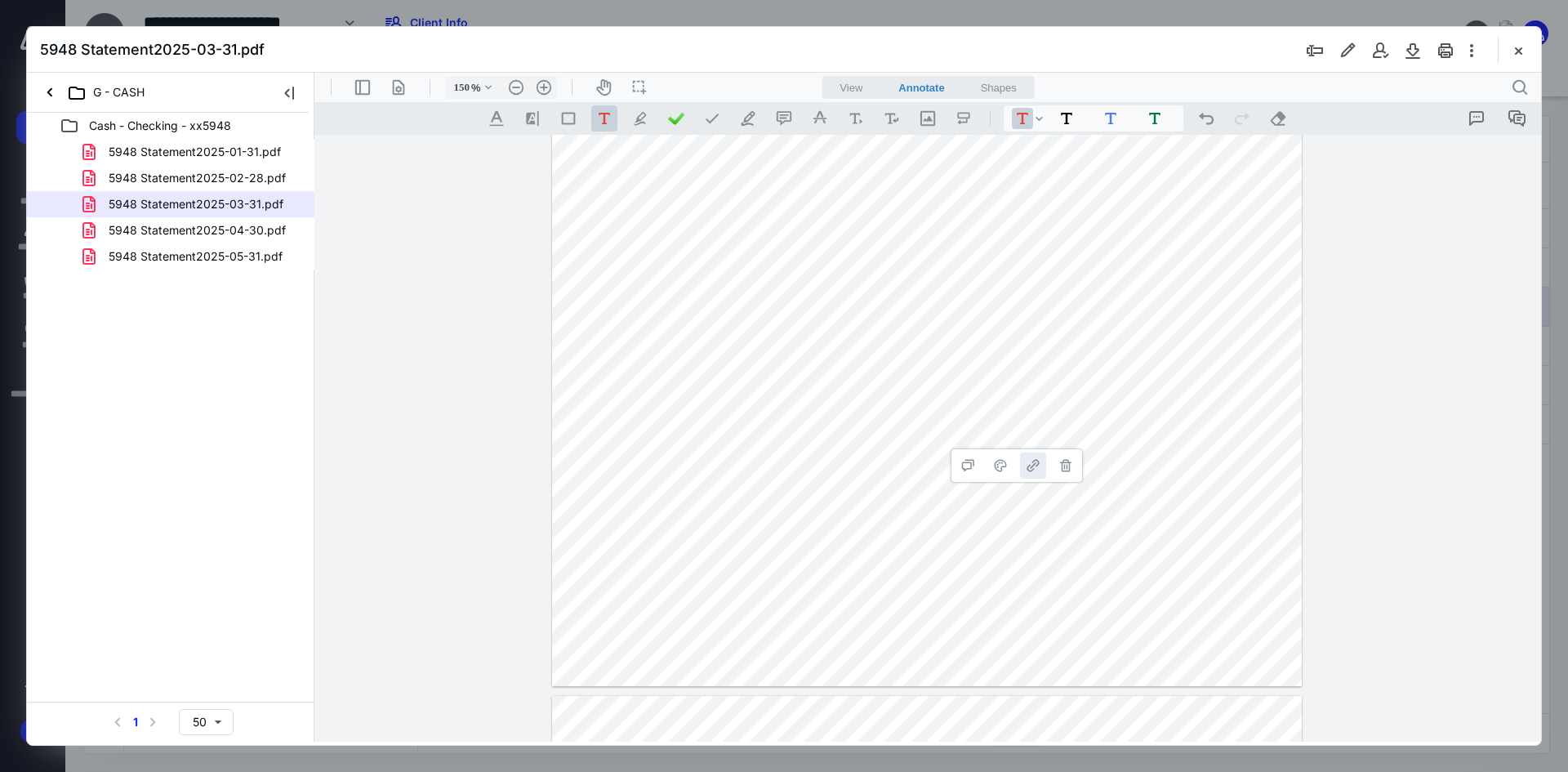 click on "**********" at bounding box center (1033, 466) 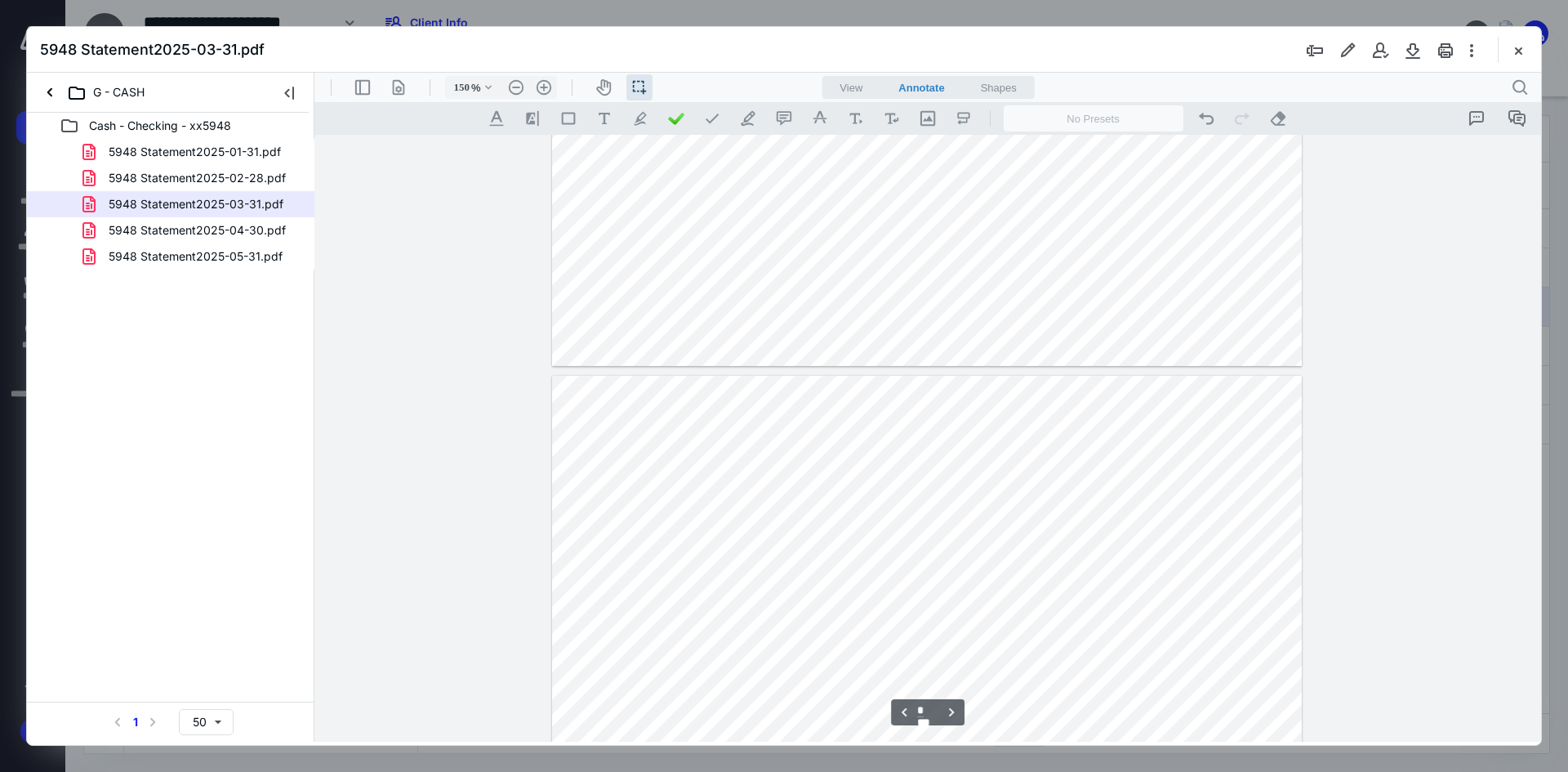 scroll, scrollTop: 914, scrollLeft: 0, axis: vertical 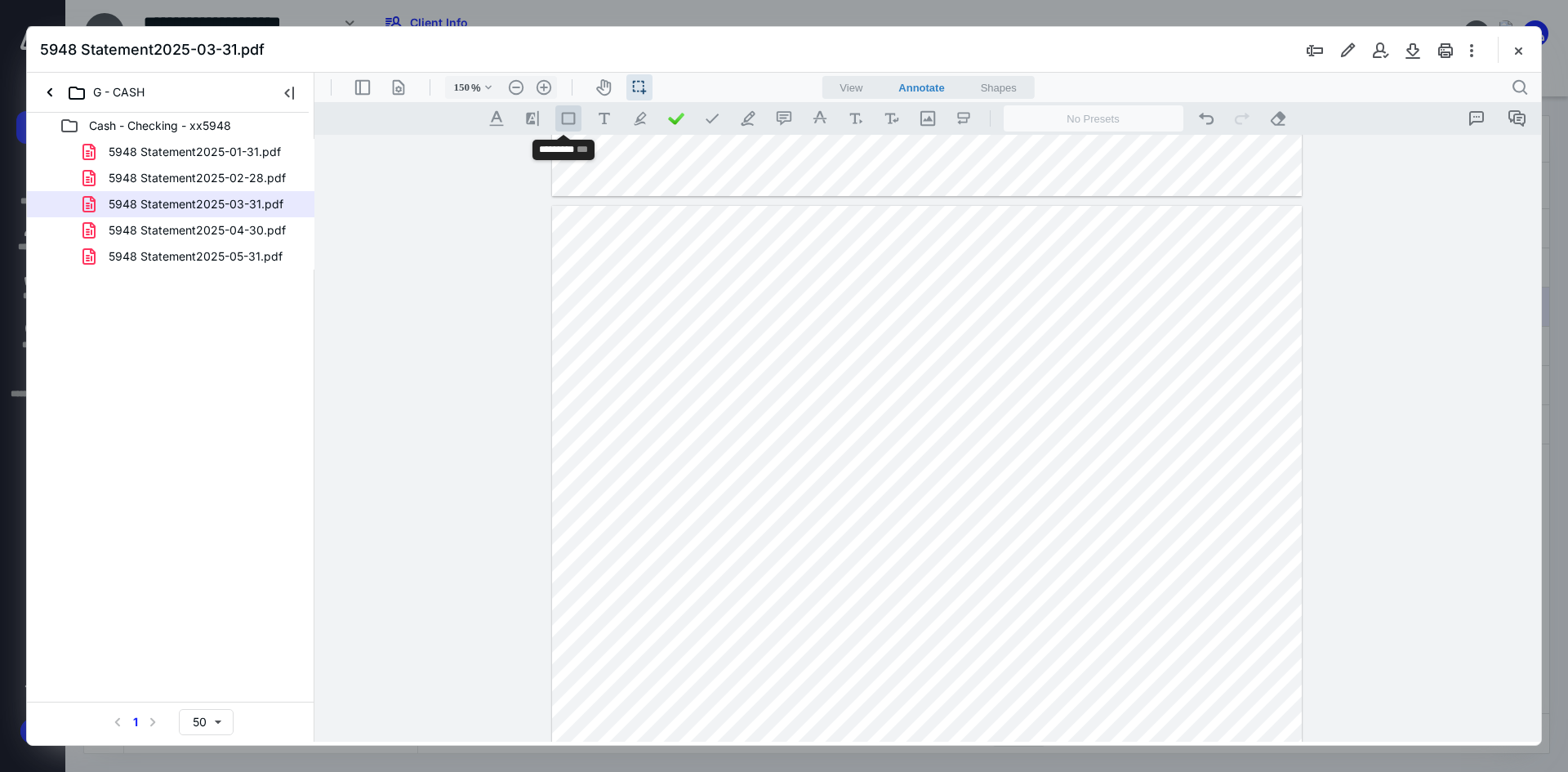 click on ".st0{fill:#868E96;}" at bounding box center [568, 118] 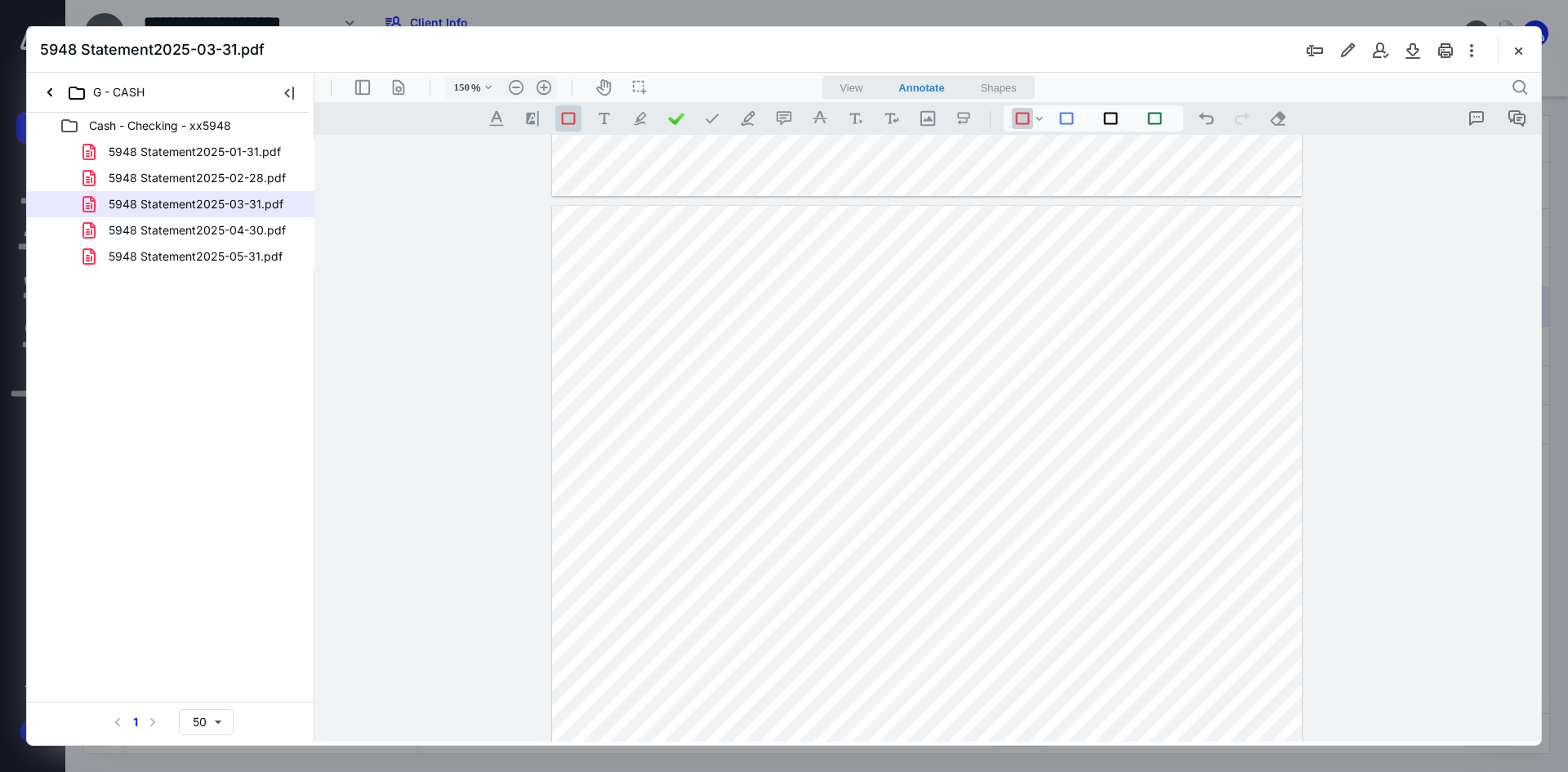 drag, startPoint x: 719, startPoint y: 481, endPoint x: 763, endPoint y: 494, distance: 45.880279 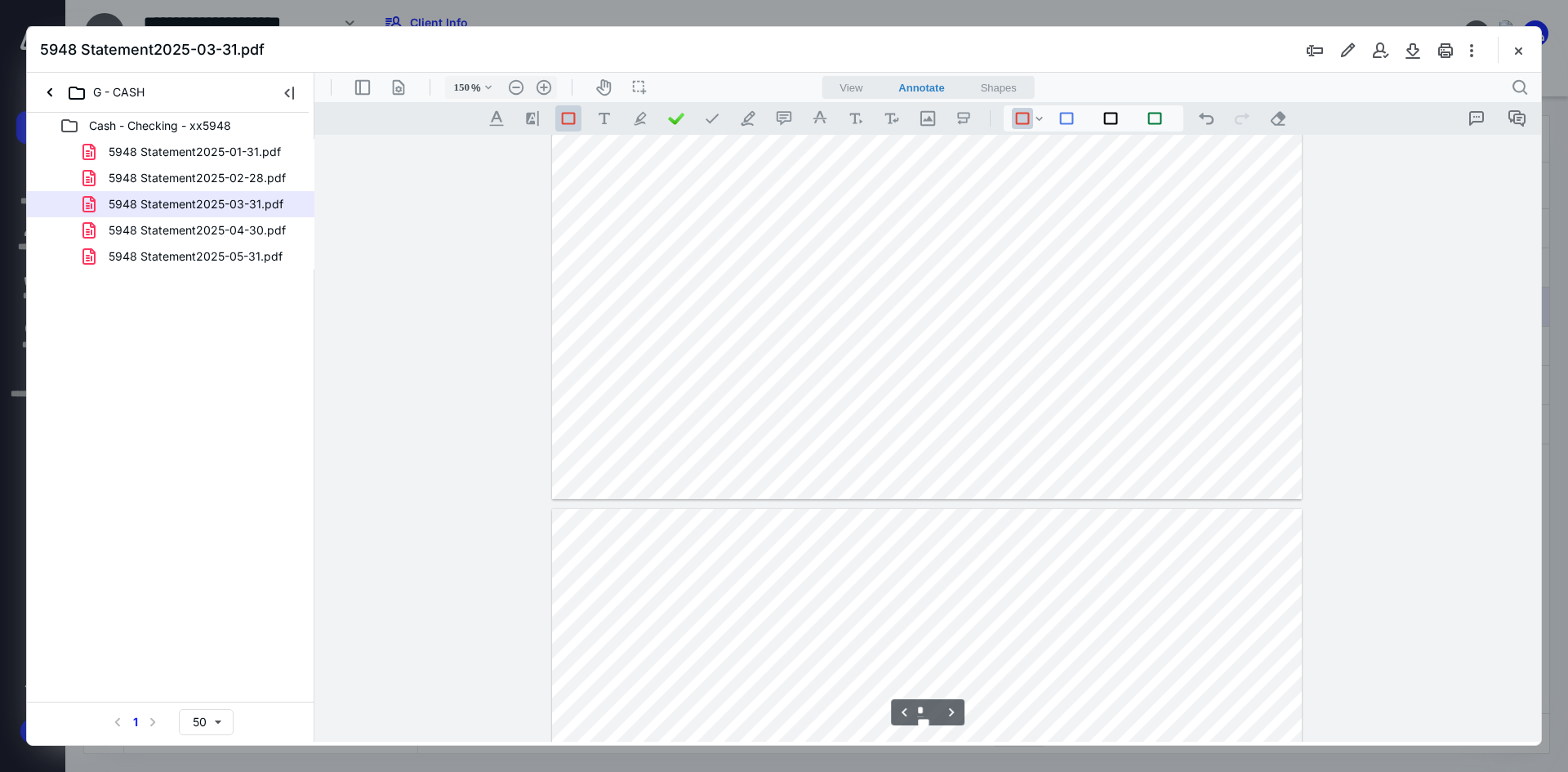 type on "*" 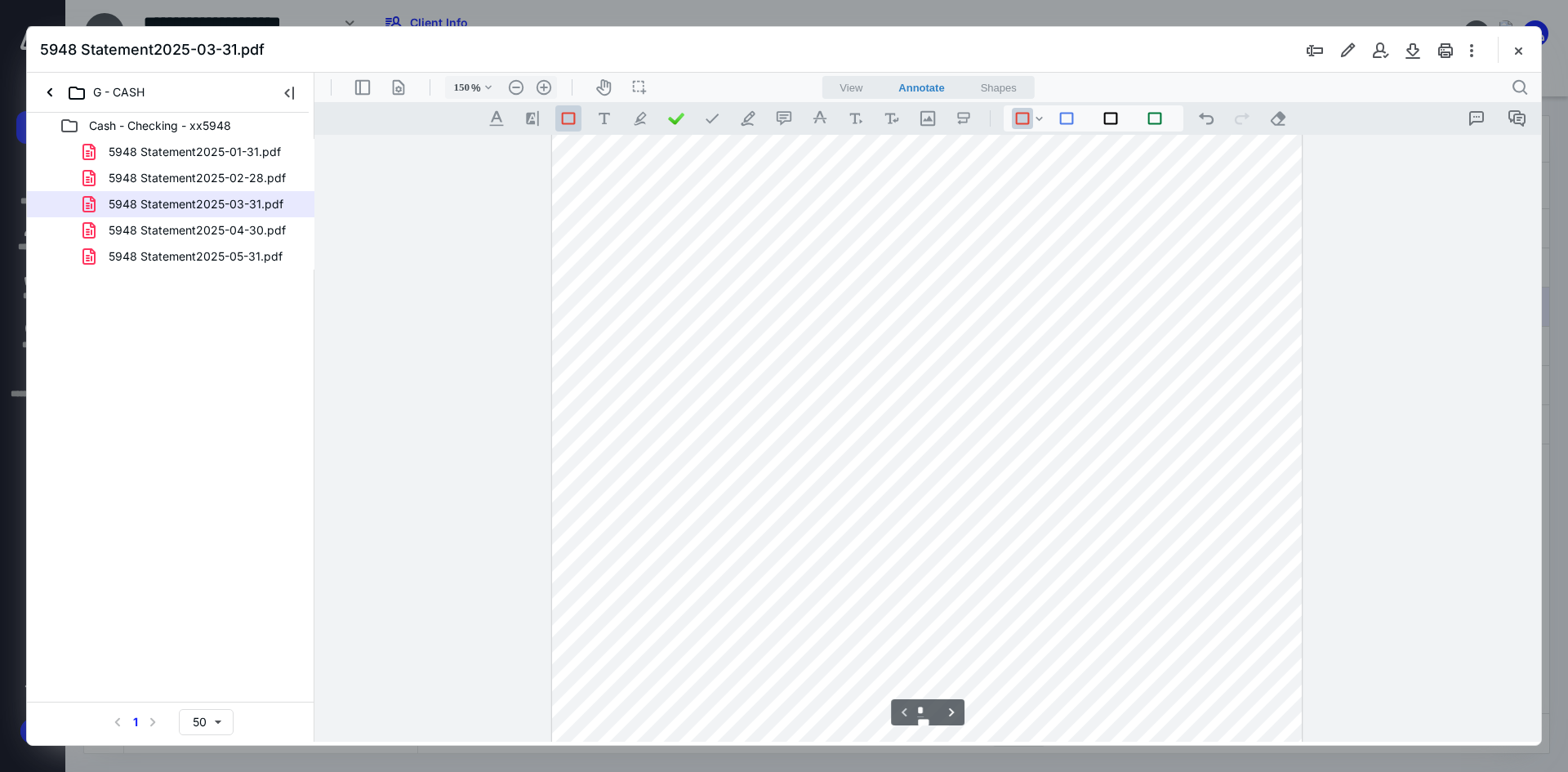 scroll, scrollTop: 0, scrollLeft: 0, axis: both 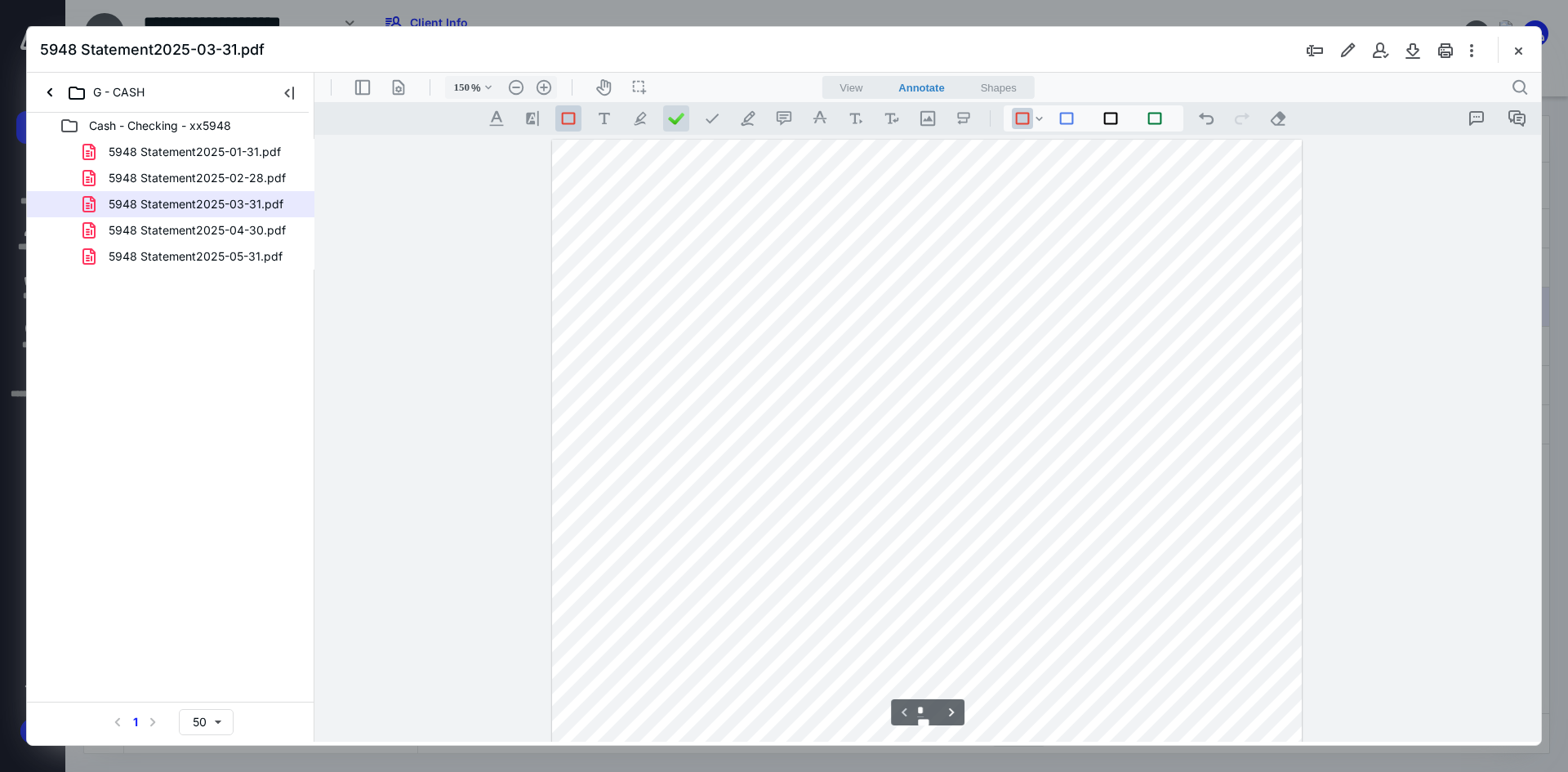 click at bounding box center (676, 118) 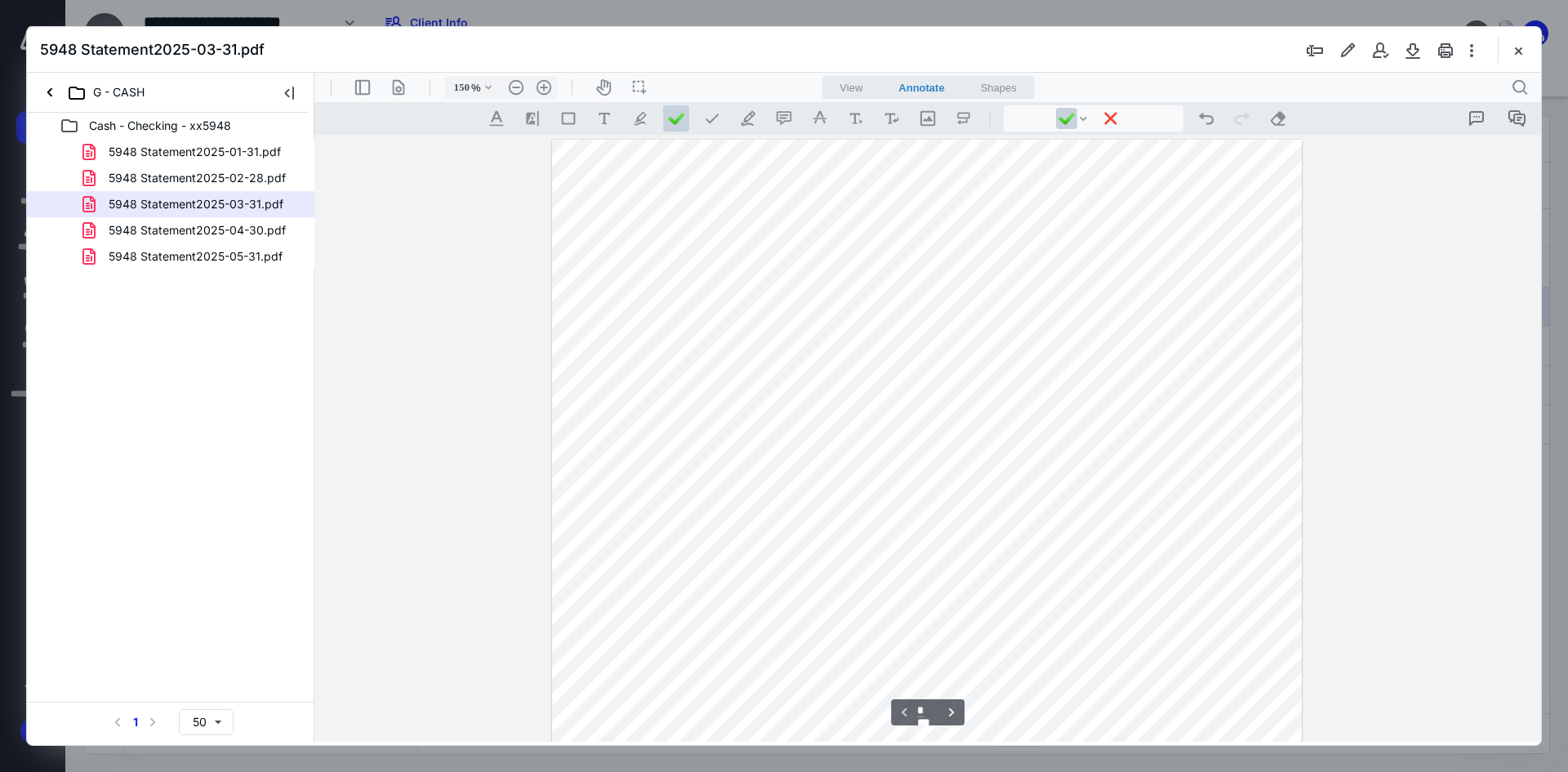 click on "******" at bounding box center [927, 625] 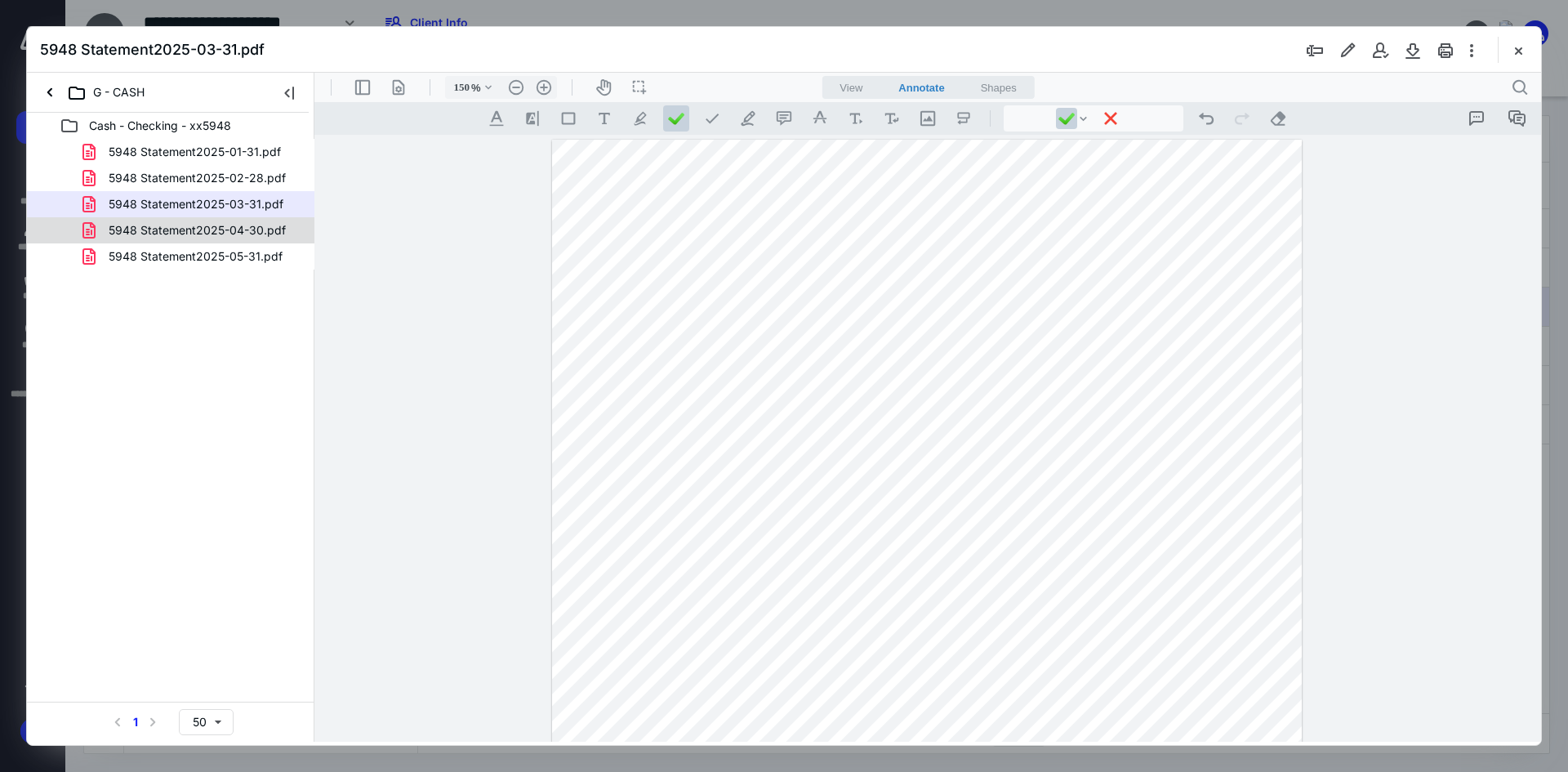 click on "5948 Statement2025-04-30.pdf" at bounding box center [197, 230] 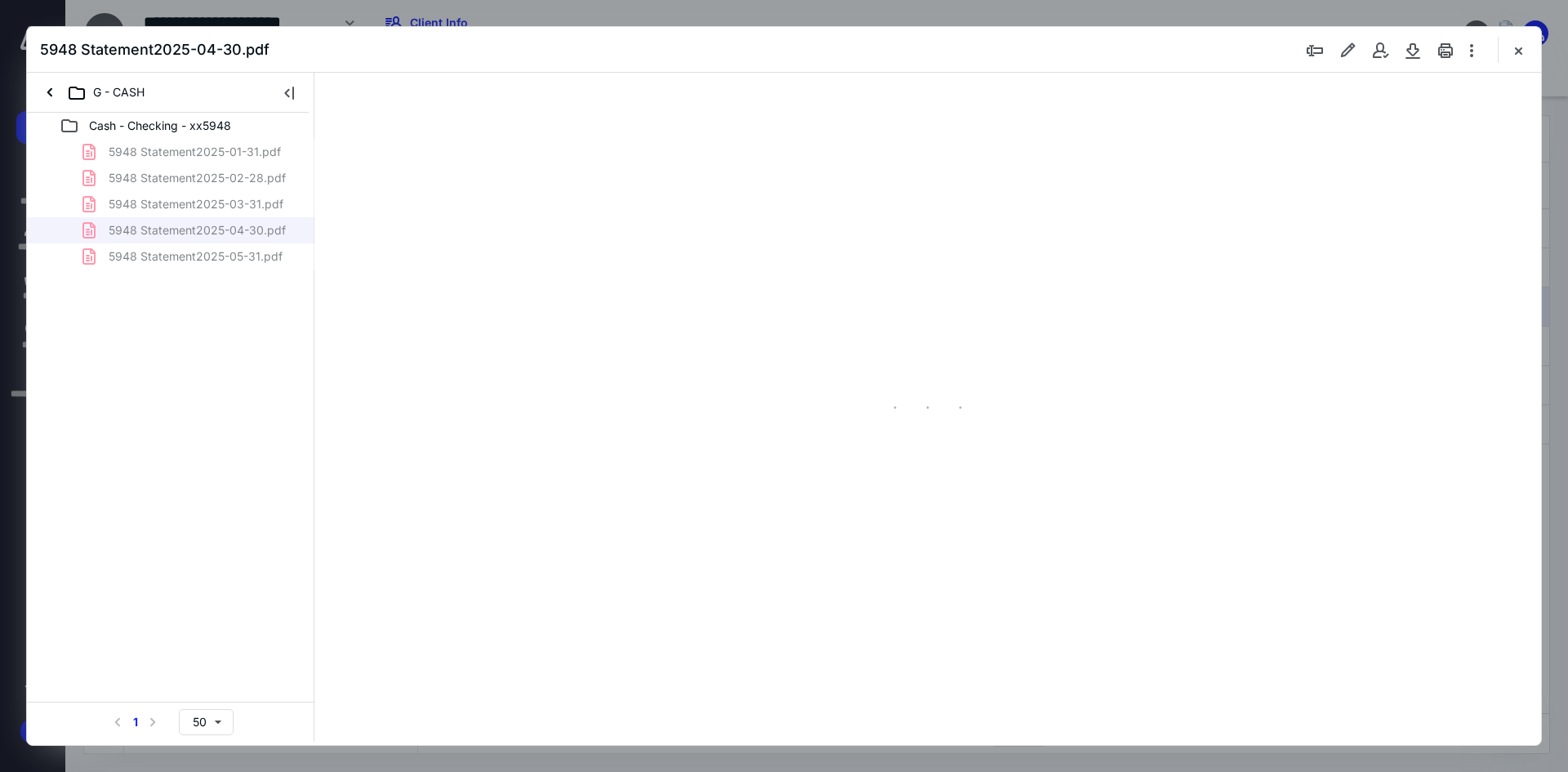 type on "241" 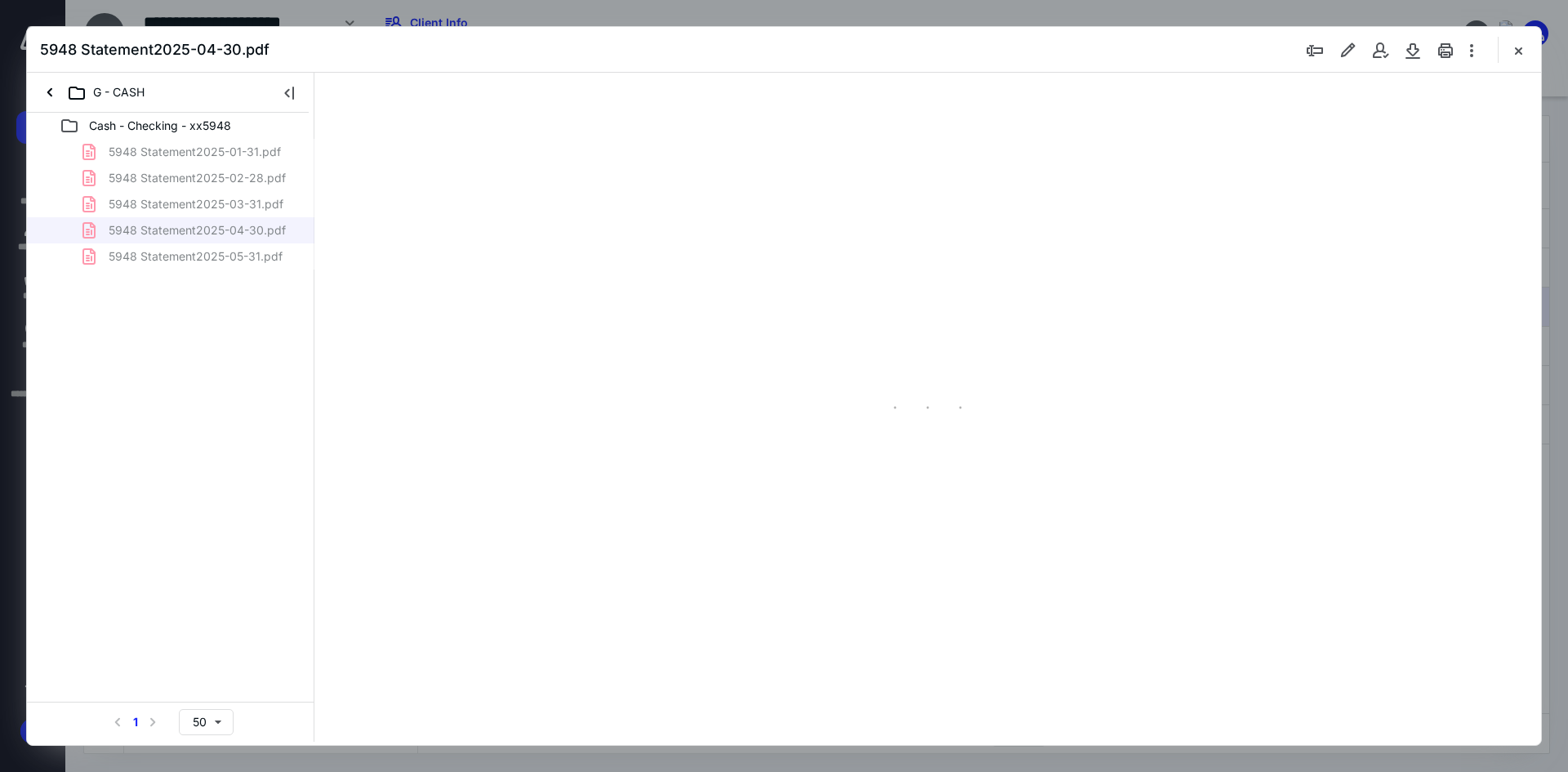 scroll, scrollTop: 70, scrollLeft: 0, axis: vertical 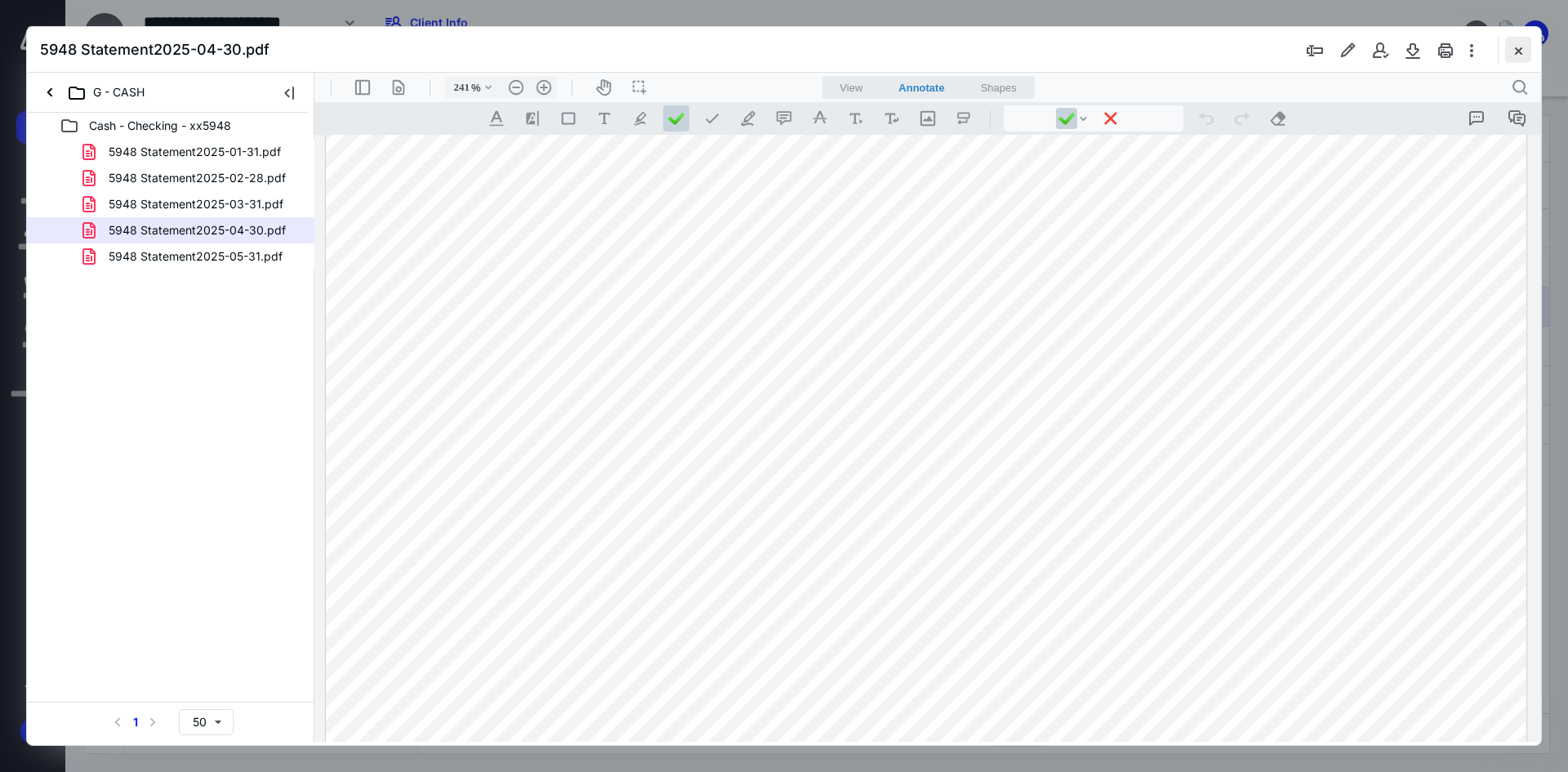 click at bounding box center (1518, 50) 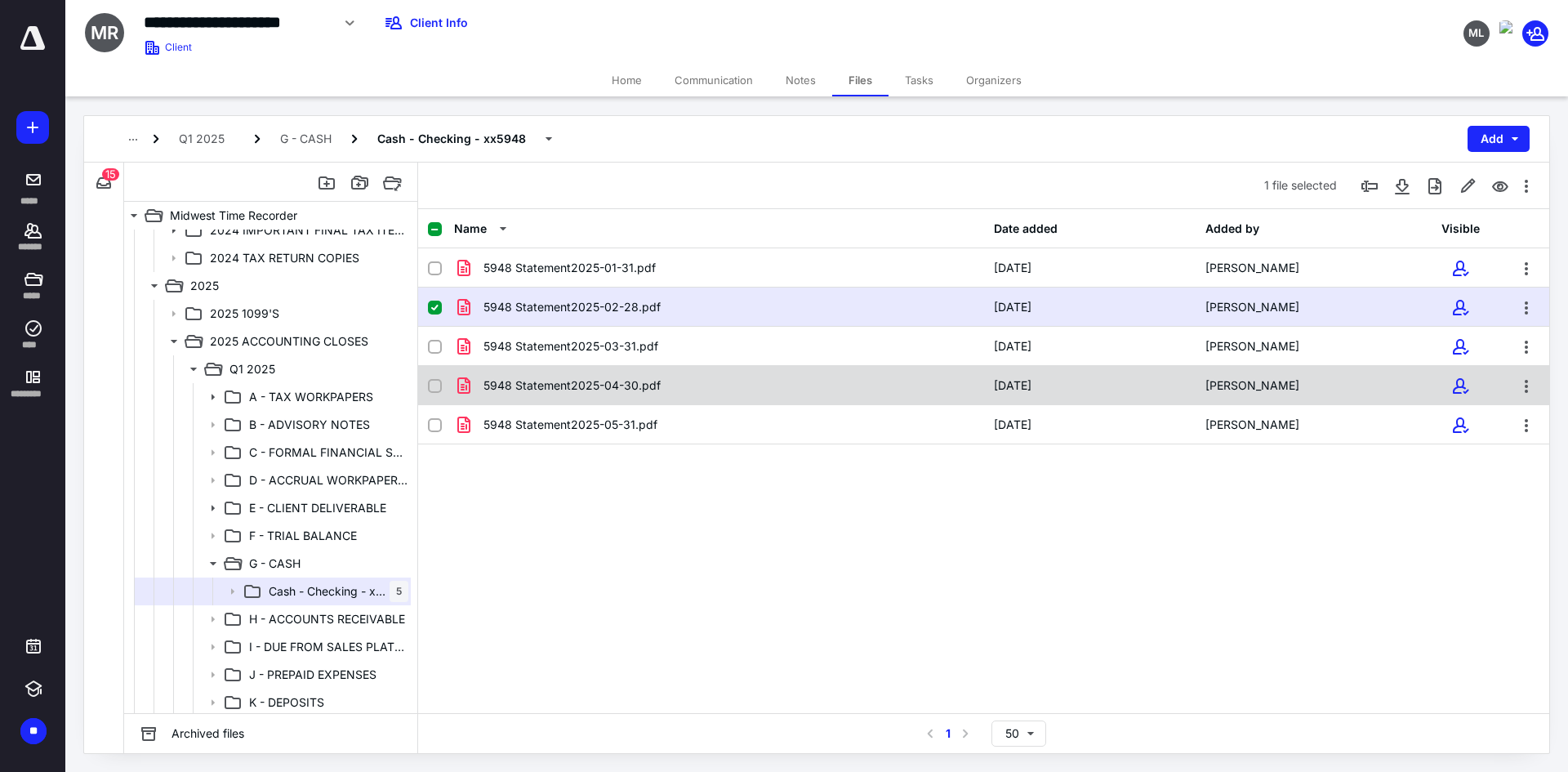 click on "5948 Statement2025-04-30.pdf" at bounding box center [572, 386] 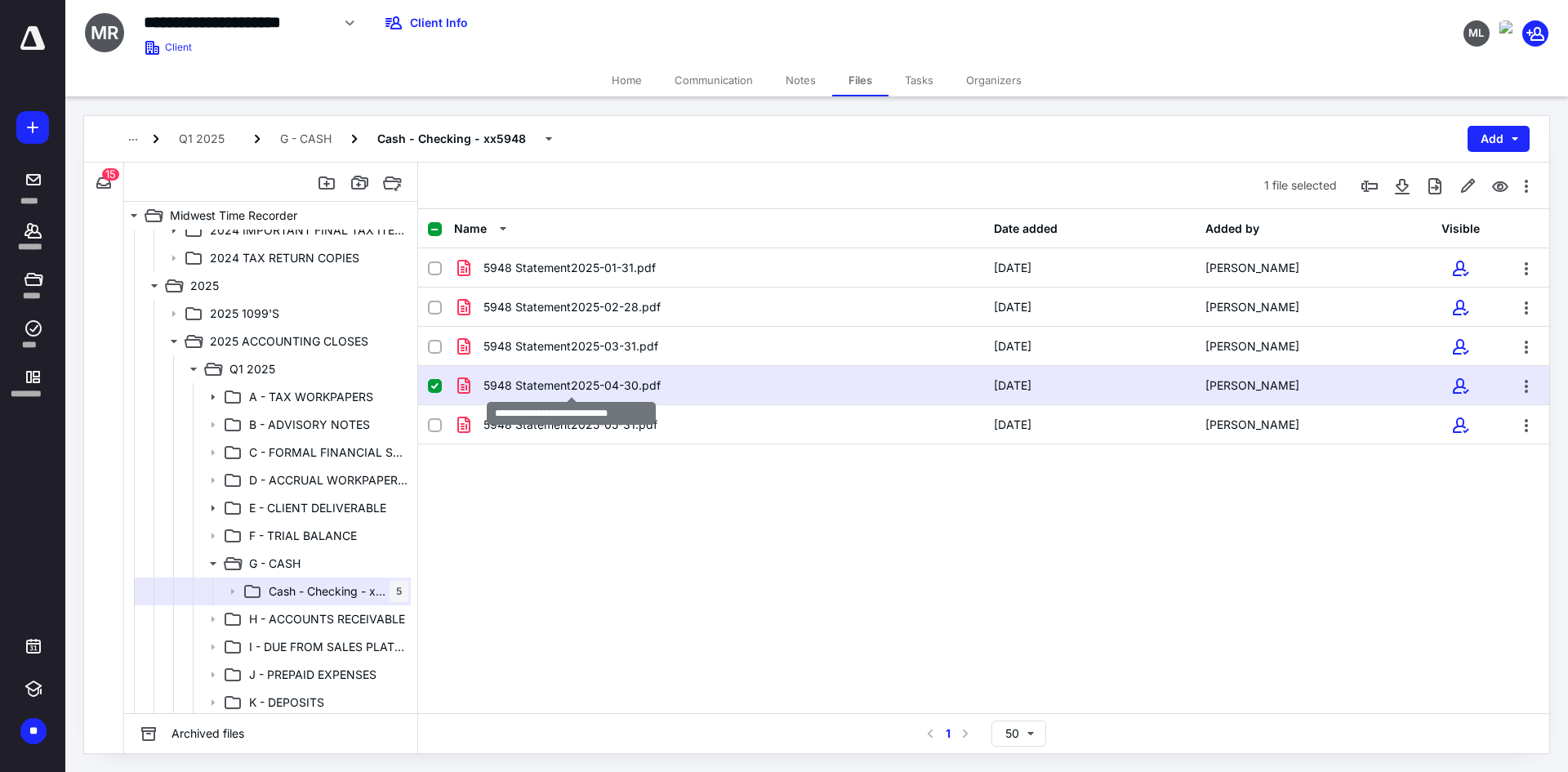 click on "5948 Statement2025-04-30.pdf" at bounding box center [572, 386] 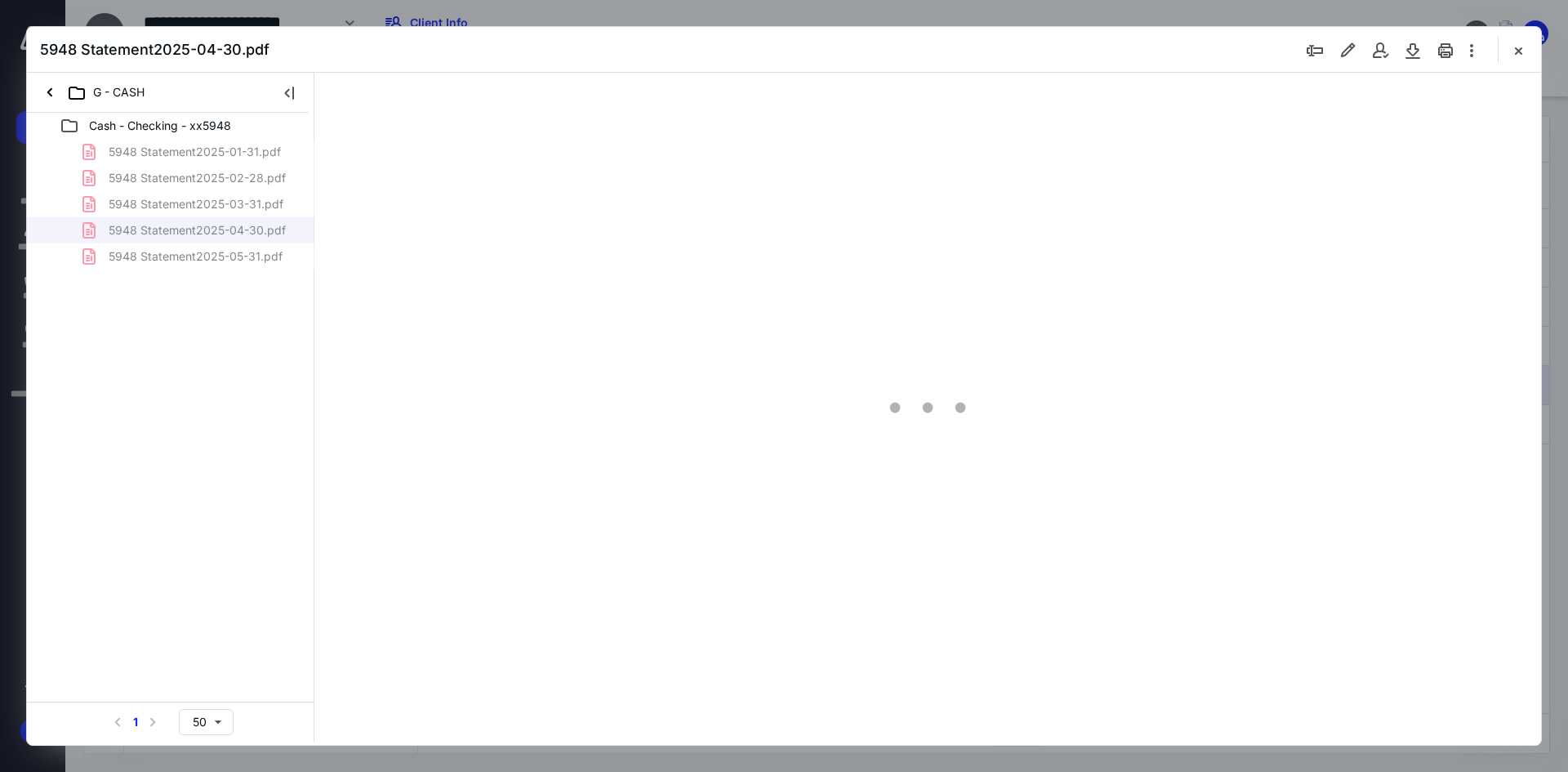 scroll, scrollTop: 0, scrollLeft: 0, axis: both 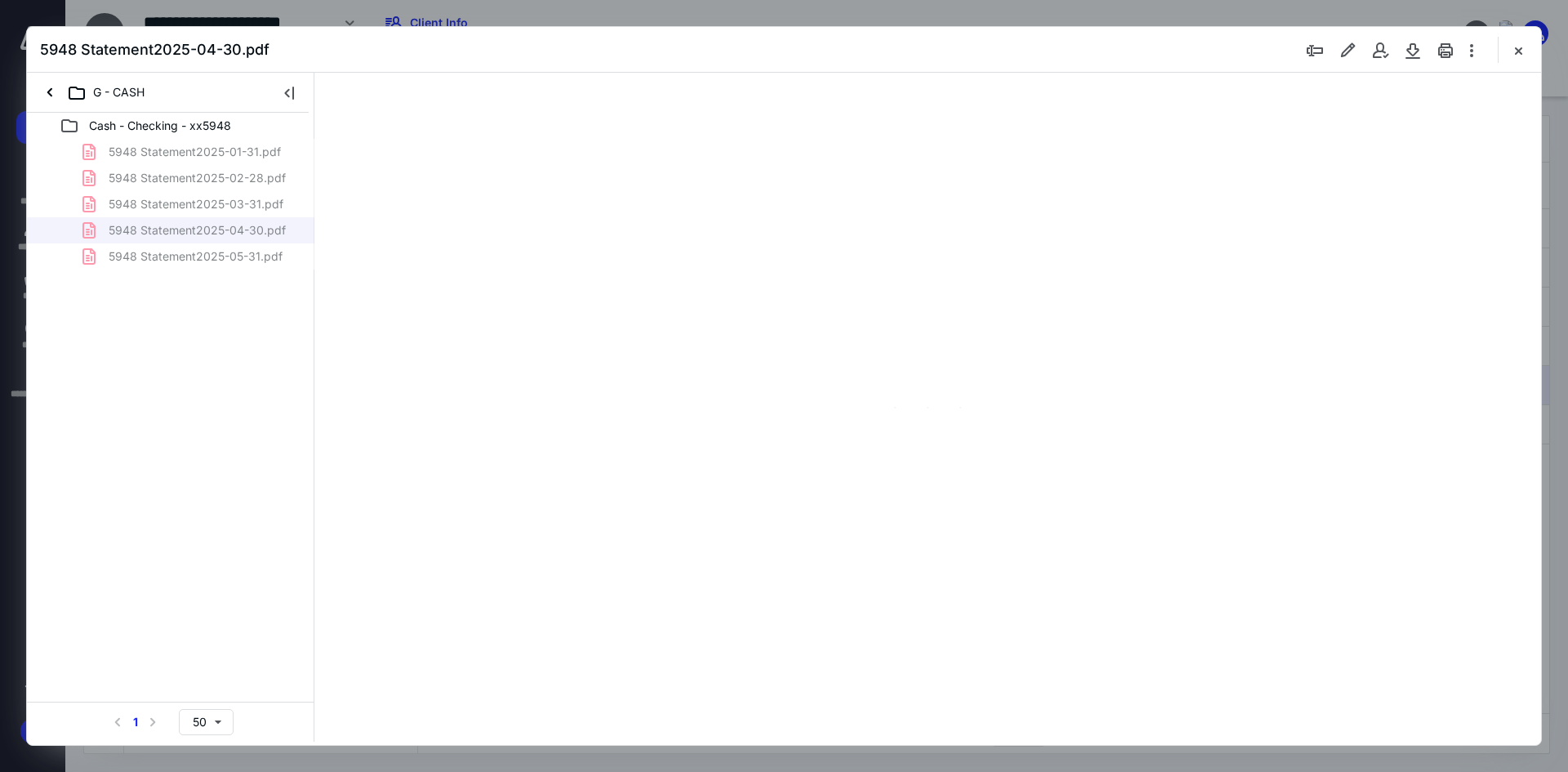 type on "241" 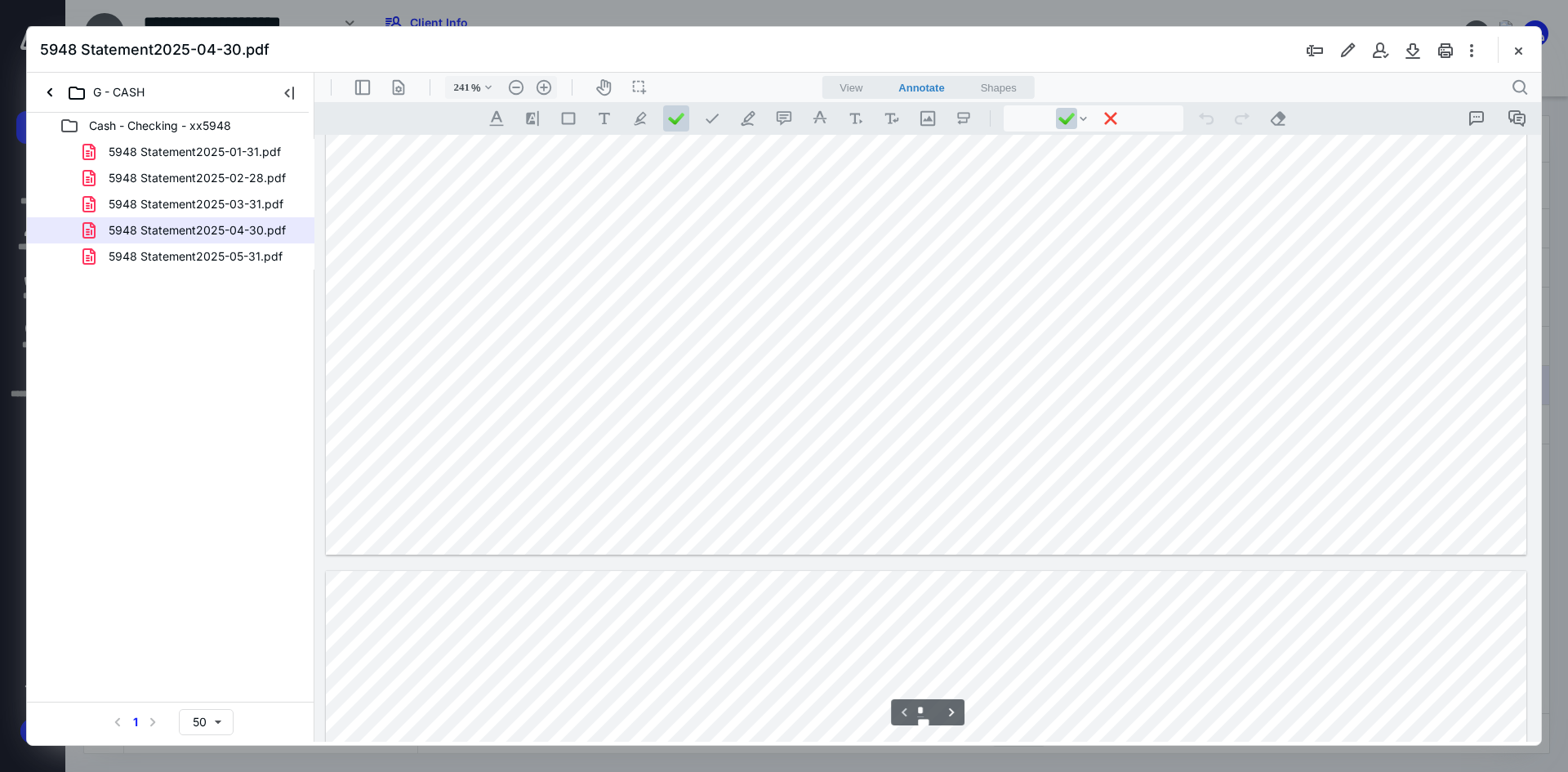scroll, scrollTop: 1144, scrollLeft: 0, axis: vertical 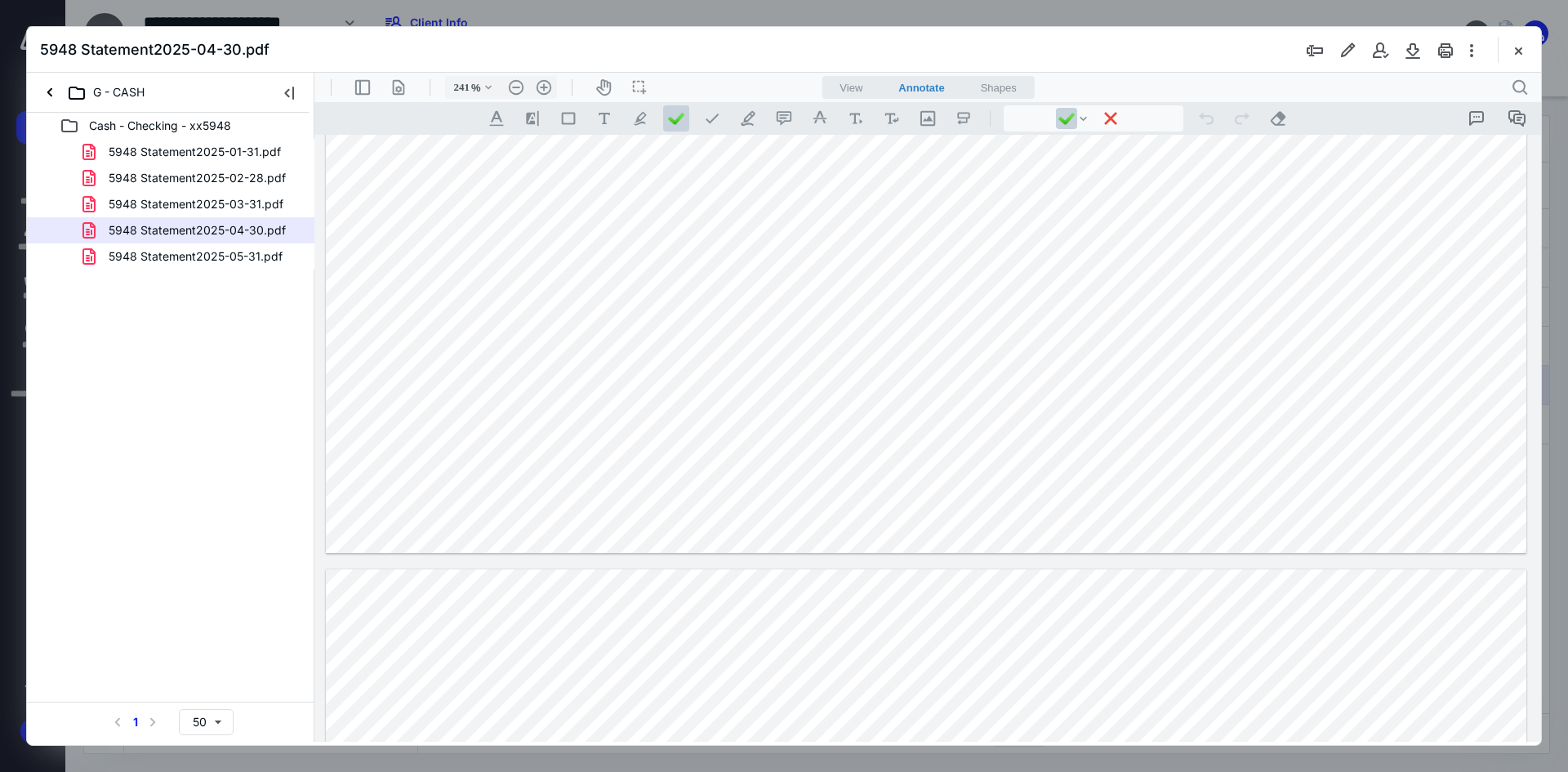 drag, startPoint x: 600, startPoint y: 197, endPoint x: 662, endPoint y: 215, distance: 64.56005 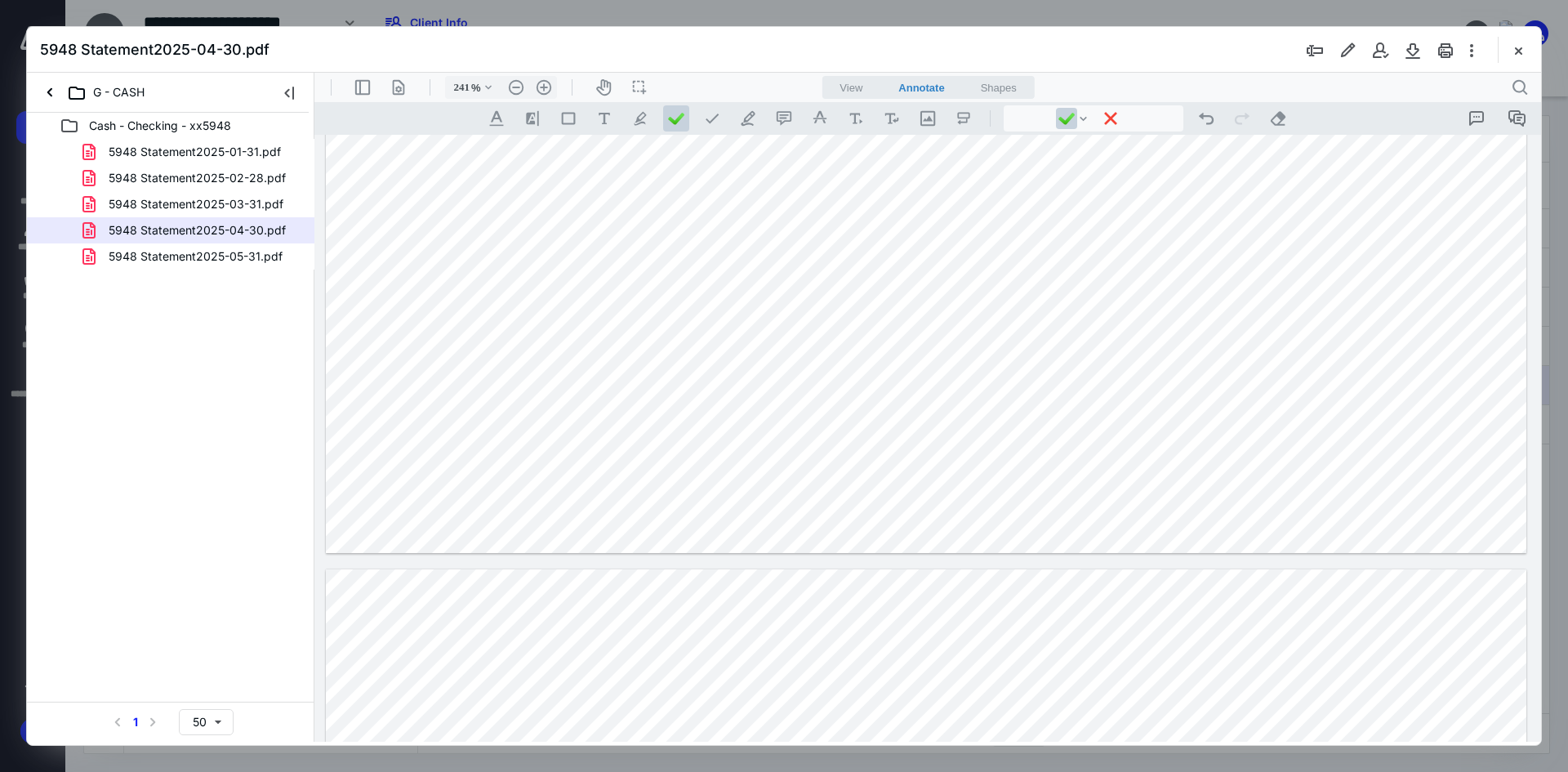 click at bounding box center [926, -224] 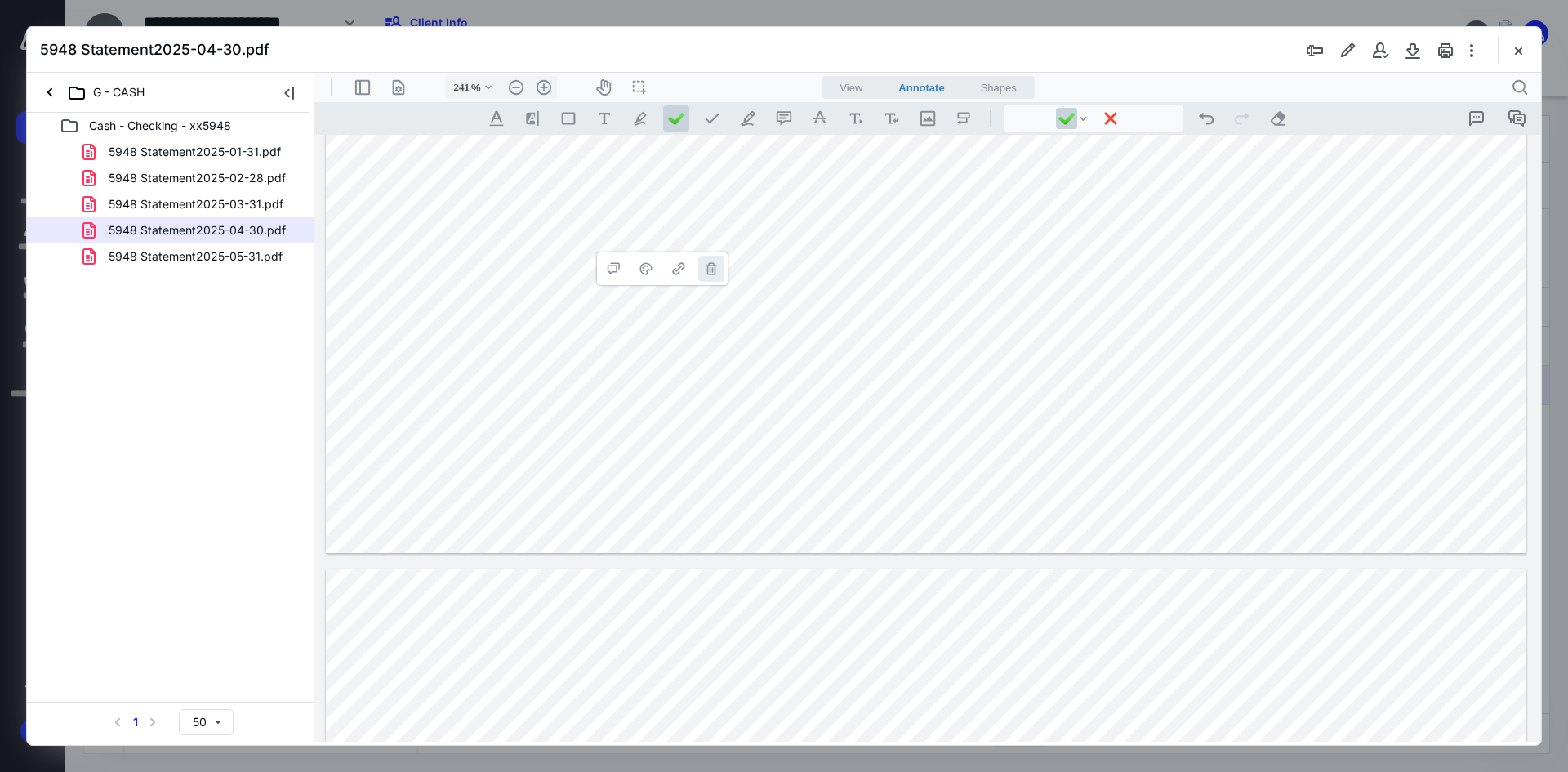 click on "**********" at bounding box center [711, 269] 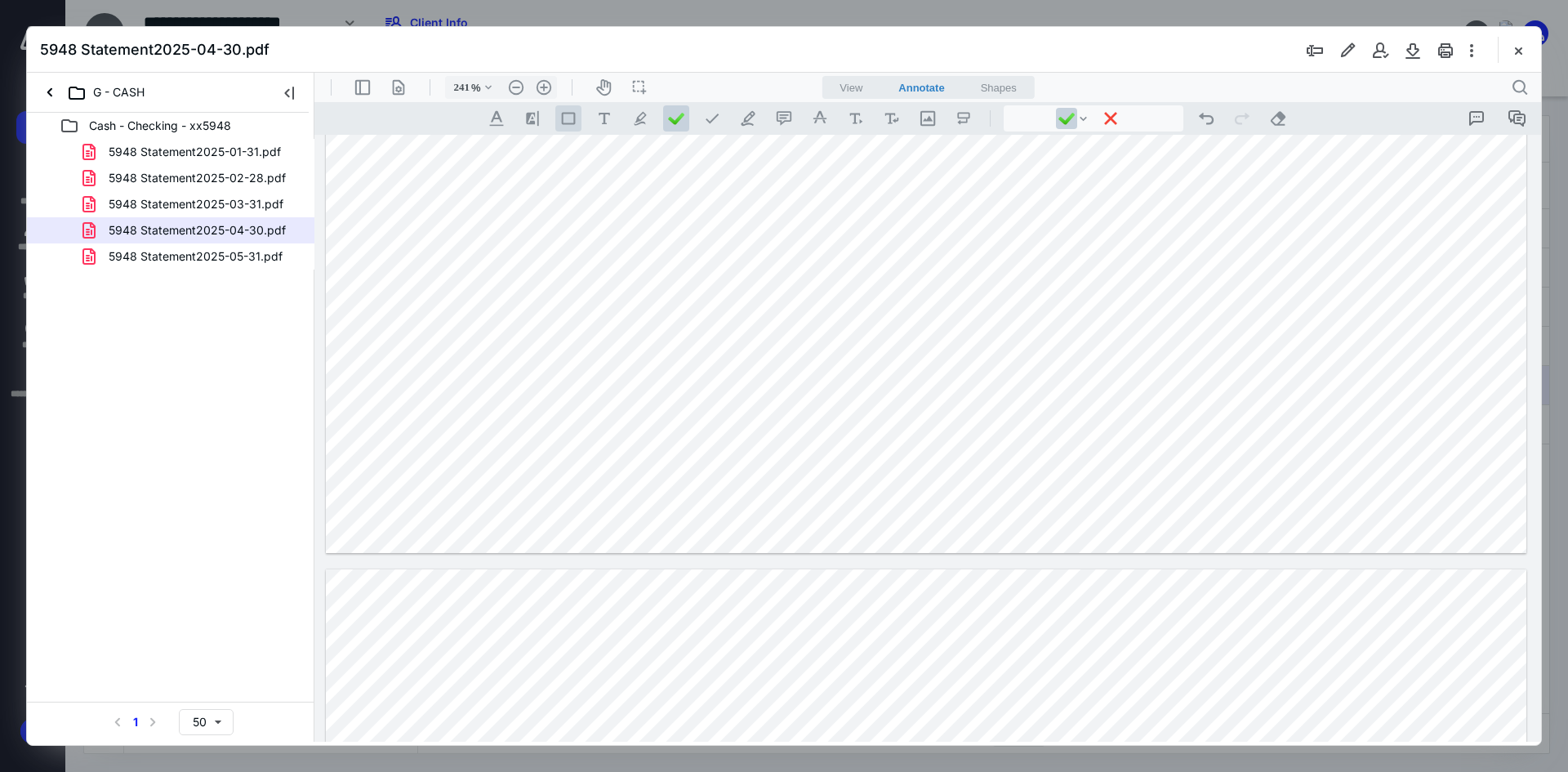click on ".st0{fill:#868E96;}" at bounding box center (568, 118) 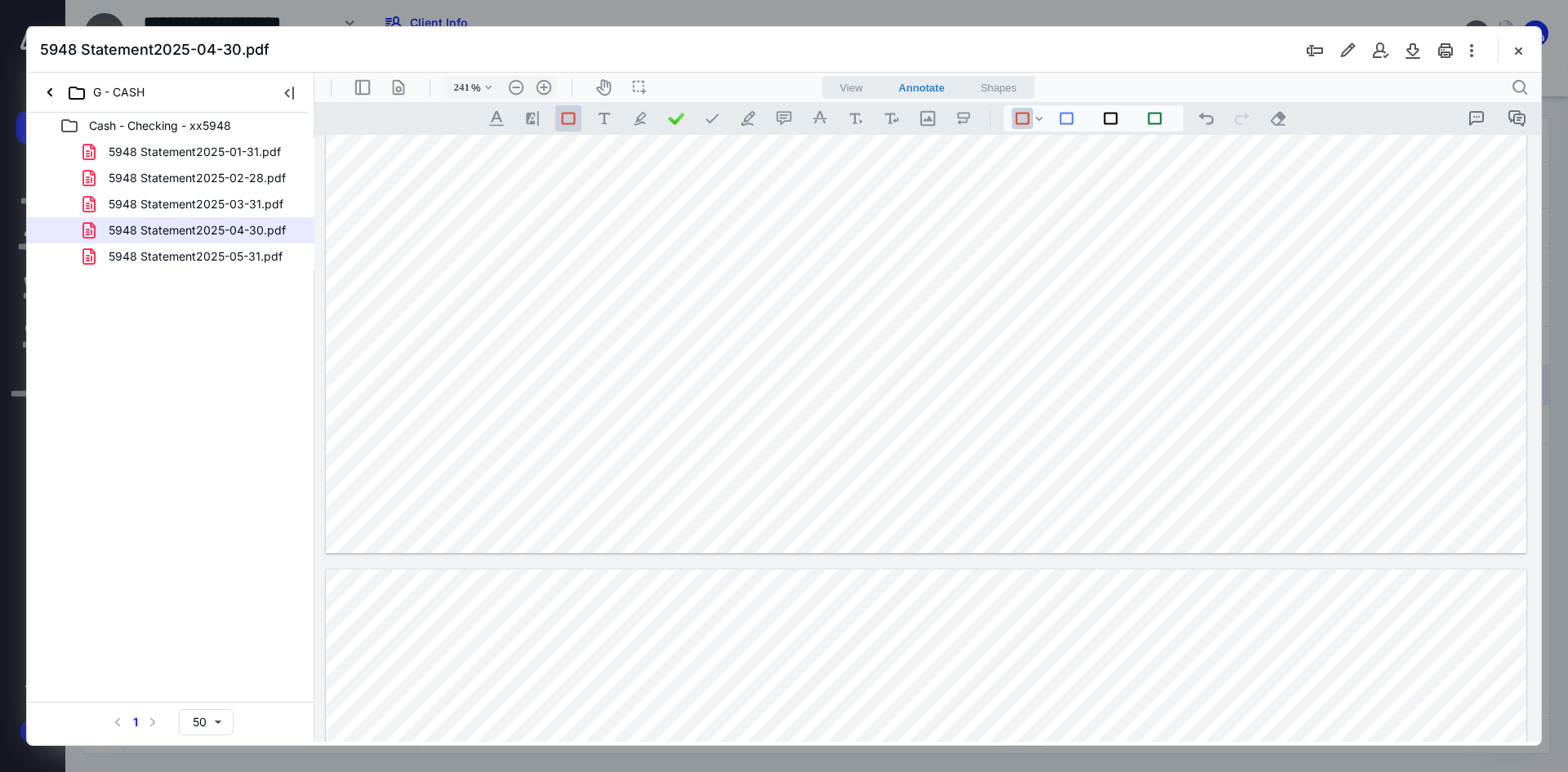 drag, startPoint x: 603, startPoint y: 198, endPoint x: 666, endPoint y: 217, distance: 65.802736 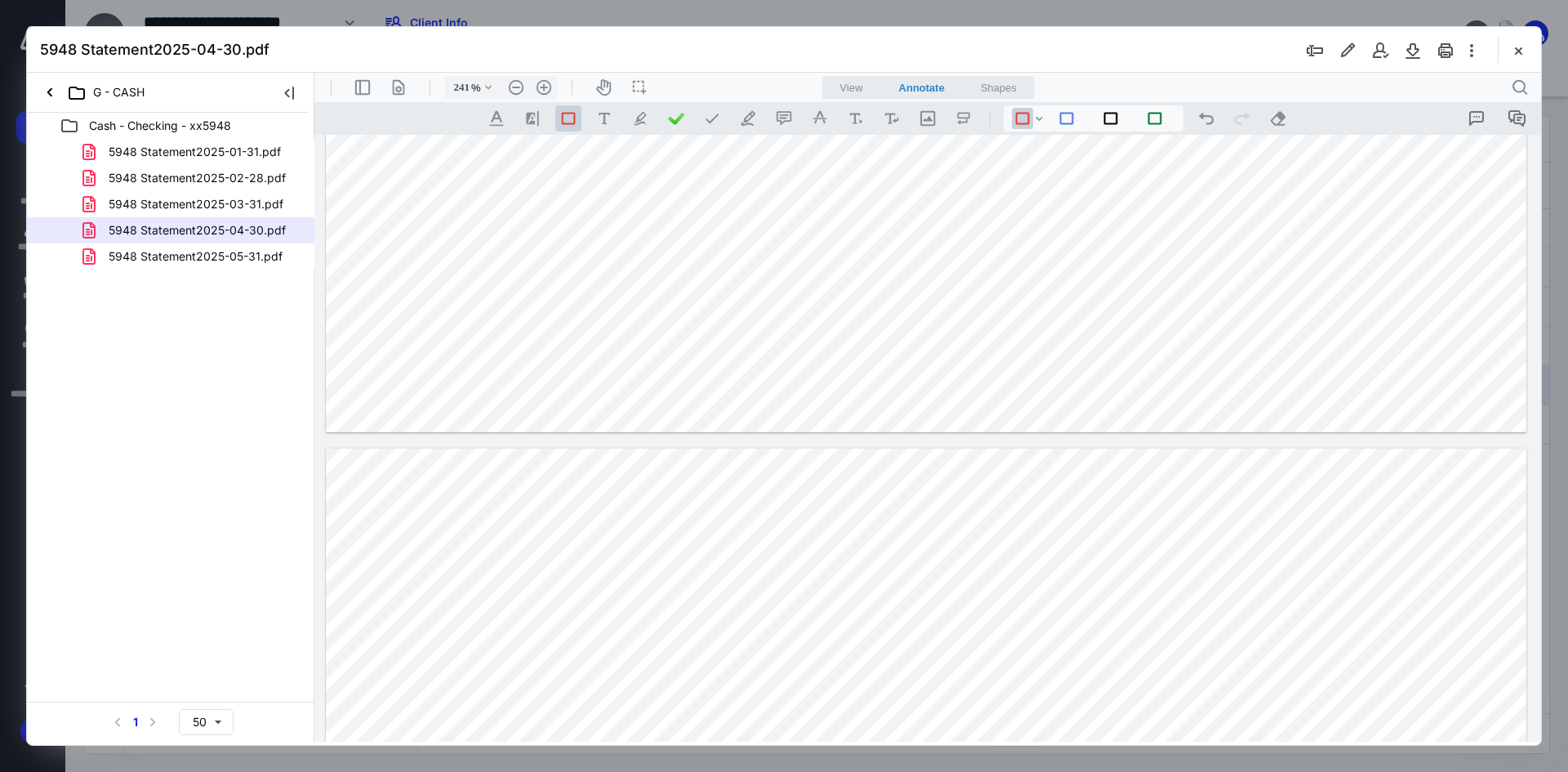 type on "*" 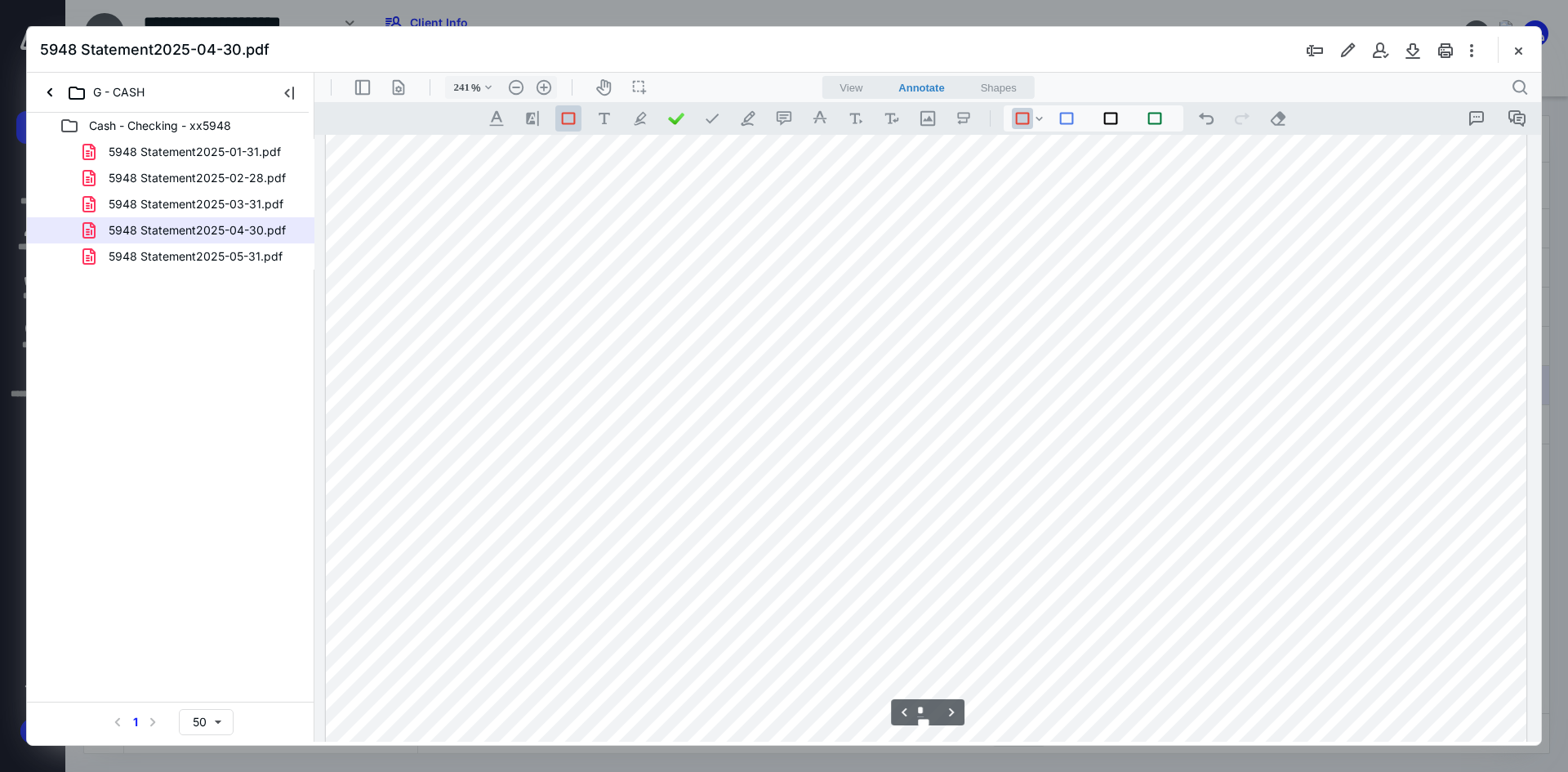 scroll, scrollTop: 2206, scrollLeft: 0, axis: vertical 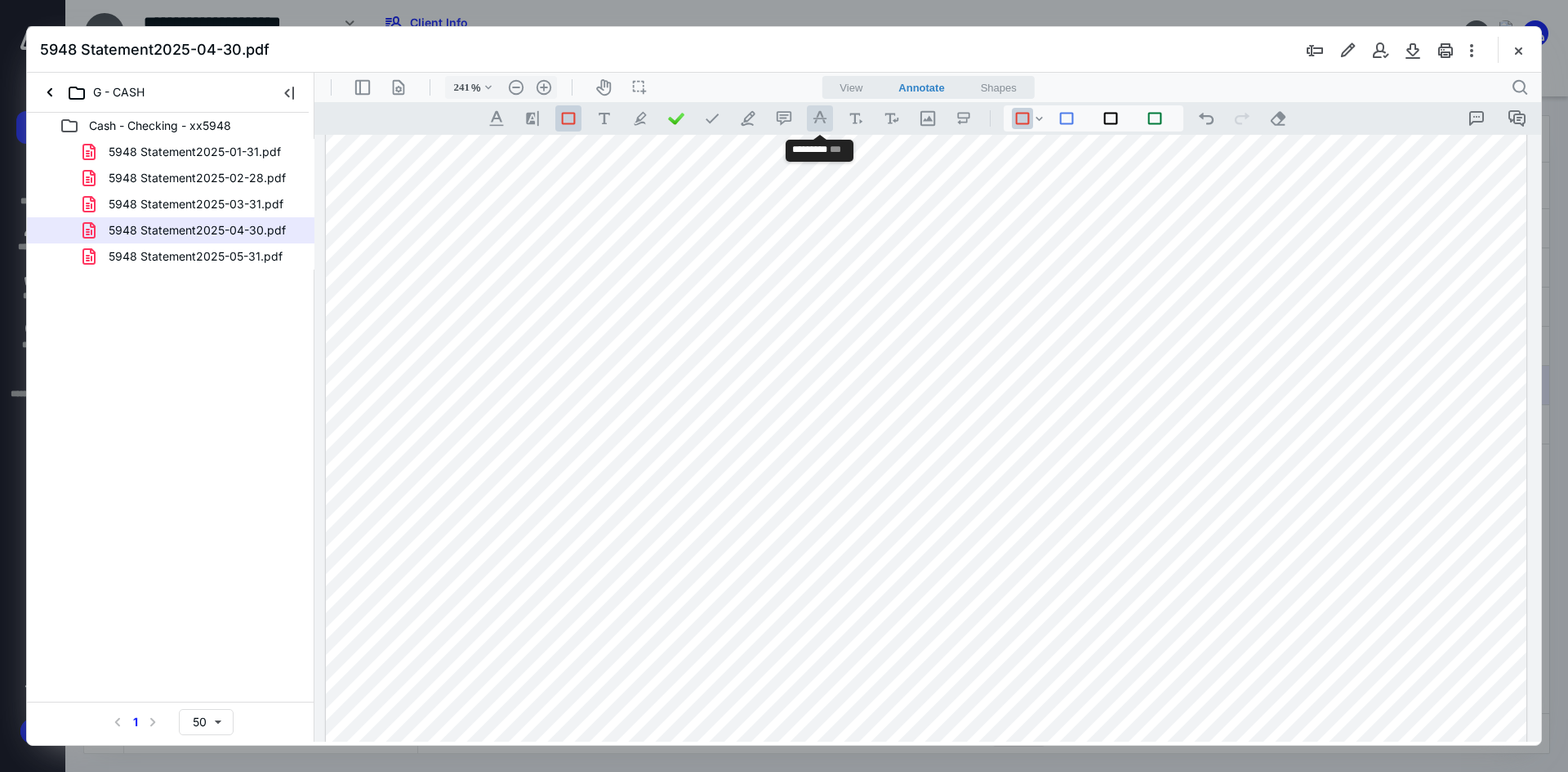 click on ".cls-1{fill:#abb0c4;} icon - tool - text manipulation - strikethrough" at bounding box center [820, 118] 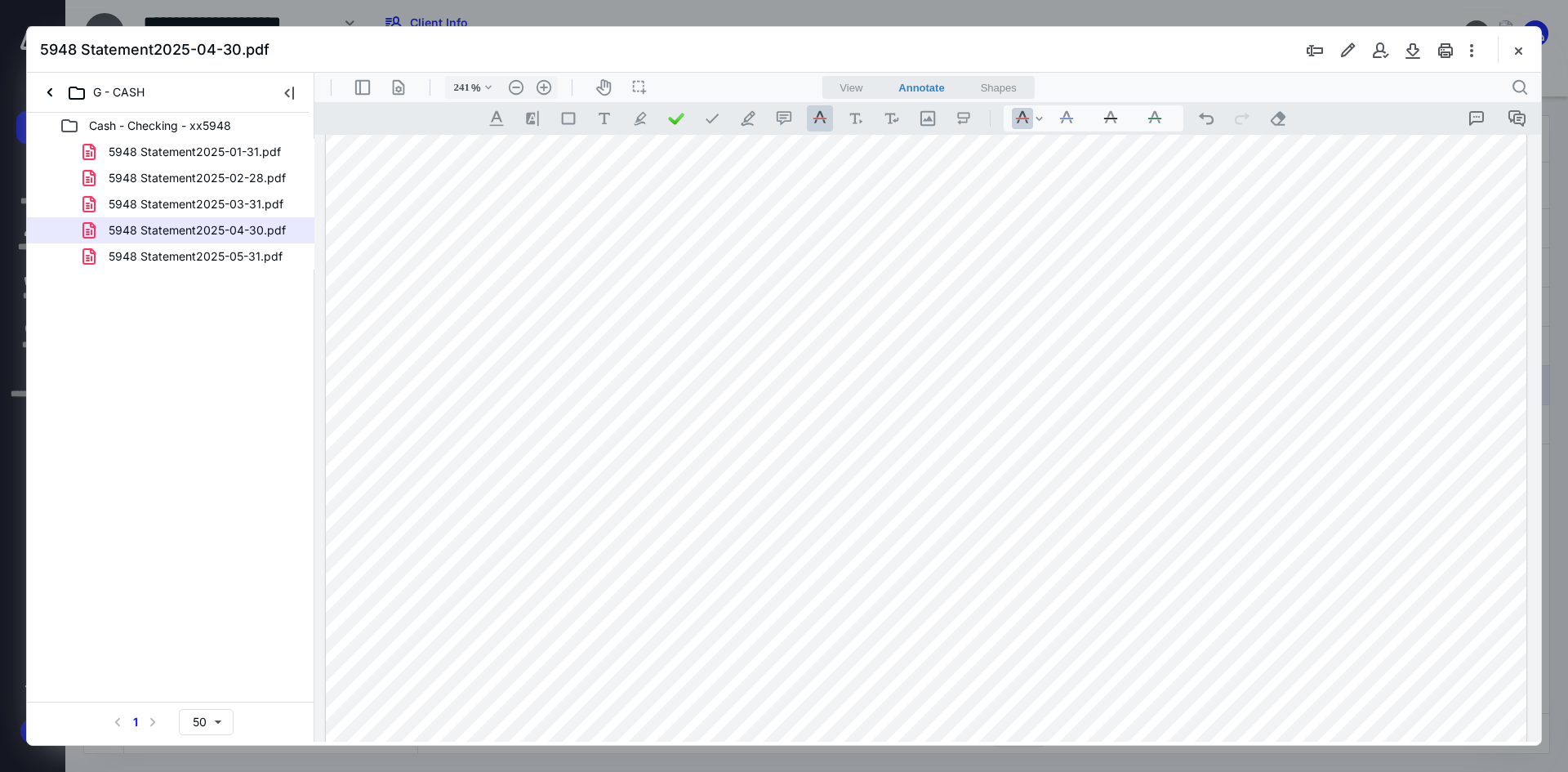 drag, startPoint x: 589, startPoint y: 302, endPoint x: 656, endPoint y: 301, distance: 67.007462 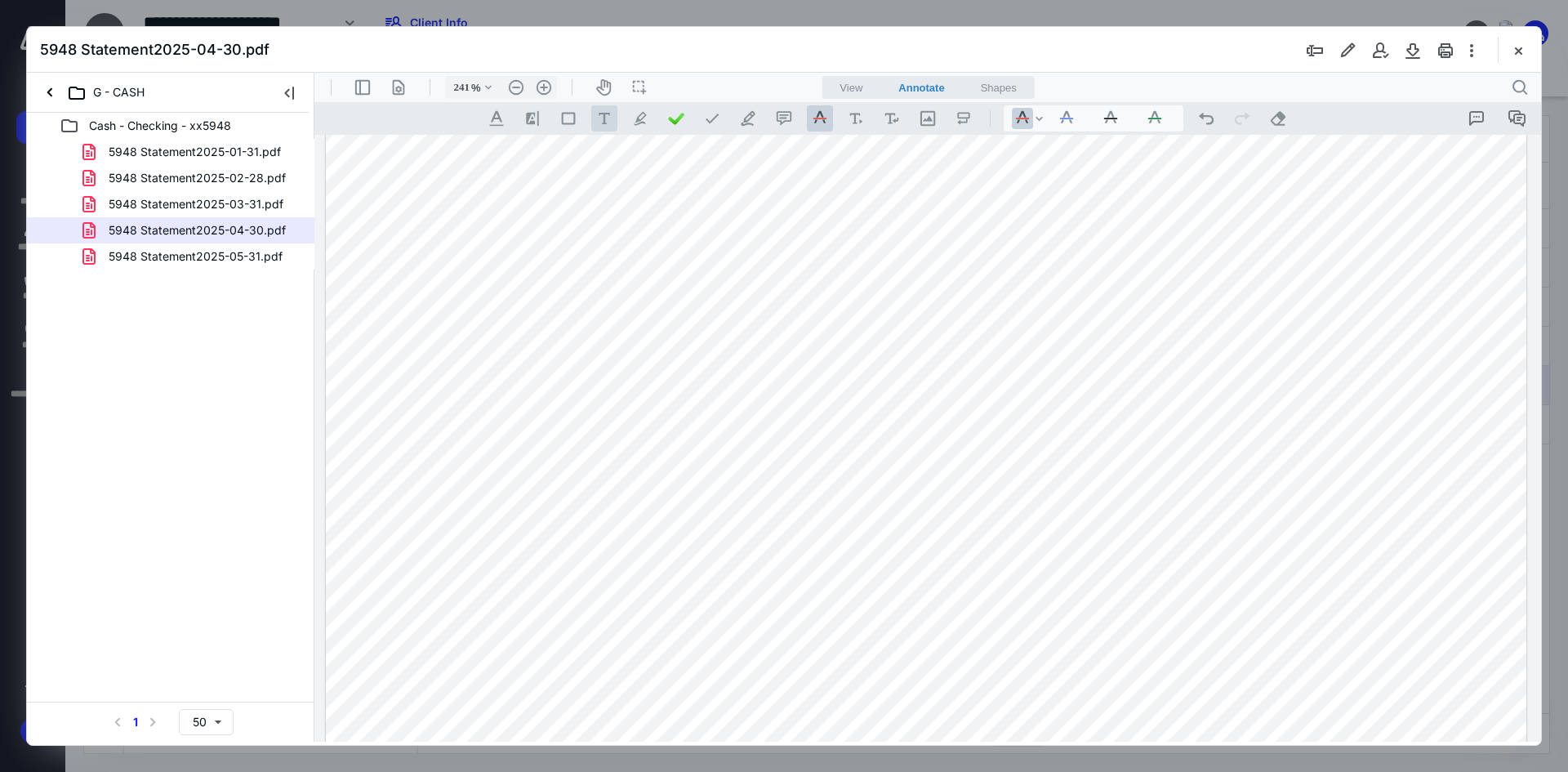 click on ".cls-1{fill:#abb0c4;} icon - tool - text - free text" at bounding box center [604, 118] 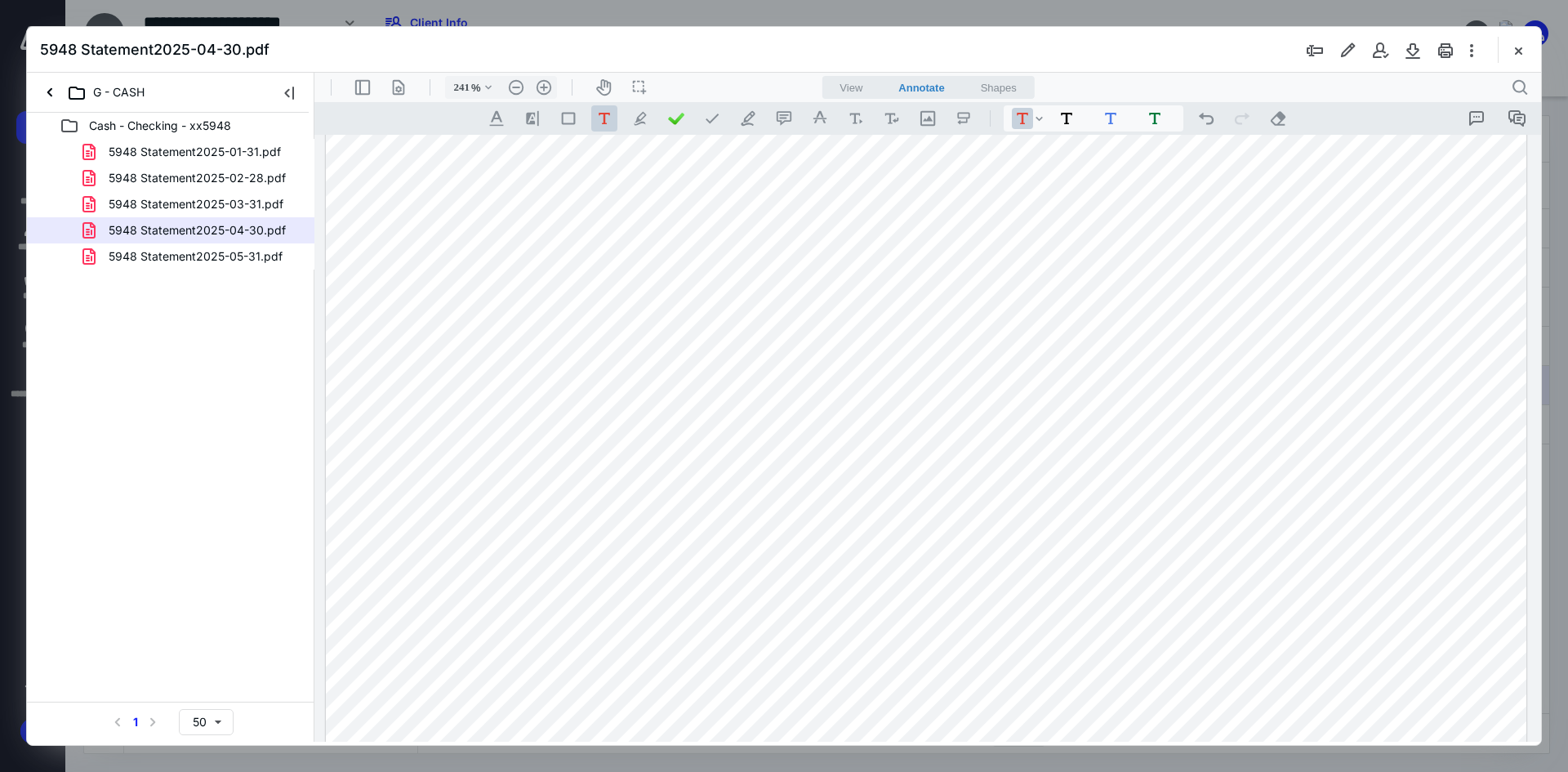 click at bounding box center [926, 284] 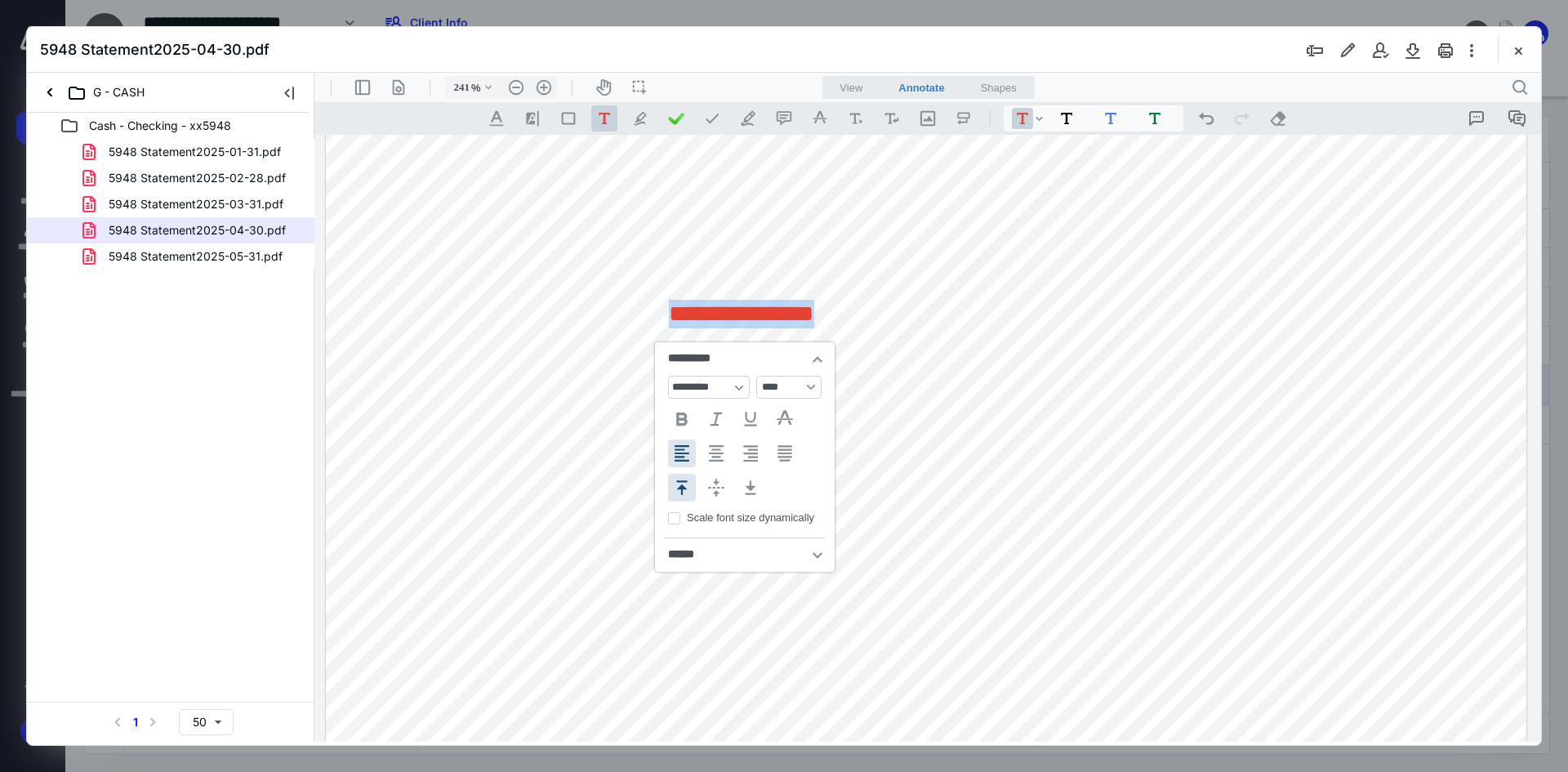 type 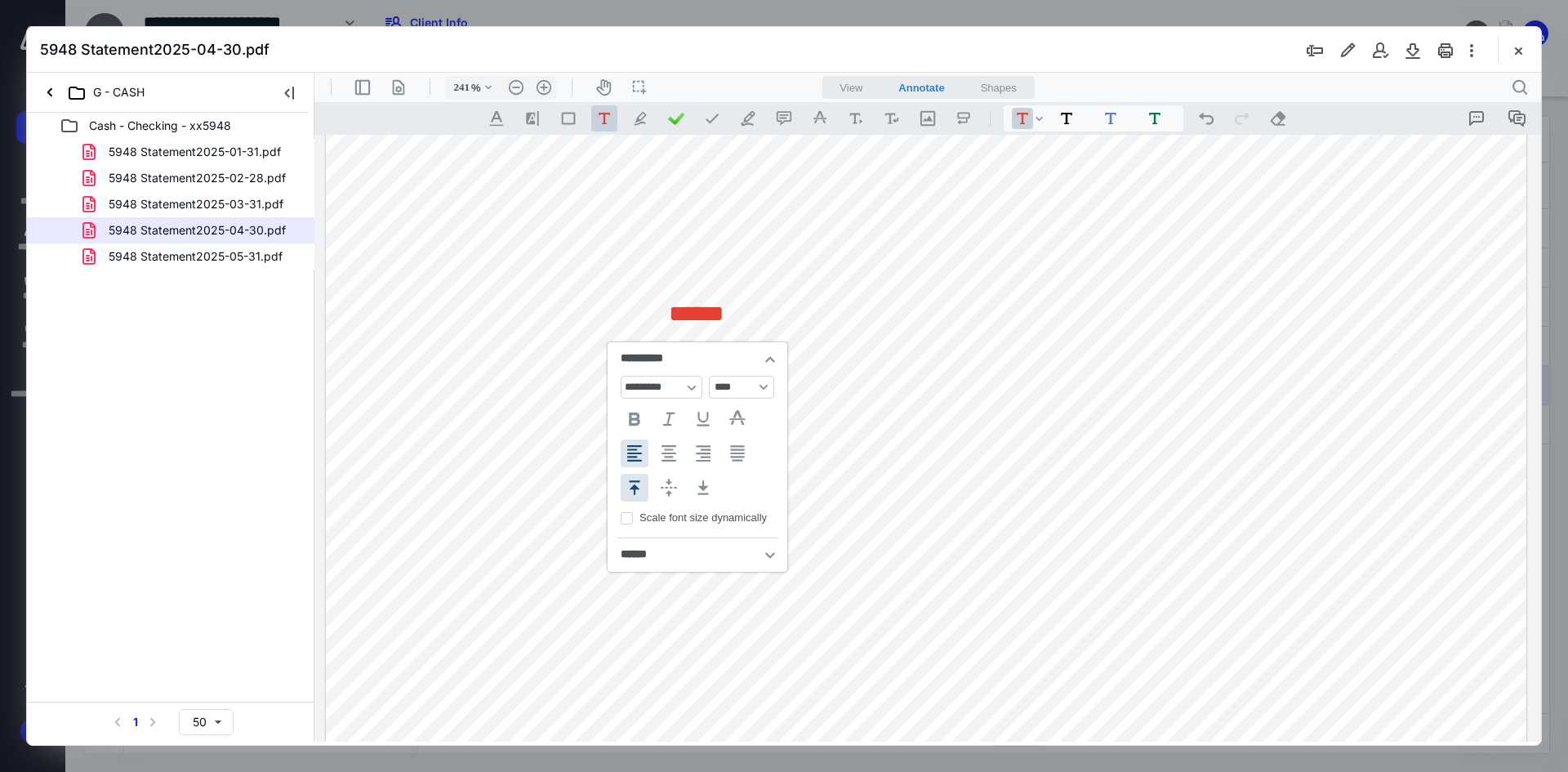 click on "******" at bounding box center [926, 284] 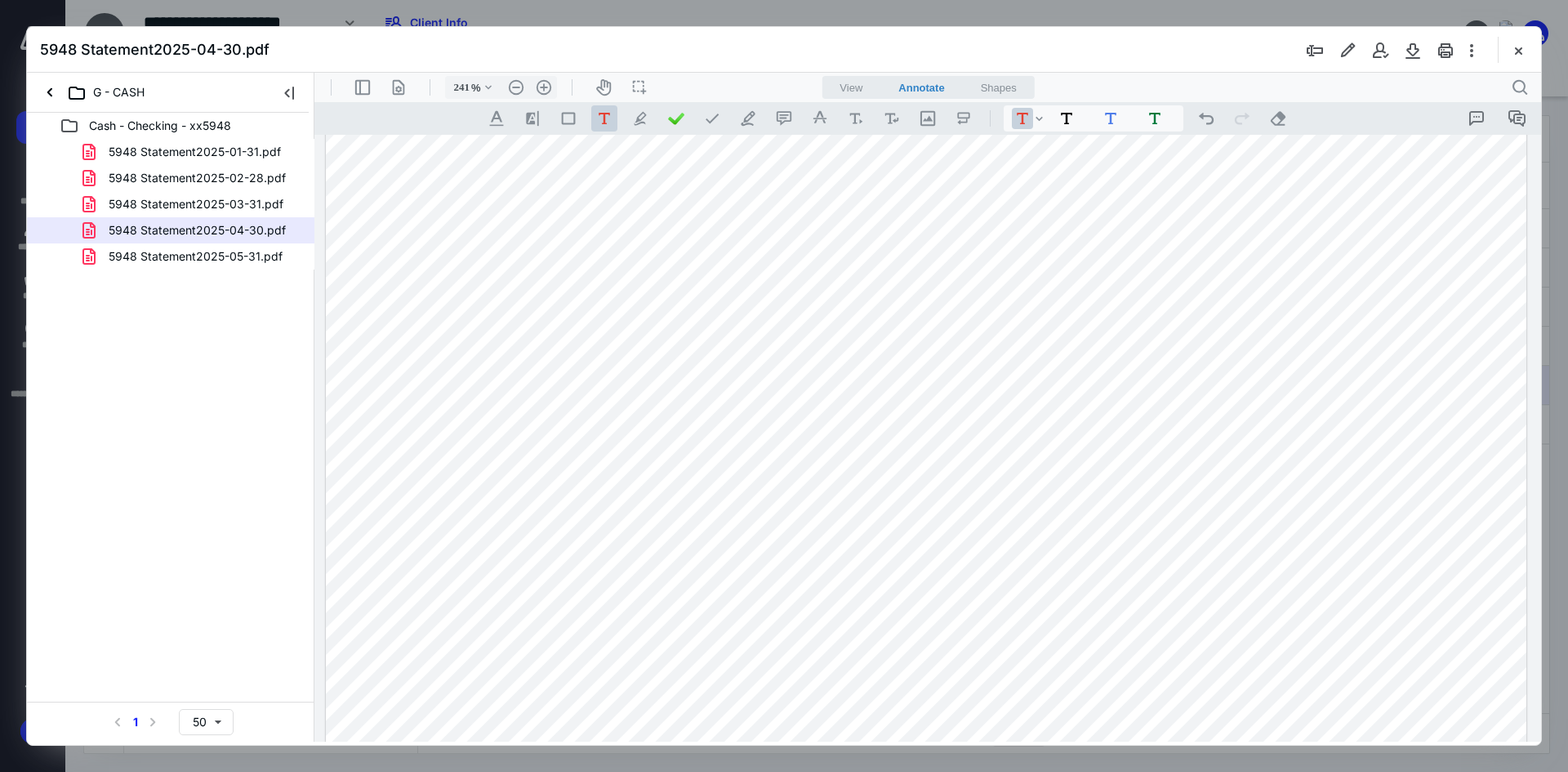 drag, startPoint x: 708, startPoint y: 310, endPoint x: 698, endPoint y: 300, distance: 14.142136 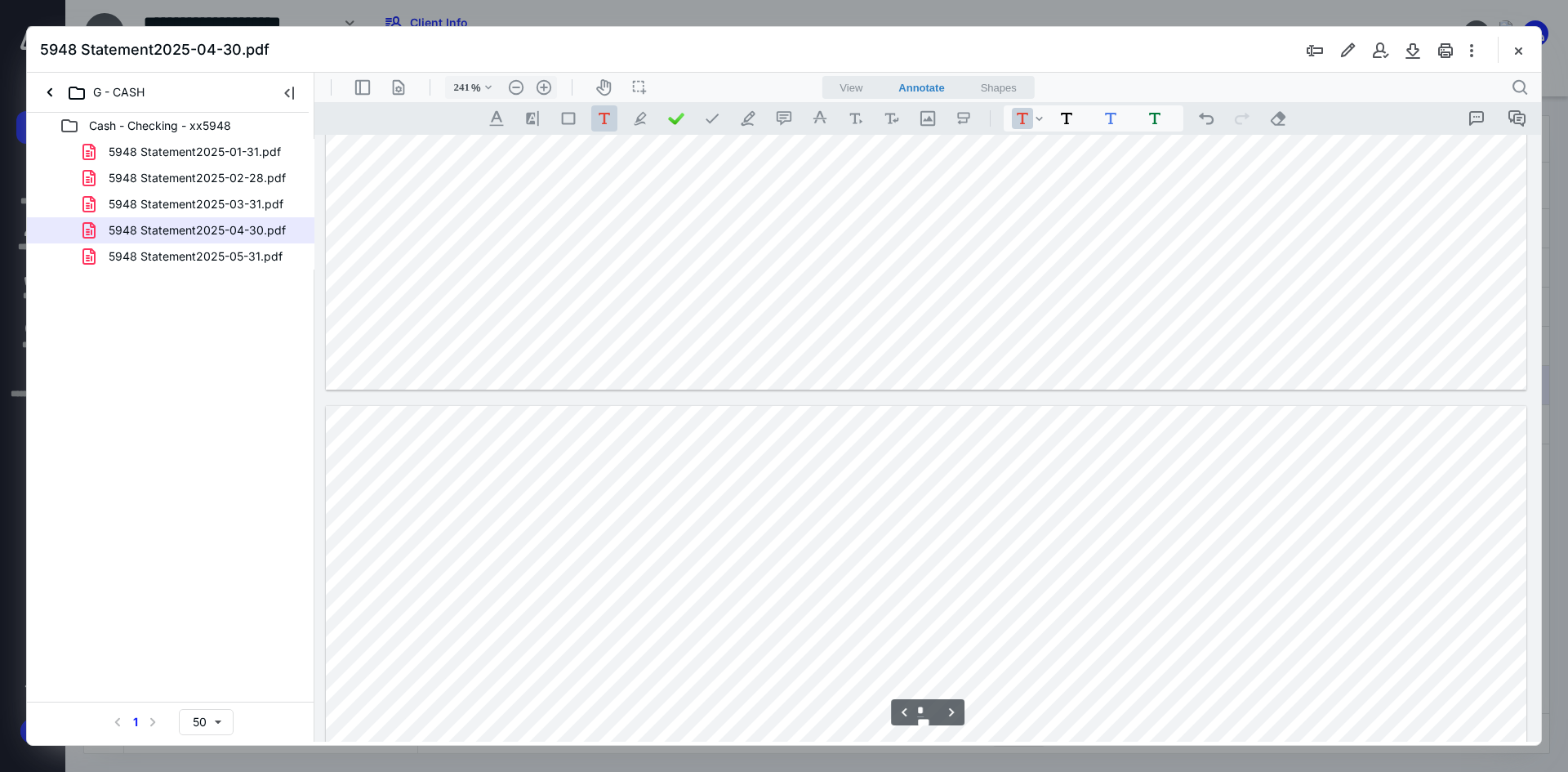 type on "*" 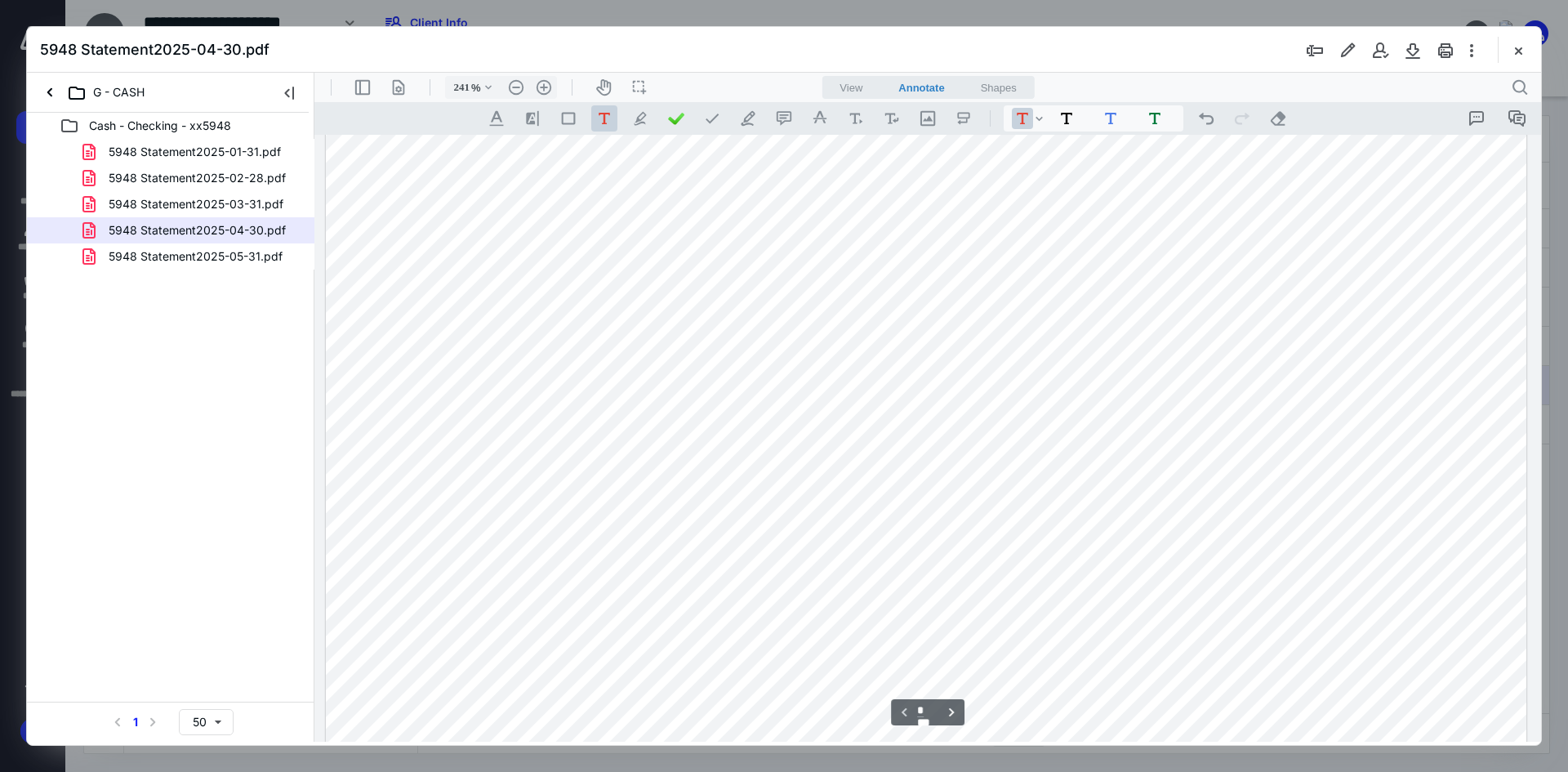 scroll, scrollTop: 899, scrollLeft: 0, axis: vertical 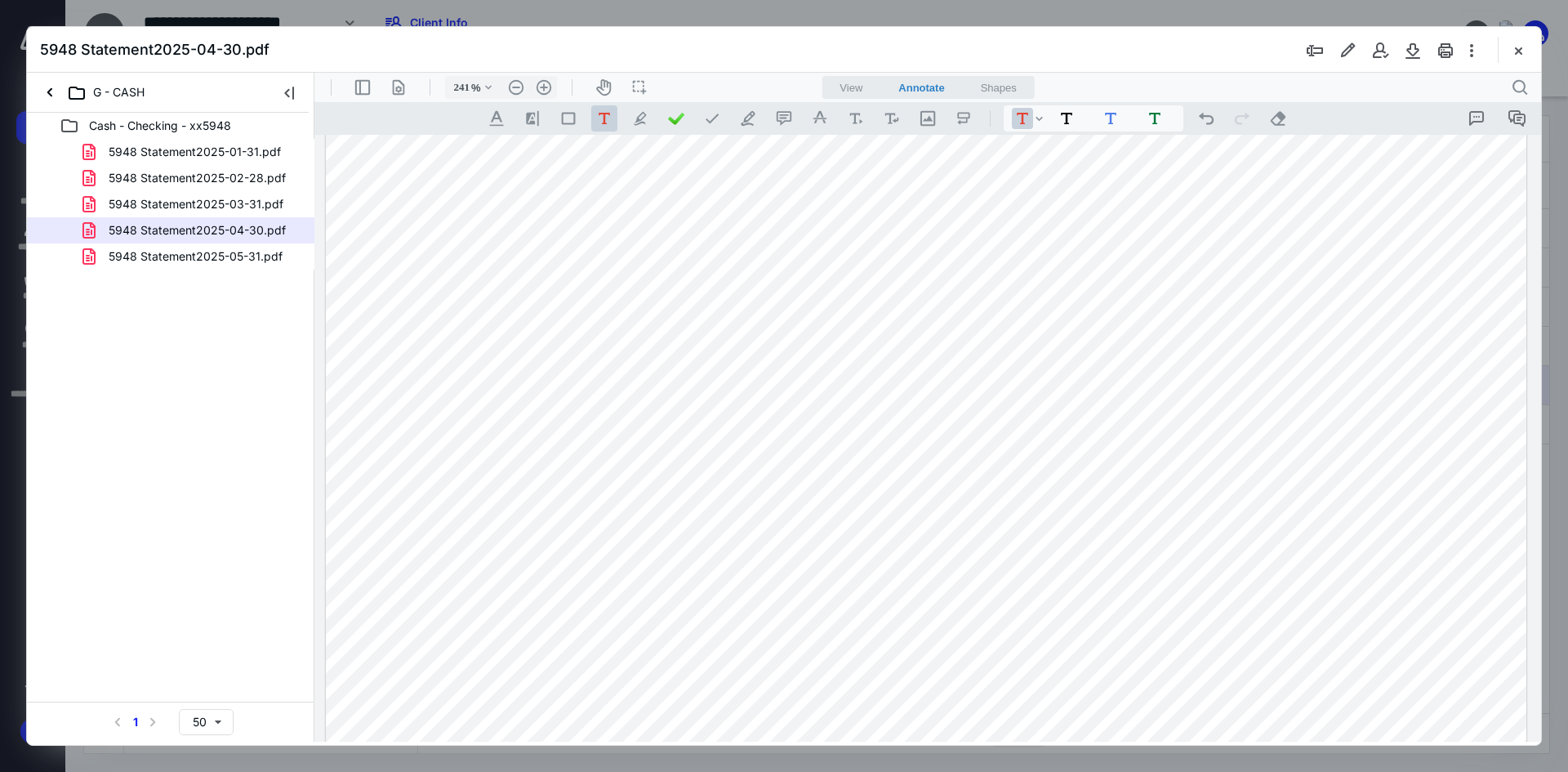 drag, startPoint x: 597, startPoint y: 430, endPoint x: 664, endPoint y: 427, distance: 67.06713 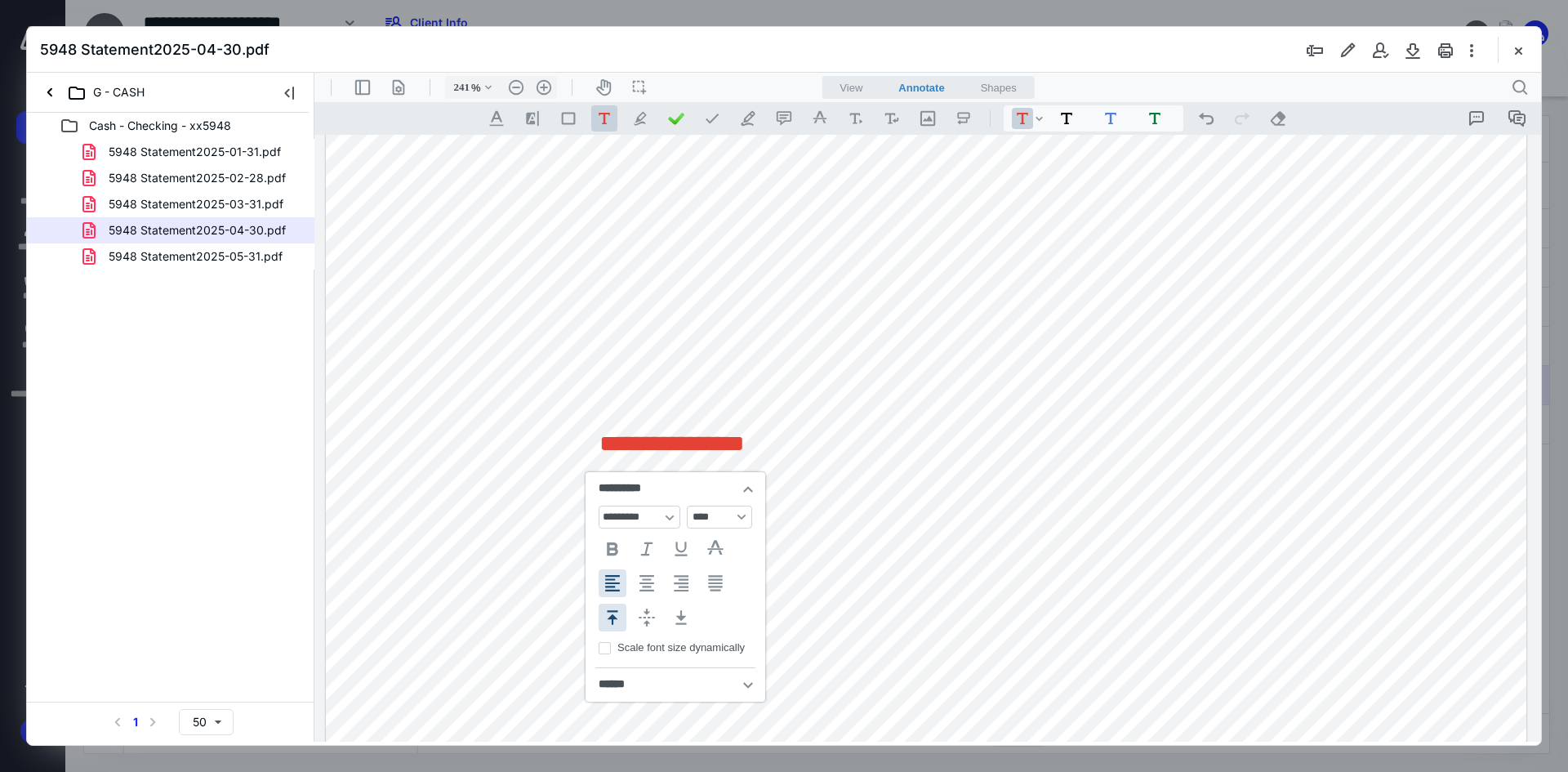 type 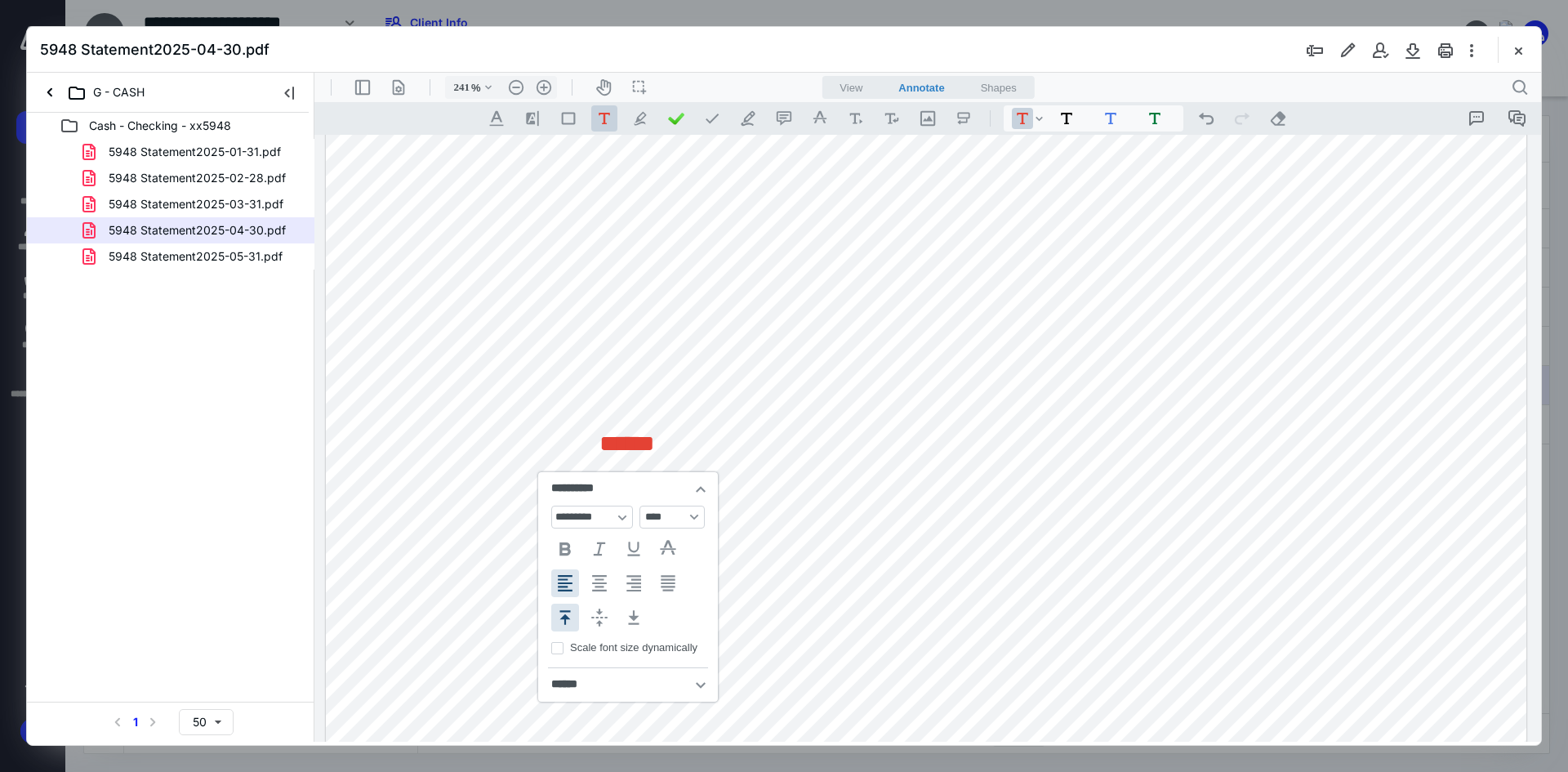 click on "******" at bounding box center [926, 21] 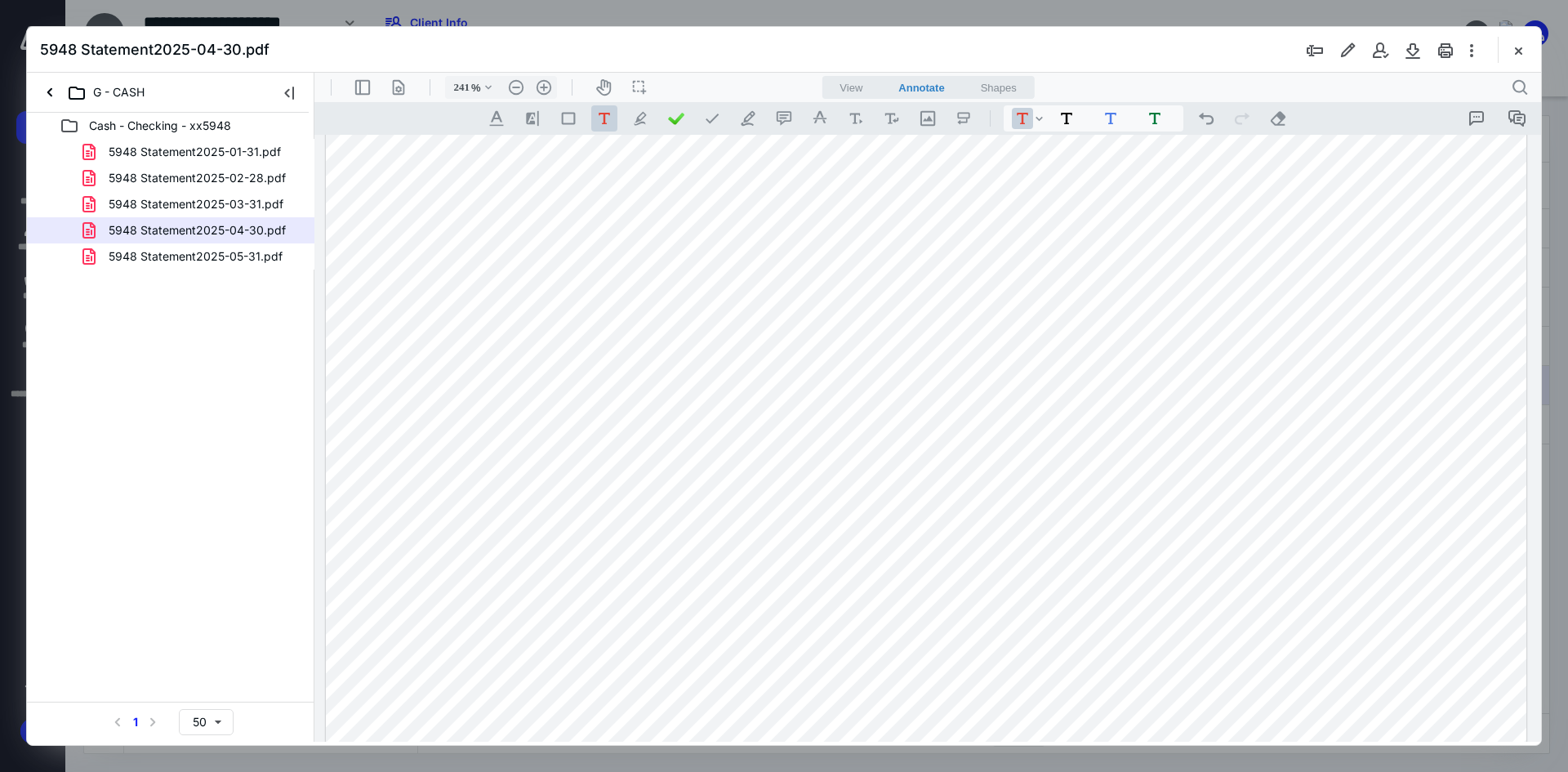 drag, startPoint x: 647, startPoint y: 444, endPoint x: 713, endPoint y: 435, distance: 66.6108 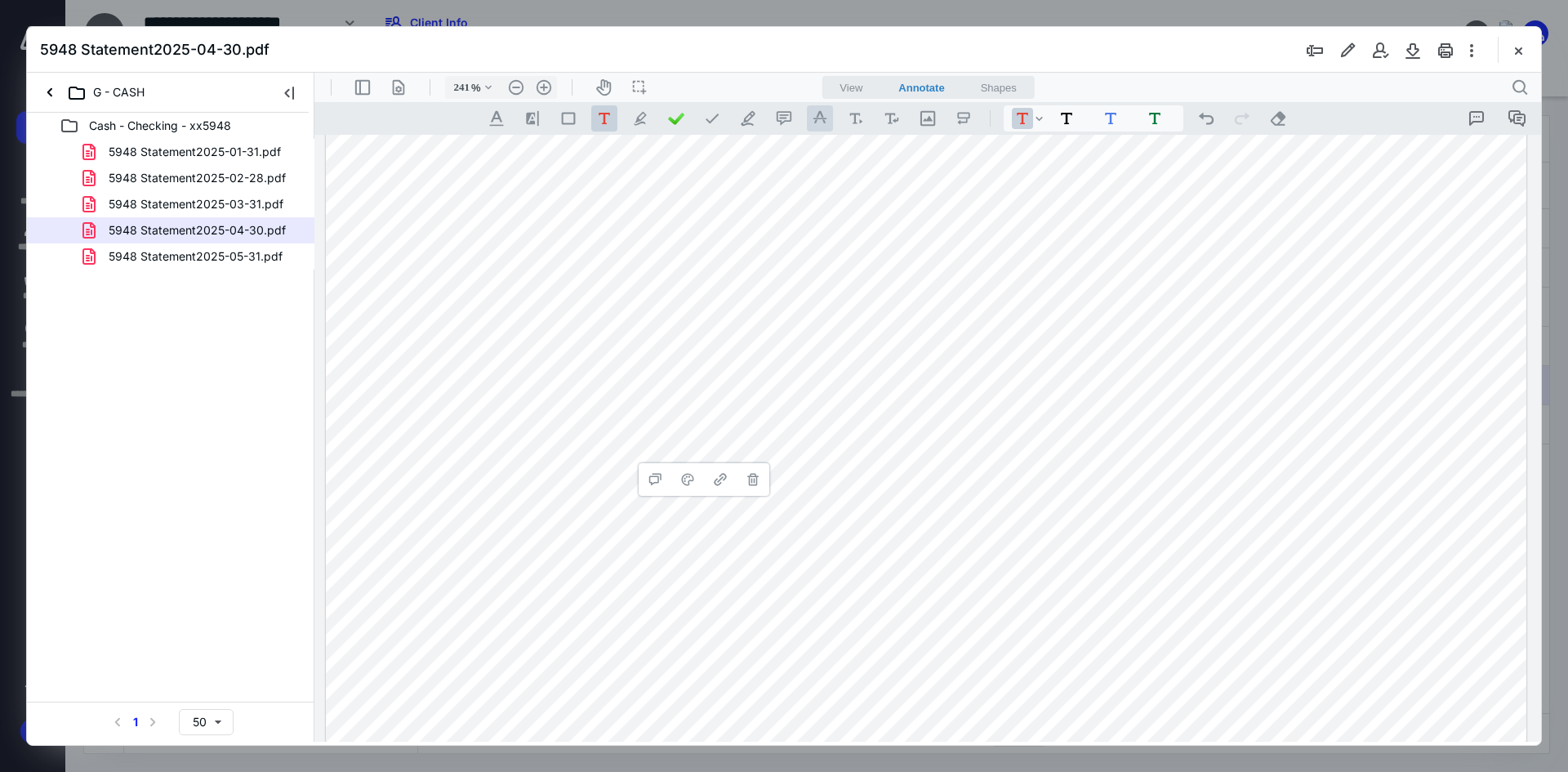 click on ".cls-1{fill:#abb0c4;} icon - tool - text manipulation - strikethrough" at bounding box center [820, 118] 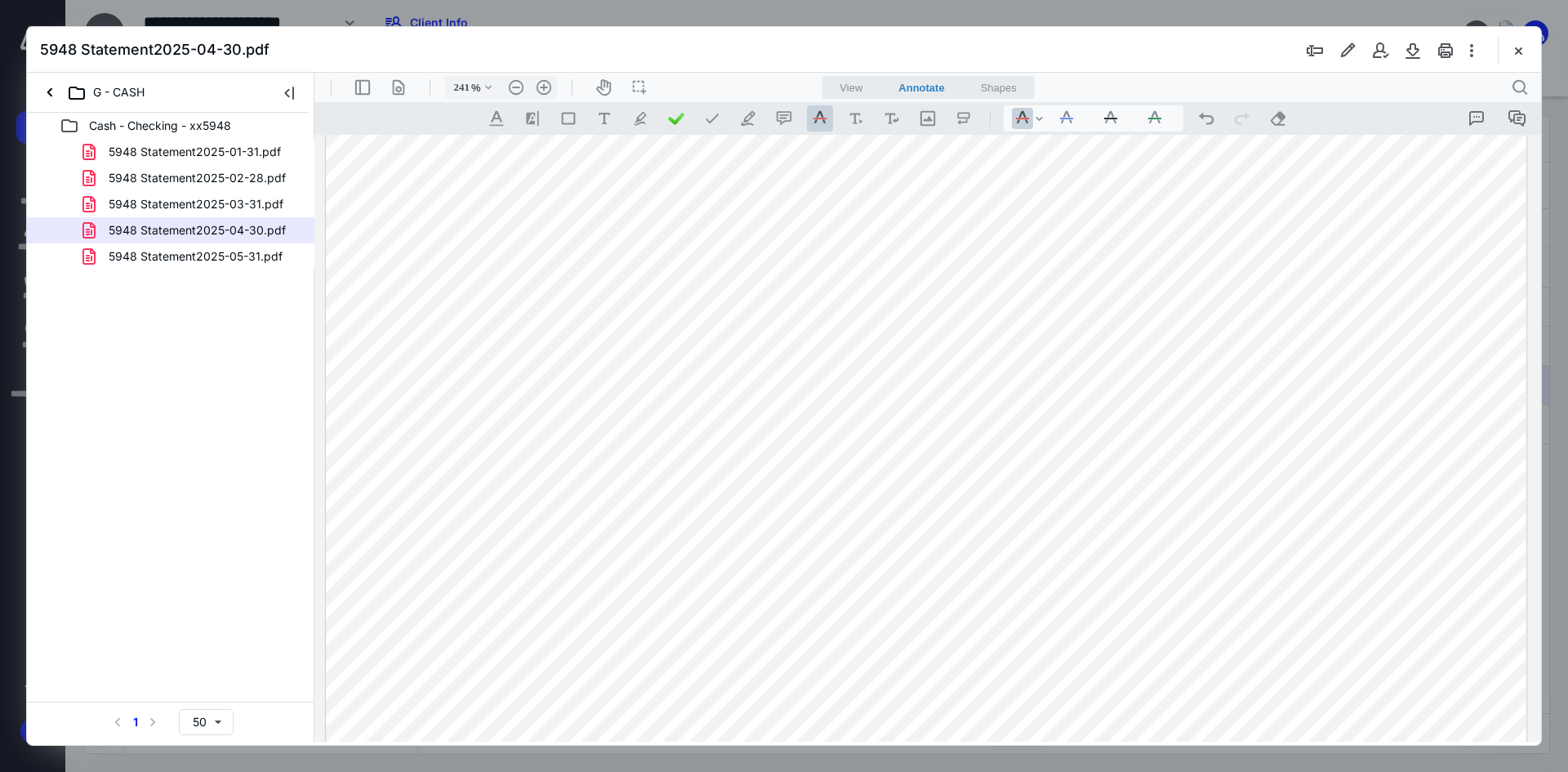 drag, startPoint x: 601, startPoint y: 427, endPoint x: 662, endPoint y: 427, distance: 61 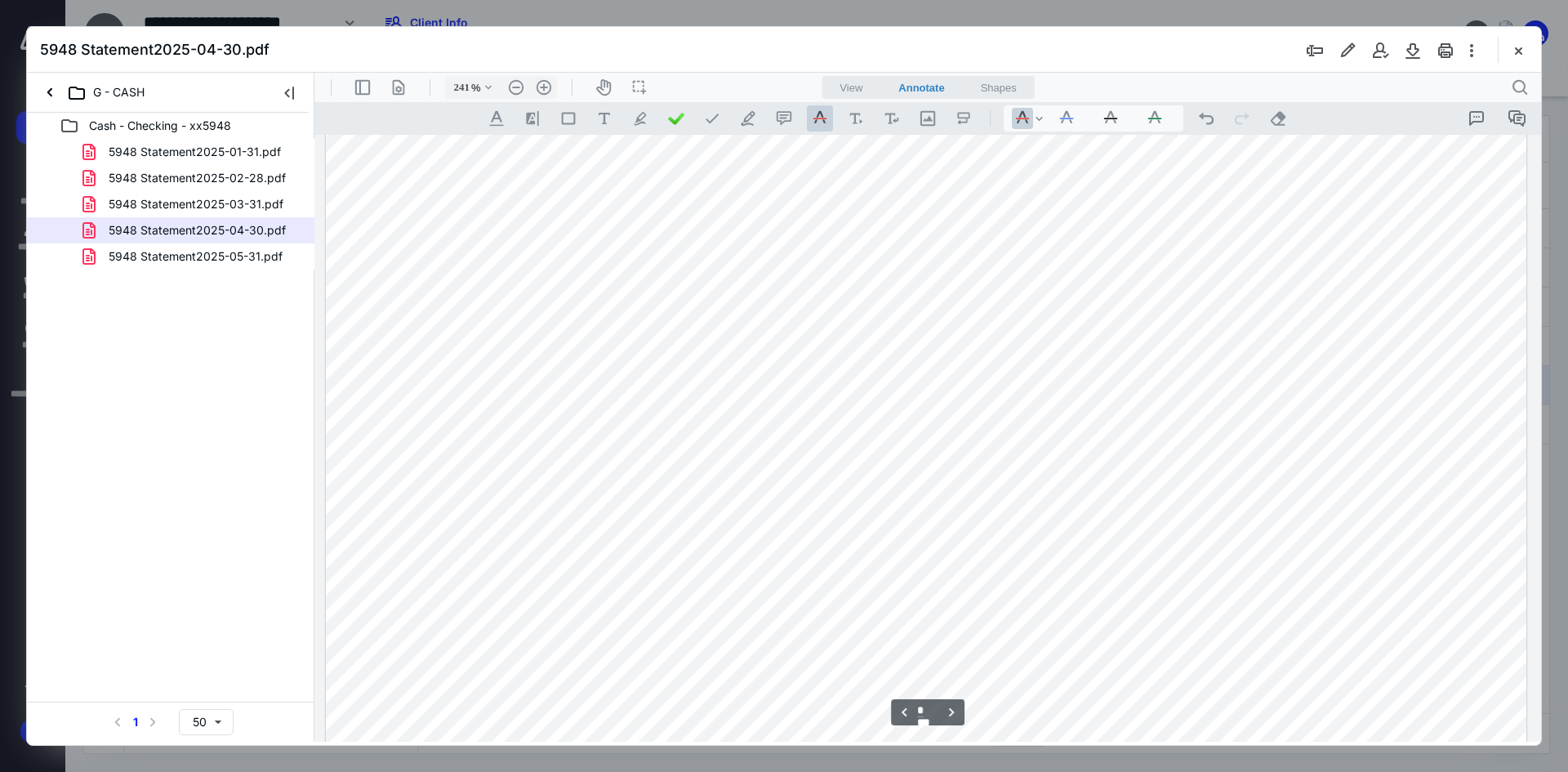 scroll, scrollTop: 3431, scrollLeft: 0, axis: vertical 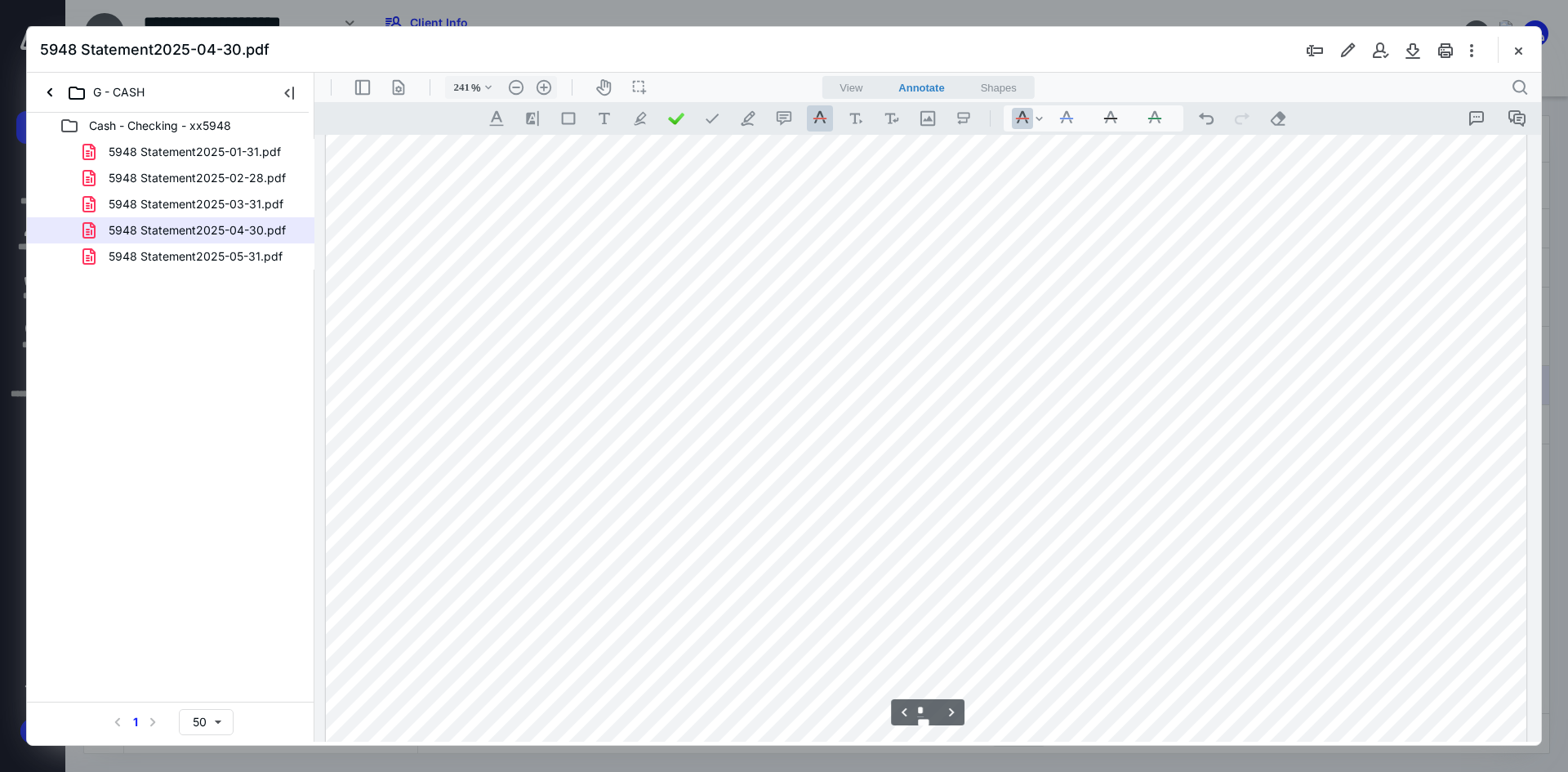 click on "**********" at bounding box center [926, -156] 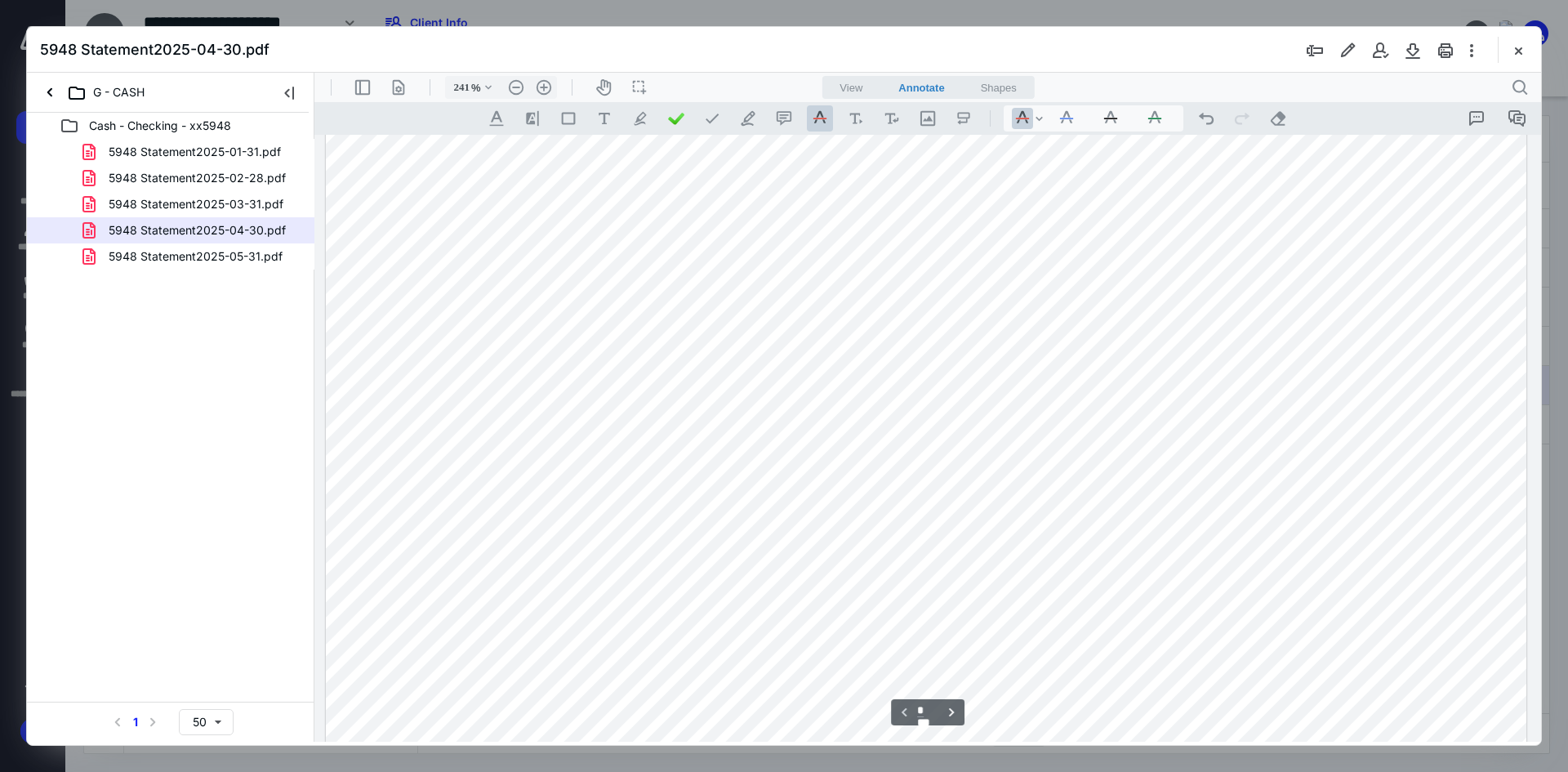 scroll, scrollTop: 0, scrollLeft: 0, axis: both 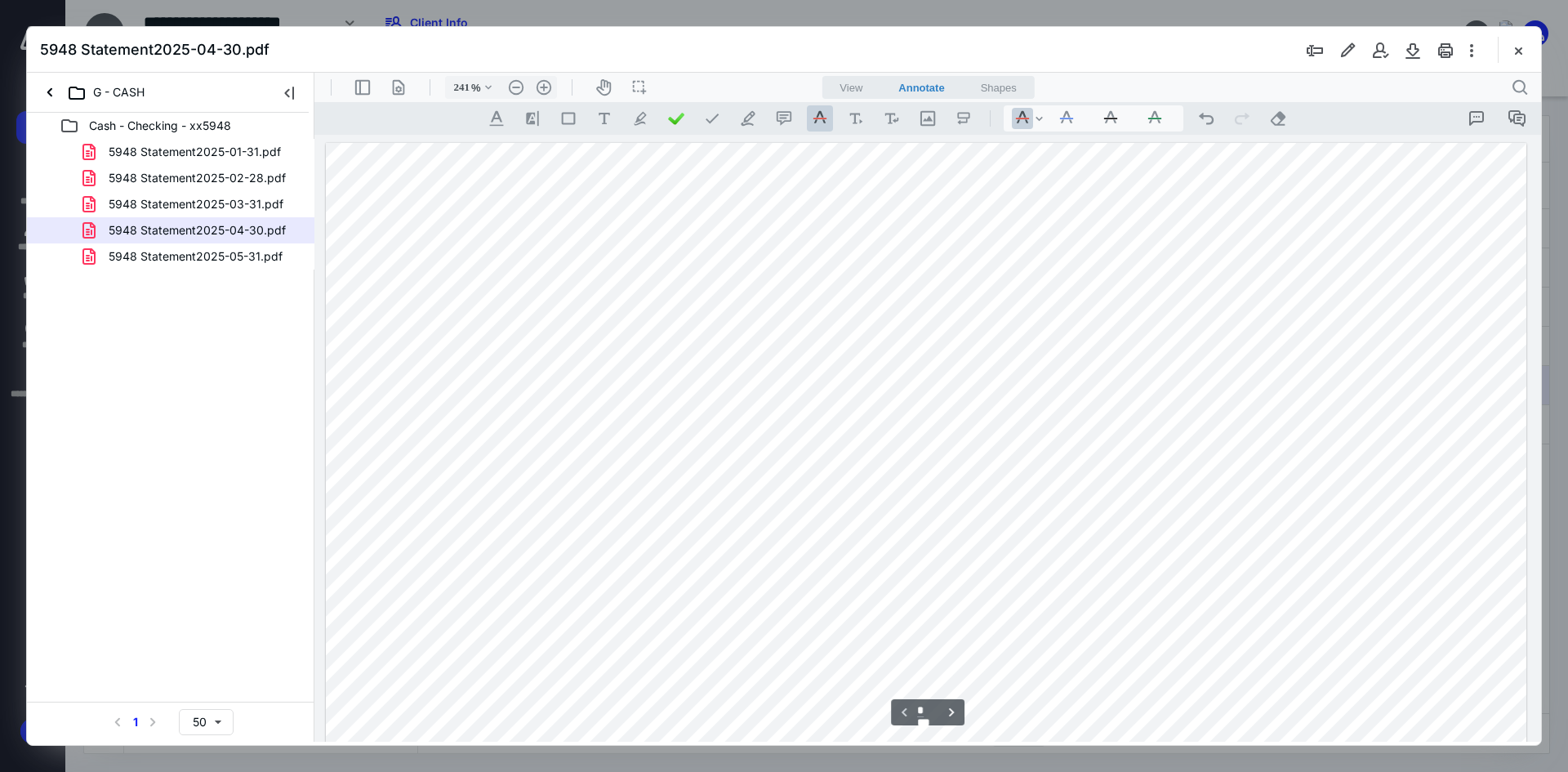 drag, startPoint x: 1535, startPoint y: 491, endPoint x: 1860, endPoint y: 149, distance: 471.7934 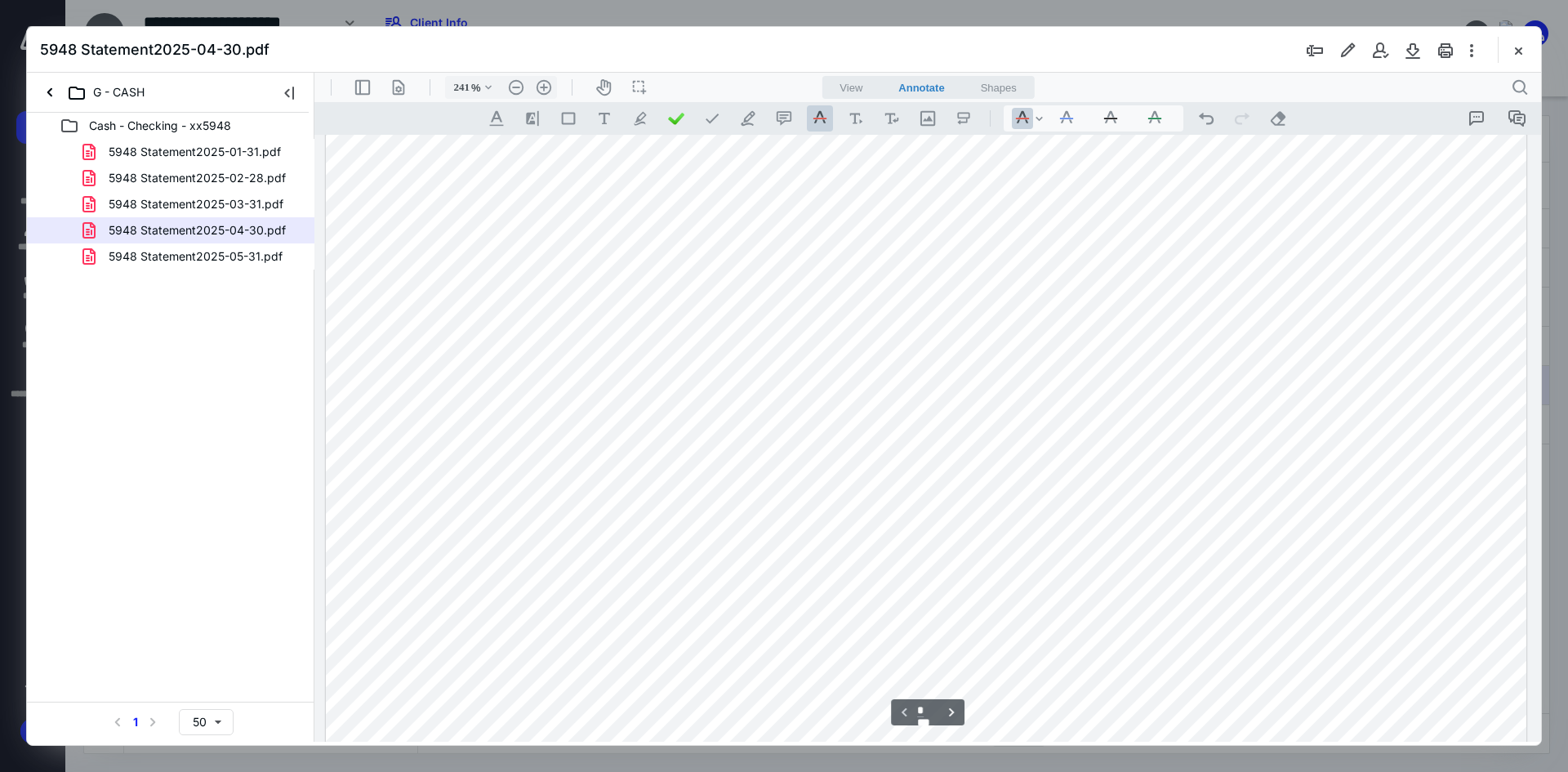 scroll, scrollTop: 163, scrollLeft: 0, axis: vertical 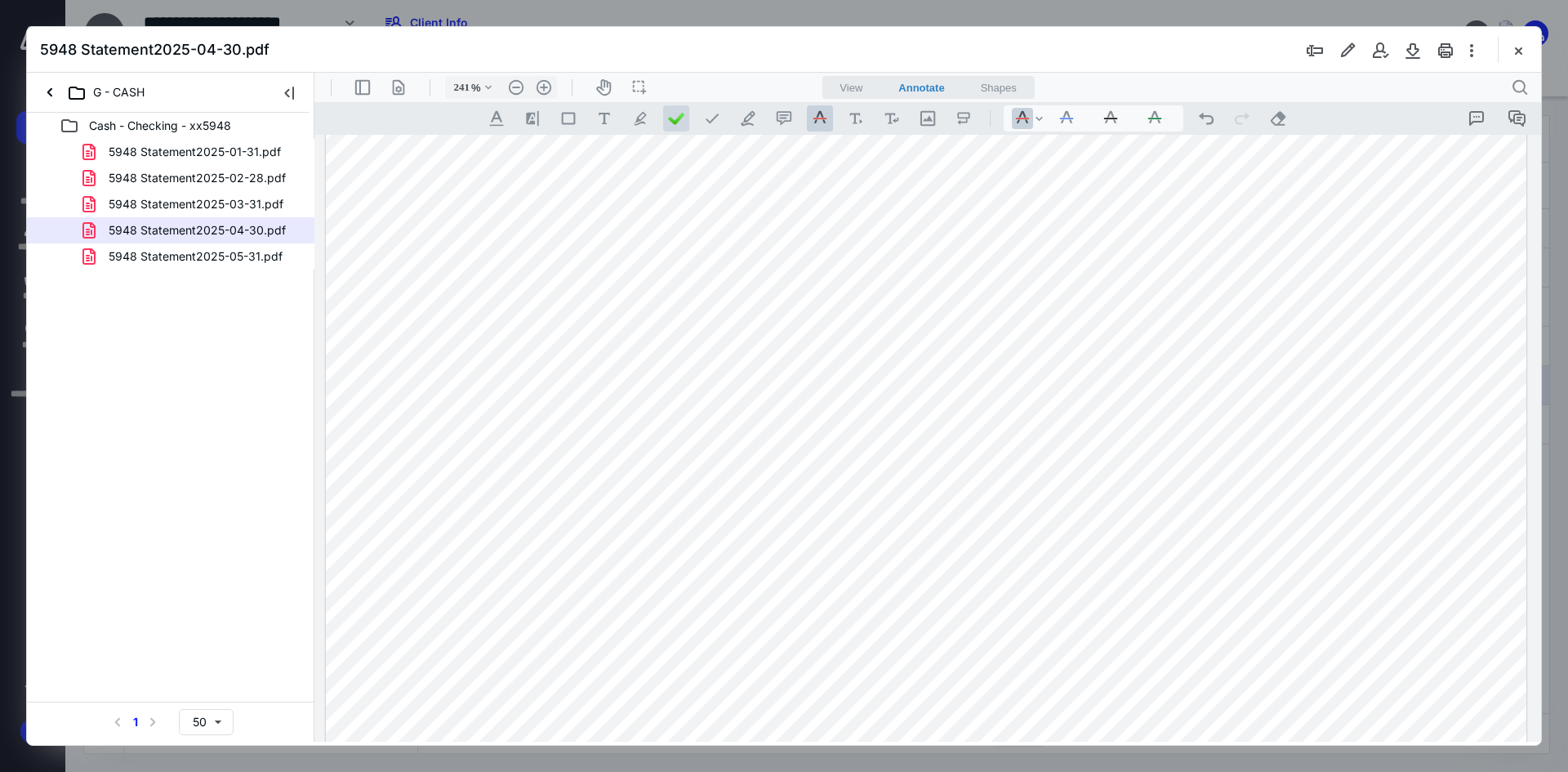 click at bounding box center (676, 118) 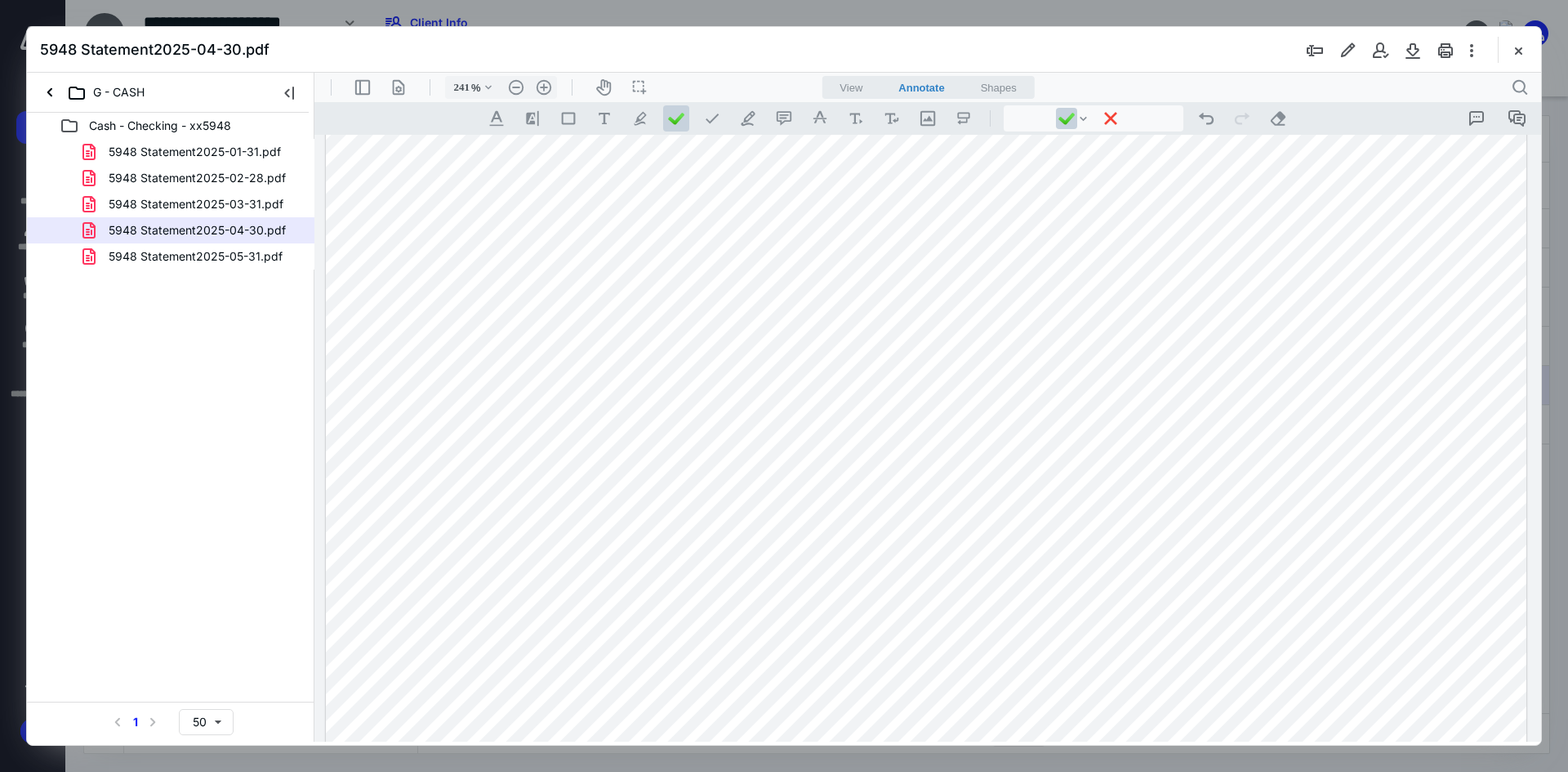 click on "******" at bounding box center [926, 593] 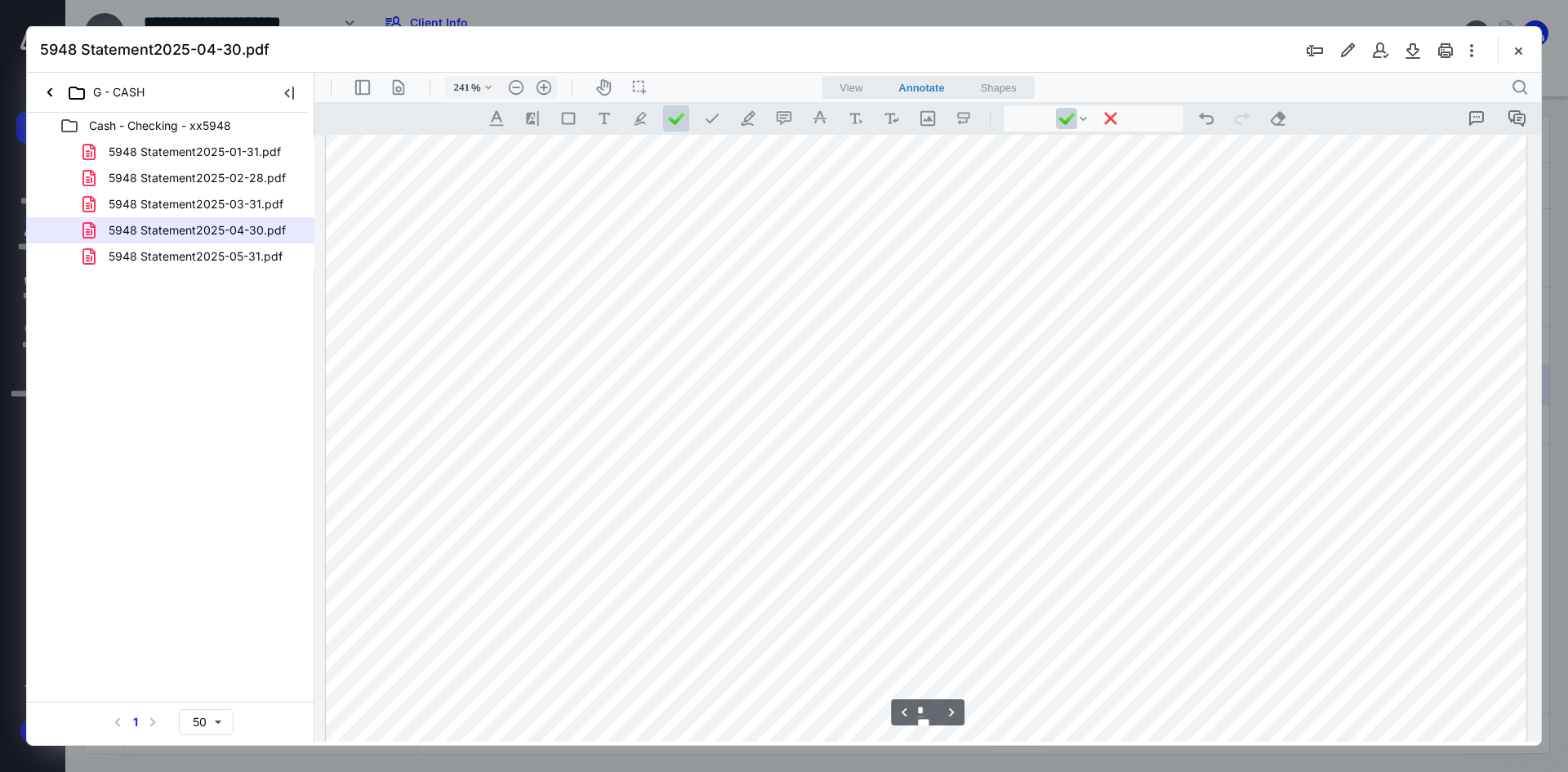 scroll, scrollTop: 1961, scrollLeft: 0, axis: vertical 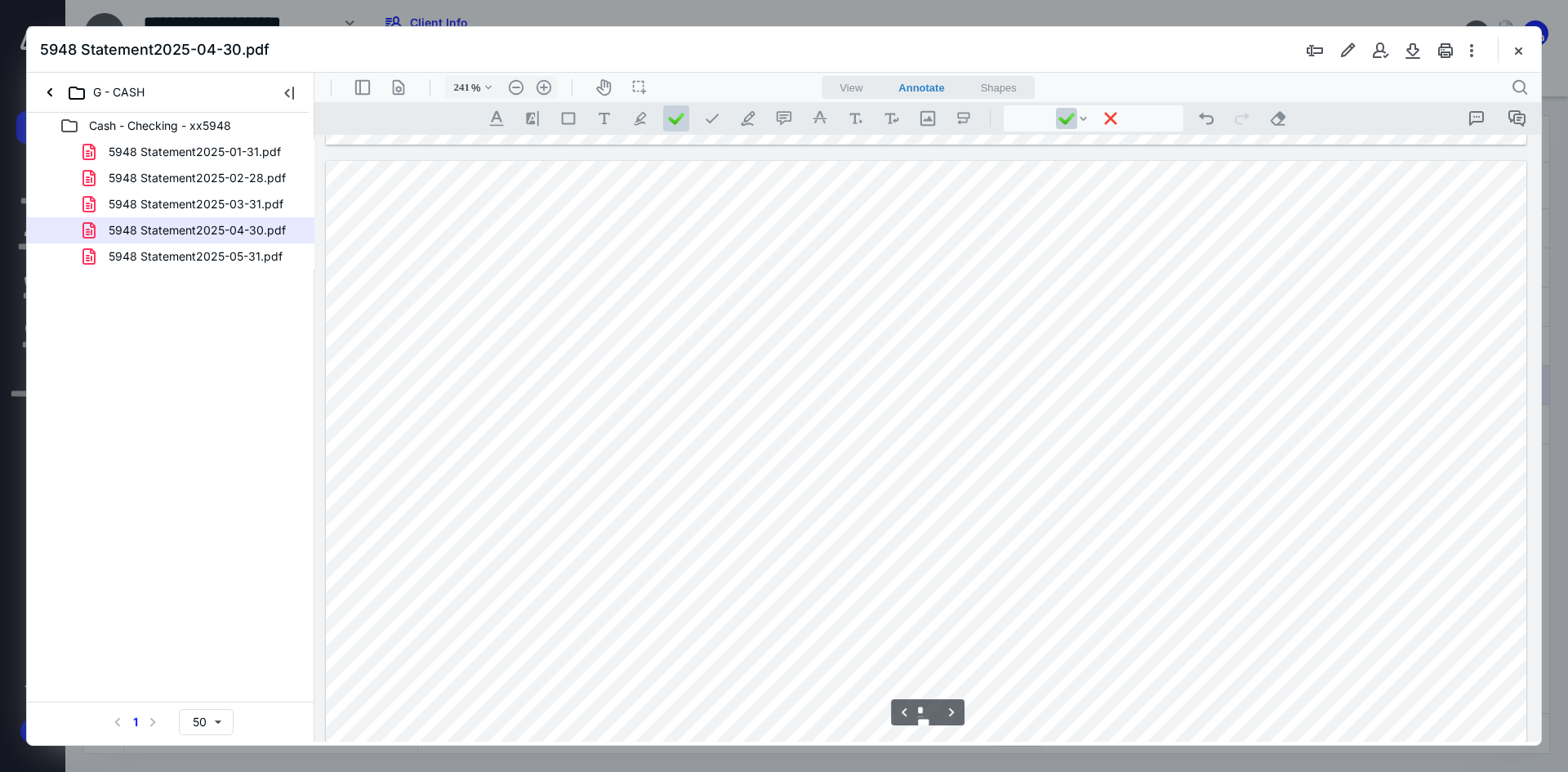 type on "*" 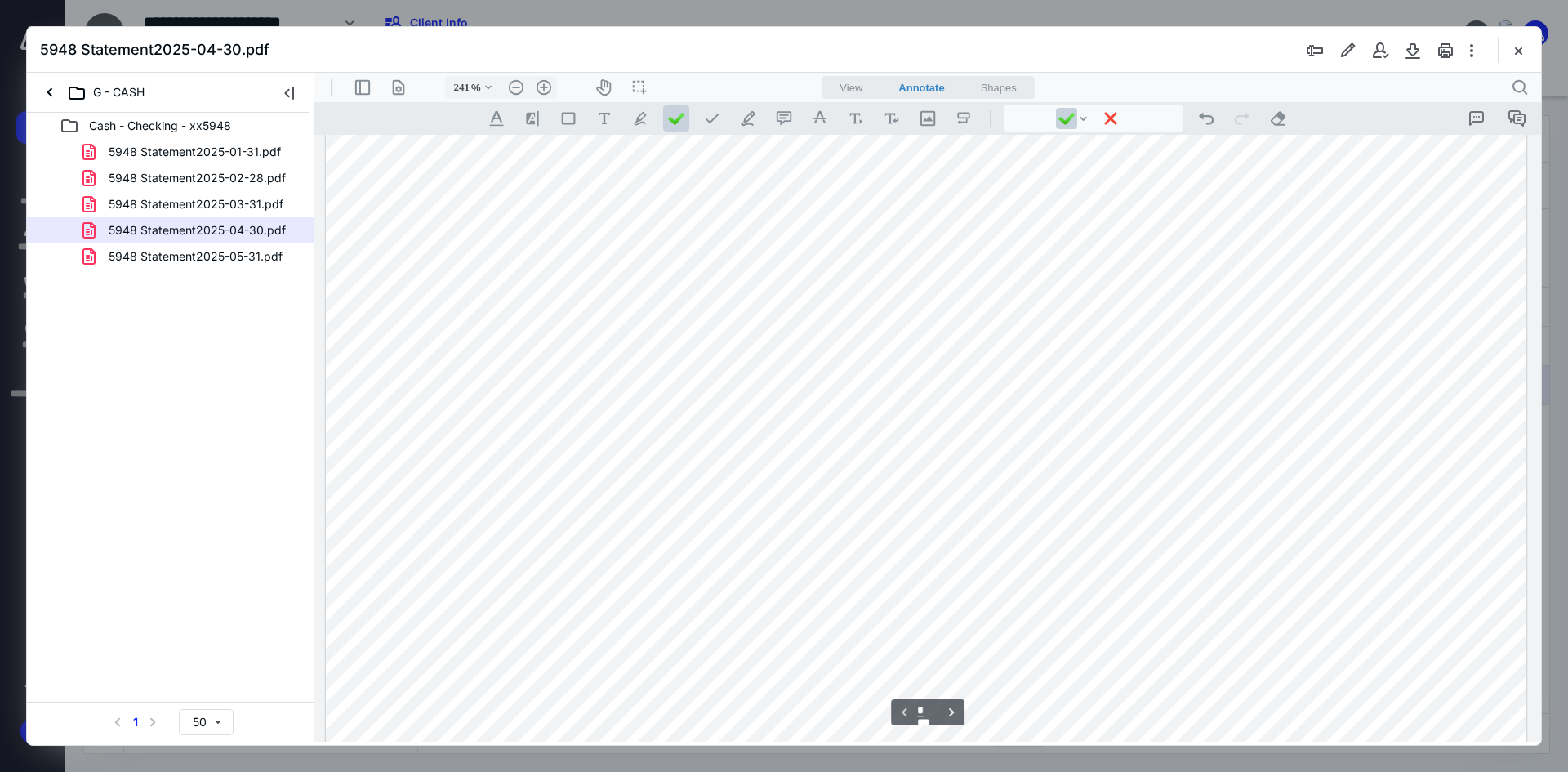 scroll, scrollTop: 245, scrollLeft: 0, axis: vertical 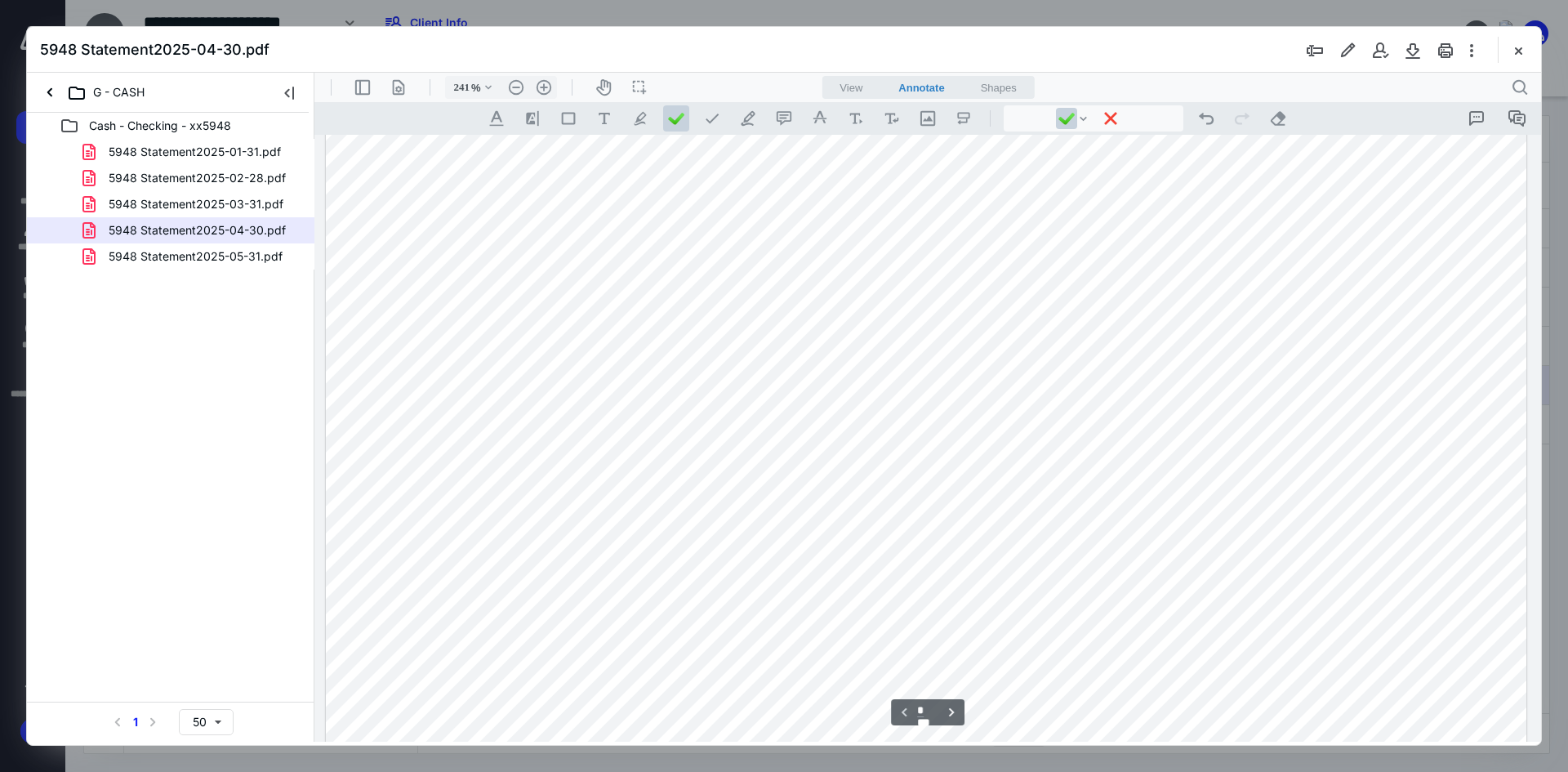 click on "******" at bounding box center (926, 675) 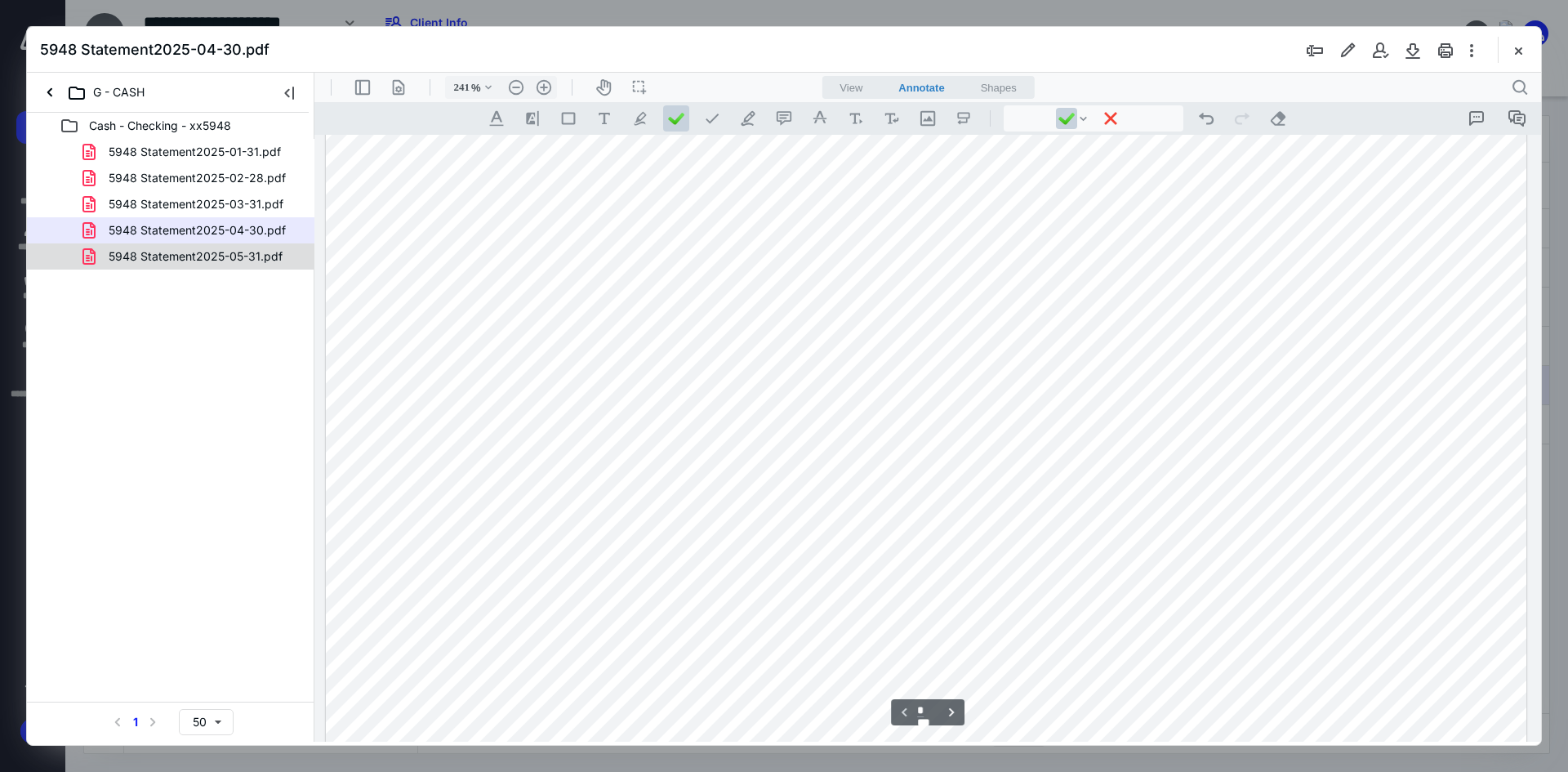 click on "5948 Statement2025-05-31.pdf" at bounding box center (195, 257) 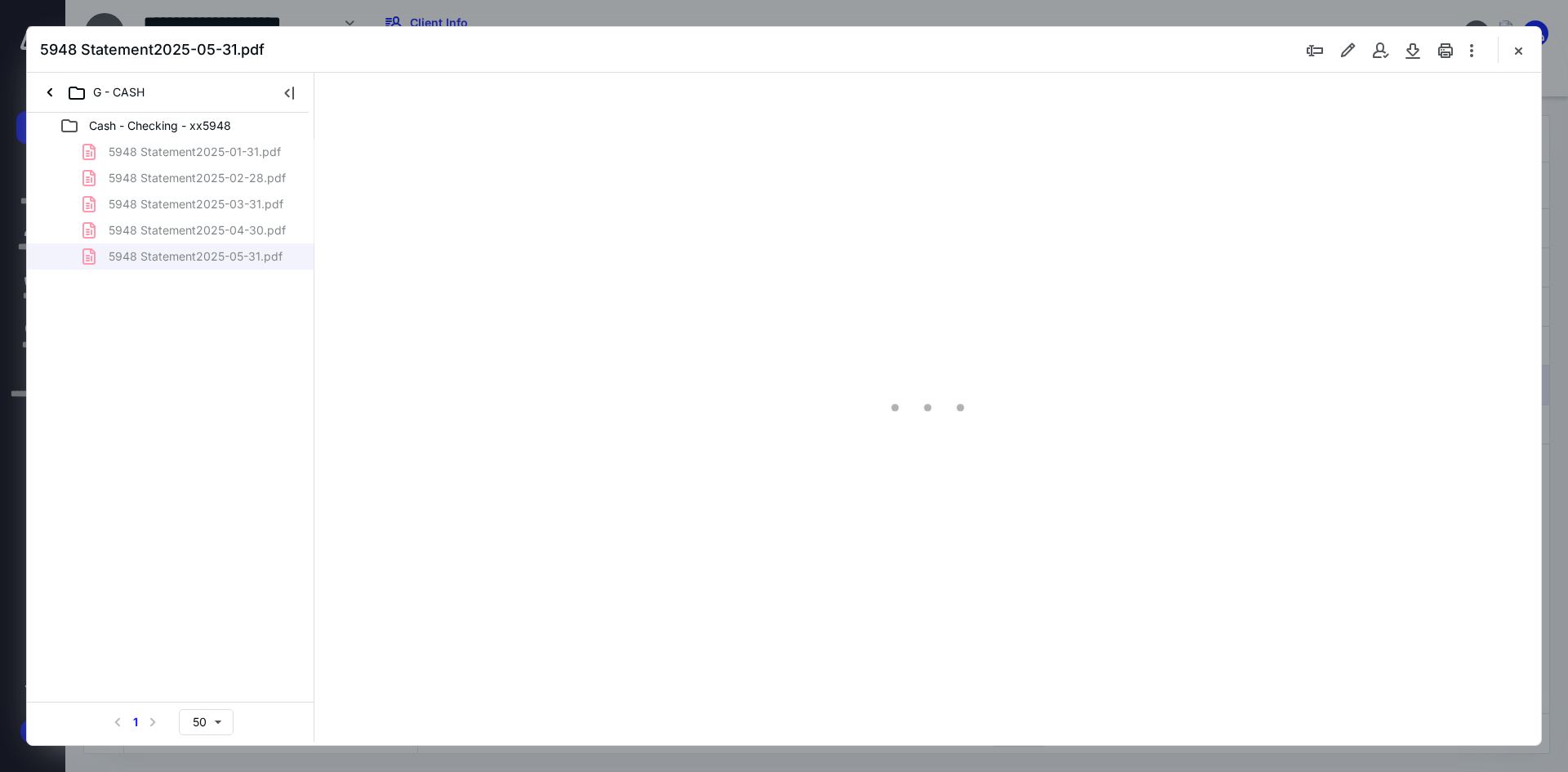 type on "241" 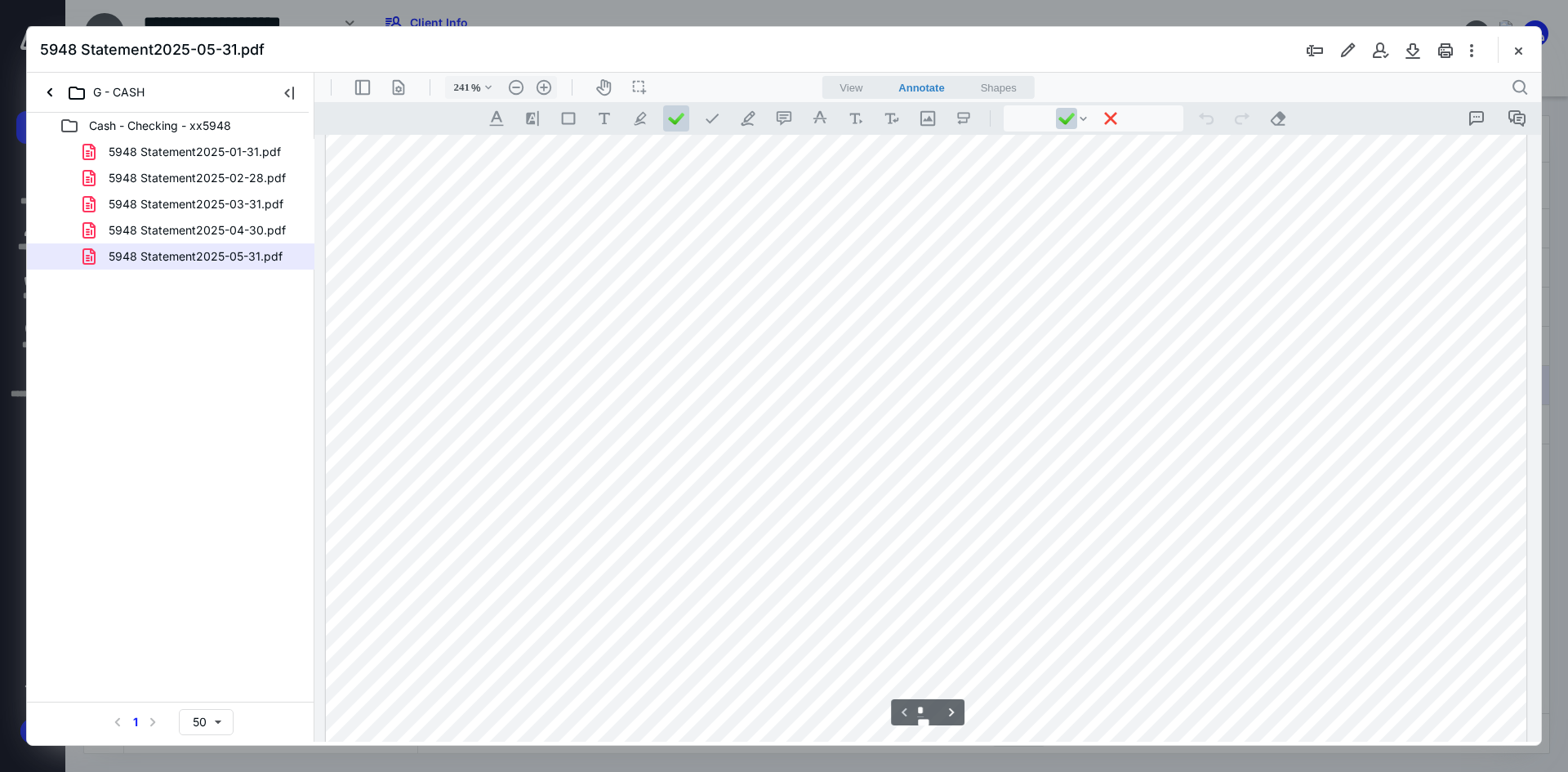 scroll, scrollTop: 315, scrollLeft: 0, axis: vertical 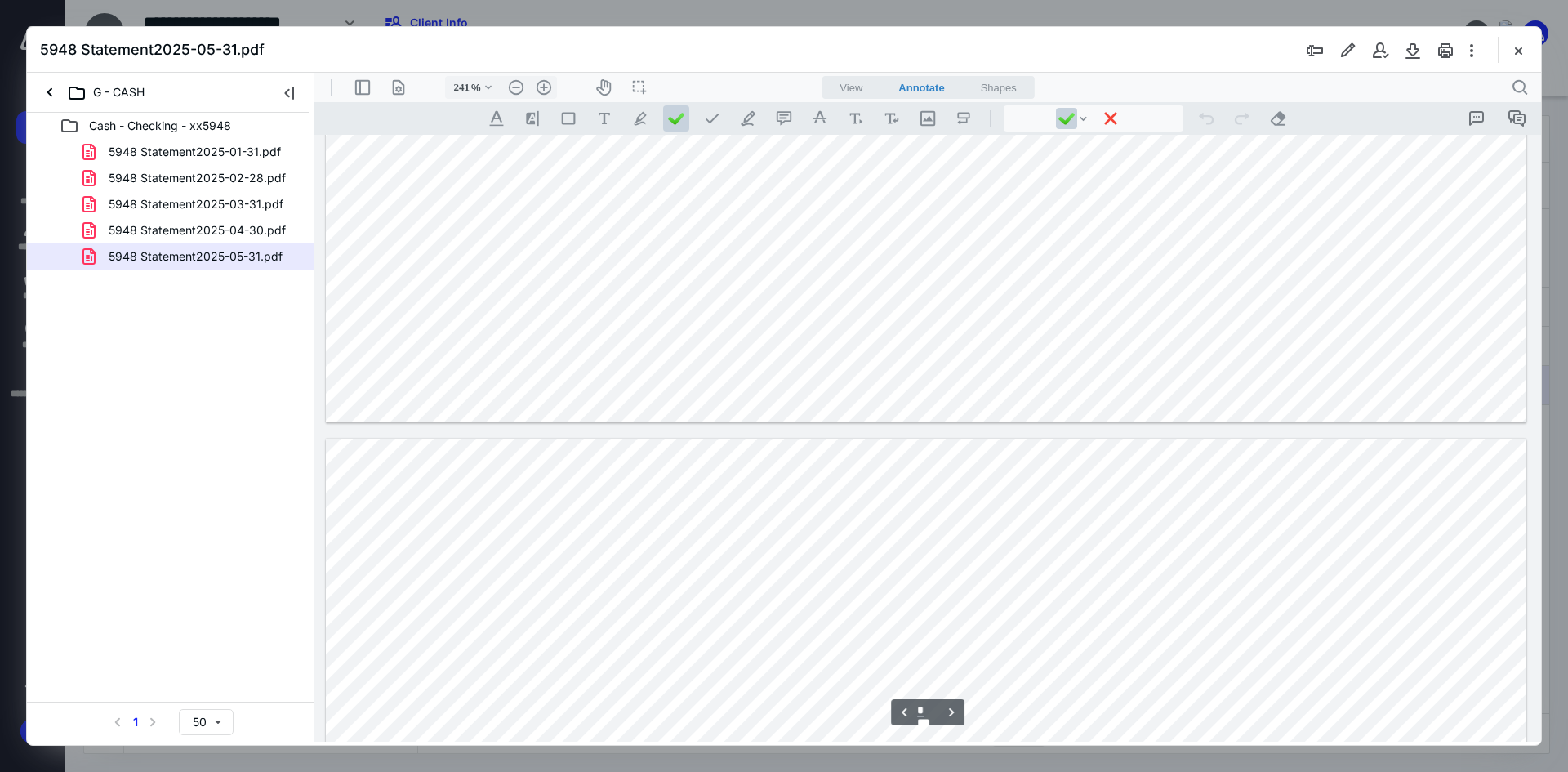 type on "*" 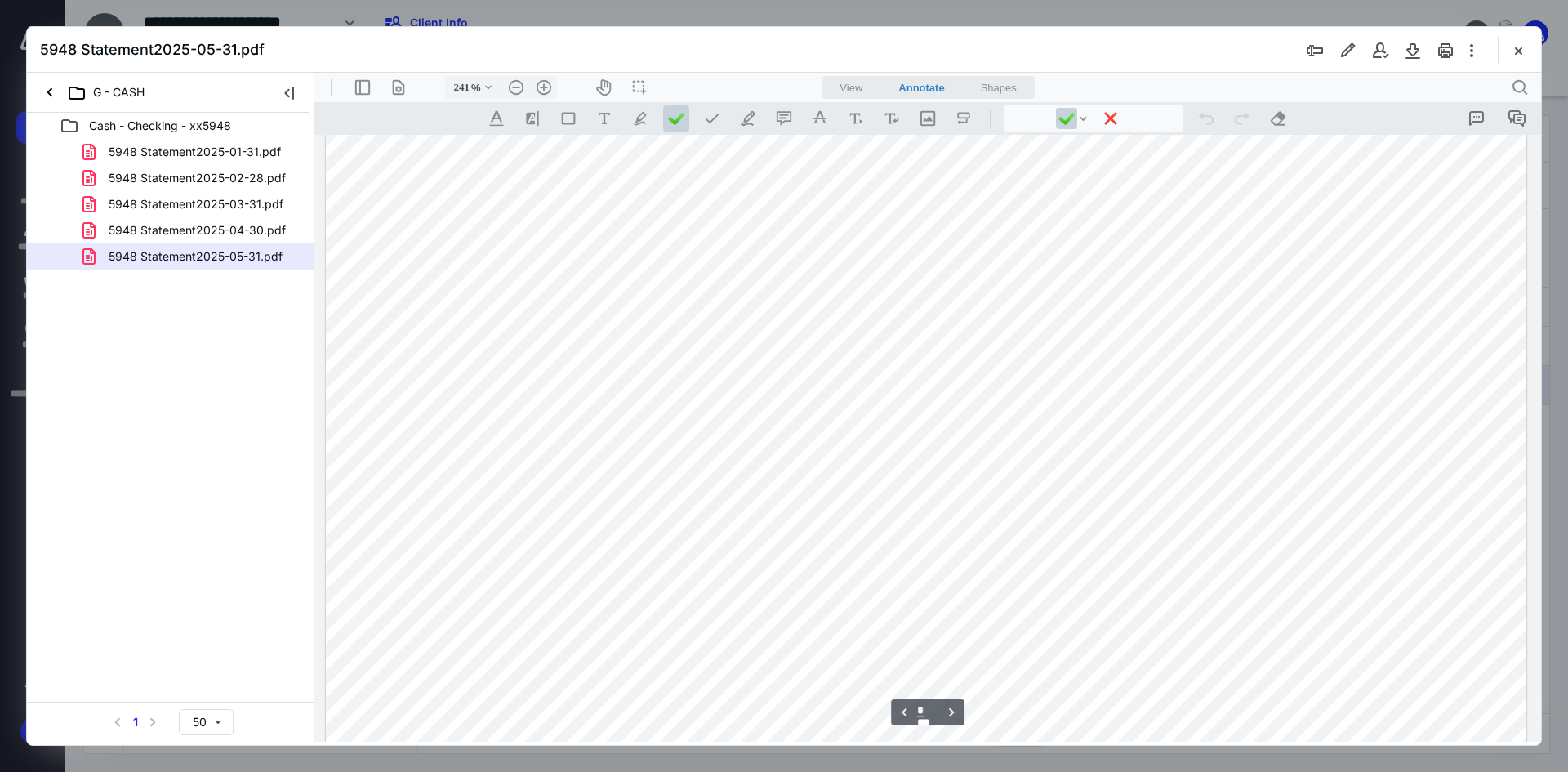 scroll, scrollTop: 2439, scrollLeft: 0, axis: vertical 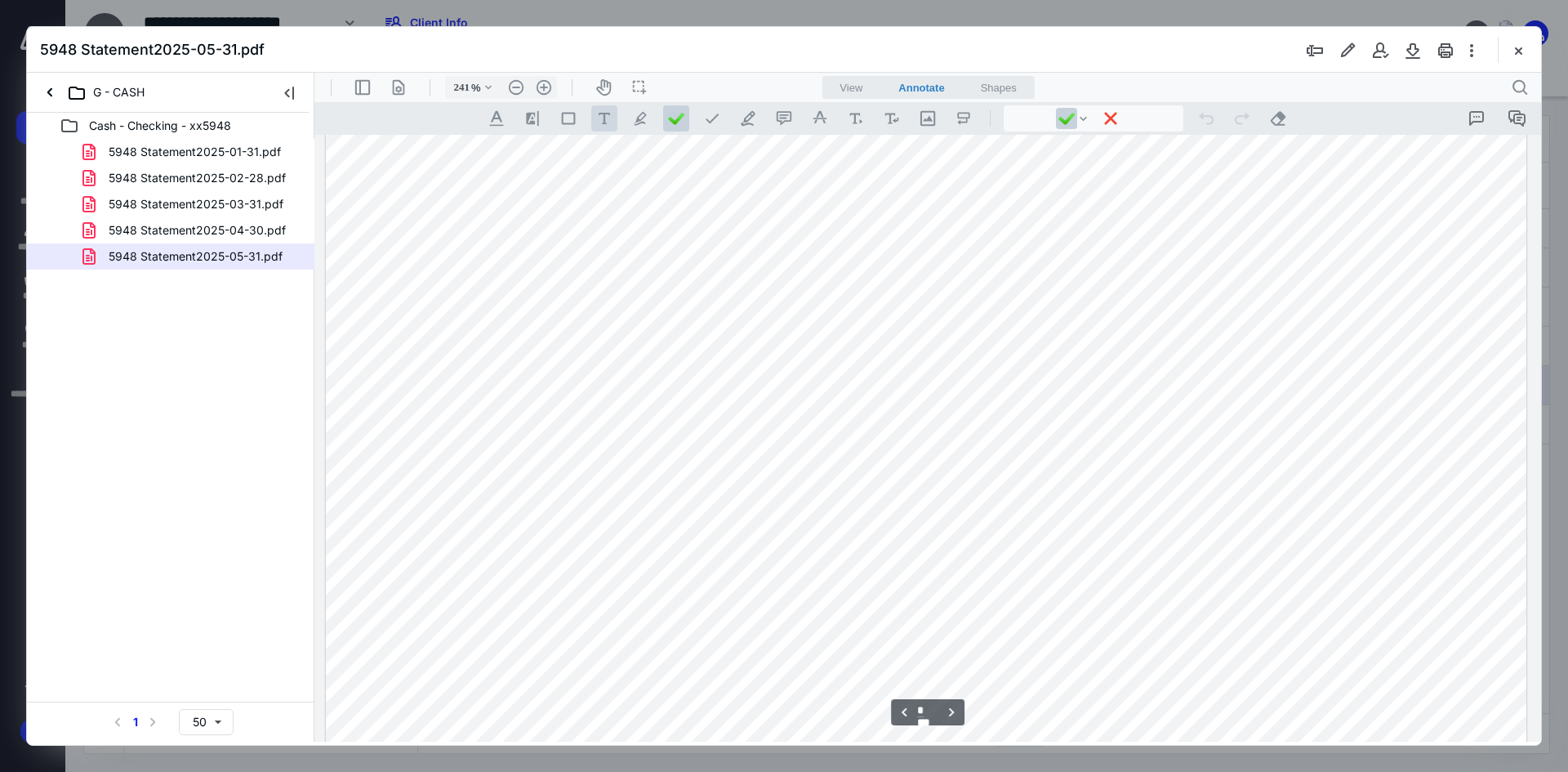 click on ".cls-1{fill:#abb0c4;} icon - tool - text - free text" at bounding box center (604, 118) 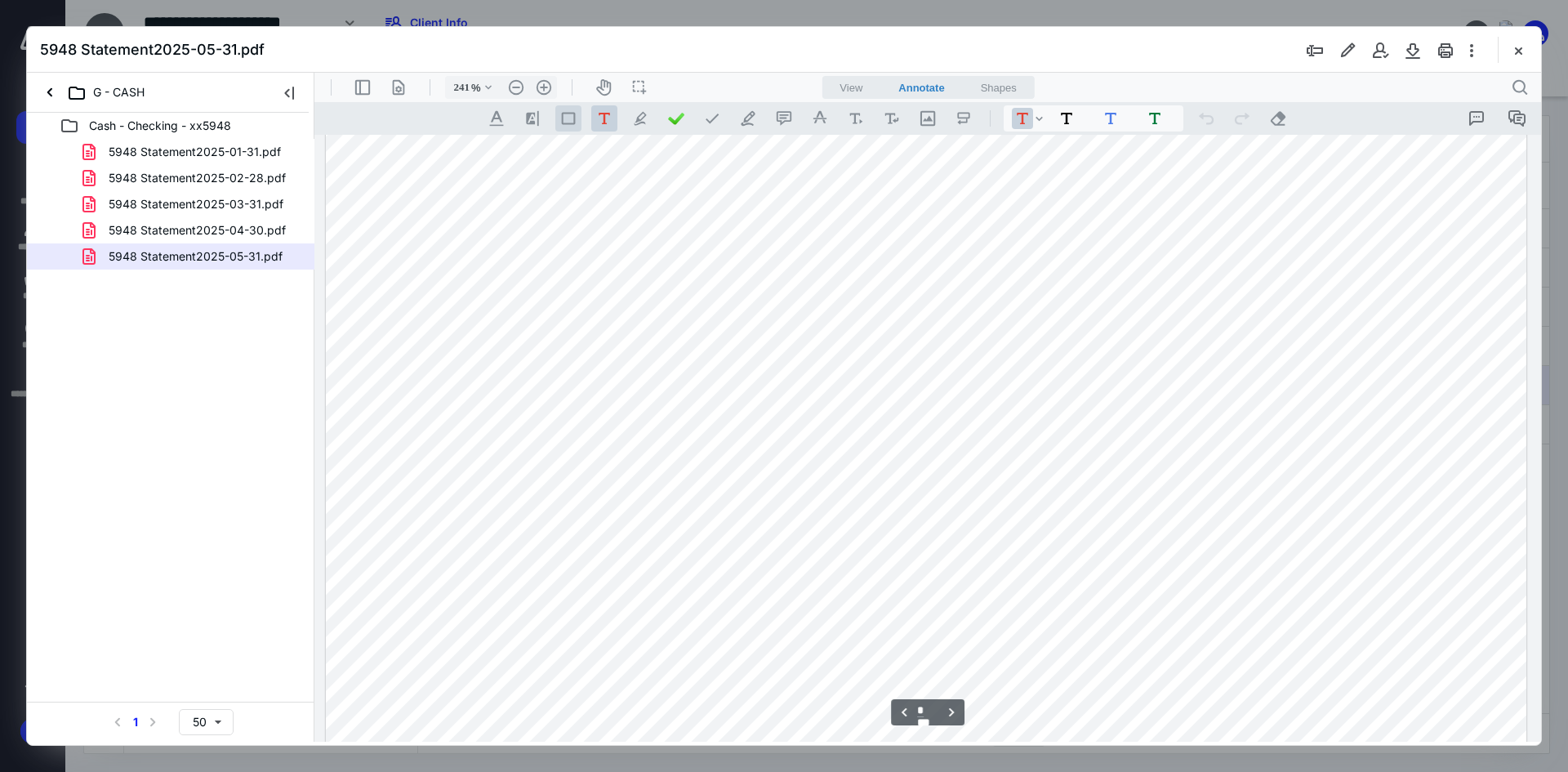 click on ".st0{fill:#868E96;}" at bounding box center [568, 118] 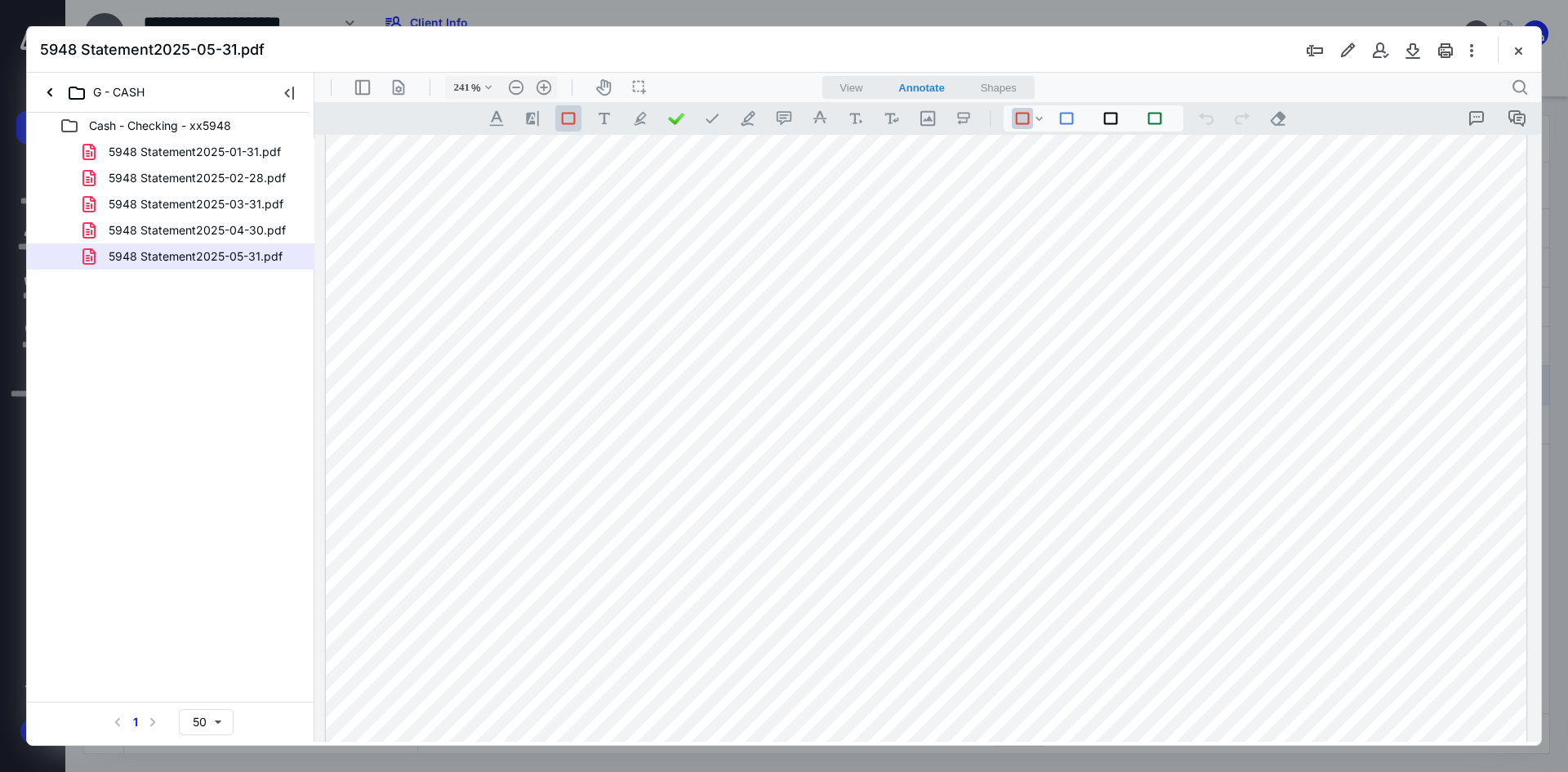 drag, startPoint x: 594, startPoint y: 359, endPoint x: 663, endPoint y: 382, distance: 72.73239 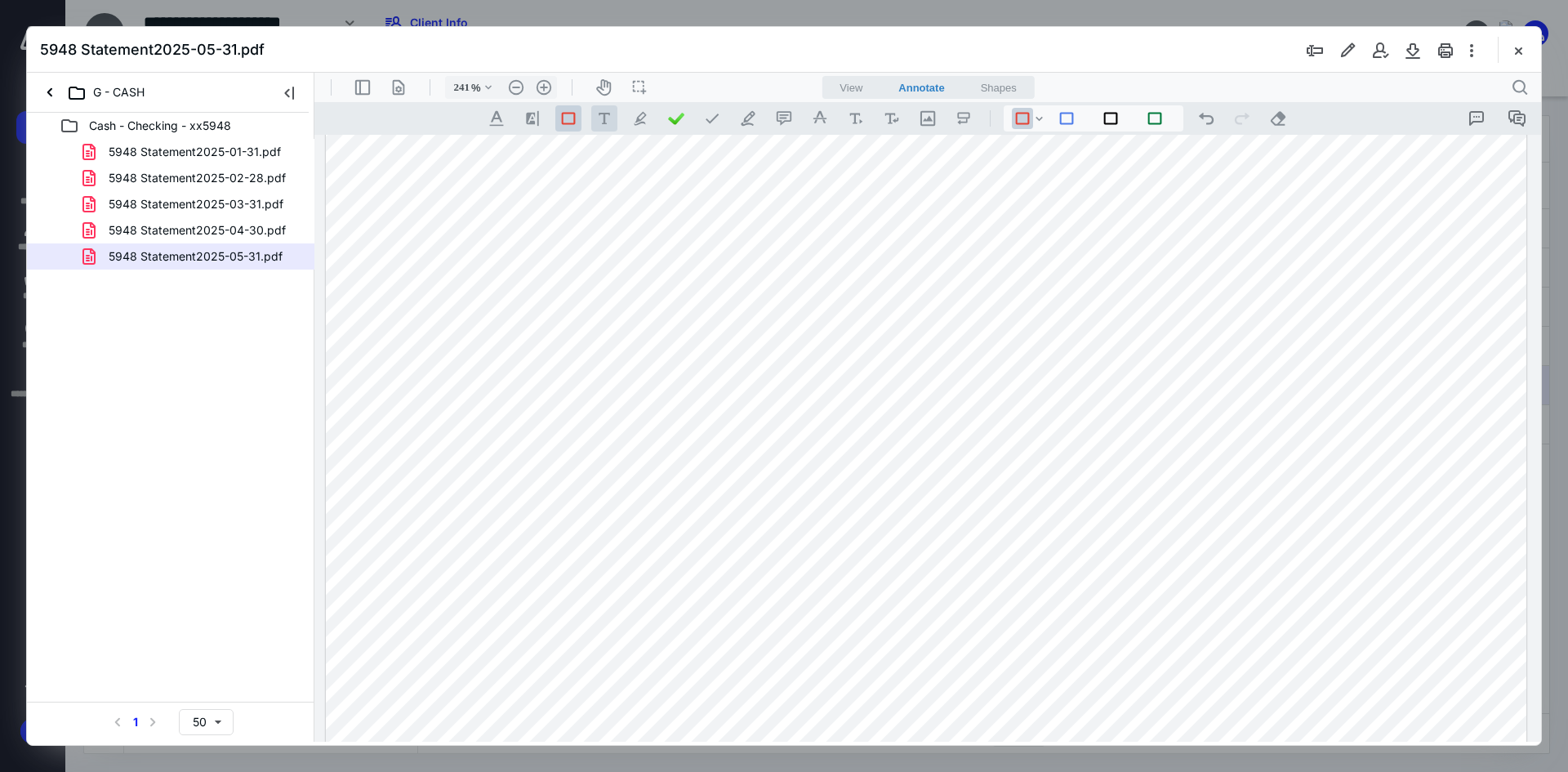 click on ".cls-1{fill:#abb0c4;} icon - tool - text - free text" at bounding box center [604, 118] 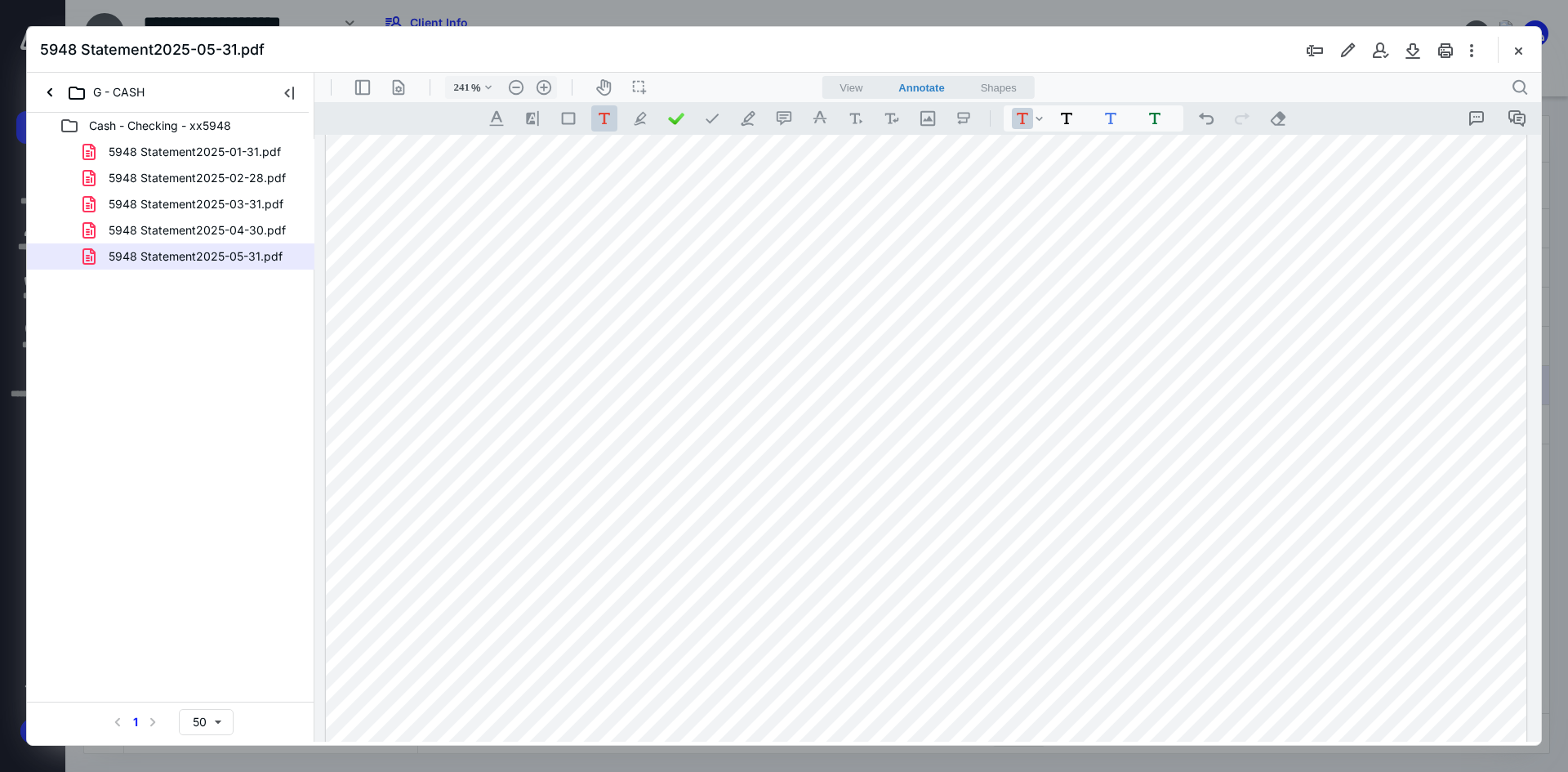 click at bounding box center (926, 51) 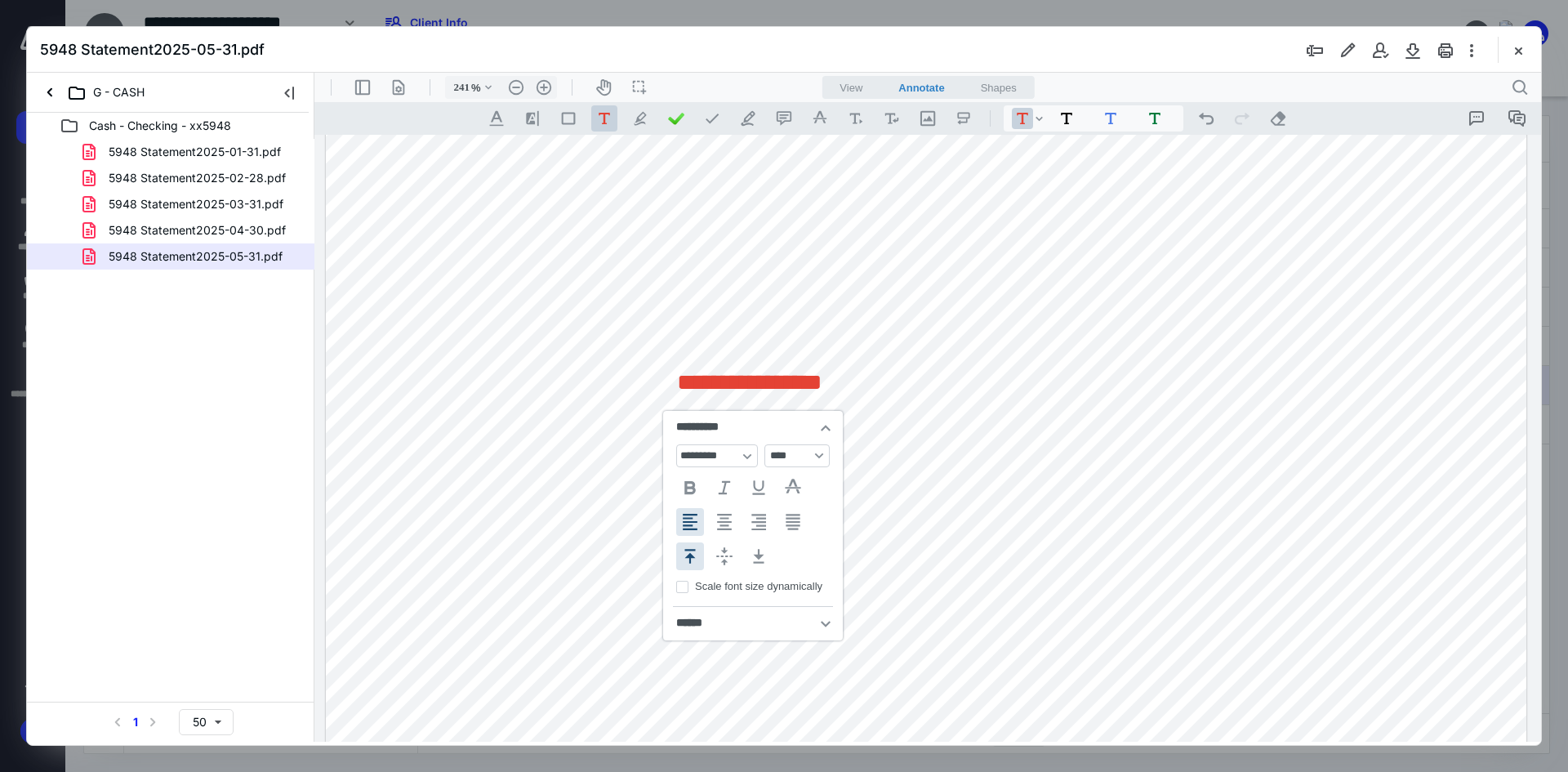 type 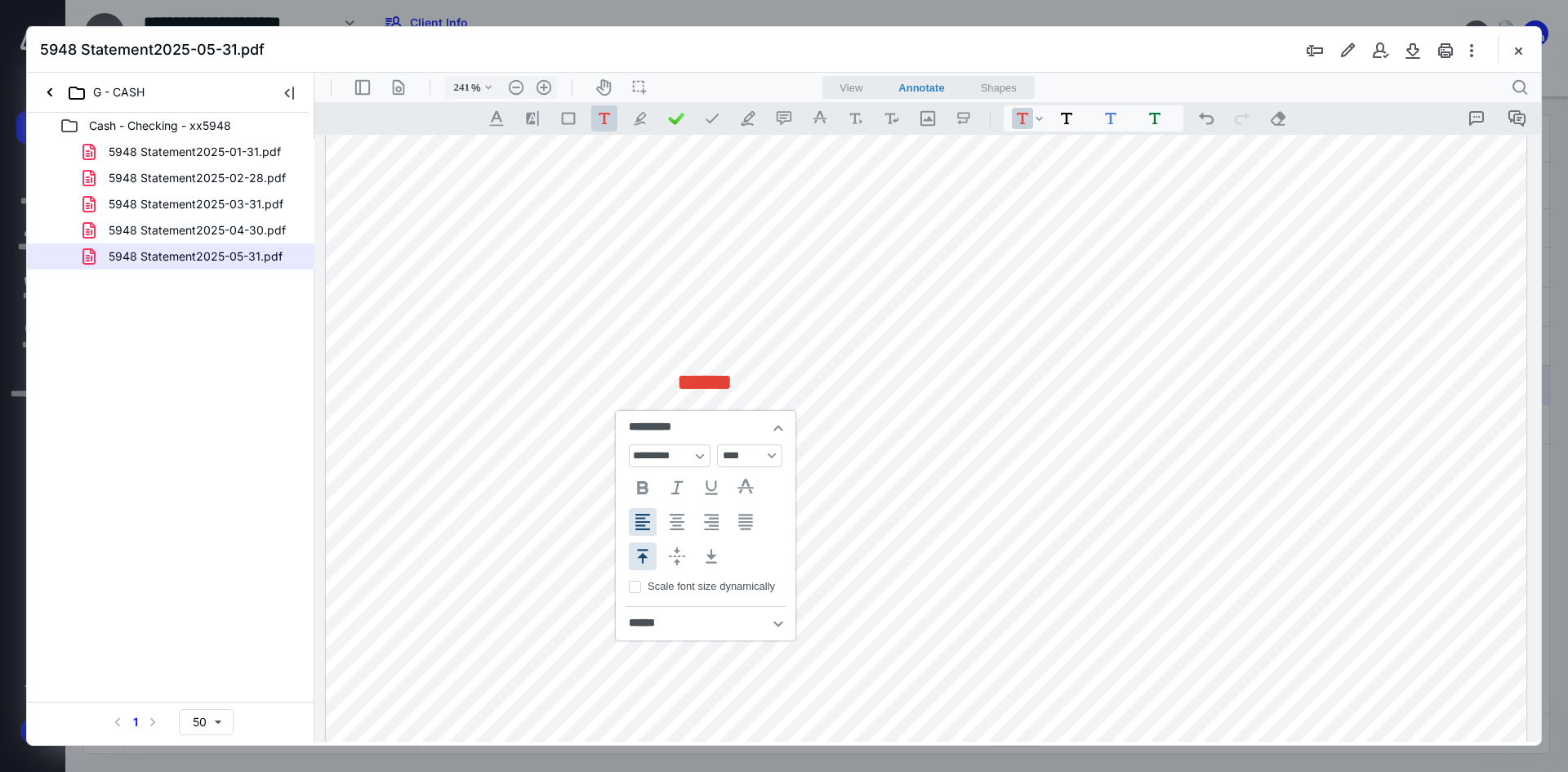 click on "******" at bounding box center (926, 51) 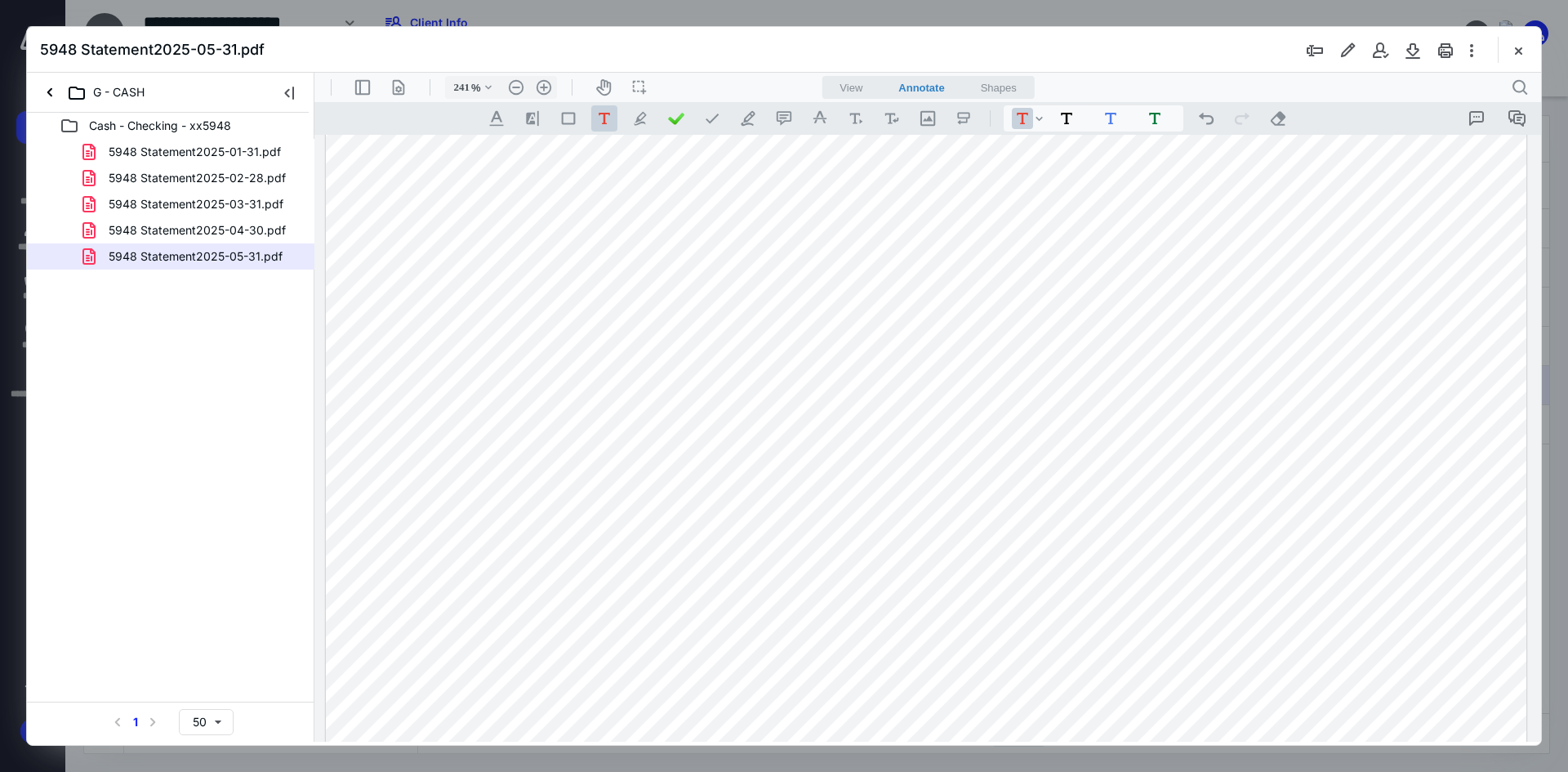 drag, startPoint x: 708, startPoint y: 382, endPoint x: 556, endPoint y: 373, distance: 152.26621 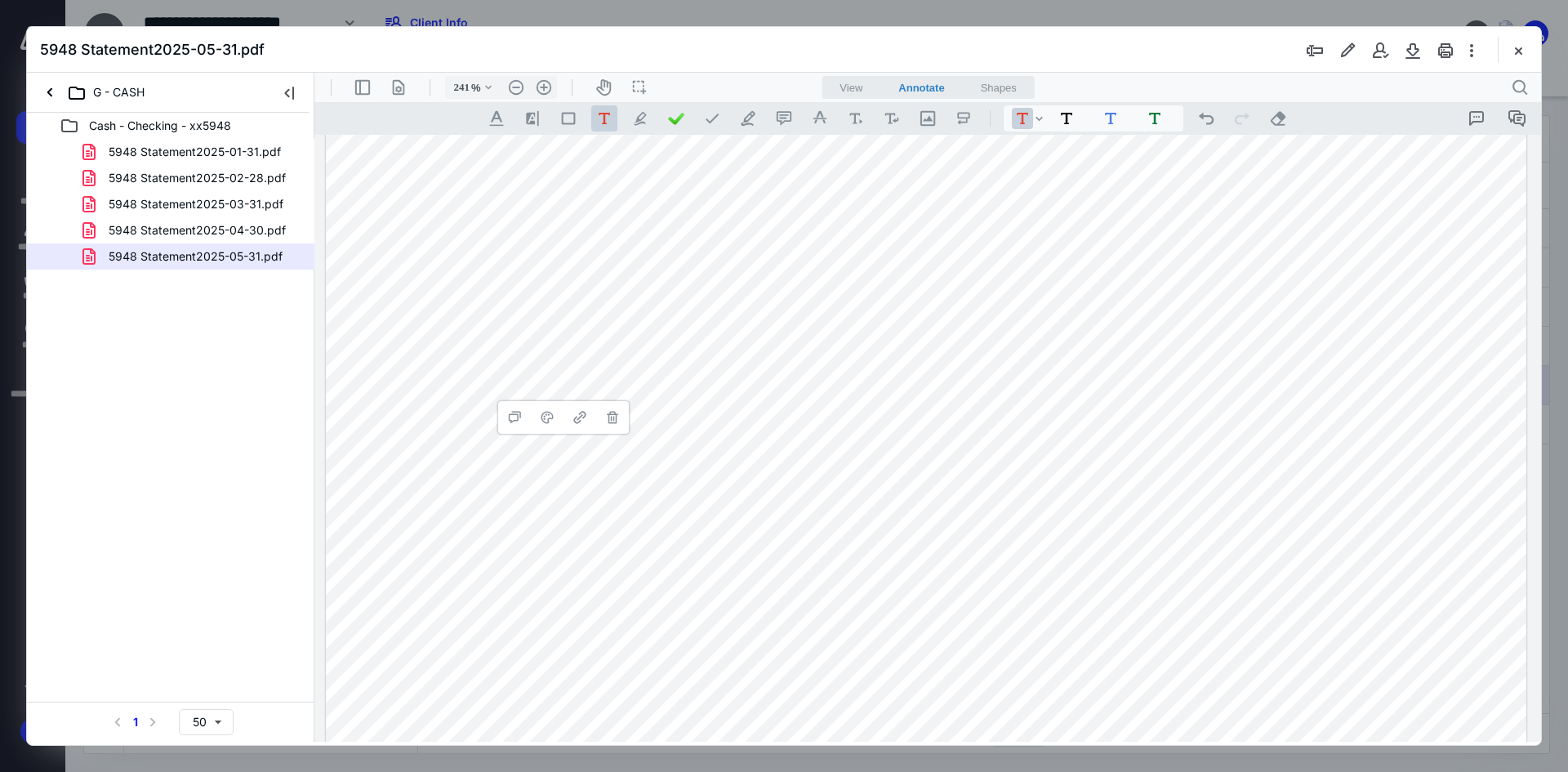 click on "******" at bounding box center [926, 51] 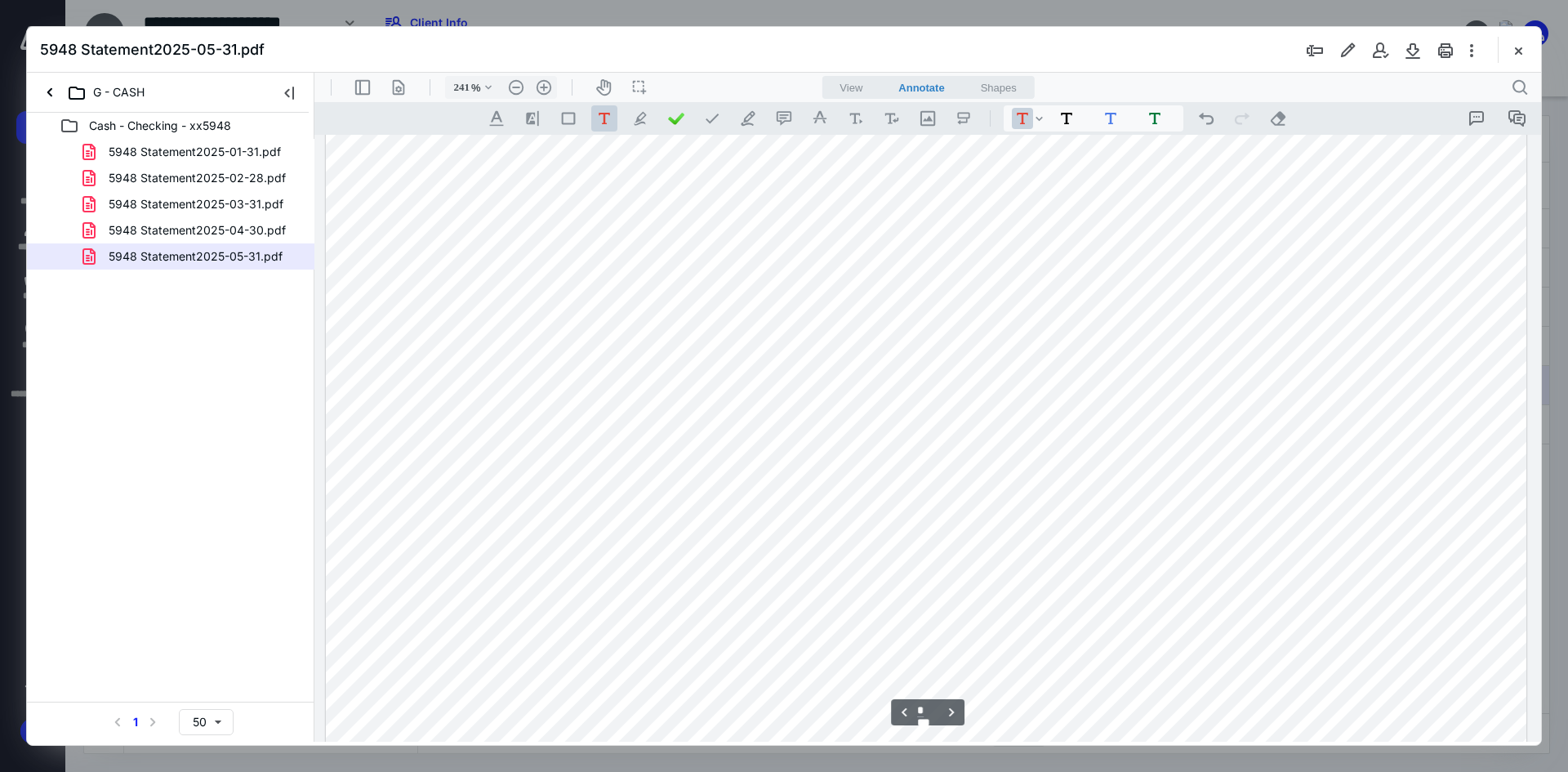 scroll, scrollTop: 1541, scrollLeft: 0, axis: vertical 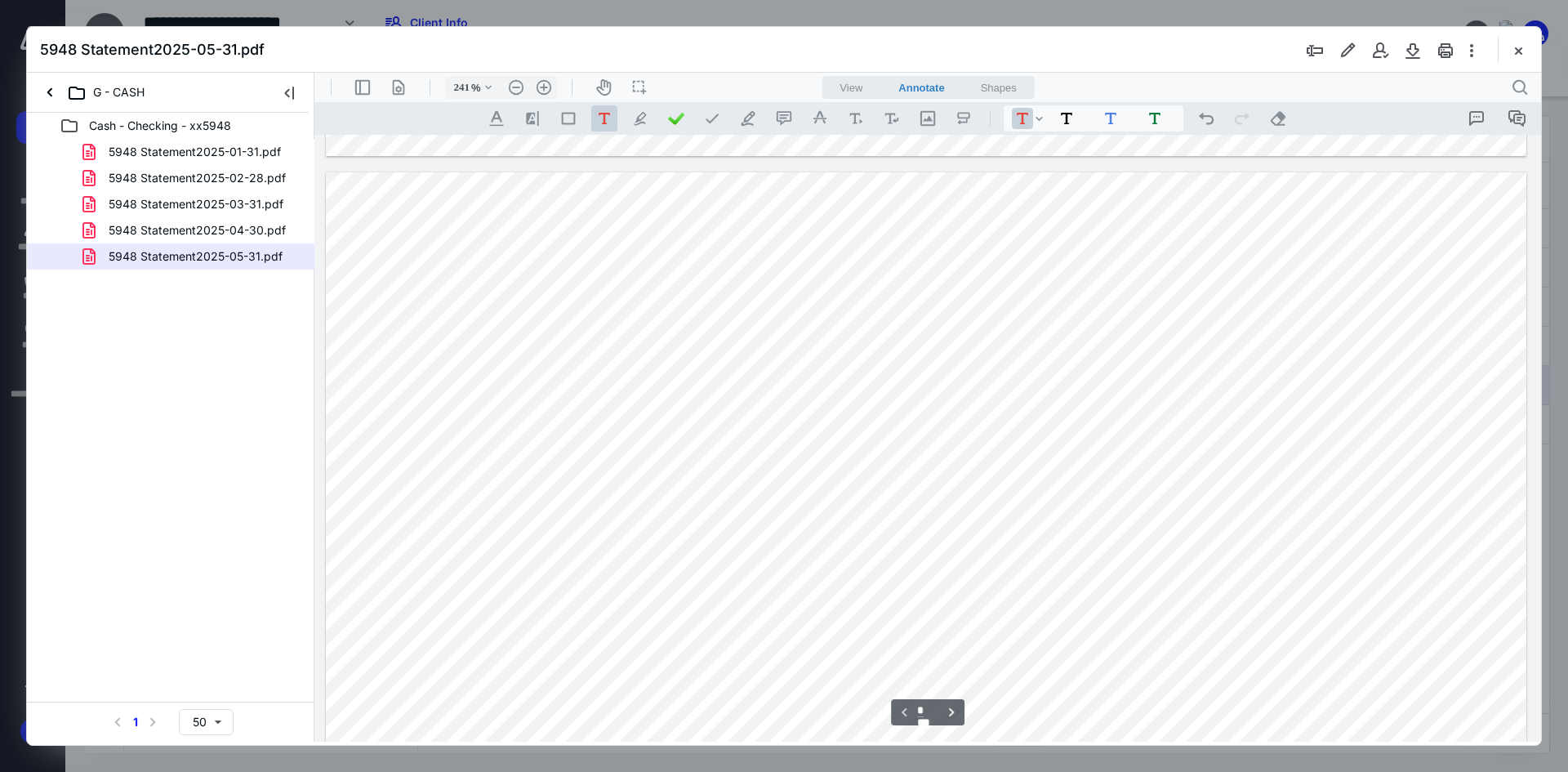 type on "*" 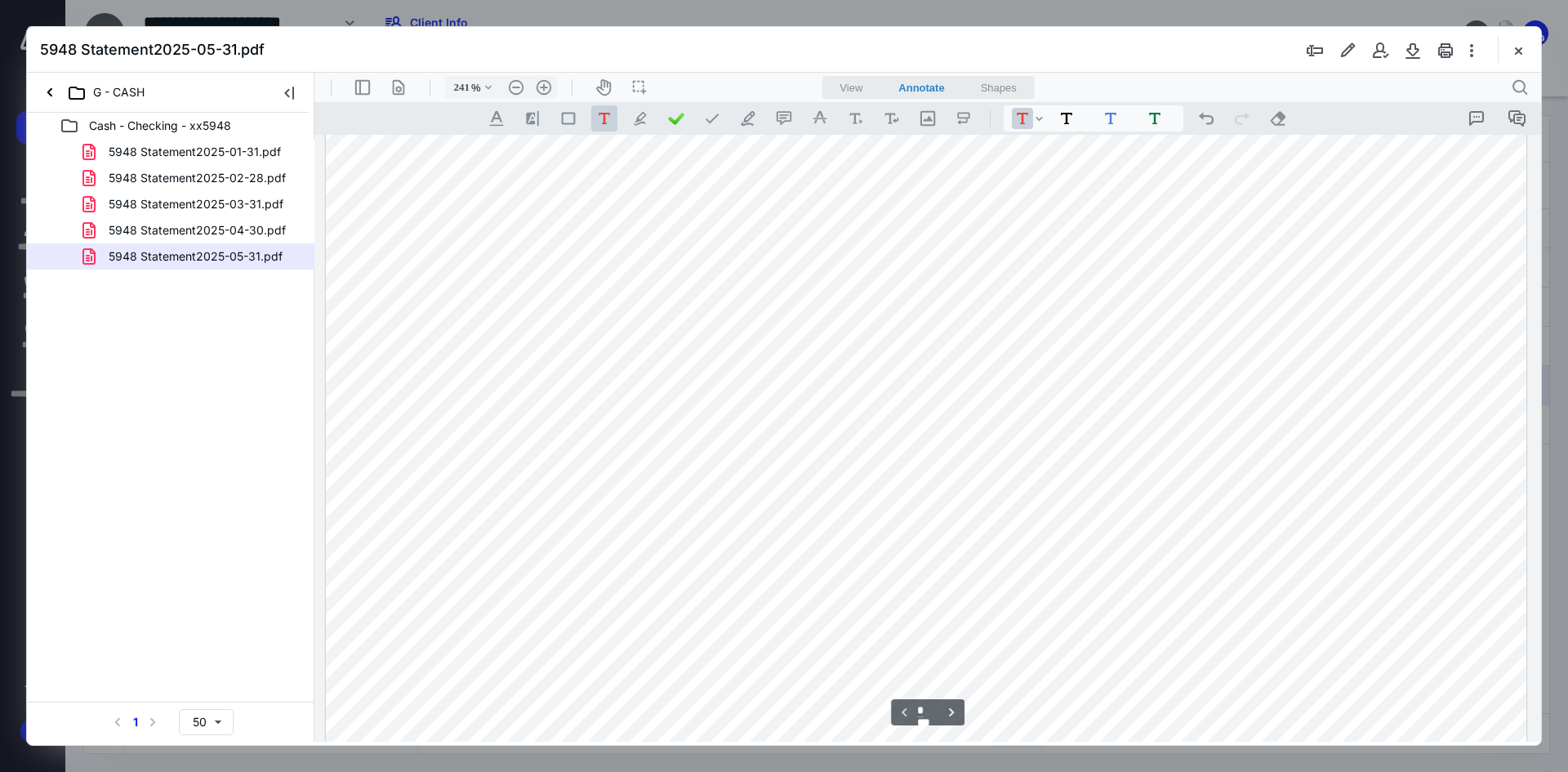scroll, scrollTop: 642, scrollLeft: 0, axis: vertical 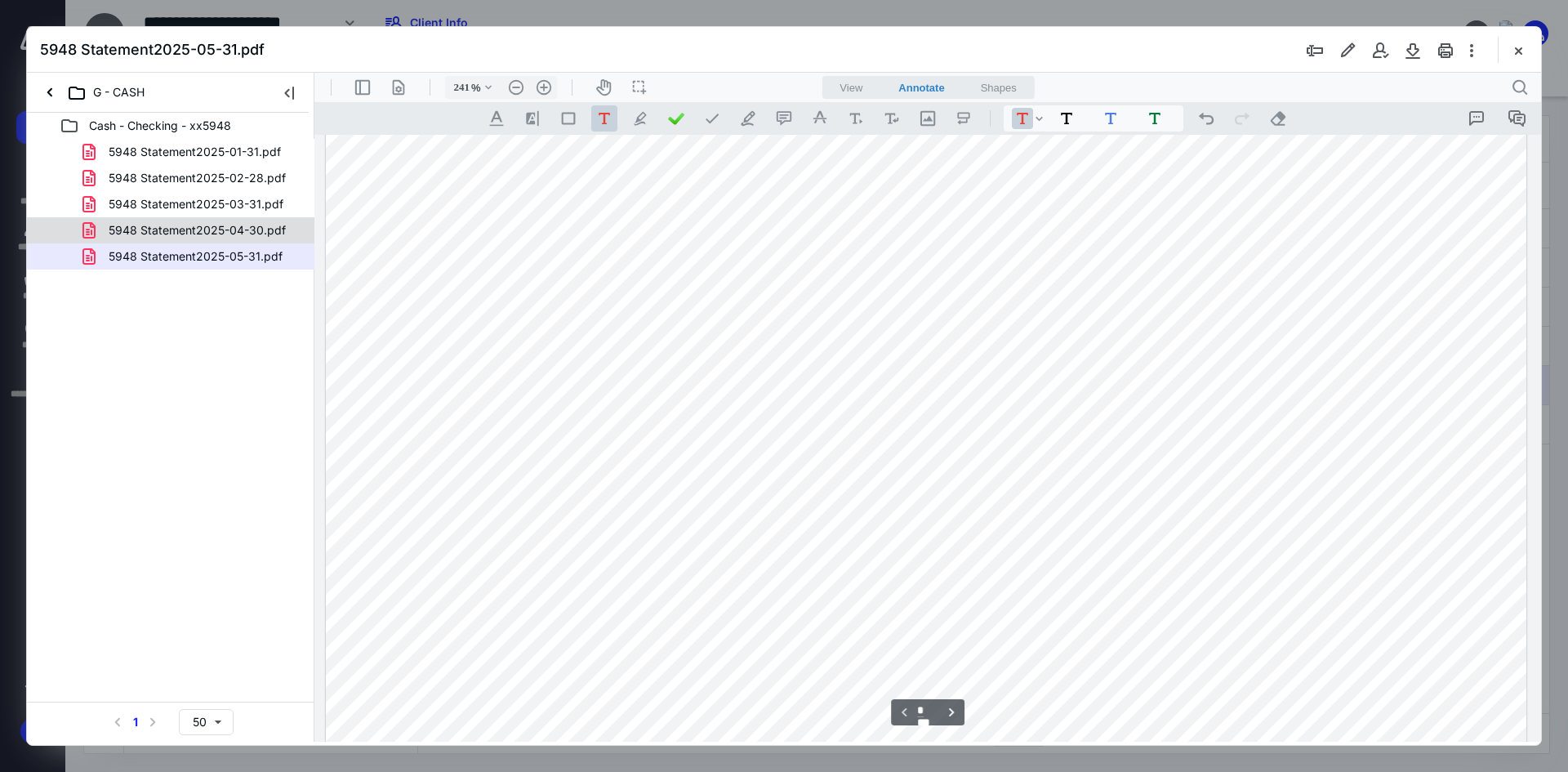 click on "5948 Statement2025-04-30.pdf" at bounding box center (197, 230) 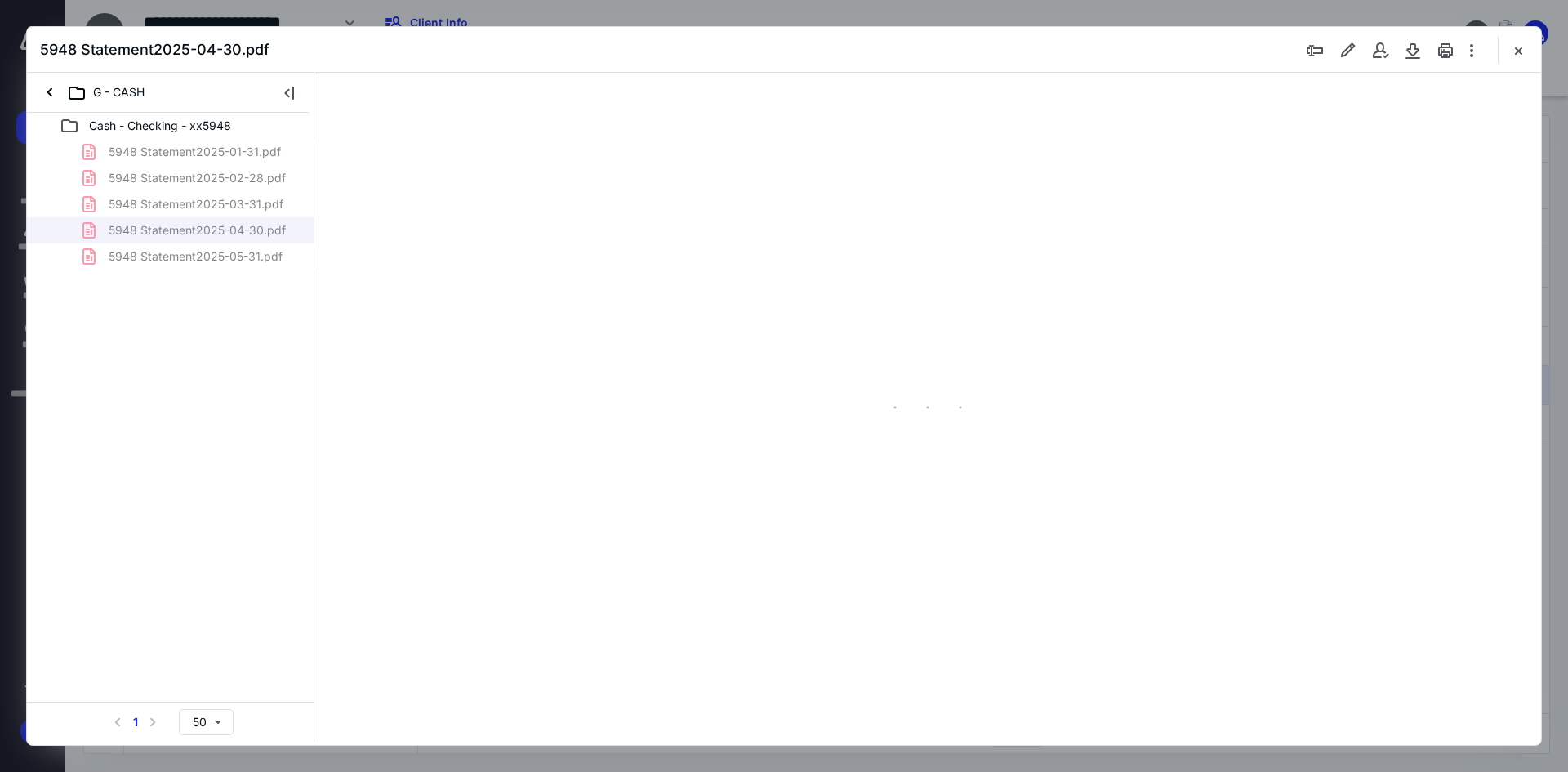type on "241" 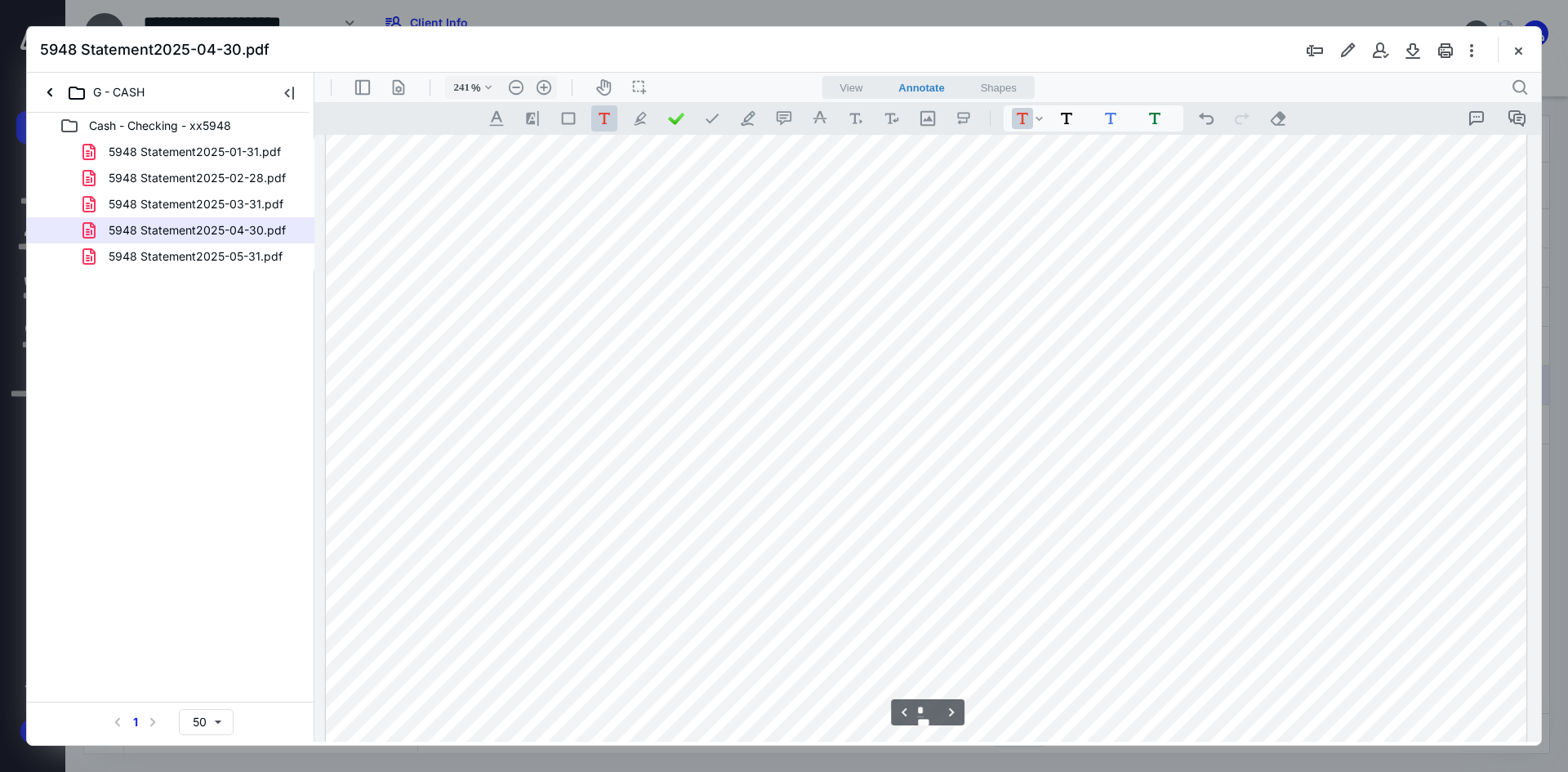 scroll, scrollTop: 1634, scrollLeft: 0, axis: vertical 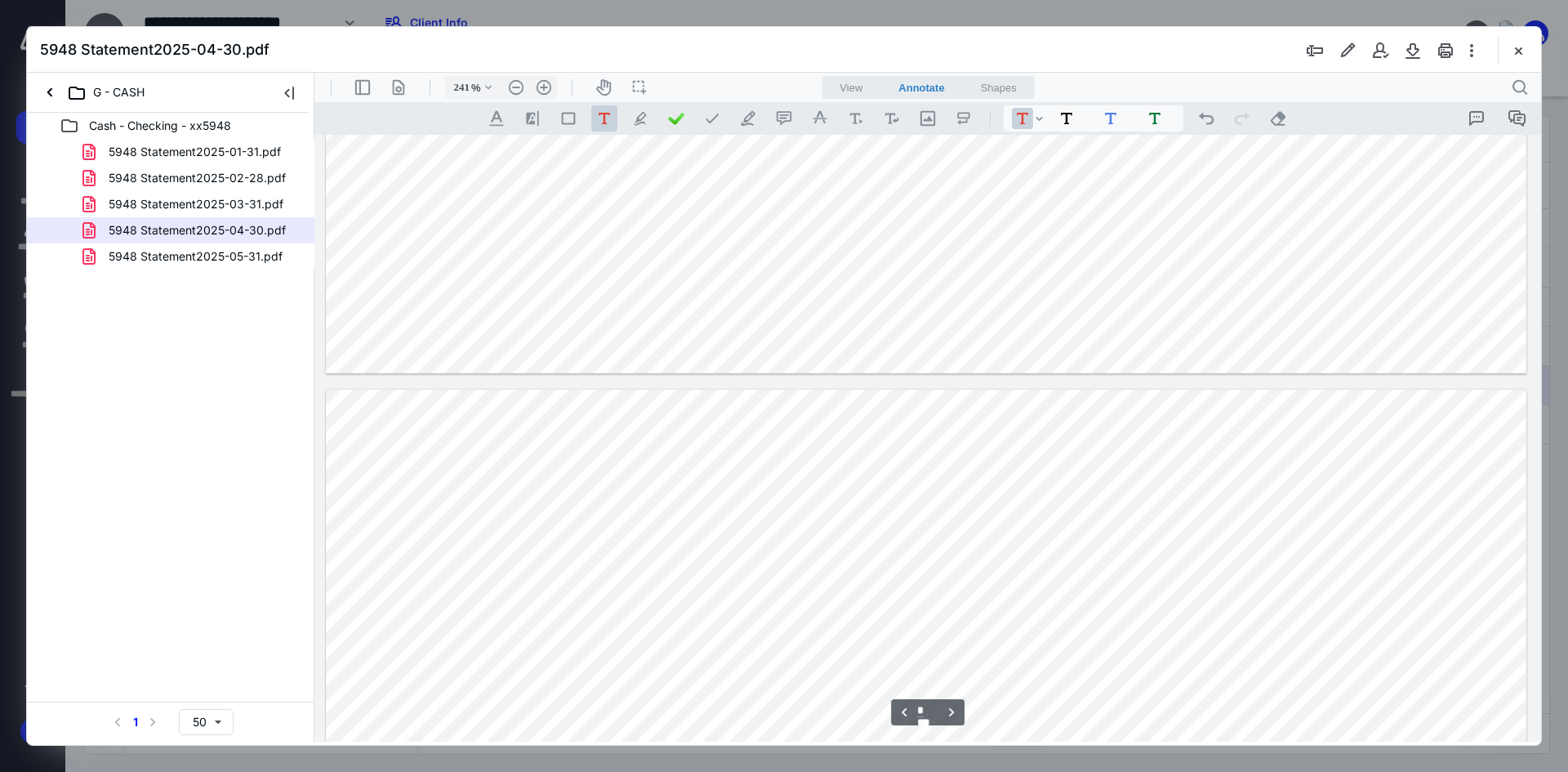 type on "*" 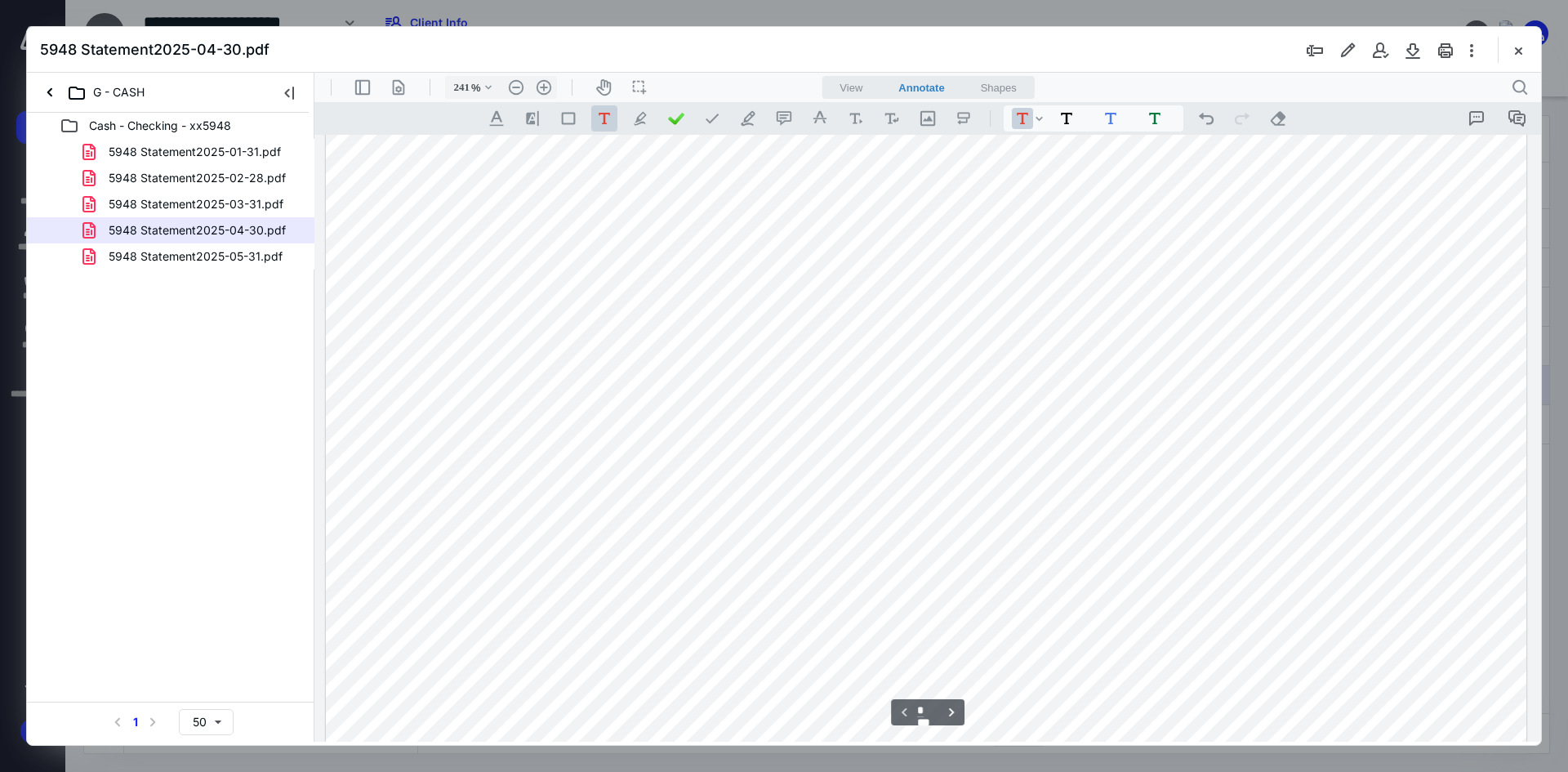 scroll, scrollTop: 899, scrollLeft: 0, axis: vertical 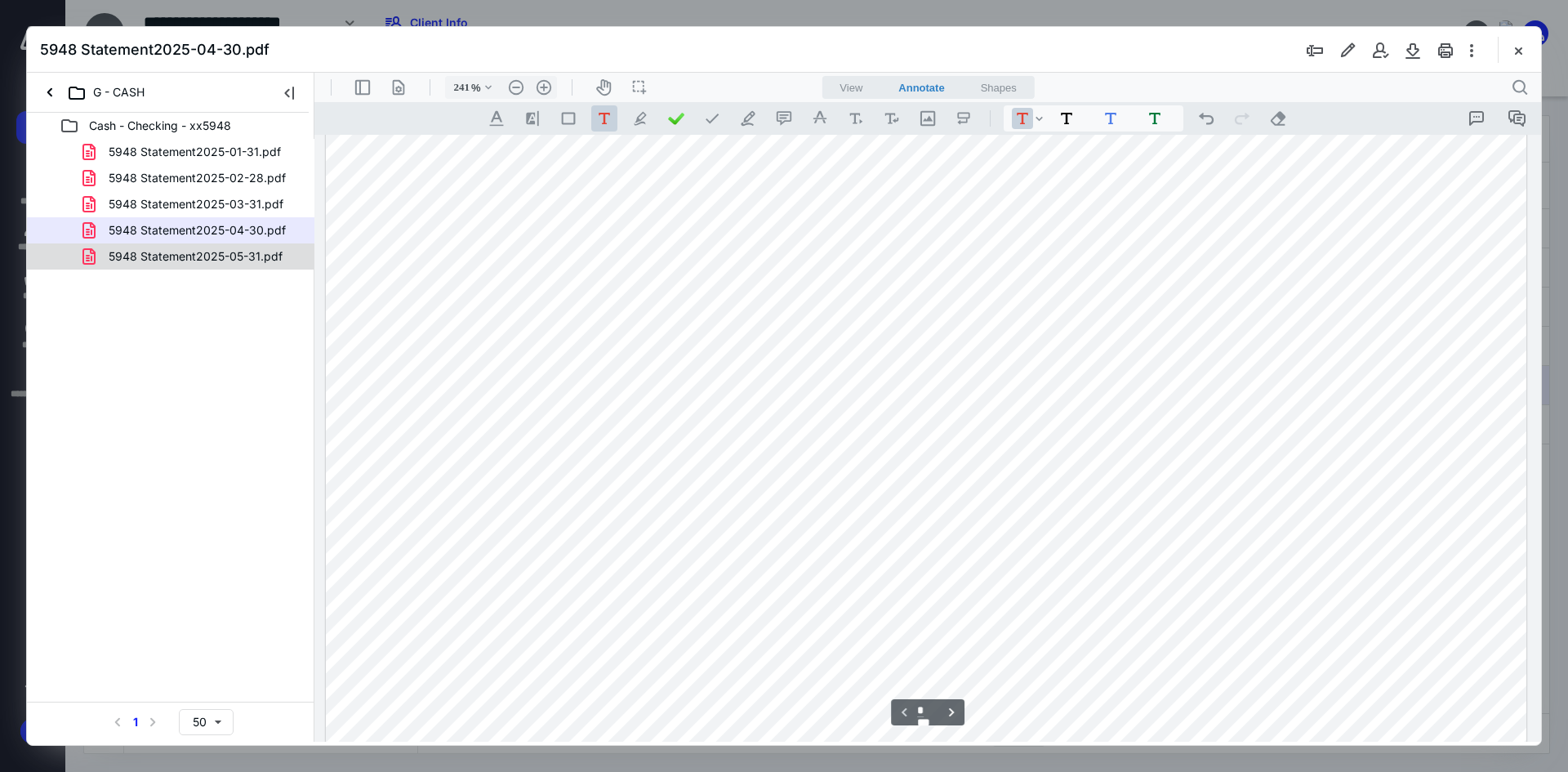 click on "5948 Statement2025-05-31.pdf" at bounding box center (195, 257) 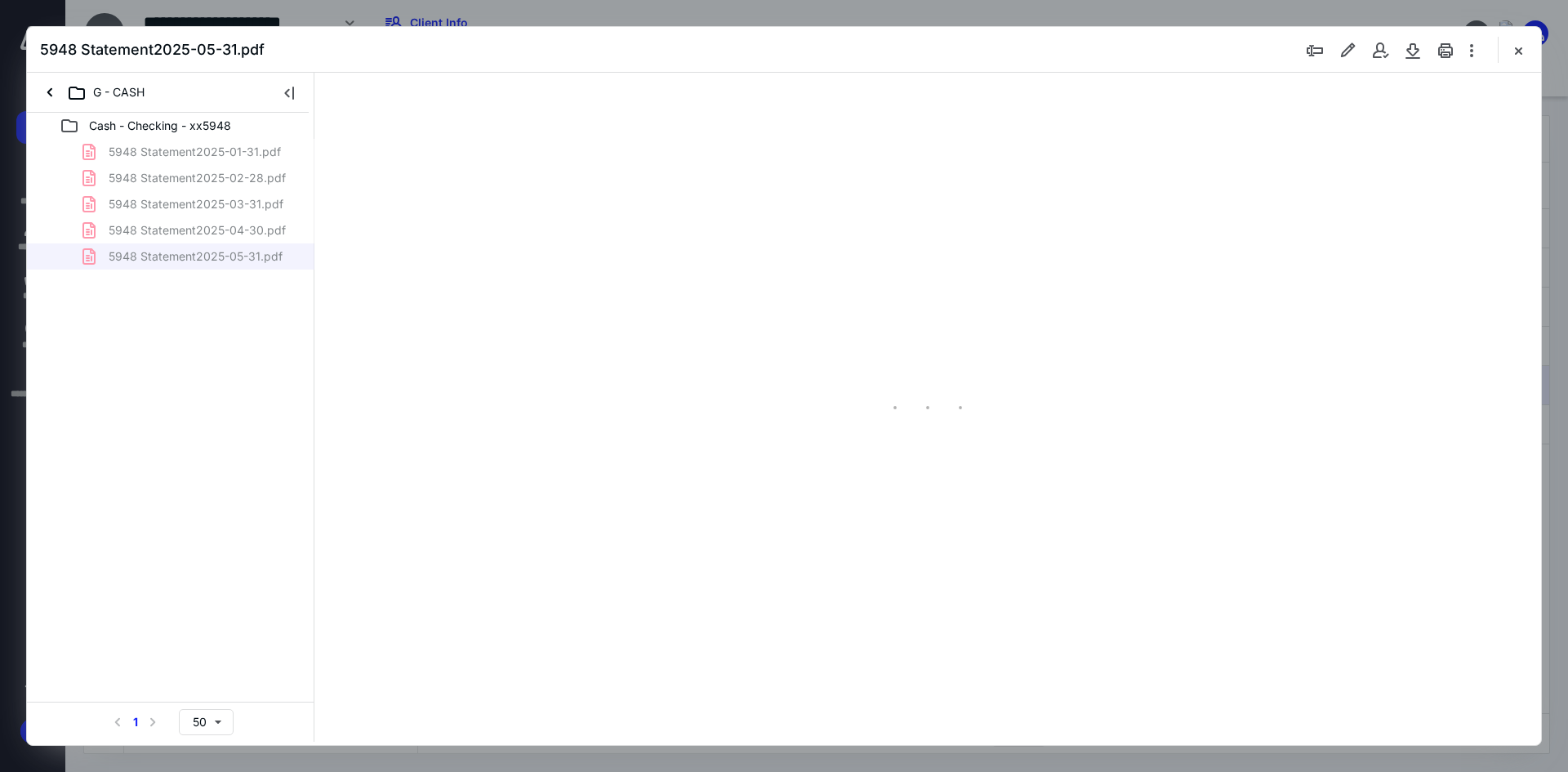 type on "241" 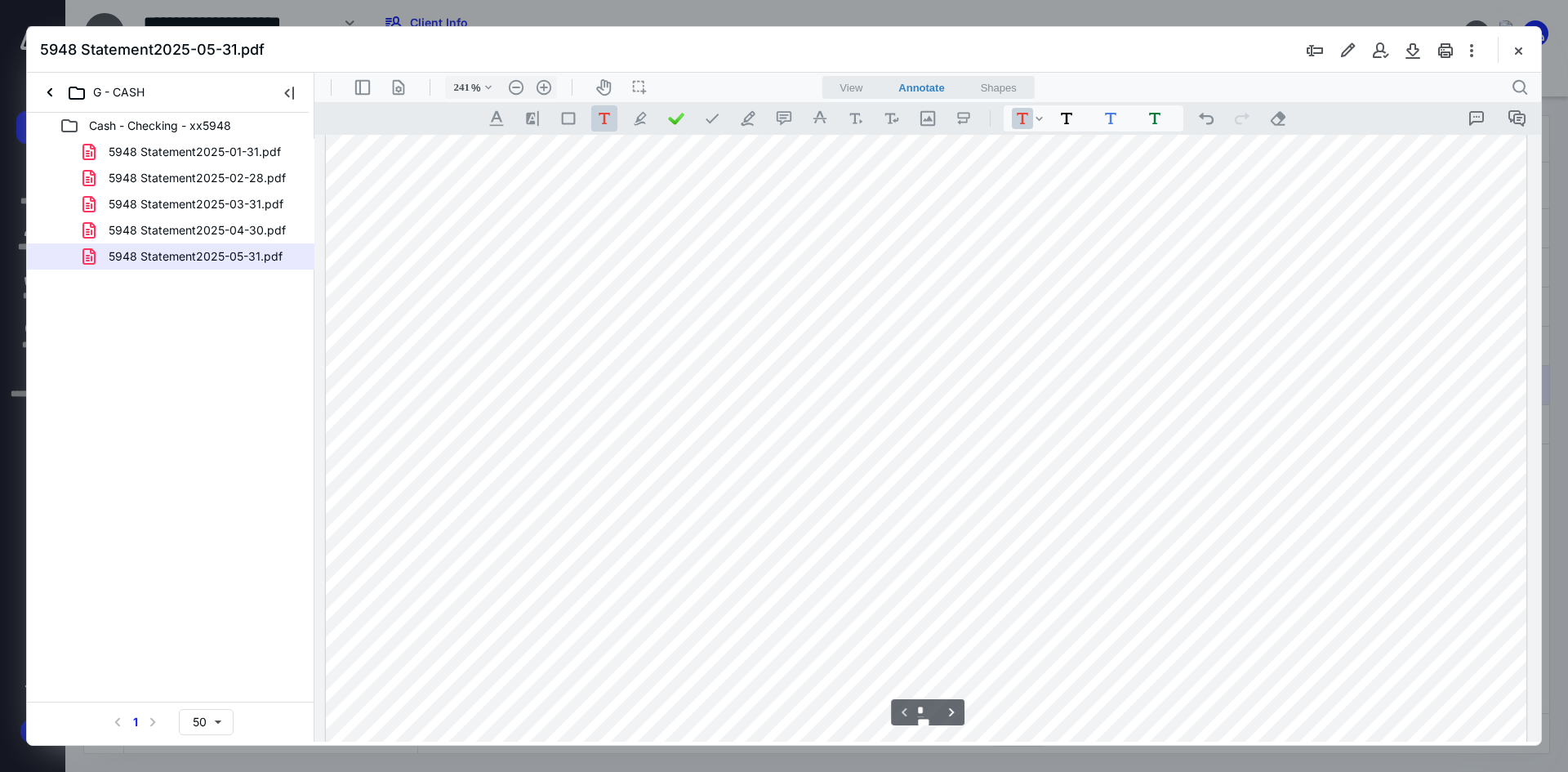 scroll, scrollTop: 735, scrollLeft: 0, axis: vertical 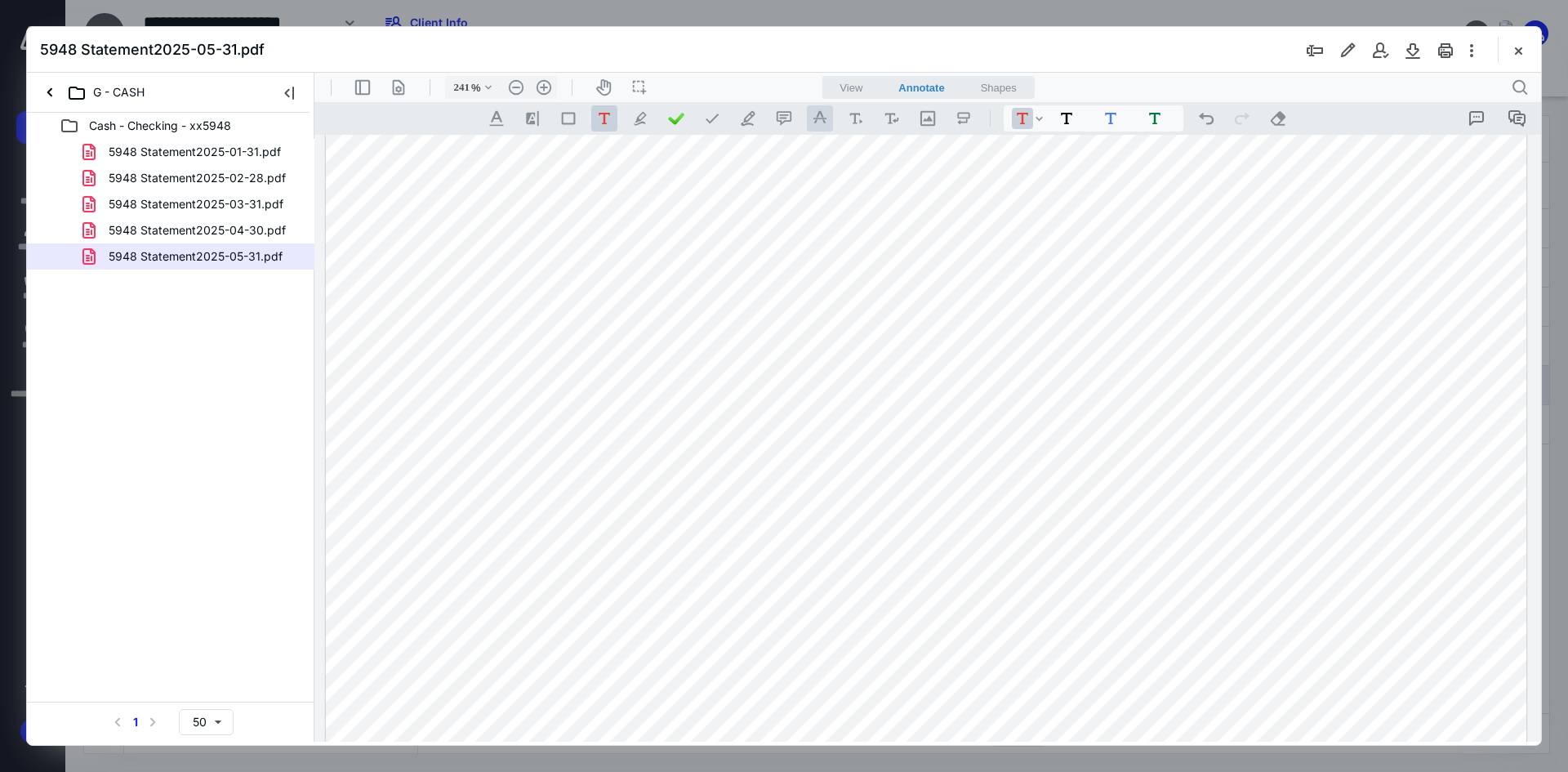 click on ".cls-1{fill:#abb0c4;} icon - tool - text manipulation - strikethrough" at bounding box center [820, 118] 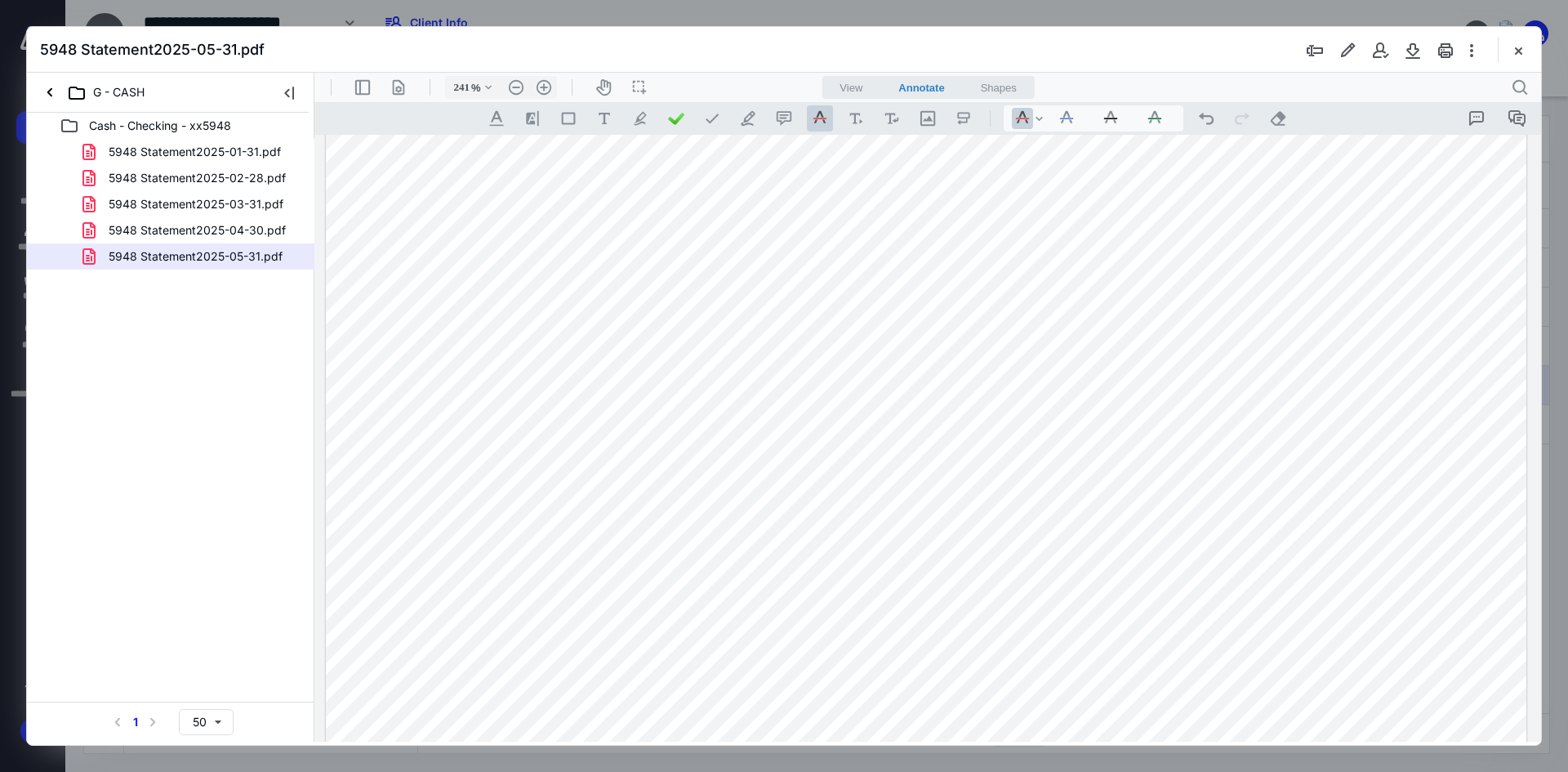 drag, startPoint x: 592, startPoint y: 288, endPoint x: 659, endPoint y: 289, distance: 67.00746 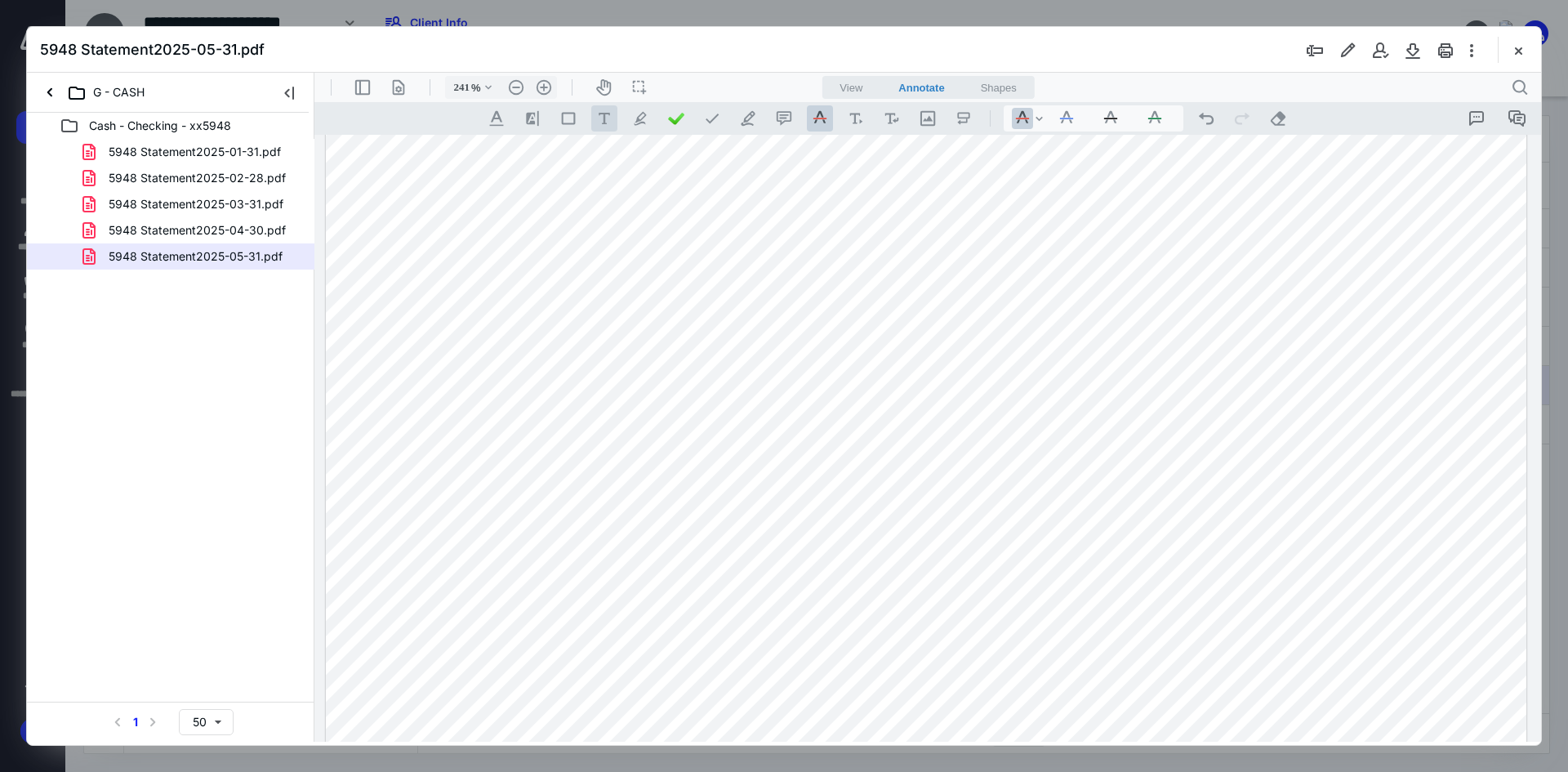 click on ".cls-1{fill:#abb0c4;} icon - tool - text - free text" at bounding box center (604, 118) 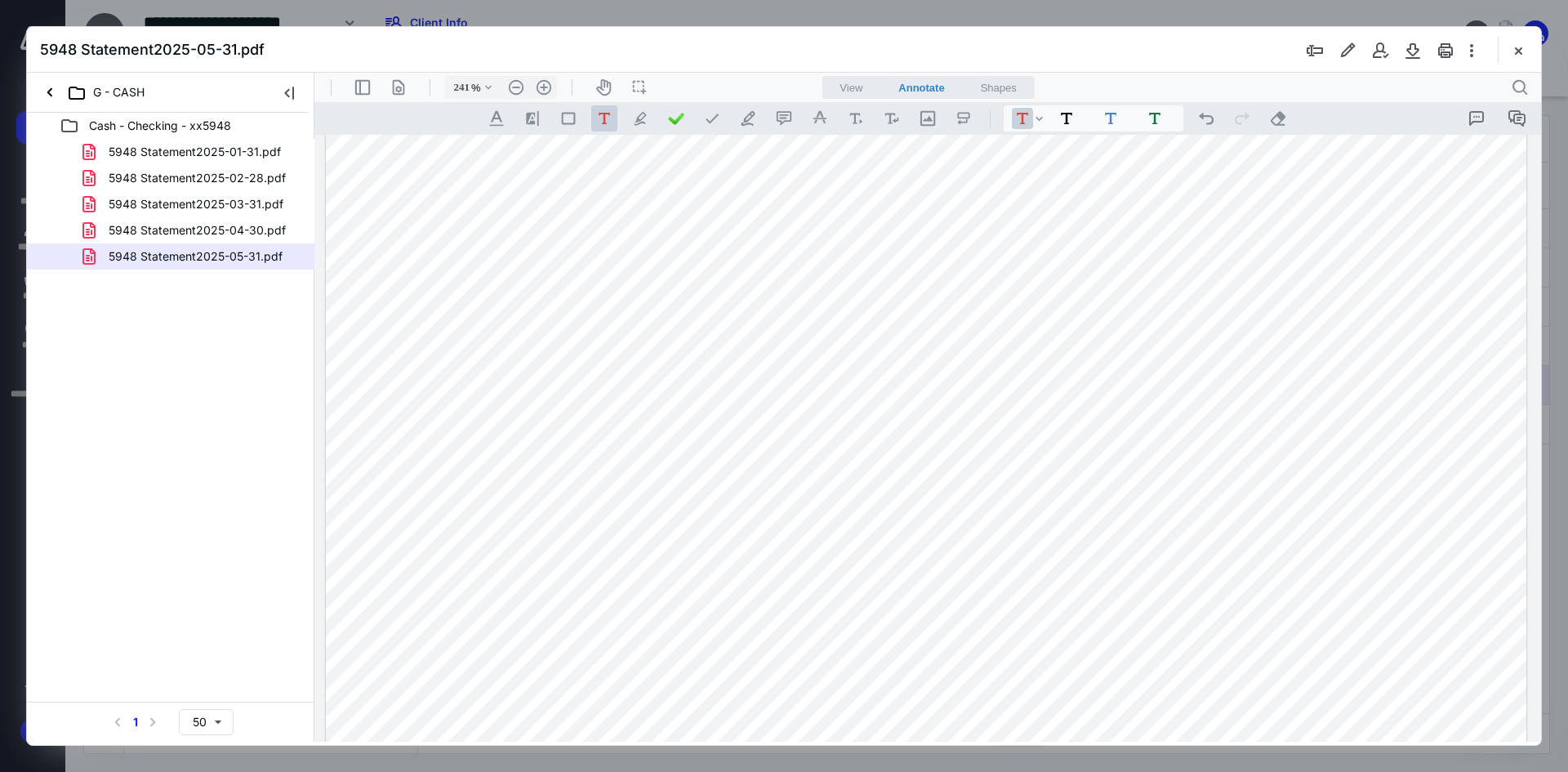 click at bounding box center (926, 185) 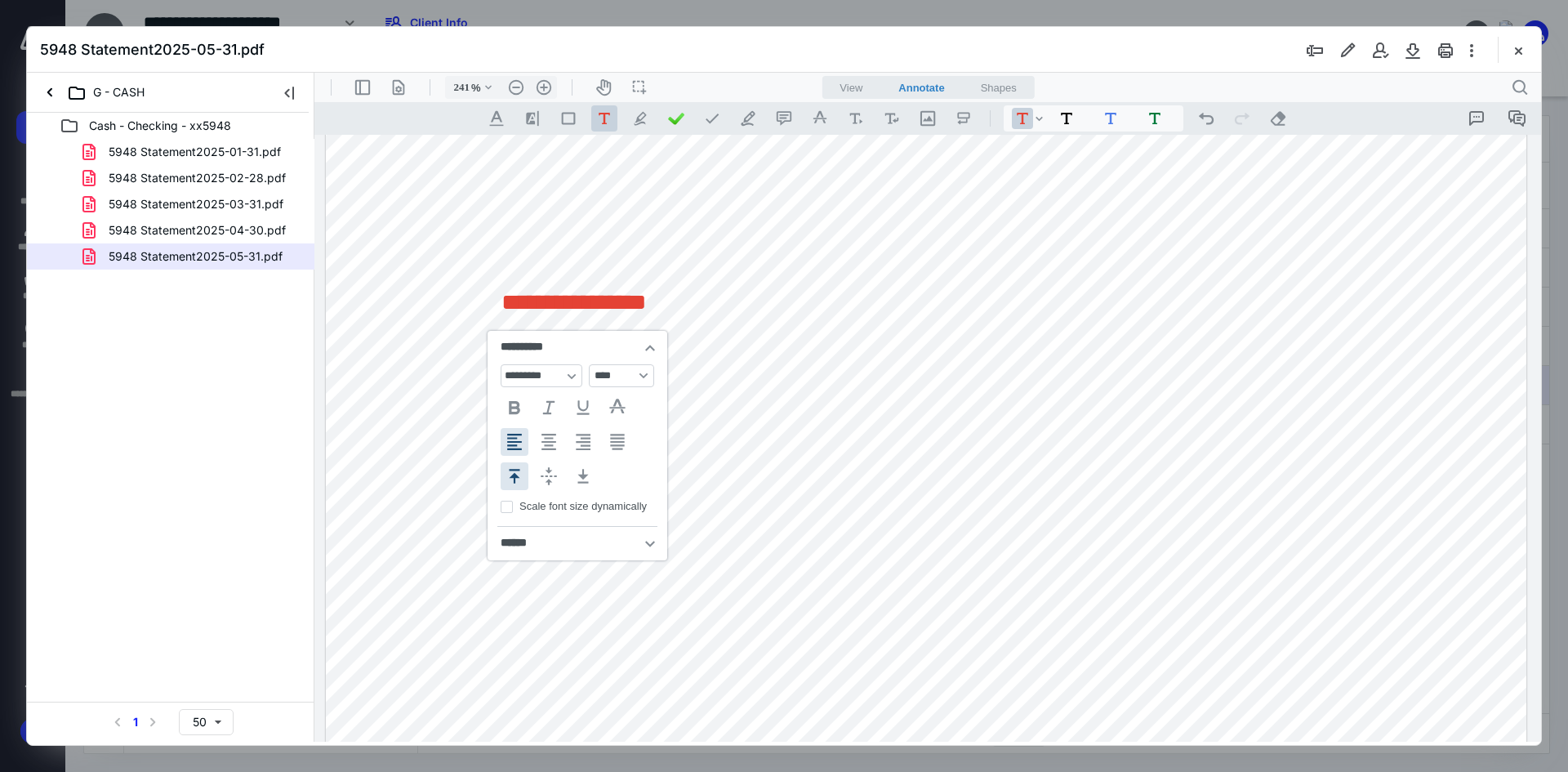 type 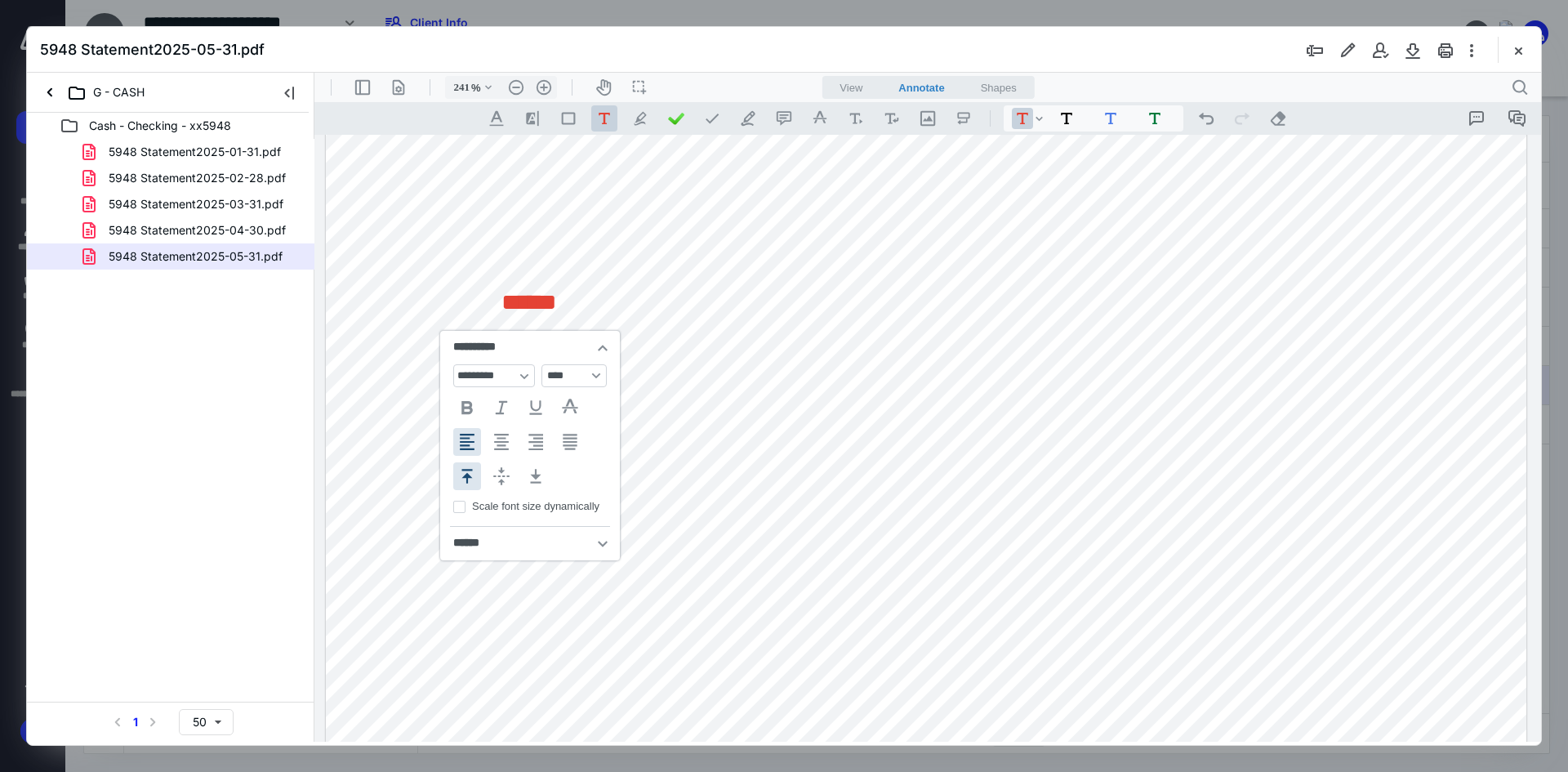 click on "******" at bounding box center [926, 185] 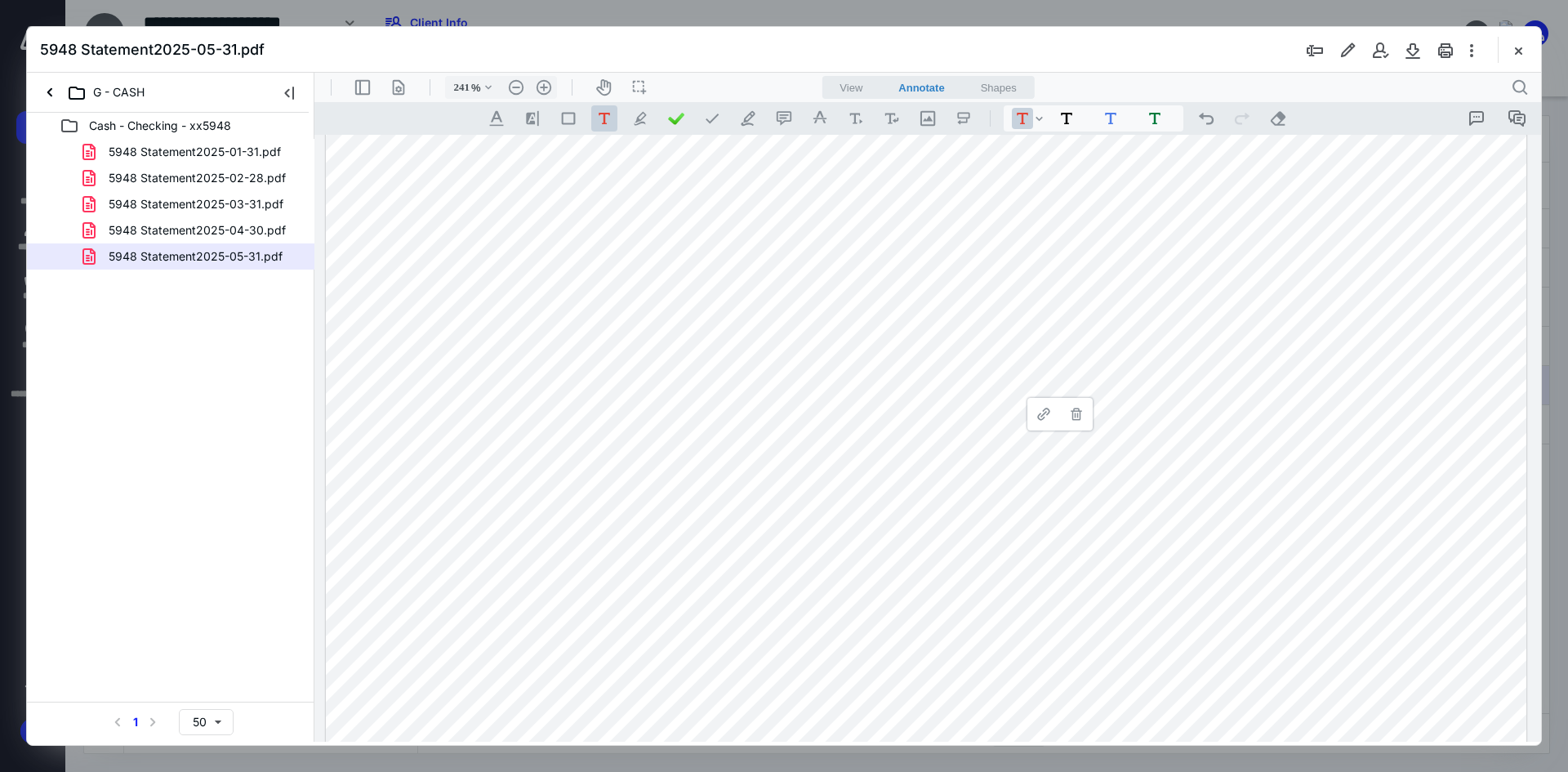 drag, startPoint x: 557, startPoint y: 299, endPoint x: 585, endPoint y: 289, distance: 29.73214 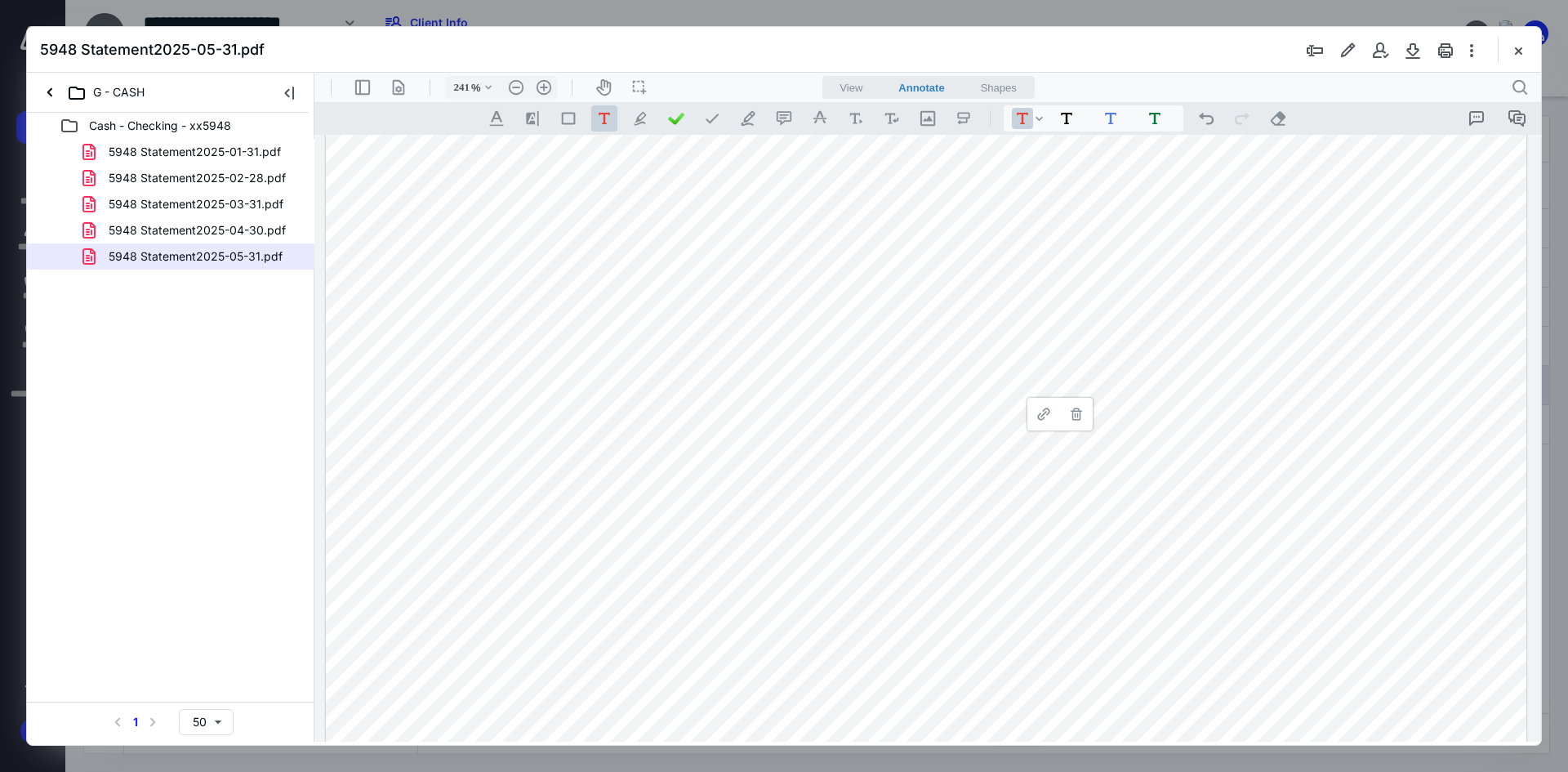 click on "**********" at bounding box center (926, 185) 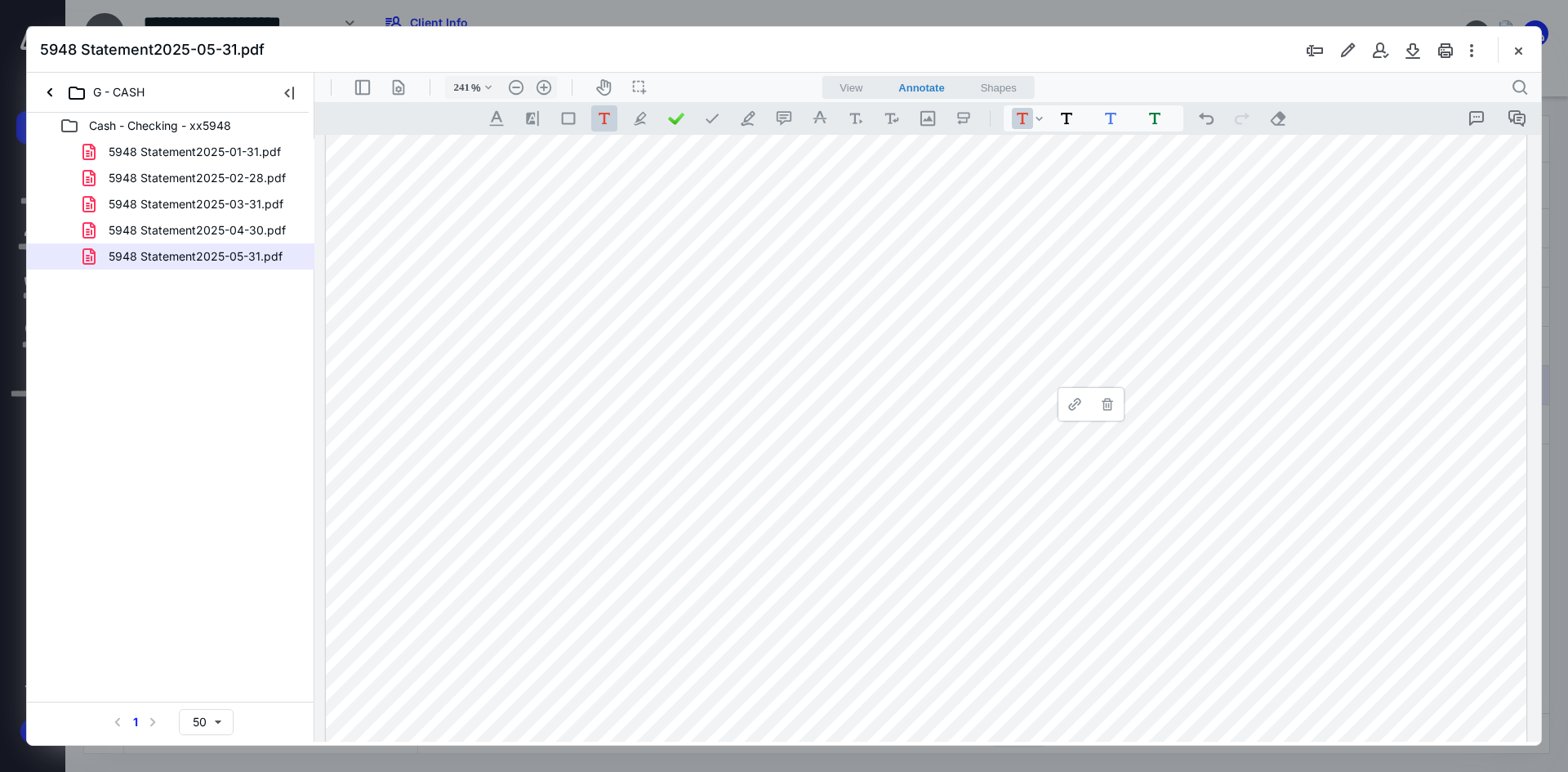 click on "**********" at bounding box center (926, 185) 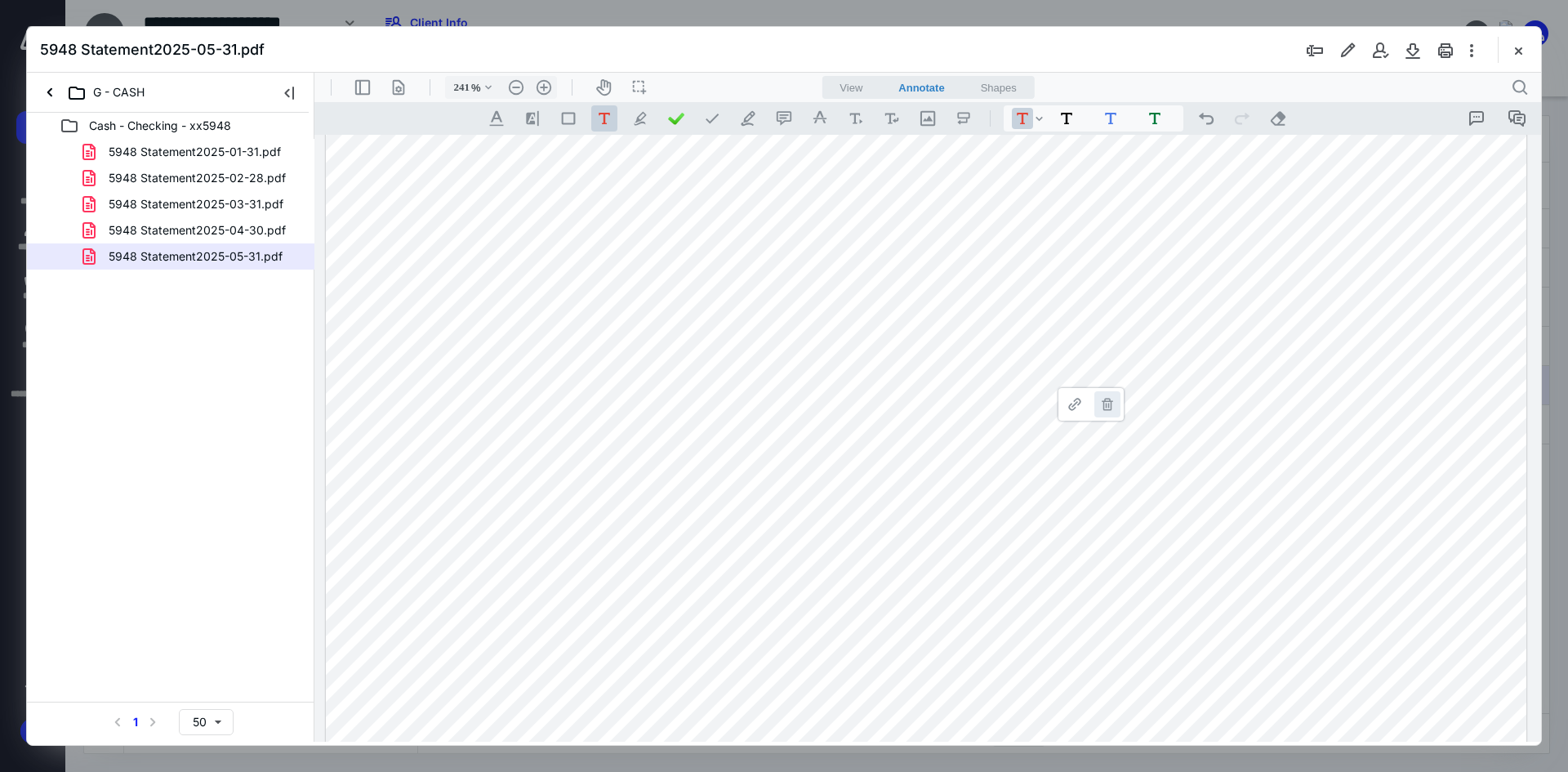click on "**********" at bounding box center (1107, 404) 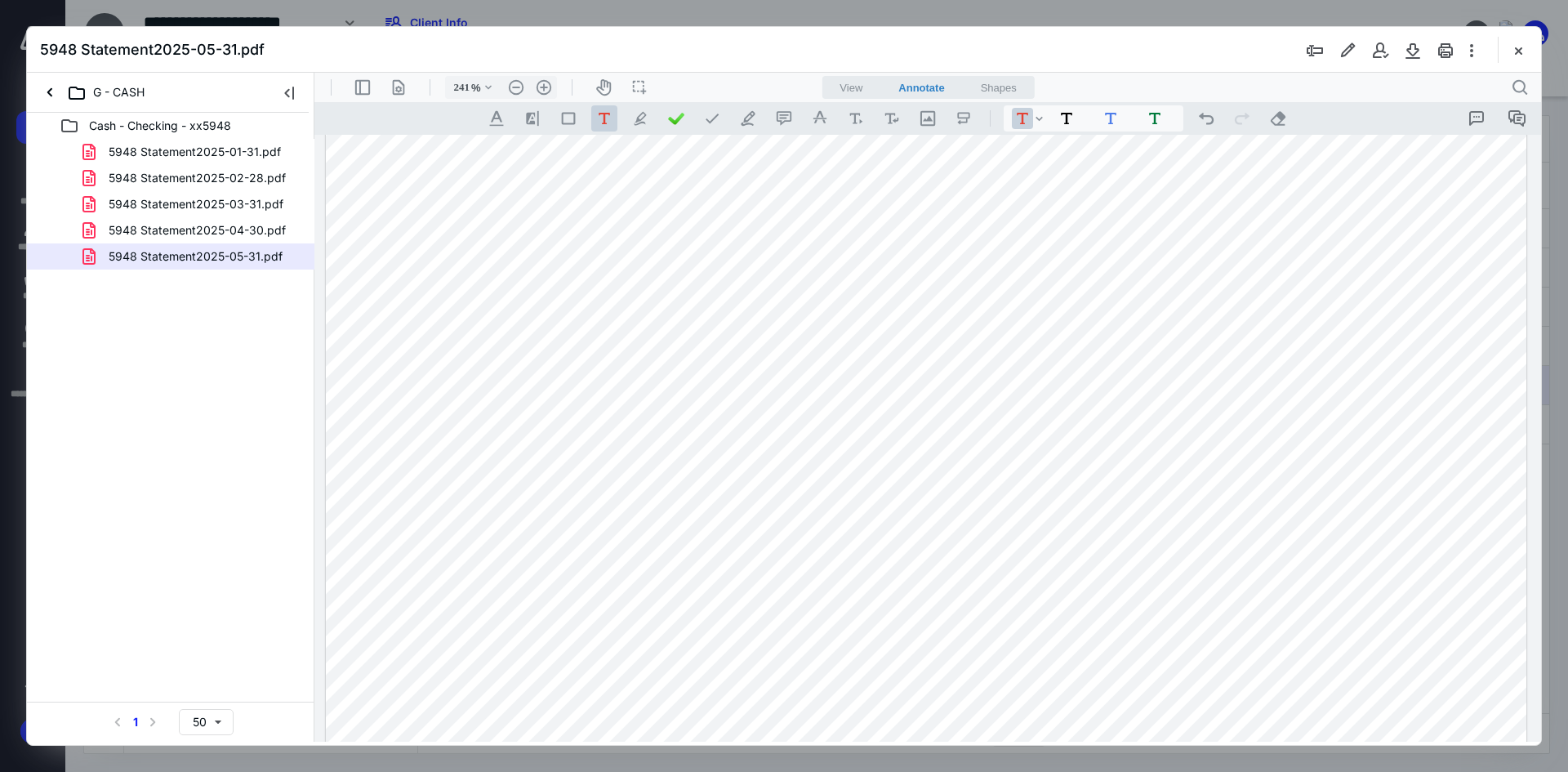 click at bounding box center (926, 185) 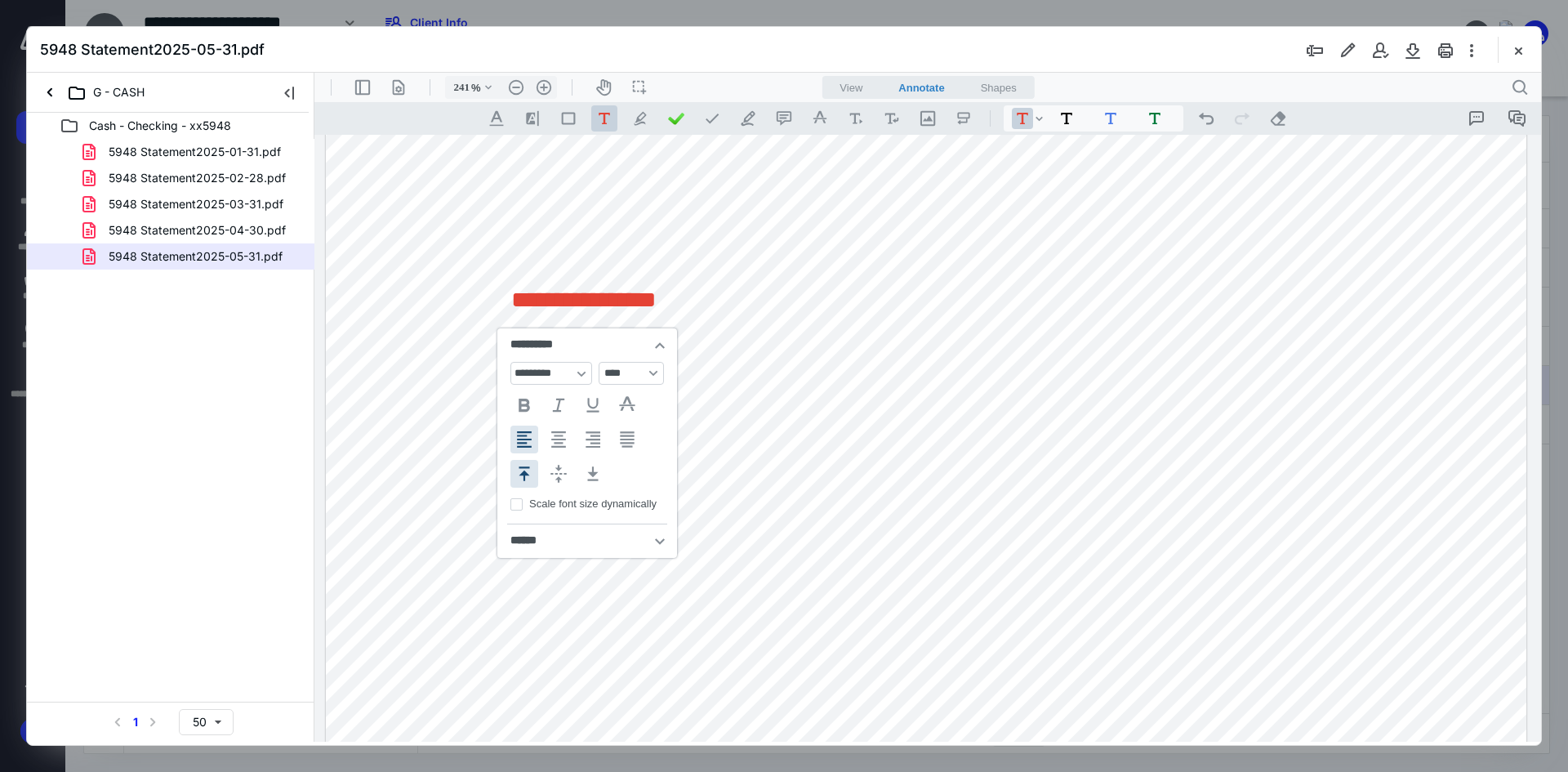 type 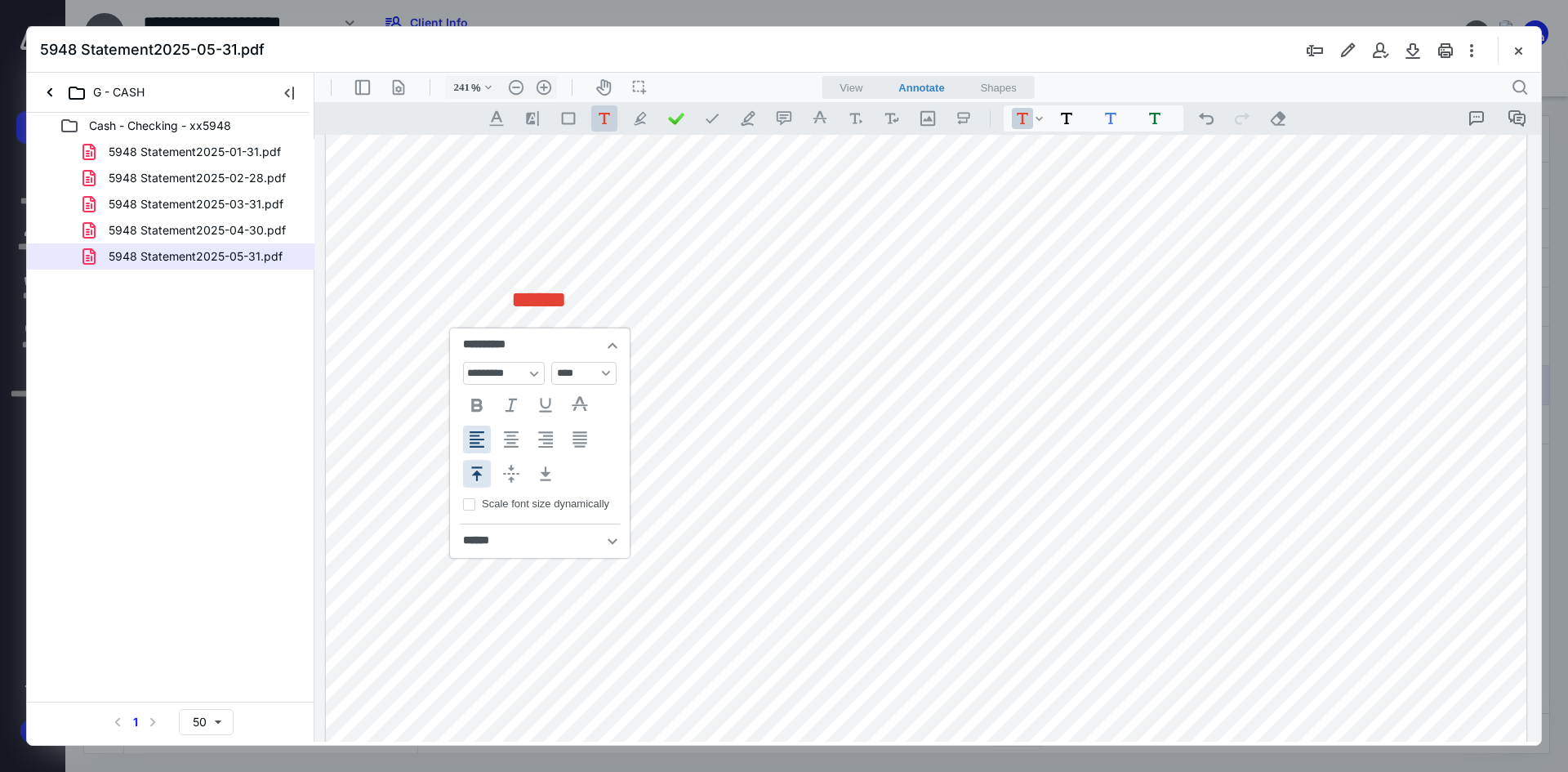 click on "******" at bounding box center (539, 300) 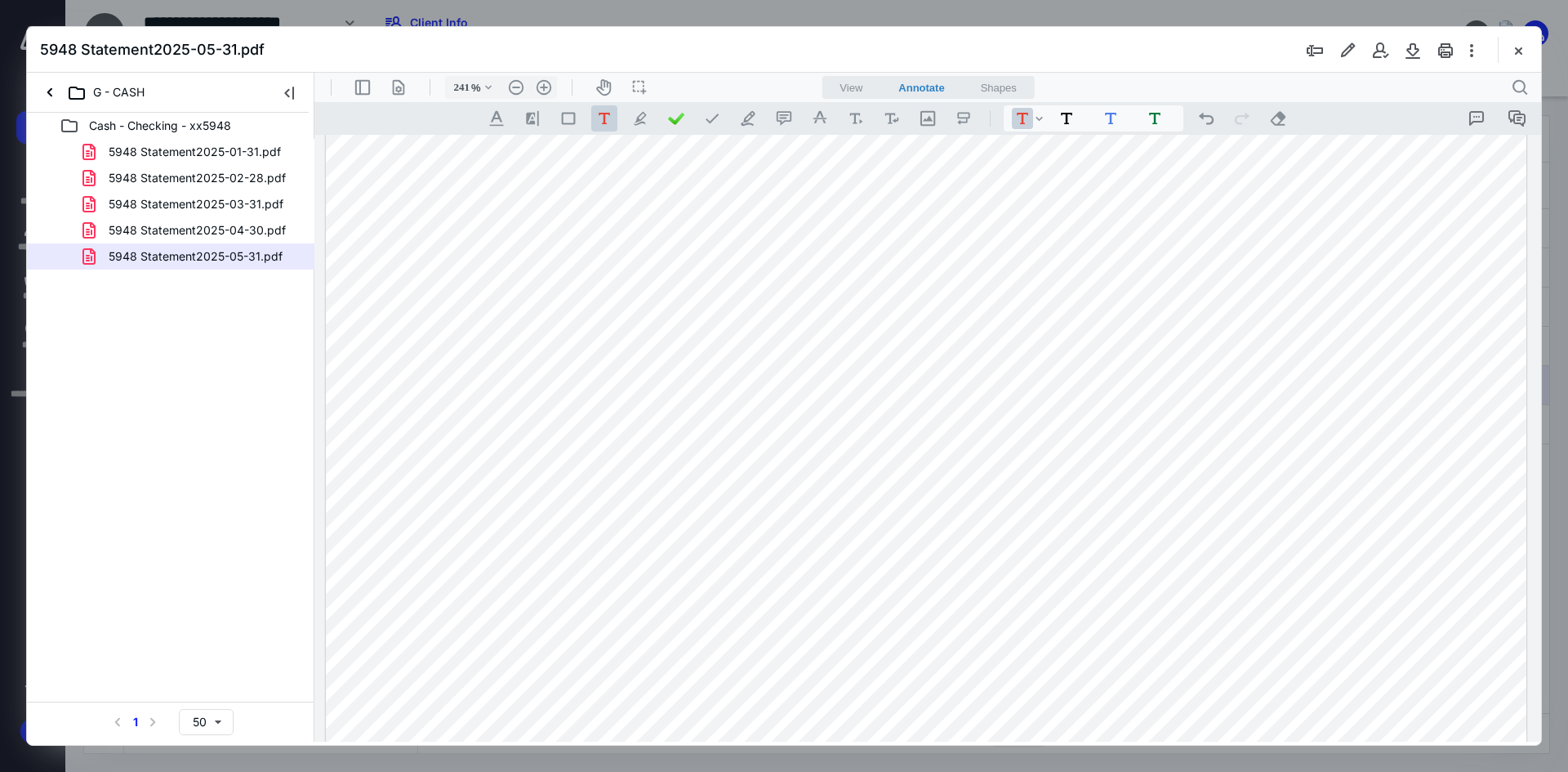 drag, startPoint x: 536, startPoint y: 297, endPoint x: 552, endPoint y: 289, distance: 17.88854 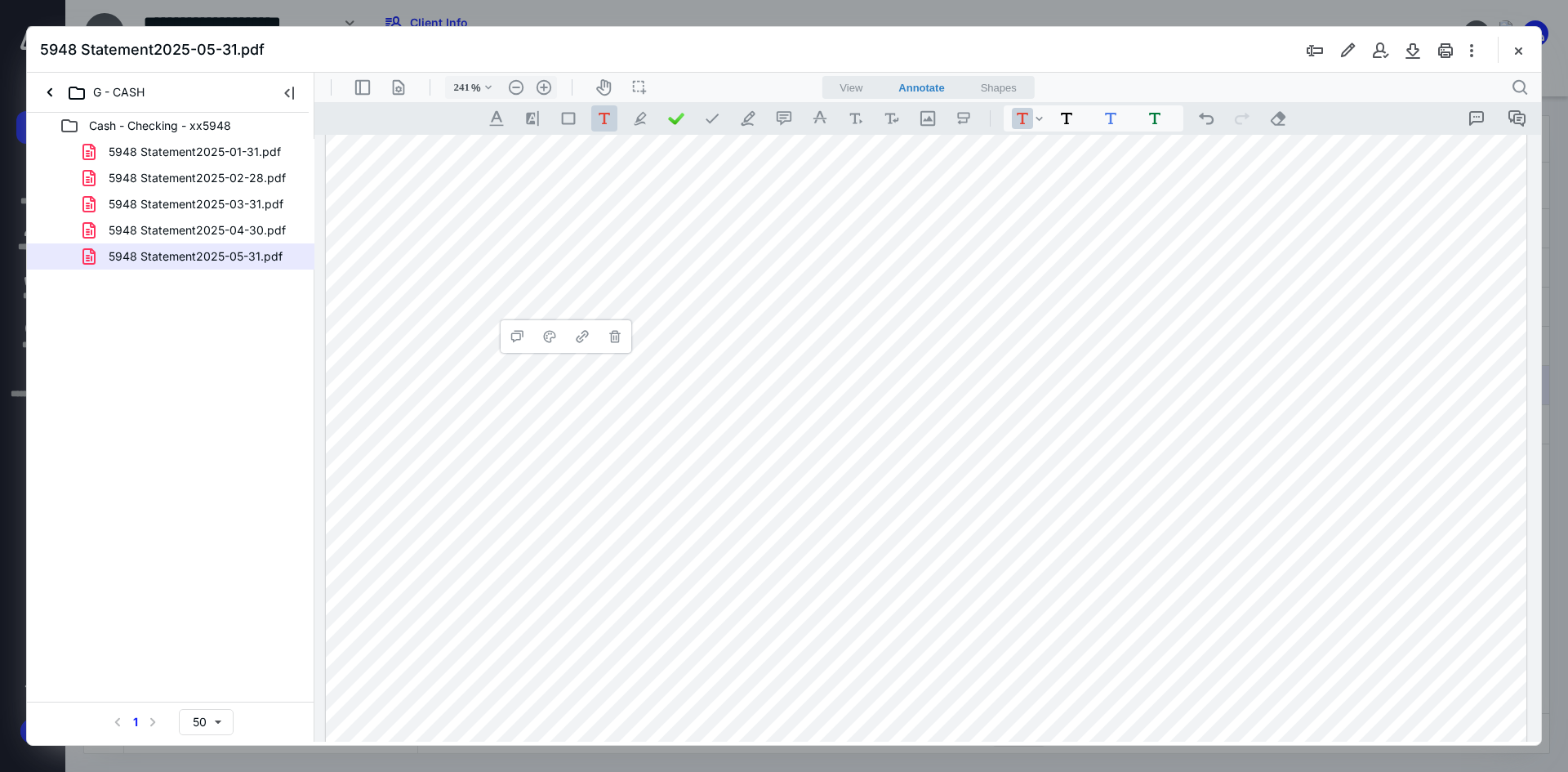 scroll, scrollTop: 408, scrollLeft: 0, axis: vertical 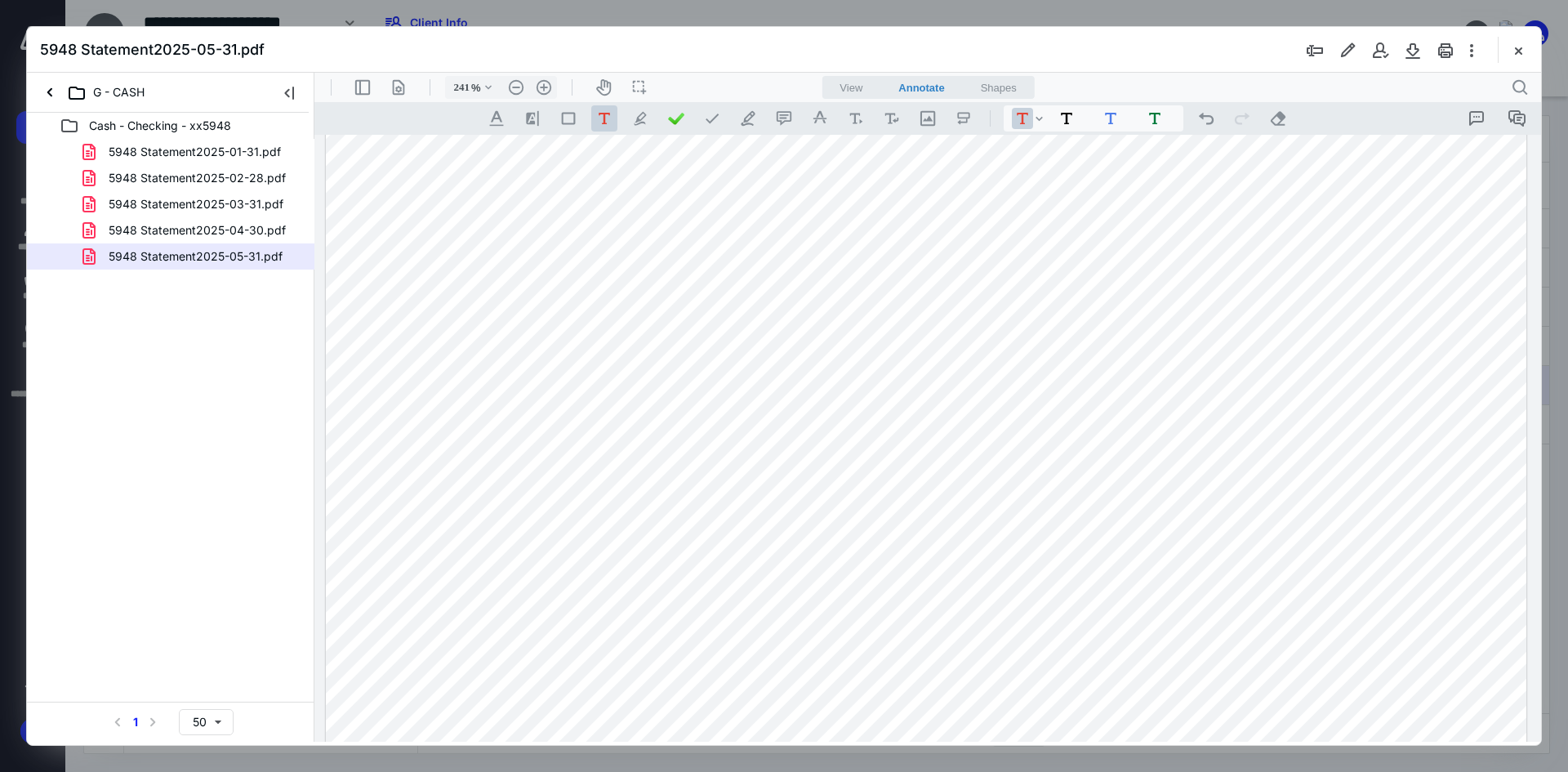 drag, startPoint x: 1103, startPoint y: 442, endPoint x: 1454, endPoint y: 475, distance: 352.54787 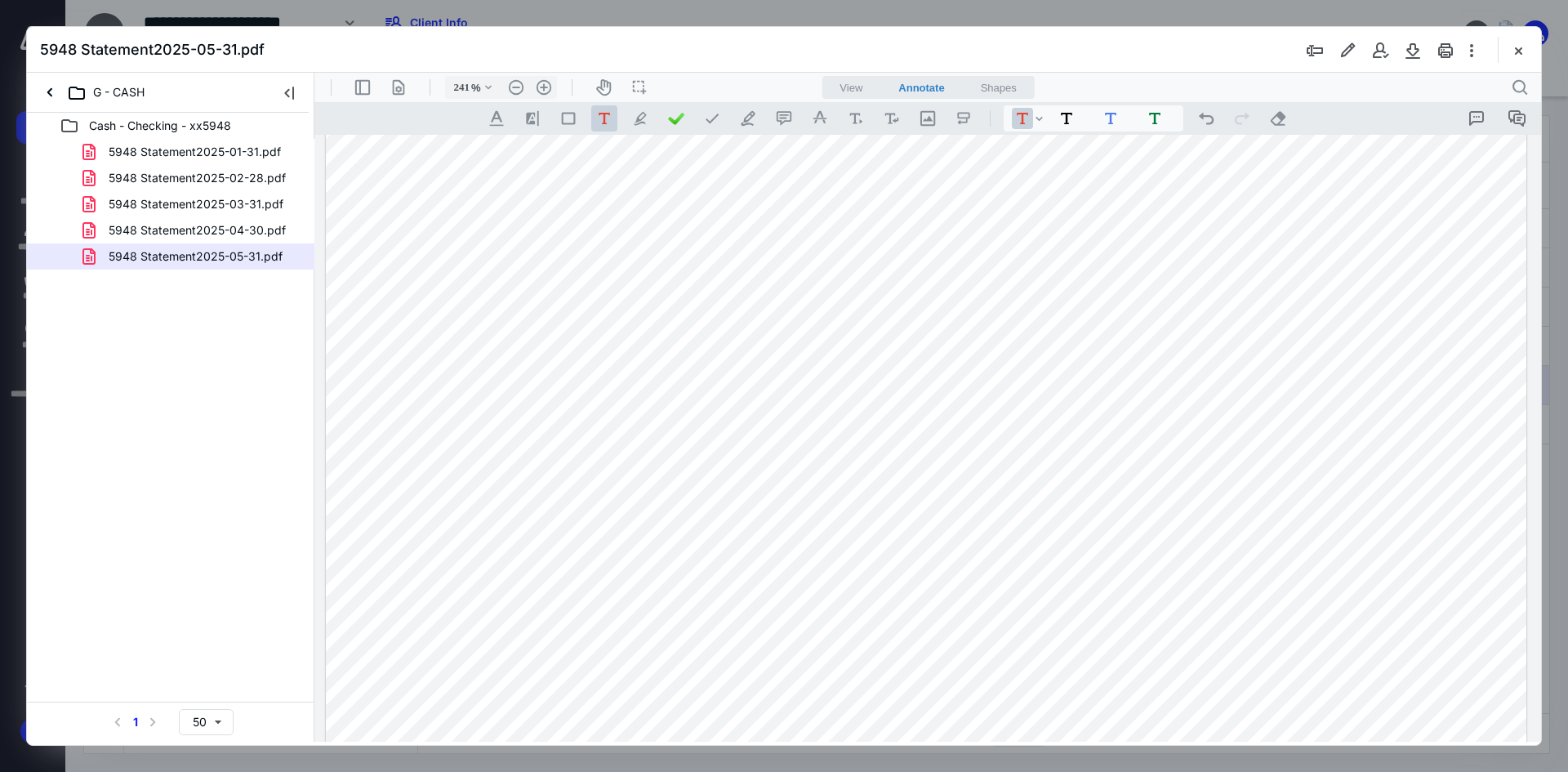 drag, startPoint x: 1449, startPoint y: 463, endPoint x: 1301, endPoint y: 442, distance: 149.48244 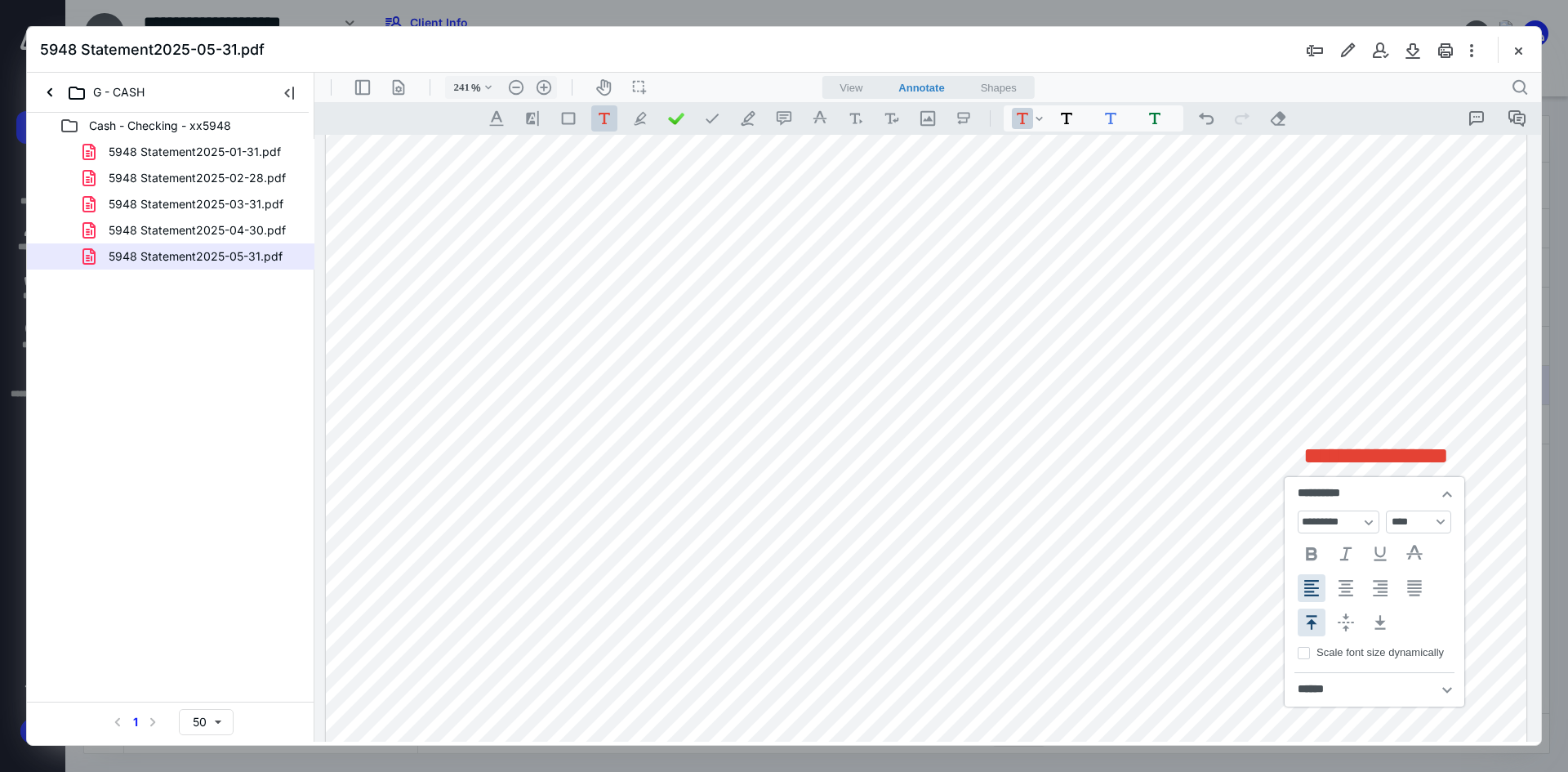scroll, scrollTop: 36, scrollLeft: 0, axis: vertical 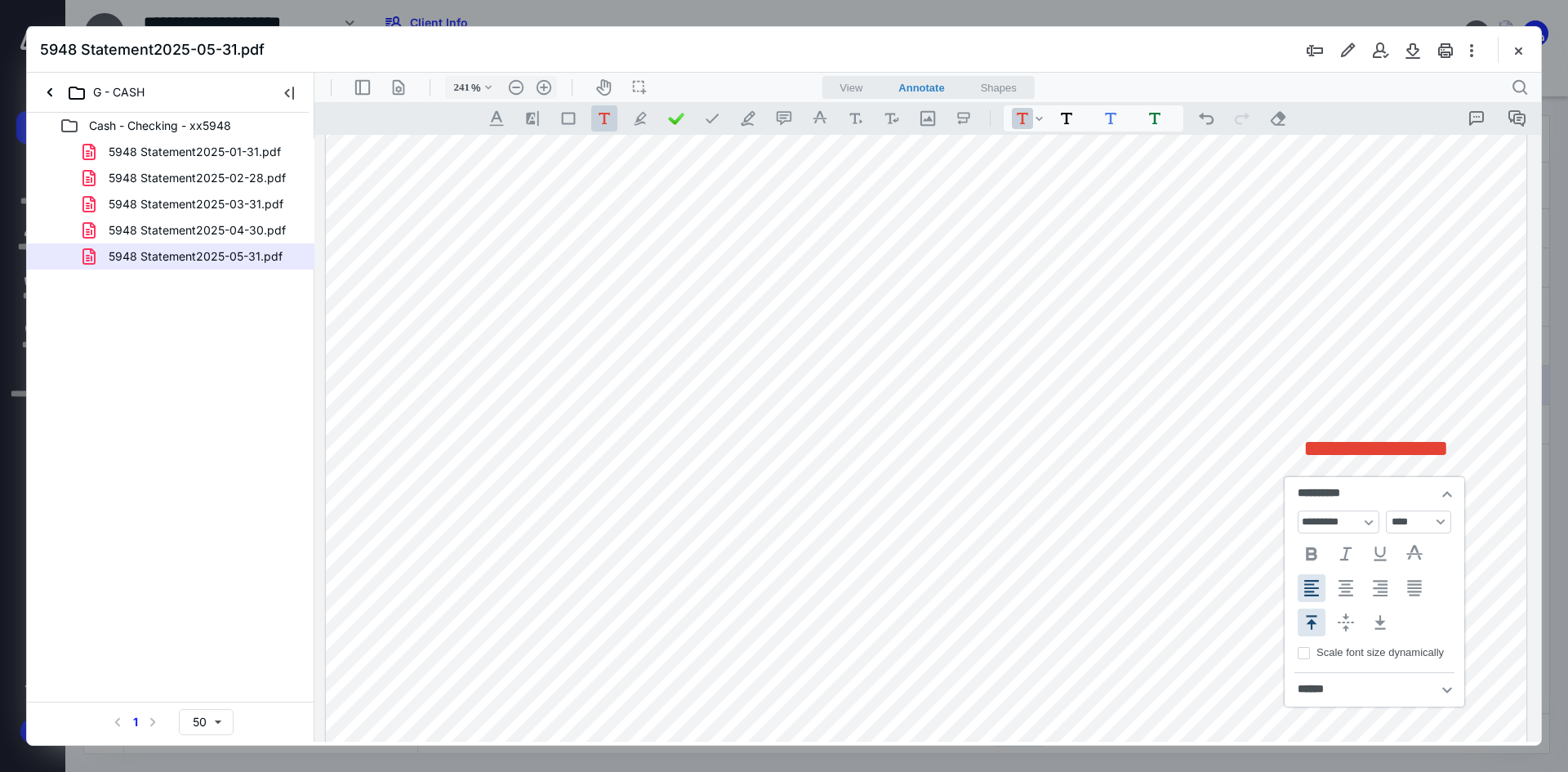 click on "**********" at bounding box center (926, 511) 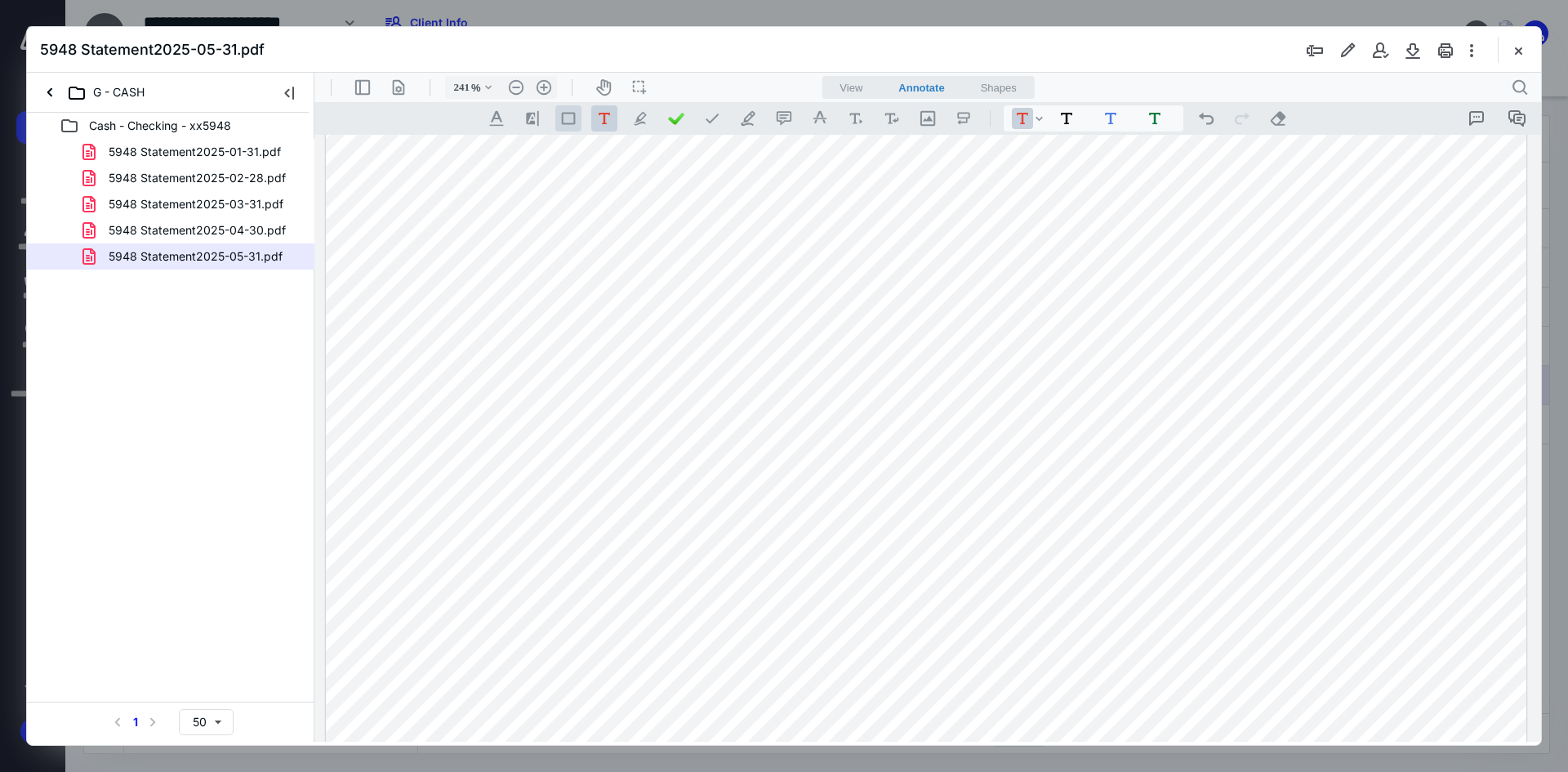 click on ".st0{fill:#868E96;}" at bounding box center [568, 118] 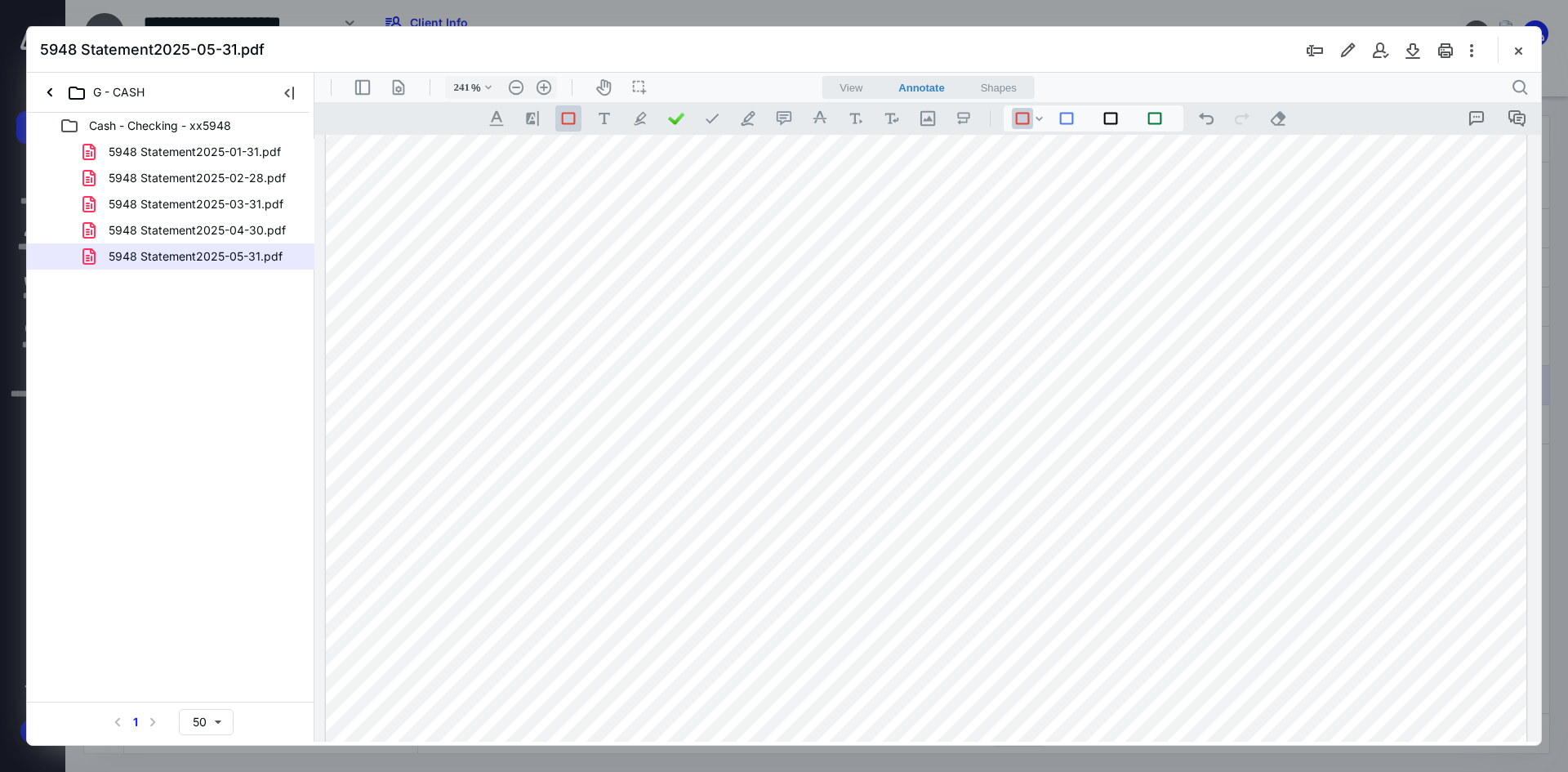 drag, startPoint x: 1102, startPoint y: 440, endPoint x: 1451, endPoint y: 466, distance: 349.9671 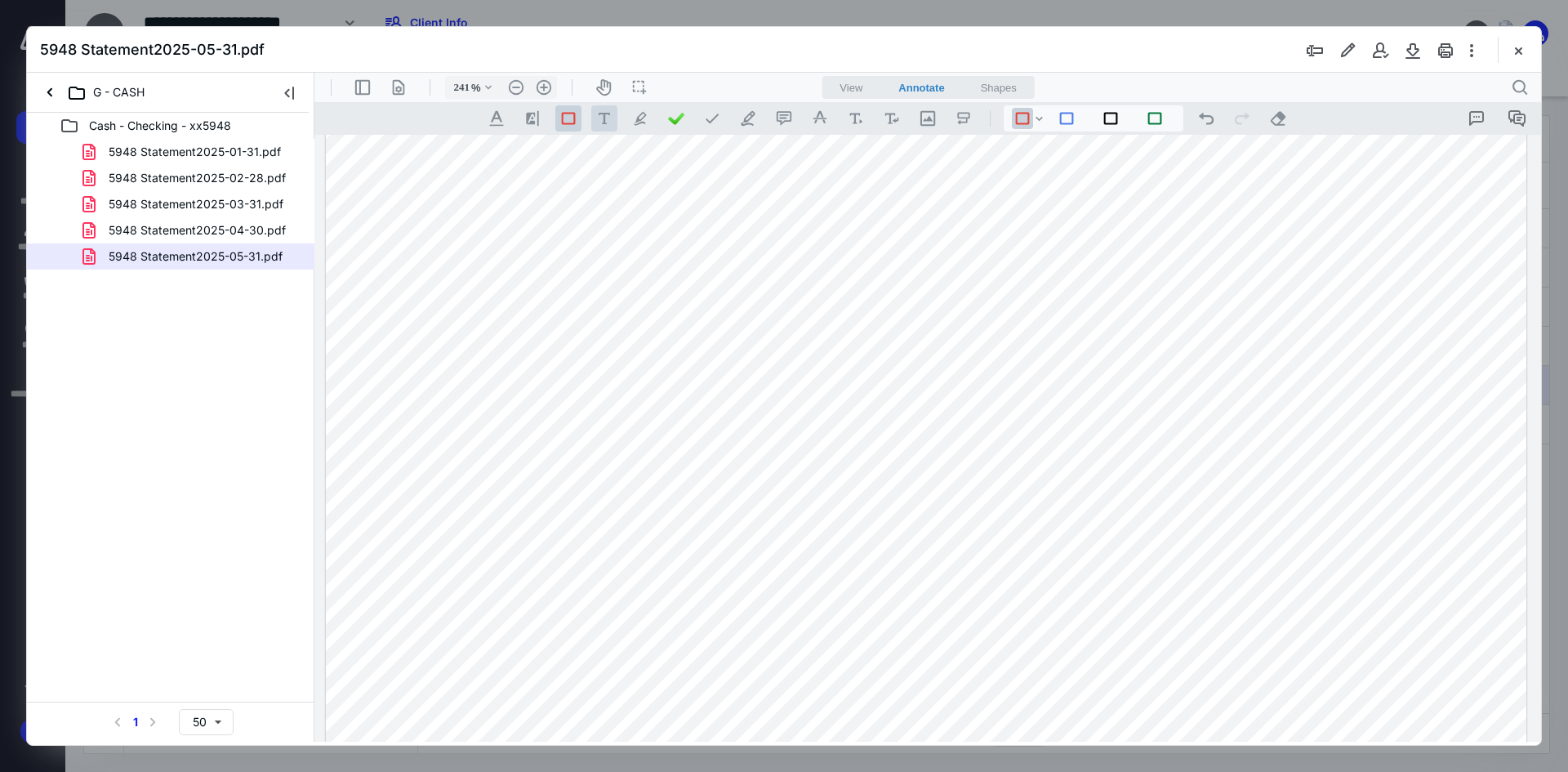 click on ".cls-1{fill:#abb0c4;} icon - tool - text - free text" at bounding box center (604, 118) 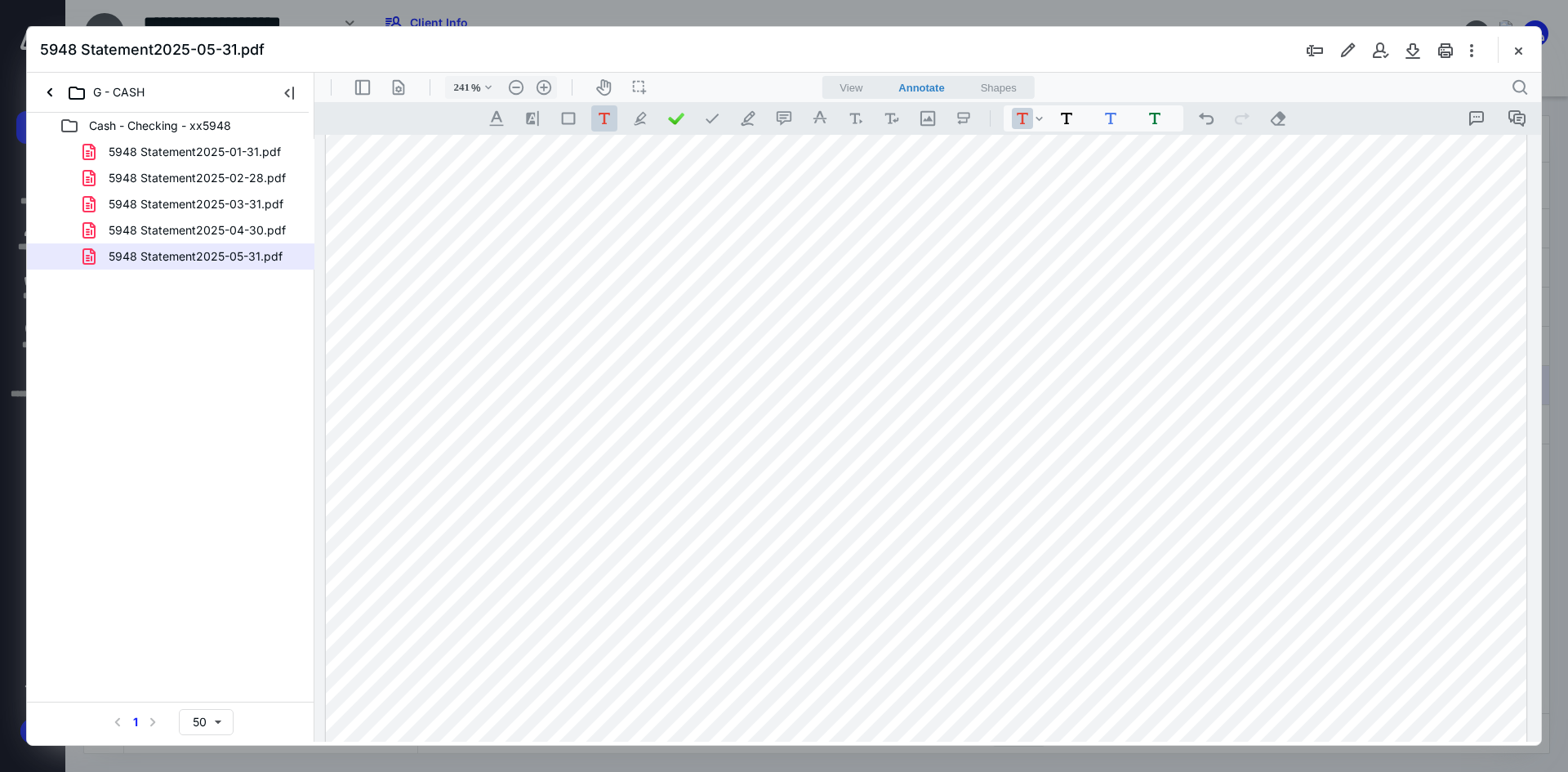 click on "******" at bounding box center (926, 511) 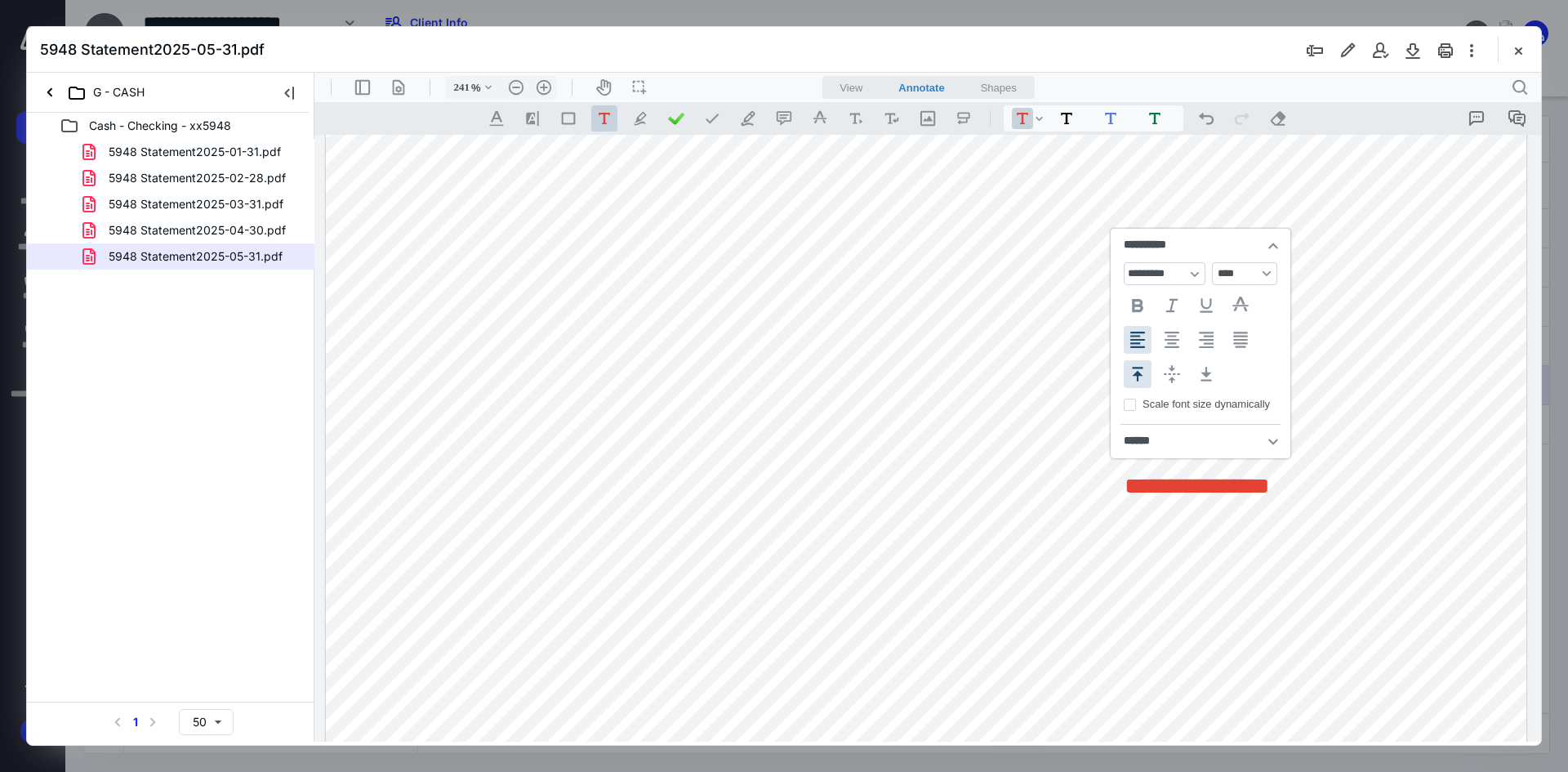 type 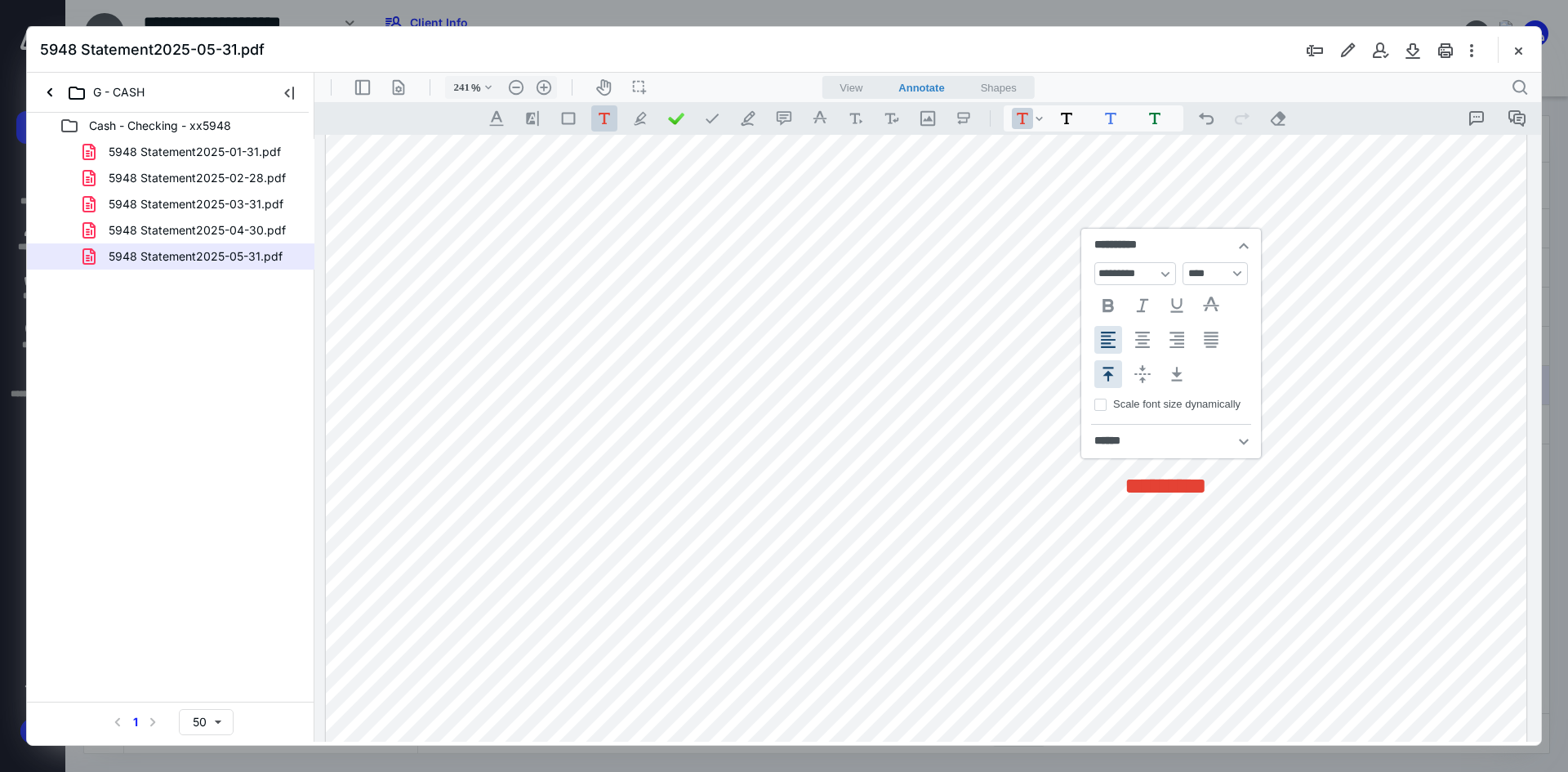 click on "*********" at bounding box center (1165, 486) 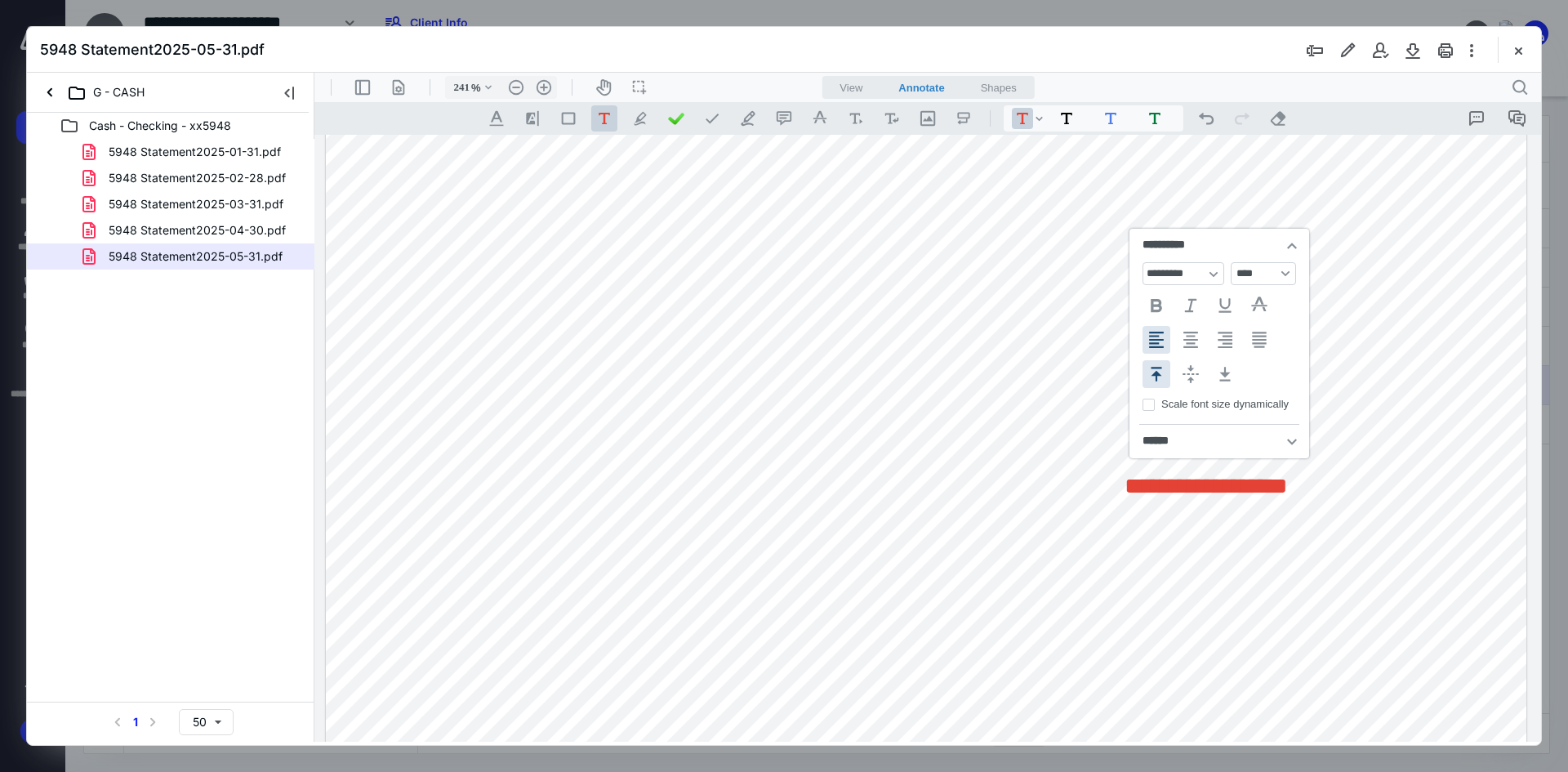 click on "**********" at bounding box center [926, 511] 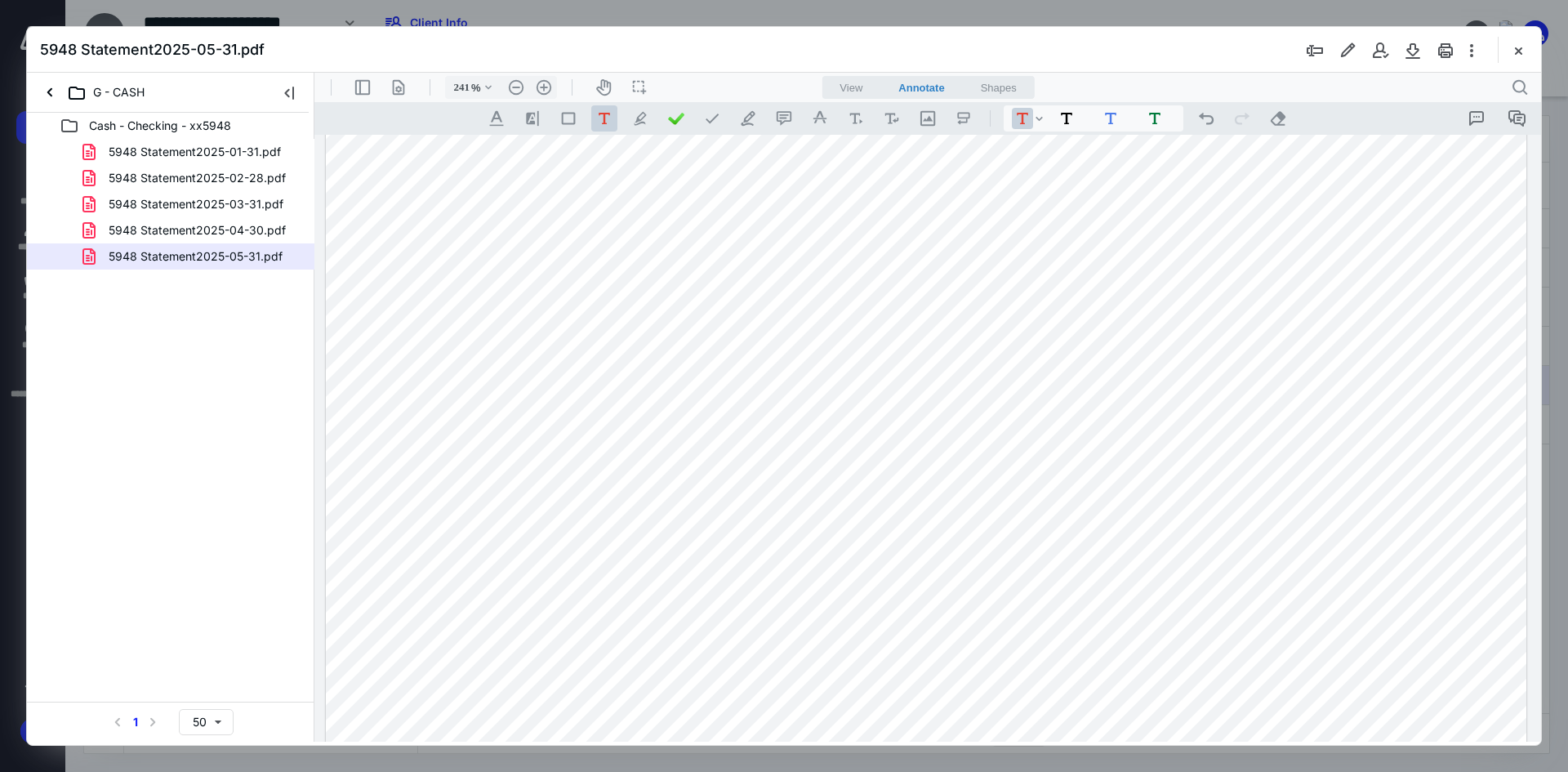 click on "**********" at bounding box center (926, 511) 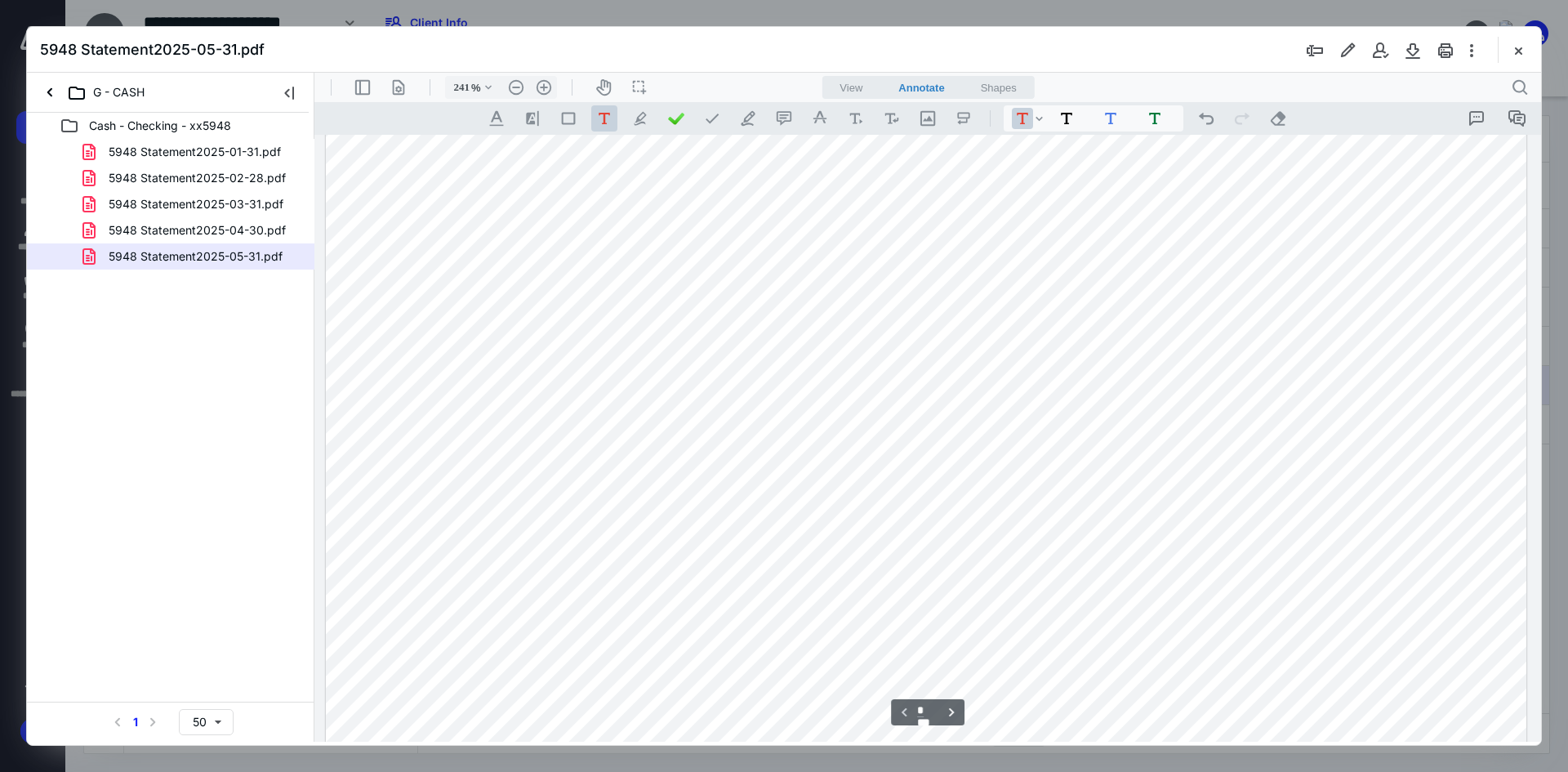 scroll, scrollTop: 572, scrollLeft: 0, axis: vertical 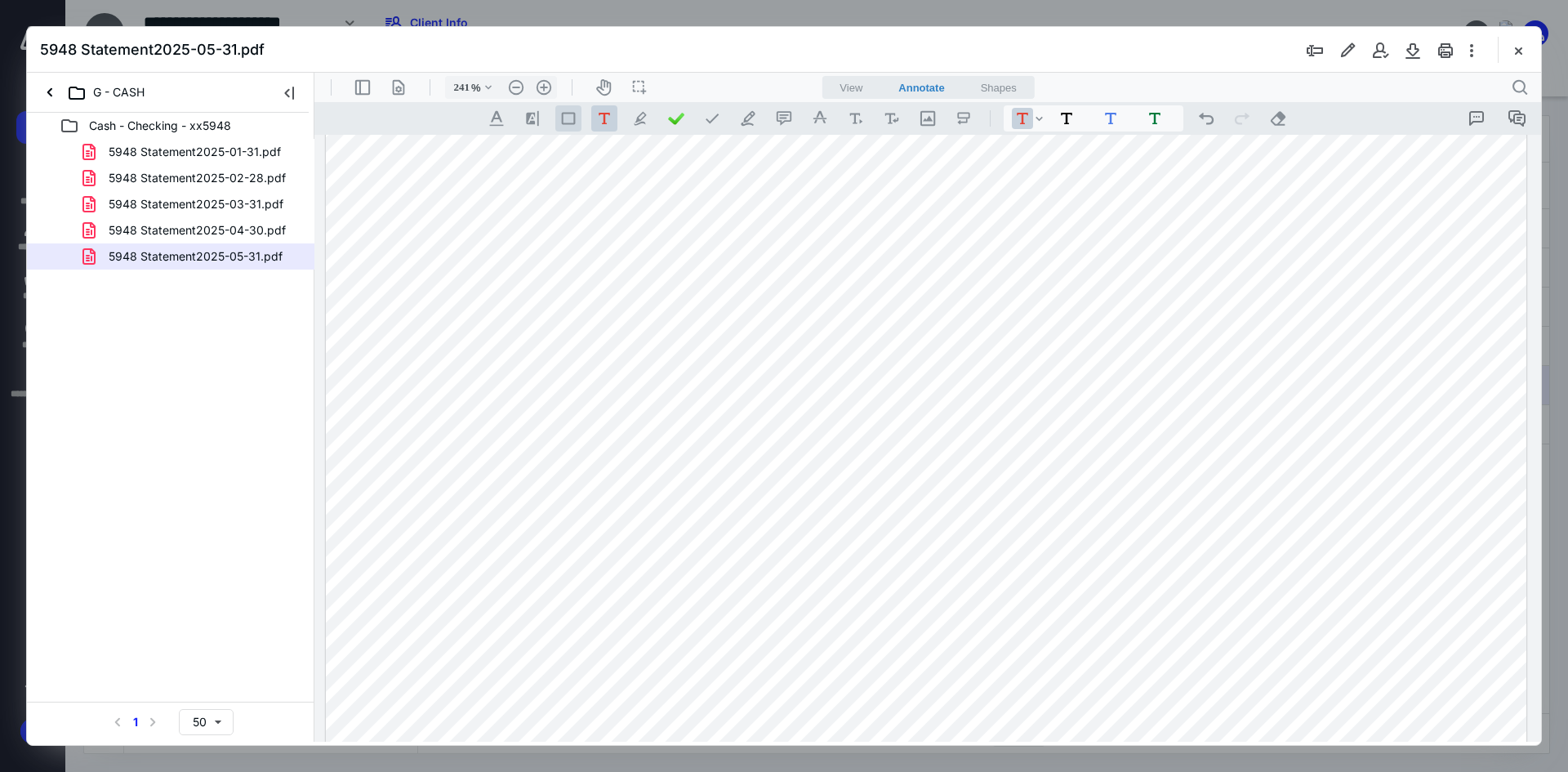 click on ".st0{fill:#868E96;}" at bounding box center [568, 118] 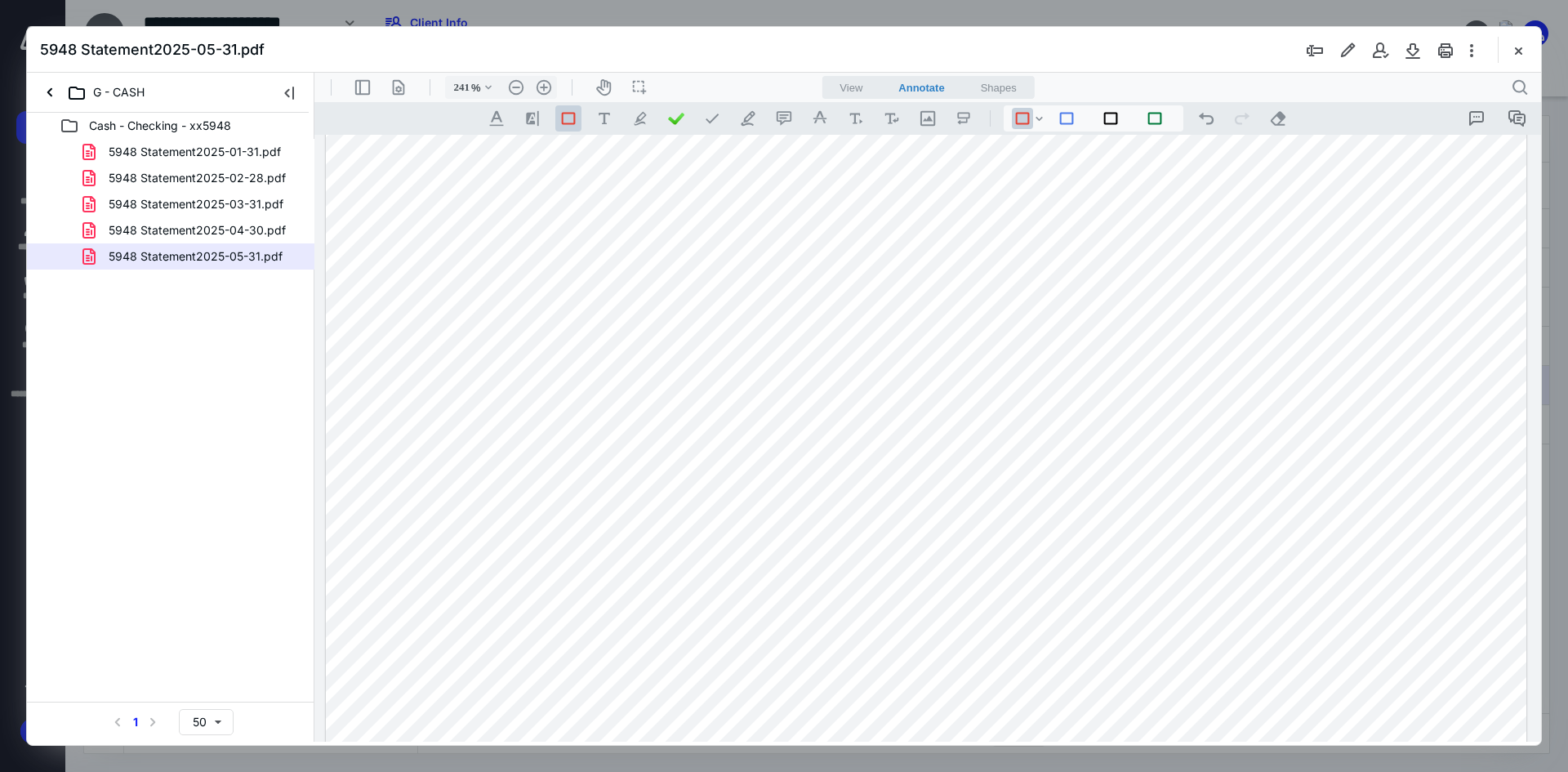 drag, startPoint x: 608, startPoint y: 468, endPoint x: 668, endPoint y: 483, distance: 61.84658 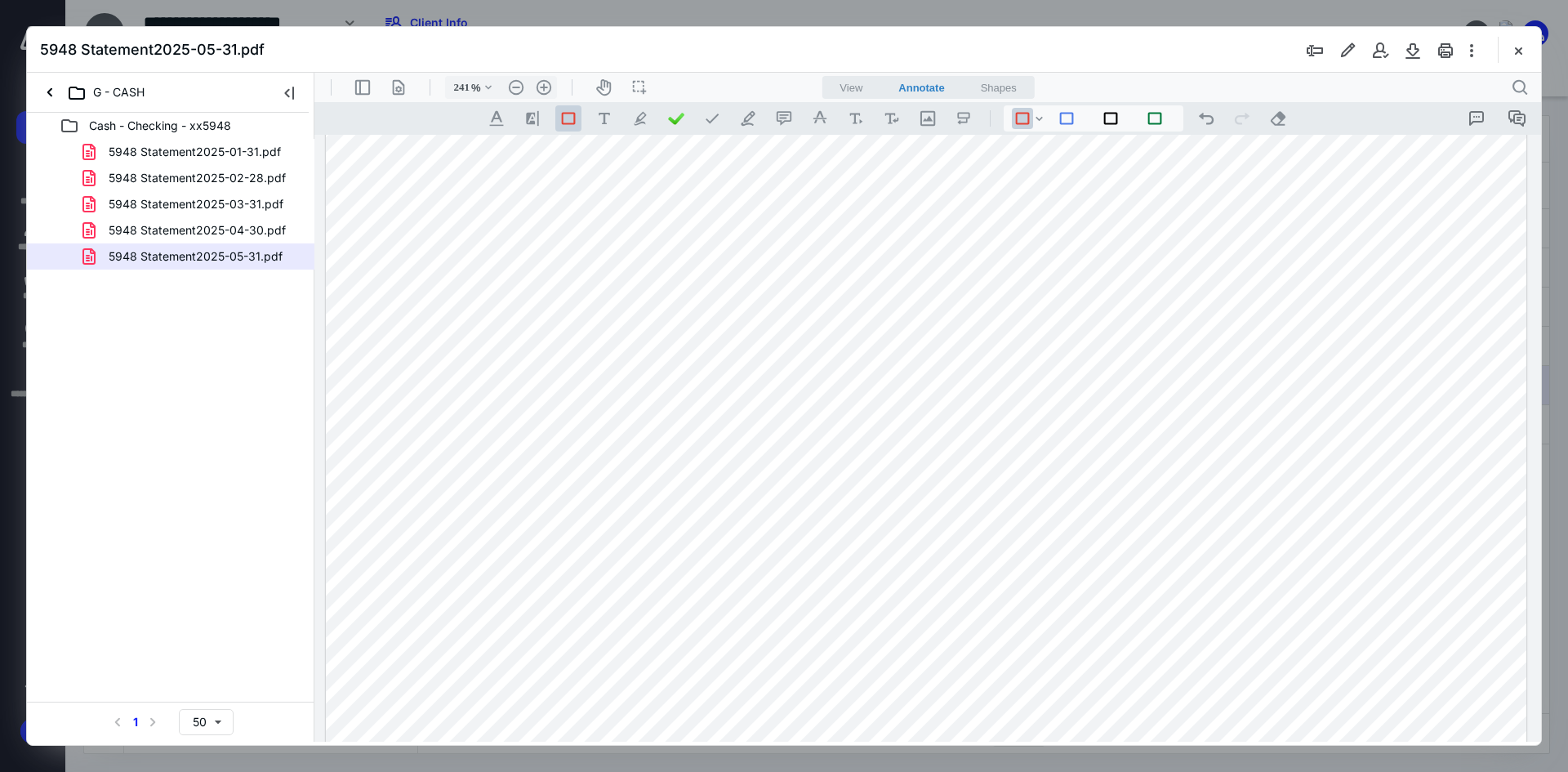 drag, startPoint x: 609, startPoint y: 546, endPoint x: 667, endPoint y: 570, distance: 62.76942 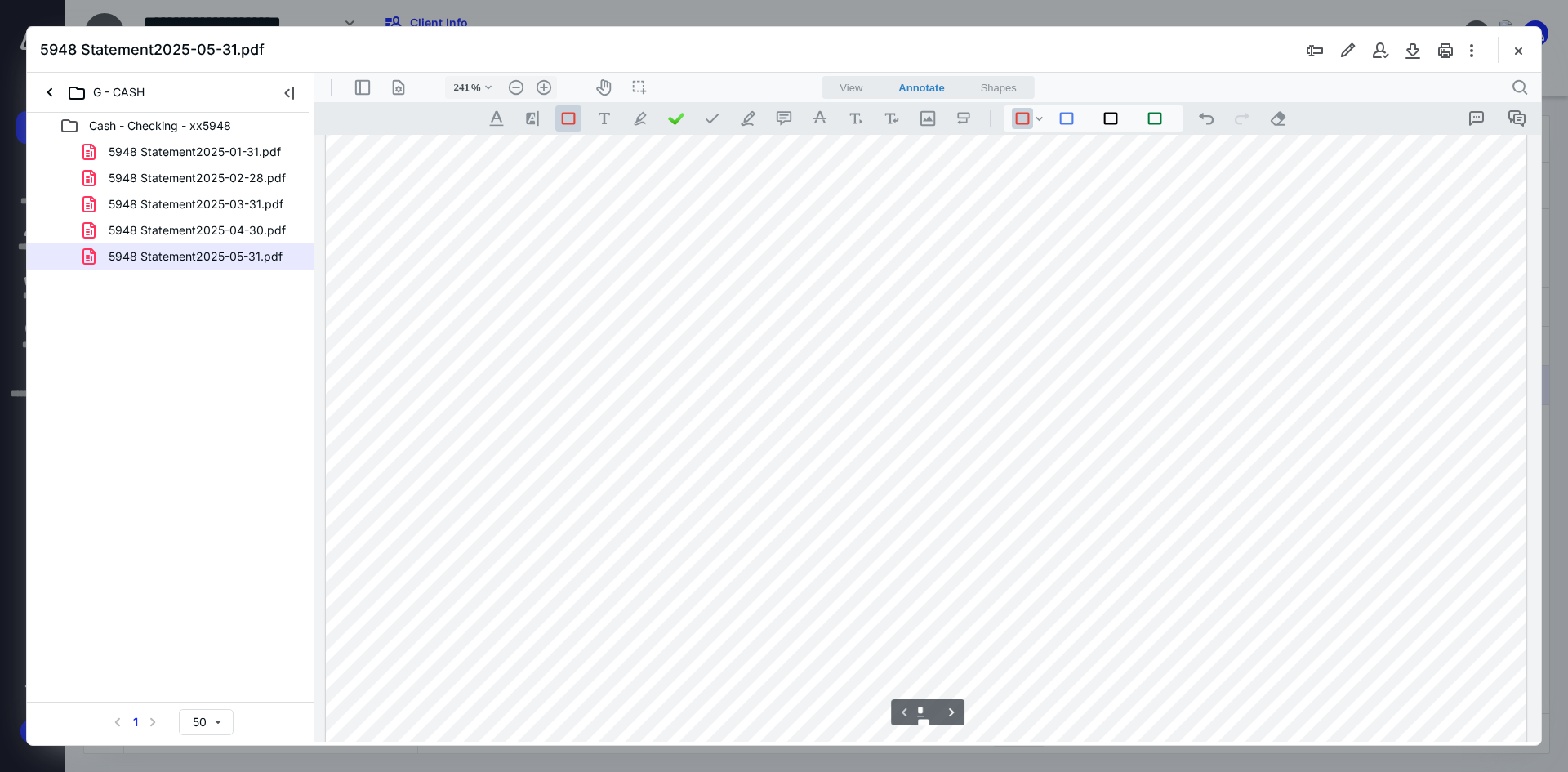scroll, scrollTop: 899, scrollLeft: 0, axis: vertical 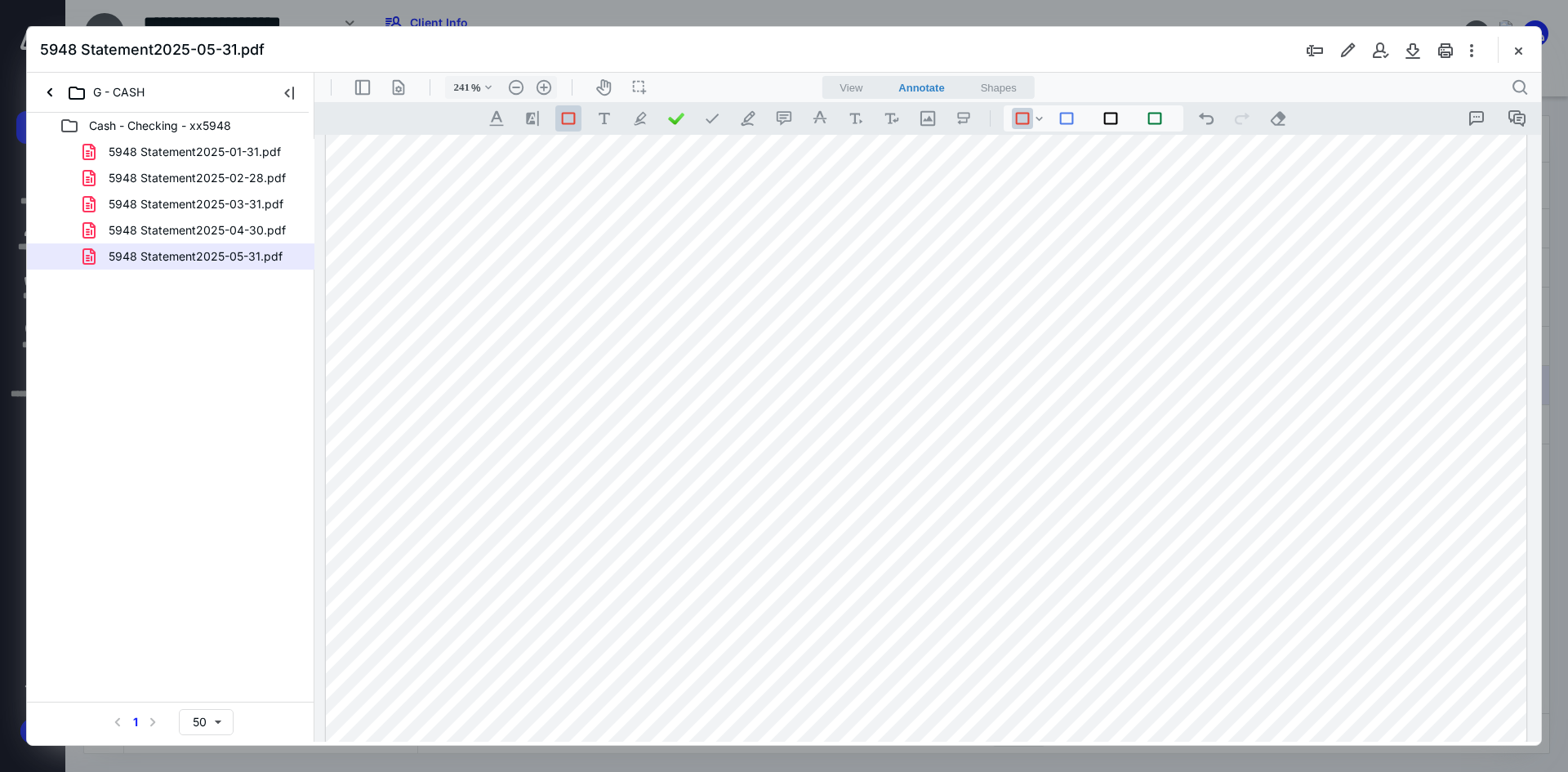 drag, startPoint x: 602, startPoint y: 407, endPoint x: 666, endPoint y: 430, distance: 68.0074 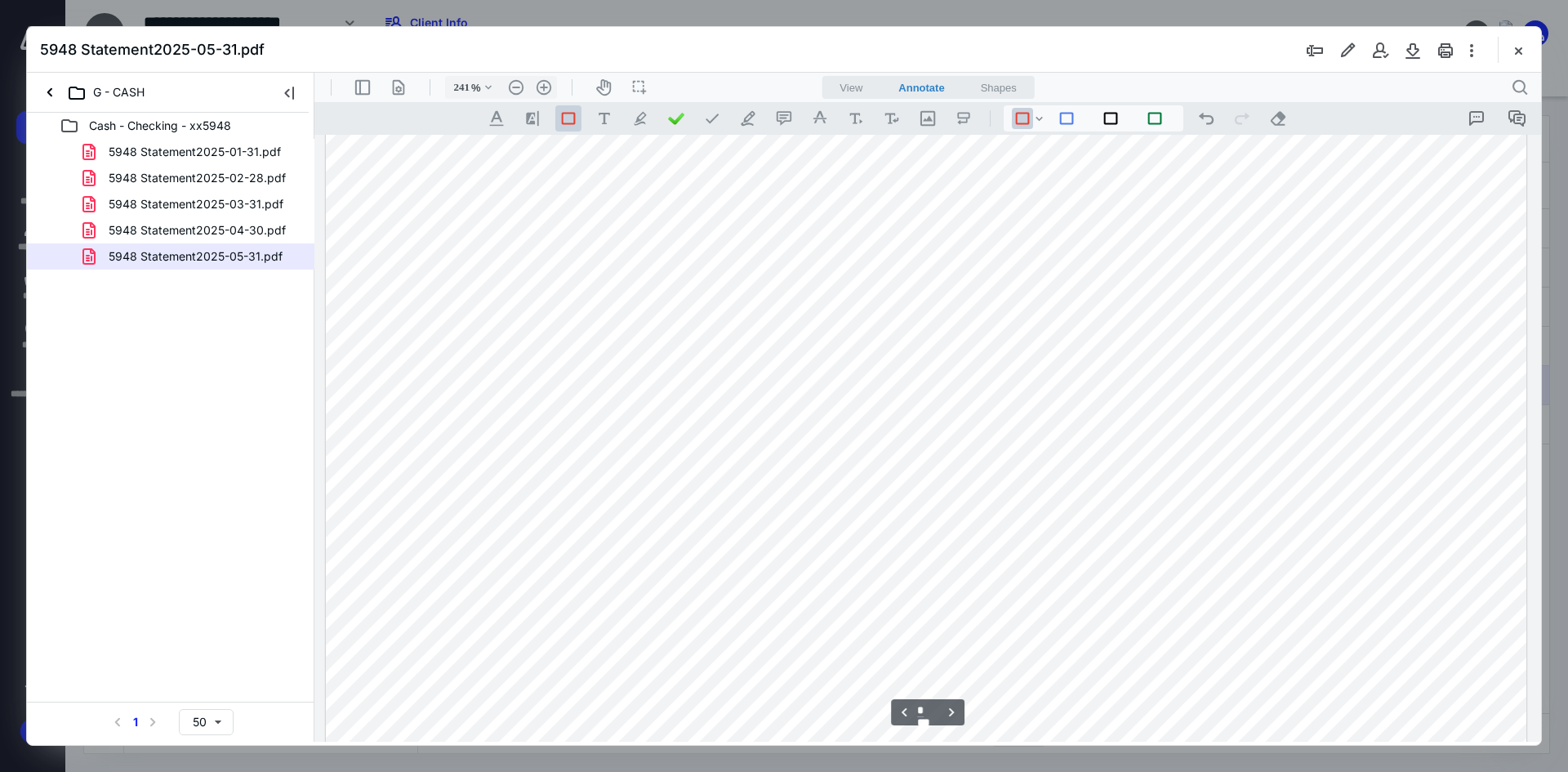 scroll, scrollTop: 1634, scrollLeft: 0, axis: vertical 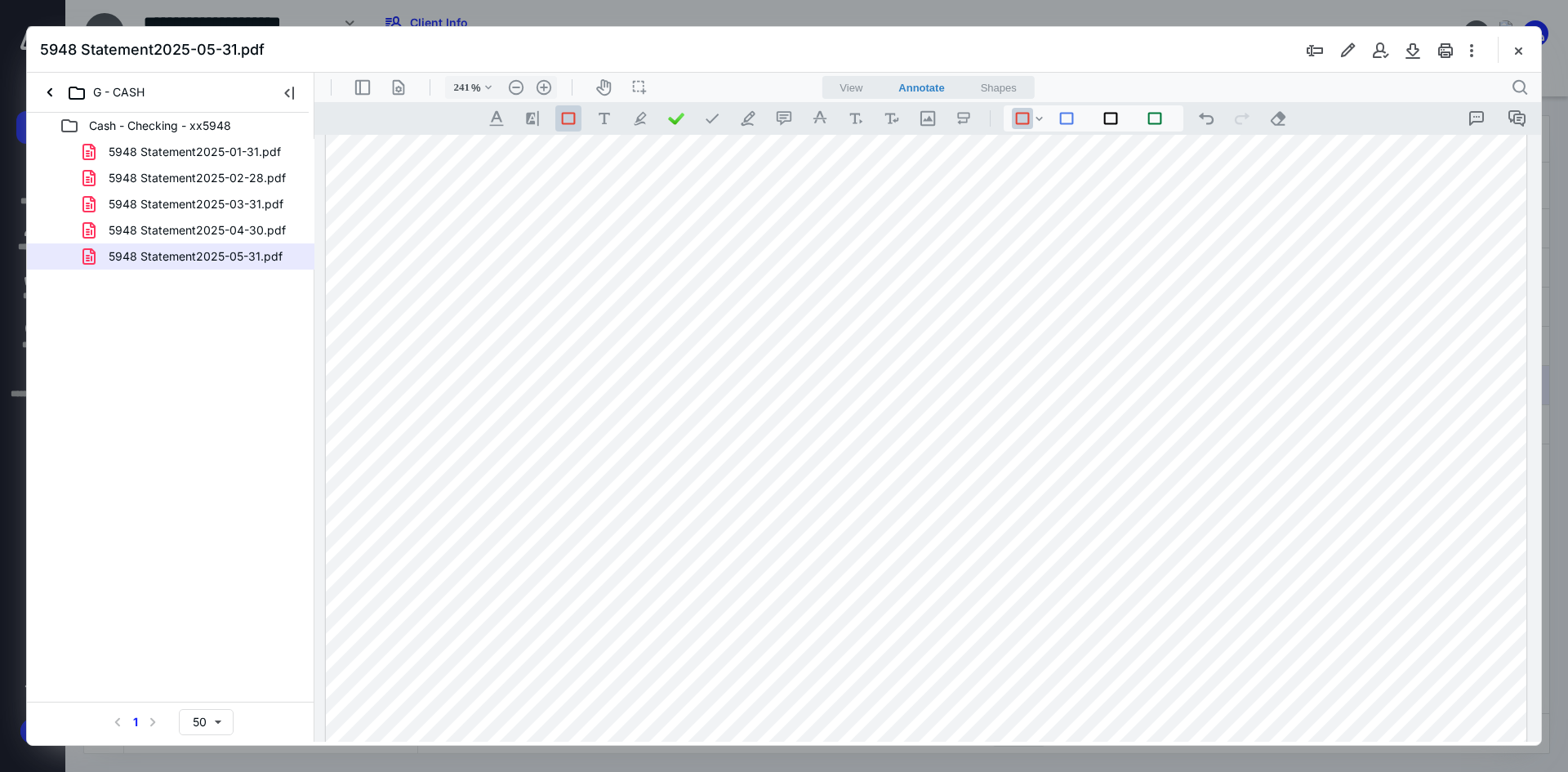 drag, startPoint x: 599, startPoint y: 418, endPoint x: 666, endPoint y: 442, distance: 71.168813 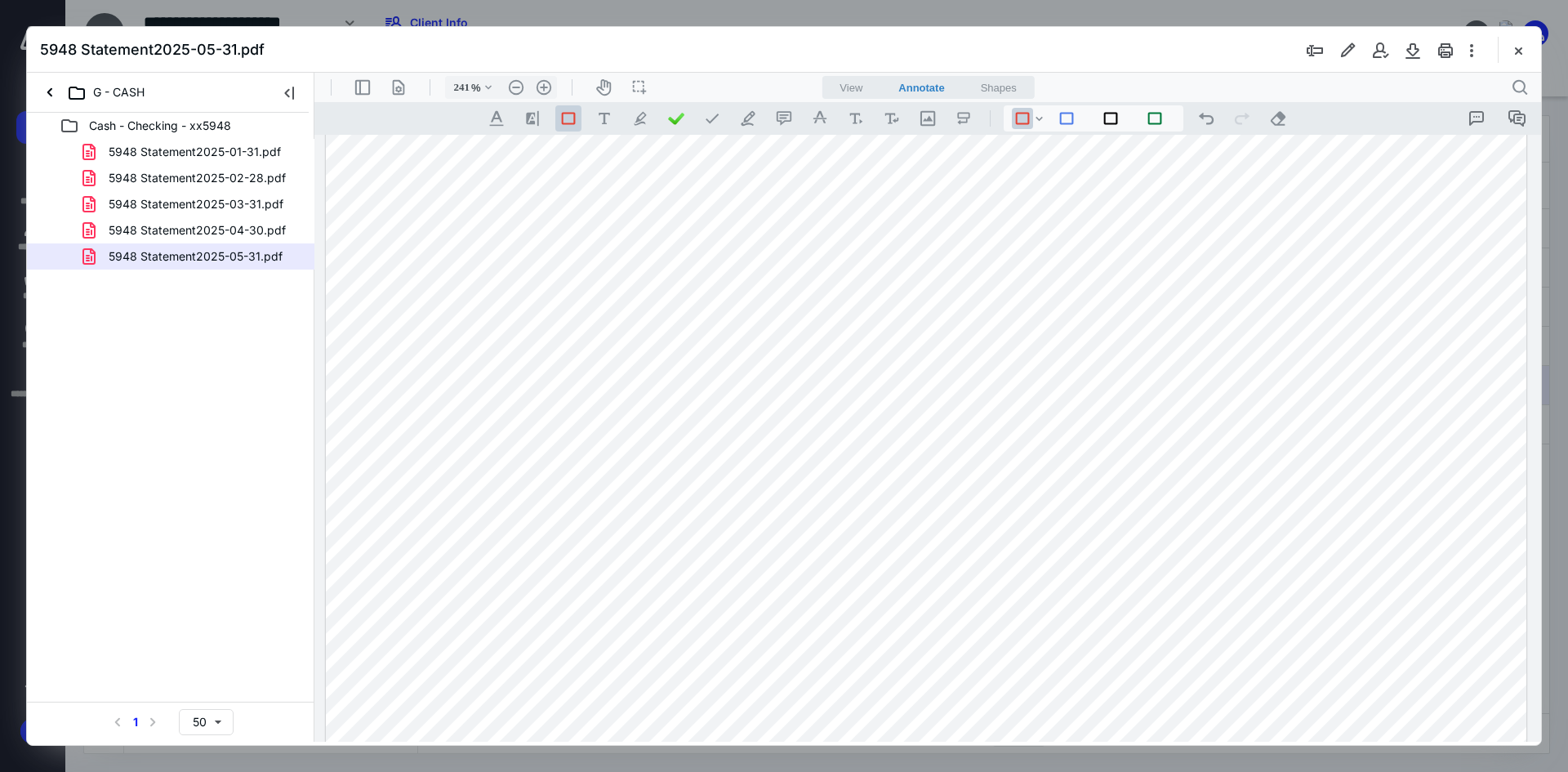drag, startPoint x: 607, startPoint y: 444, endPoint x: 667, endPoint y: 468, distance: 64.62198 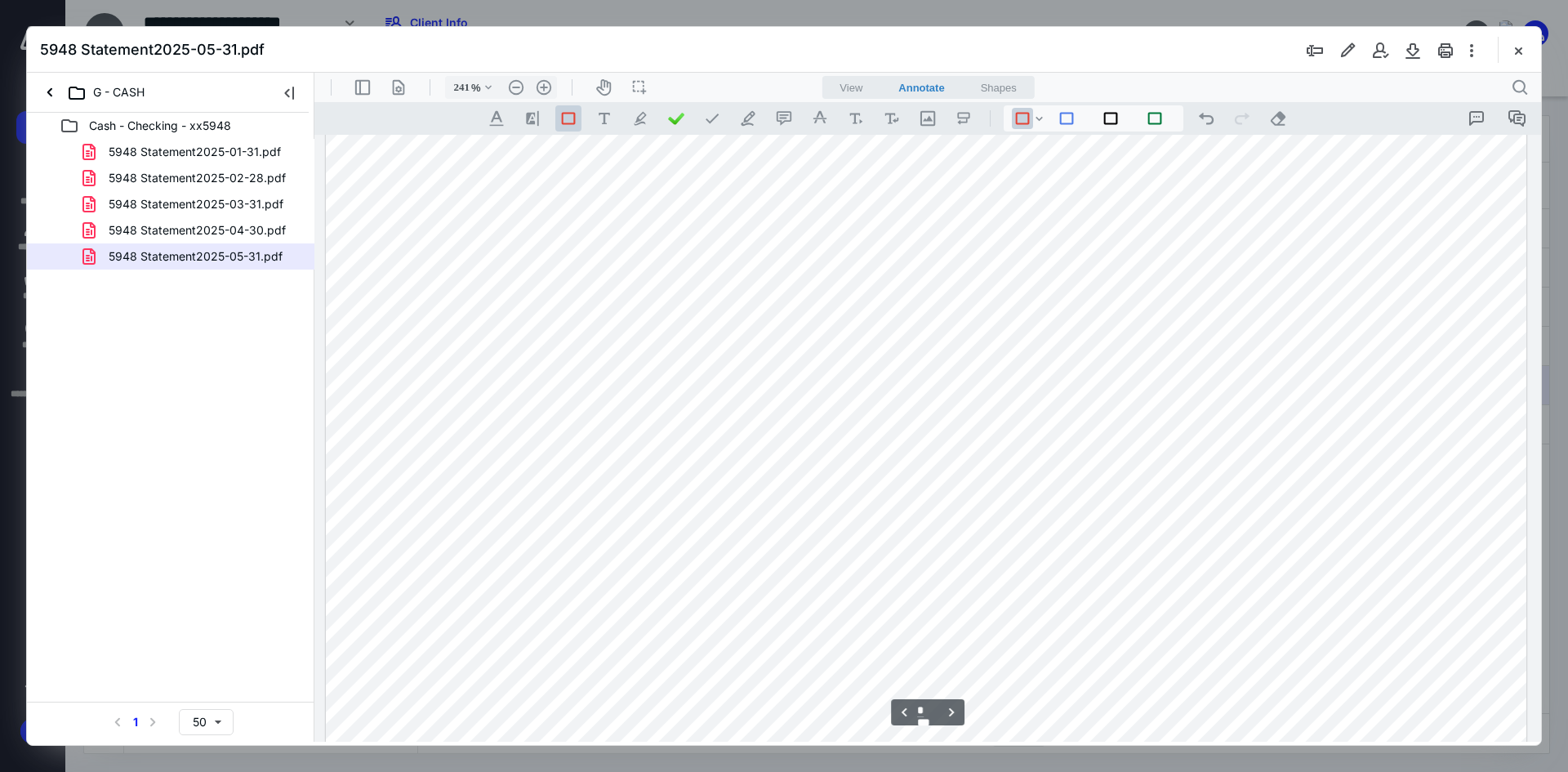 scroll, scrollTop: 1961, scrollLeft: 0, axis: vertical 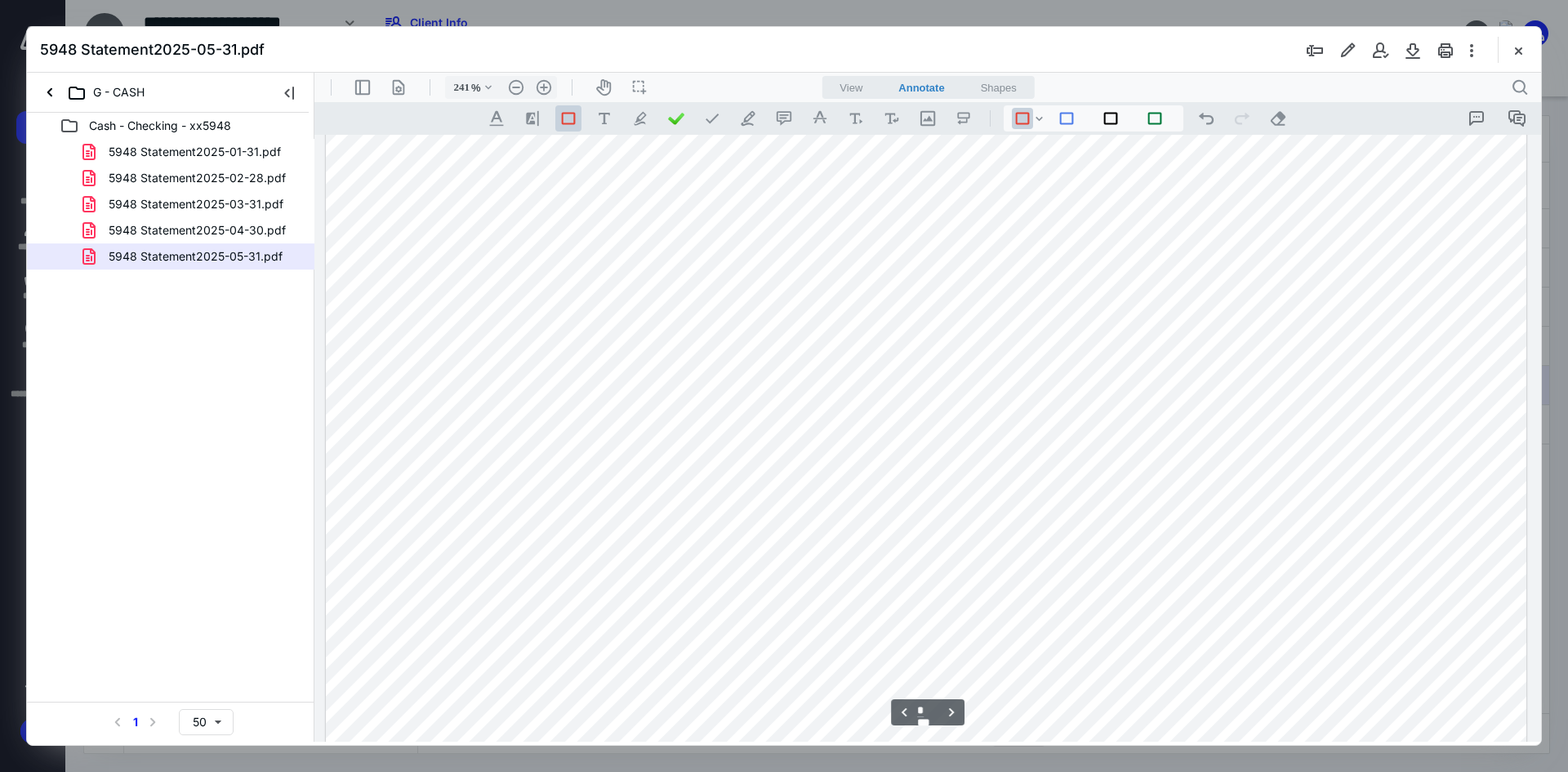 drag, startPoint x: 604, startPoint y: 264, endPoint x: 670, endPoint y: 290, distance: 70.936591 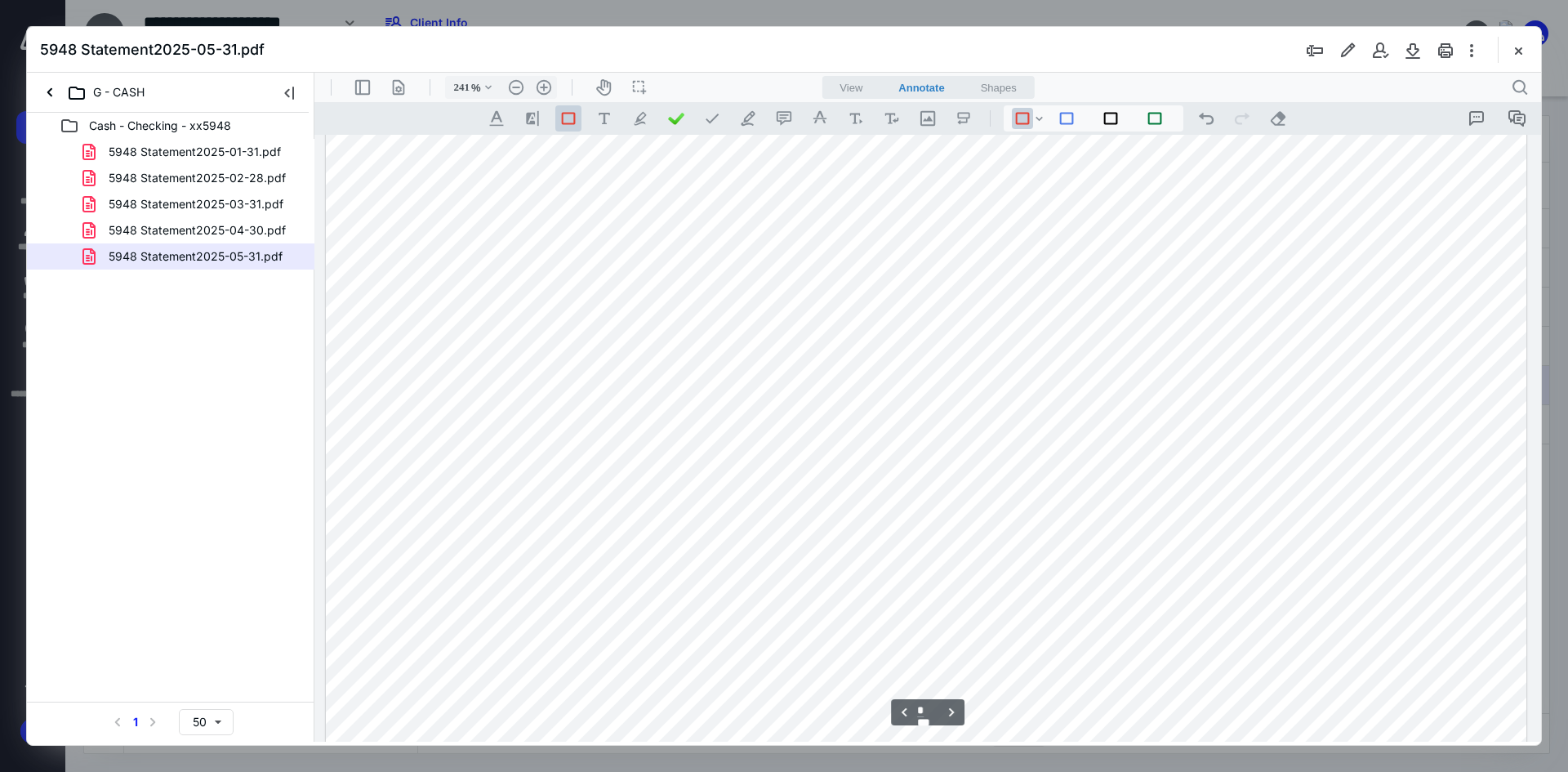 scroll, scrollTop: 2206, scrollLeft: 0, axis: vertical 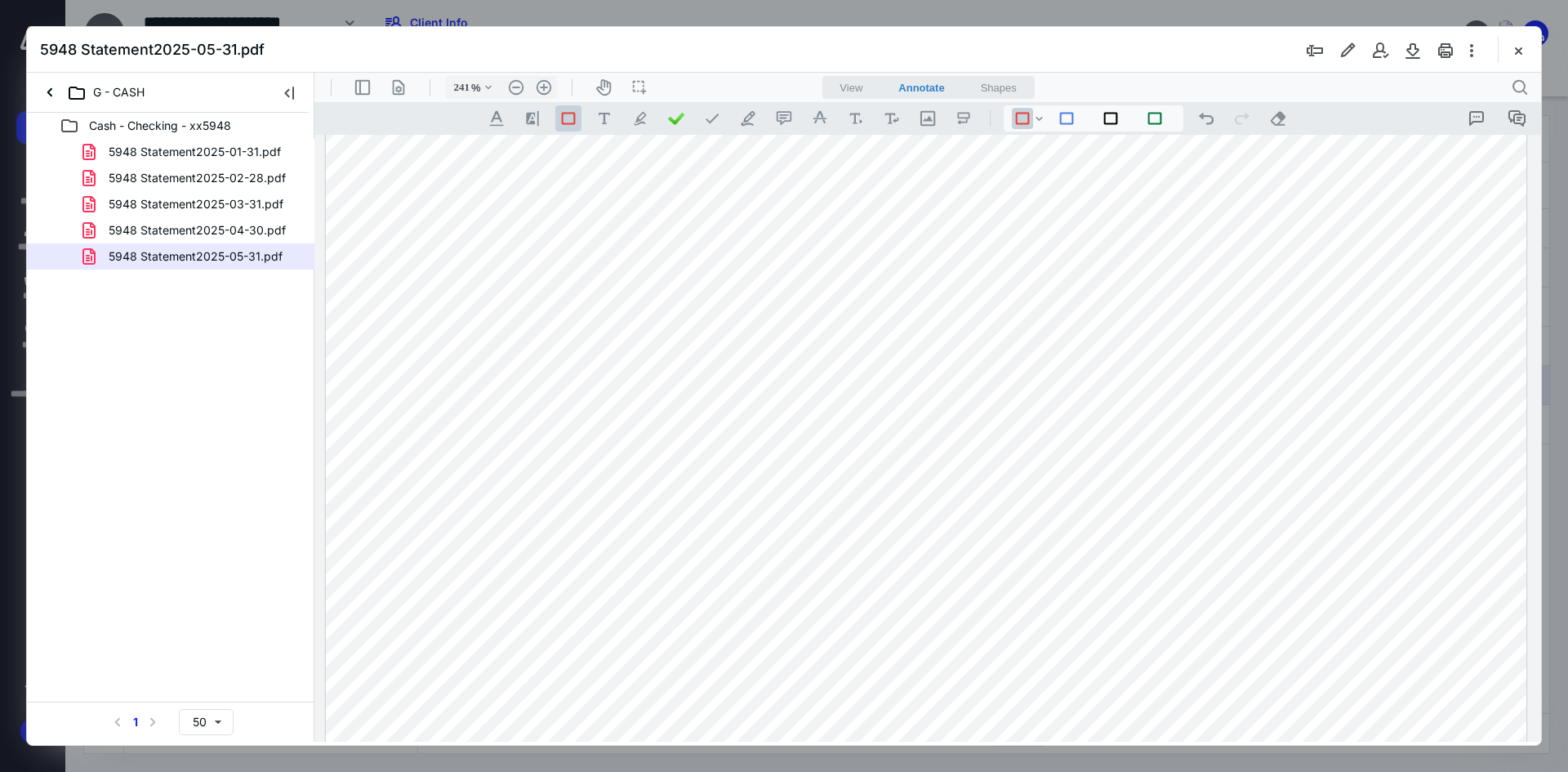 drag, startPoint x: 600, startPoint y: 497, endPoint x: 668, endPoint y: 519, distance: 71.47027 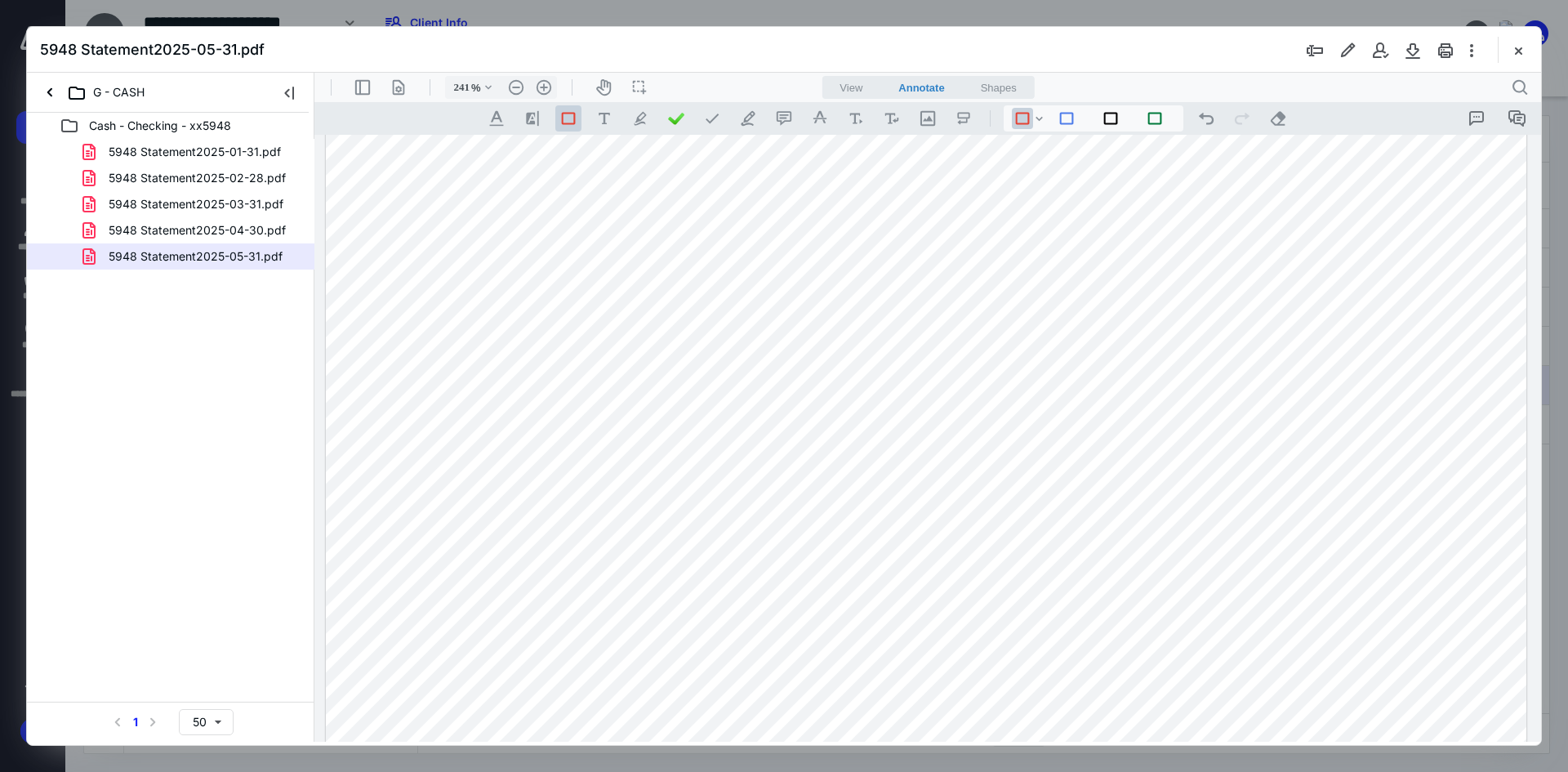 scroll, scrollTop: 1716, scrollLeft: 0, axis: vertical 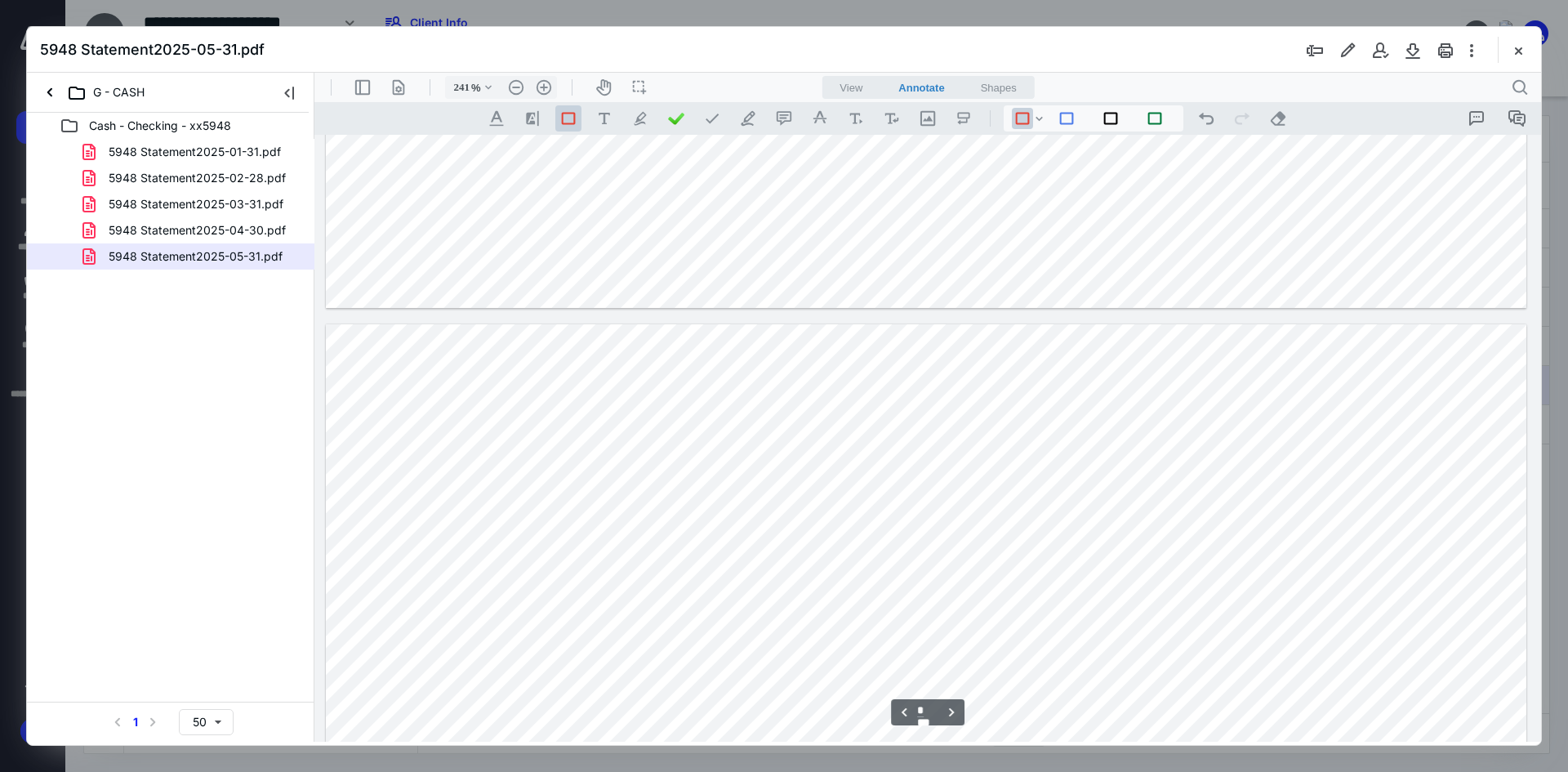type on "*" 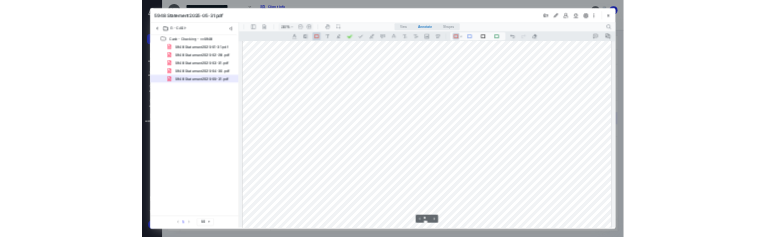 scroll, scrollTop: 500, scrollLeft: 0, axis: vertical 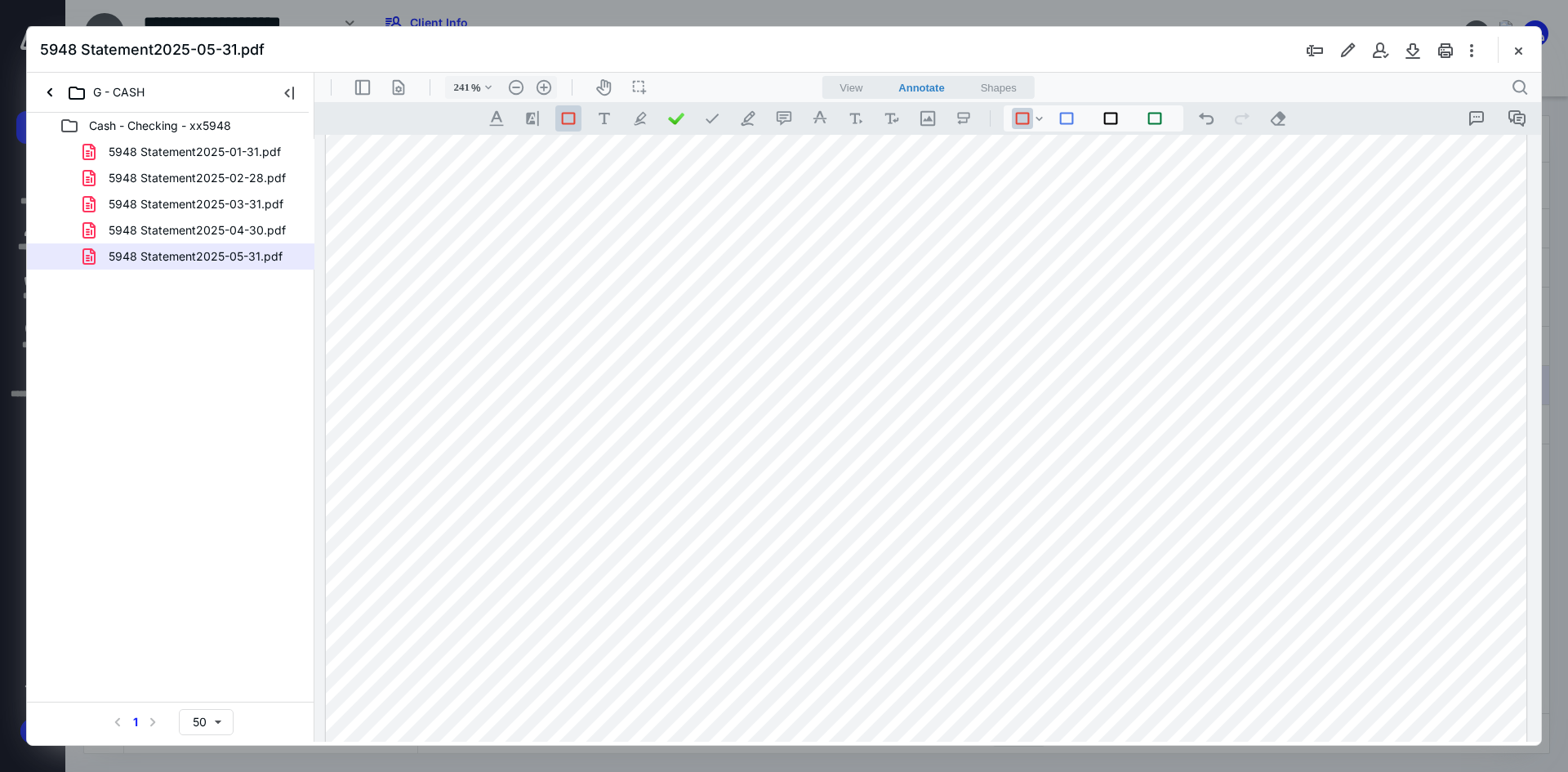 drag, startPoint x: 1517, startPoint y: 47, endPoint x: 1295, endPoint y: 47, distance: 222 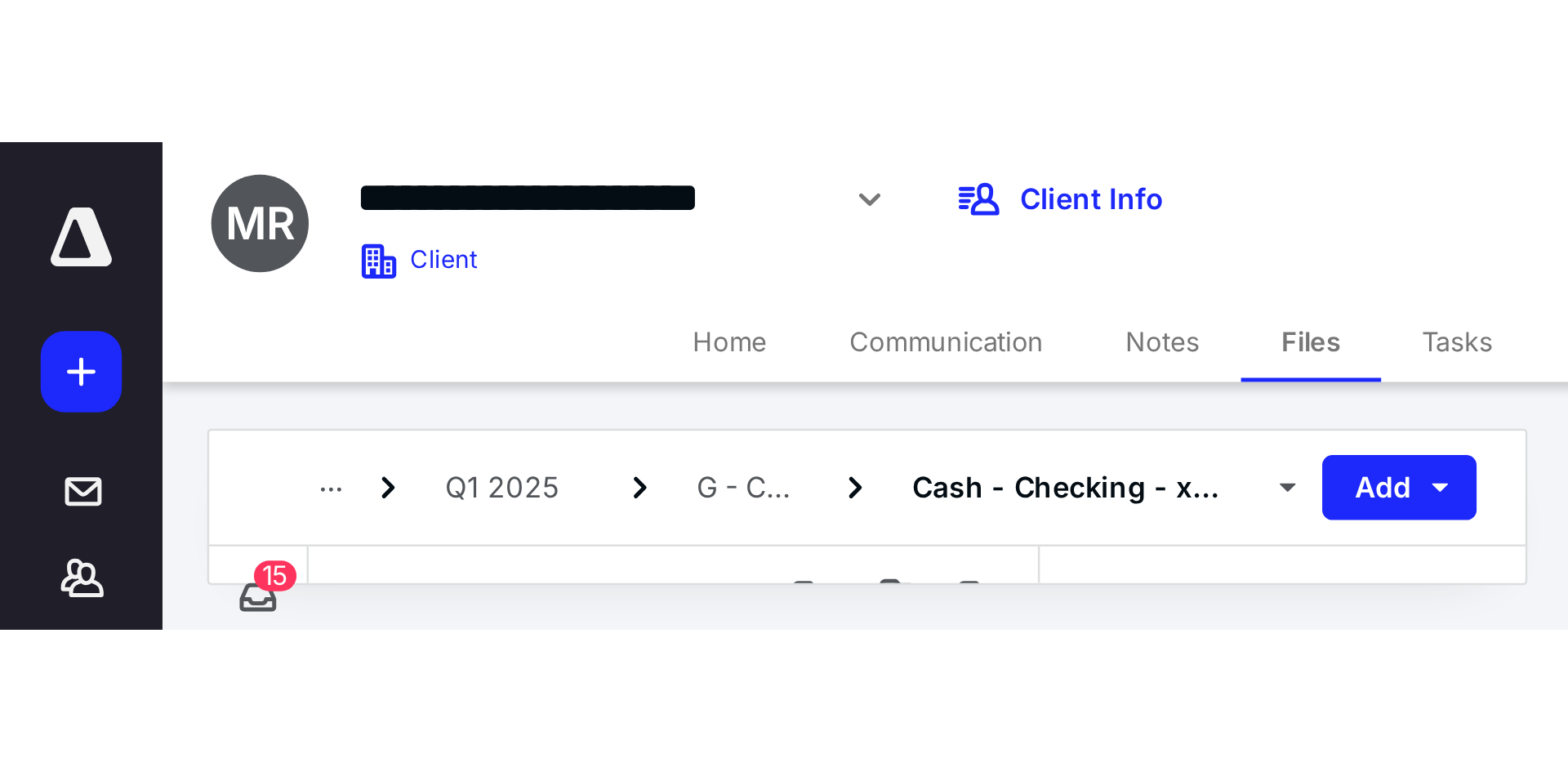 scroll, scrollTop: 1207, scrollLeft: 0, axis: vertical 